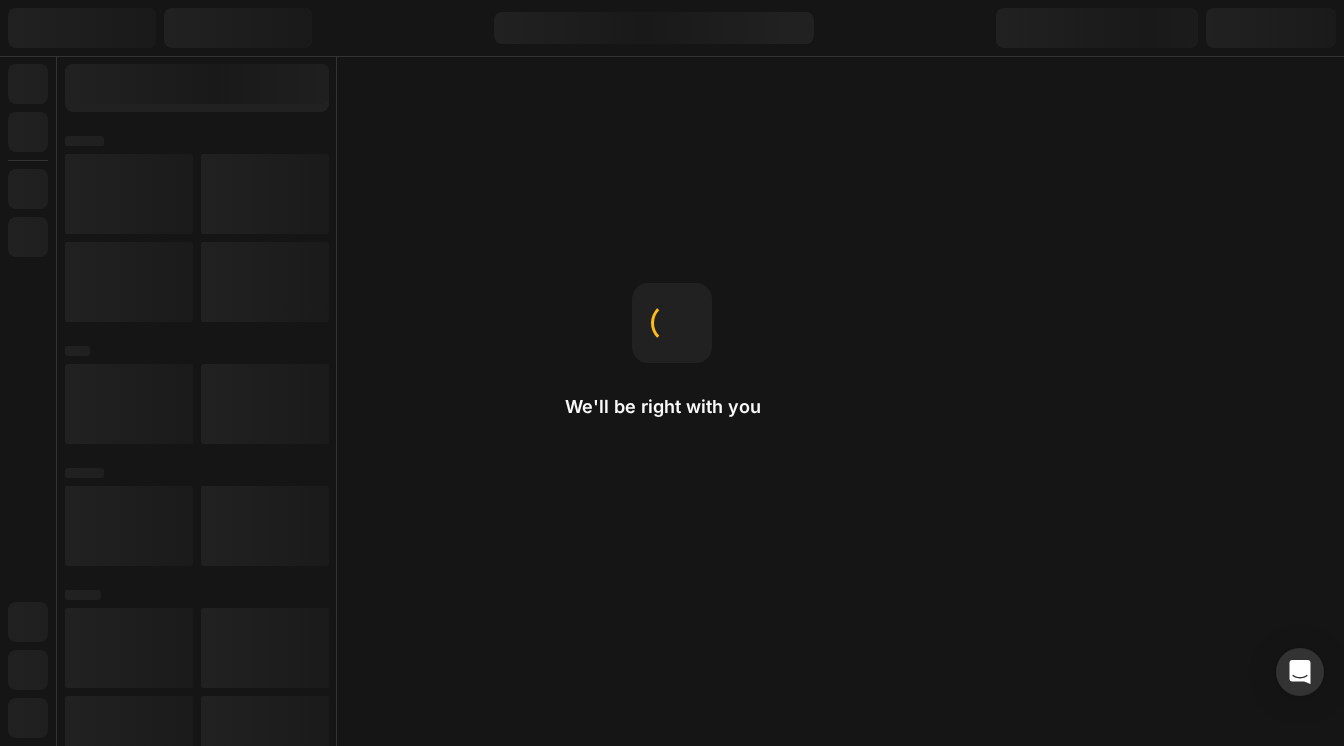 scroll, scrollTop: 0, scrollLeft: 0, axis: both 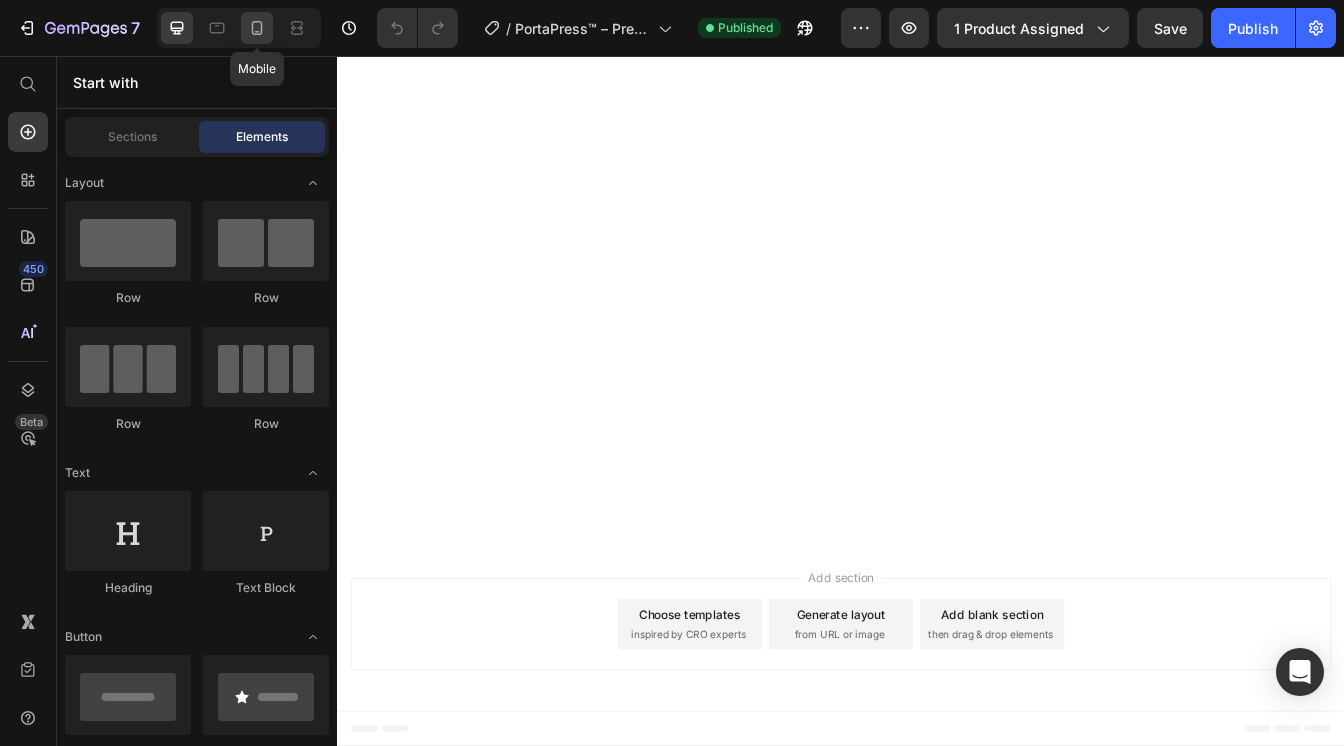 click 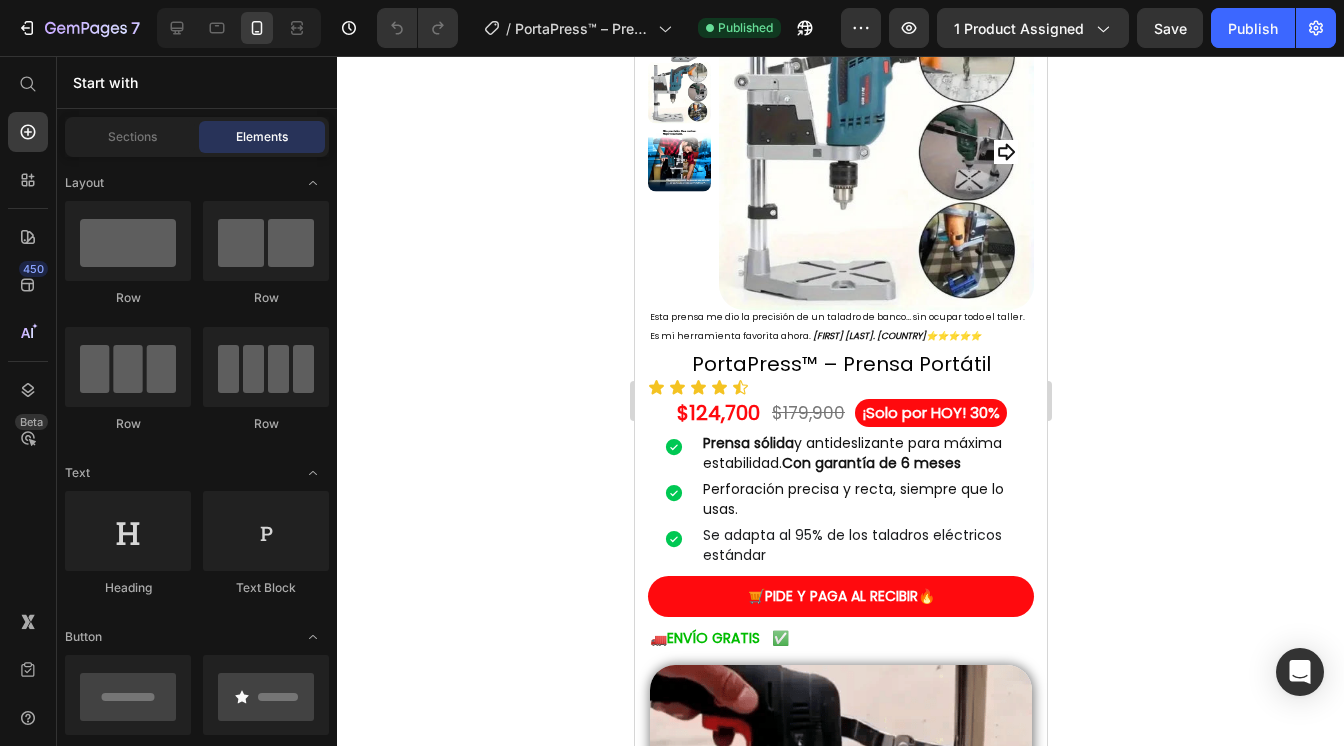 scroll, scrollTop: 0, scrollLeft: 0, axis: both 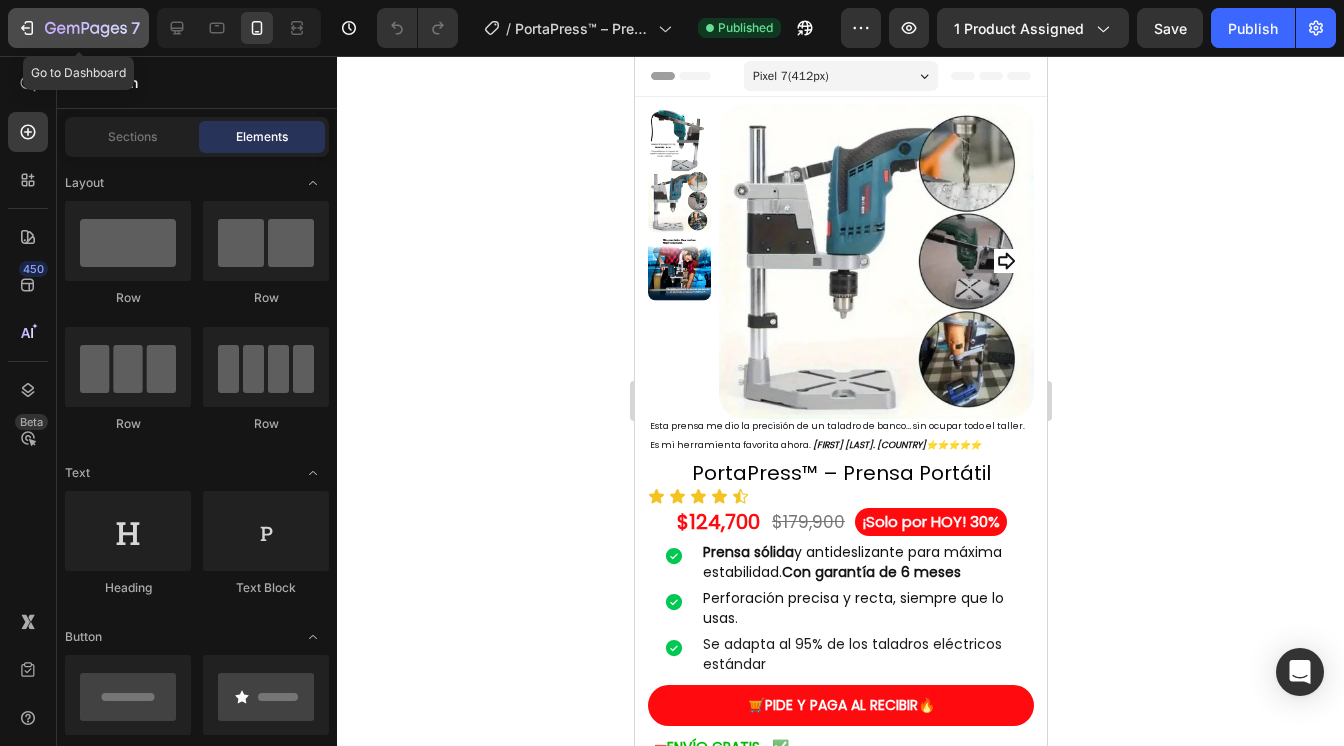 click 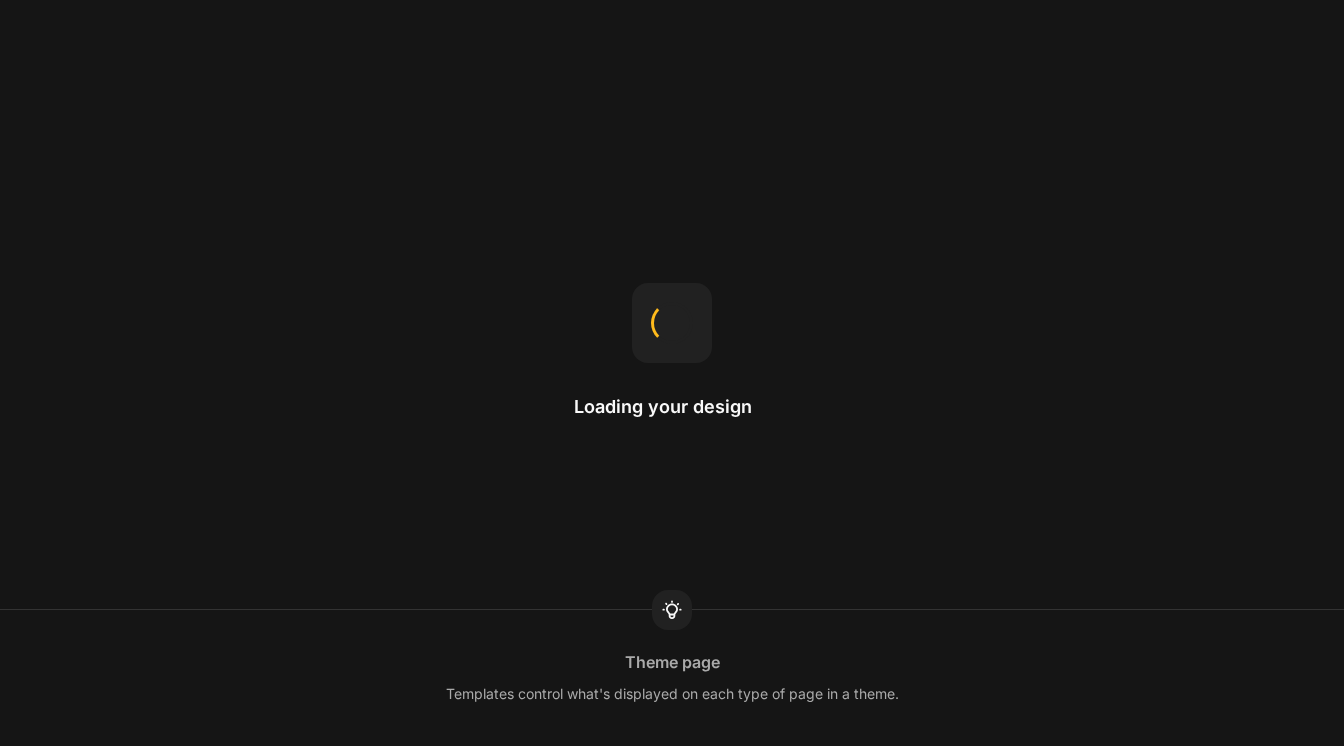 scroll, scrollTop: 0, scrollLeft: 0, axis: both 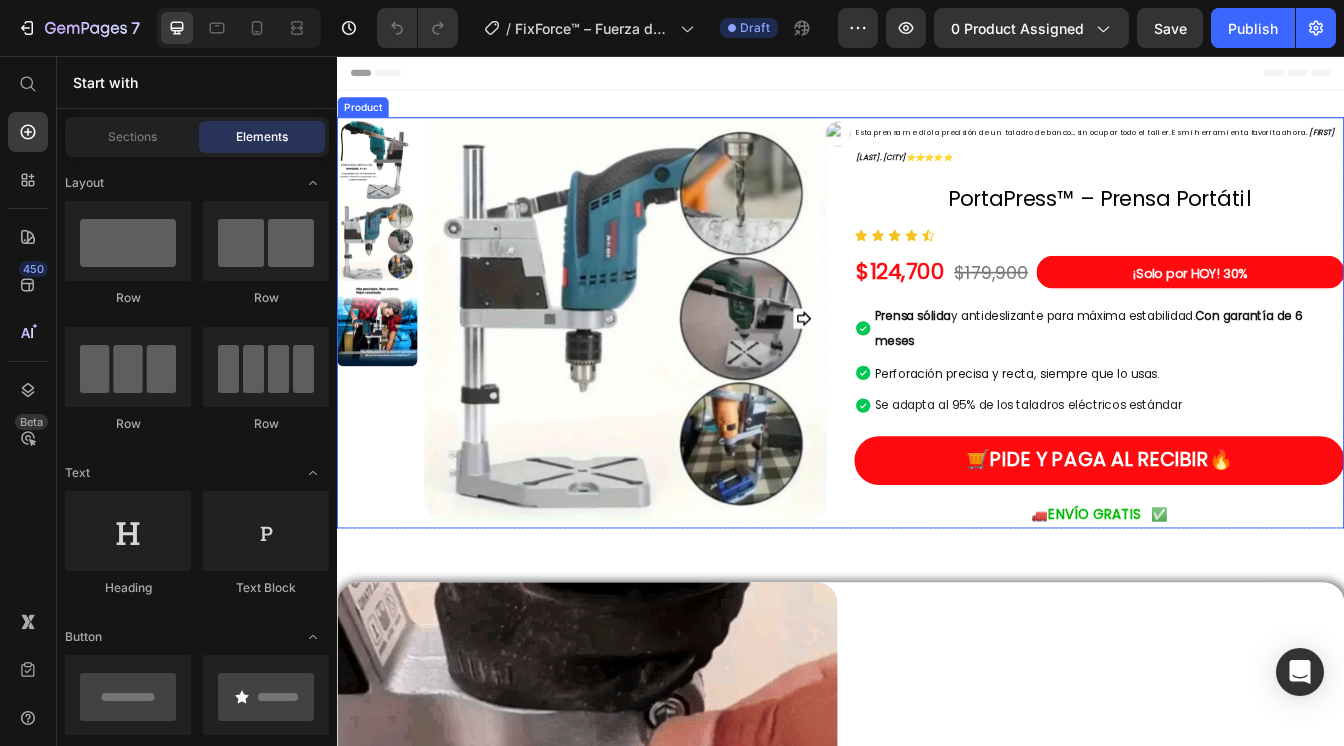 click on "Esta prensa me dio la precisión de un taladro de banco… sin ocupar todo el taller. Es mi herramienta favorita ahora.     [FIRST] [LAST]. [CITY]⭐⭐⭐⭐⭐ Text Block PortaPress™ – Prensa Portátil Product Title Icon Icon Icon Icon Icon Icon List $124,700 Product Price $179,900 Product Price   ¡Solo por HOY! 30%   Heading Row Row Prensa sólida  y antideslizante para máxima estabilidad.  Con garantía de 6 meses Perforación precisa y recta, siempre que lo usas. Se adapta al 95% de los taladros eléctricos estándar Item List 🛒 PIDE Y PAGA AL RECIBIR  🔥 Button                           🚛   ENVÍO GRATIS   ✅ Text Block" at bounding box center (1245, 374) 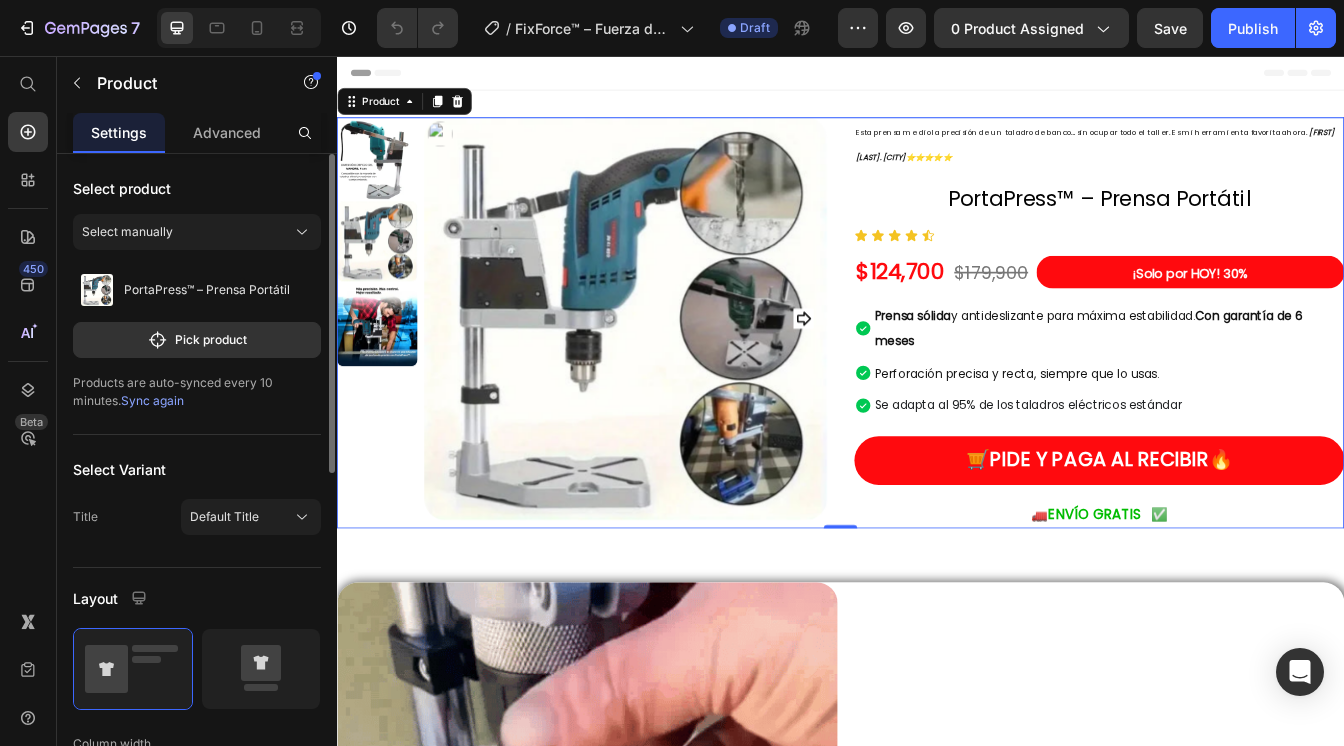 click on "Sync again" at bounding box center (152, 400) 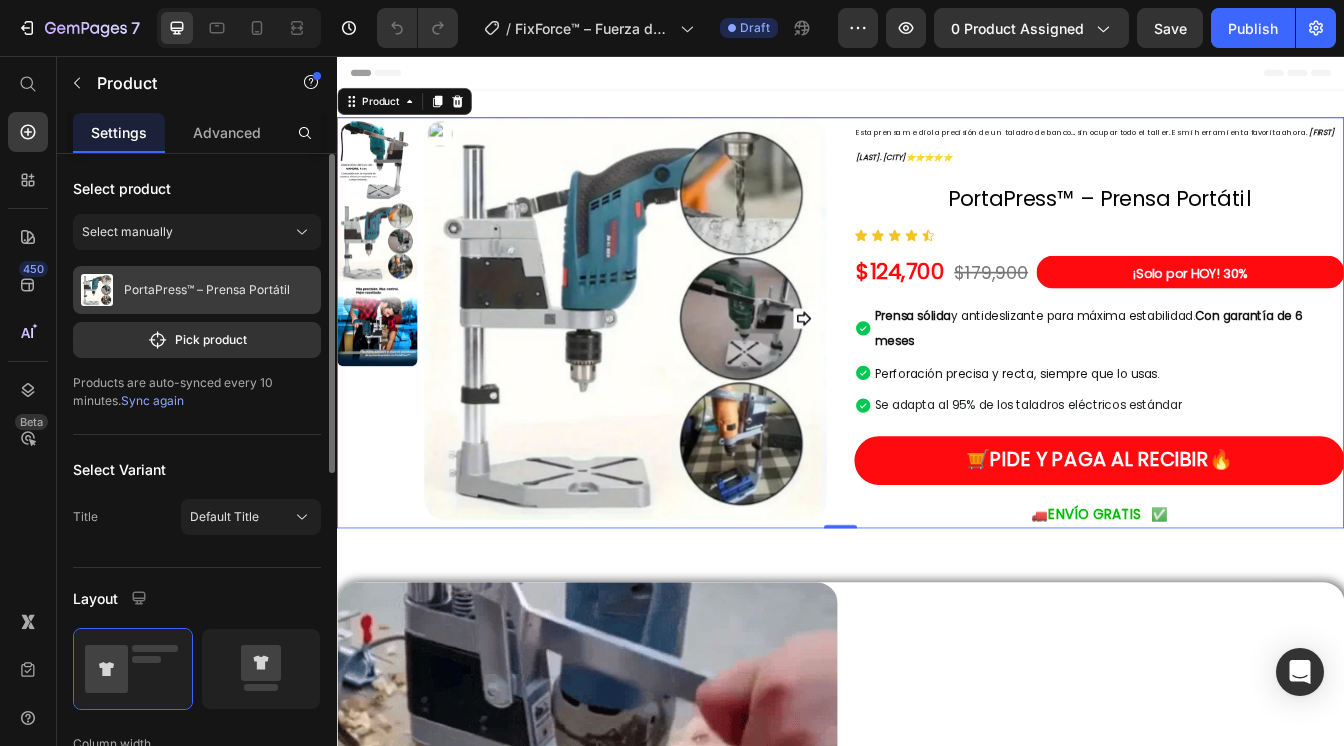 click on "PortaPress™ – Prensa Portátil" at bounding box center [197, 290] 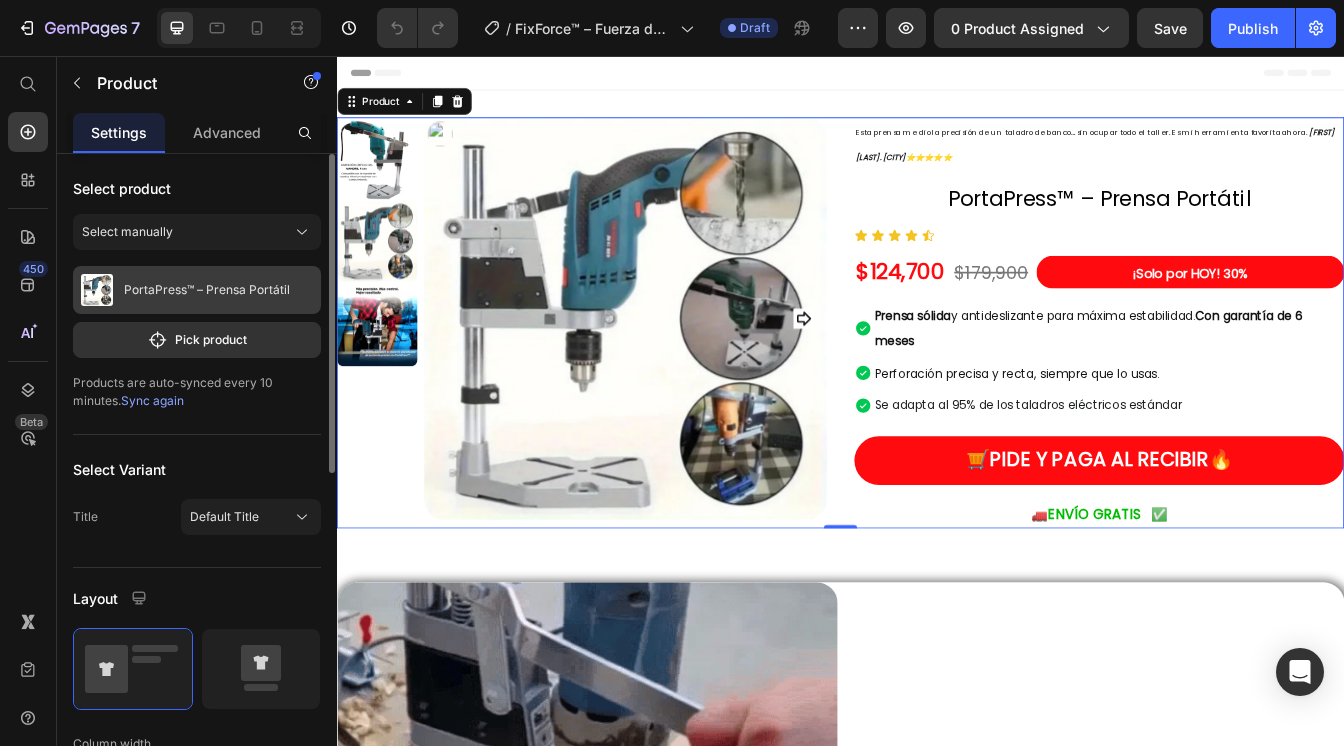 click on "PortaPress™ – Prensa Portátil" at bounding box center [197, 290] 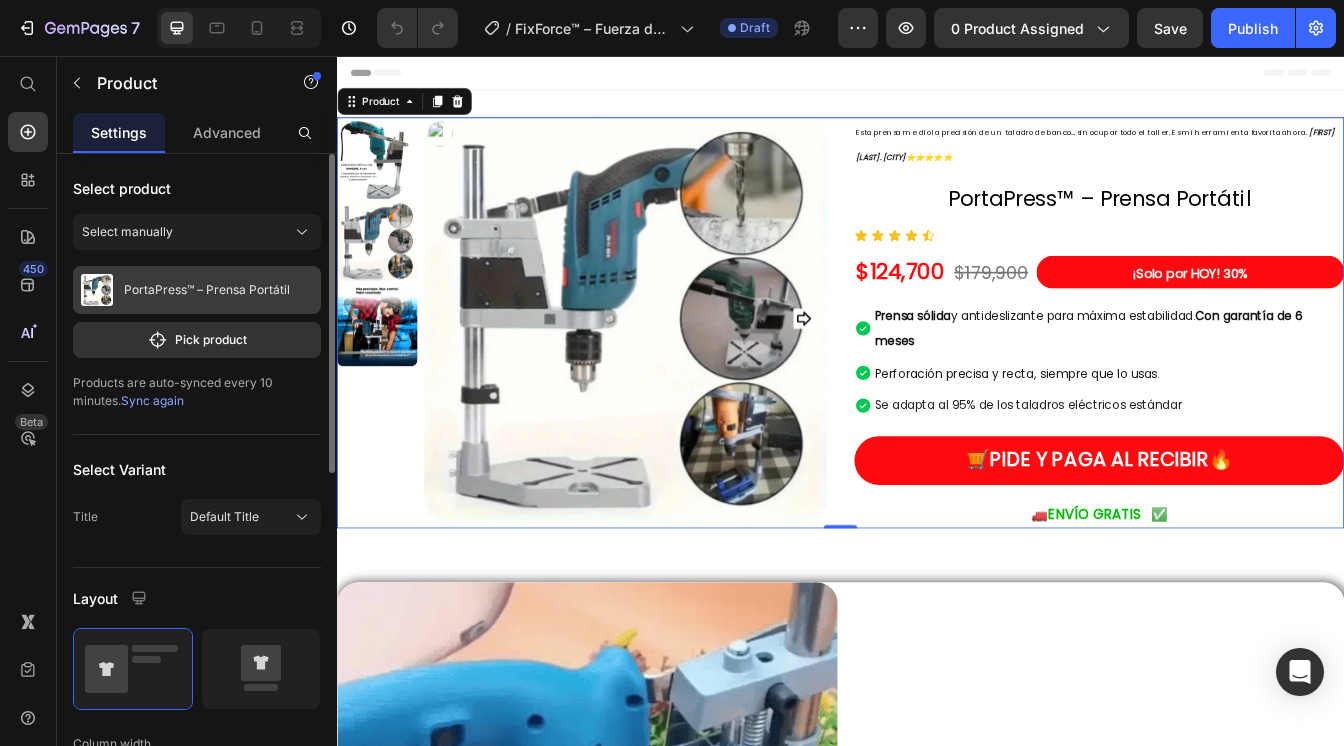 click on "PortaPress™ – Prensa Portátil" at bounding box center (207, 290) 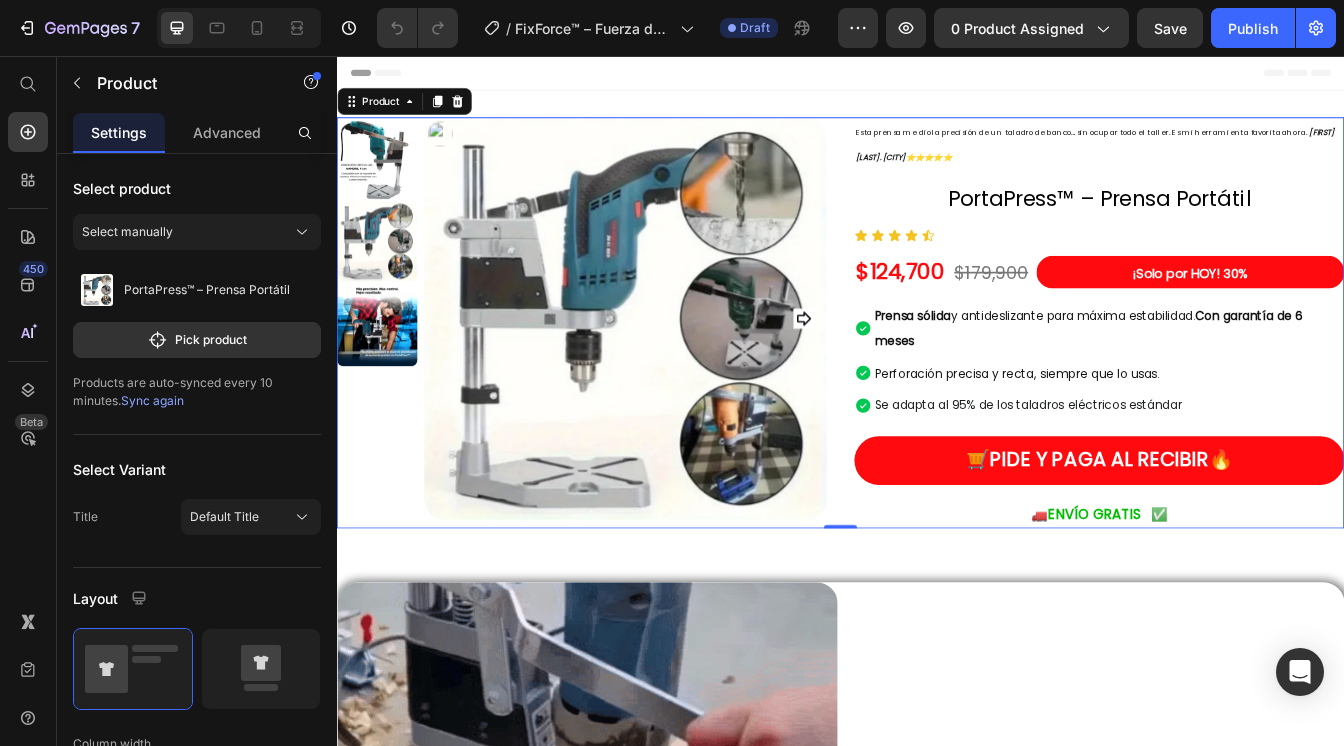 click on "Sync again" at bounding box center [152, 400] 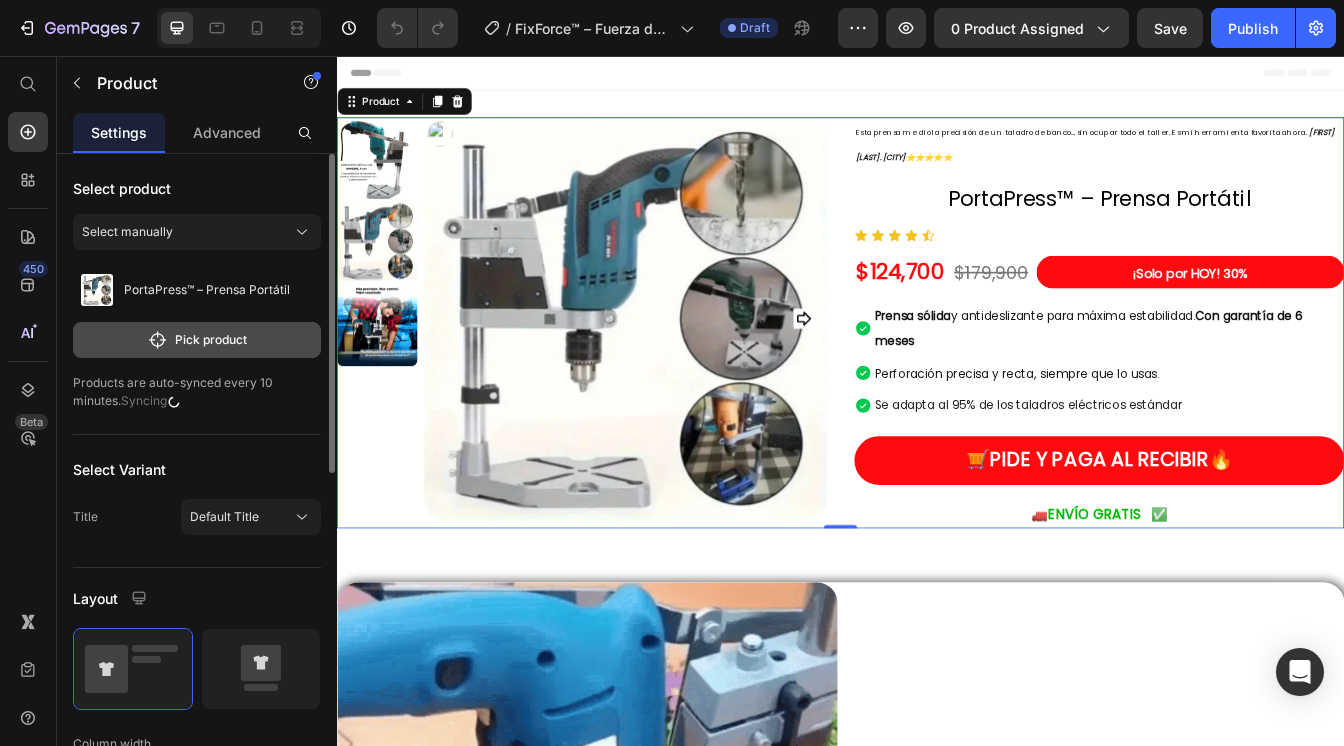 click on "Pick product" at bounding box center [197, 340] 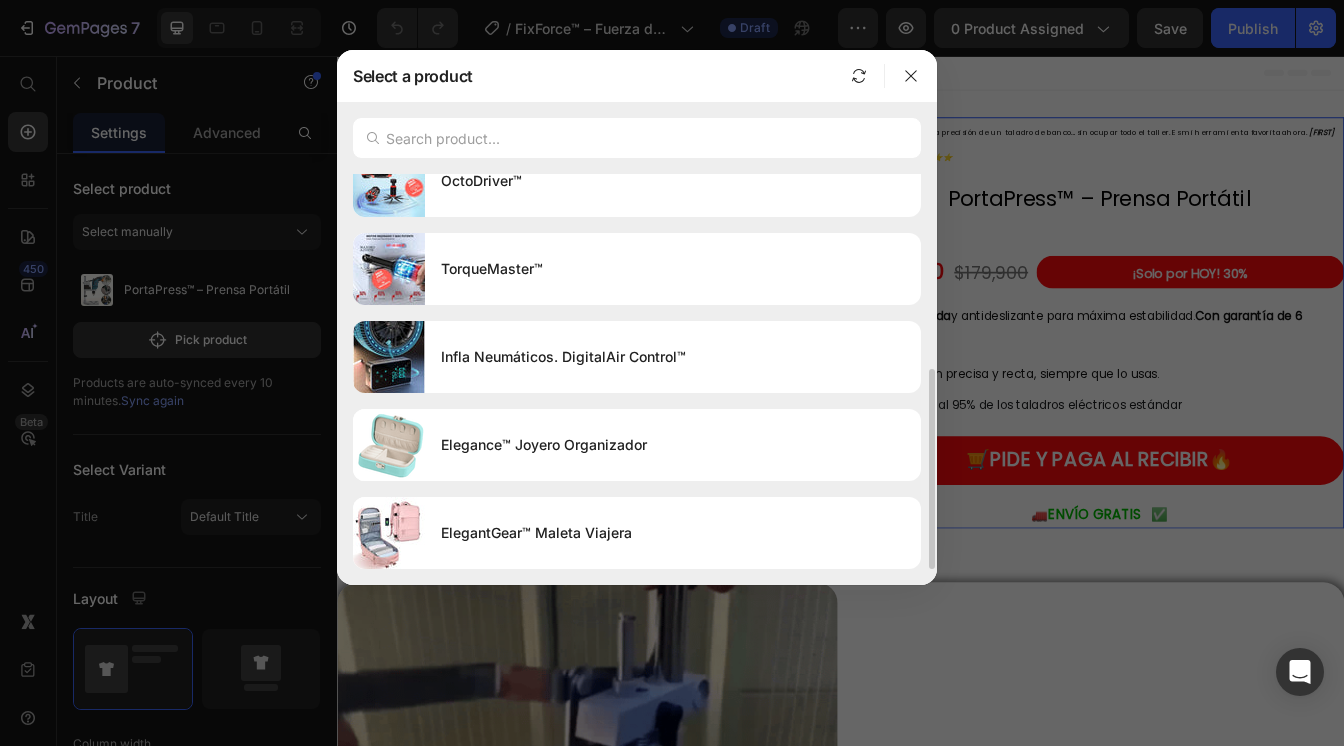 scroll, scrollTop: 0, scrollLeft: 0, axis: both 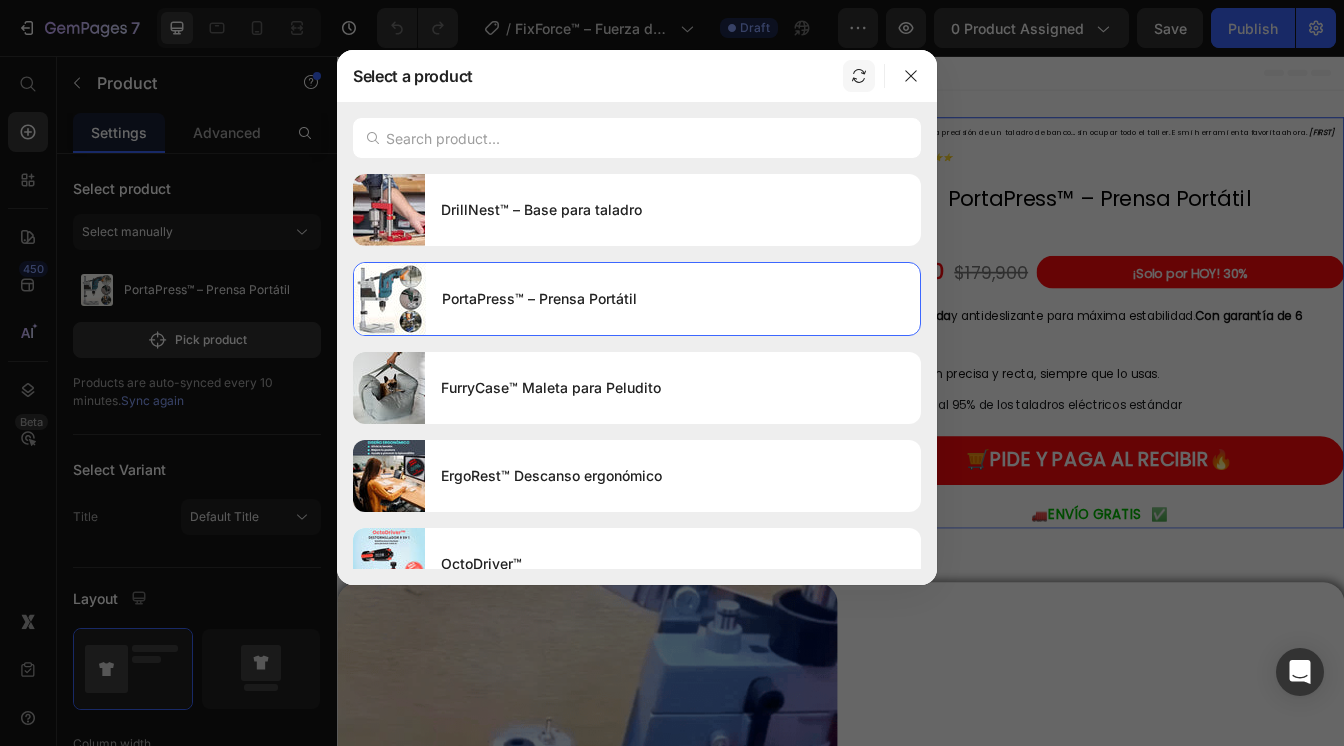 click at bounding box center [859, 76] 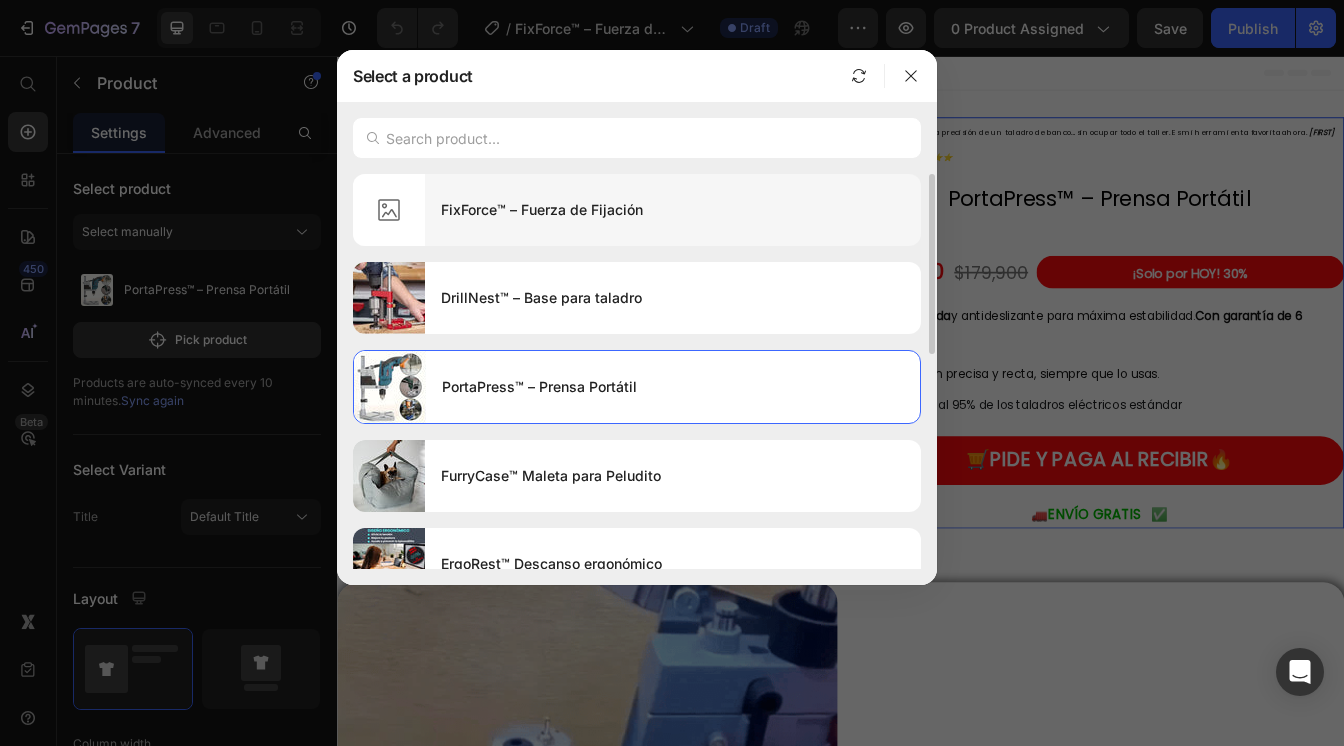 click on "FixForce™ – Fuerza de Fijación" at bounding box center [673, 210] 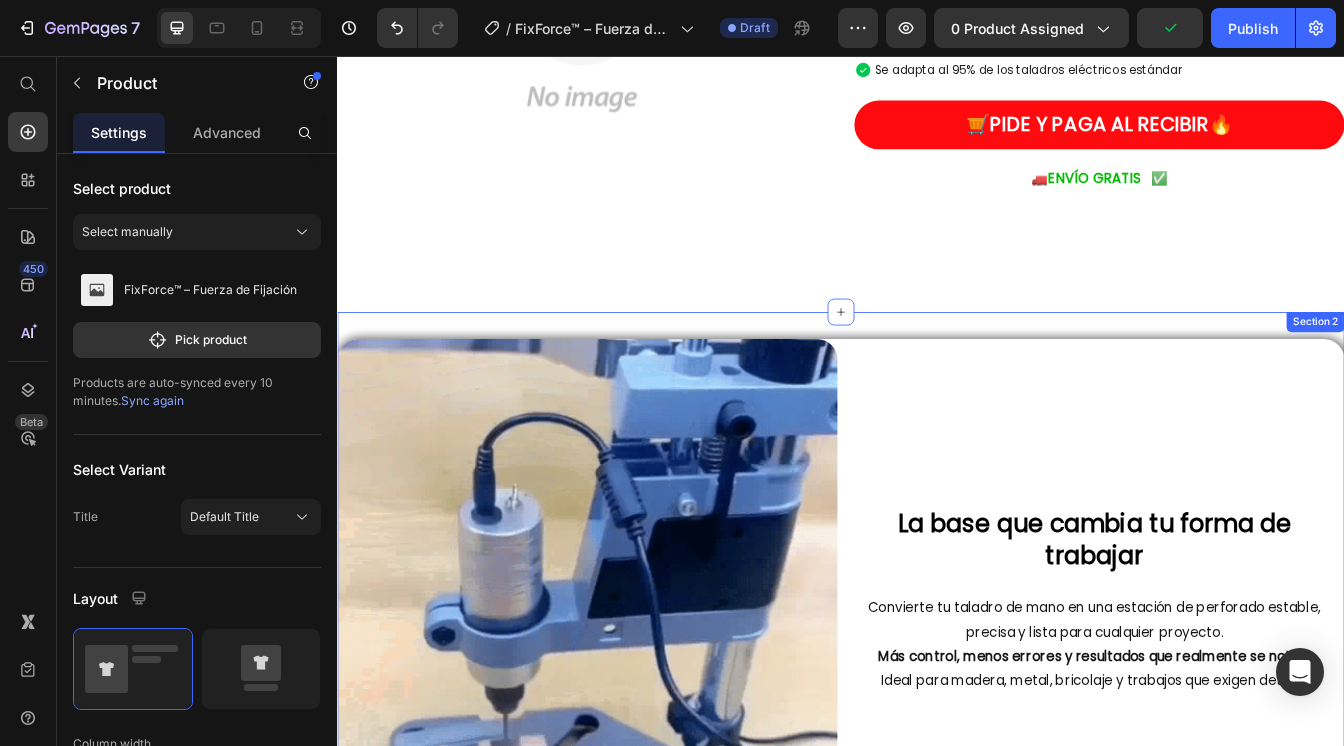scroll, scrollTop: 0, scrollLeft: 0, axis: both 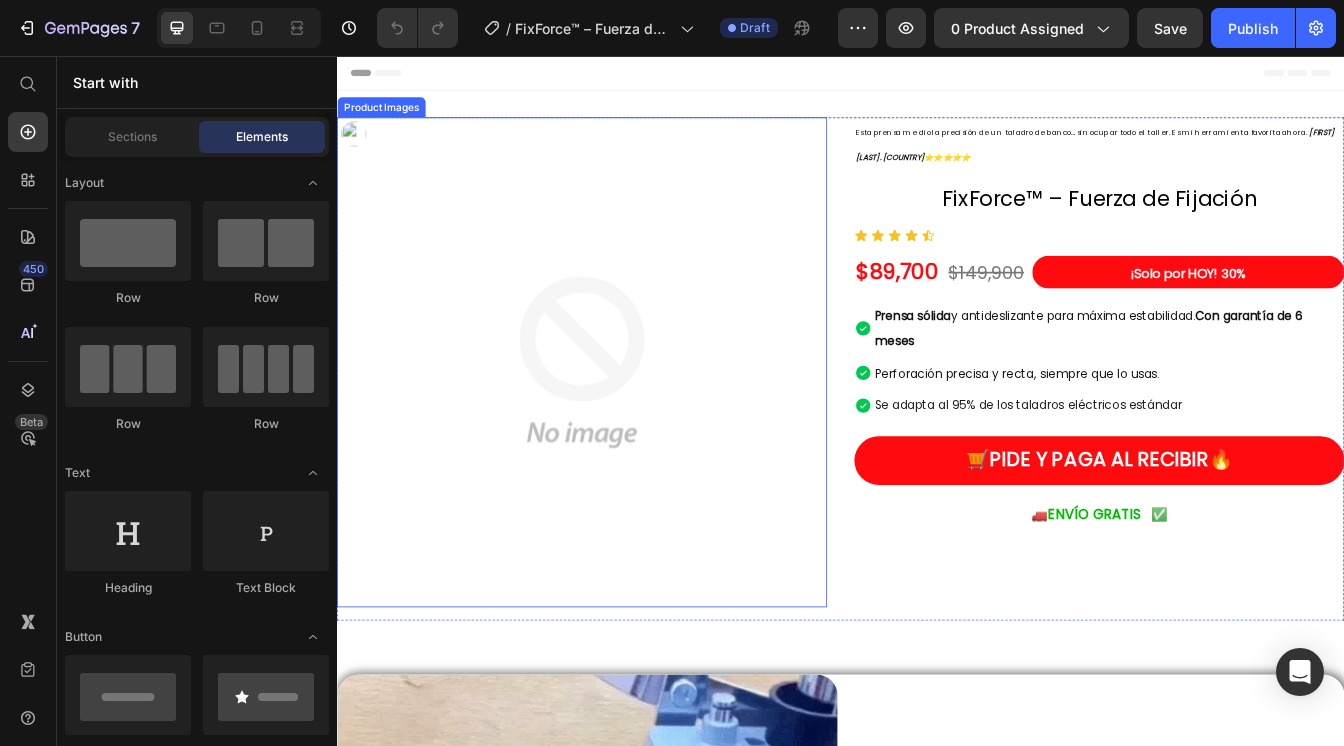 click at bounding box center (629, 421) 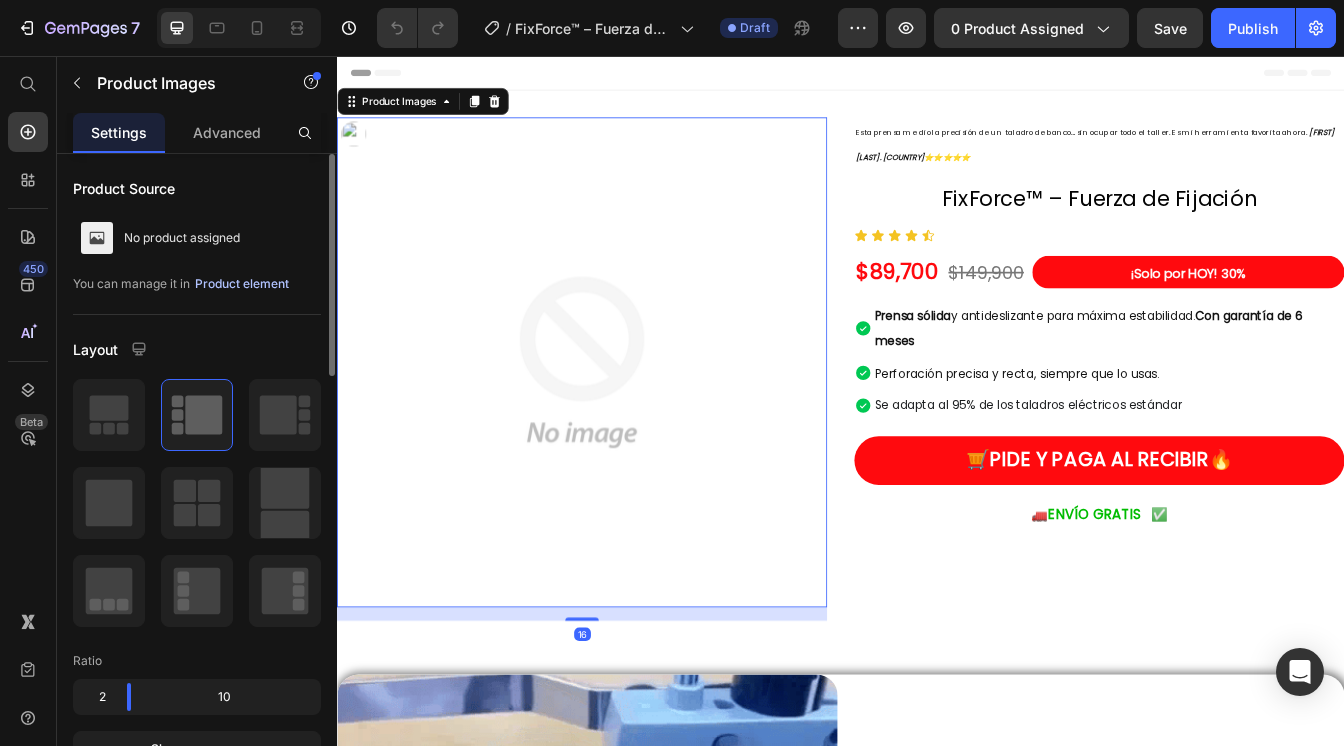 click on "Product element" at bounding box center (242, 284) 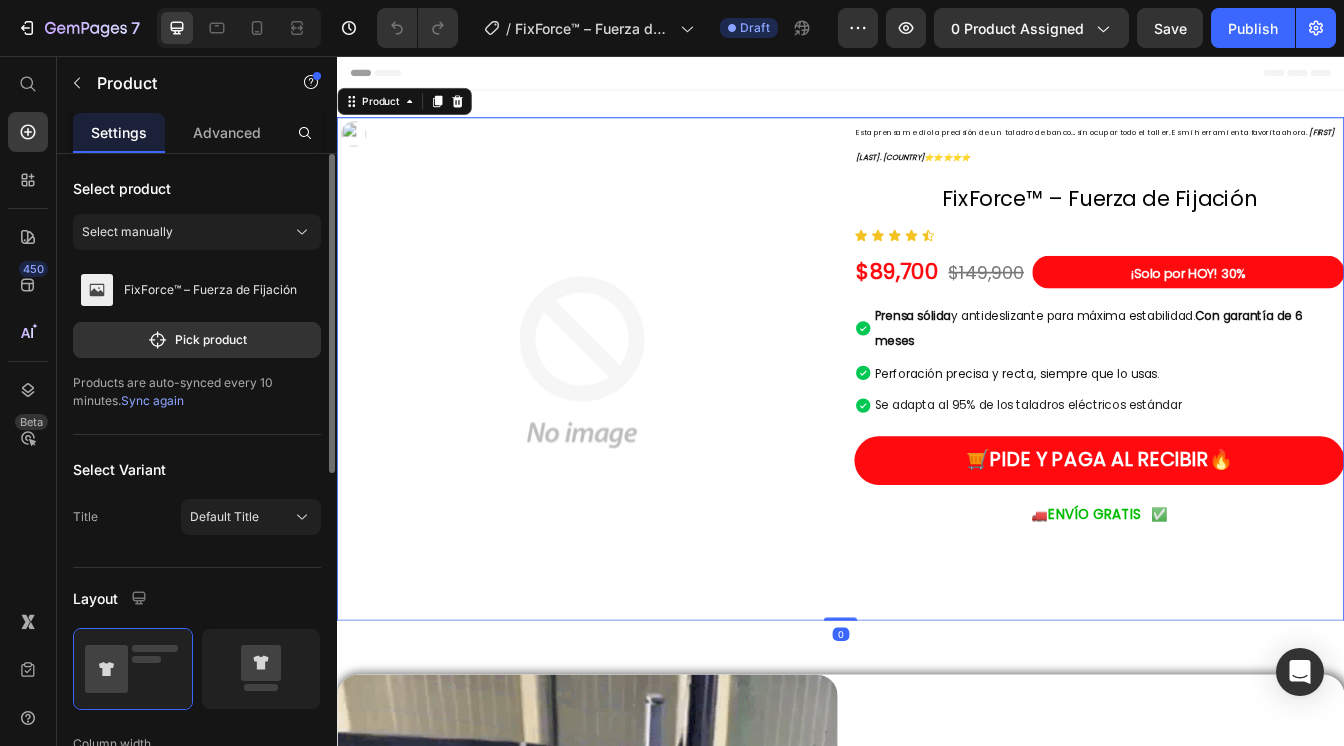click on "Sync again" at bounding box center (152, 400) 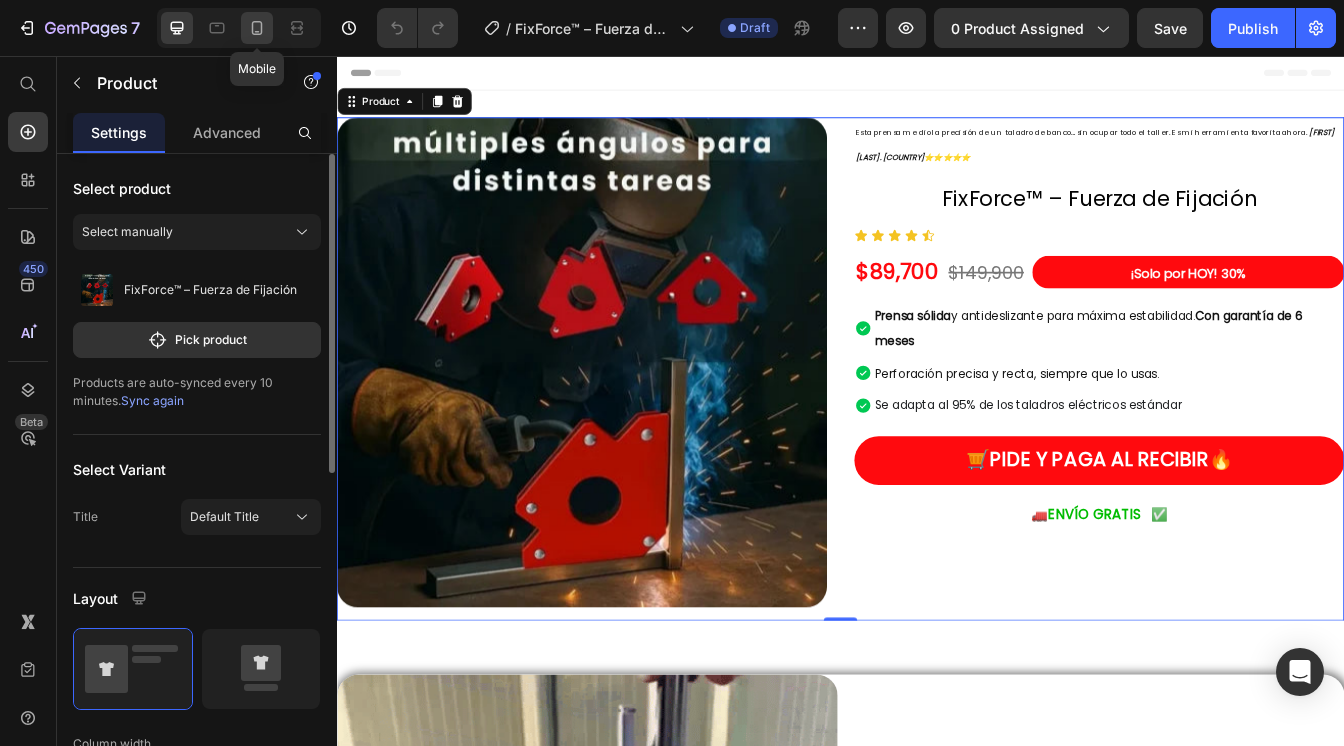 click 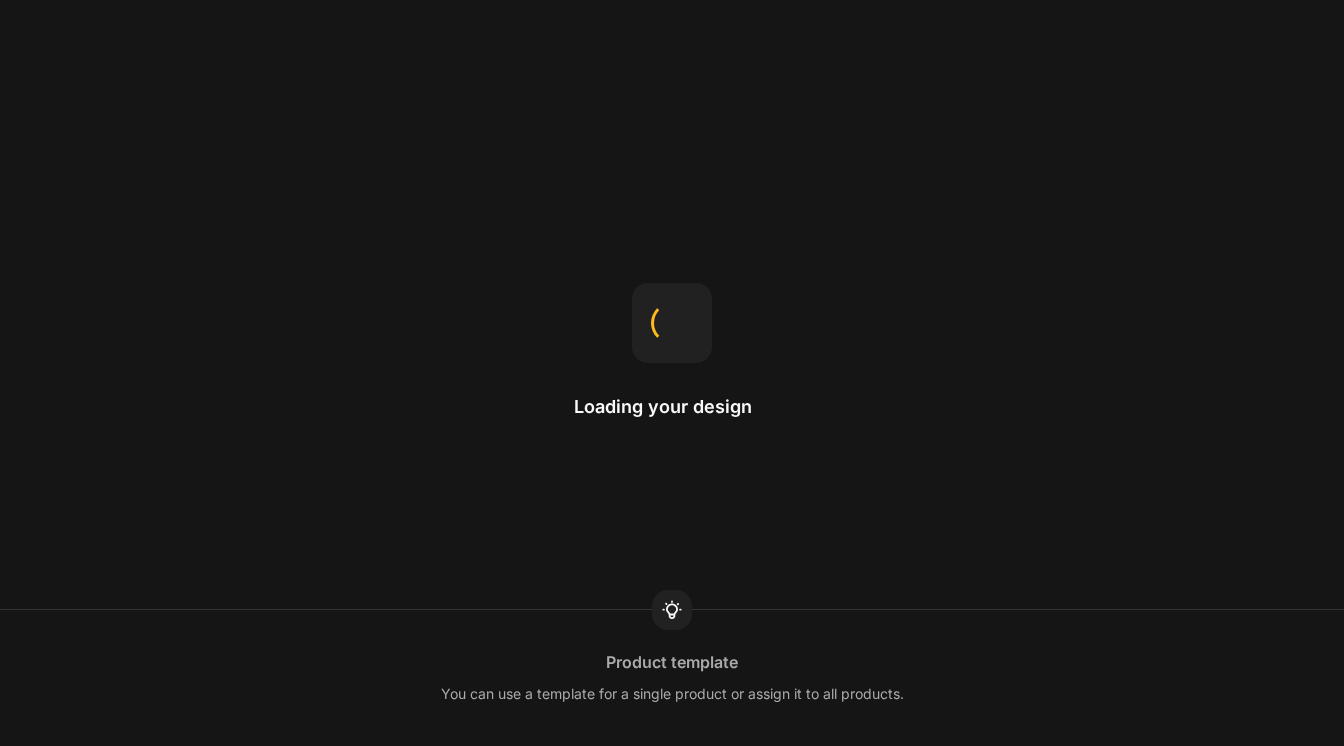 scroll, scrollTop: 0, scrollLeft: 0, axis: both 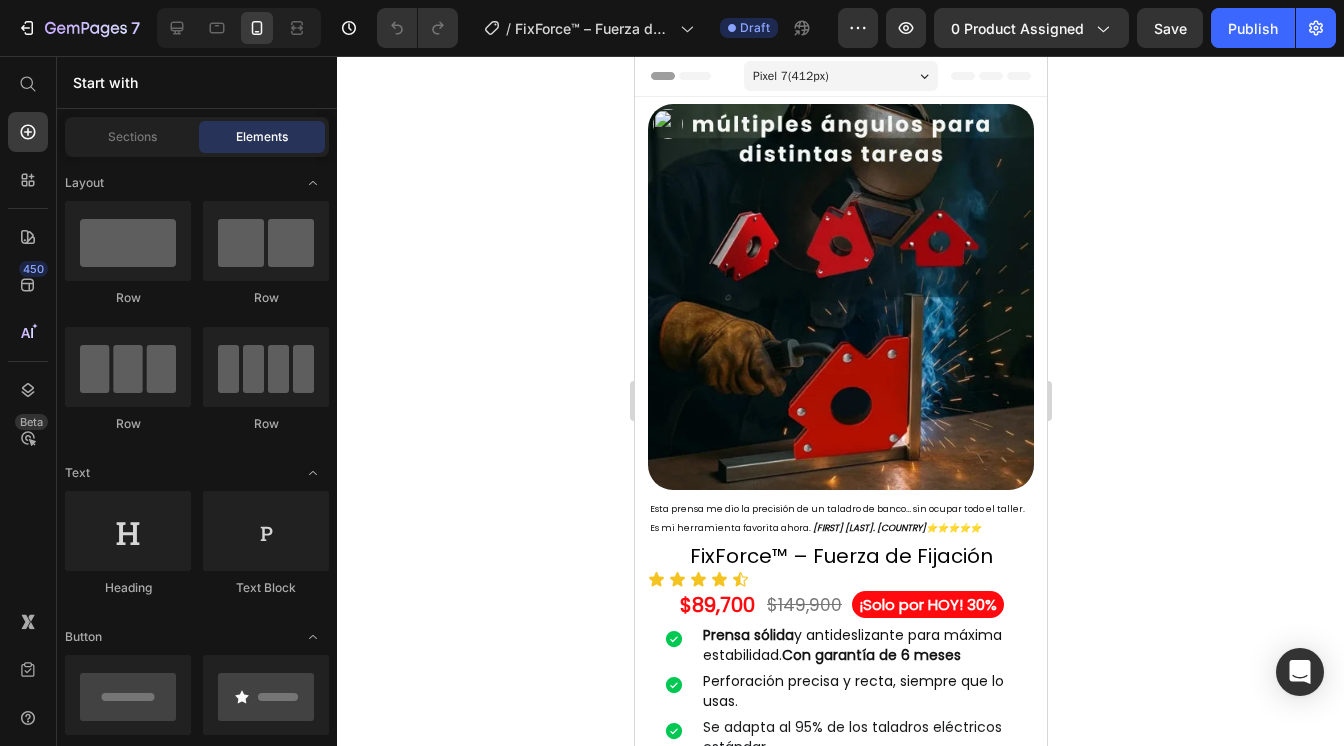click at bounding box center (840, 297) 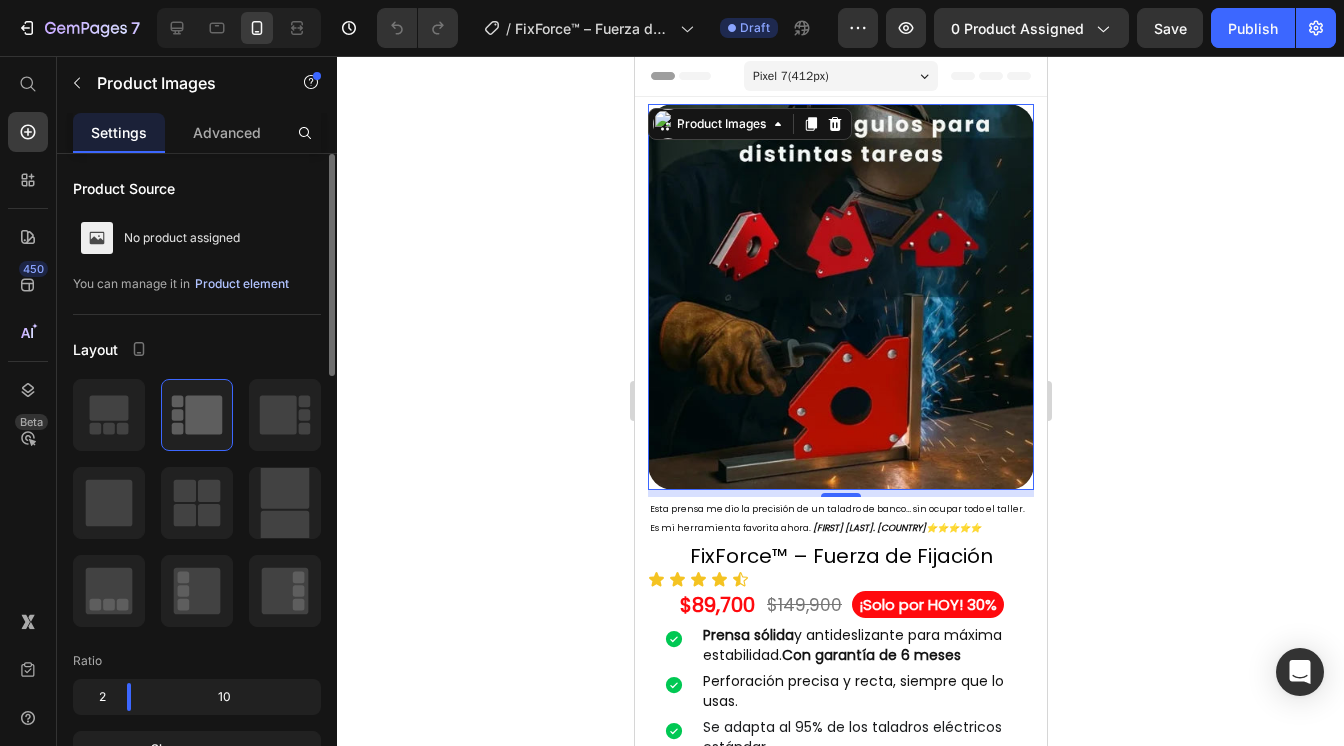 click on "Product element" at bounding box center (242, 284) 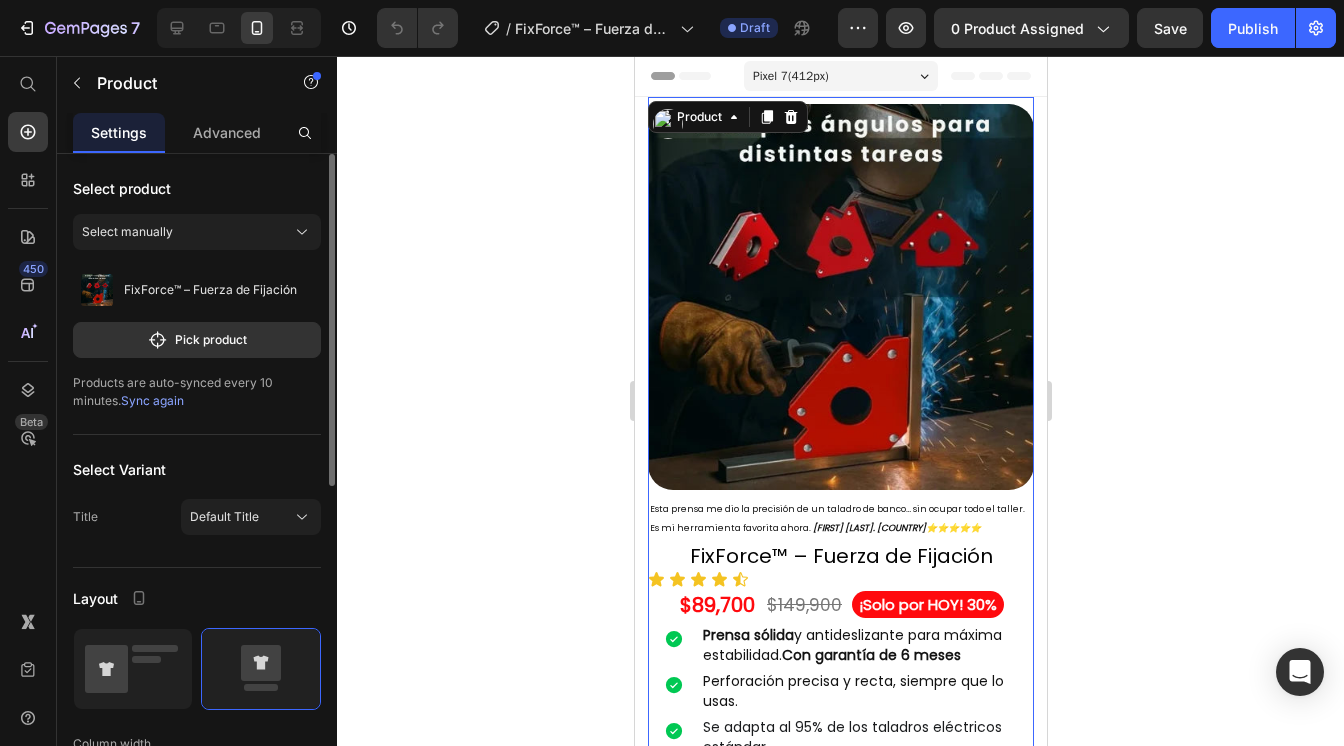 click on "Sync again" at bounding box center [152, 400] 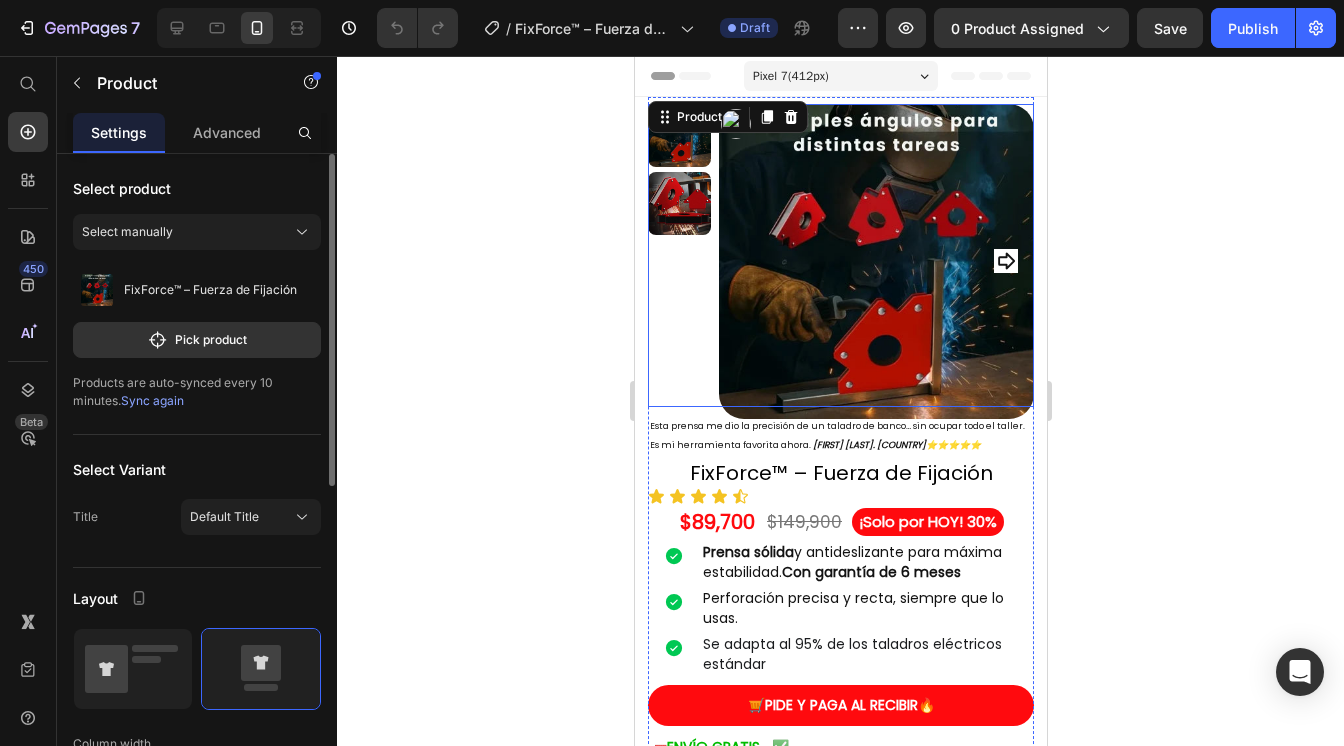 click 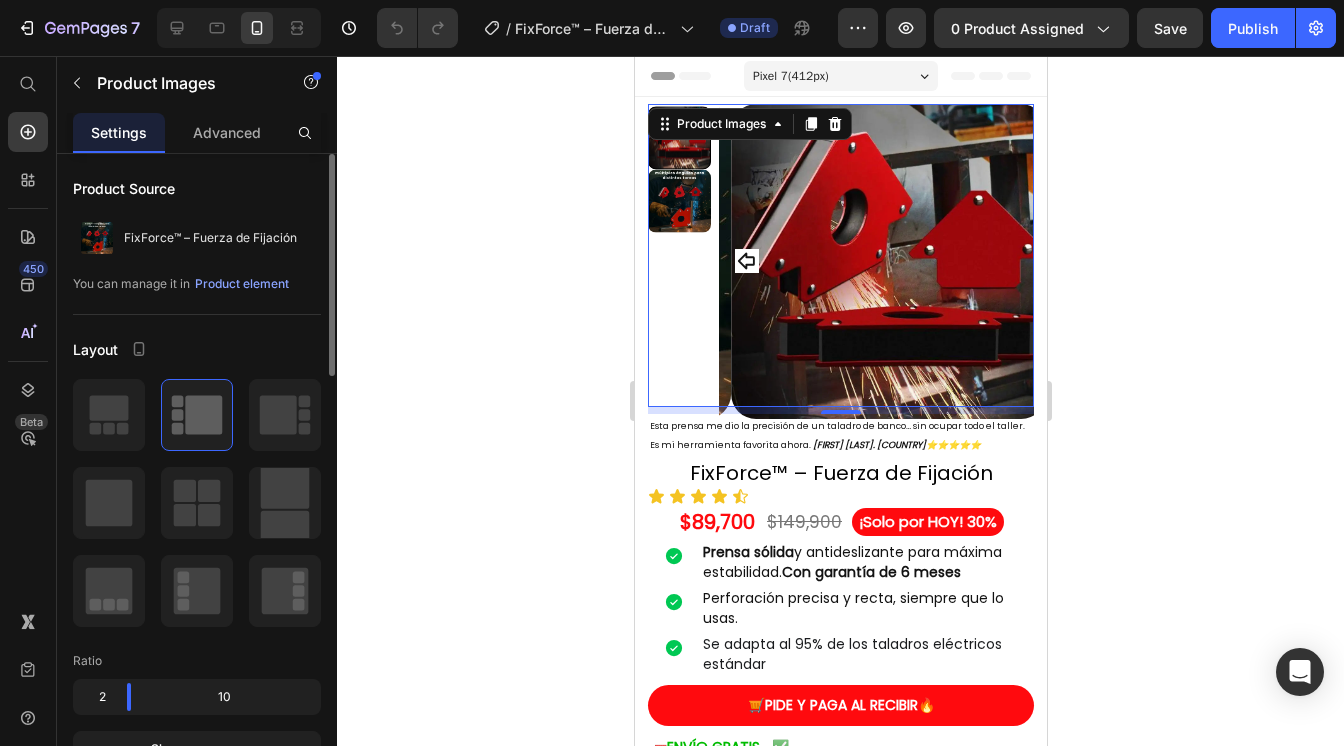 click at bounding box center (840, 255) 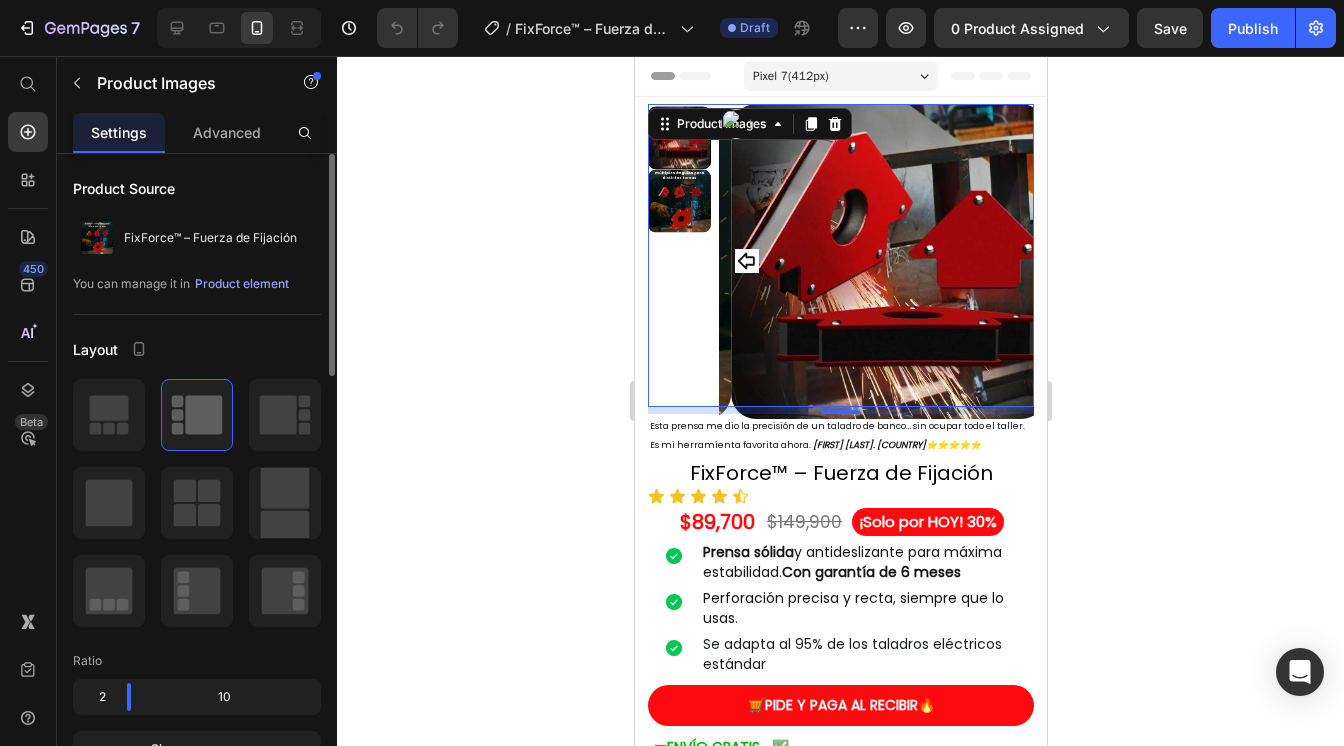 click 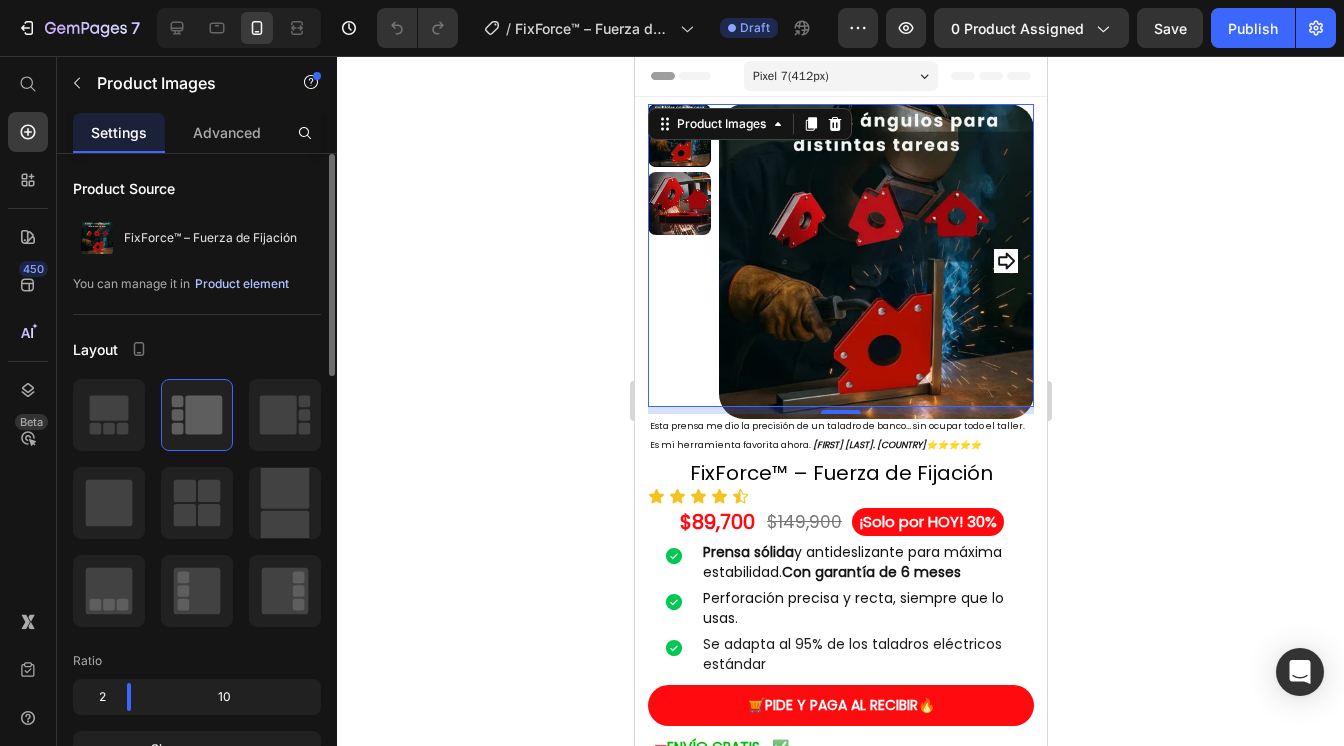 click on "Product element" at bounding box center [242, 284] 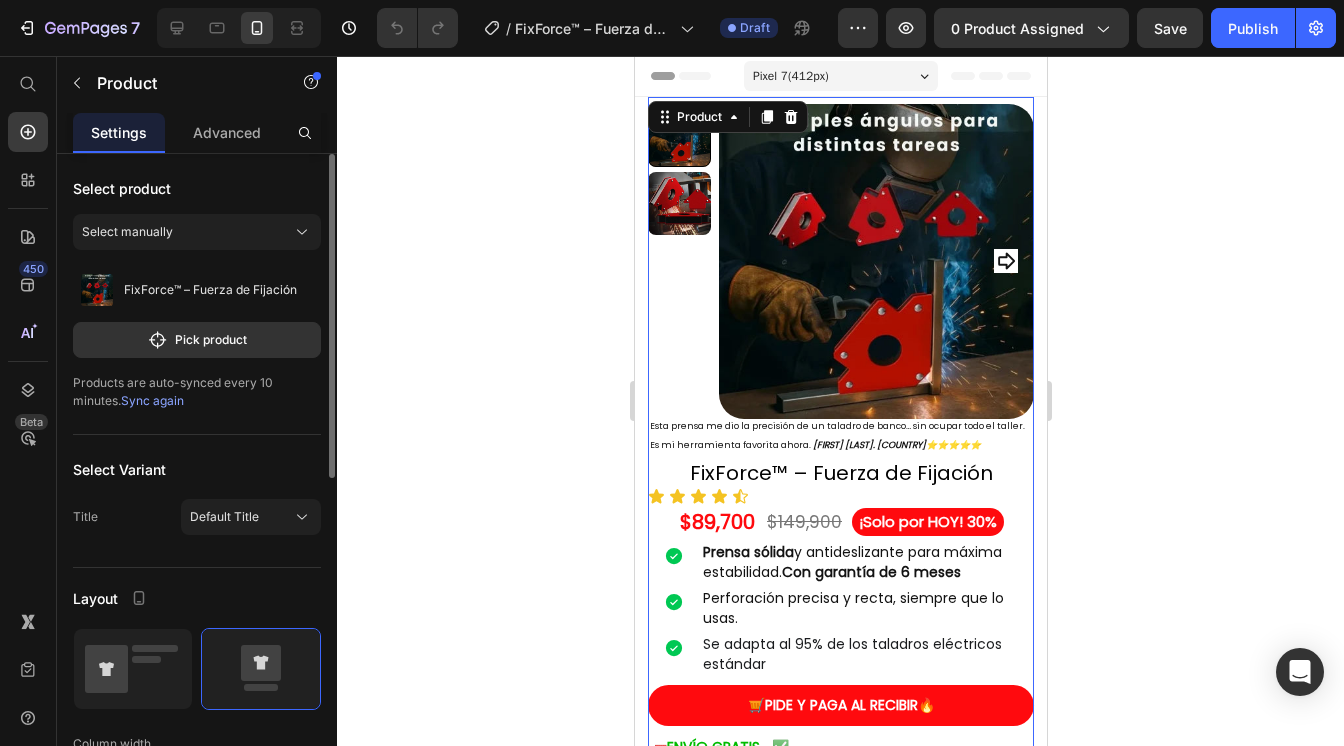click on "Sync again" at bounding box center (152, 400) 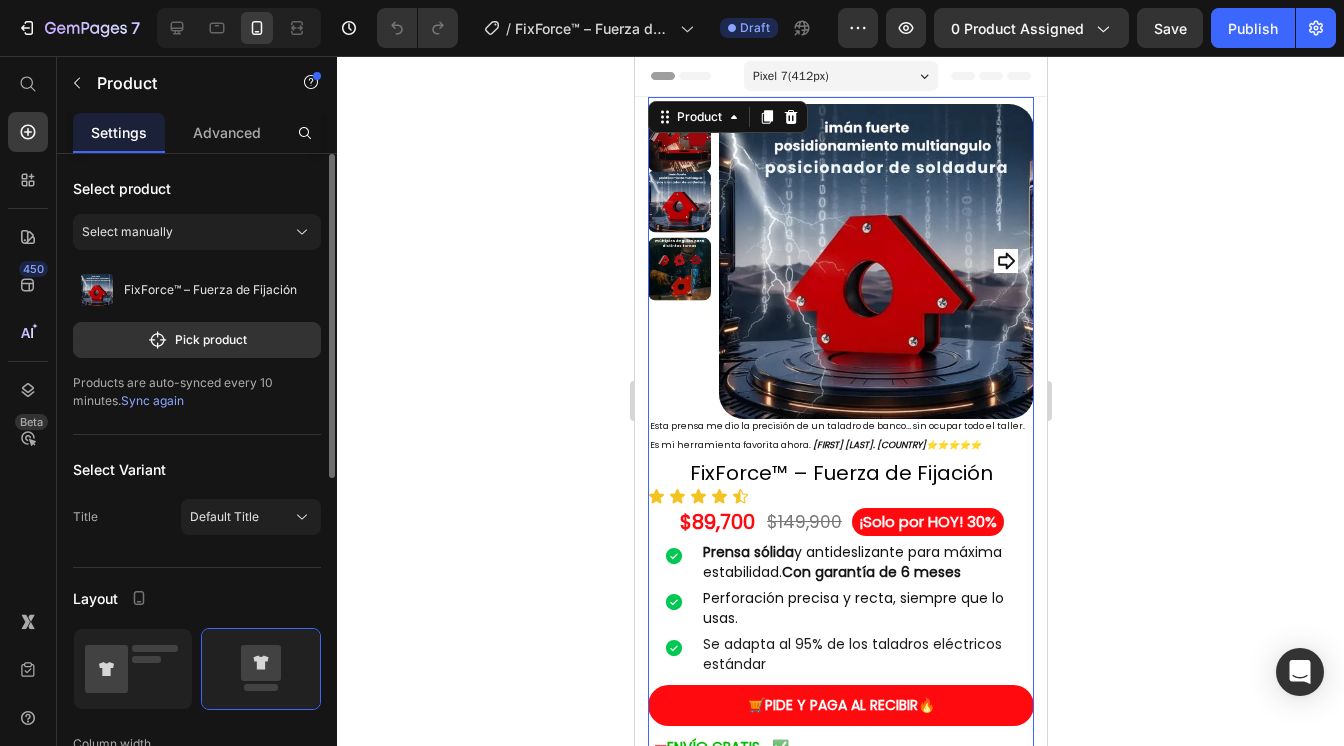 click 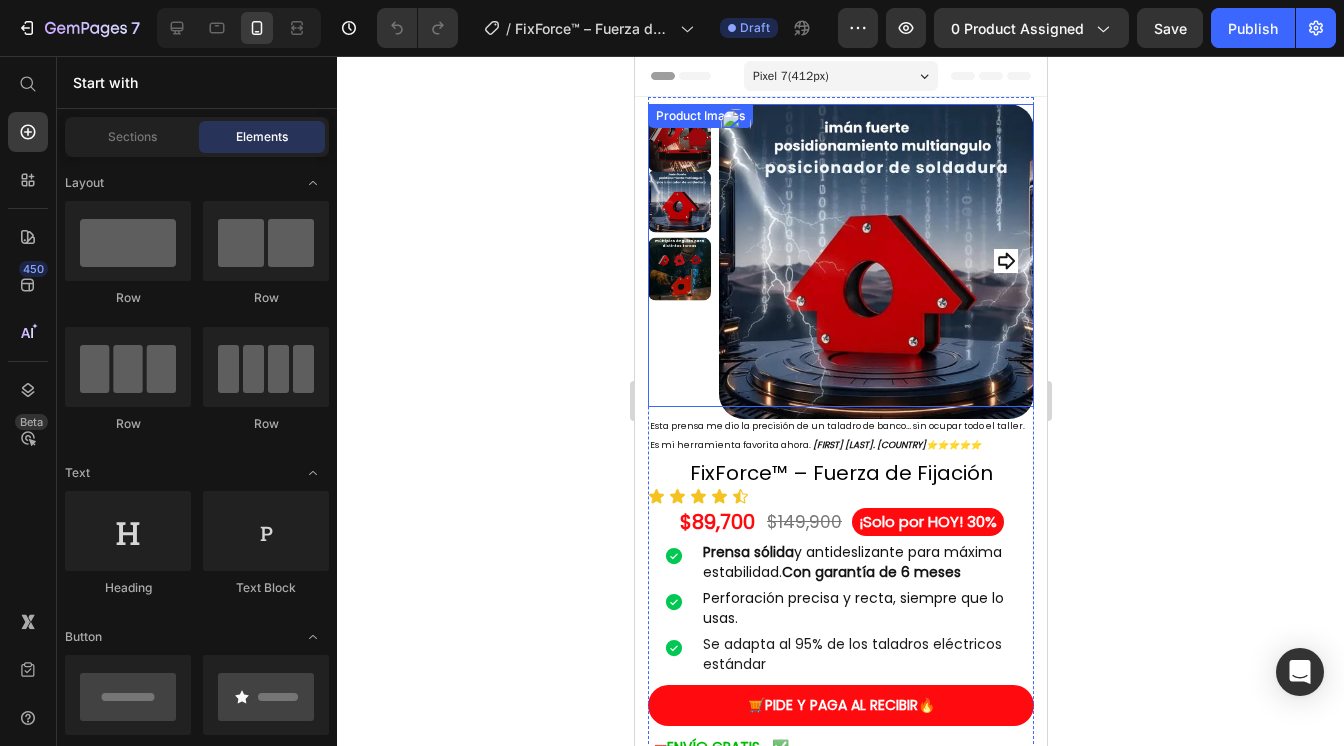 click at bounding box center (875, 261) 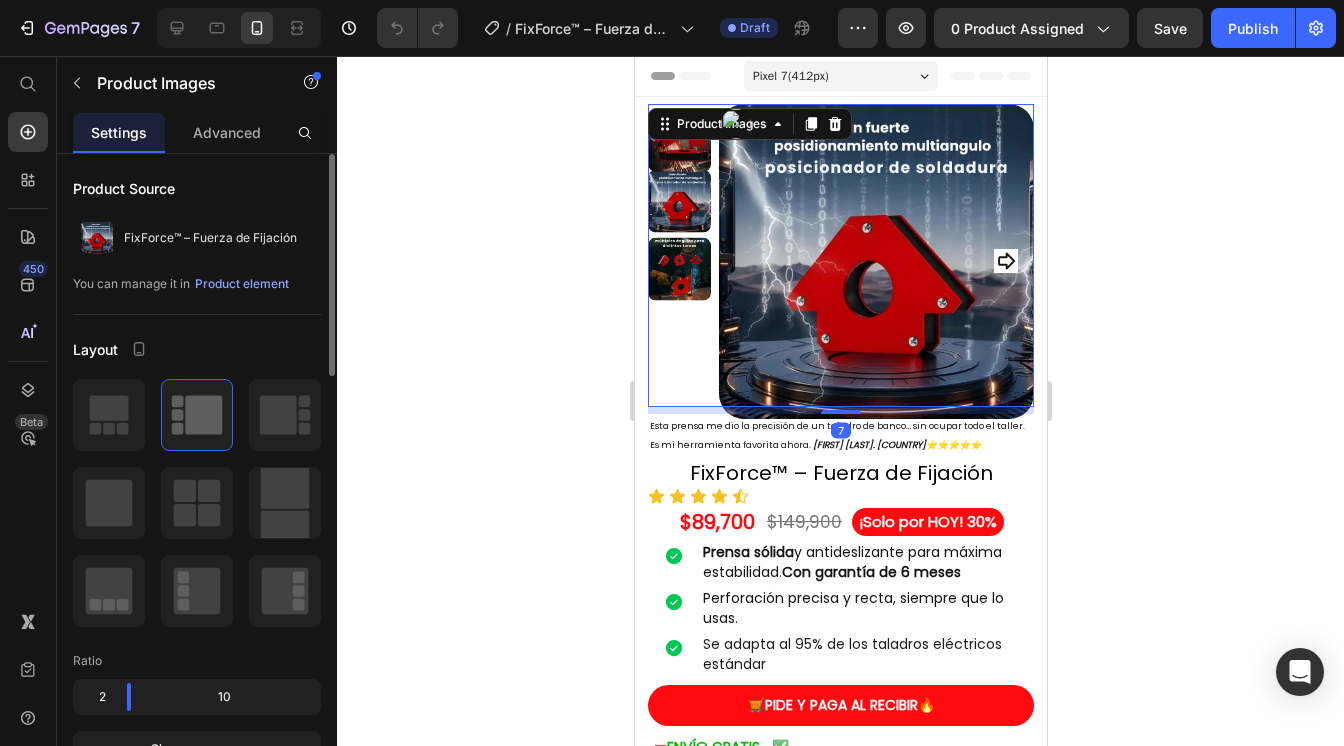 click at bounding box center [1005, 261] 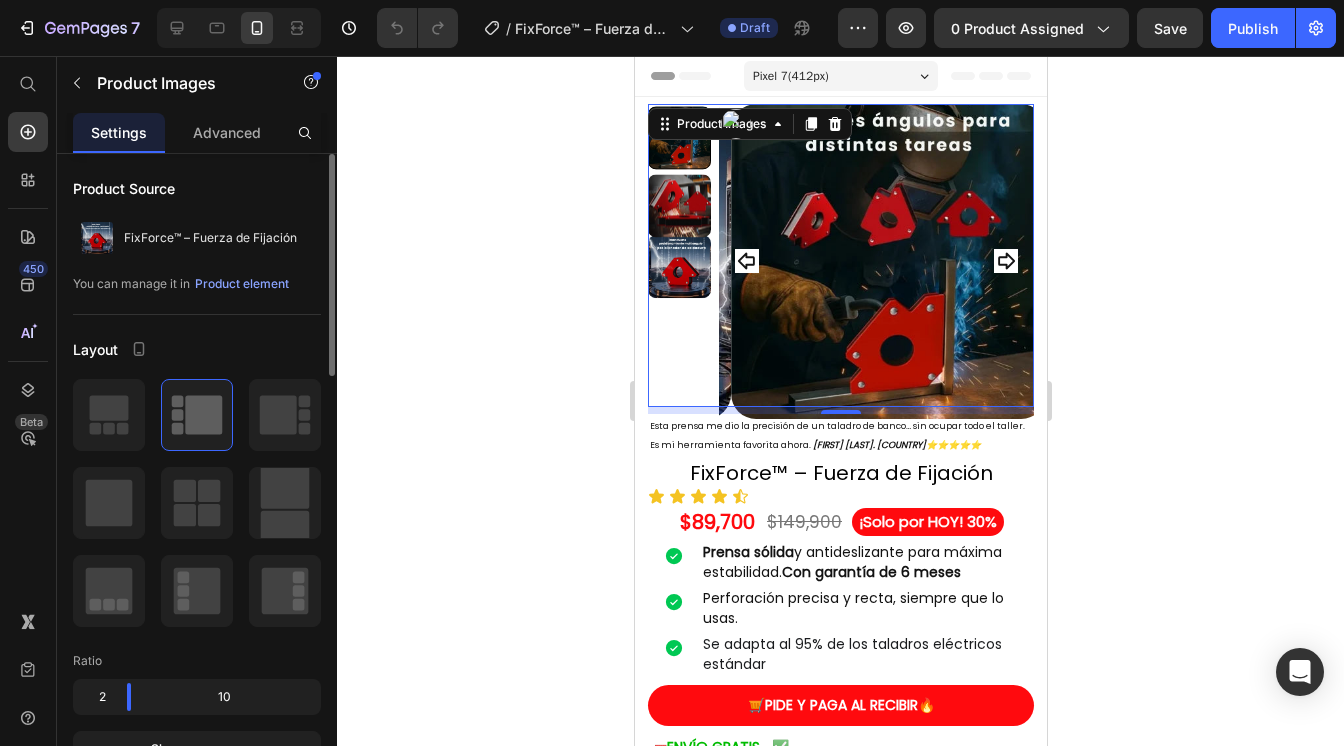 click 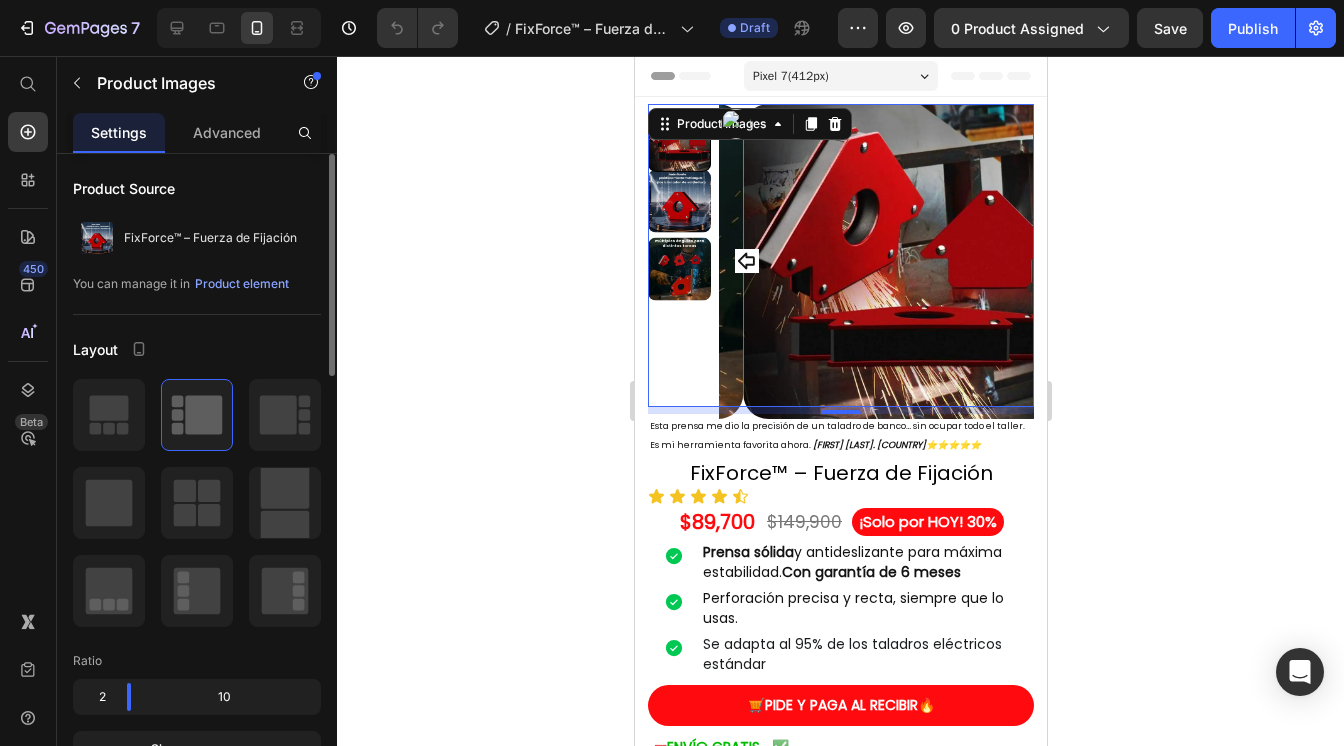 click 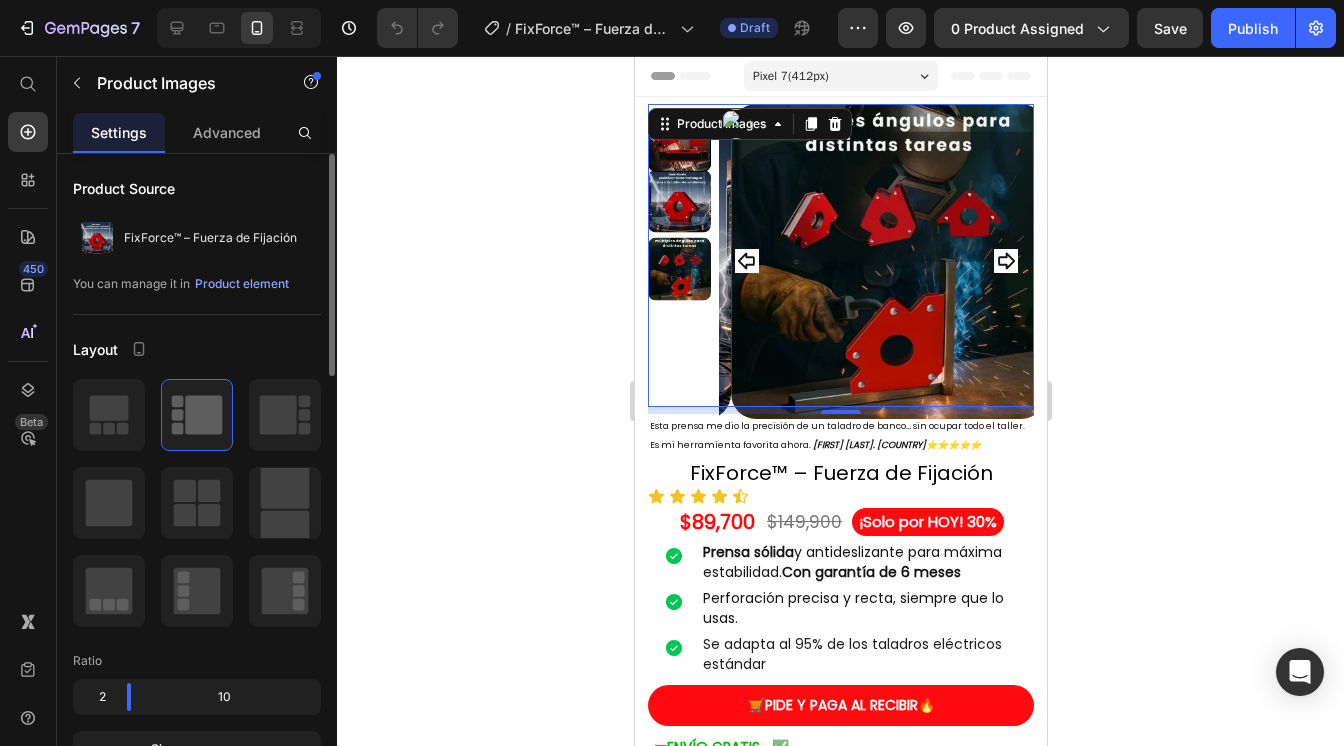 click 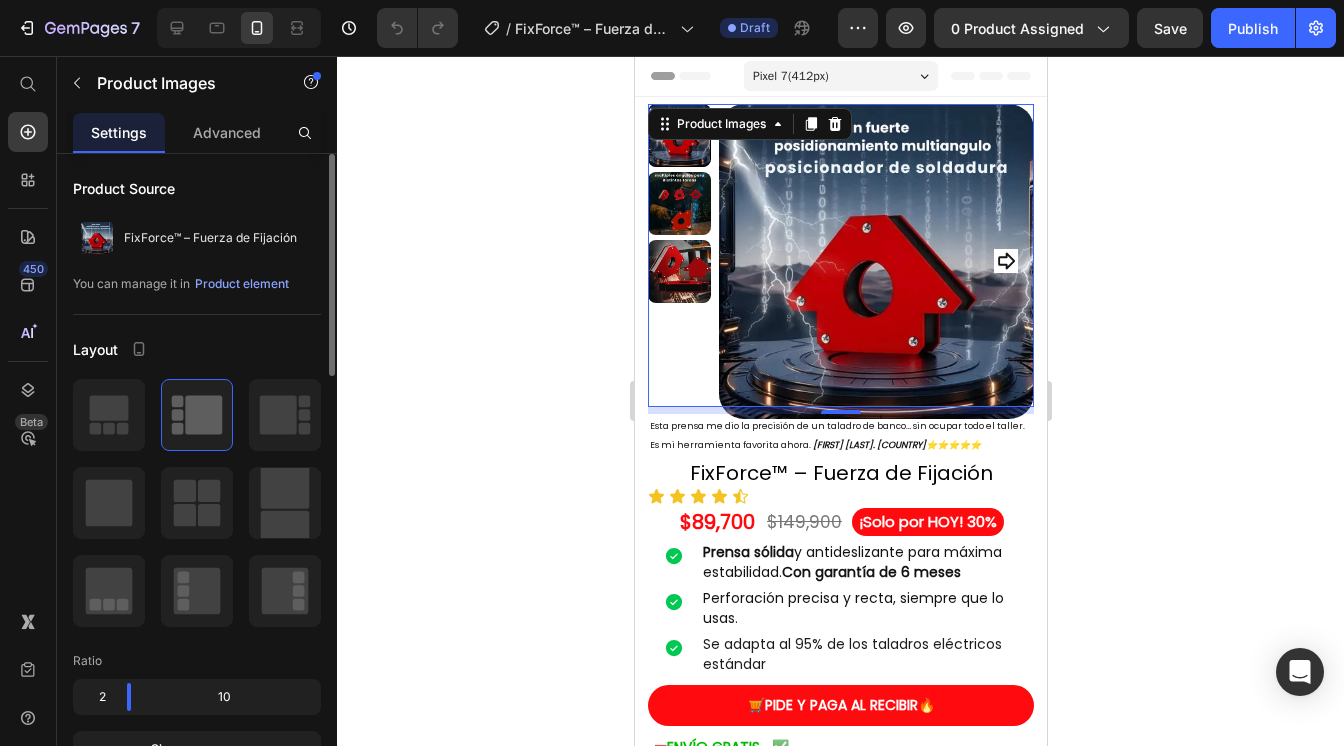 click 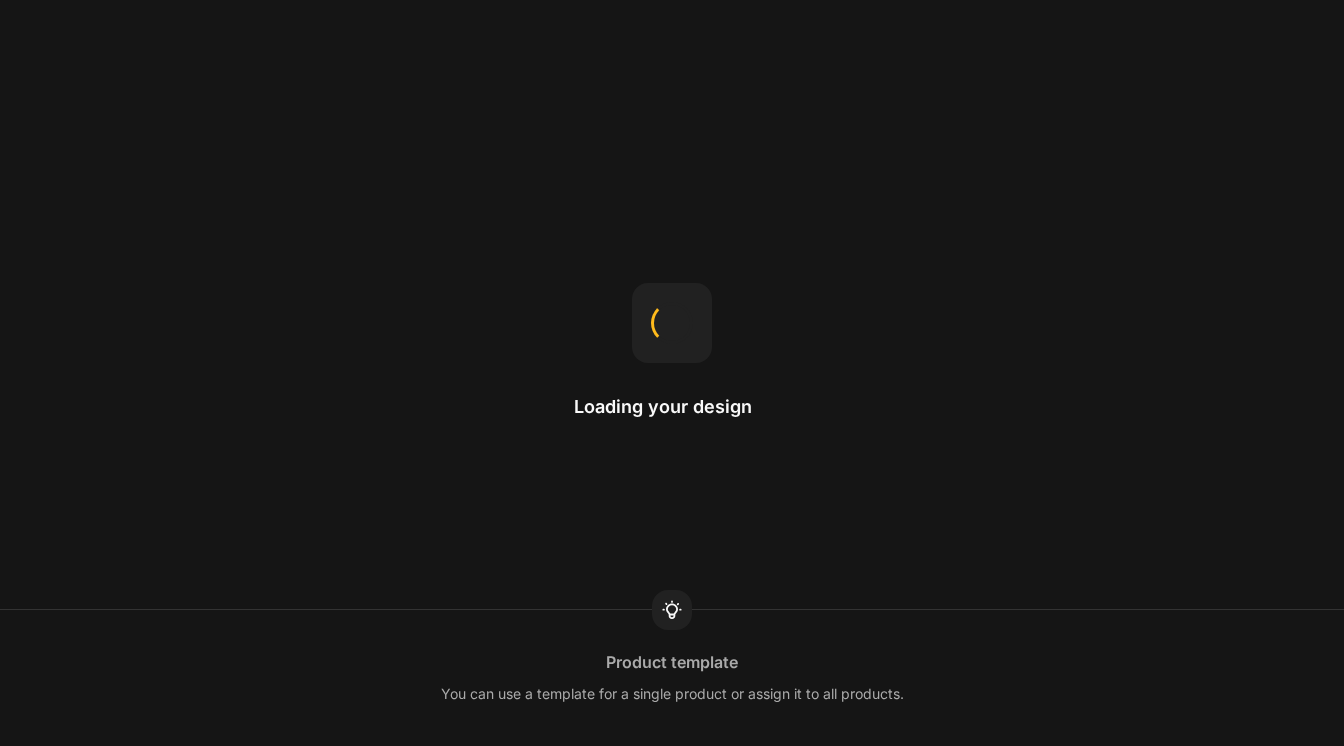 scroll, scrollTop: 0, scrollLeft: 0, axis: both 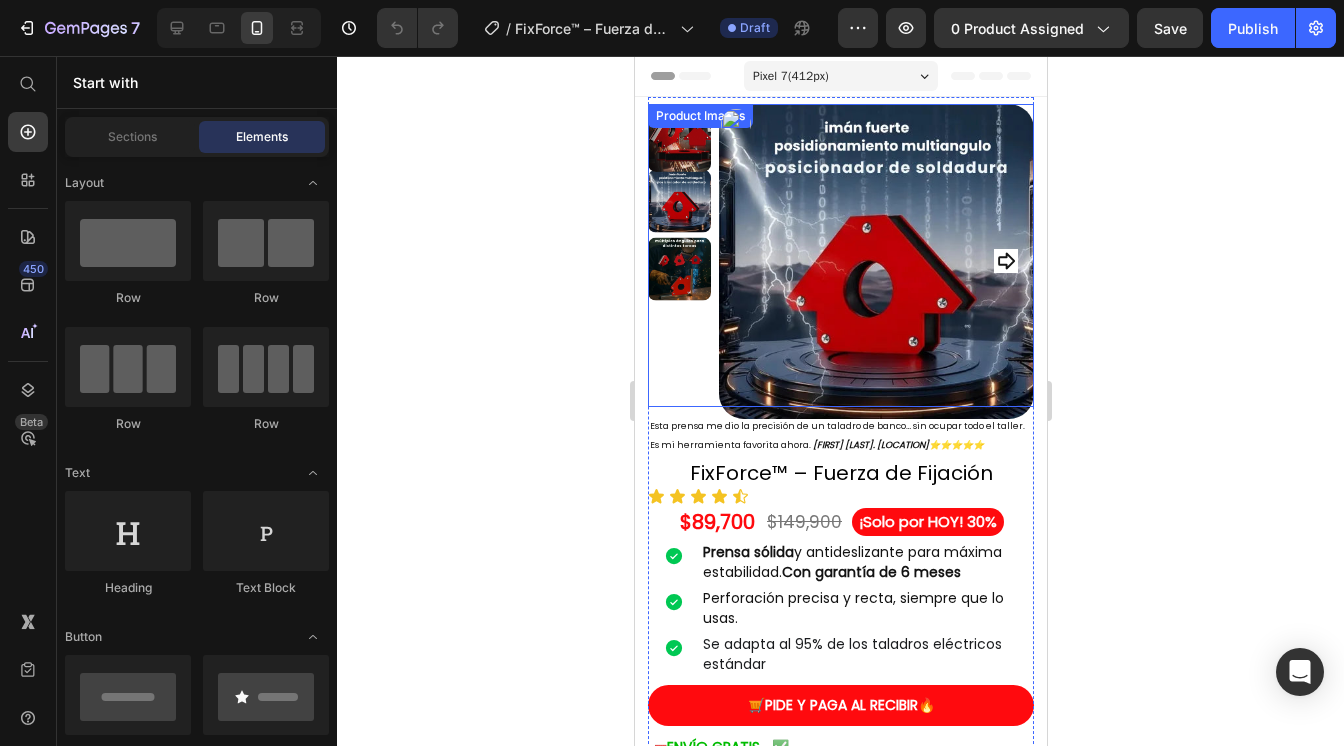 click at bounding box center (875, 261) 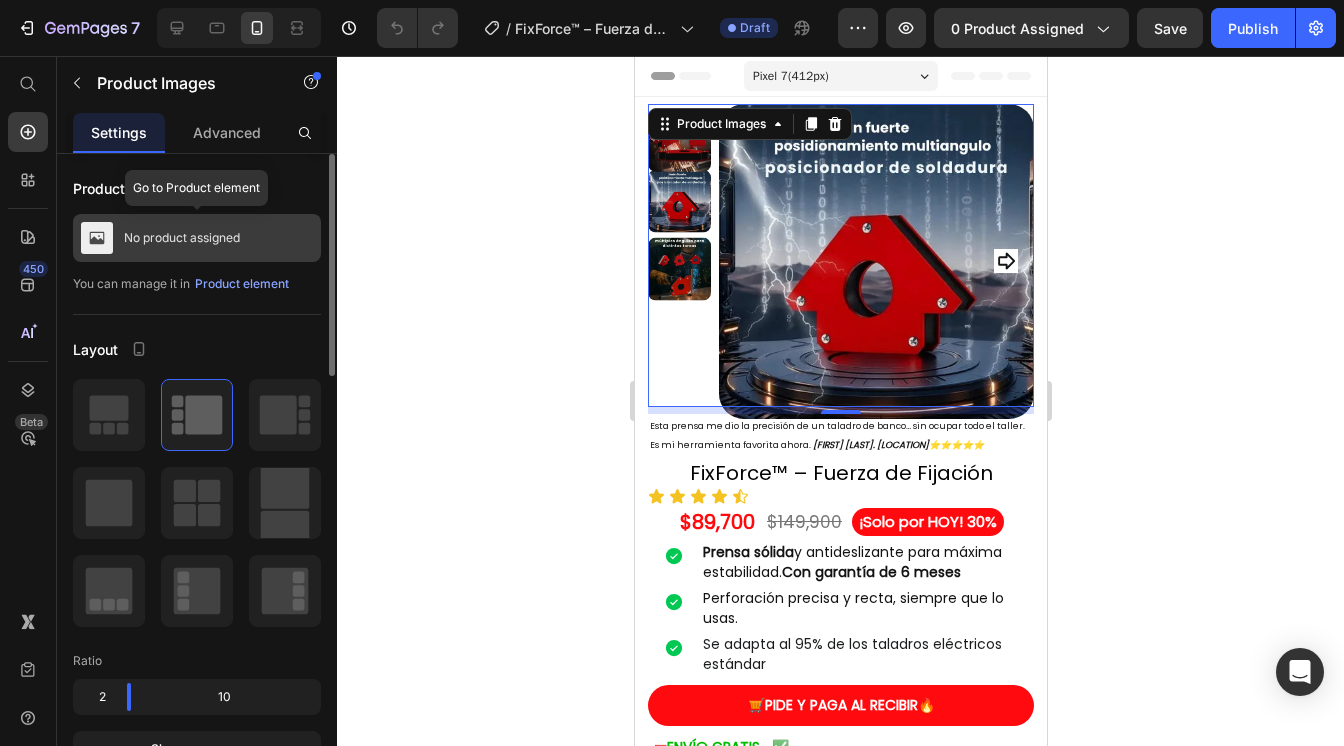 click on "No product assigned" at bounding box center (182, 238) 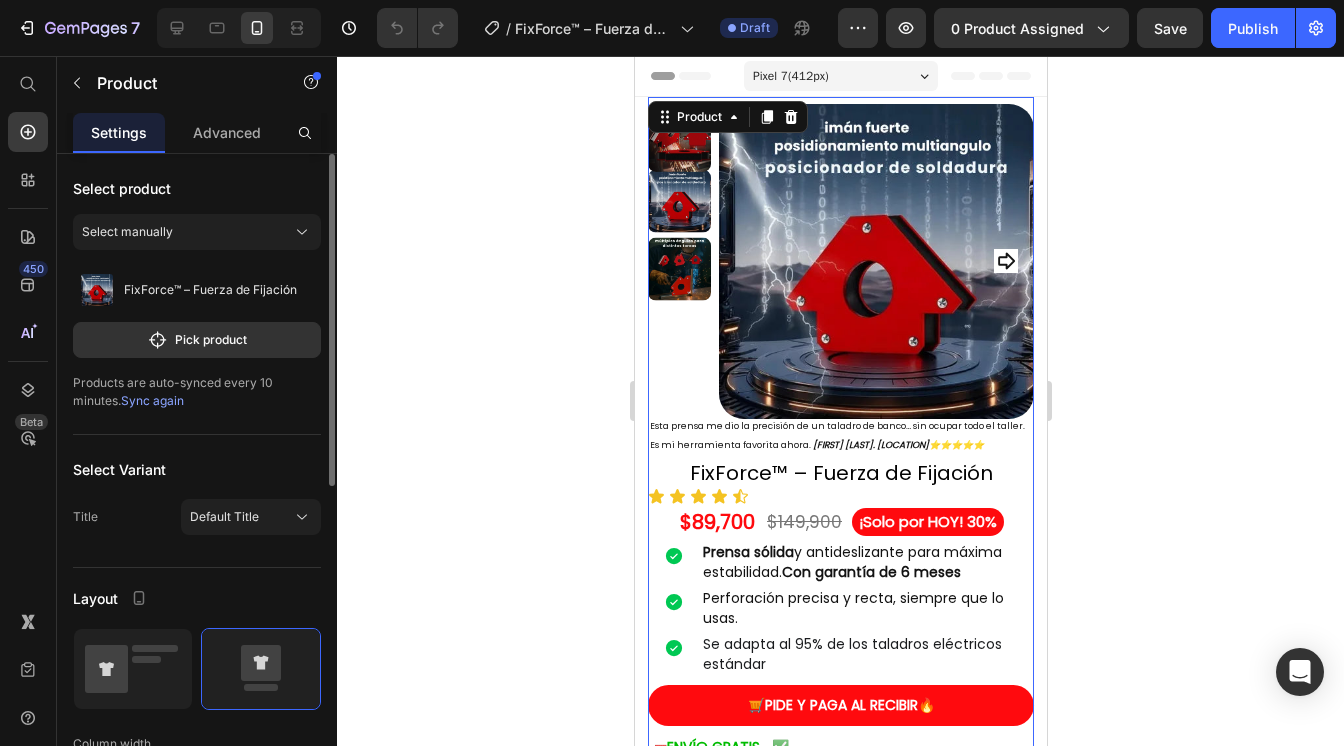 click on "Sync again" at bounding box center [152, 400] 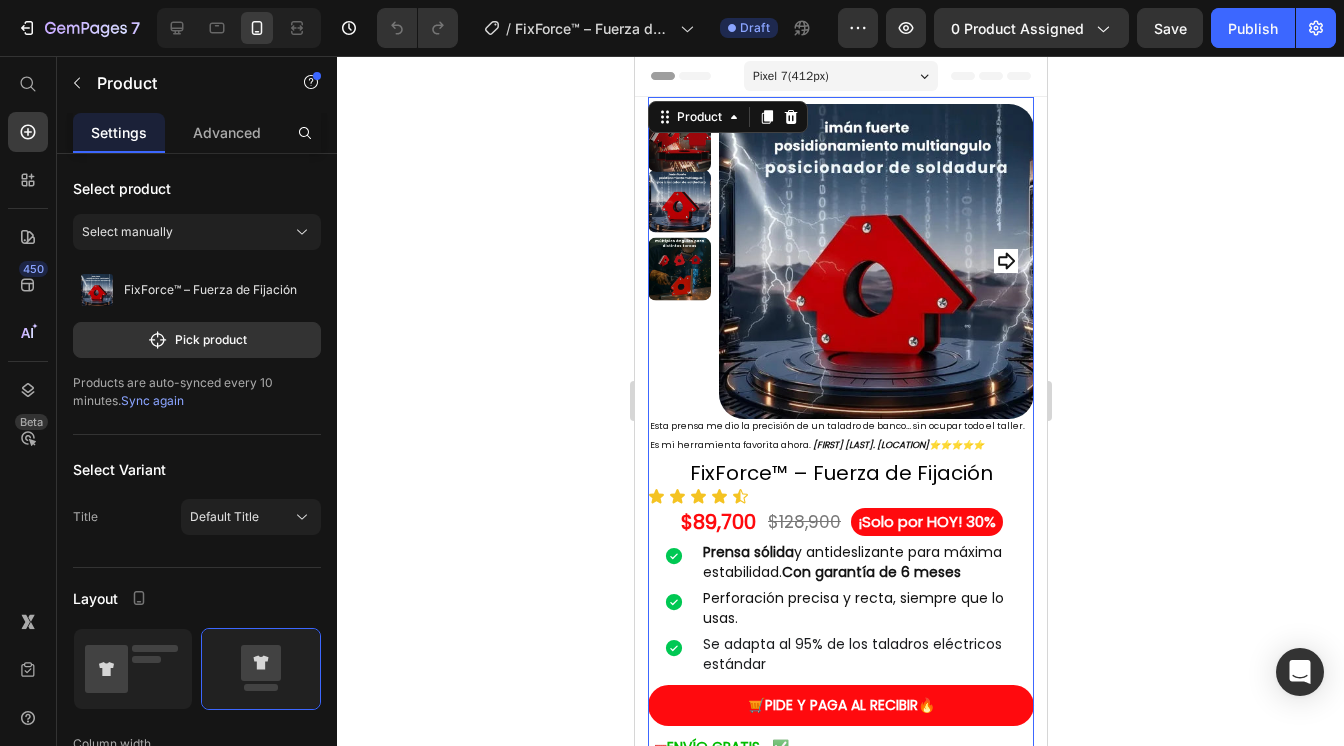 scroll, scrollTop: 649, scrollLeft: 0, axis: vertical 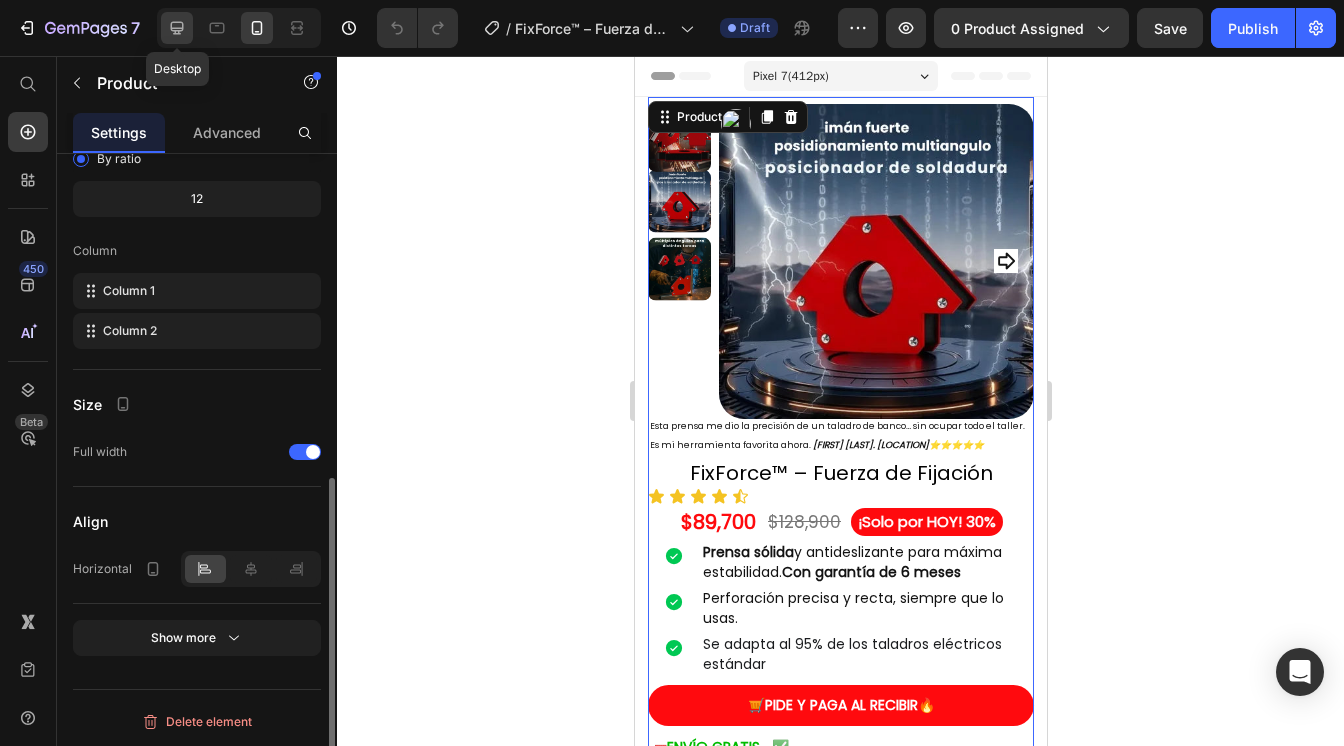 click 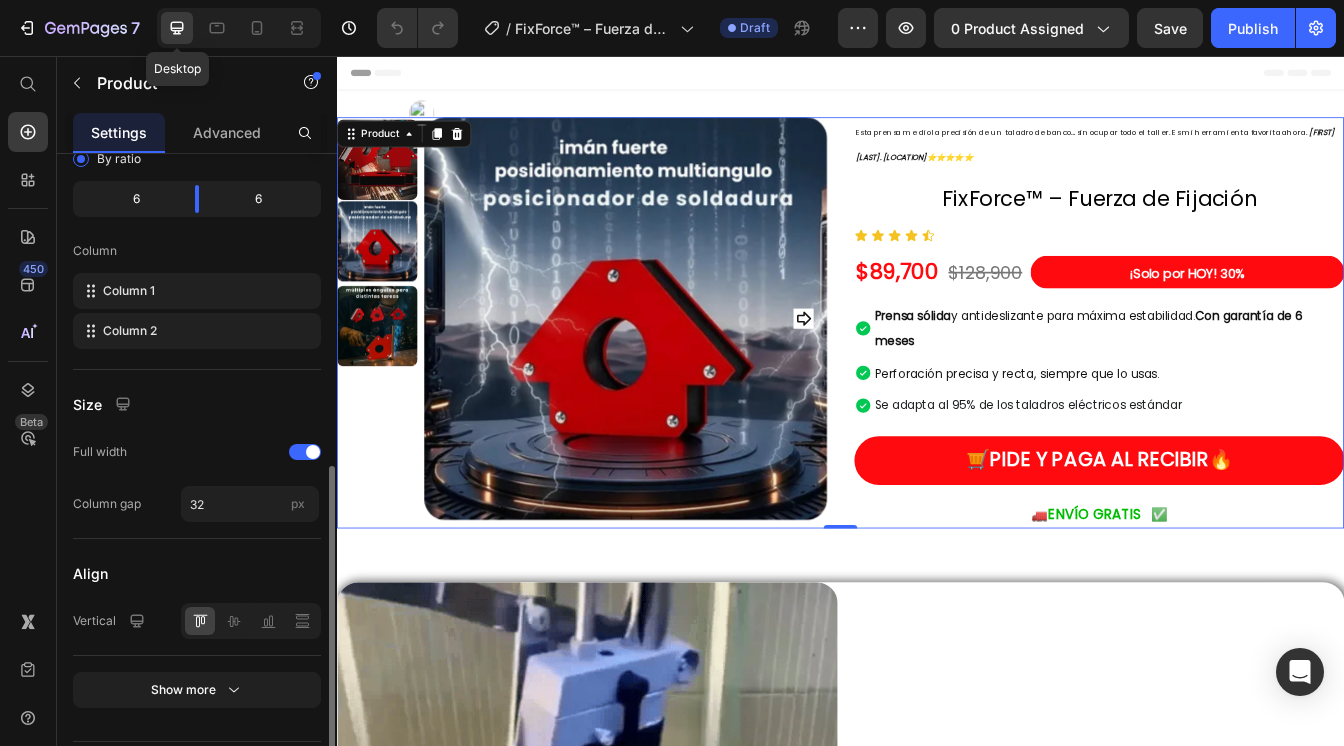 scroll, scrollTop: 3, scrollLeft: 0, axis: vertical 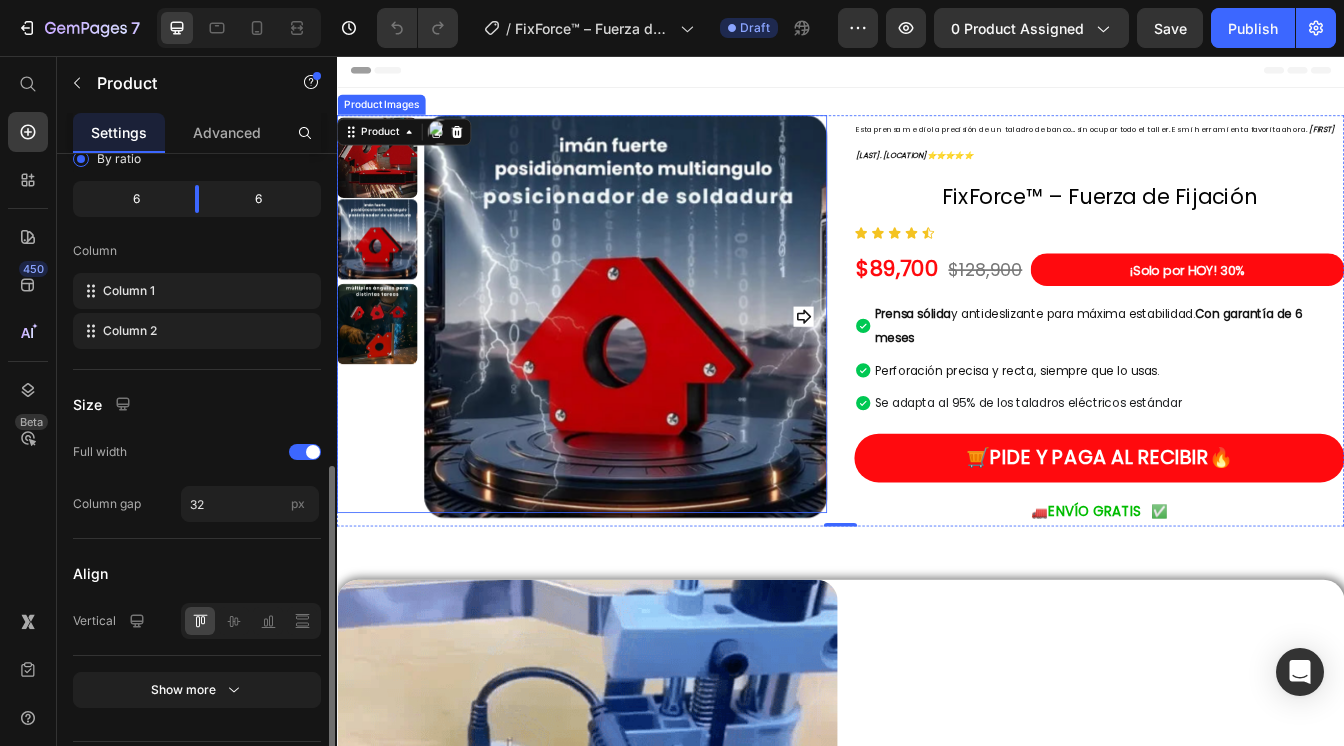 click 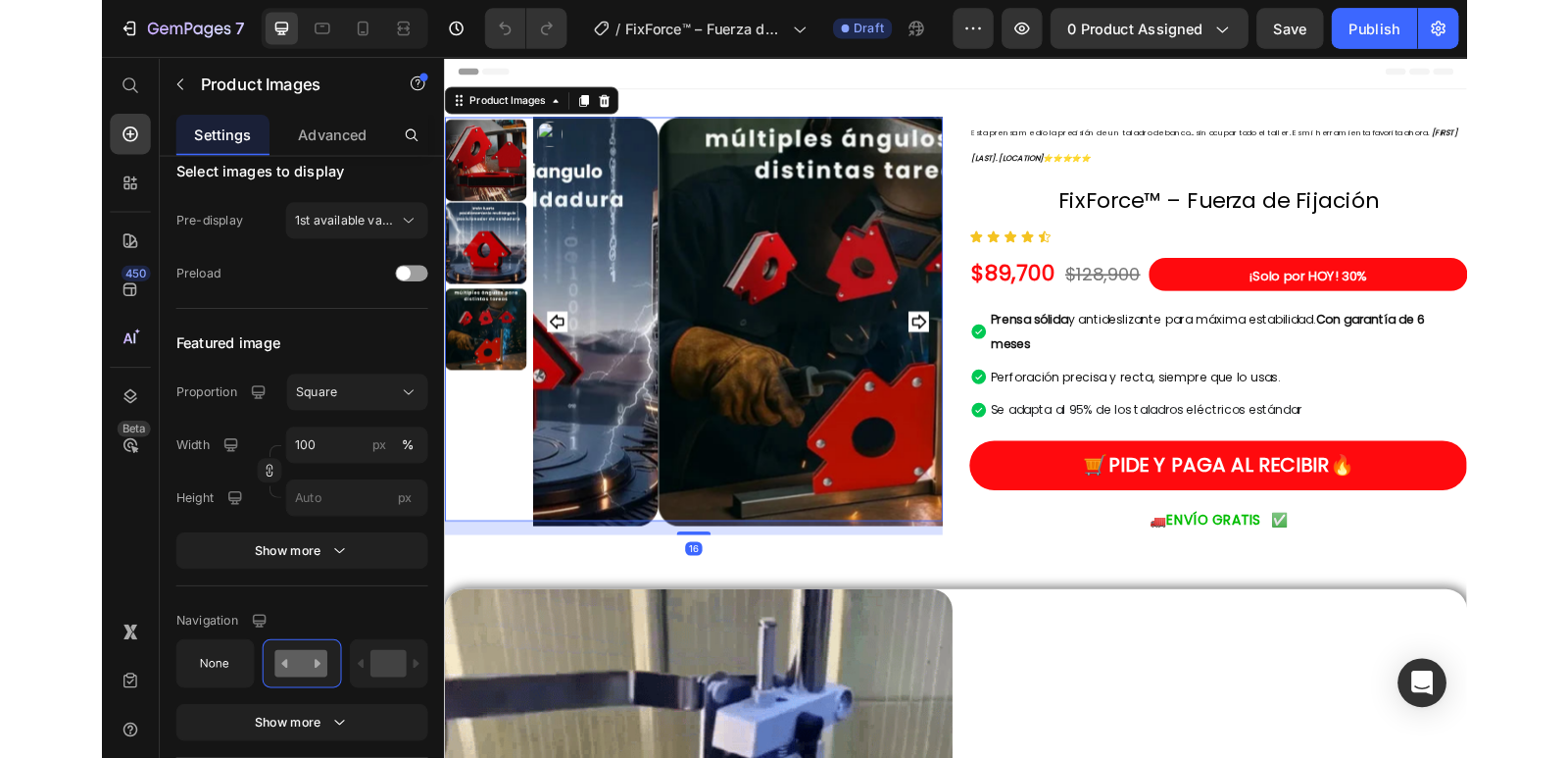 scroll, scrollTop: 0, scrollLeft: 0, axis: both 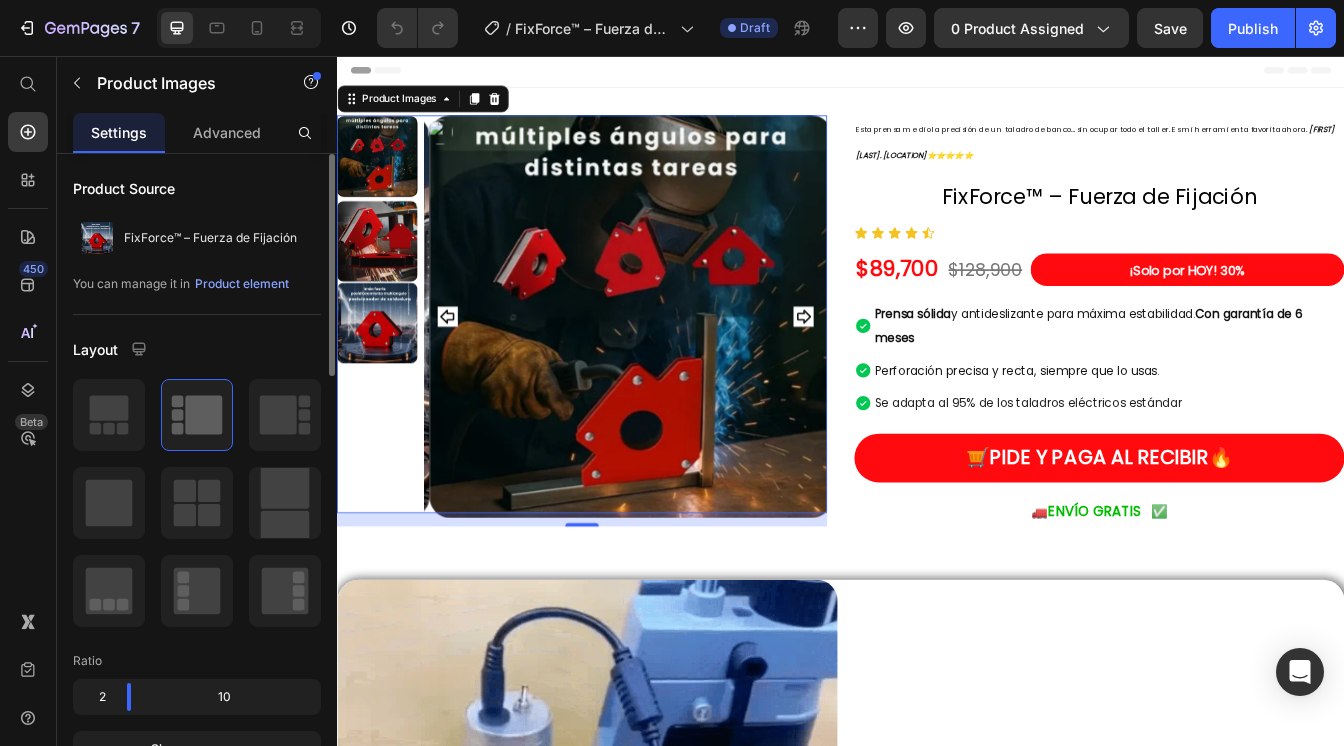 click 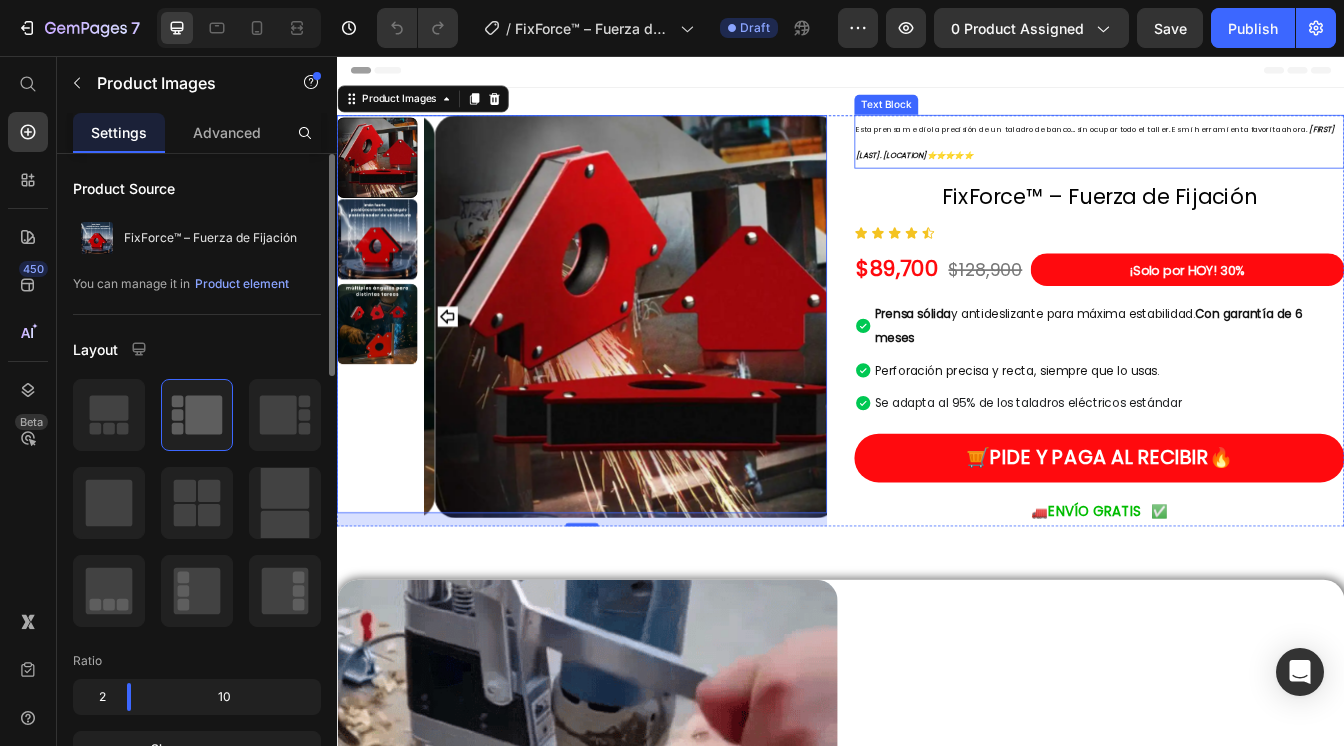 click on "Esta prensa me dio la precisión de un taladro de banco… sin ocupar todo el taller. Es mi herramienta favorita ahora.     [FIRST] [LAST]. [COUNTRY]⭐⭐⭐⭐⭐" at bounding box center [1245, 158] 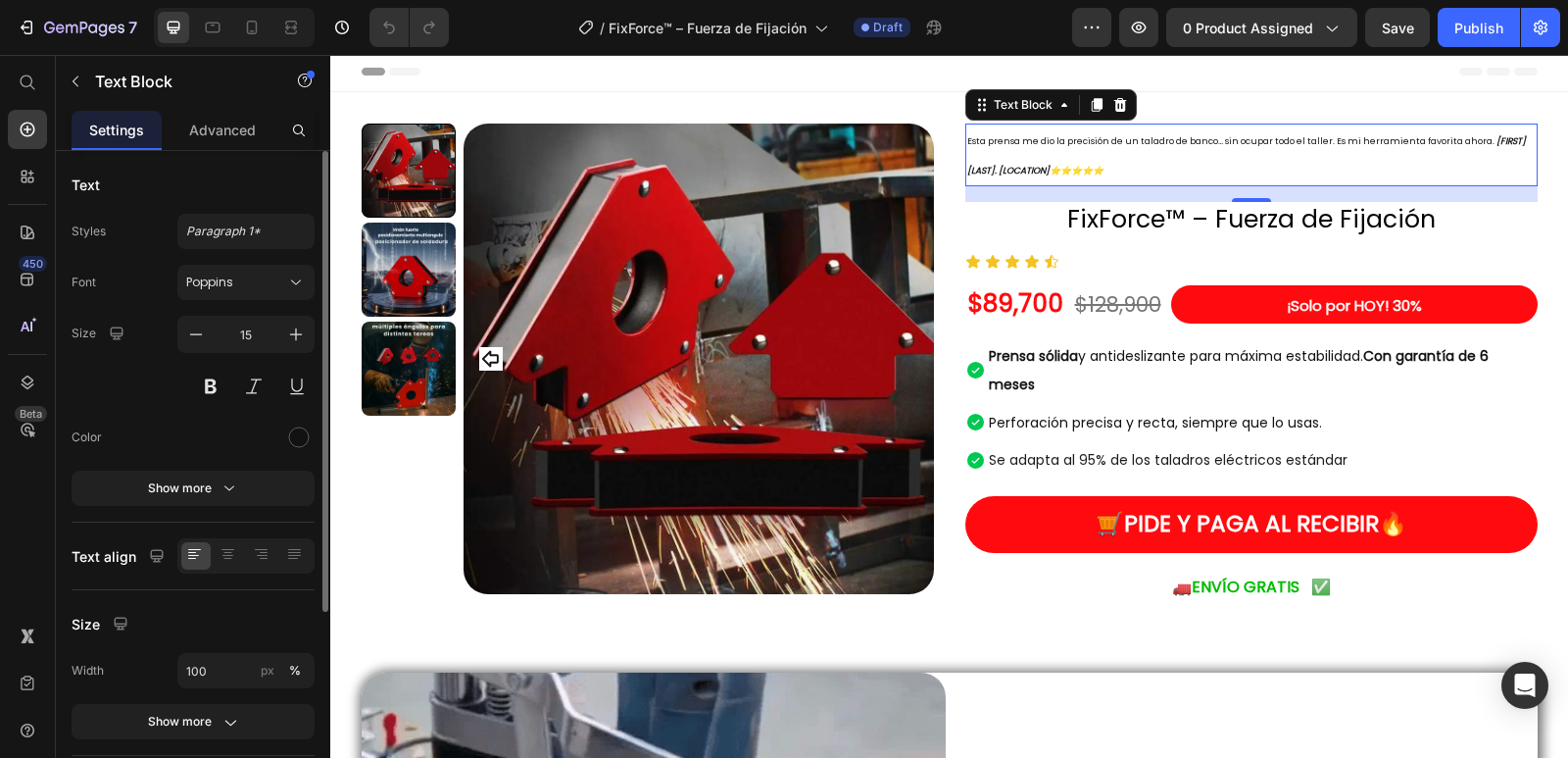 click on "Esta prensa me dio la precisión de un taladro de banco… sin ocupar todo el taller. Es mi herramienta favorita ahora.     [FIRST] [LAST]. [COUNTRY]⭐⭐⭐⭐⭐" at bounding box center (1247, 156) 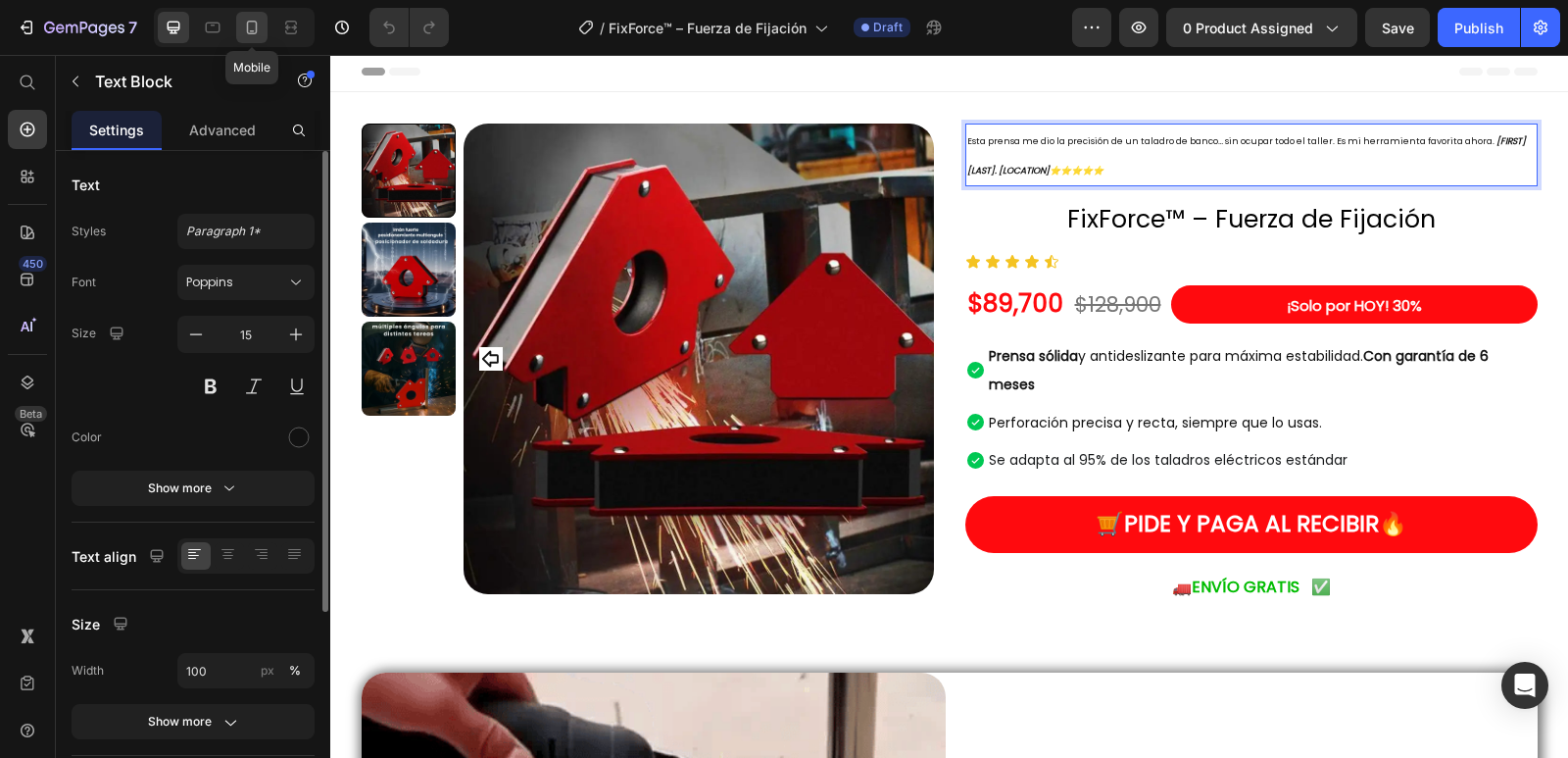 click 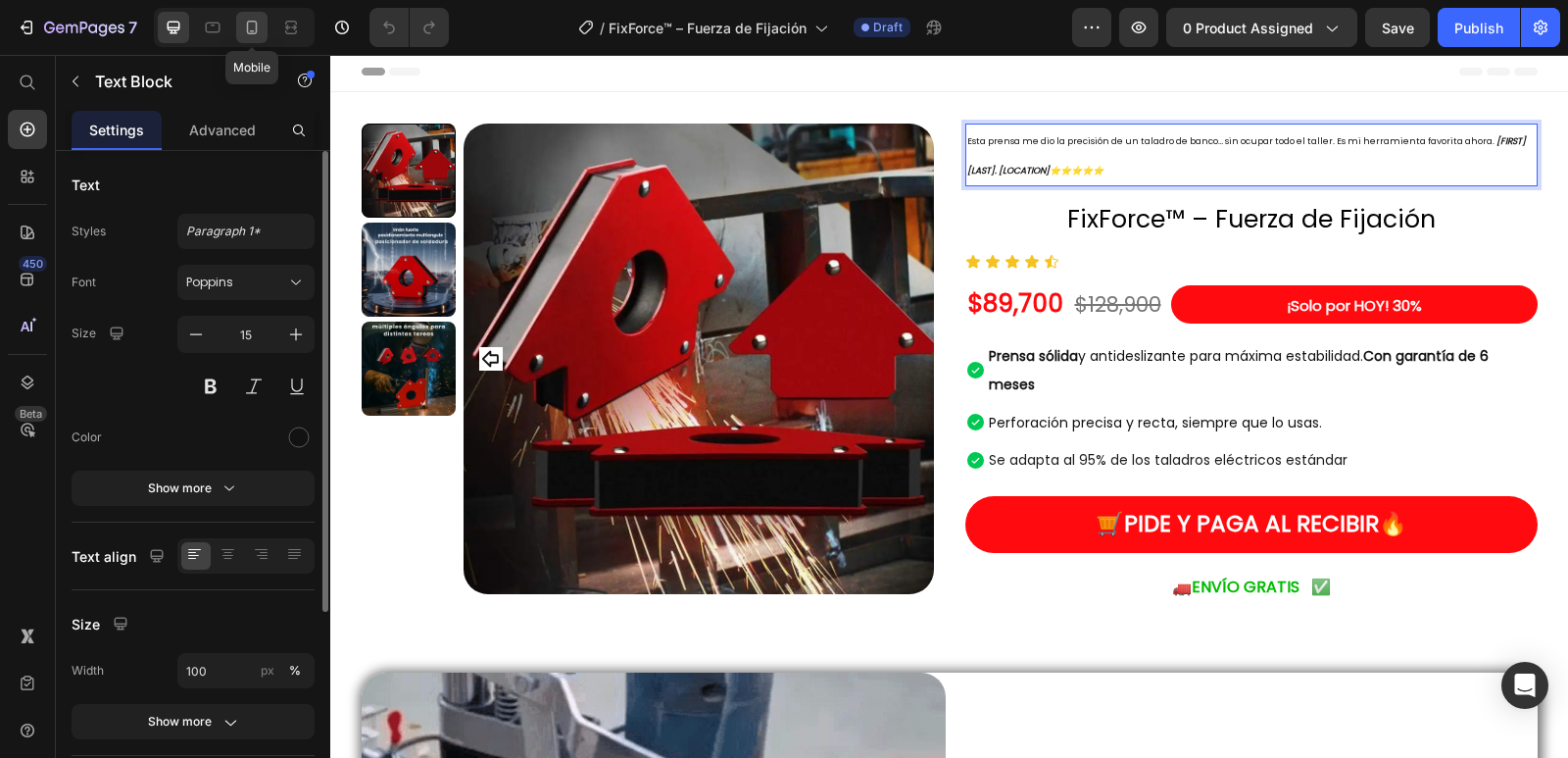 type on "12" 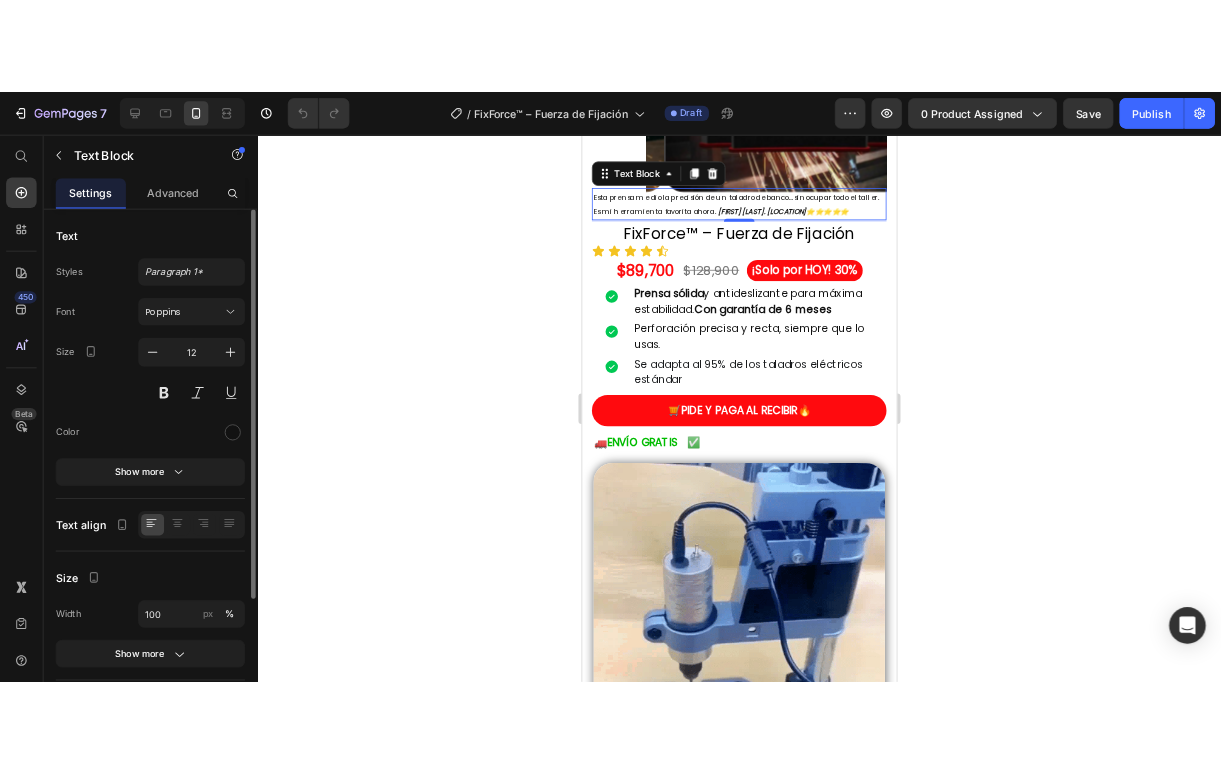 scroll, scrollTop: 188, scrollLeft: 0, axis: vertical 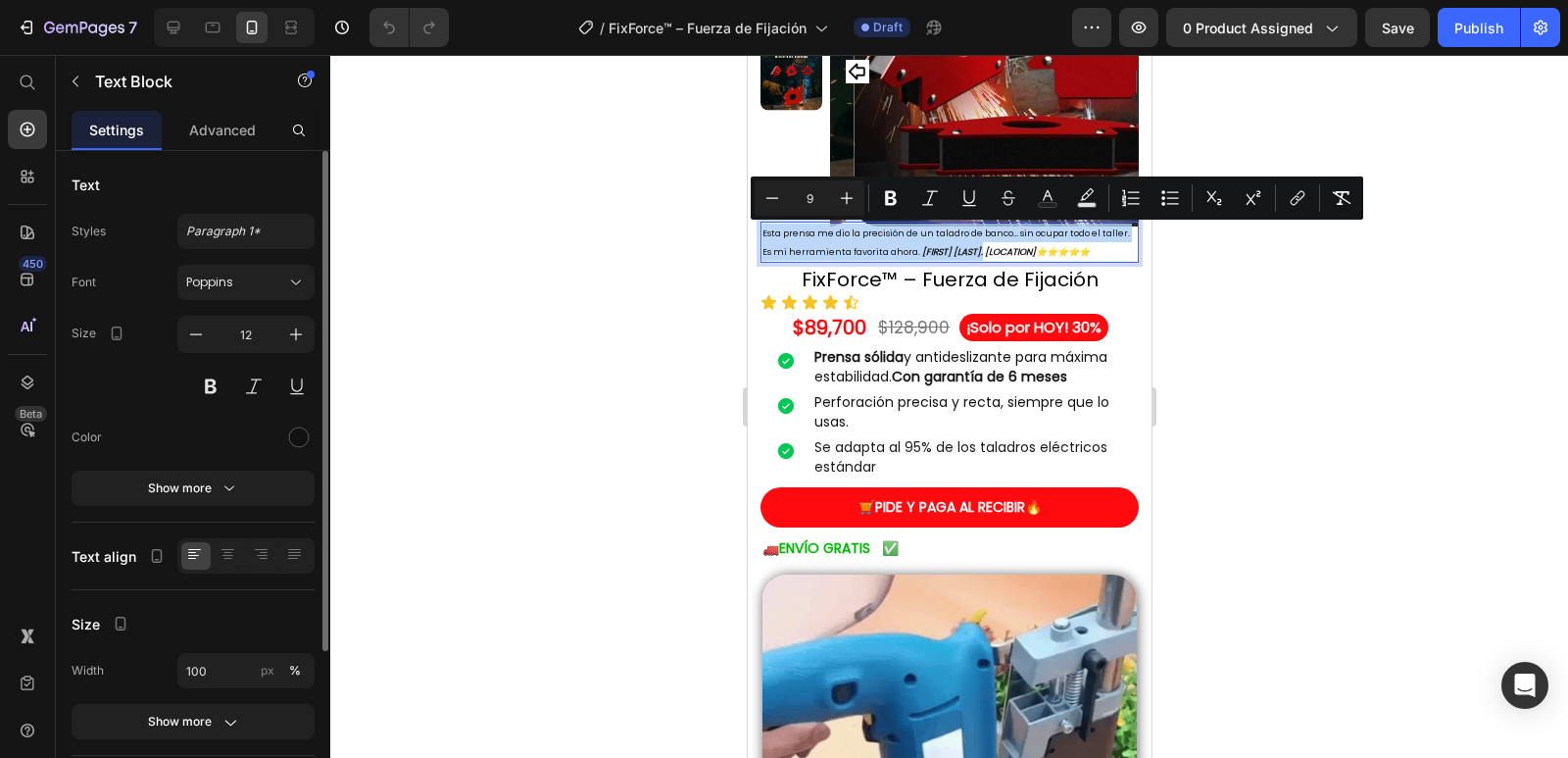 drag, startPoint x: 761, startPoint y: 234, endPoint x: 974, endPoint y: 259, distance: 214.46212 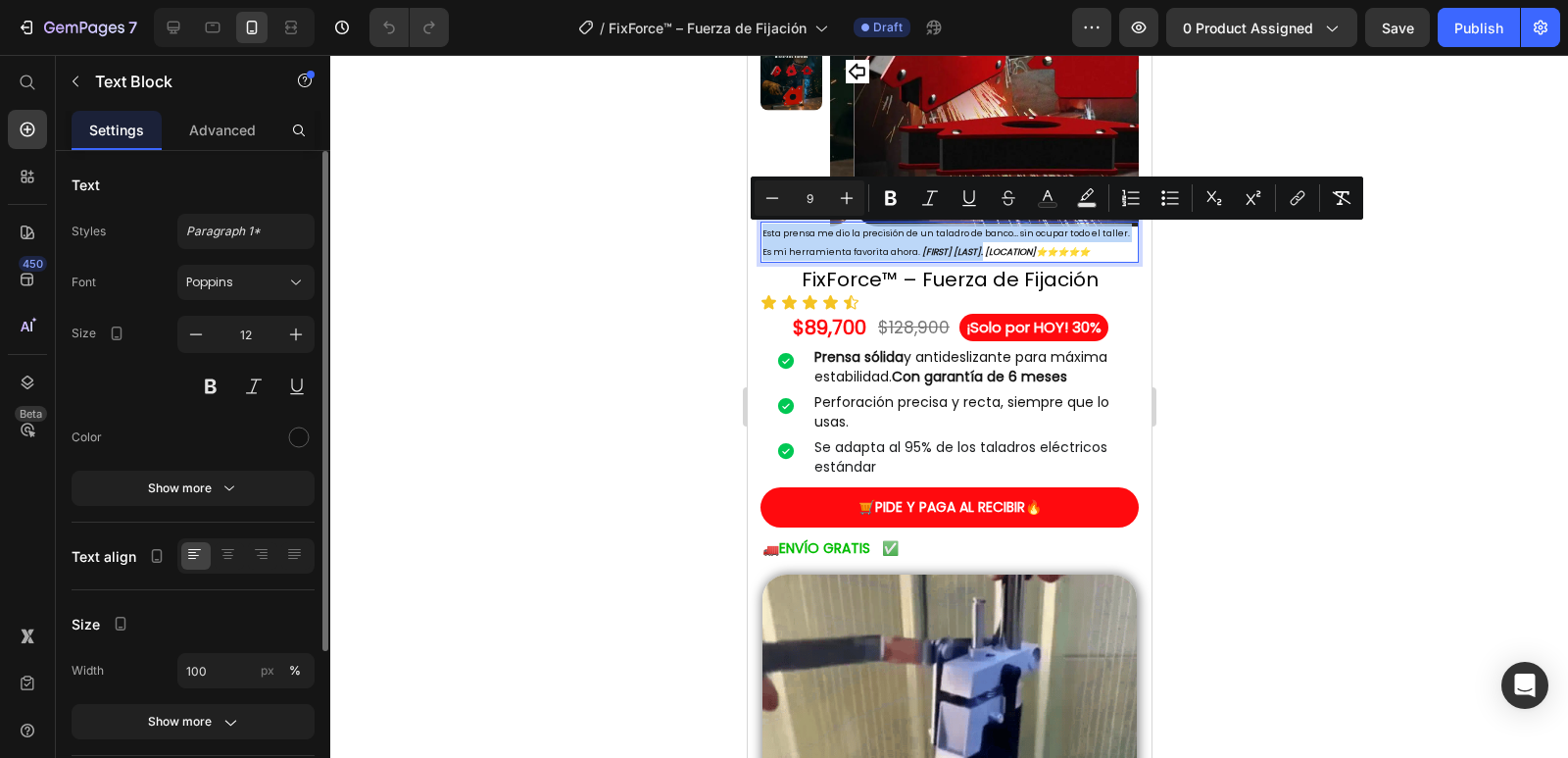 click on "Esta prensa me dio la precisión de un taladro de banco… sin ocupar todo el taller. Es mi herramienta favorita ahora.     [FIRST] [LAST]. [COUNTRY]⭐⭐⭐⭐⭐" at bounding box center (949, 242) 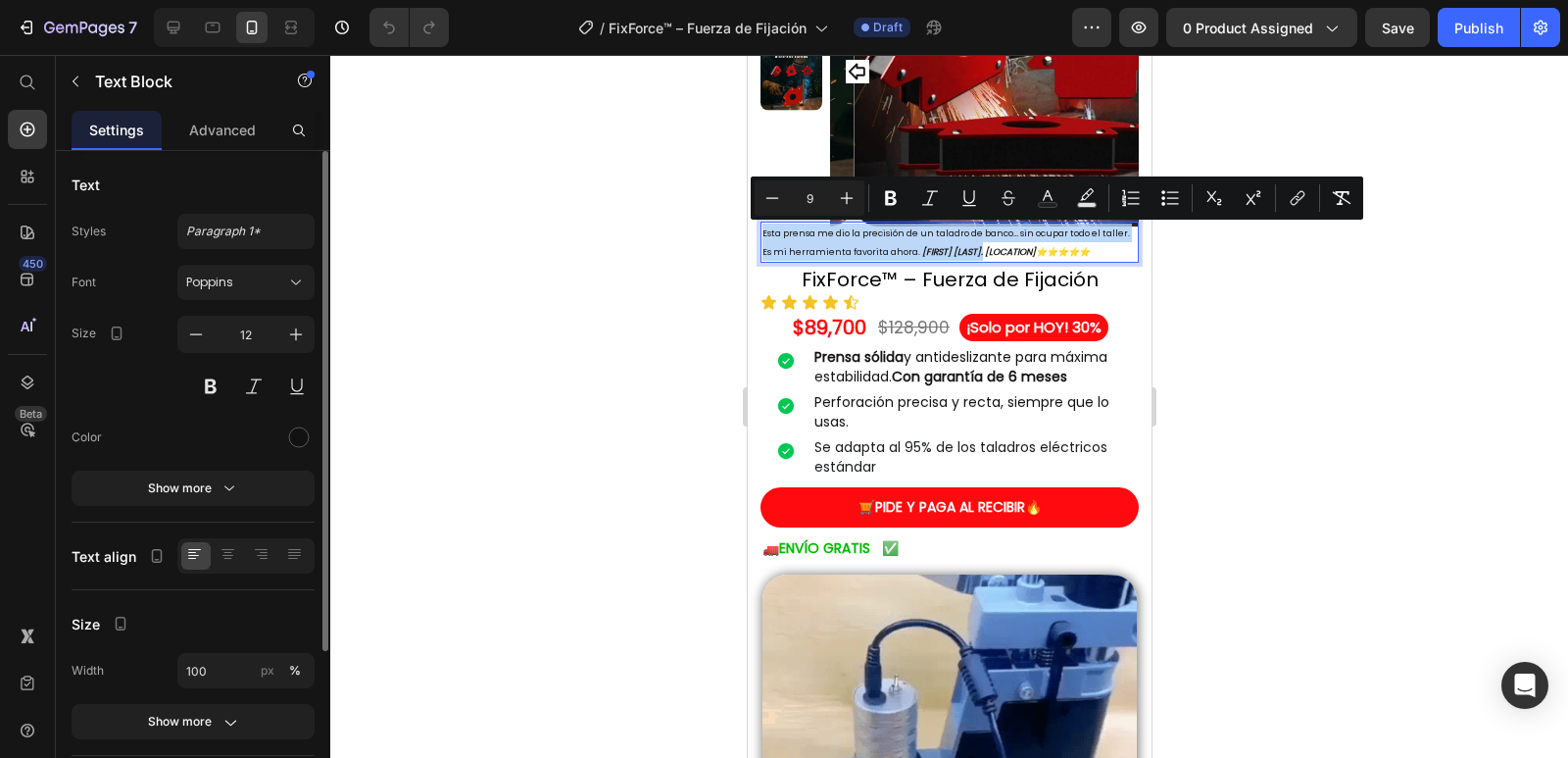 copy on "Esta prensa me dio la precisión de un taladro de banco… sin ocupar todo el taller. Es mi herramienta favorita ahora.     [FIRST] [LAST]." 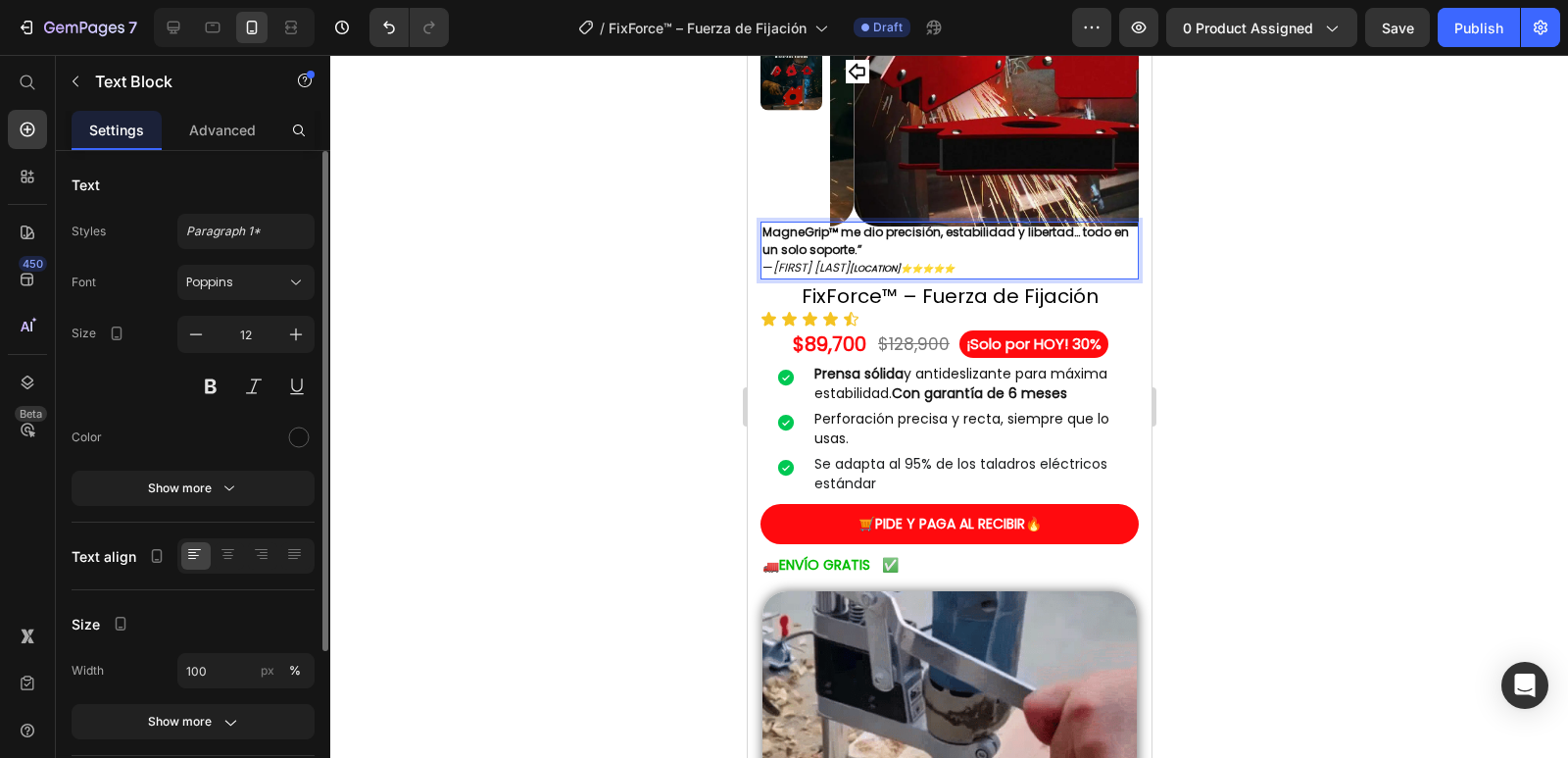 click on "MagneGrip™ me dio precisión, estabilidad y libertad… todo en un solo soporte.” —  [FIRST] [LAST] [COUNTRY]⭐⭐⭐⭐⭐" at bounding box center [949, 250] 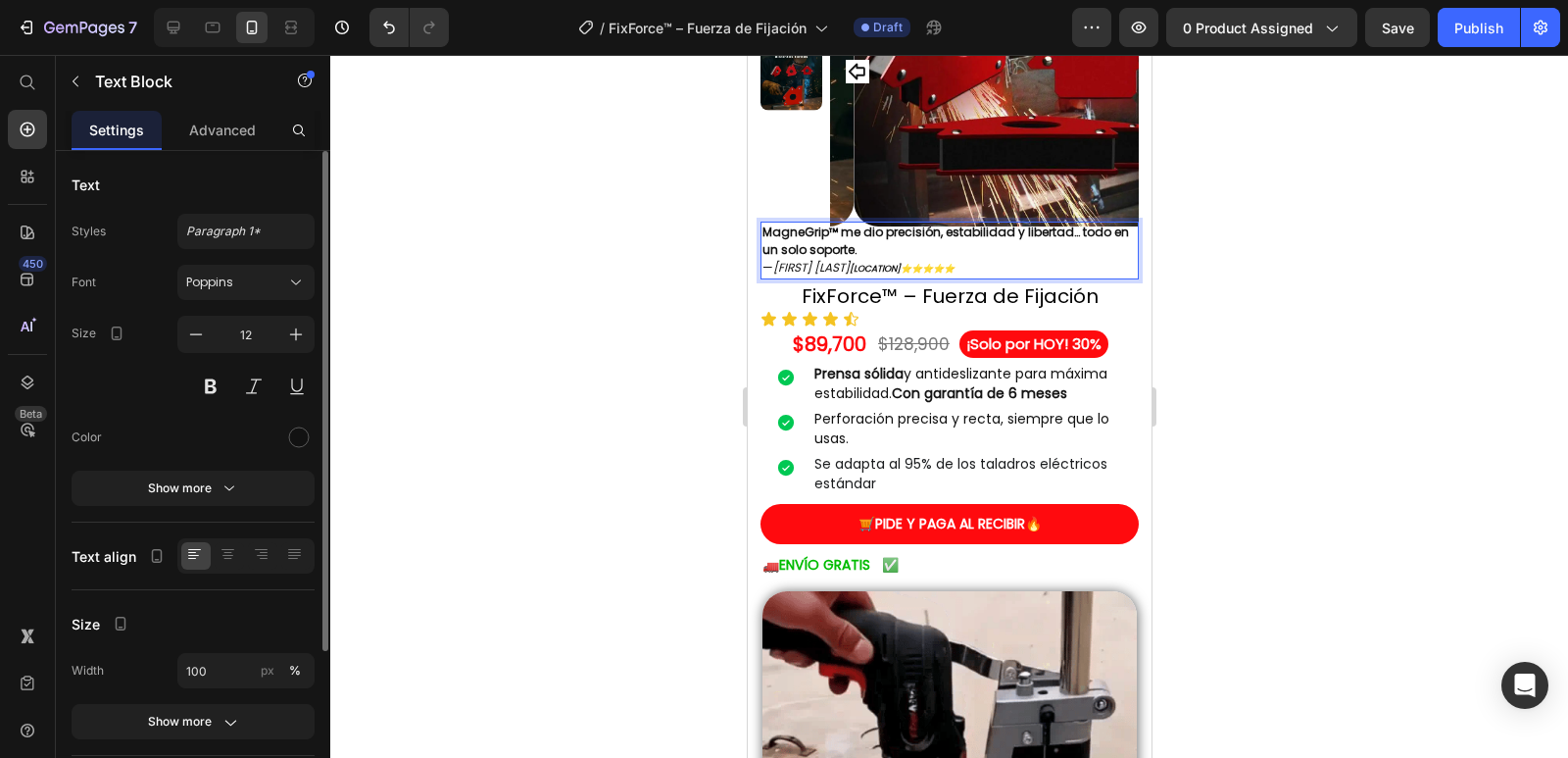 click on "MagneGrip™ me dio precisión, estabilidad y libertad… todo en un solo soporte. —  Mario Gabiria  Colombia⭐⭐⭐⭐⭐" at bounding box center [949, 250] 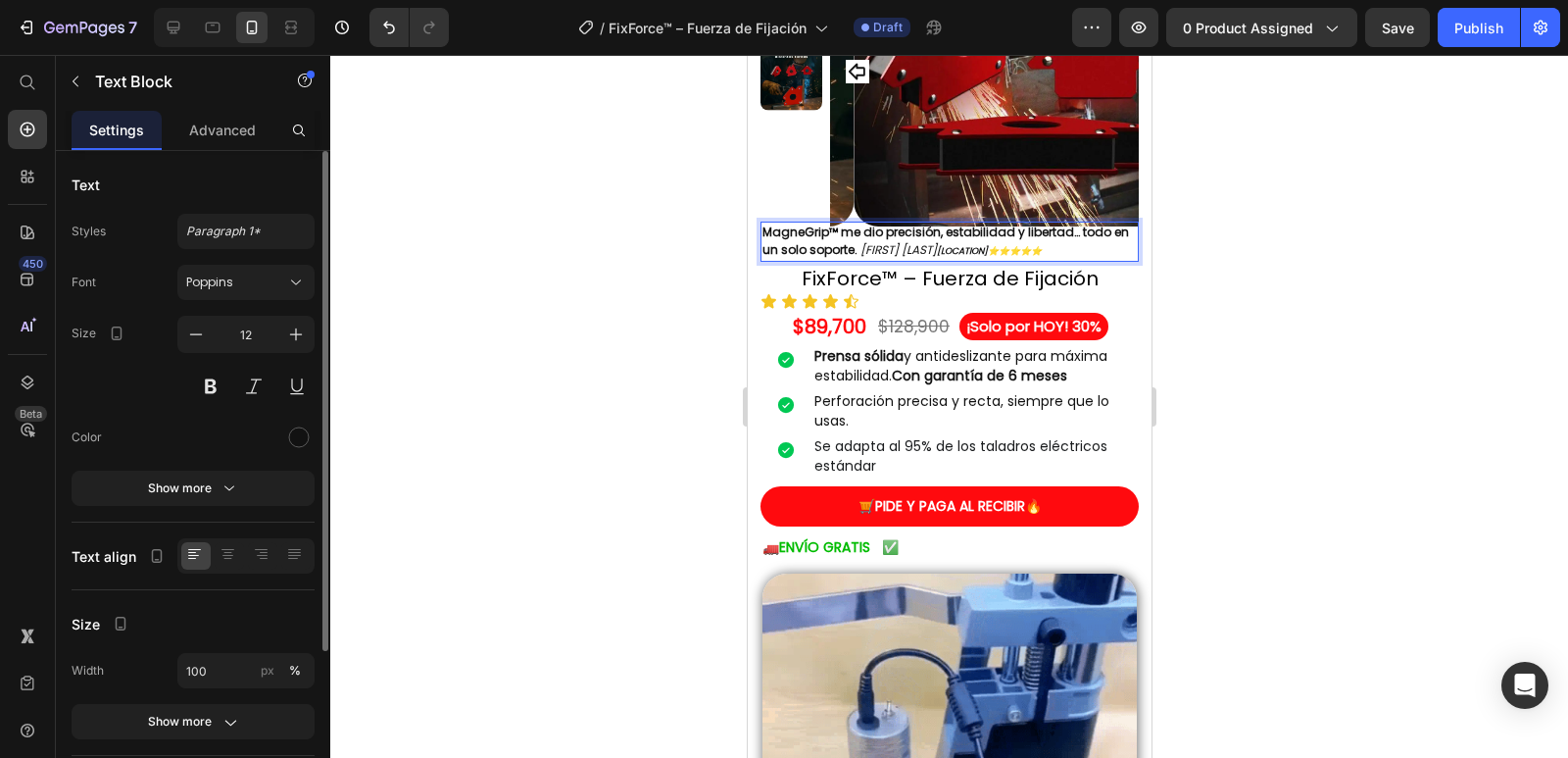 click on "MagneGrip™ me dio precisión, estabilidad y libertad… todo en un solo soporte.    Mario Gabiria  Colombia⭐⭐⭐⭐⭐" at bounding box center (949, 241) 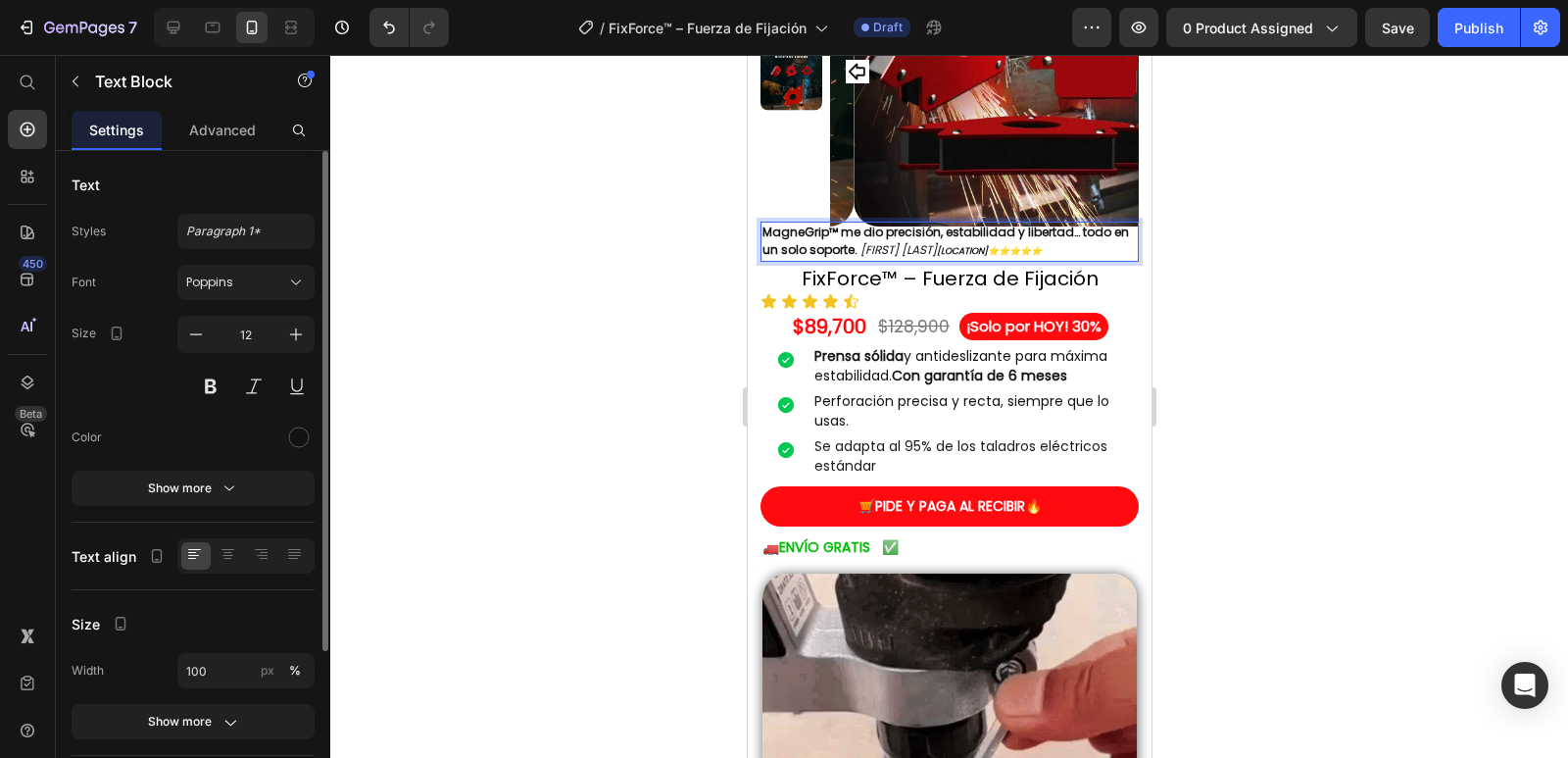 drag, startPoint x: 873, startPoint y: 253, endPoint x: 840, endPoint y: 245, distance: 33.955854 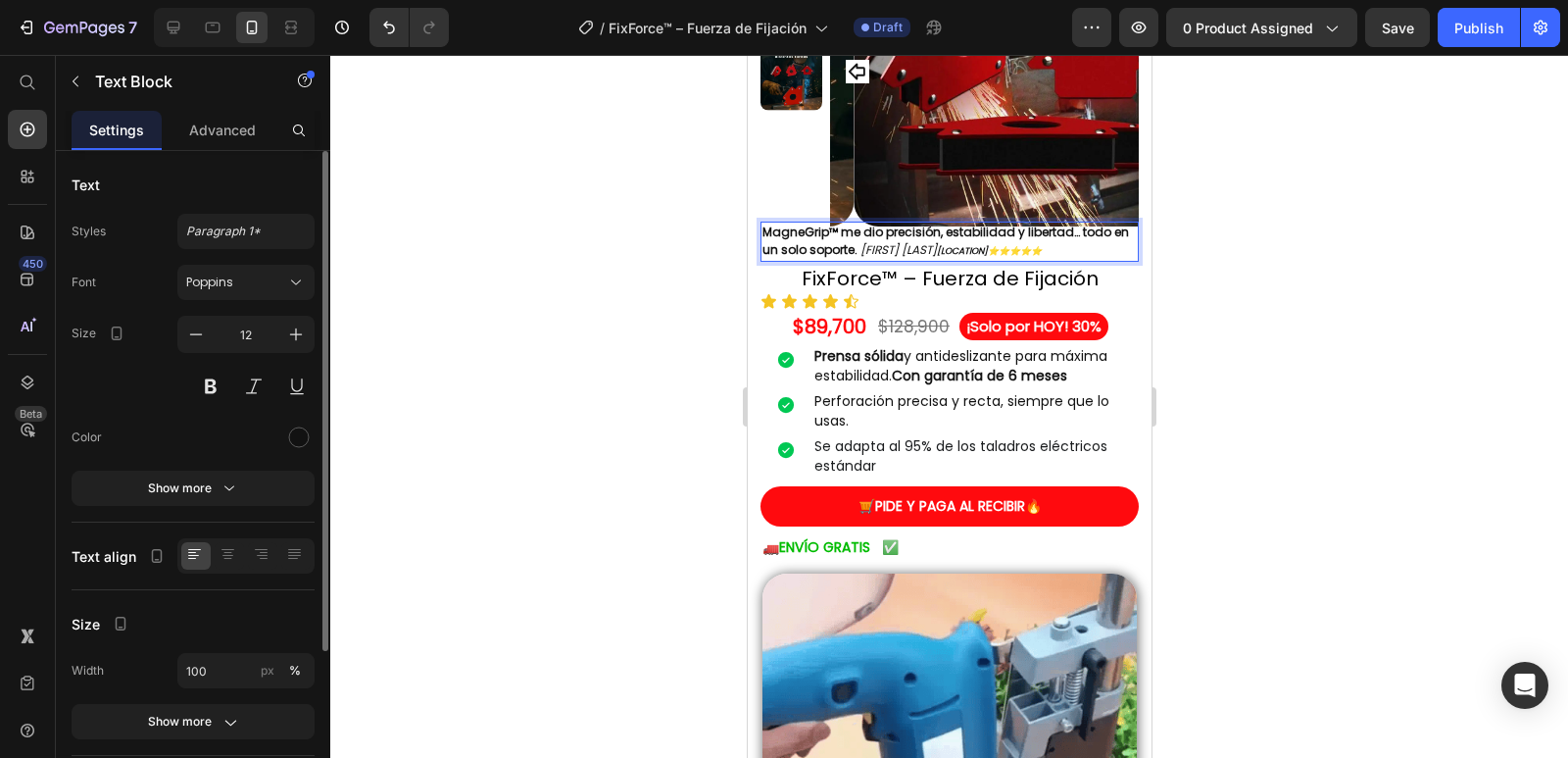 click on "MagneGrip™ me dio precisión, estabilidad y libertad… todo en un solo soporte." at bounding box center [945, 240] 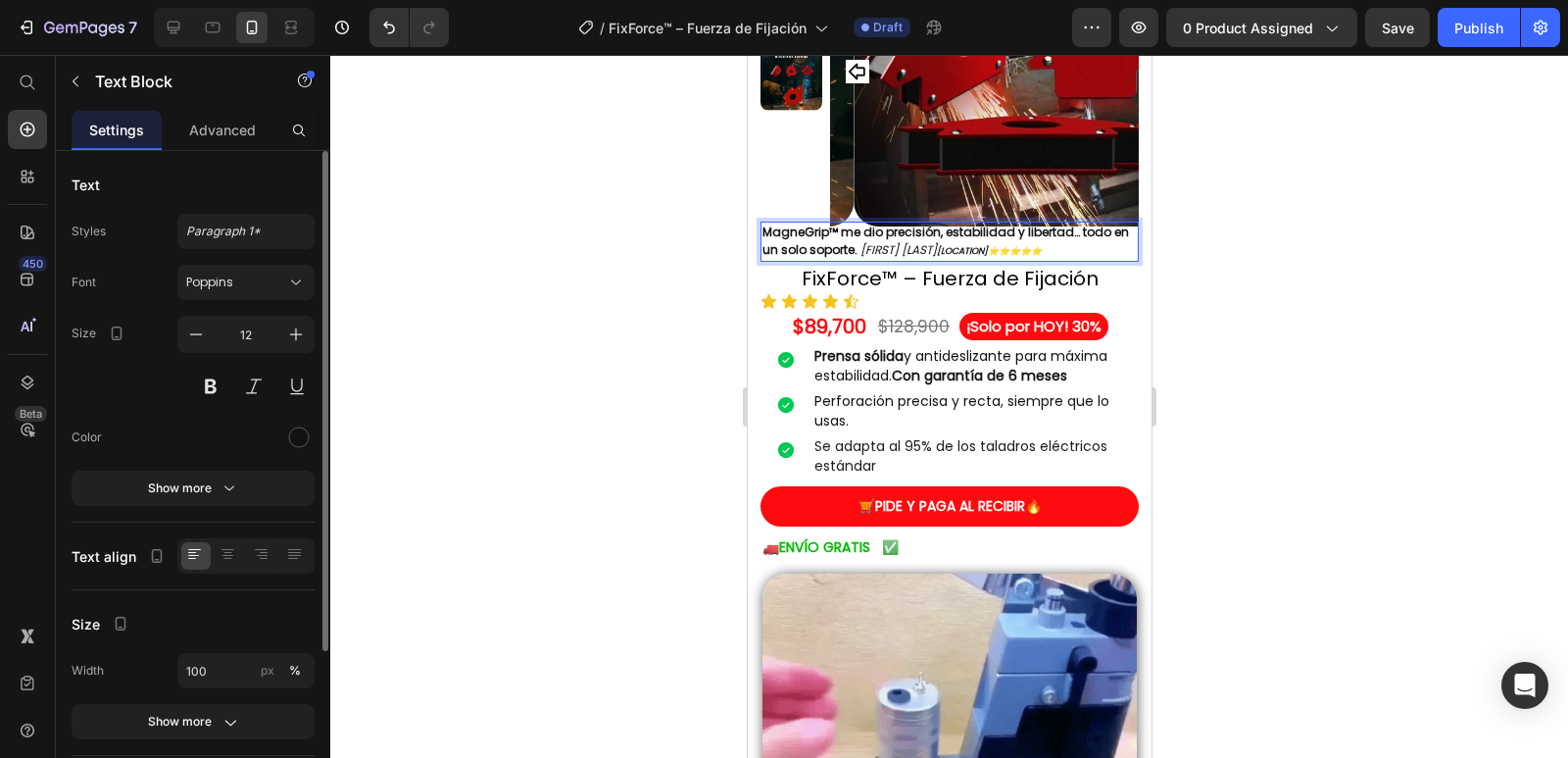 click on "MagneGrip™ me dio precisión, estabilidad y libertad… todo en un solo soporte.    Mario Gabiria  Colombia⭐⭐⭐⭐⭐" at bounding box center (949, 241) 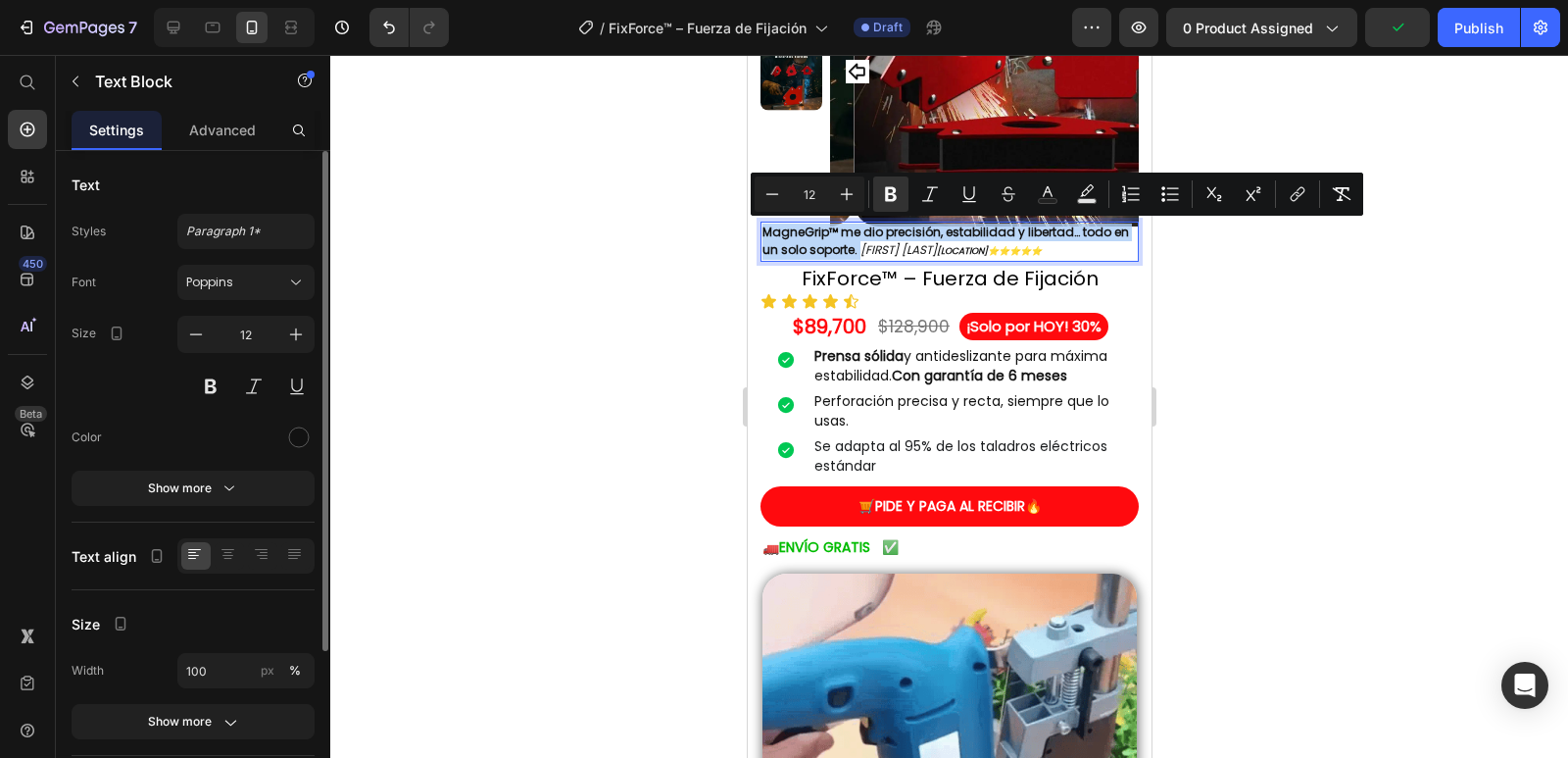 drag, startPoint x: 875, startPoint y: 252, endPoint x: 782, endPoint y: 236, distance: 94.366308 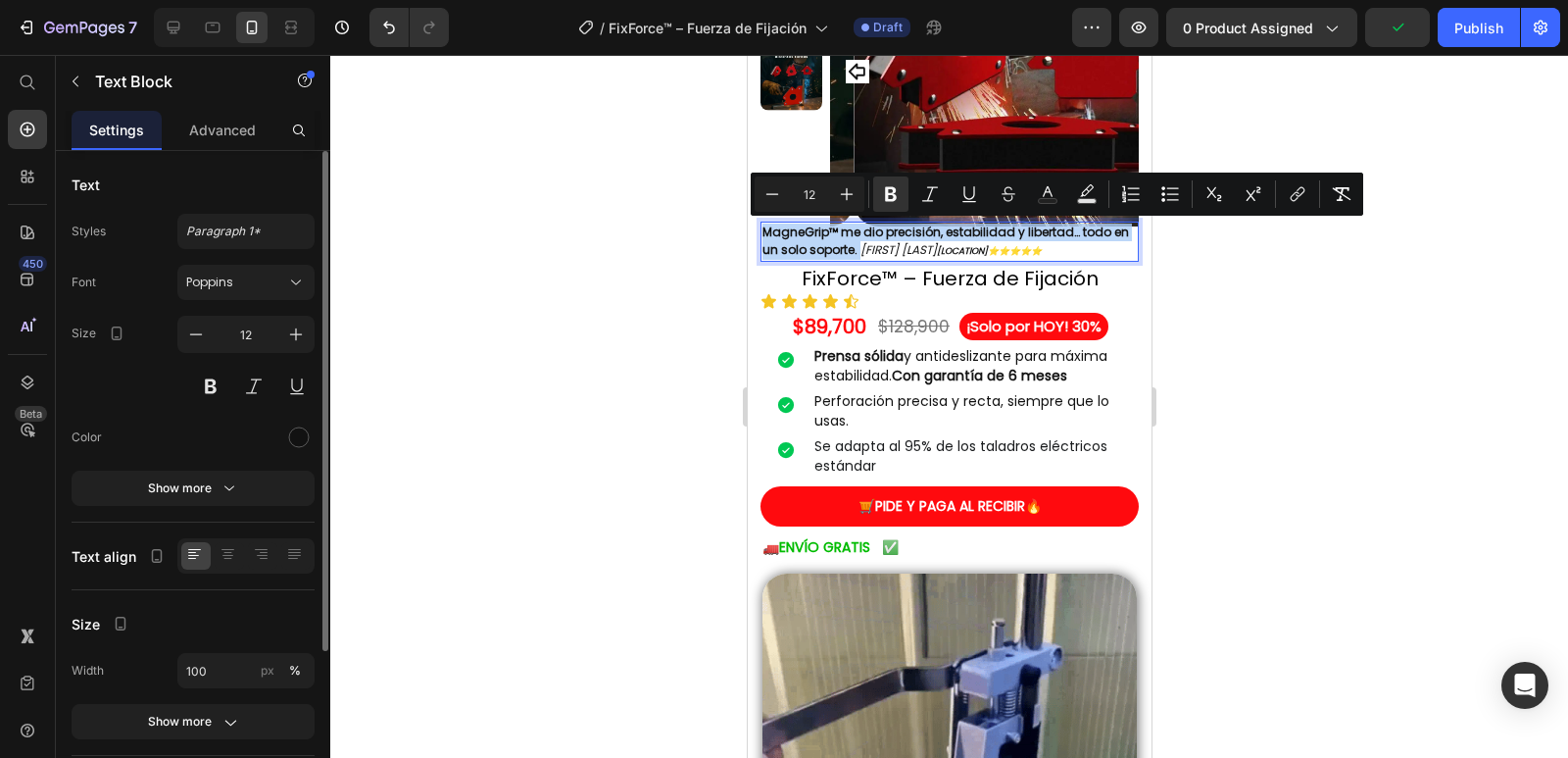 click on "MagneGrip™ me dio precisión, estabilidad y libertad… todo en un solo soporte.    Mario Gabiria  Colombia⭐⭐⭐⭐⭐" at bounding box center (949, 241) 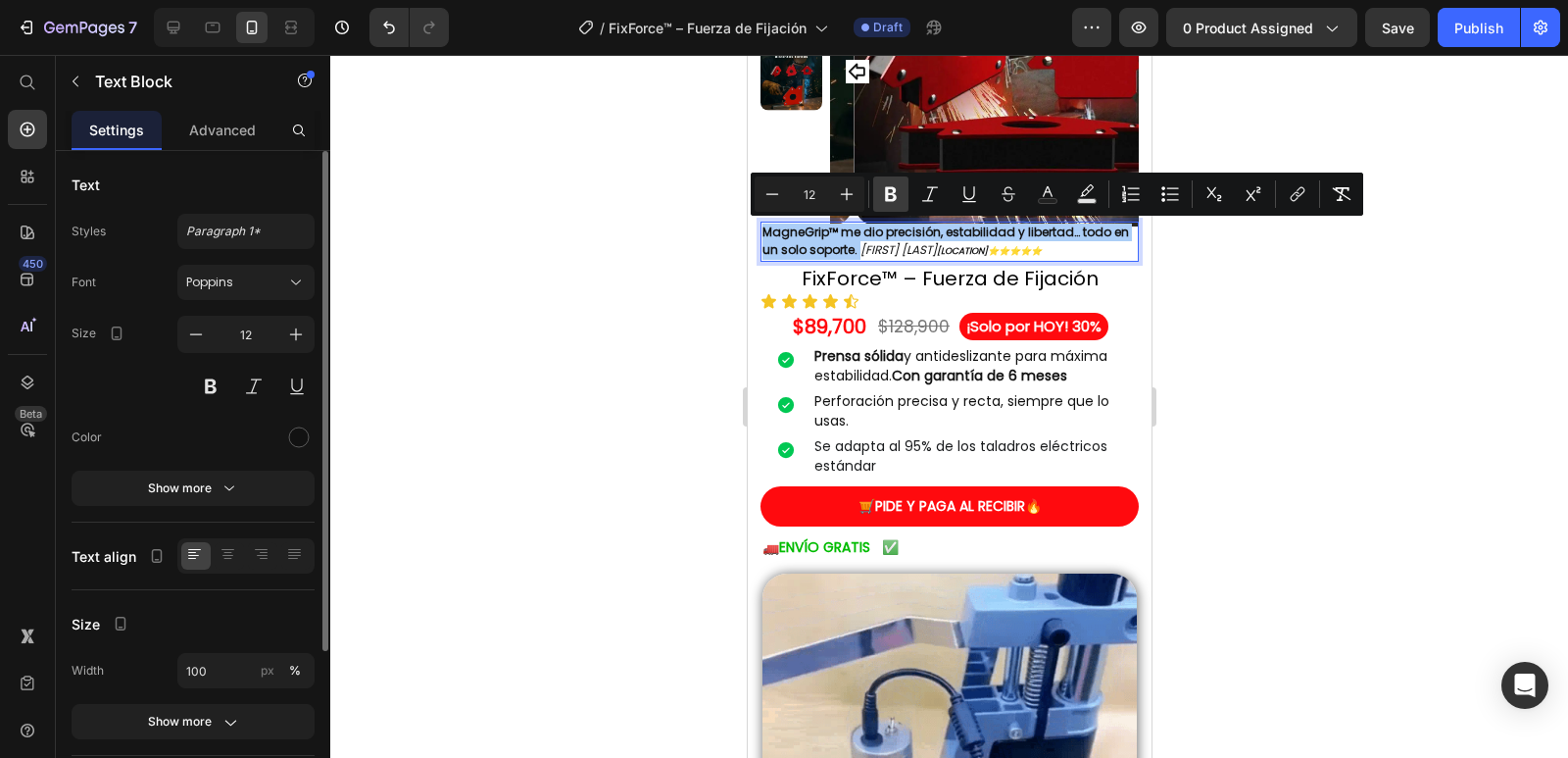 click 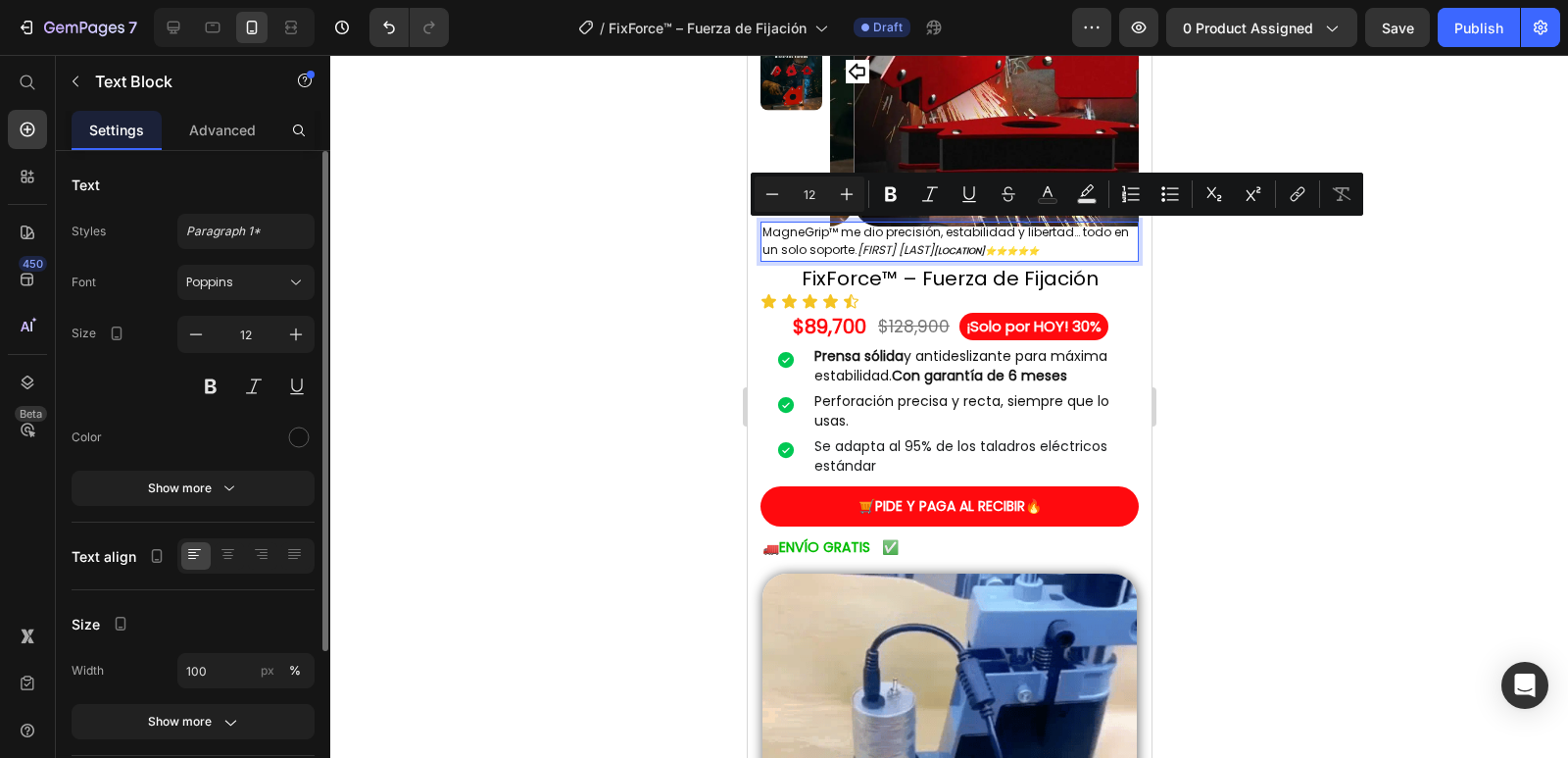 click 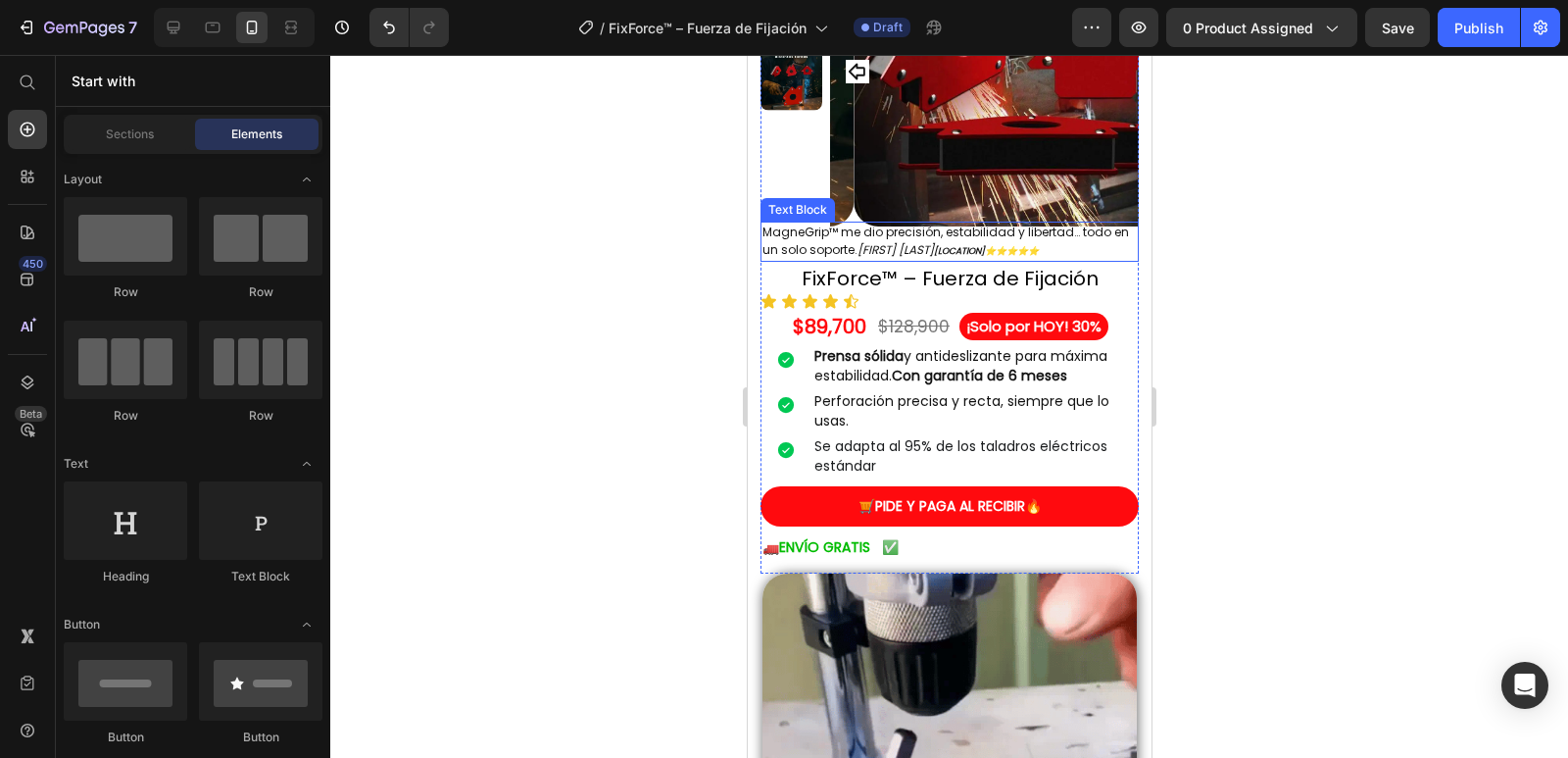 click on "Colombia⭐⭐⭐⭐⭐" at bounding box center (985, 251) 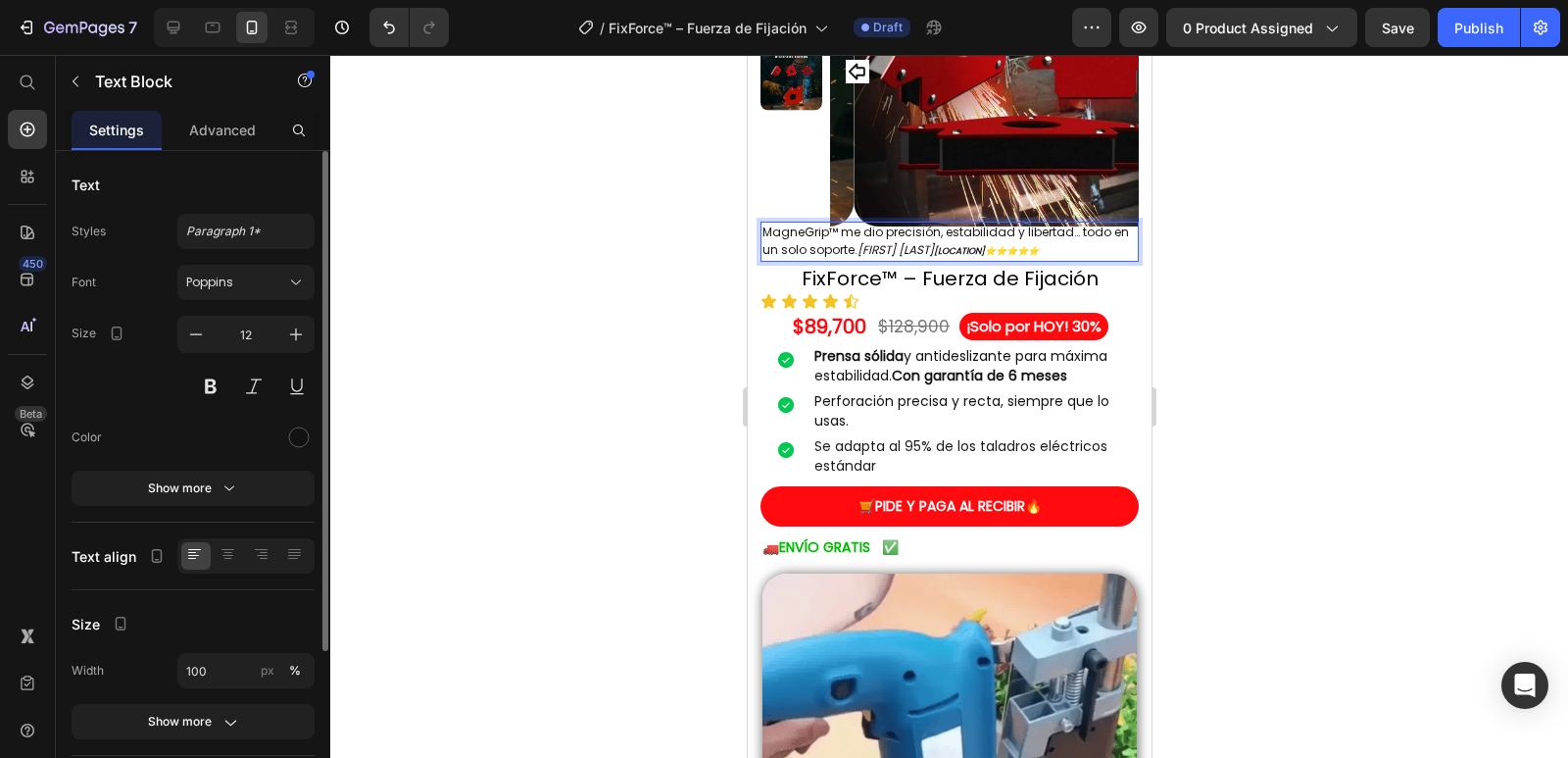 click on "Colombia⭐⭐⭐⭐⭐" at bounding box center [985, 251] 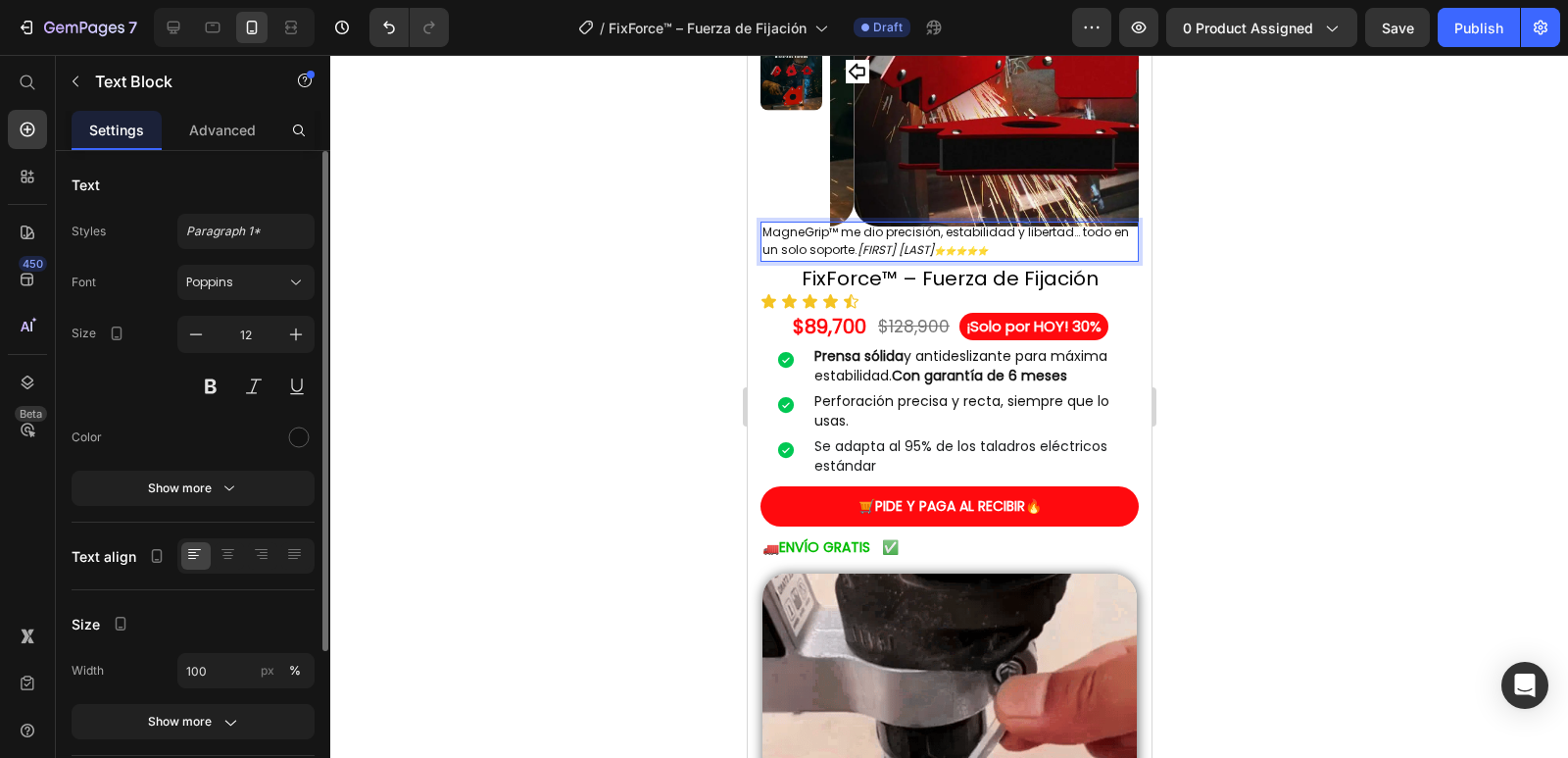 click on "MagneGrip™ me dio precisión, estabilidad y libertad… todo en un solo soporte.   Mario Gabiria ⭐⭐⭐⭐⭐" at bounding box center (949, 241) 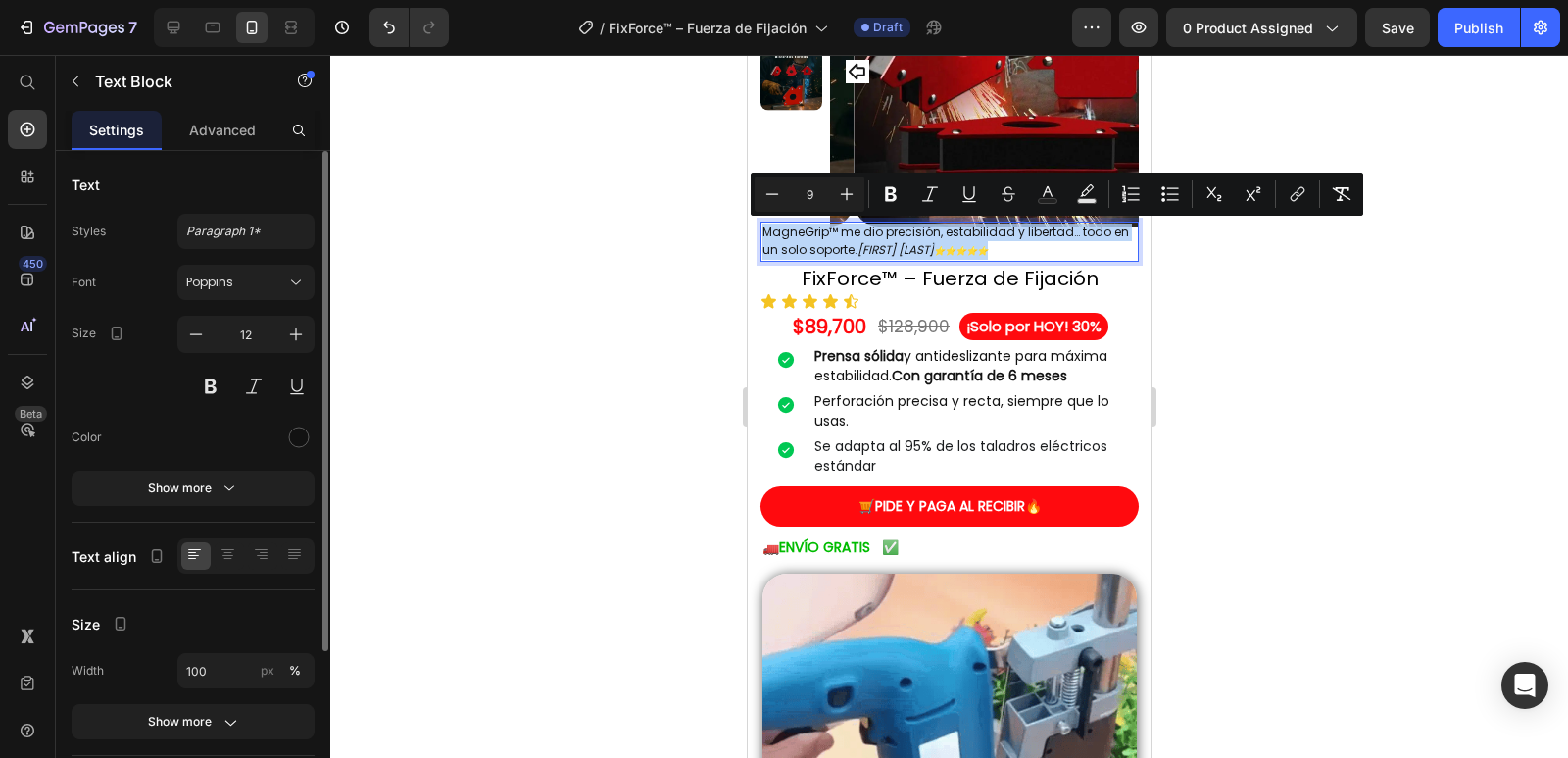 drag, startPoint x: 1031, startPoint y: 258, endPoint x: 762, endPoint y: 237, distance: 269.81846 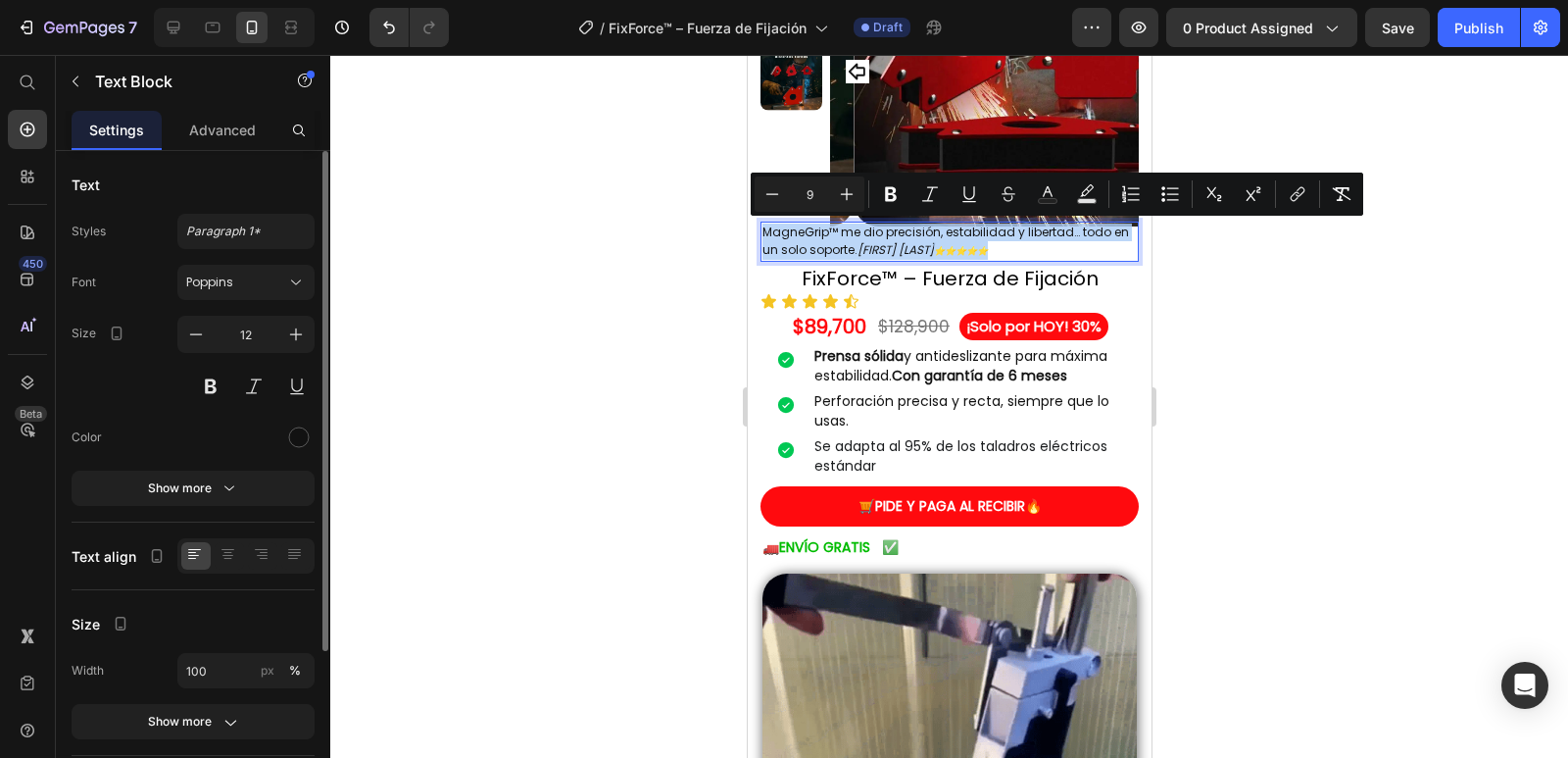 click on "MagneGrip™ me dio precisión, estabilidad y libertad… todo en un solo soporte.   Mario Gabiria ⭐⭐⭐⭐⭐" at bounding box center [949, 241] 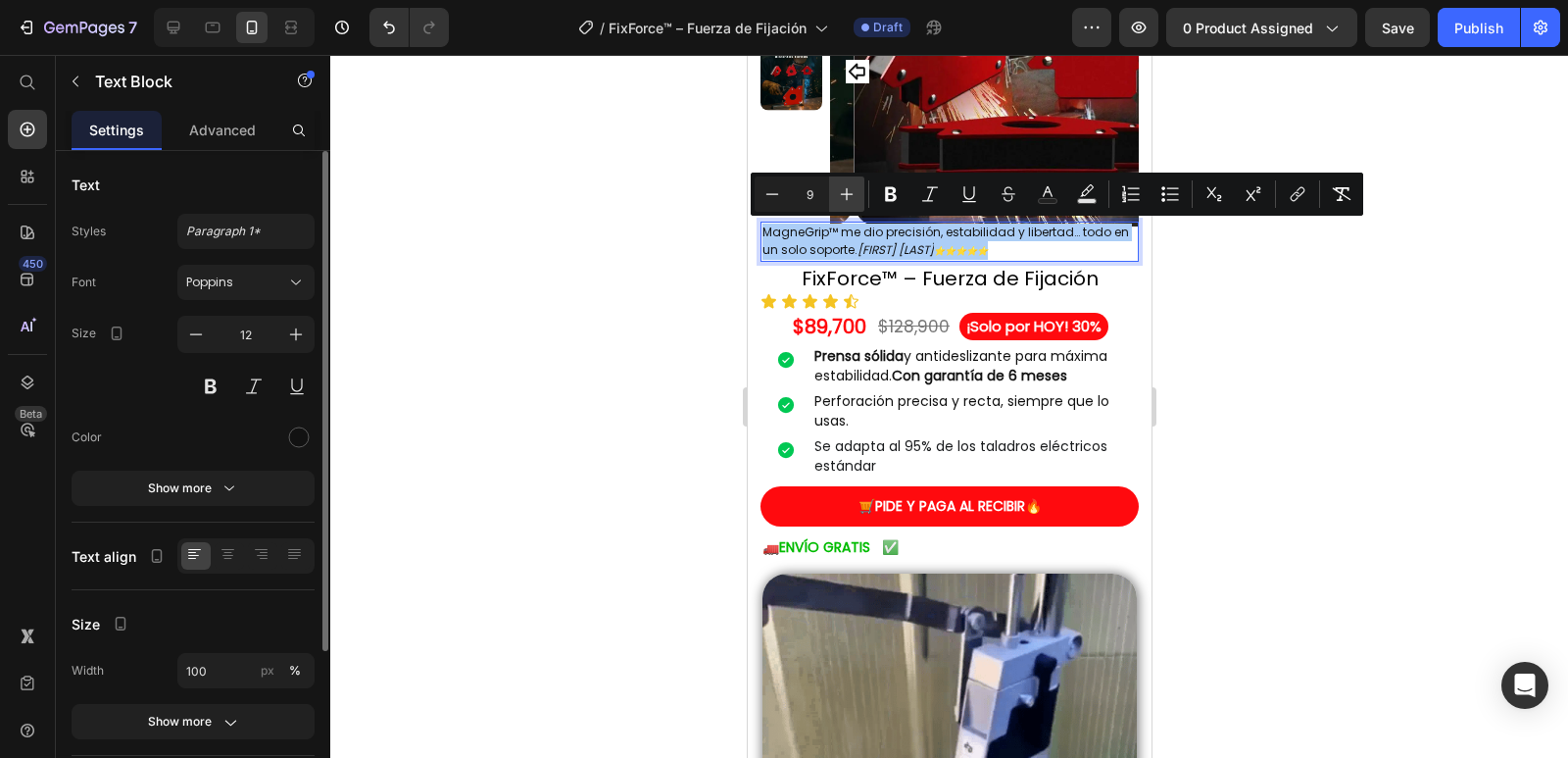 click 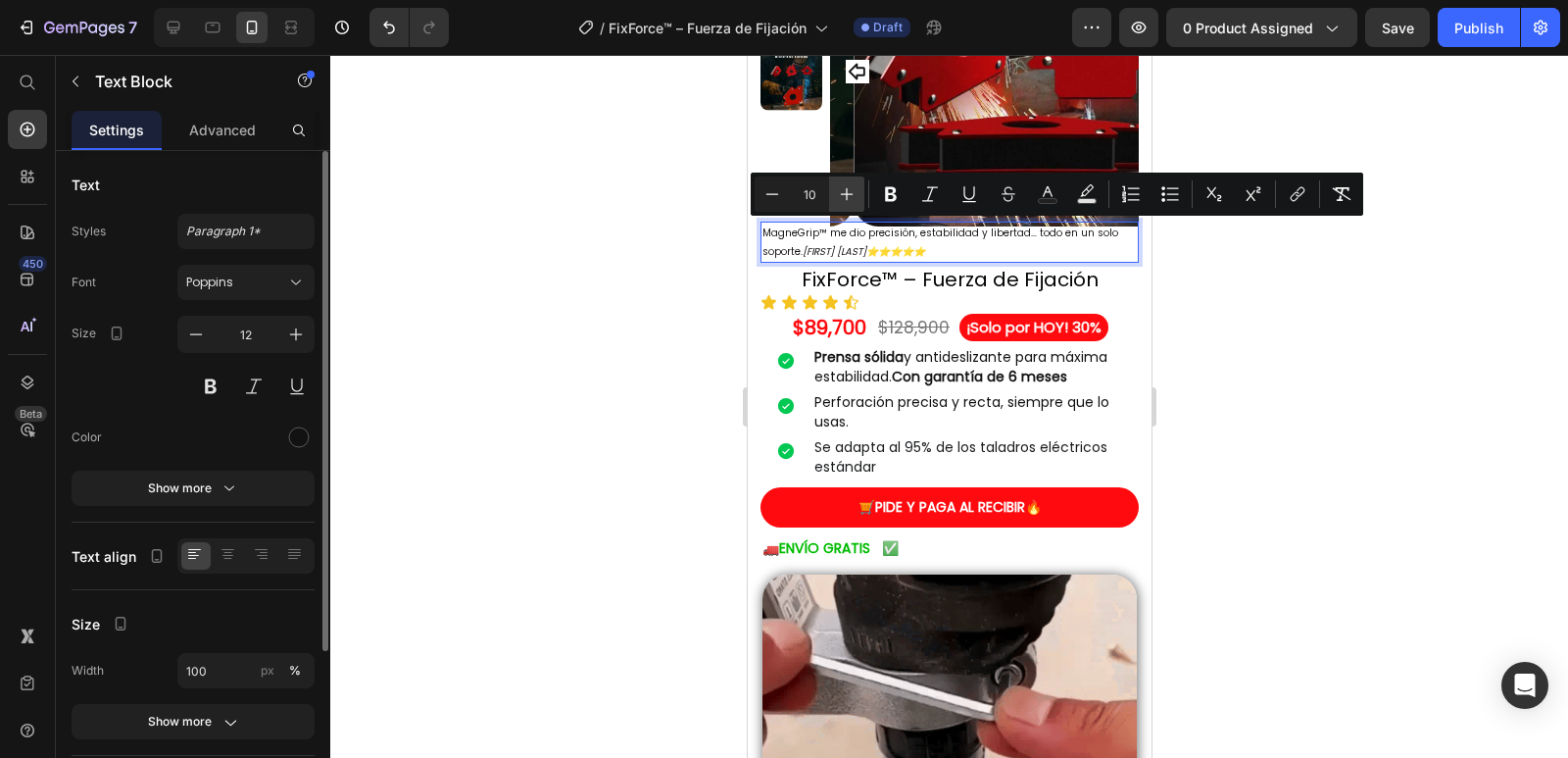 click 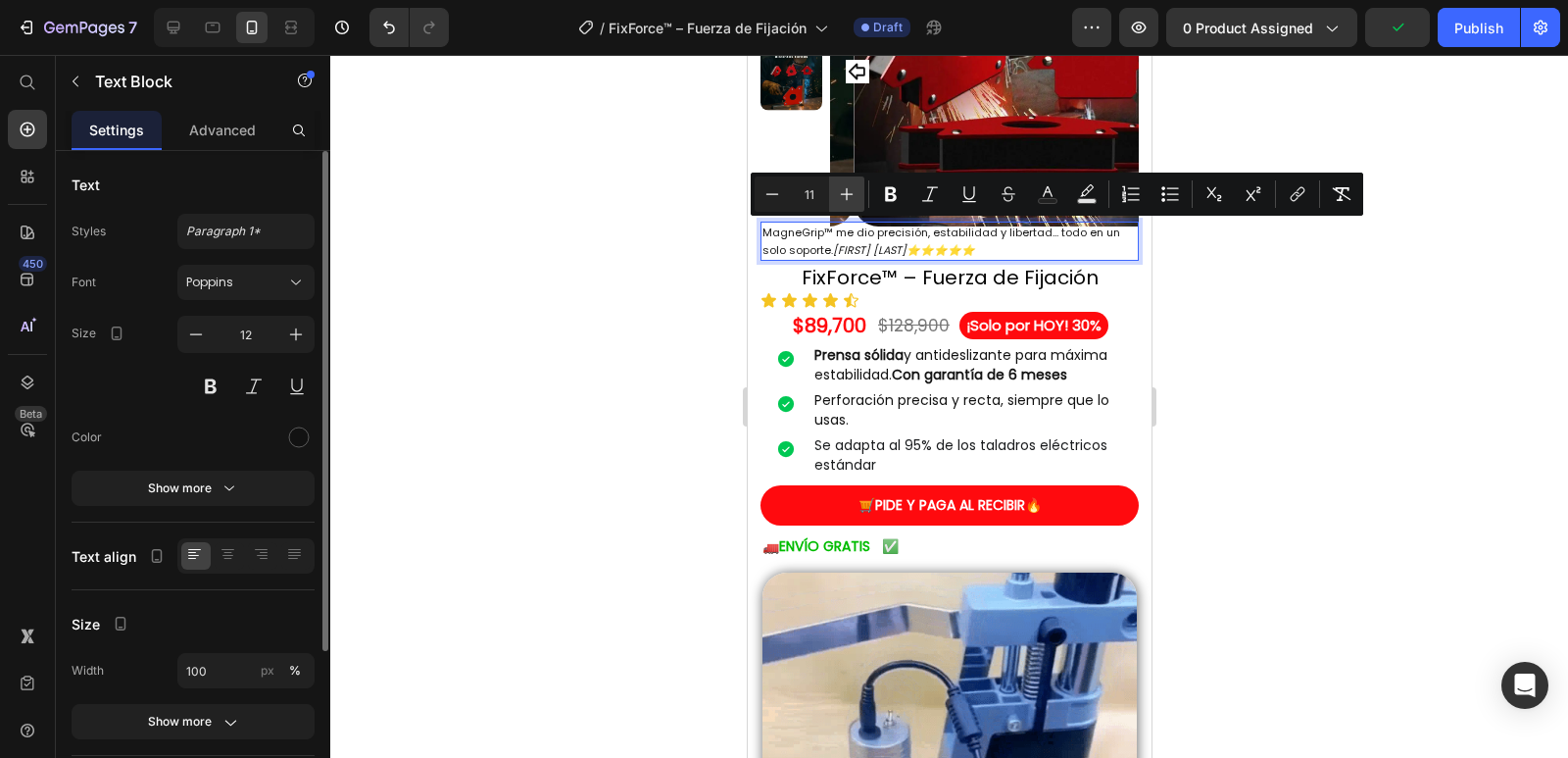 click 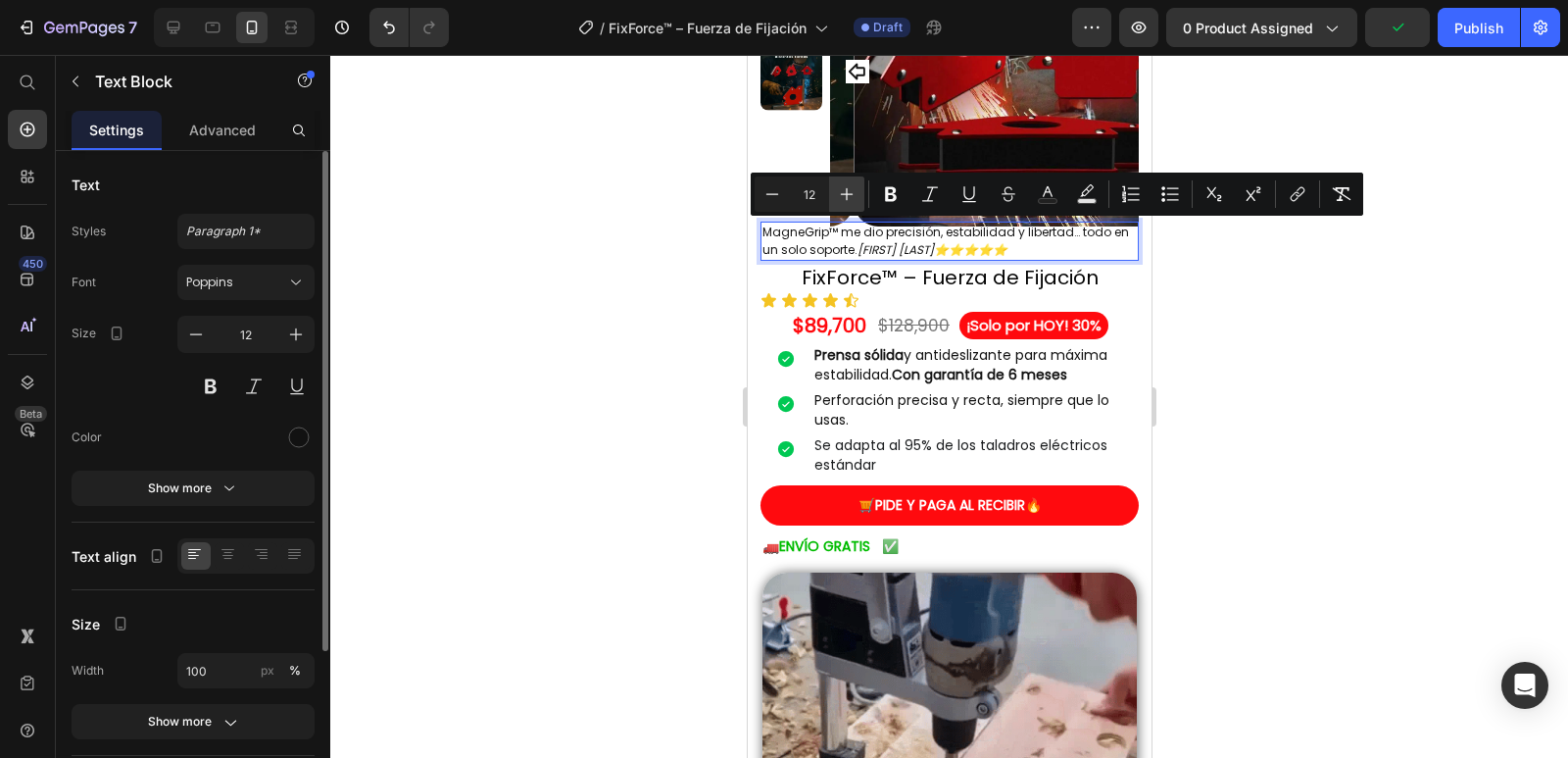 click 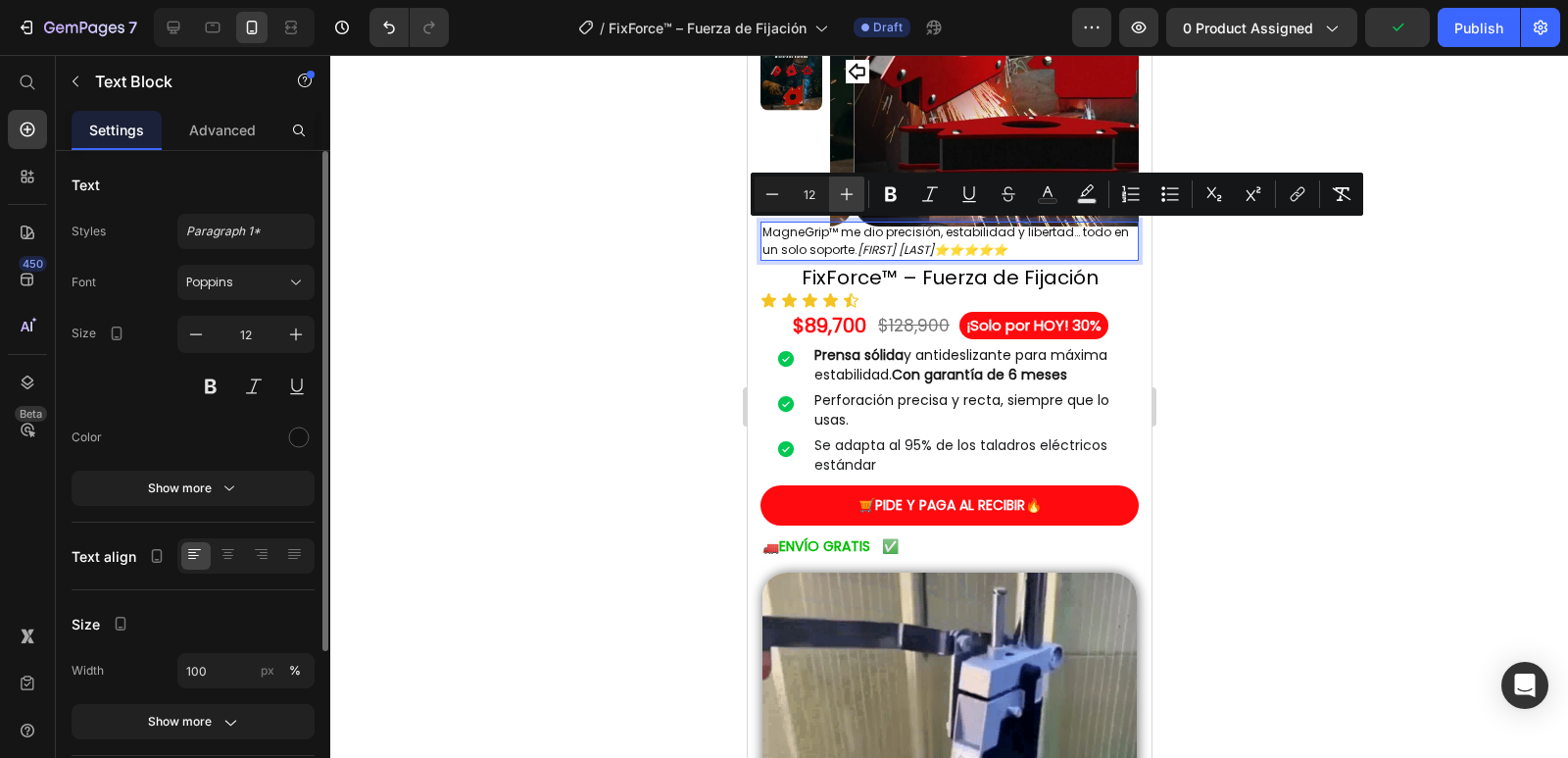 type on "13" 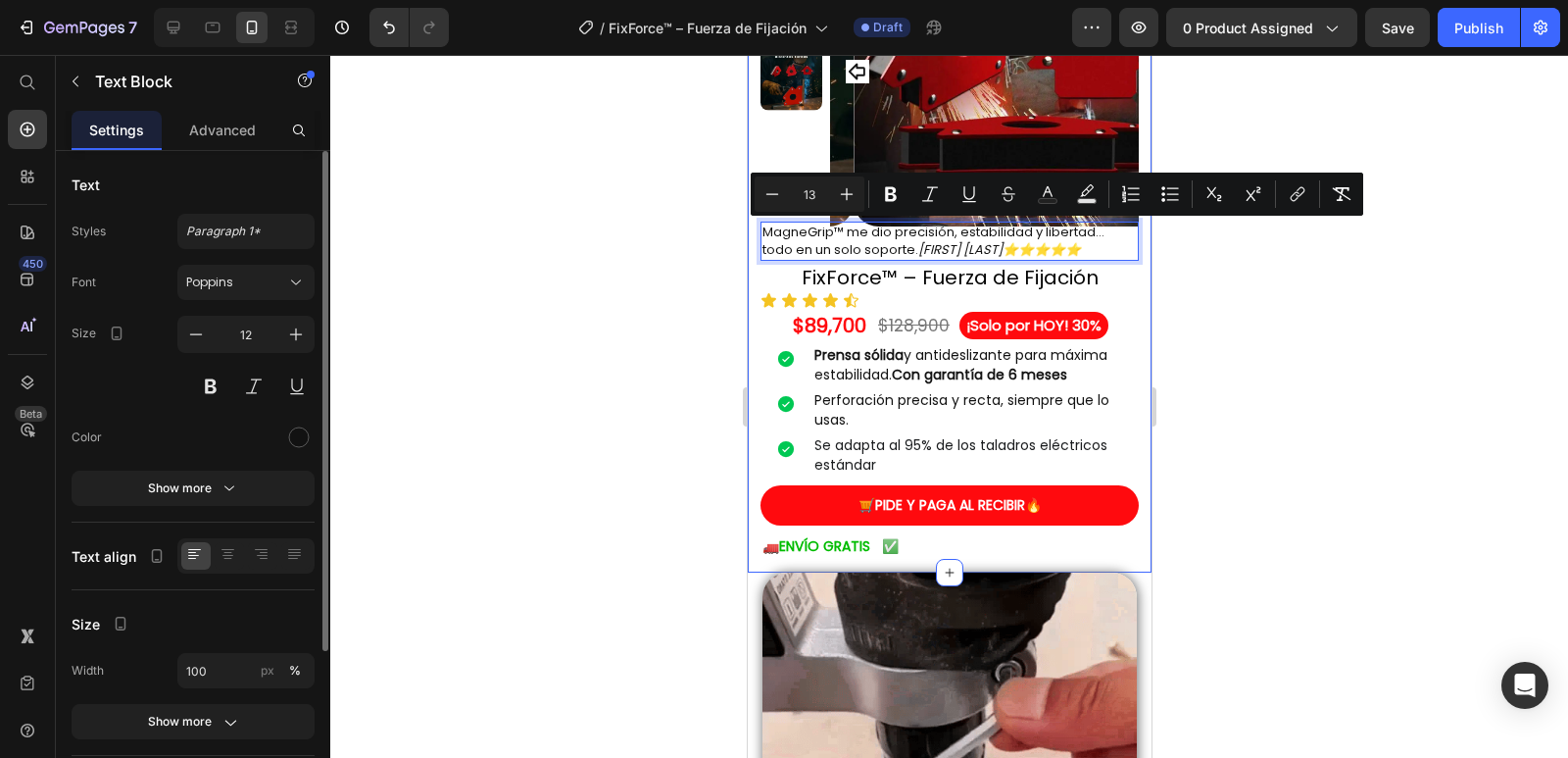 click 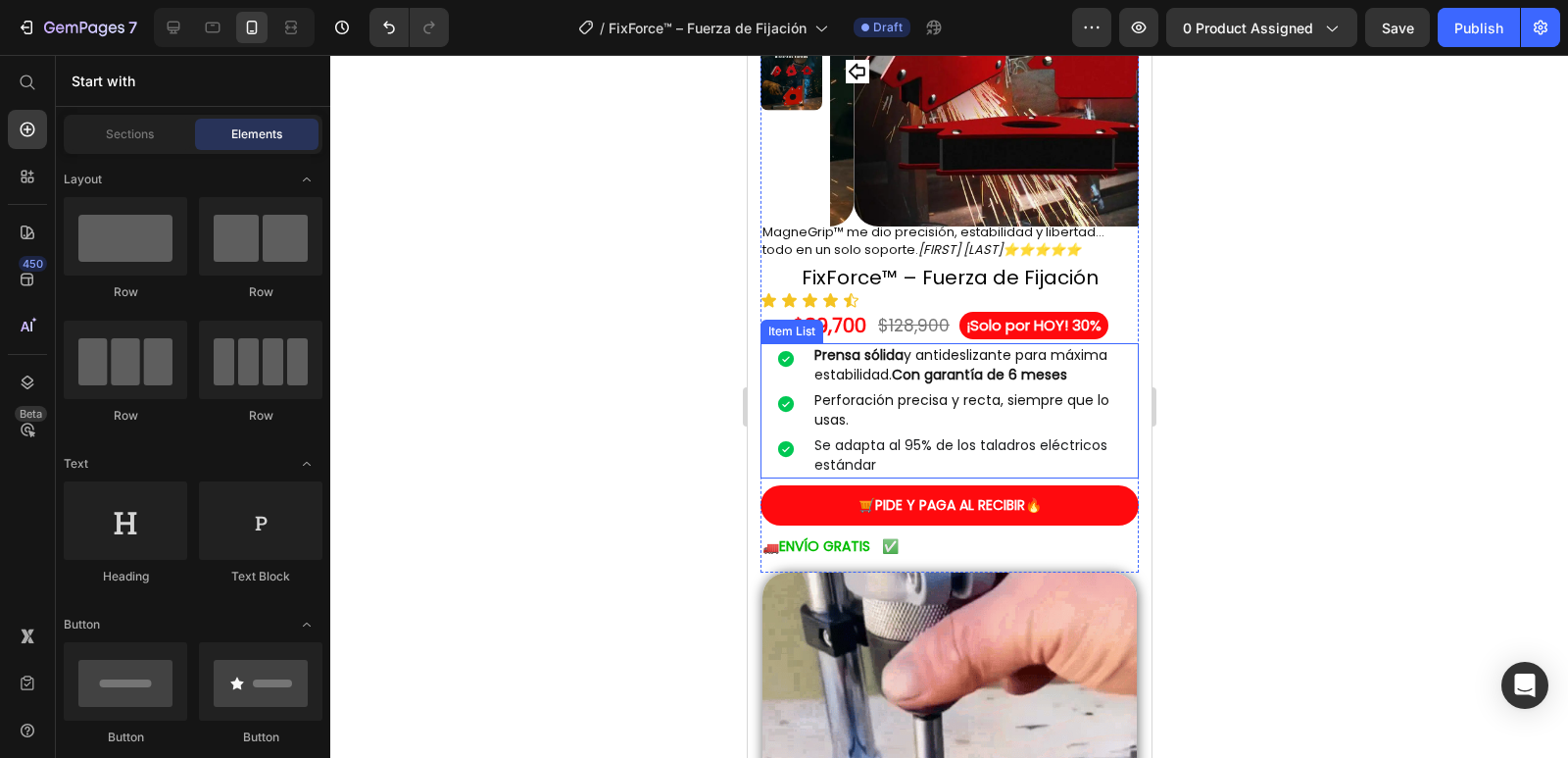 click at bounding box center (785, 359) 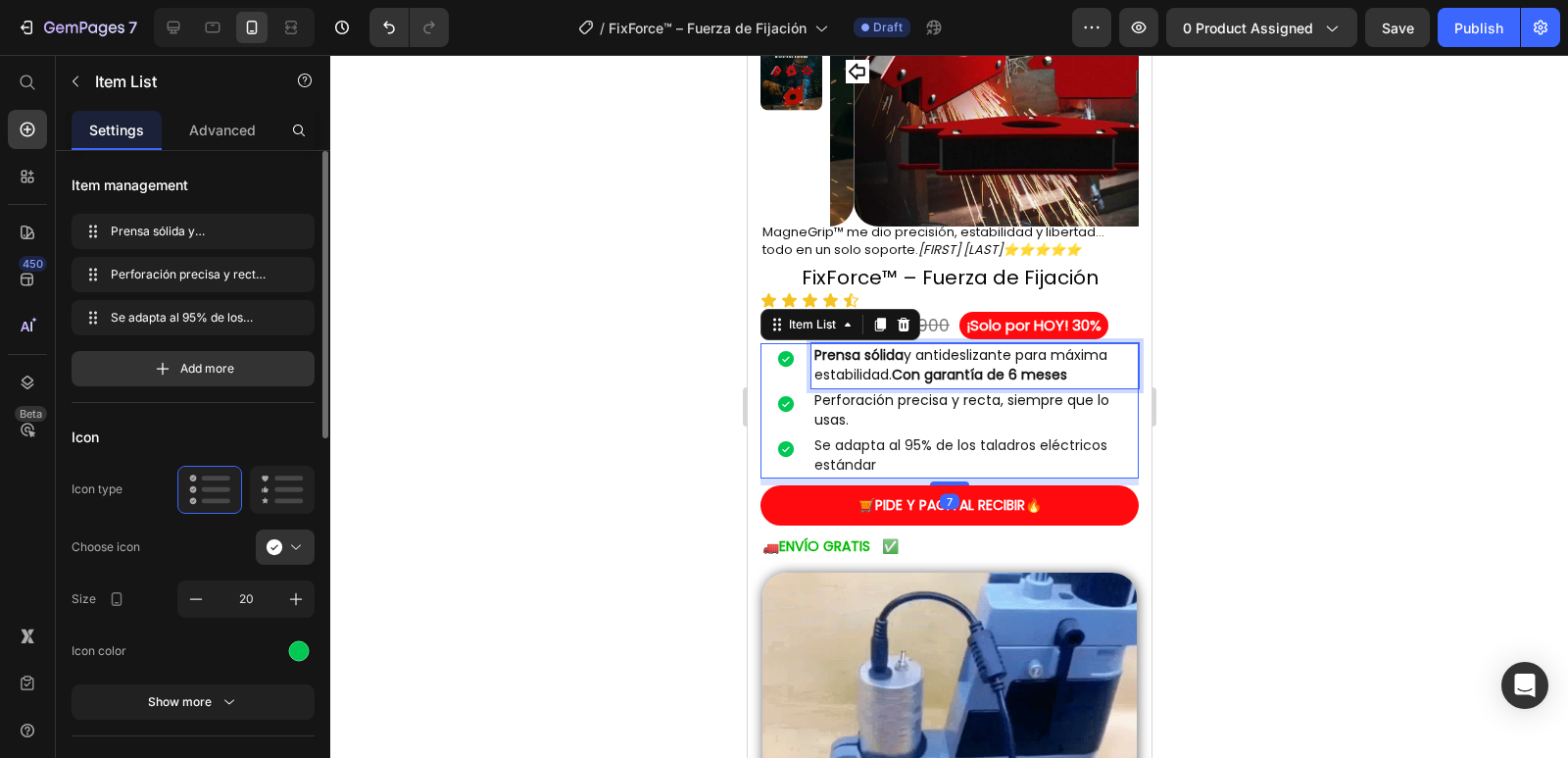 click on "Prensa sólida  y antideslizante para máxima estabilidad.  Con garantía de 6 meses" at bounding box center [974, 366] 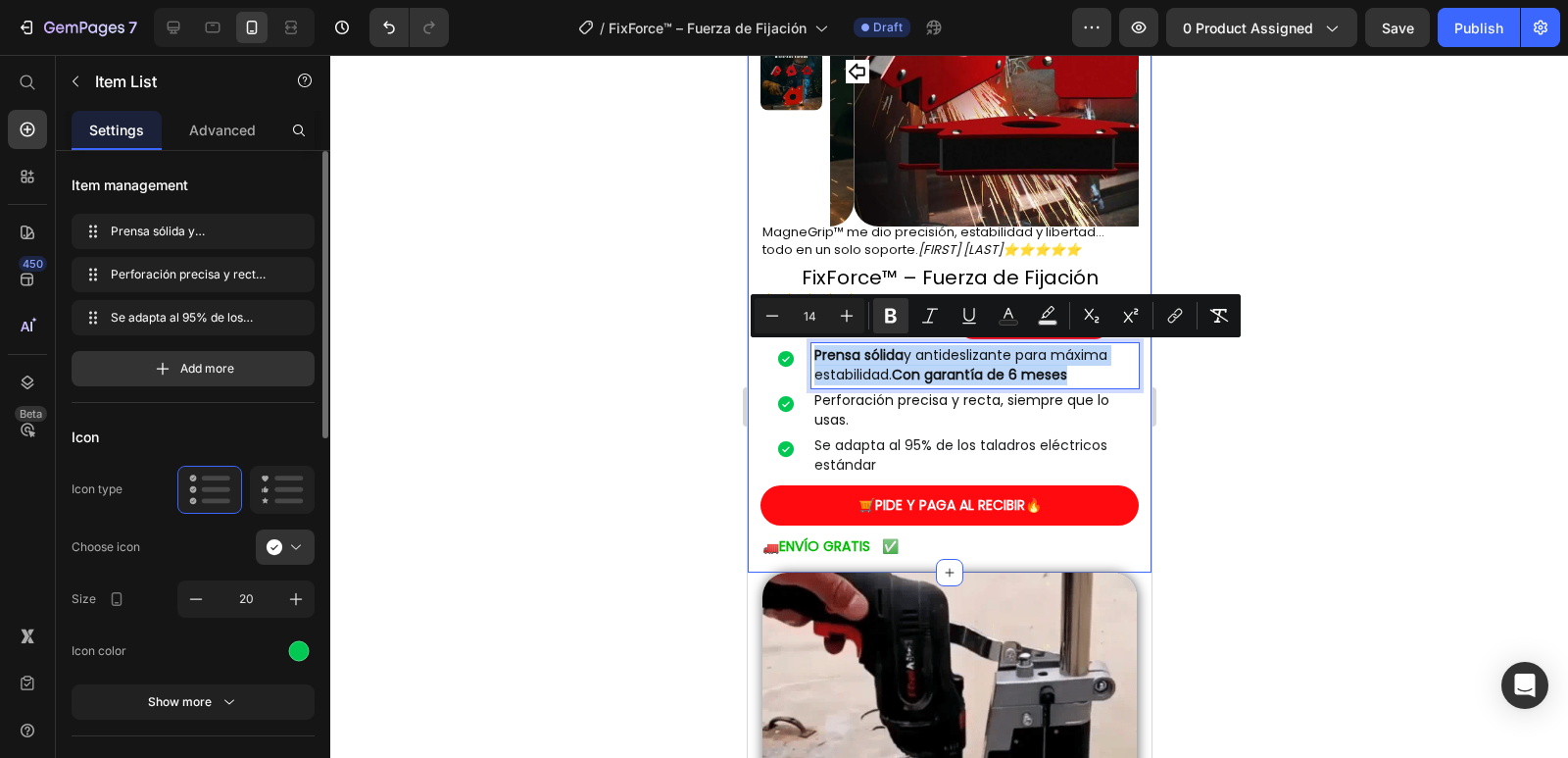 drag, startPoint x: 810, startPoint y: 356, endPoint x: 986, endPoint y: 368, distance: 176.40862 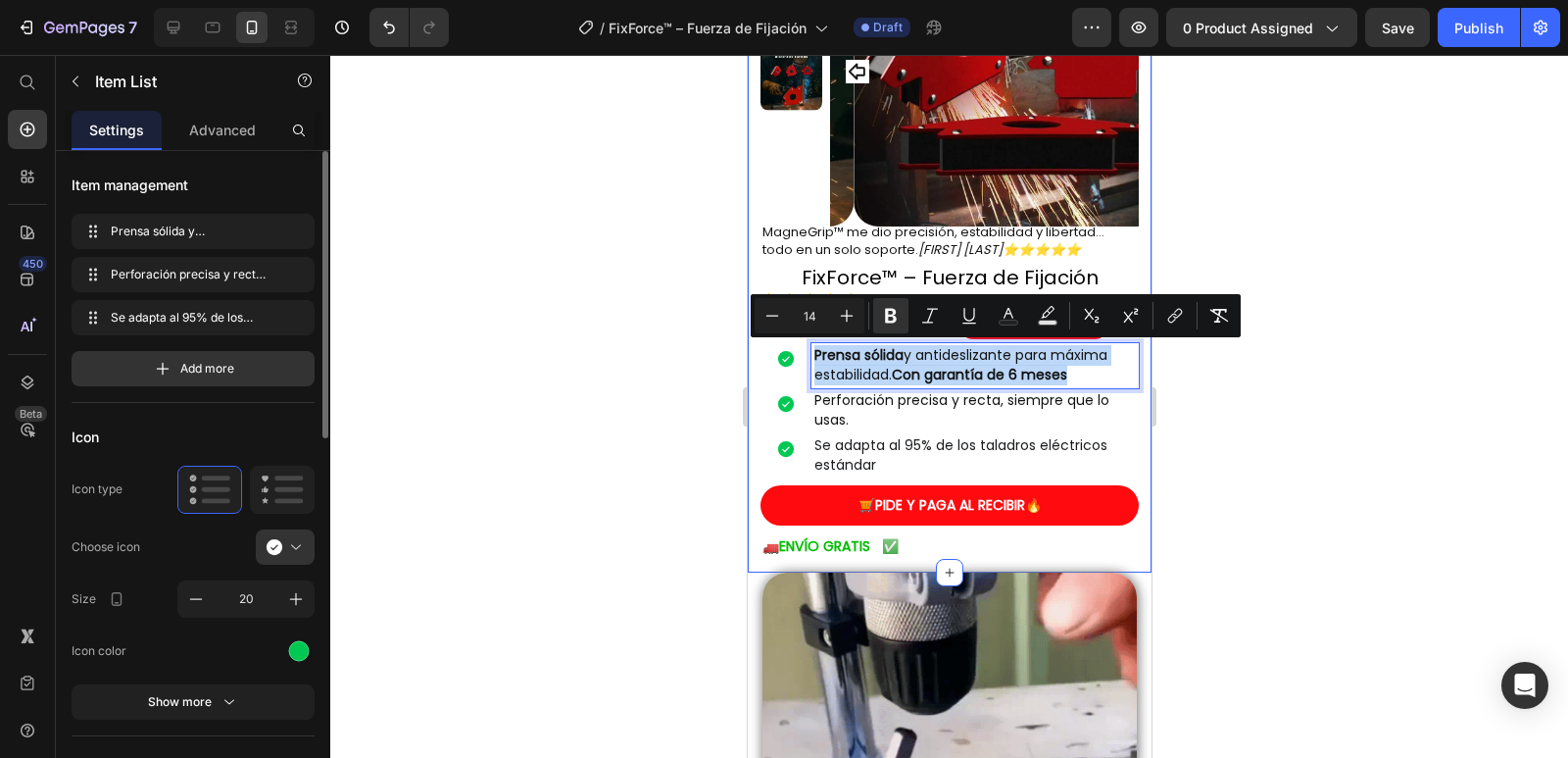 click on "Product Images MagneGrip™ me dio precisión, estabilidad y libertad… todo en un solo soporte.   Mario Gabiria ⭐⭐⭐⭐⭐ Text Block FixForce™ – Fuerza de Fijación Product Title Icon Icon Icon Icon Icon Icon List $89,700 Product Price $128,900 Product Price   ¡Solo por HOY! 30%   Heading Row Row Prensa sólida  y antideslizante para máxima estabilidad.  Con garantía de 6 meses Perforación precisa y recta, siempre que lo usas. Se adapta al 95% de los taladros eléctricos estándar Item List   7 🛒 PIDE Y PAGA AL RECIBIR  🔥 Button                           🚛   ENVÍO GRATIS   ✅ Text Block Product Row" at bounding box center [949, 241] 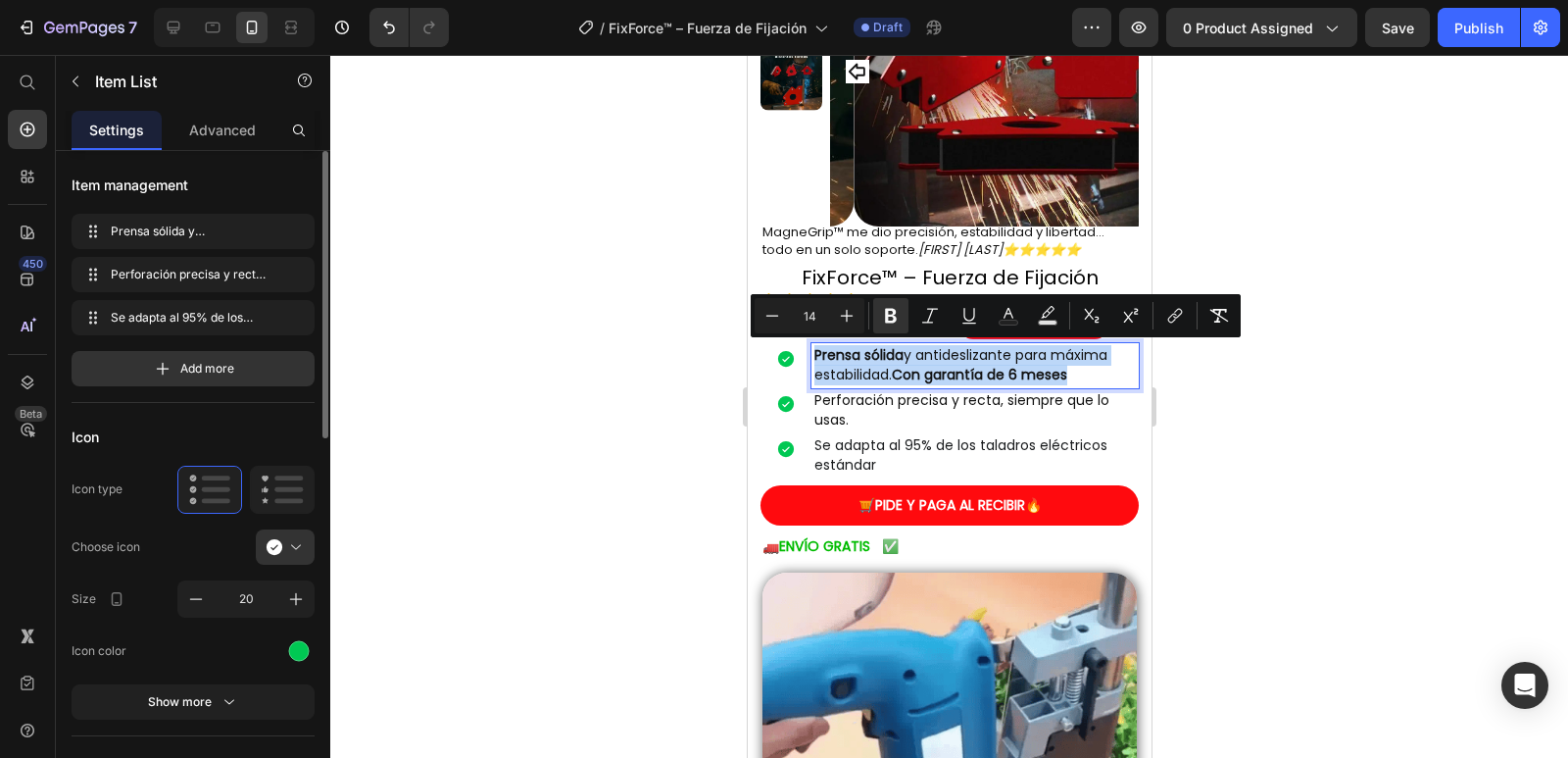 copy on "Prensa sólida  y antideslizante para máxima estabilidad.  Con garantía de 6 meses" 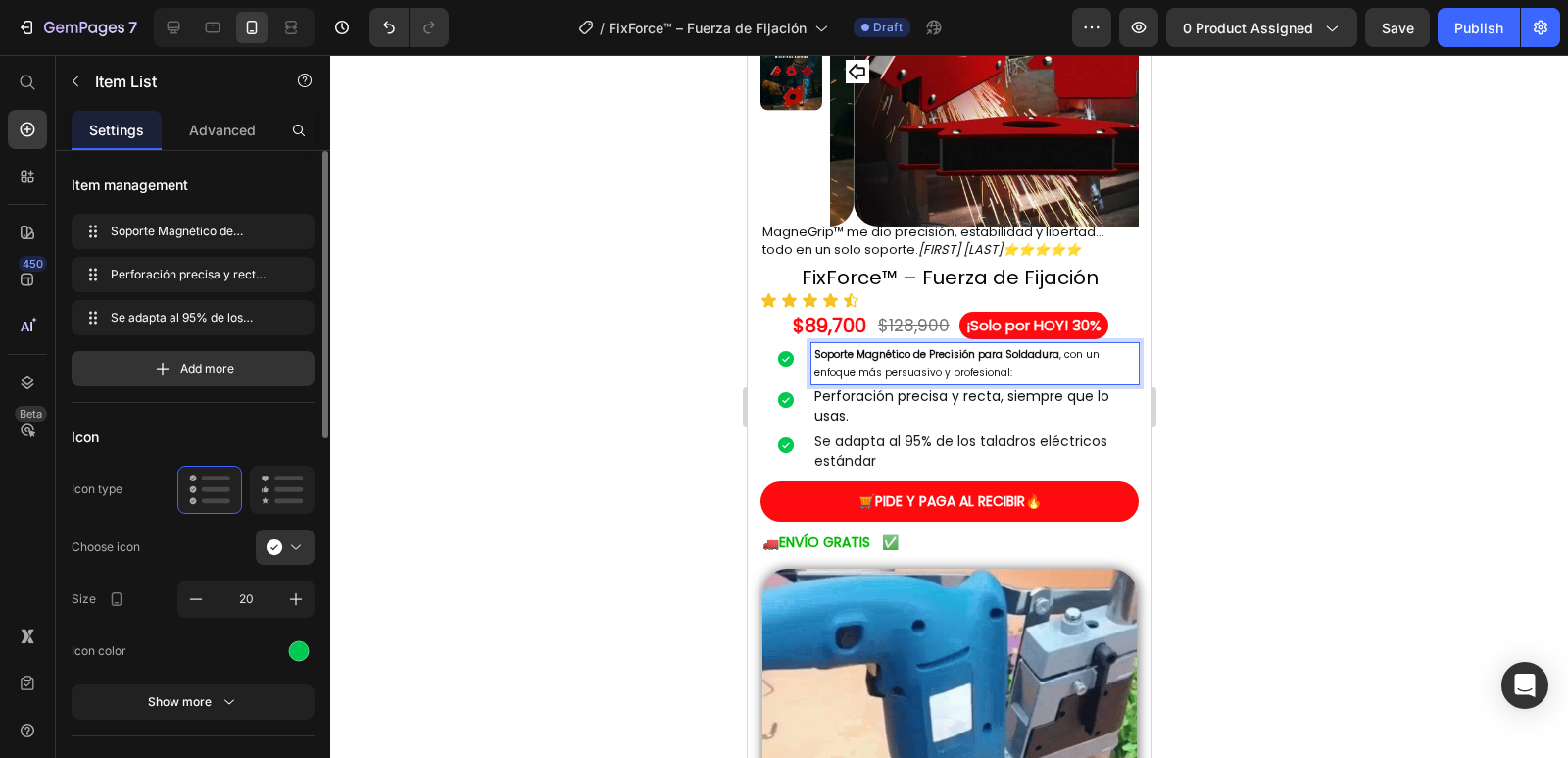 click on "Perforación precisa y recta, siempre que lo usas." at bounding box center [960, 406] 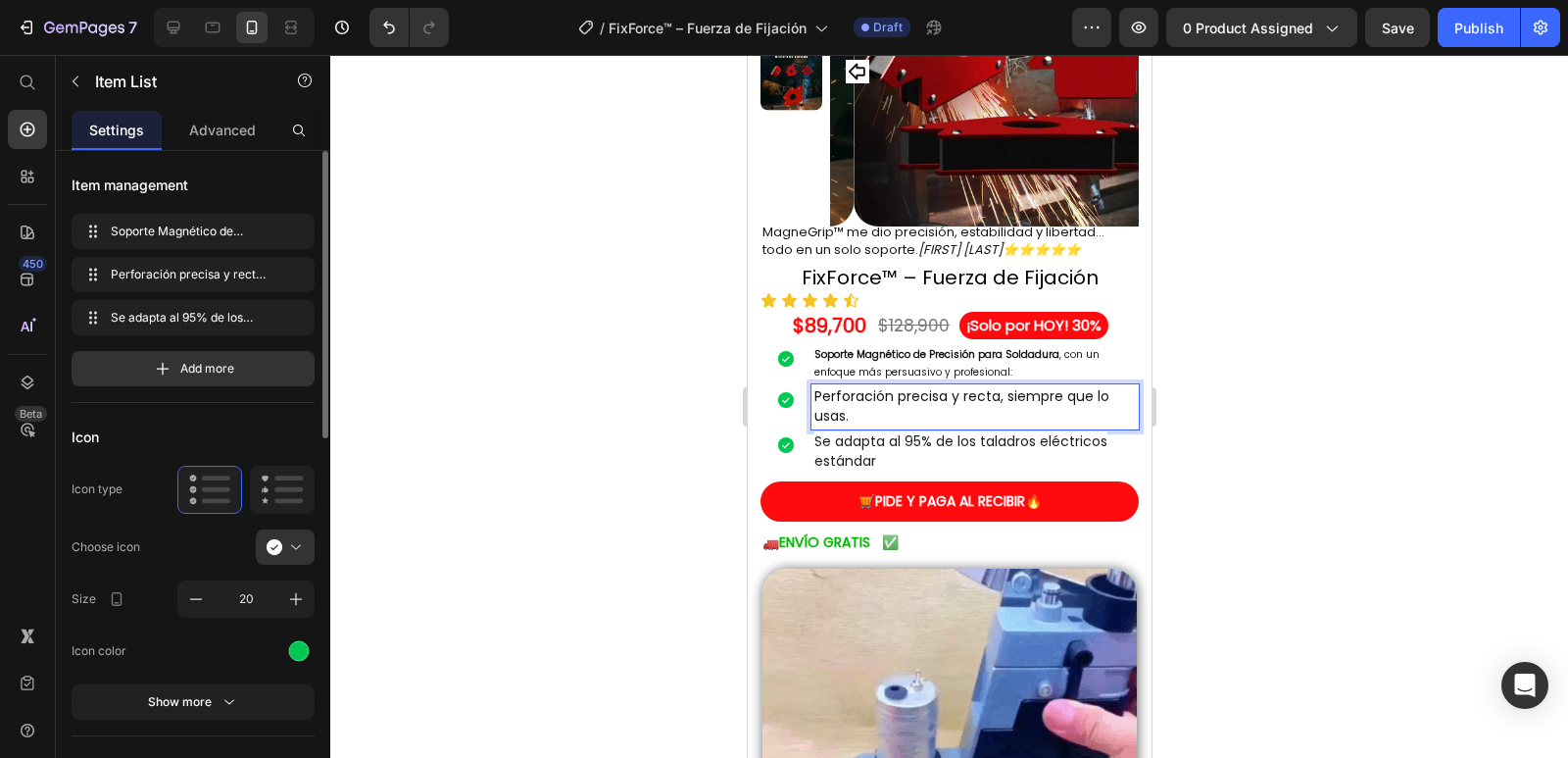 click on "Perforación precisa y recta, siempre que lo usas." at bounding box center [960, 406] 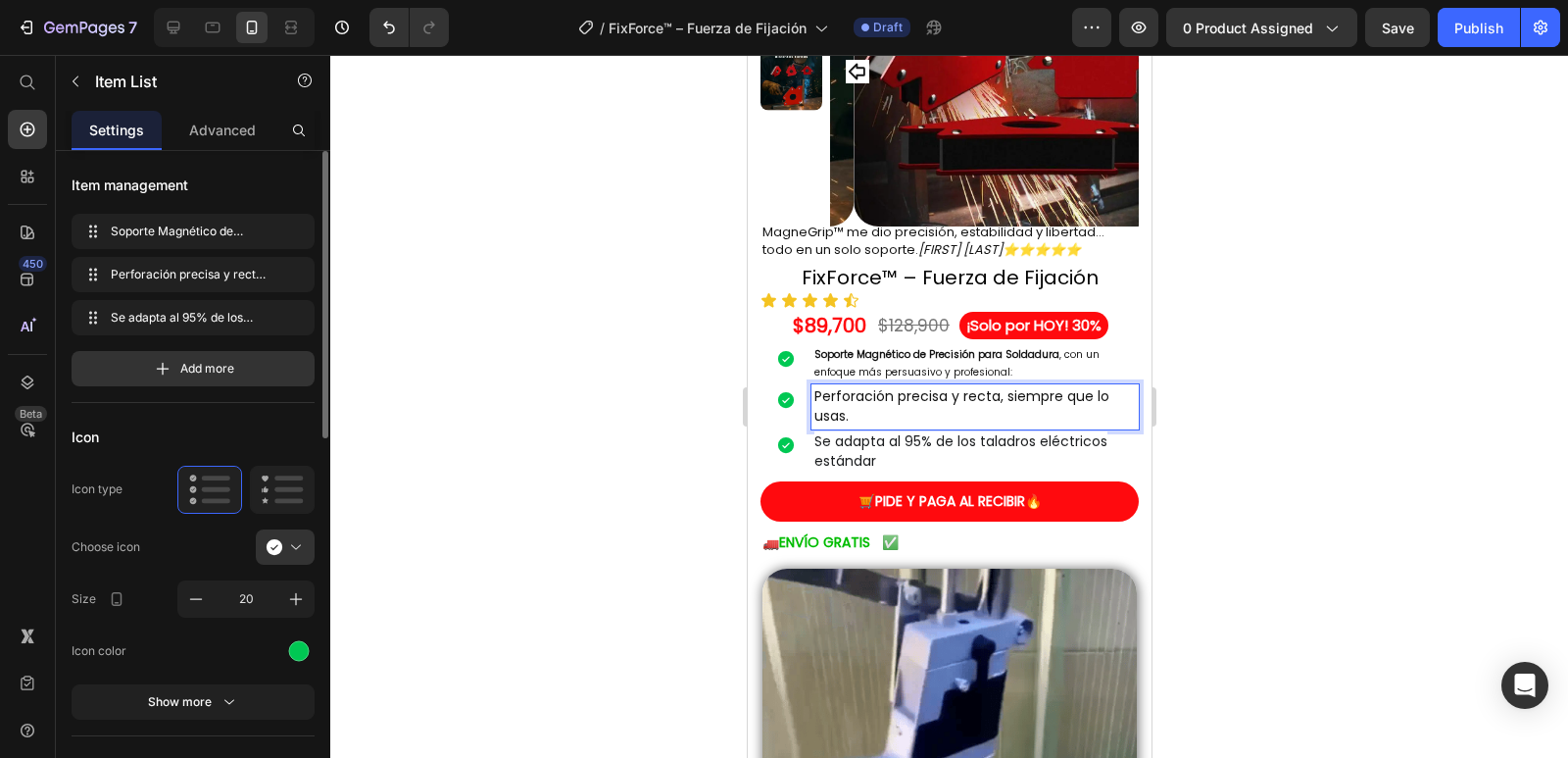 click on "Perforación precisa y recta, siempre que lo usas." at bounding box center [960, 406] 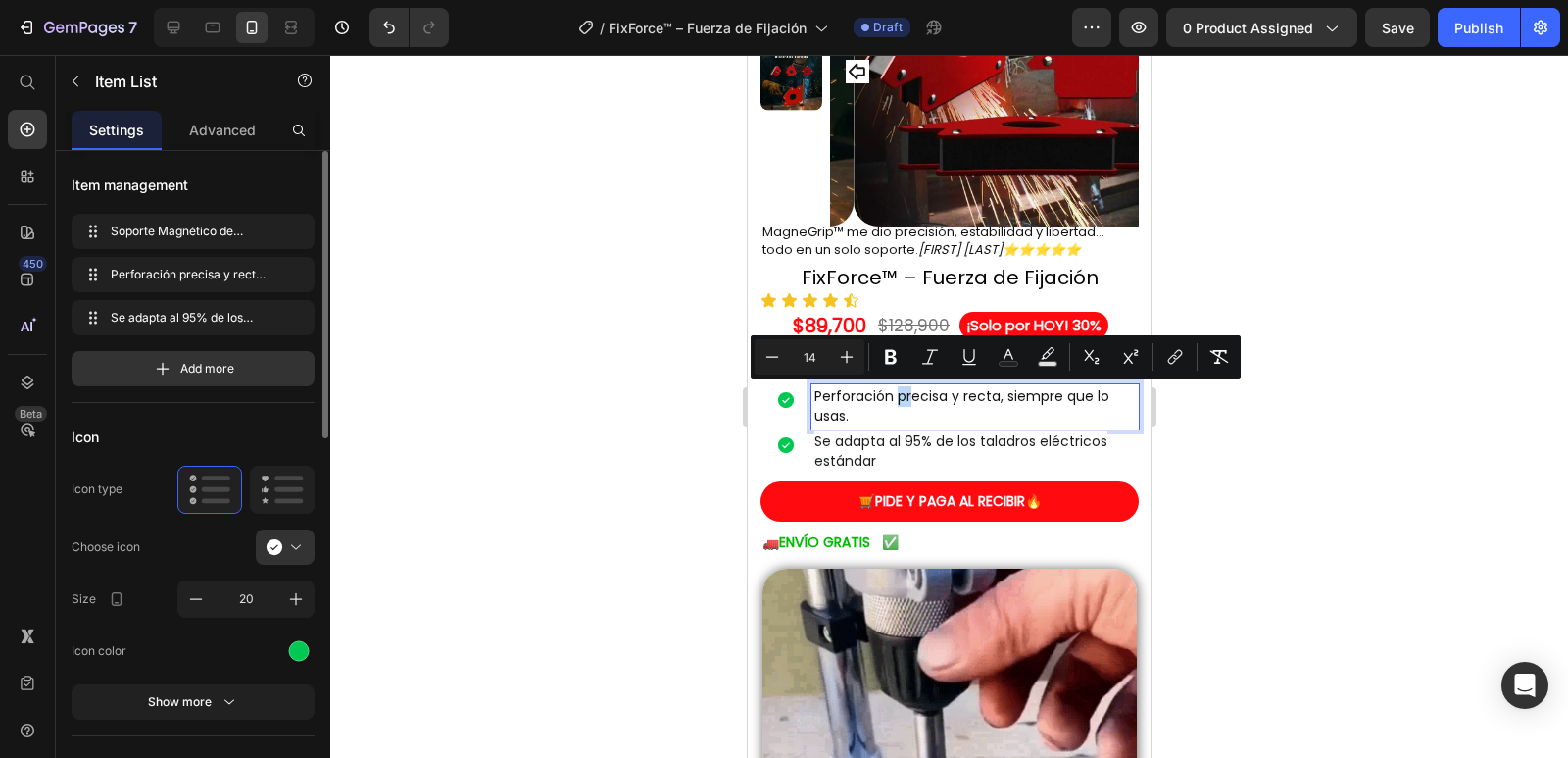 drag, startPoint x: 909, startPoint y: 400, endPoint x: 897, endPoint y: 399, distance: 12.041595 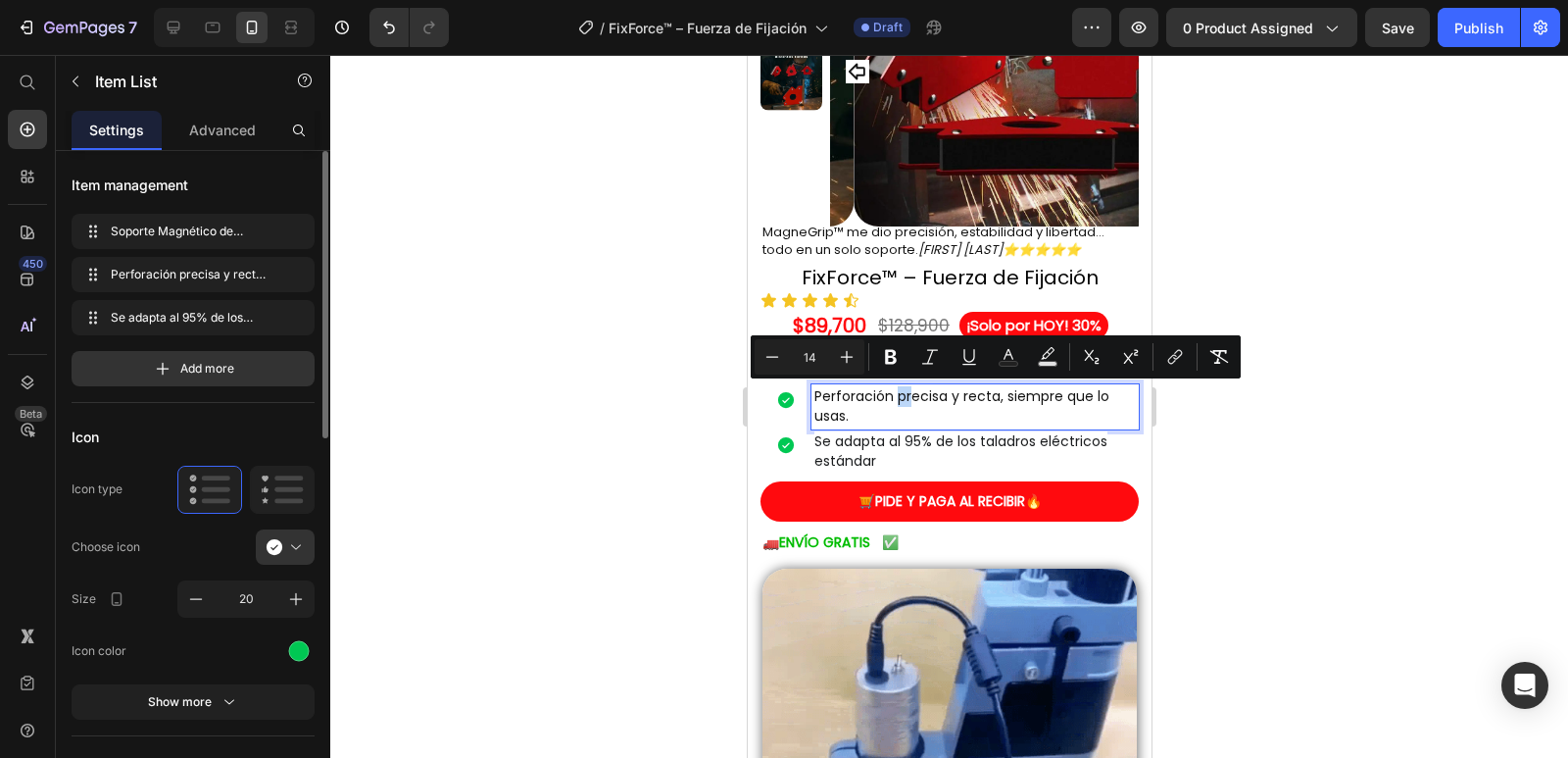 click on "Perforación precisa y recta, siempre que lo usas." at bounding box center (960, 406) 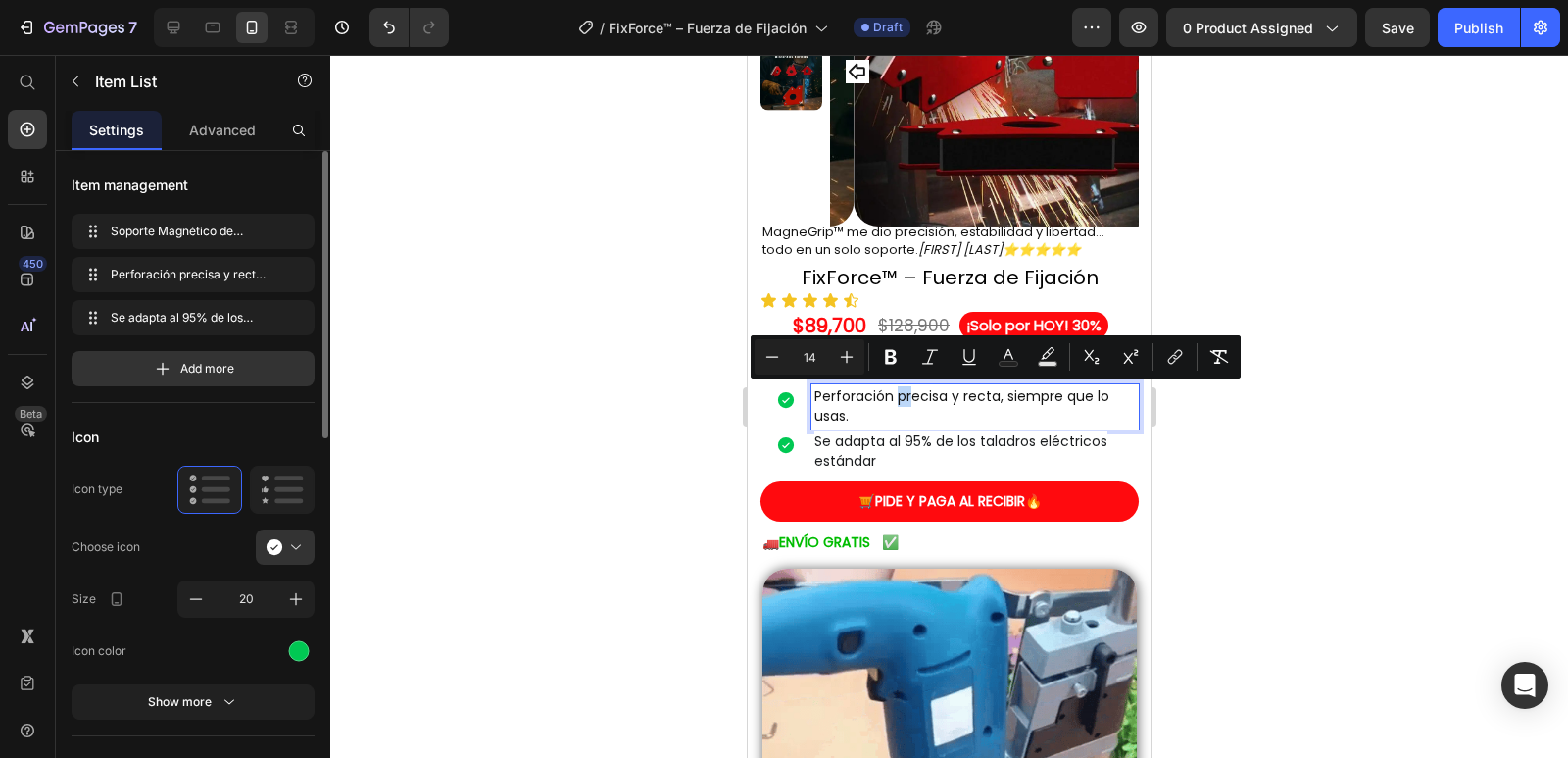 click on "Perforación precisa y recta, siempre que lo usas." at bounding box center [960, 406] 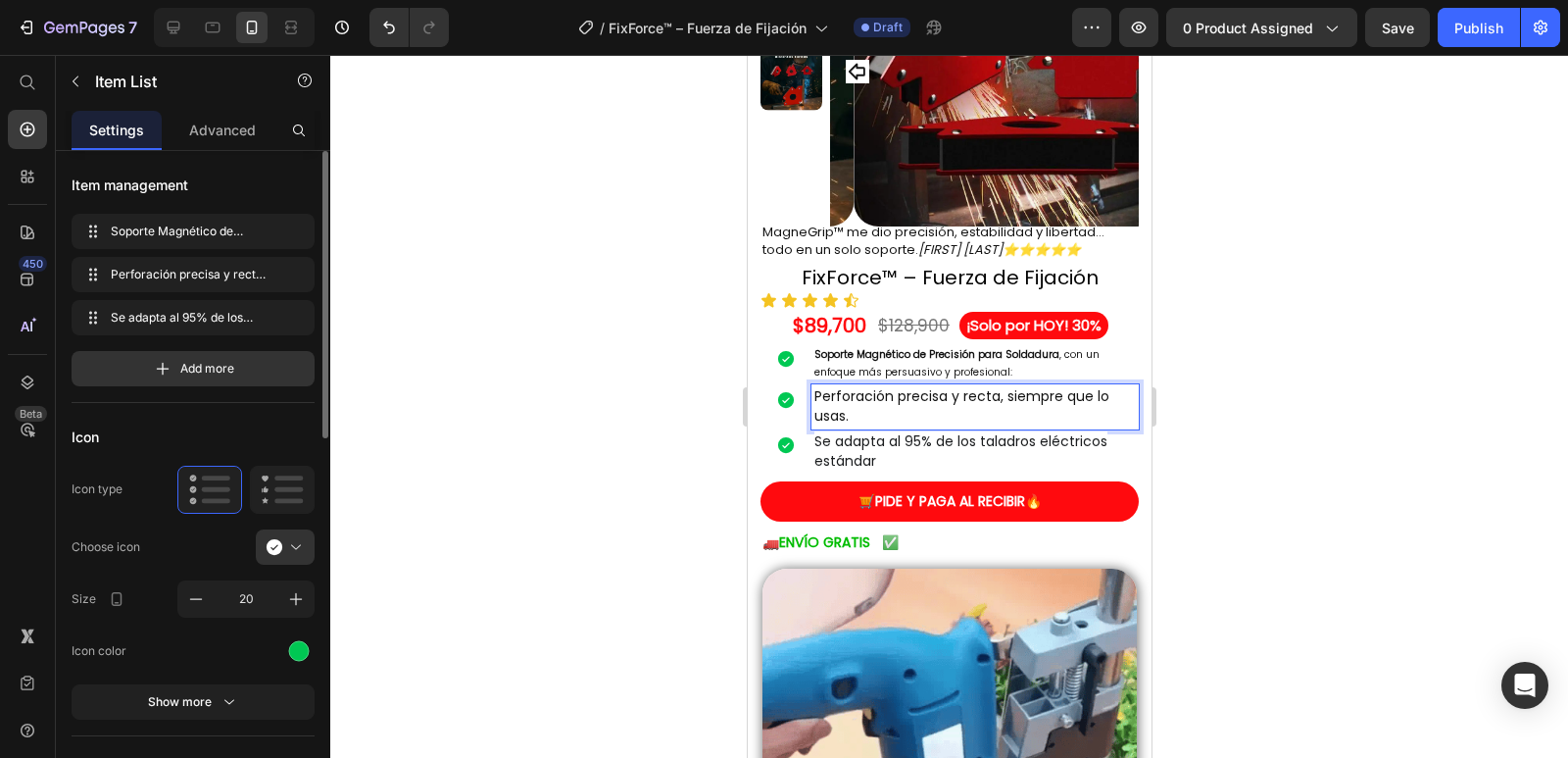 click on "Soporte Magnético de Precisión para Soldadura , con un enfoque más persuasivo y profesional:" at bounding box center [974, 364] 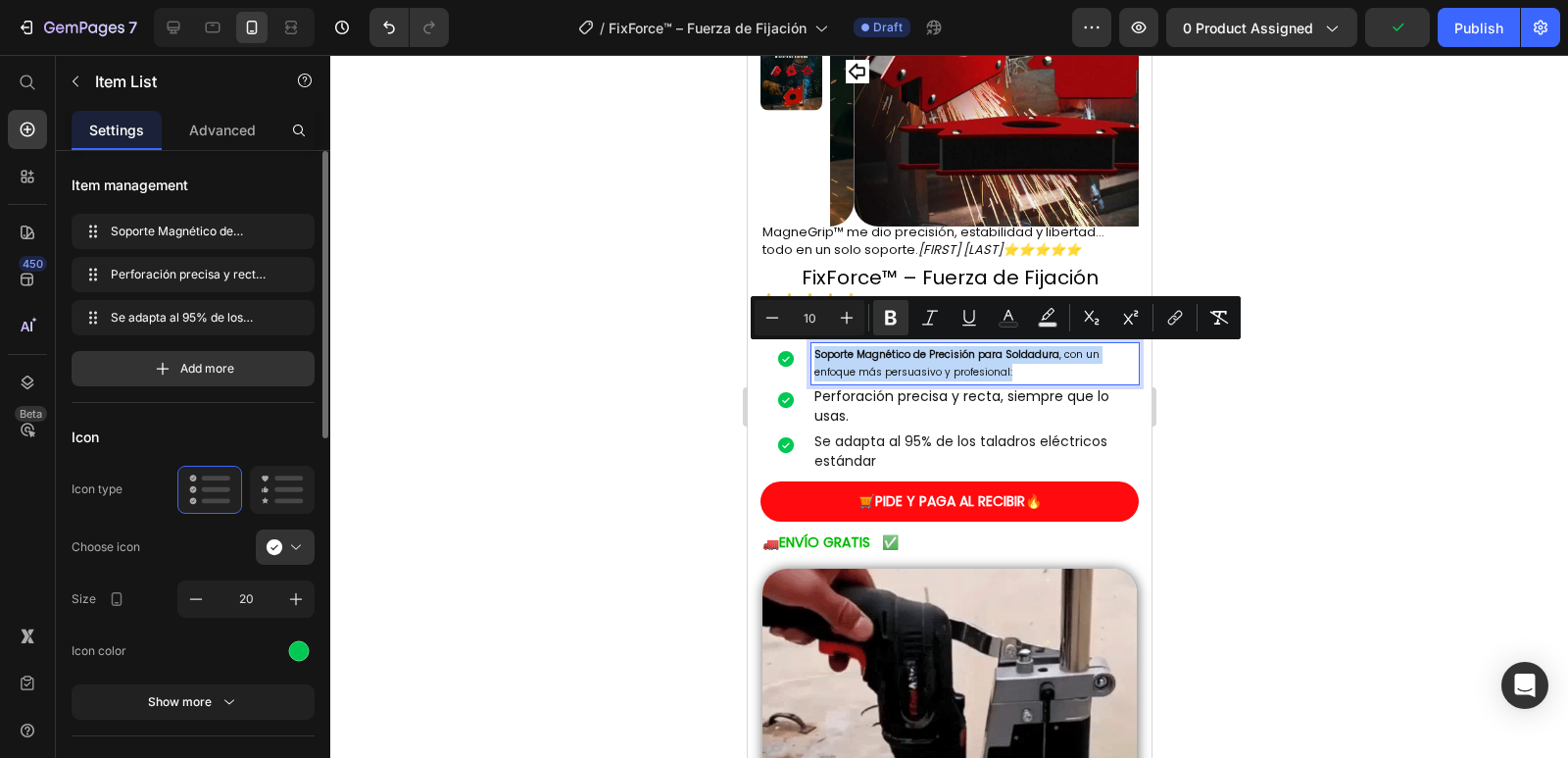 drag, startPoint x: 1014, startPoint y: 377, endPoint x: 810, endPoint y: 362, distance: 204.55073 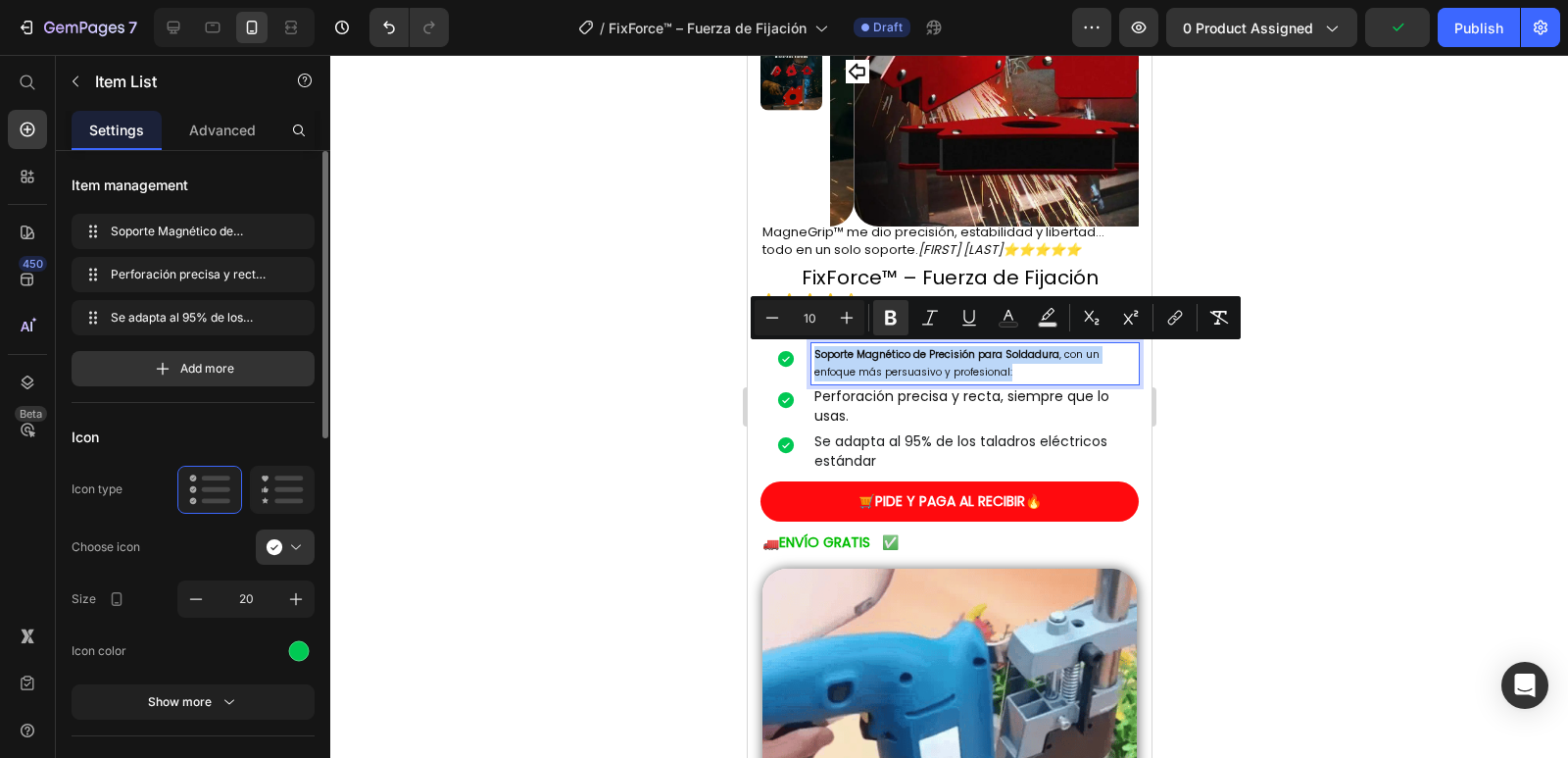 click on "Soporte Magnético de Precisión para Soldadura , con un enfoque más persuasivo y profesional:" at bounding box center [974, 364] 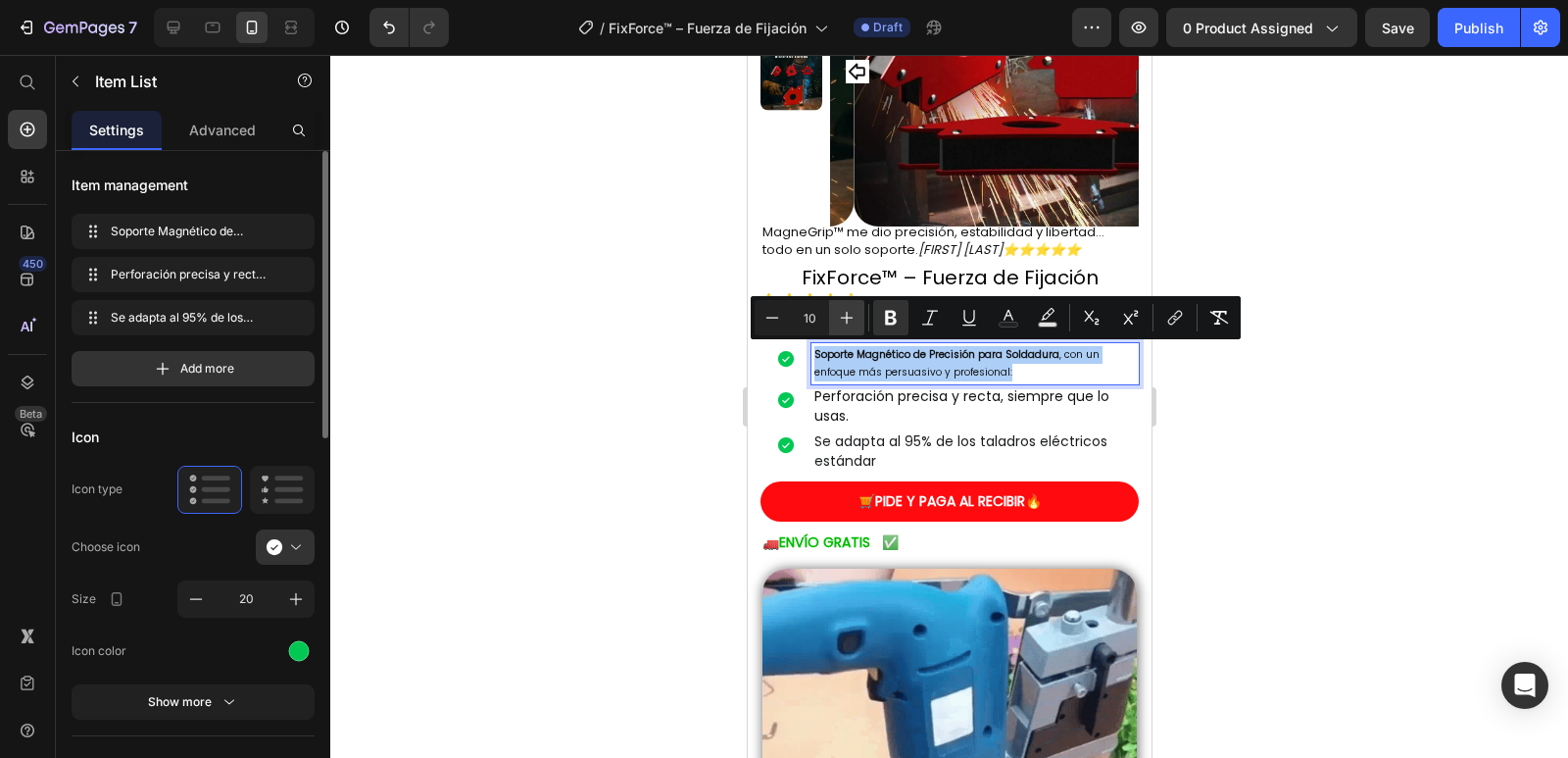 click 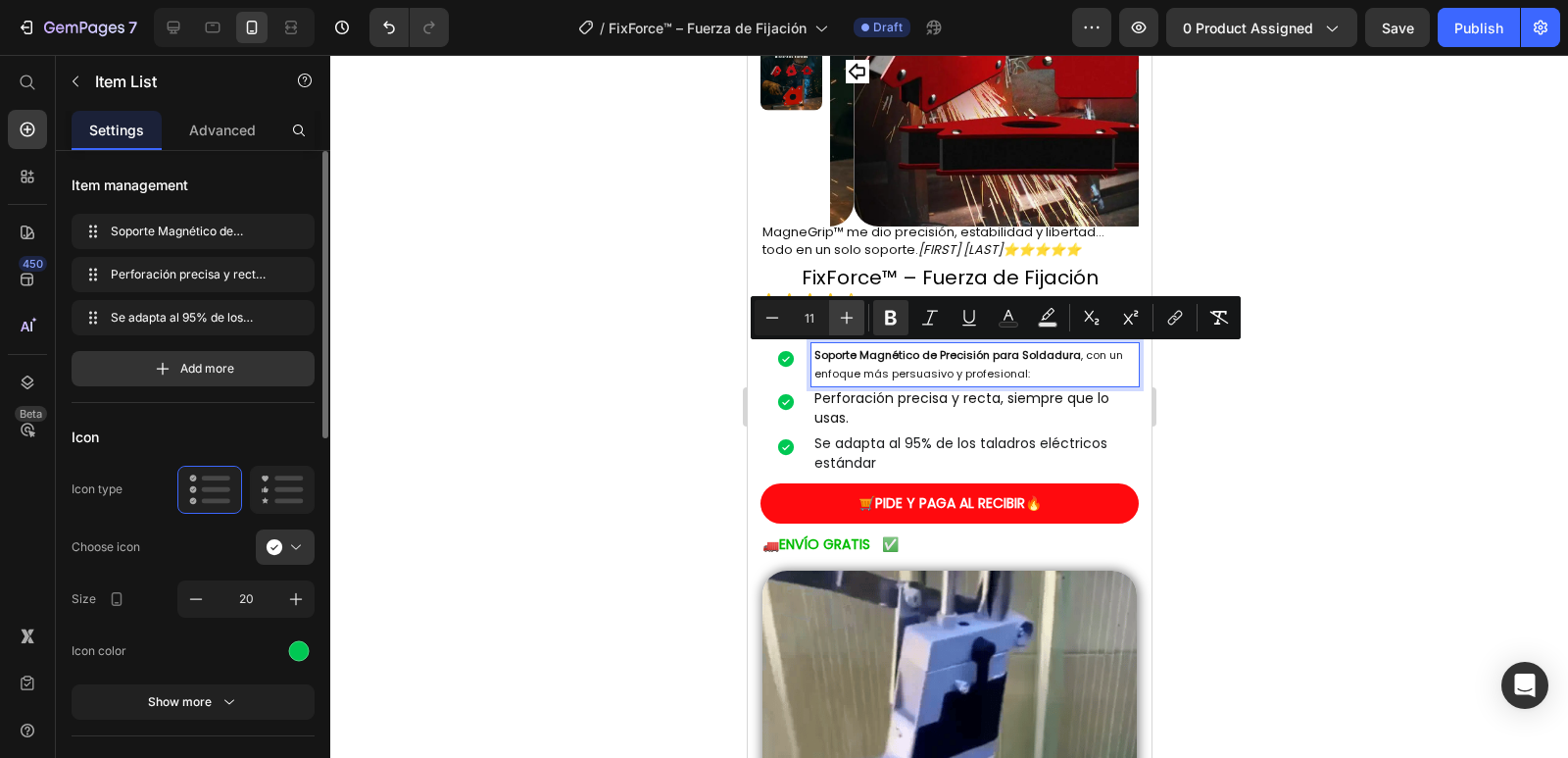 click 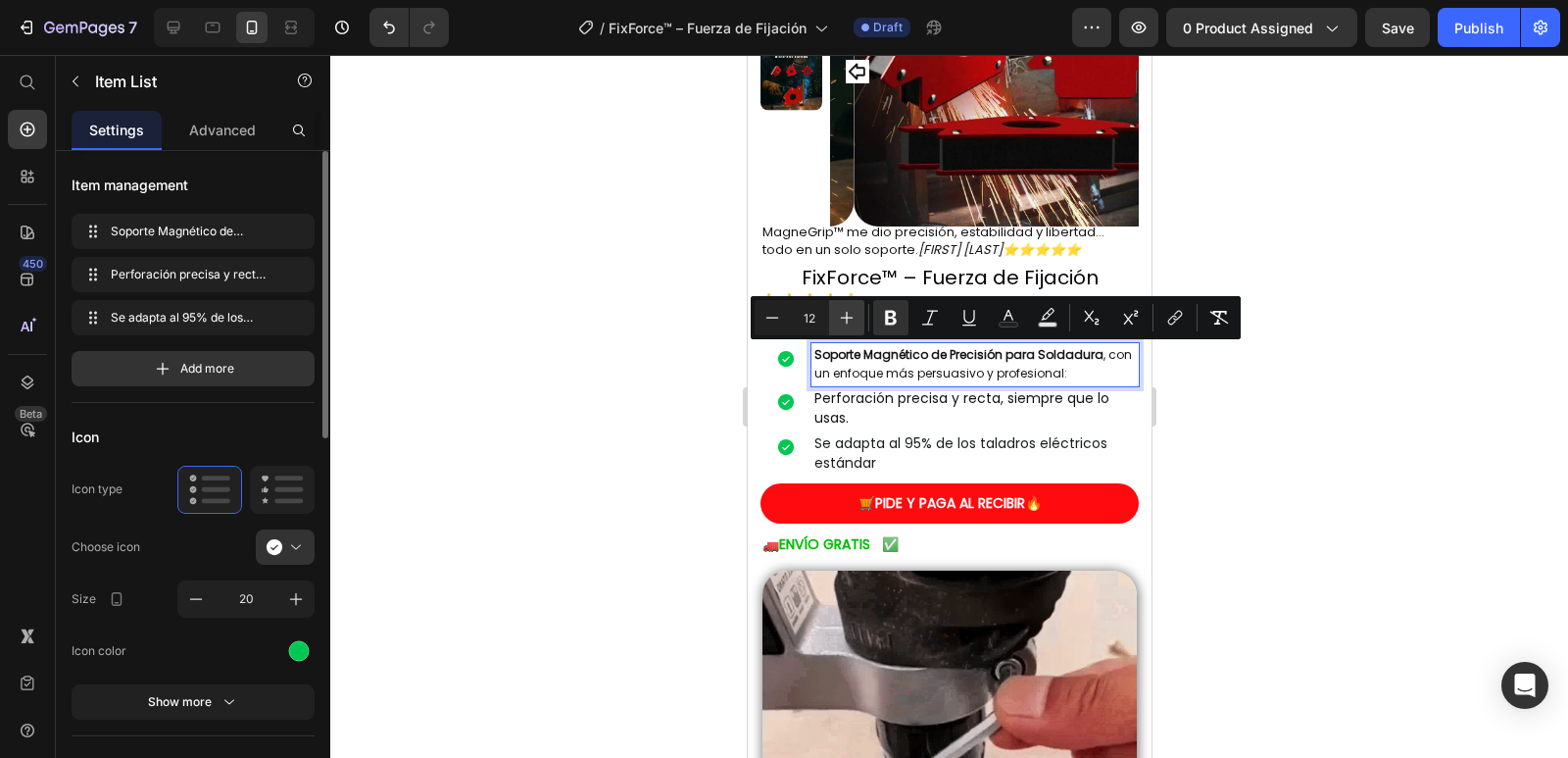 click 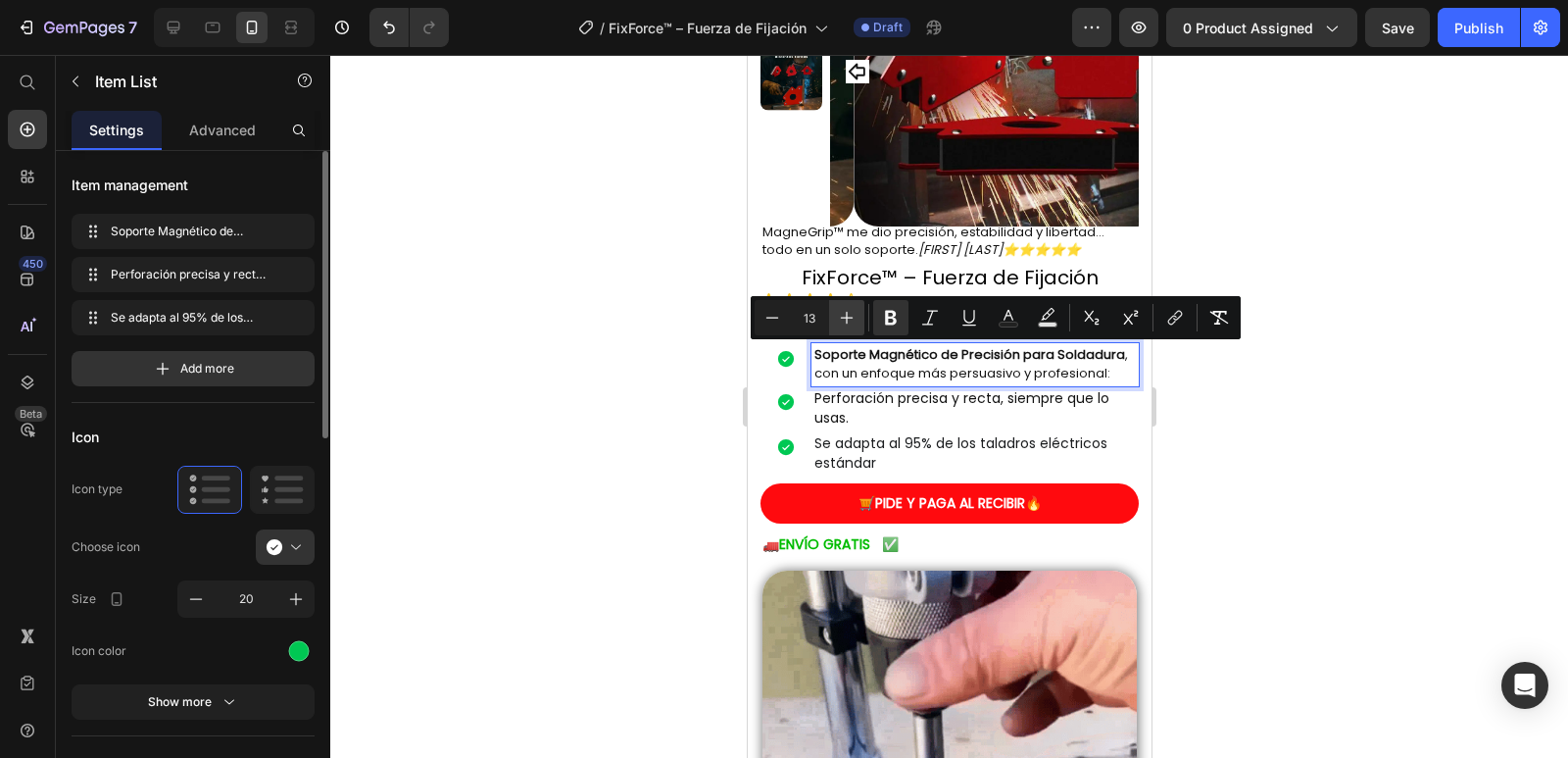 click 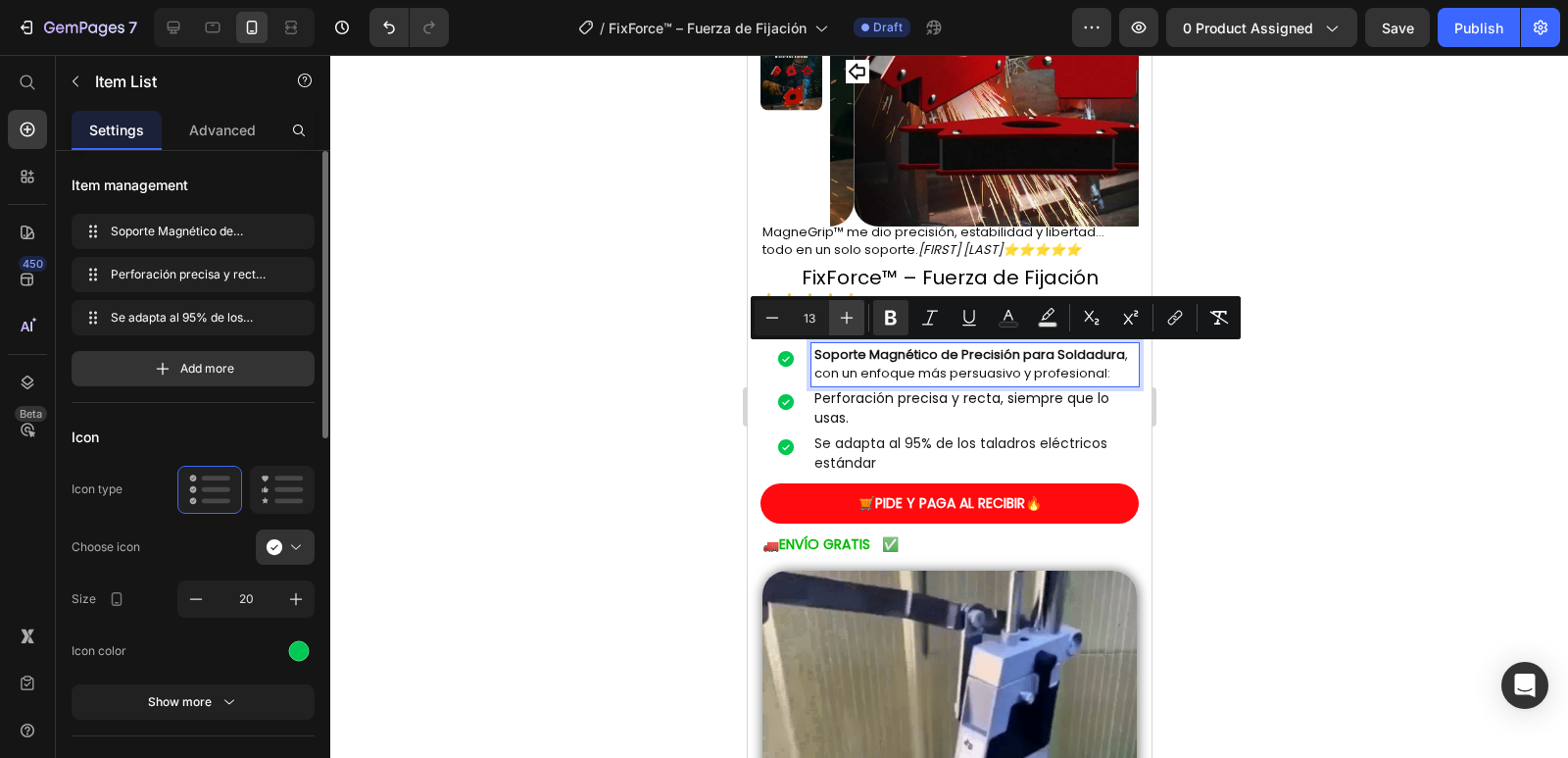 type on "14" 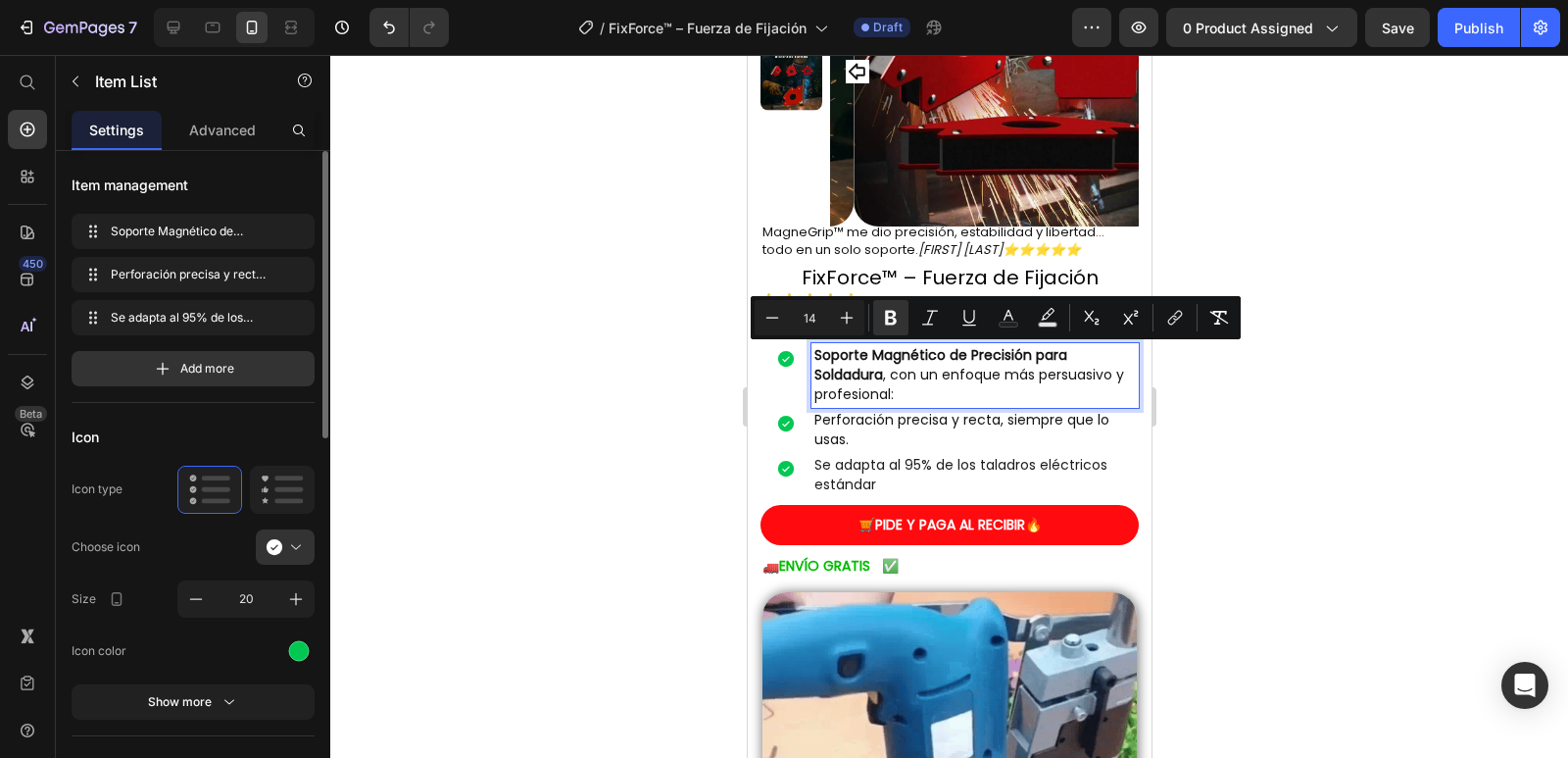 click on "Soporte Magnético de Precisión para Soldadura , con un enfoque más persuasivo y profesional:" at bounding box center [974, 376] 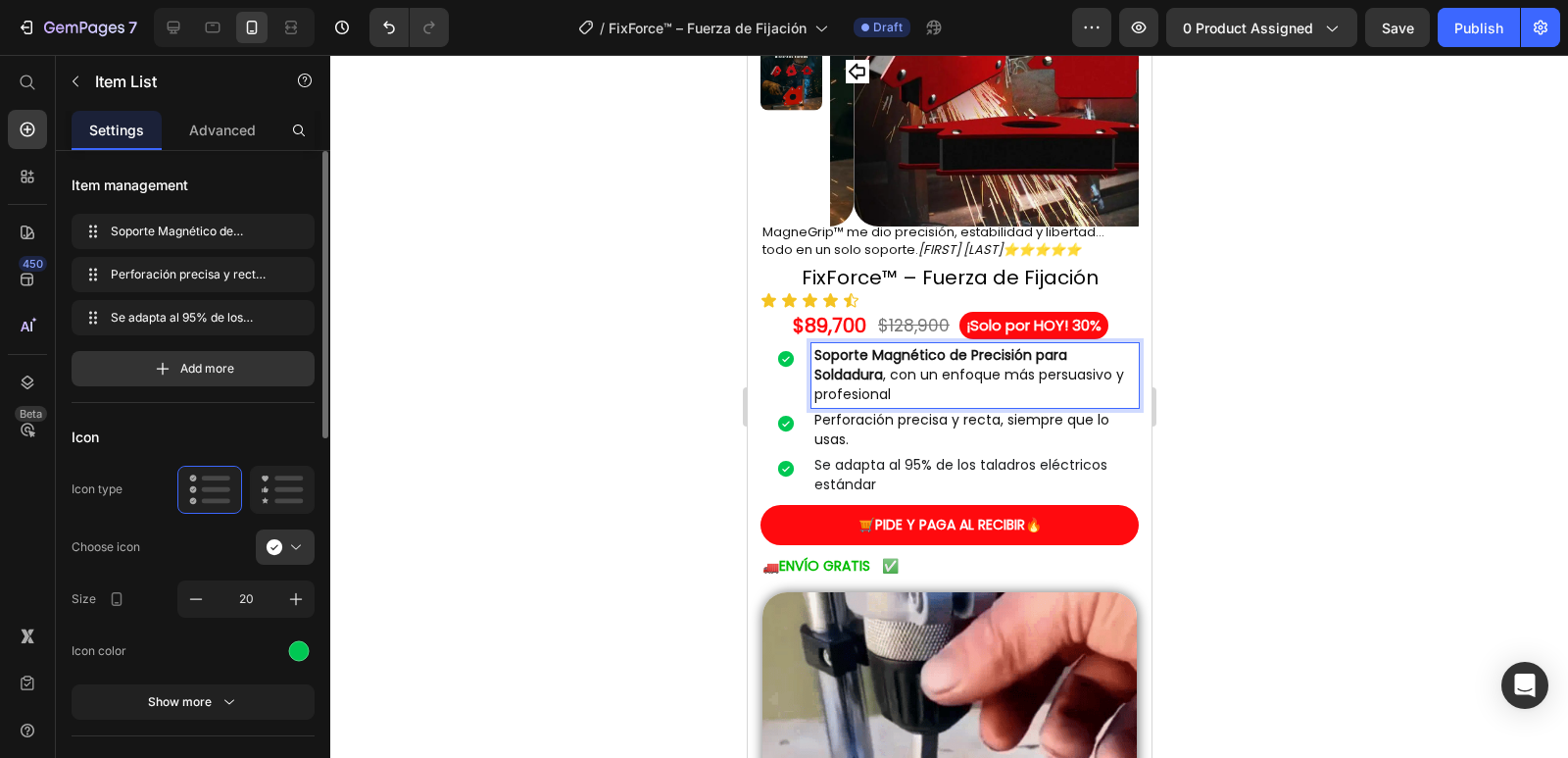 click on "Soporte Magnético de Precisión para Soldadura" at bounding box center (940, 365) 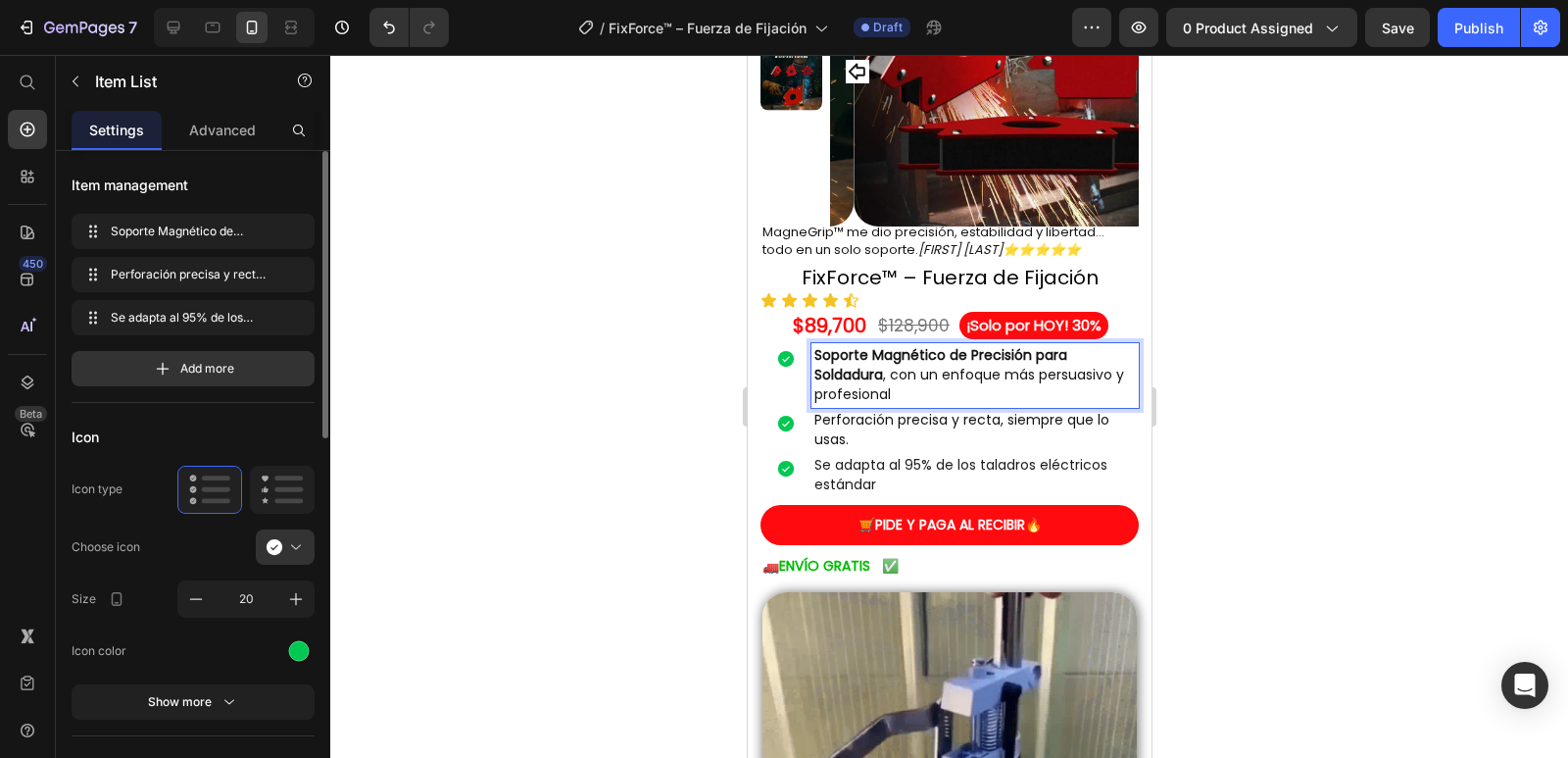 click on "Soporte Magnético de Precisión para Soldadura" at bounding box center [940, 365] 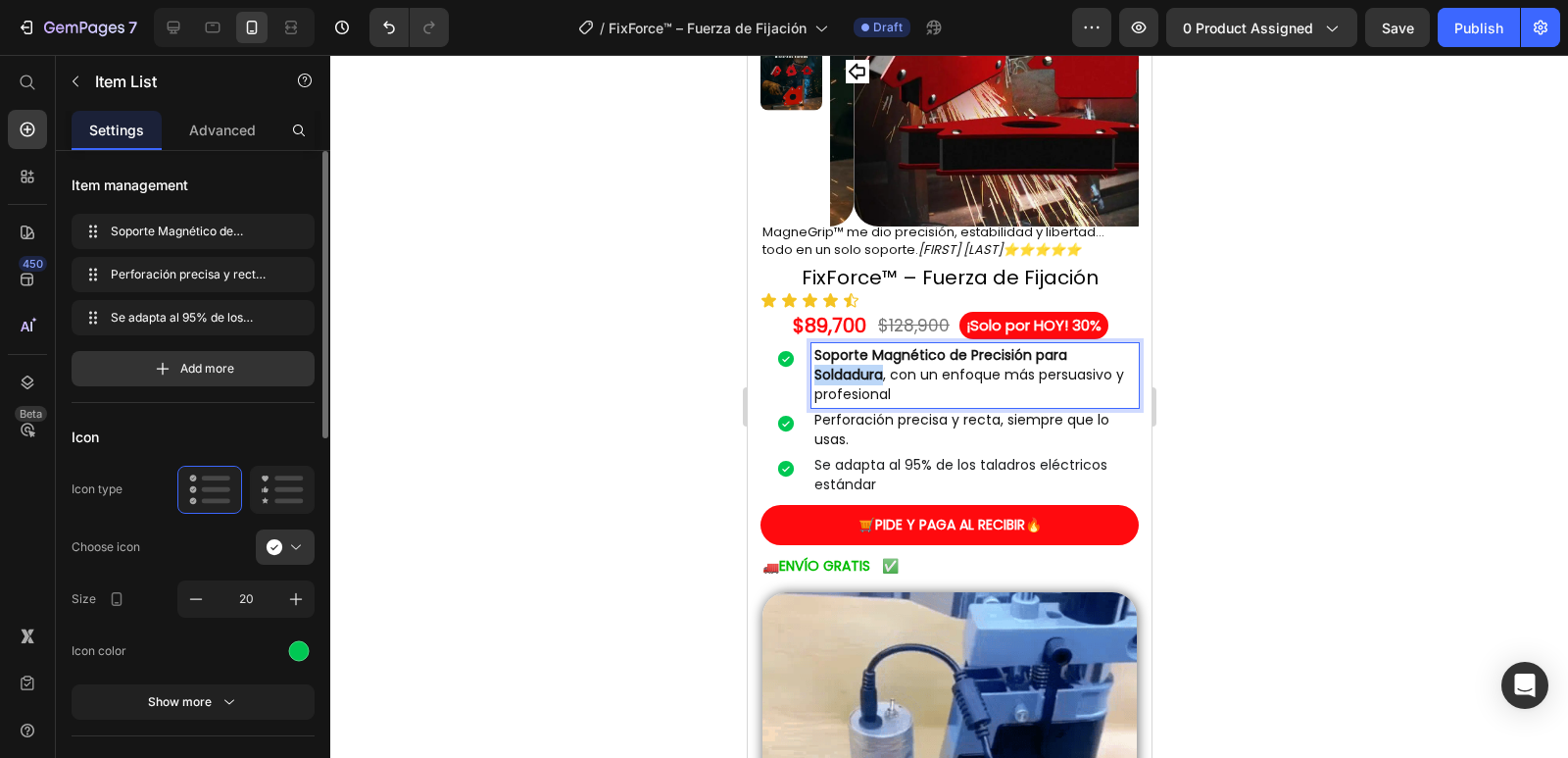 click on "Soporte Magnético de Precisión para Soldadura" at bounding box center (940, 365) 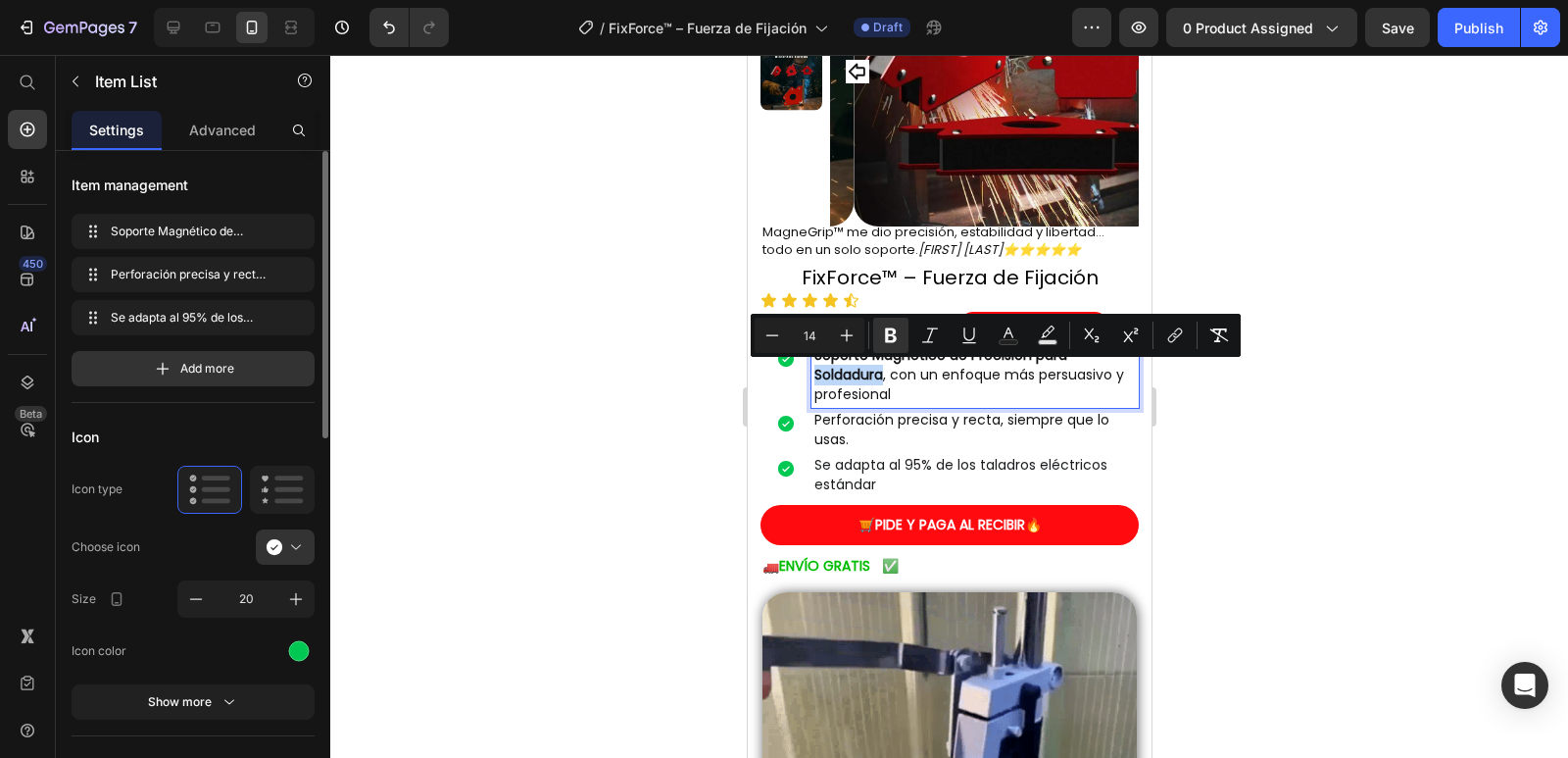 click on "Soporte Magnético de Precisión para Soldadura" at bounding box center (940, 365) 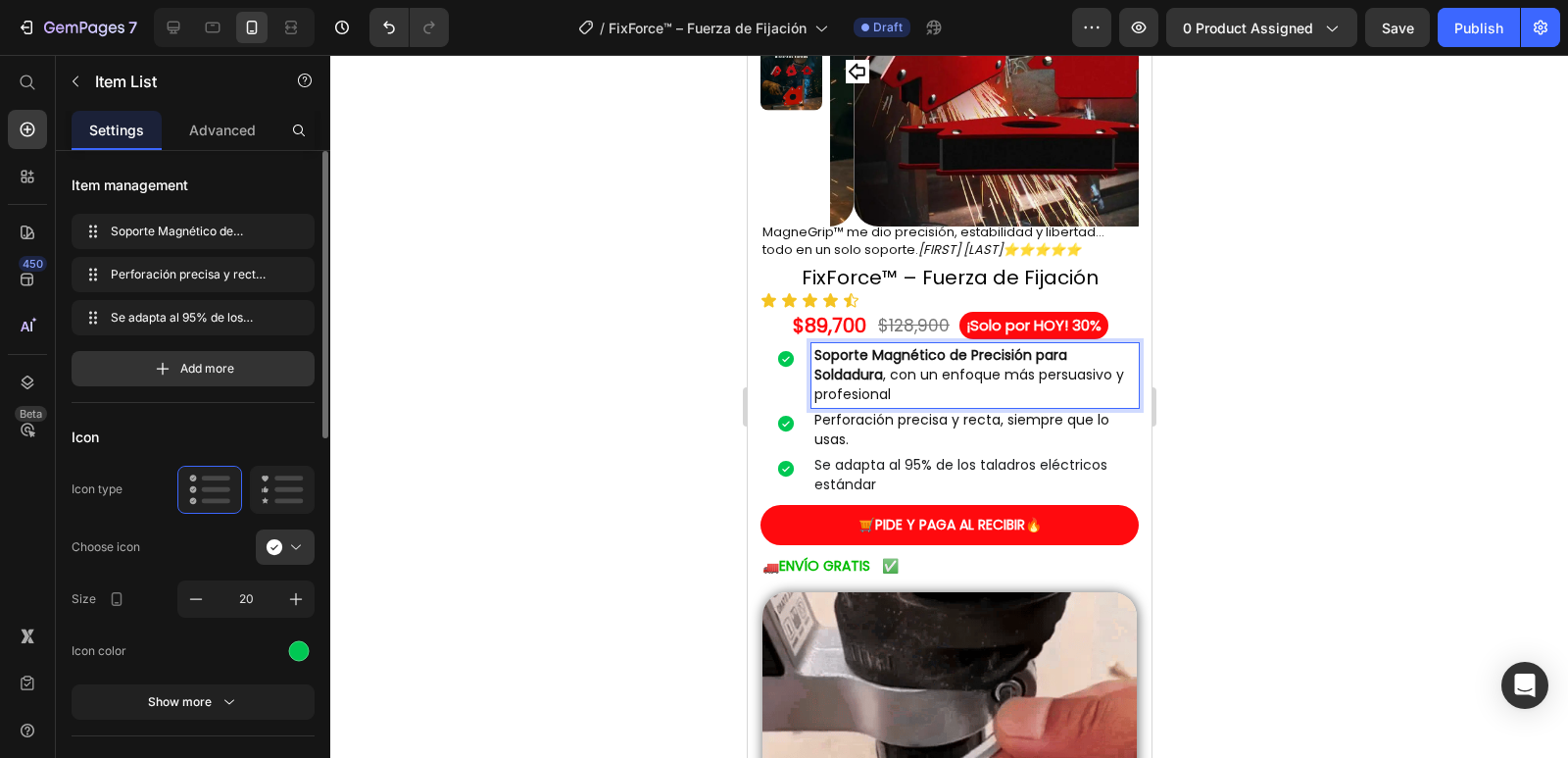 click 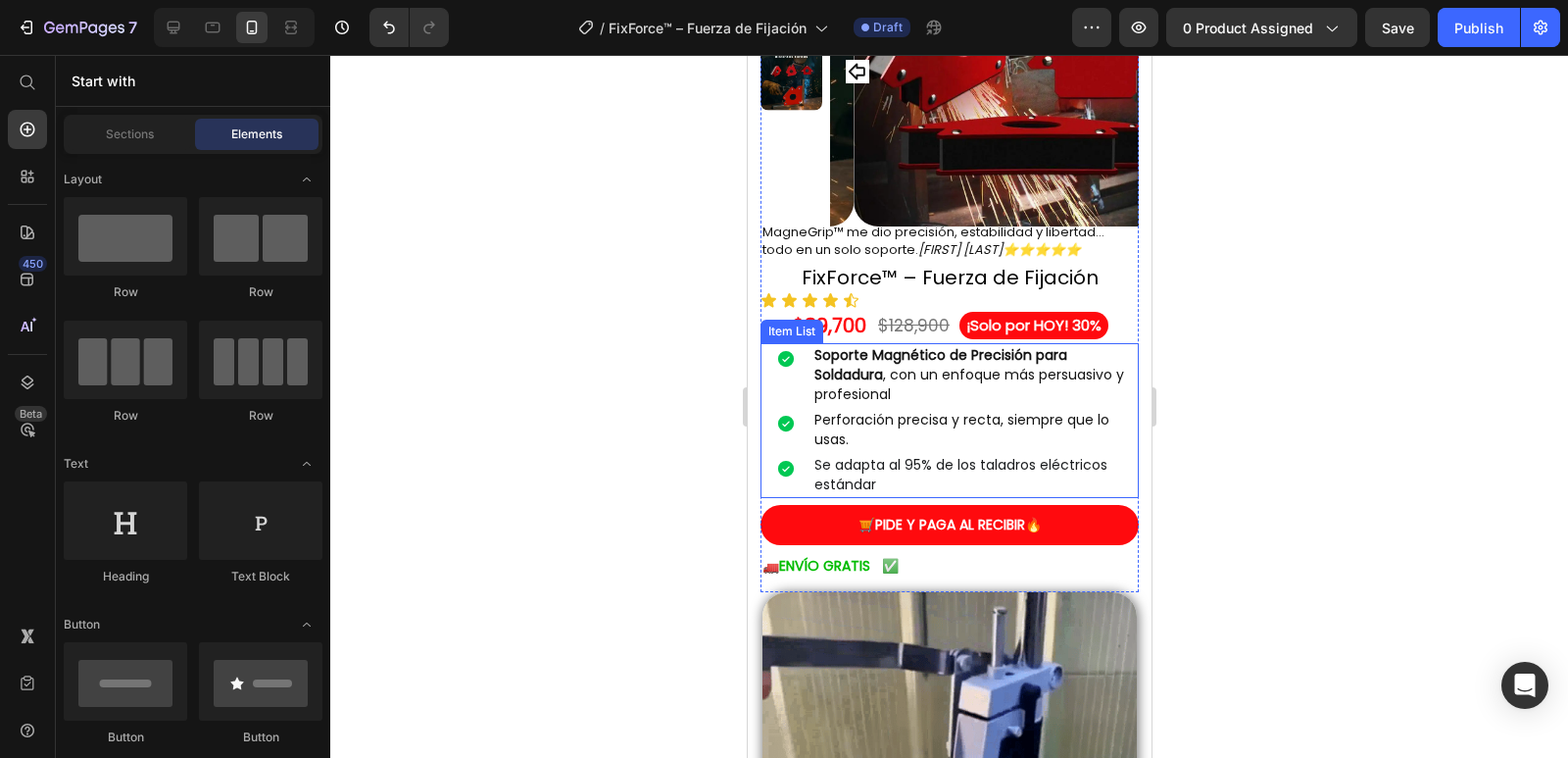 click 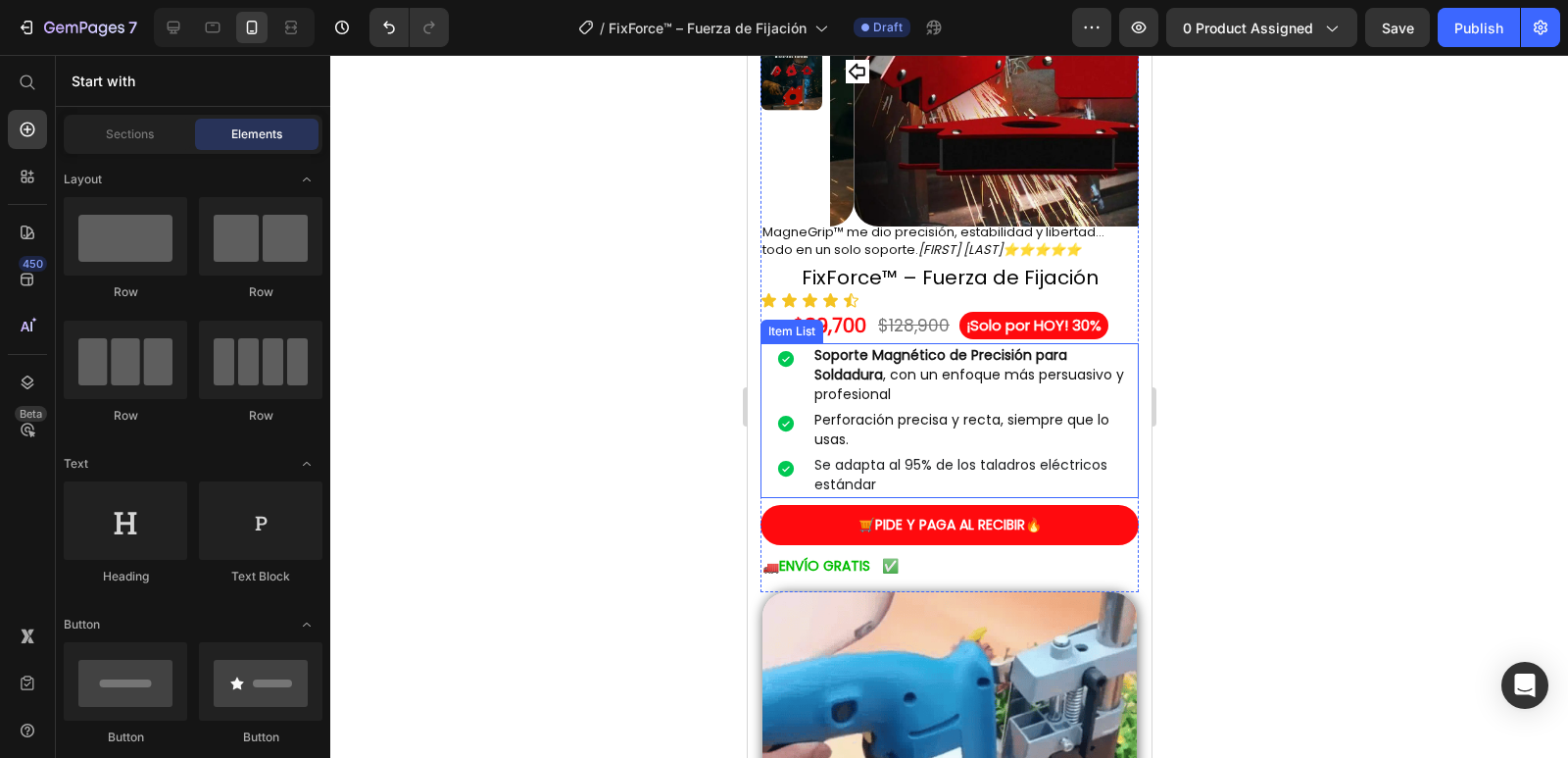 click on "Soporte Magnético de Precisión para Soldadura , con un enfoque más persuasivo y profesional" at bounding box center [974, 376] 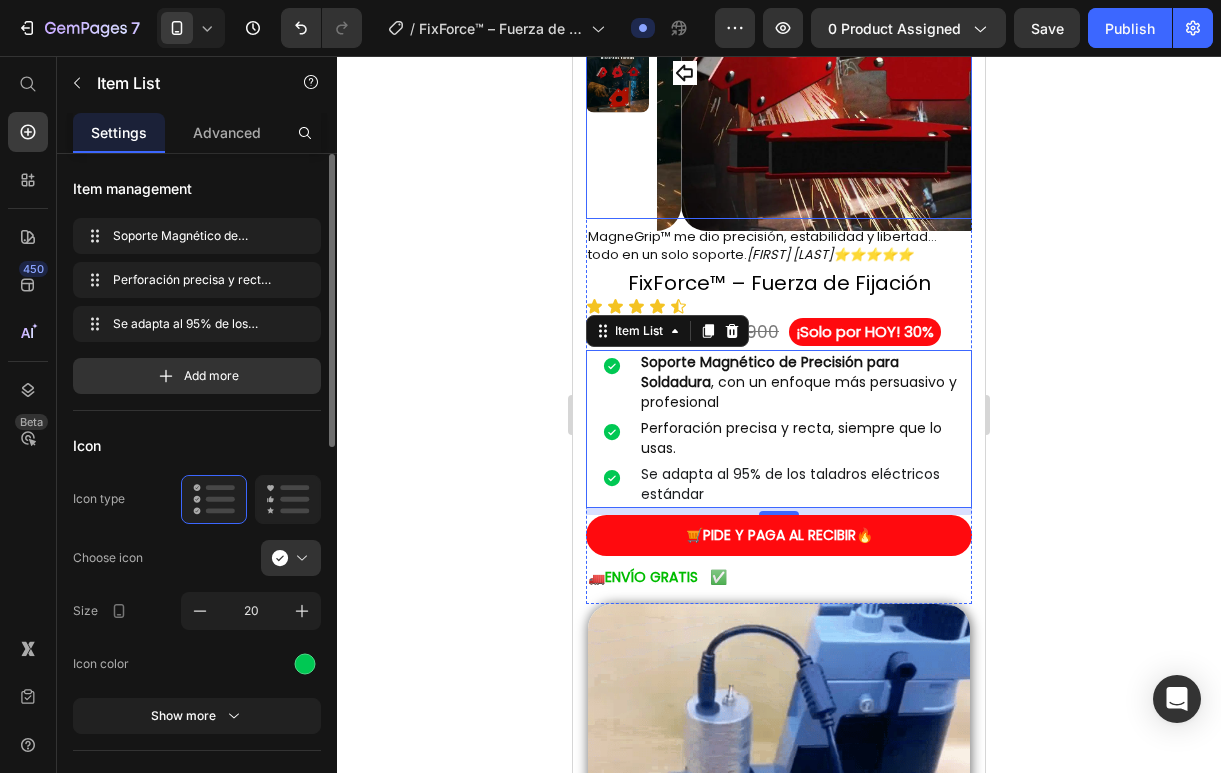 scroll, scrollTop: 0, scrollLeft: 0, axis: both 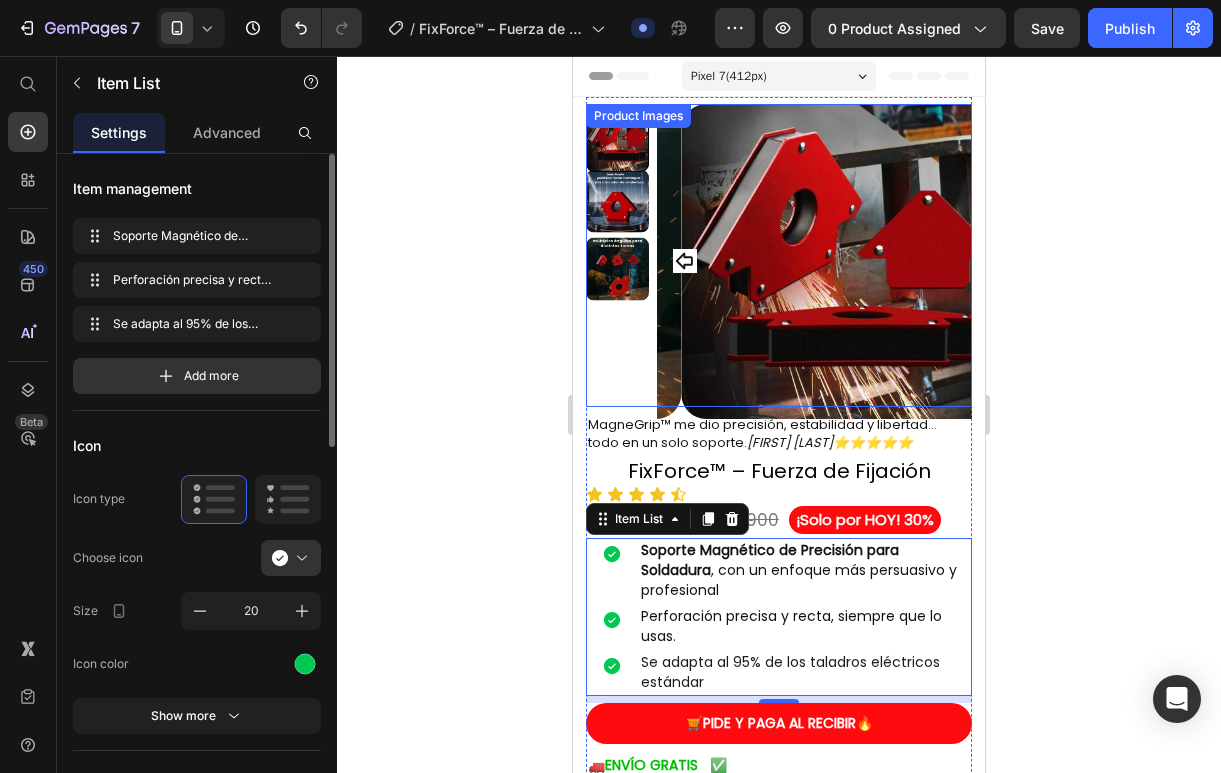 click at bounding box center [838, 261] 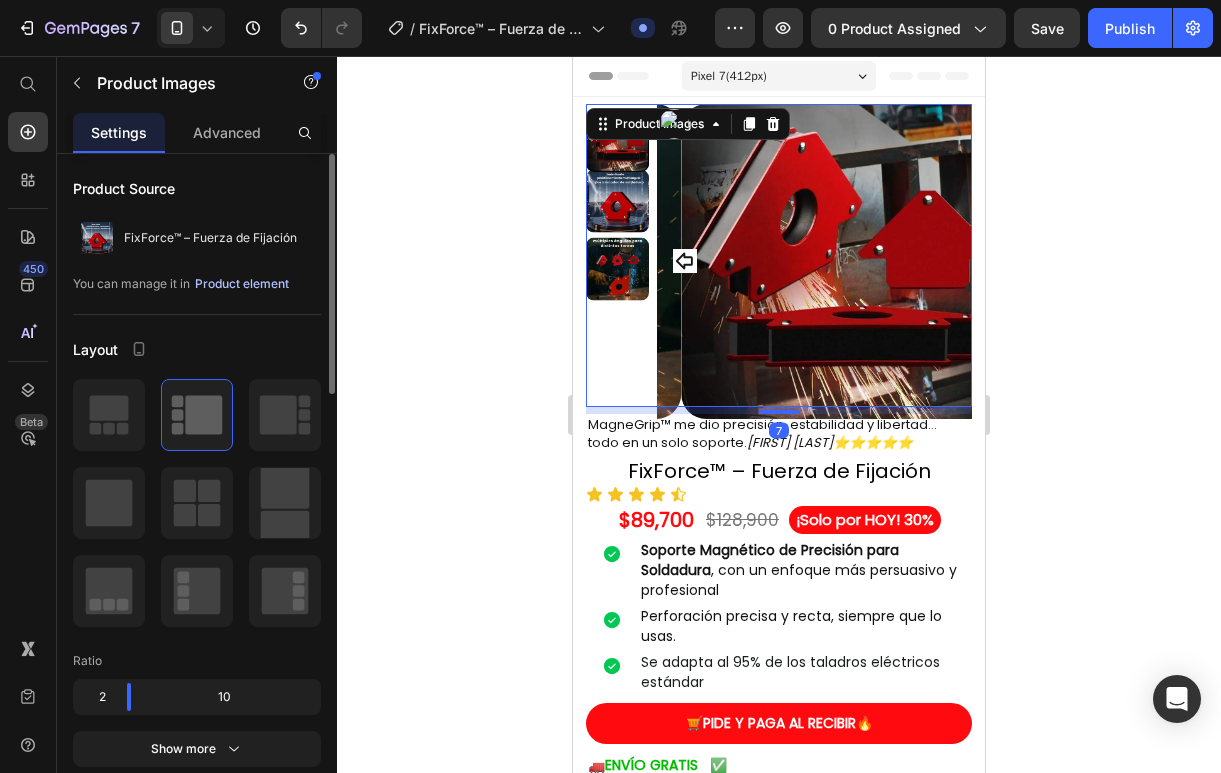 click on "Product element" at bounding box center (242, 284) 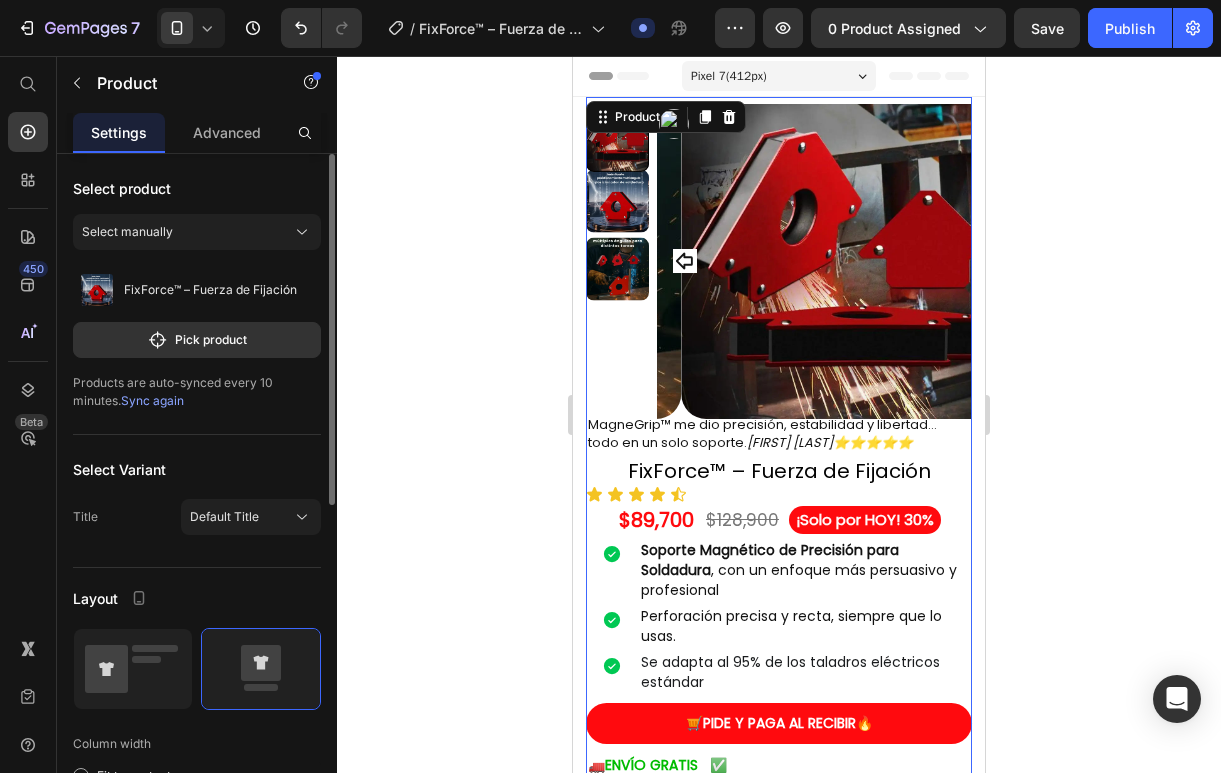 click on "Sync again" at bounding box center [152, 400] 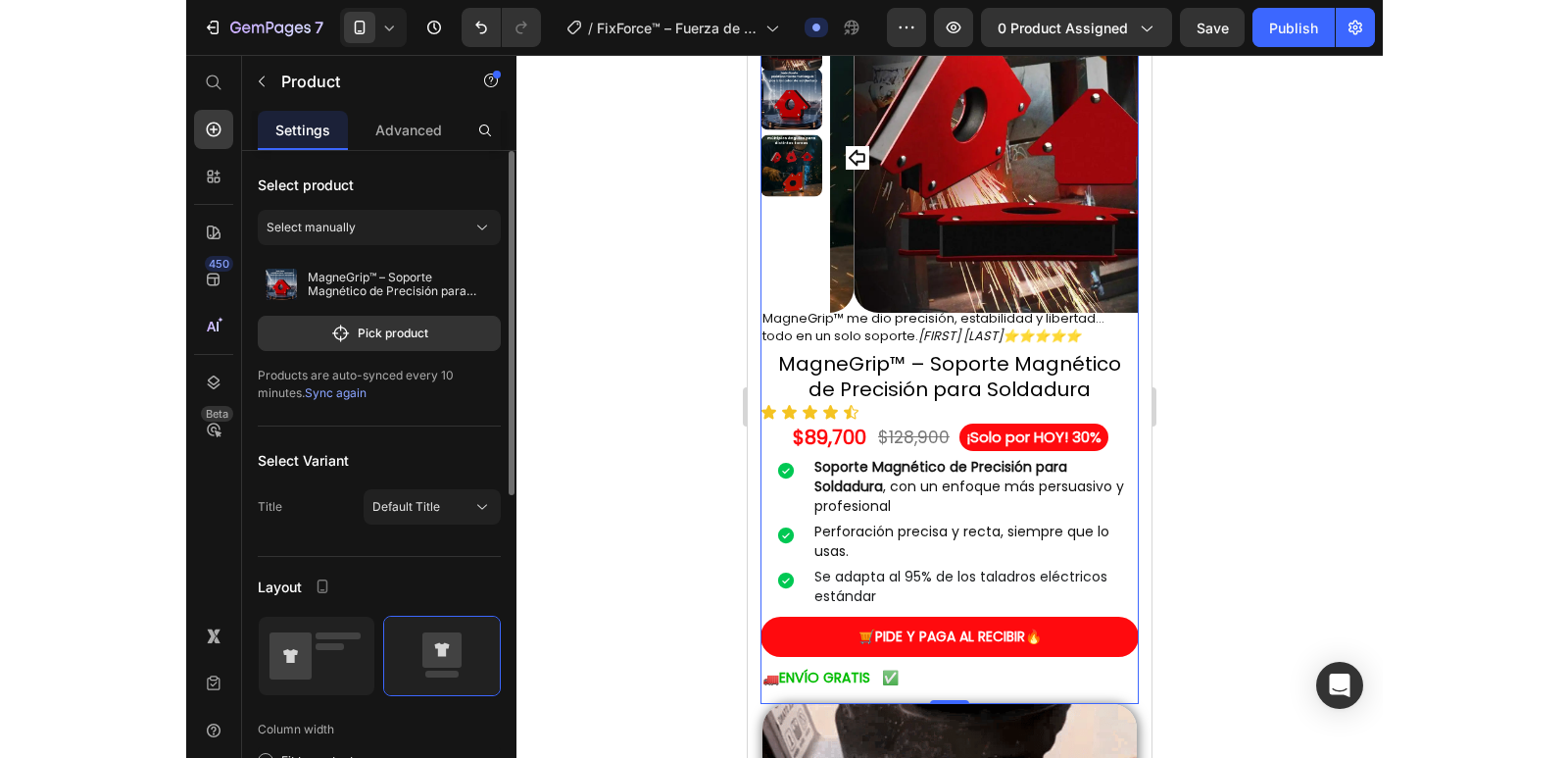 scroll, scrollTop: 0, scrollLeft: 0, axis: both 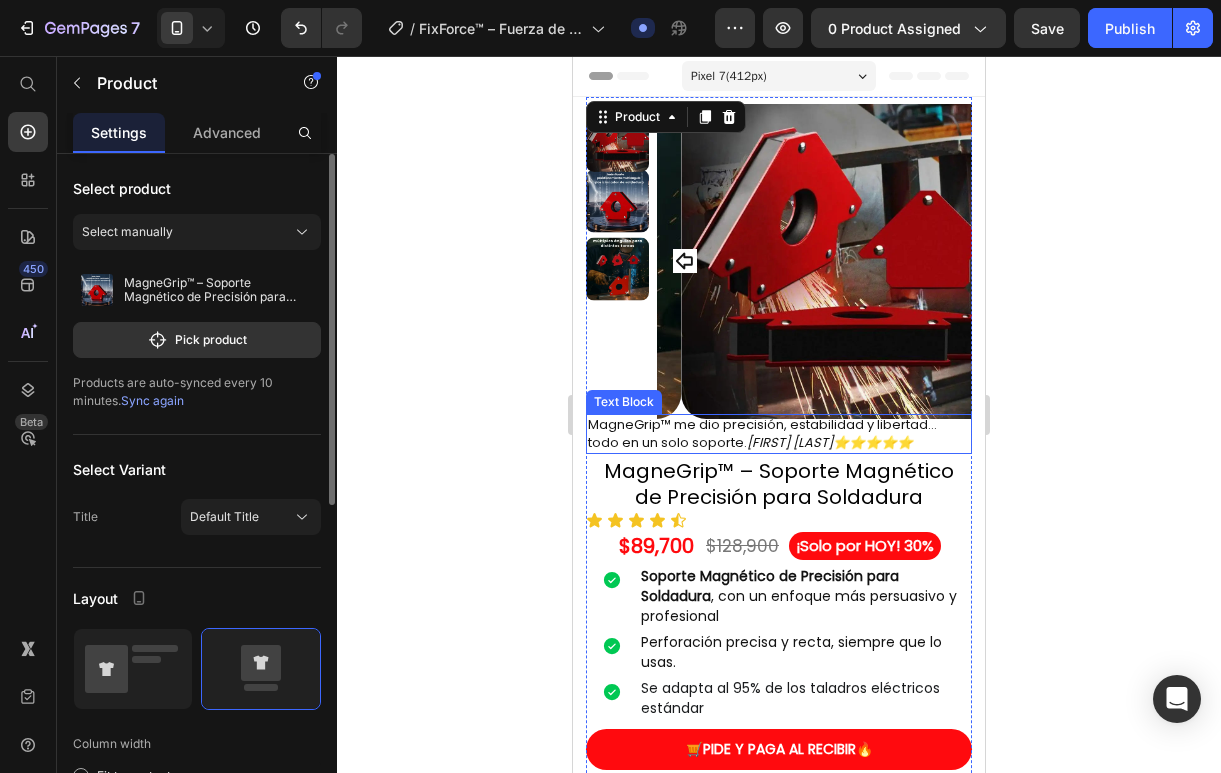 click on "MagneGrip™ me dio precisión, estabilidad y libertad… todo en un solo soporte.   Mario Gabiria ⭐⭐⭐⭐⭐" at bounding box center [762, 433] 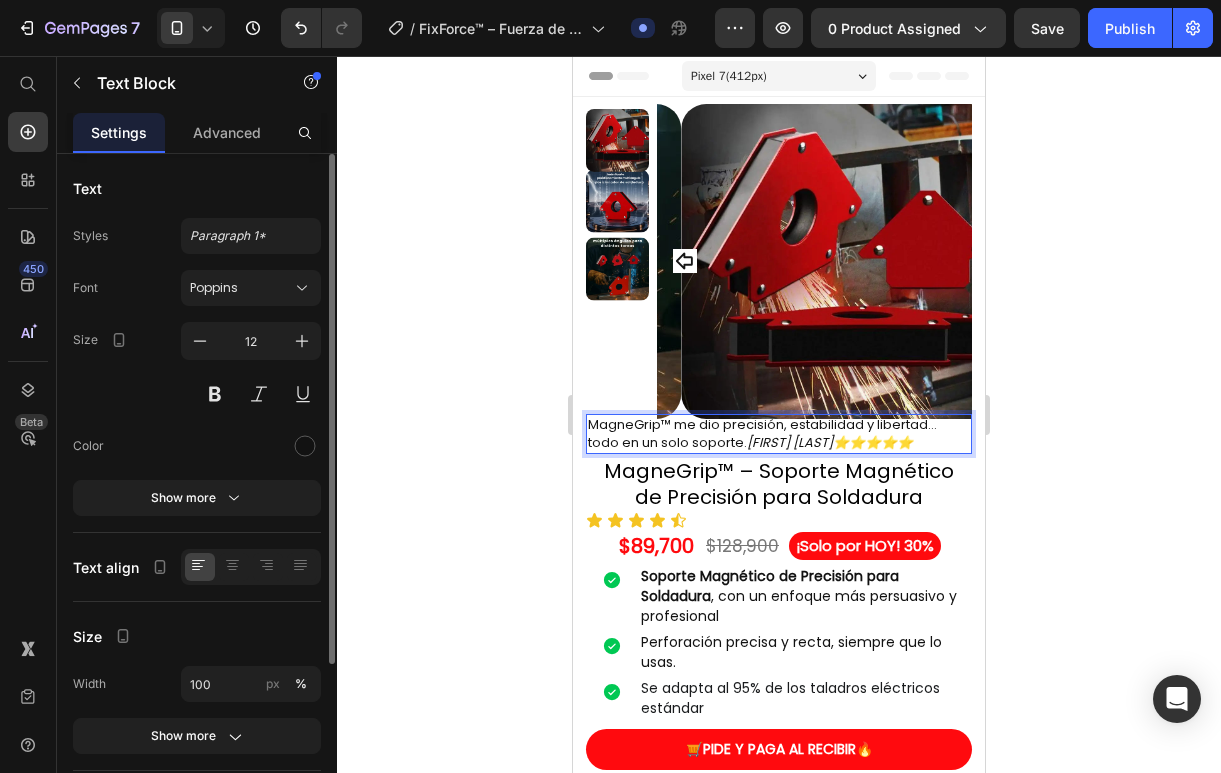 click on "MagneGrip™ me dio precisión, estabilidad y libertad… todo en un solo soporte.   Mario Gabiria ⭐⭐⭐⭐⭐" at bounding box center [762, 433] 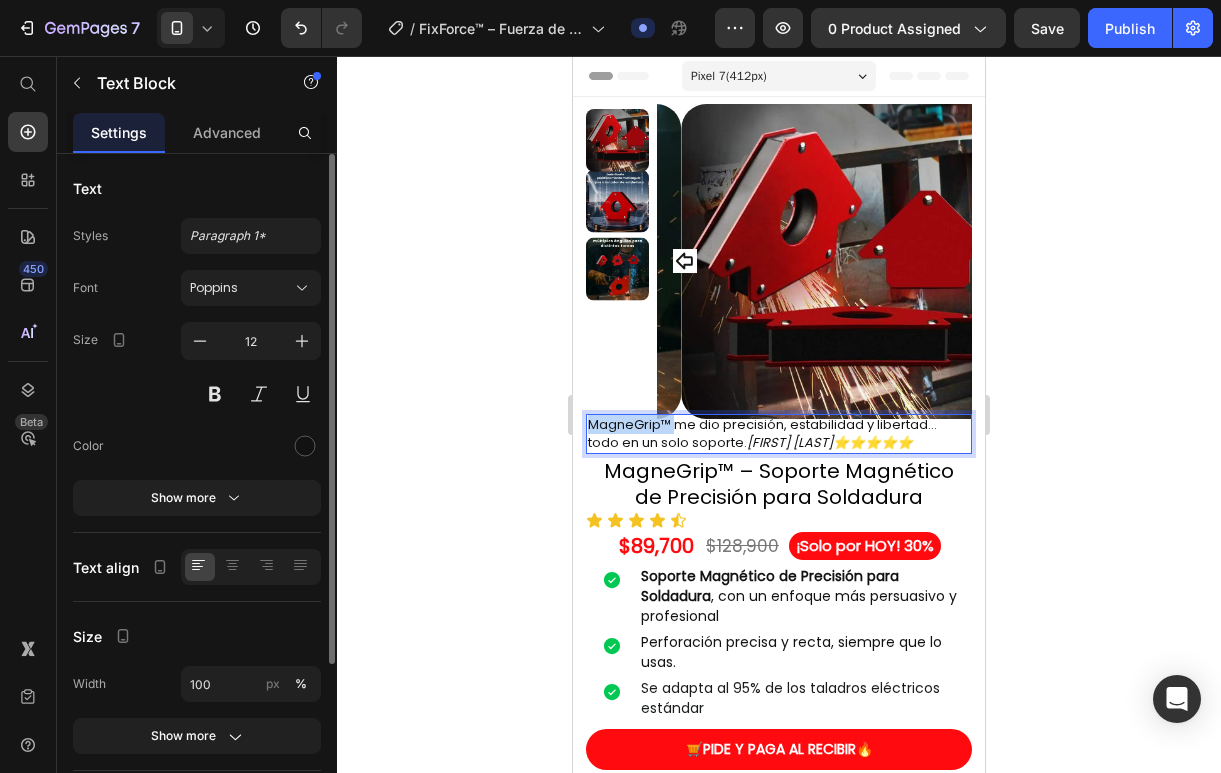 drag, startPoint x: 673, startPoint y: 425, endPoint x: 1143, endPoint y: 486, distance: 473.942 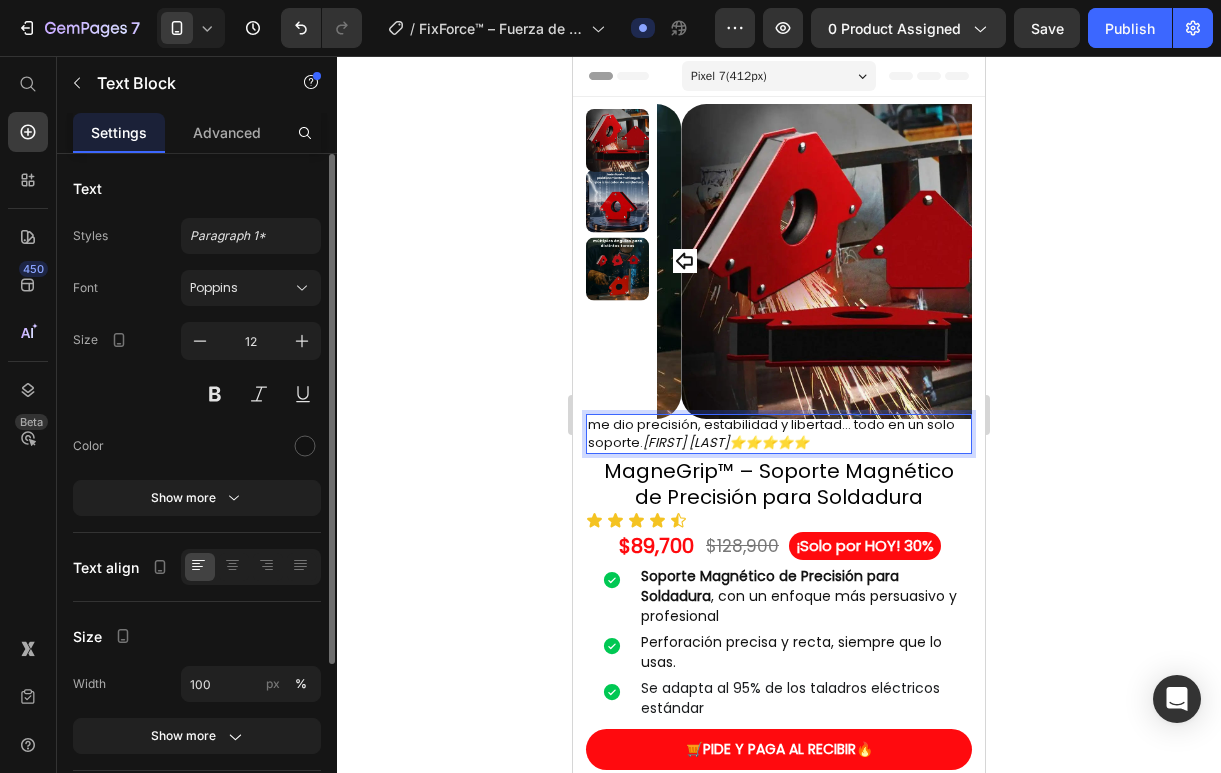 click on "me dio precisión, estabilidad y libertad… todo en un solo soporte.   Mario Gabiria ⭐⭐⭐⭐⭐" at bounding box center [771, 433] 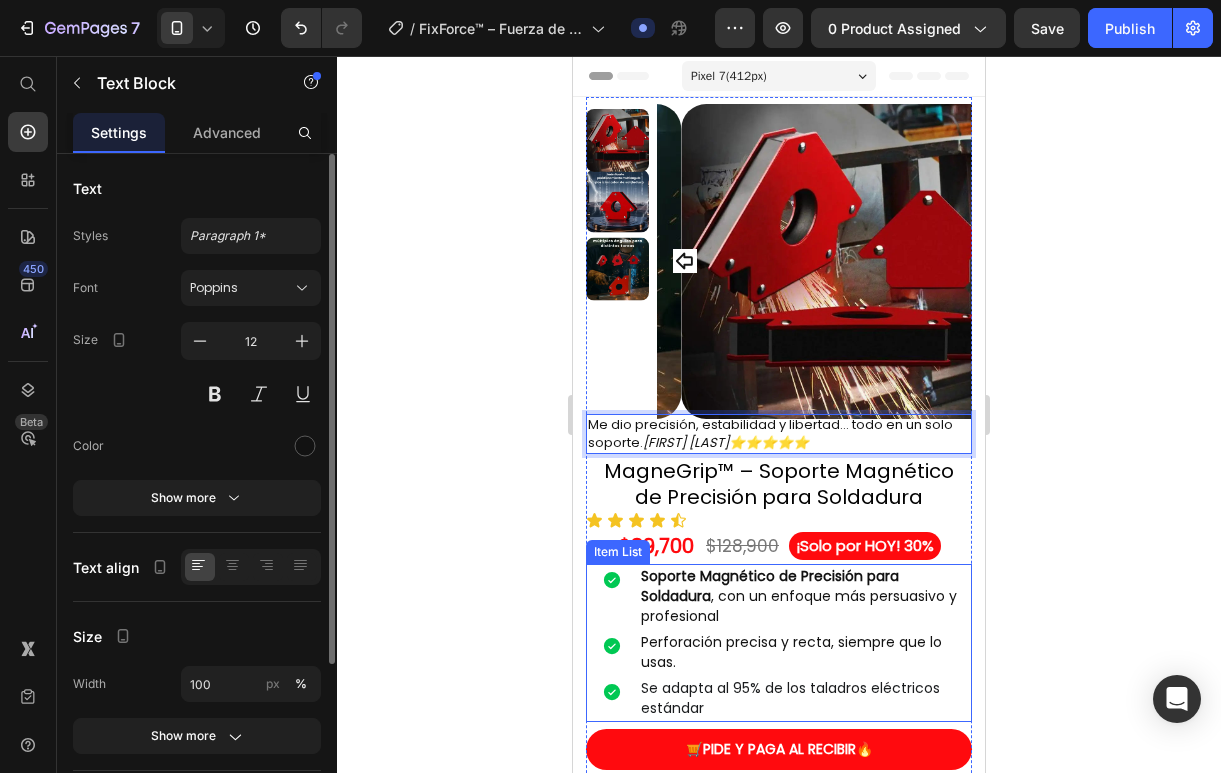 click on "Soporte Magnético de Precisión para Soldadura , con un enfoque más persuasivo y profesional" at bounding box center [805, 597] 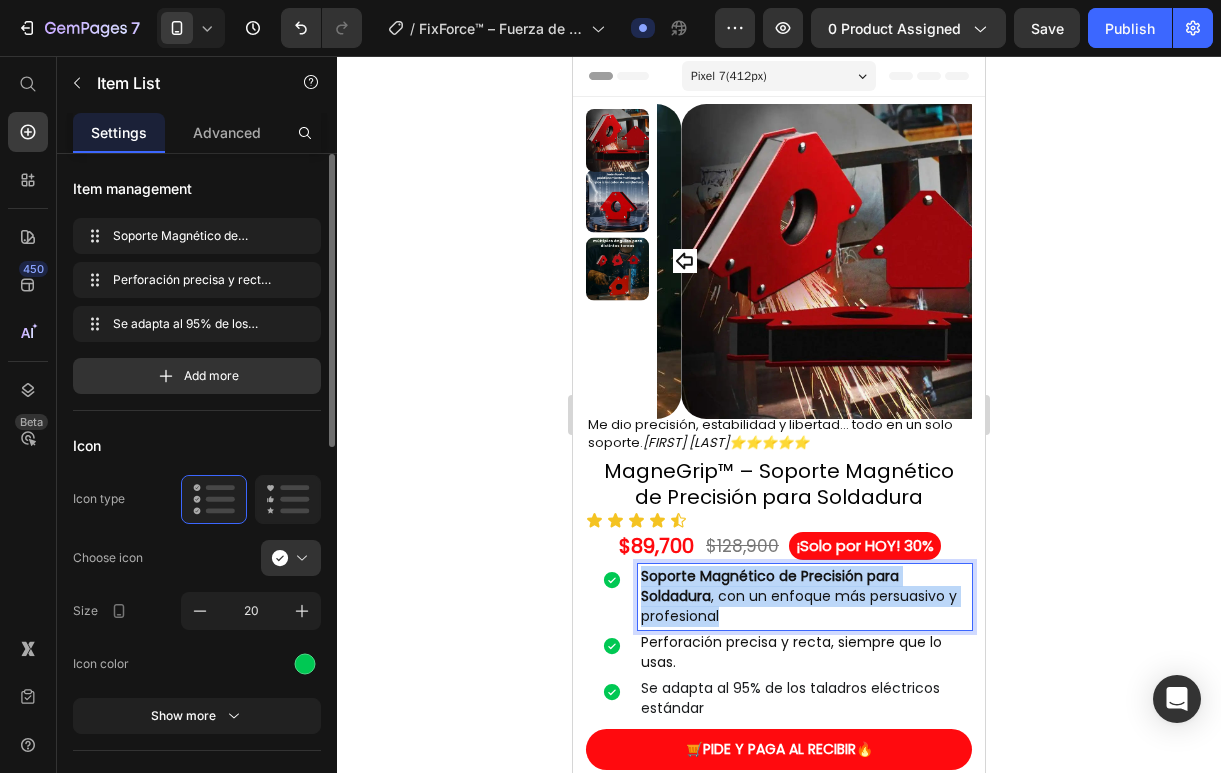 drag, startPoint x: 743, startPoint y: 613, endPoint x: 636, endPoint y: 570, distance: 115.316956 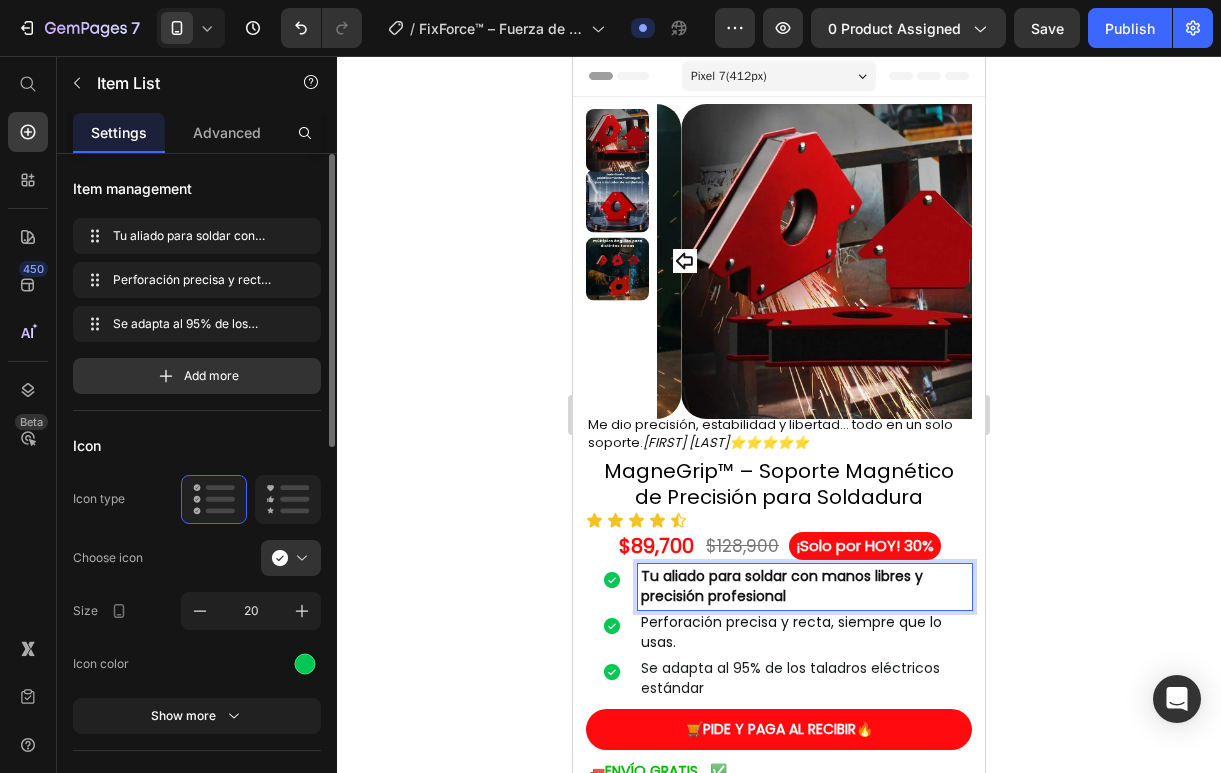 click on "Tu aliado para soldar con manos libres y precisión profesional" at bounding box center (782, 586) 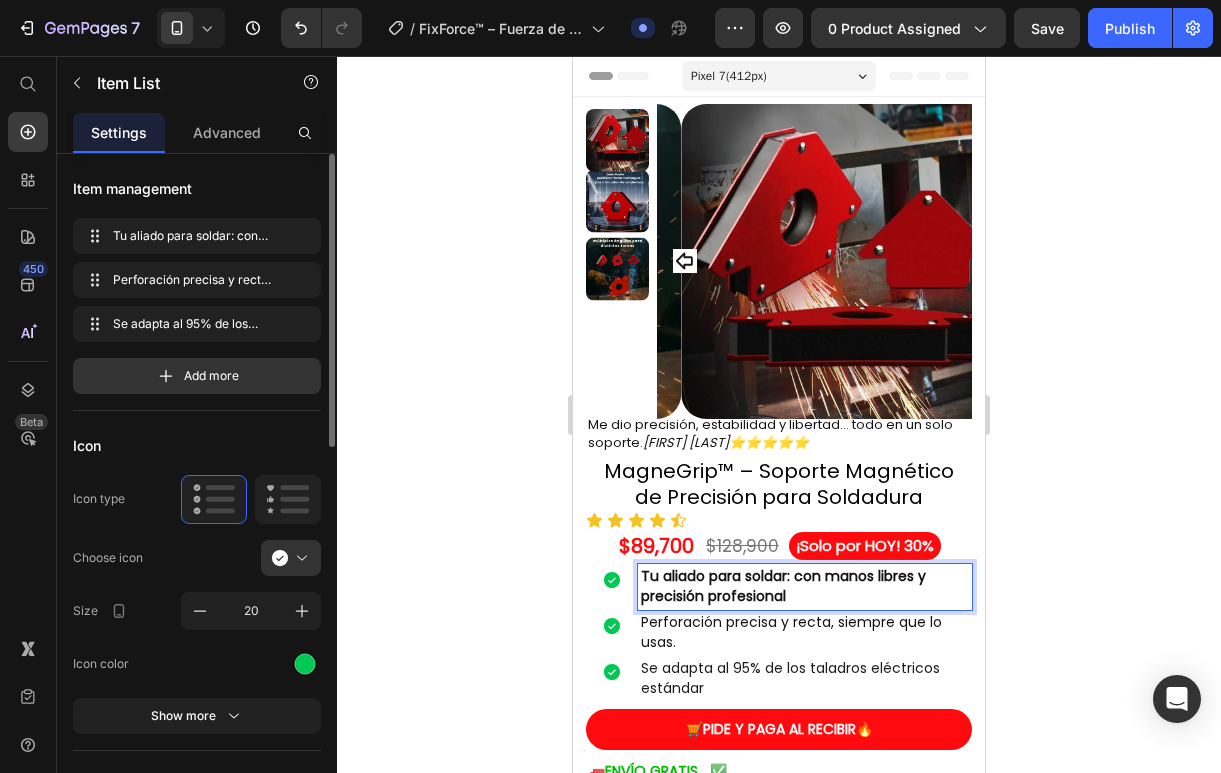 click on "Tu aliado para soldar: con manos libres y precisión profesional" at bounding box center (783, 586) 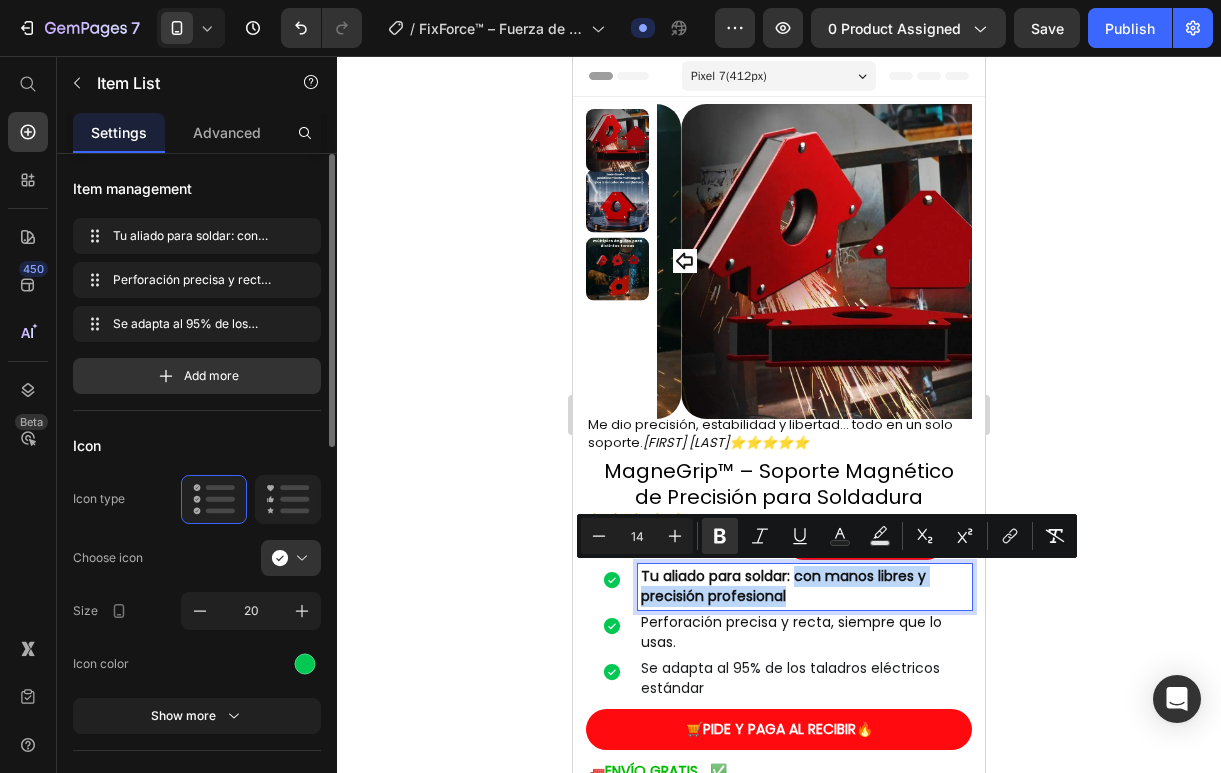 drag, startPoint x: 797, startPoint y: 579, endPoint x: 798, endPoint y: 599, distance: 20.024984 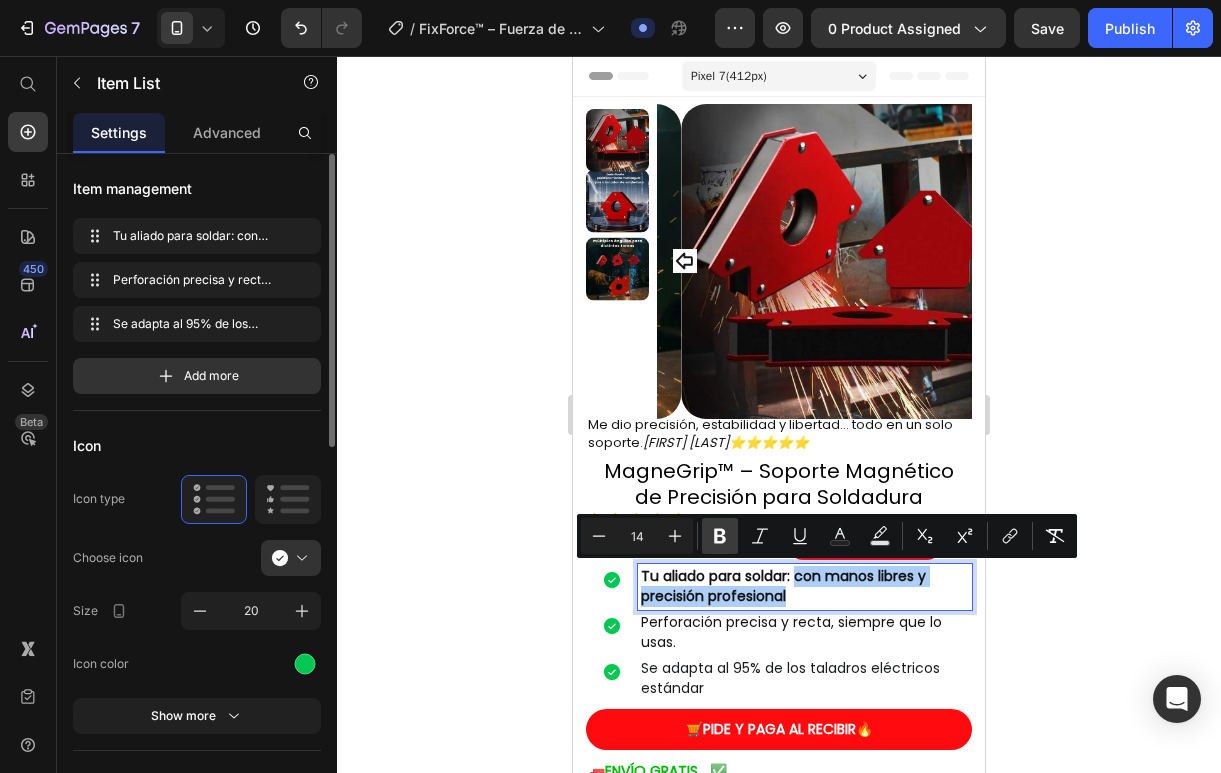 click 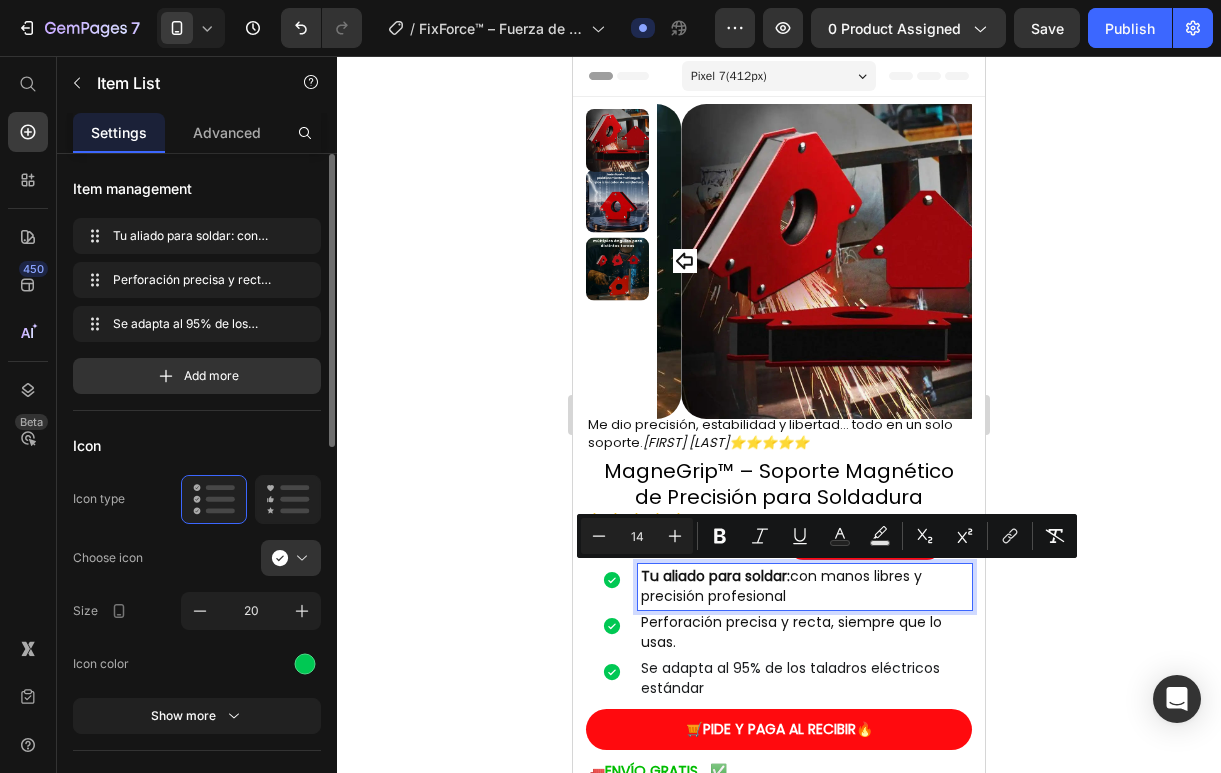 click 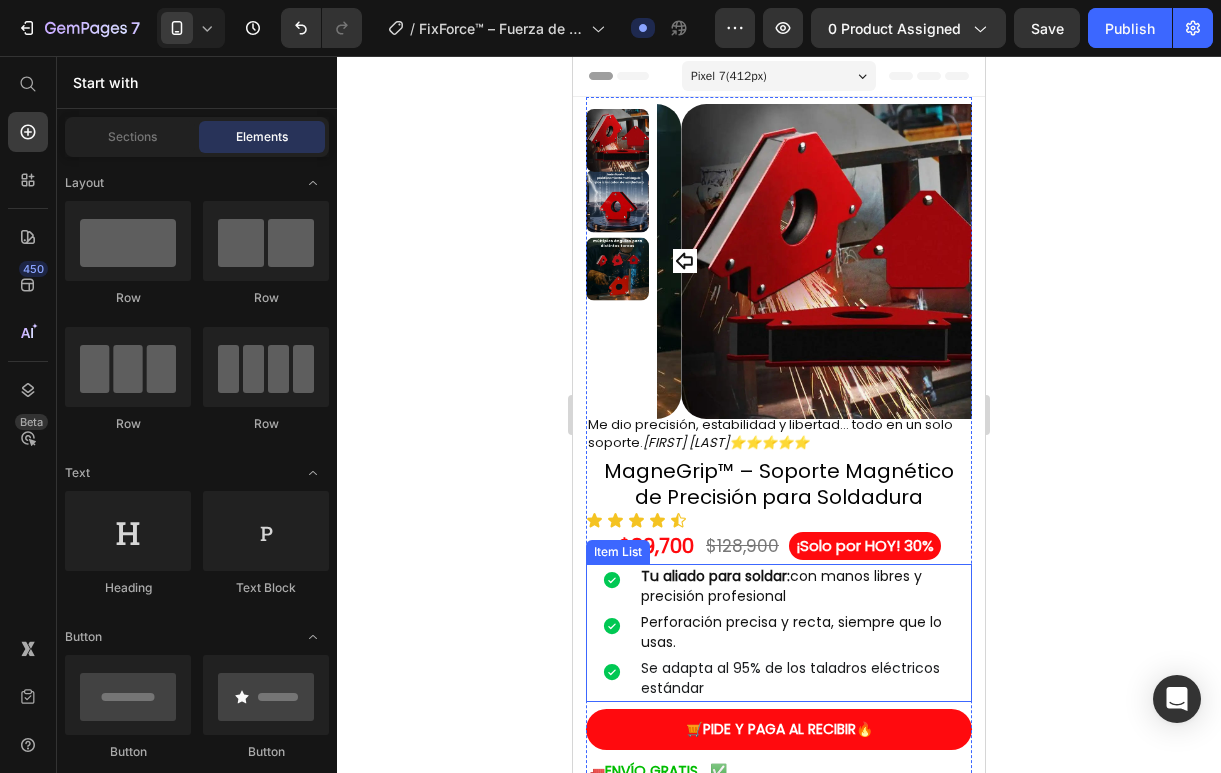 click on "Perforación precisa y recta, siempre que lo usas." at bounding box center [791, 632] 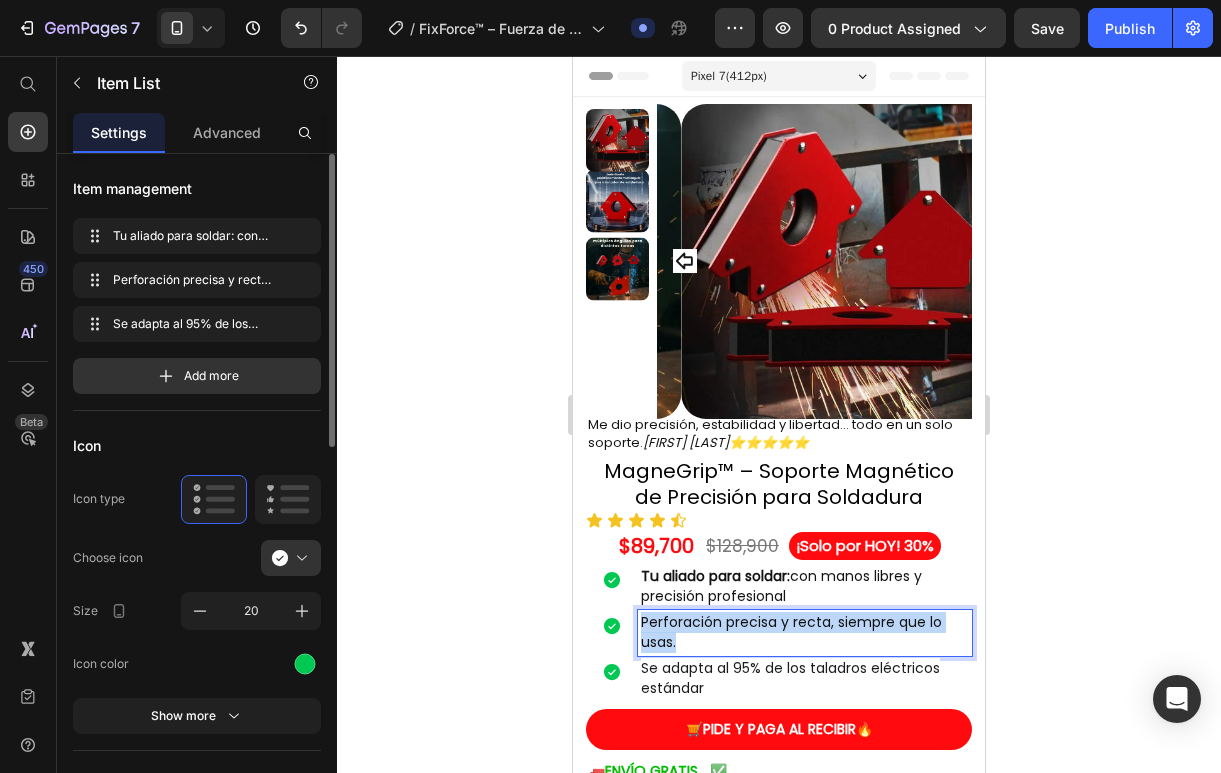 drag, startPoint x: 686, startPoint y: 645, endPoint x: 639, endPoint y: 624, distance: 51.47815 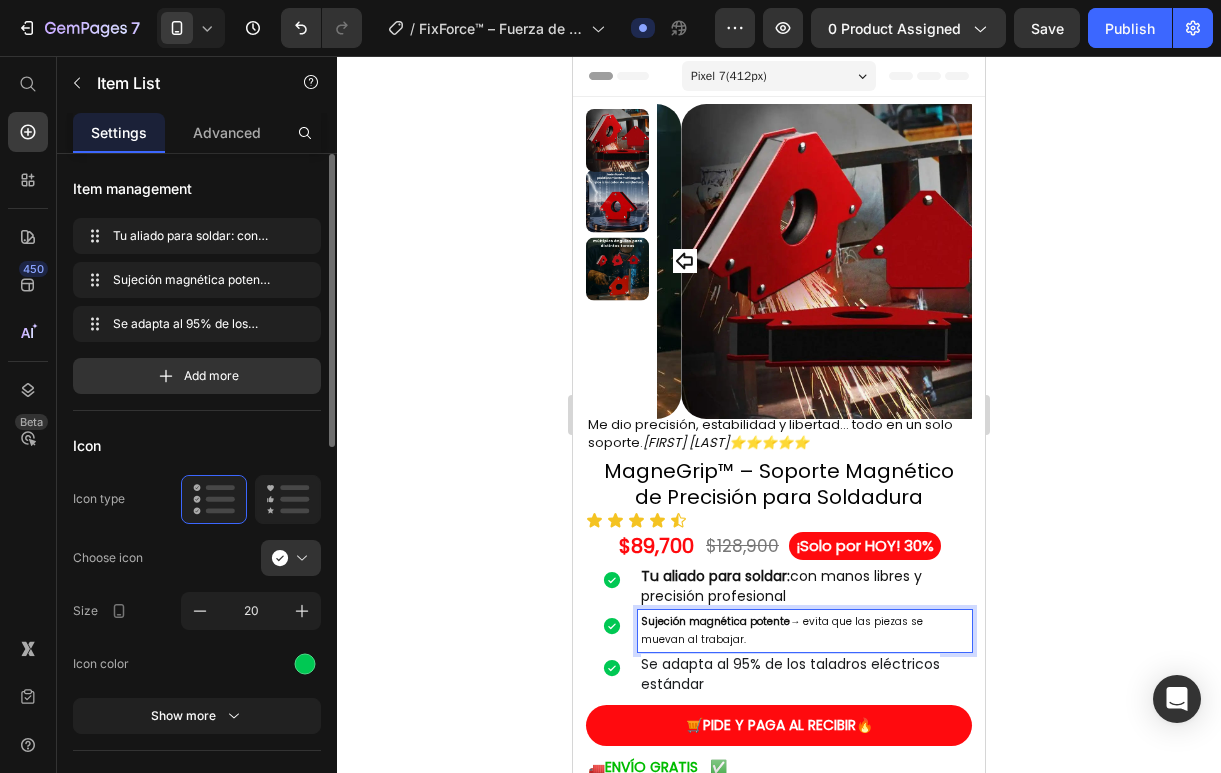 click on "Sujeción magnética potente  → evita que las piezas se muevan al trabajar." at bounding box center [805, 631] 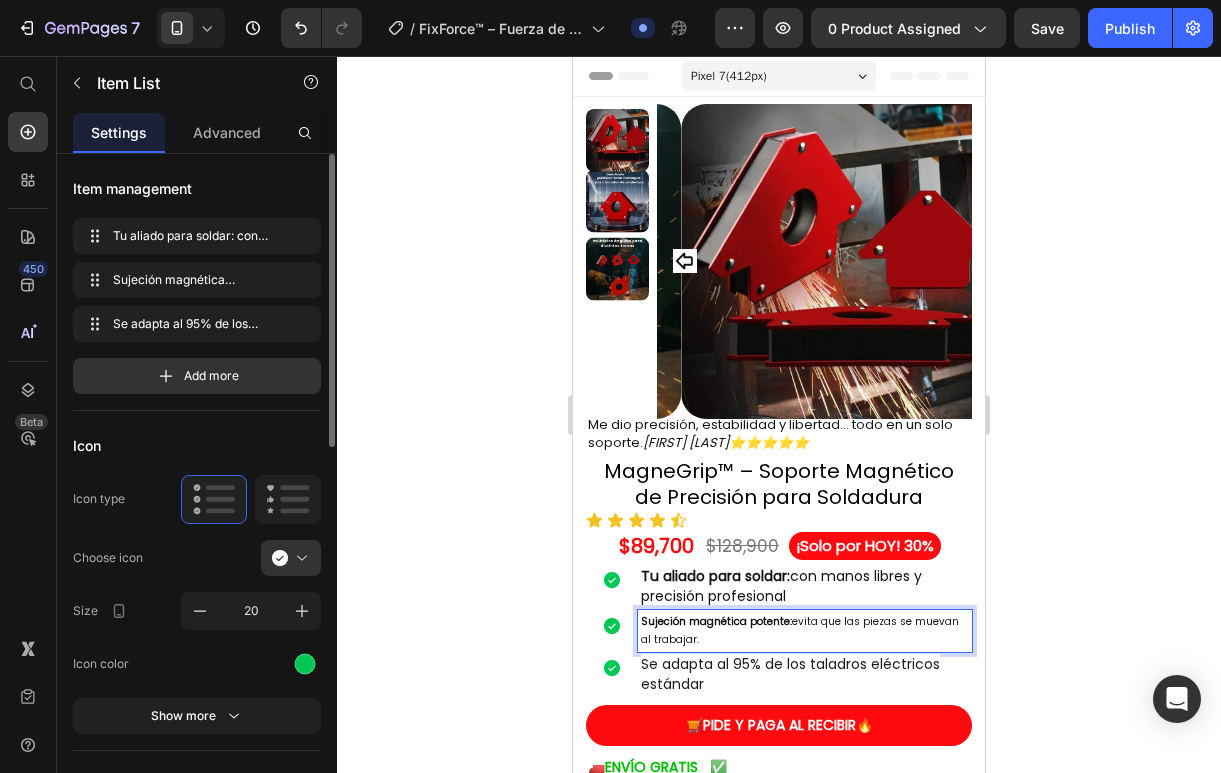 click on "Sujeción magnética potente:  evita que las piezas se muevan al trabajar." at bounding box center (805, 631) 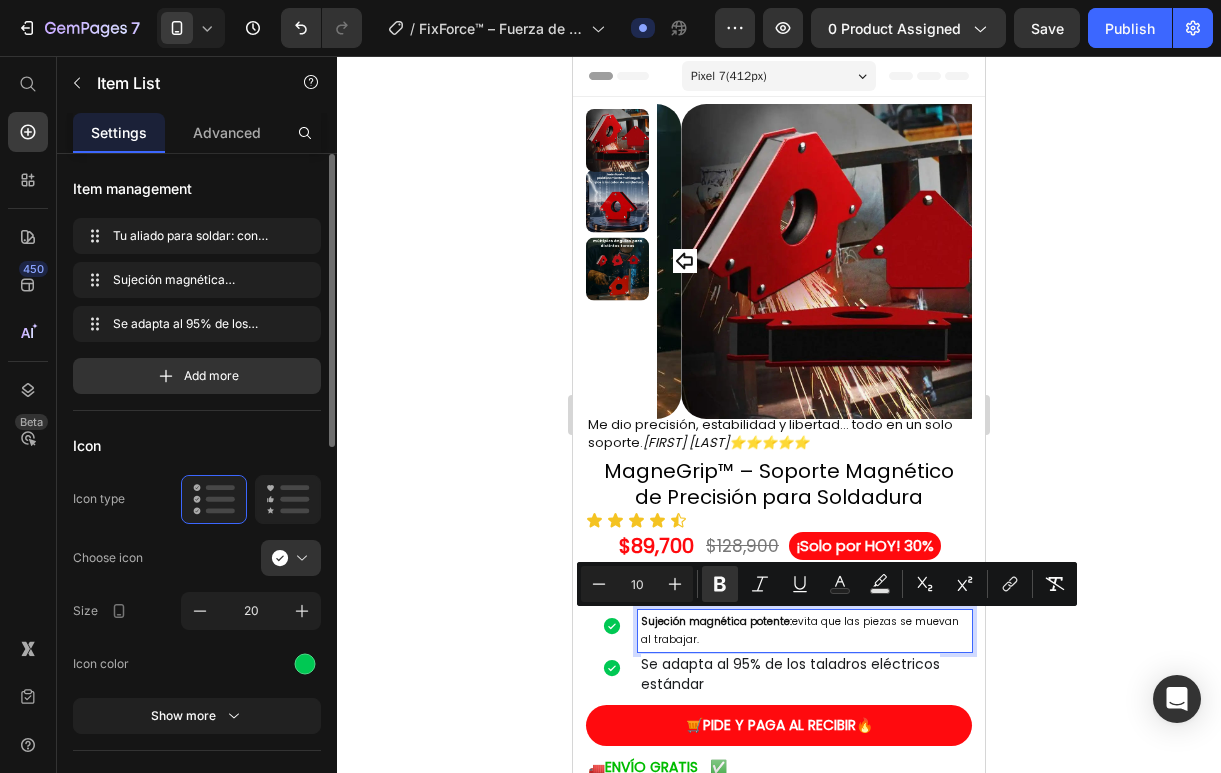 drag, startPoint x: 709, startPoint y: 640, endPoint x: 641, endPoint y: 617, distance: 71.7844 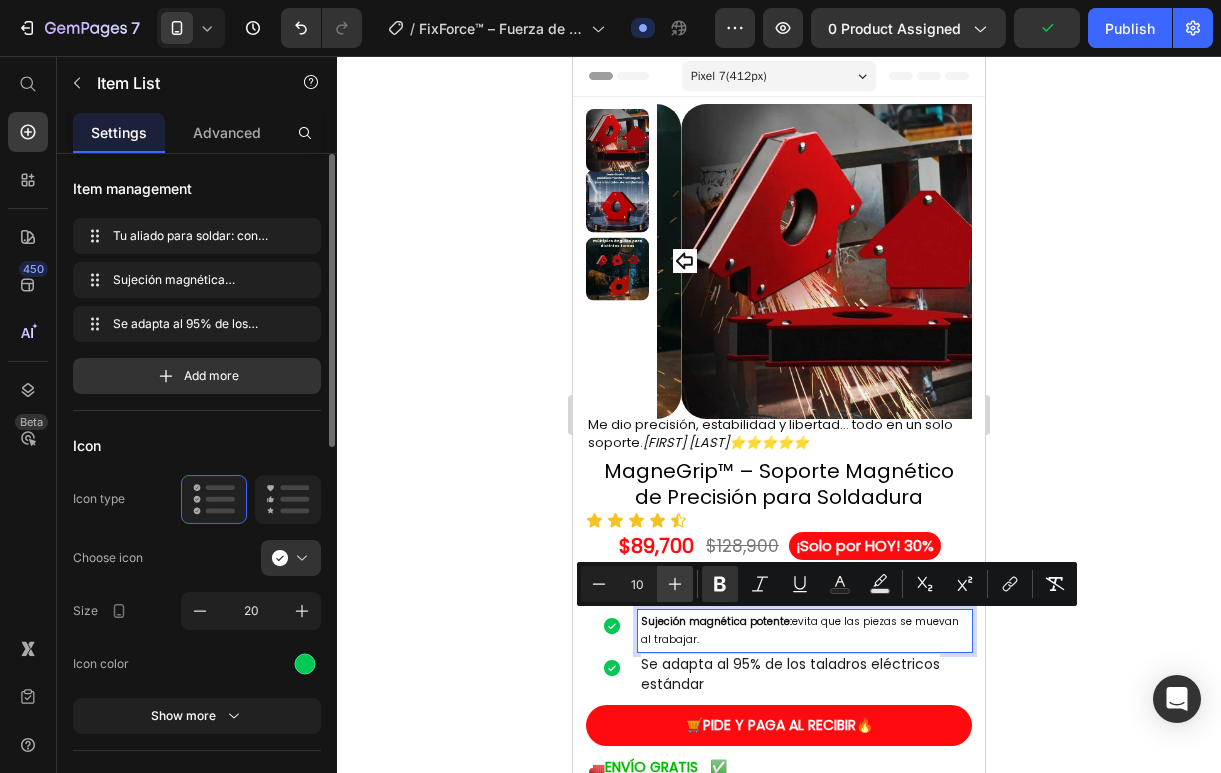 click 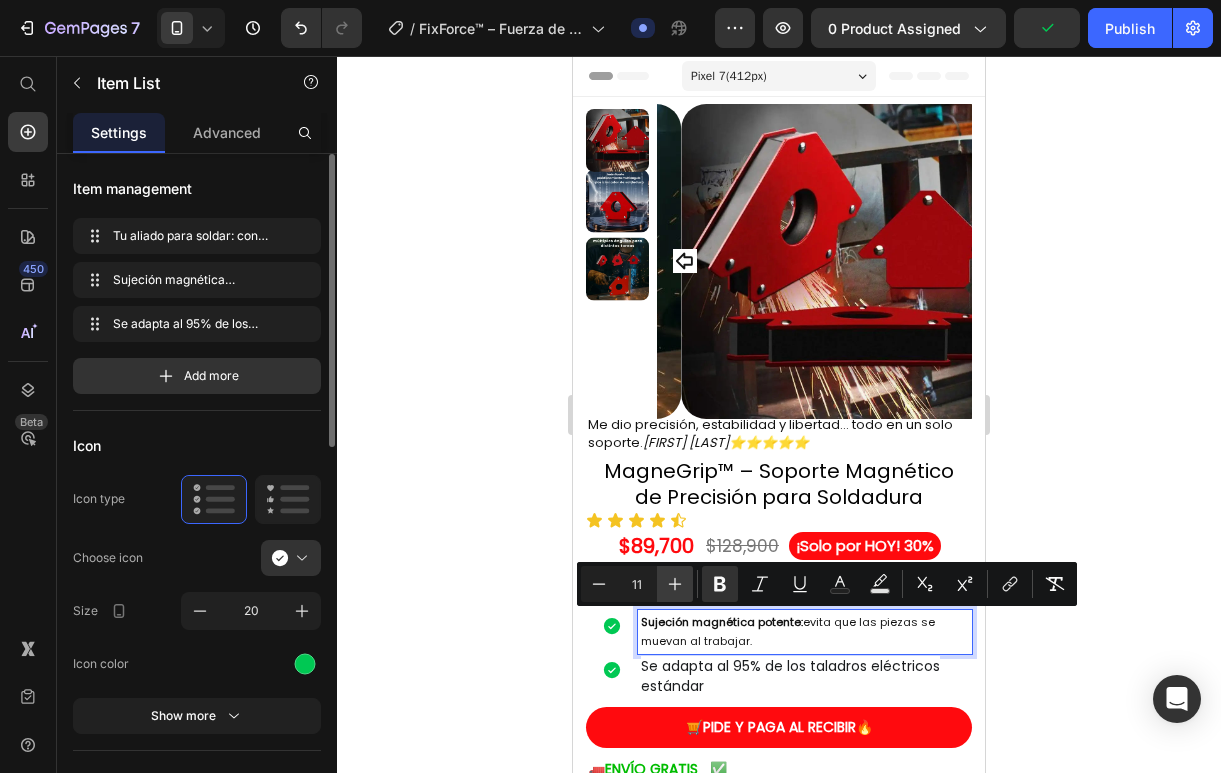 click 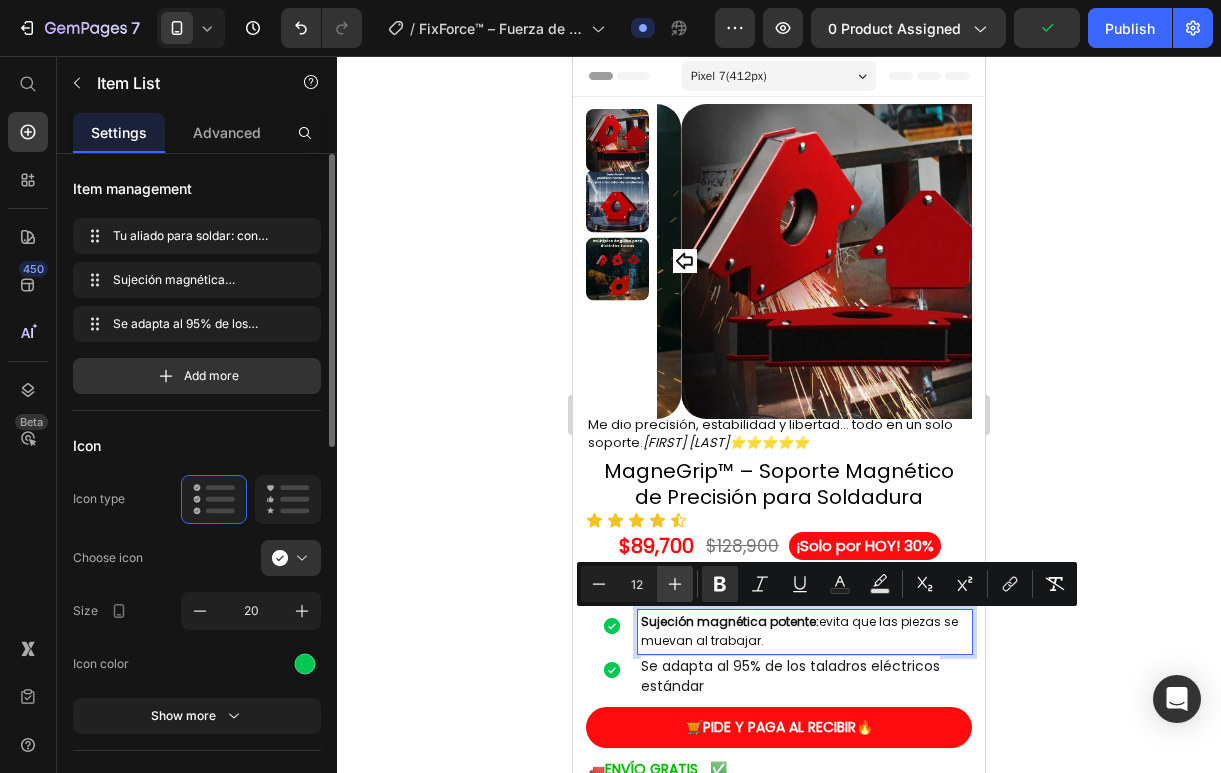 click 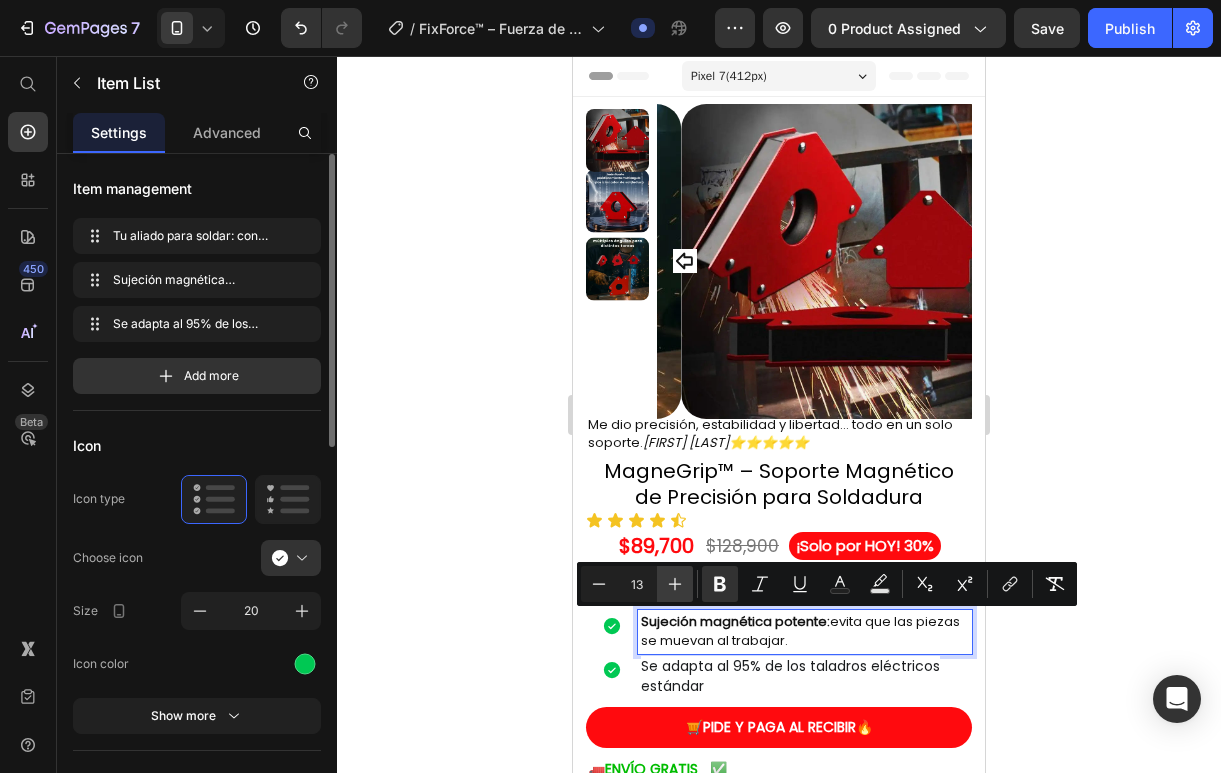 click 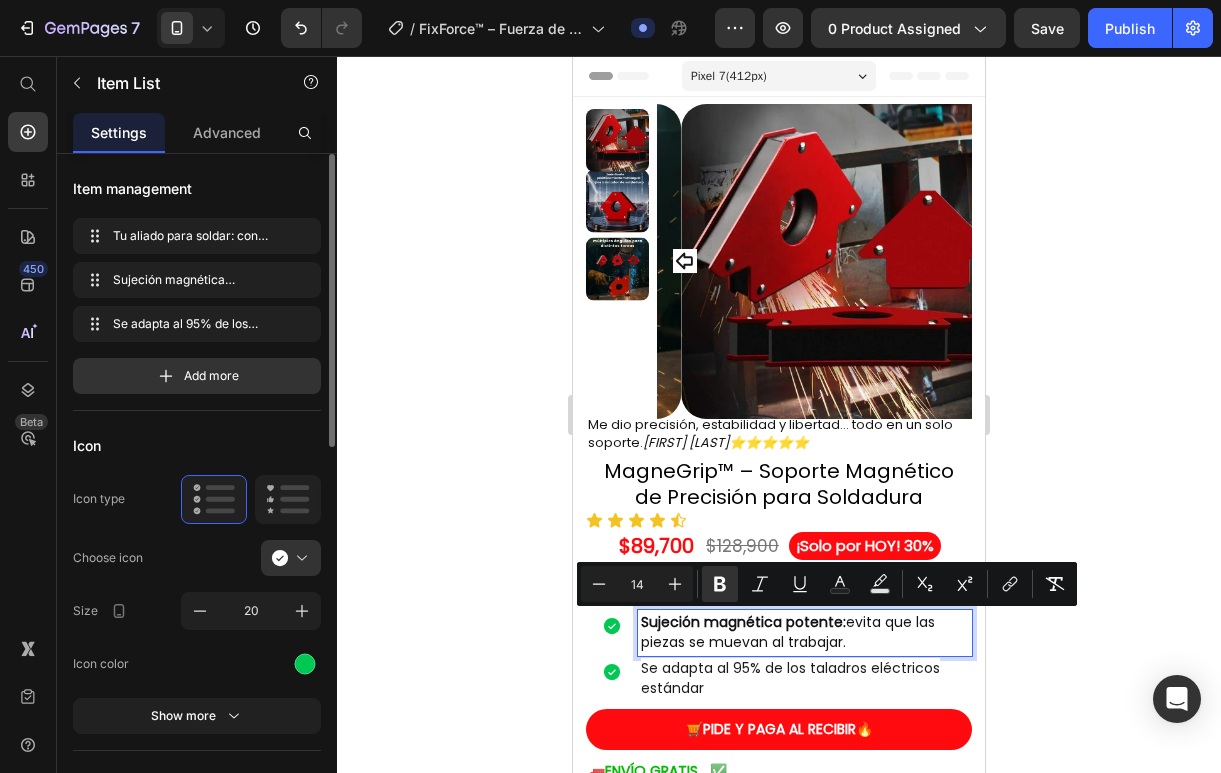 click 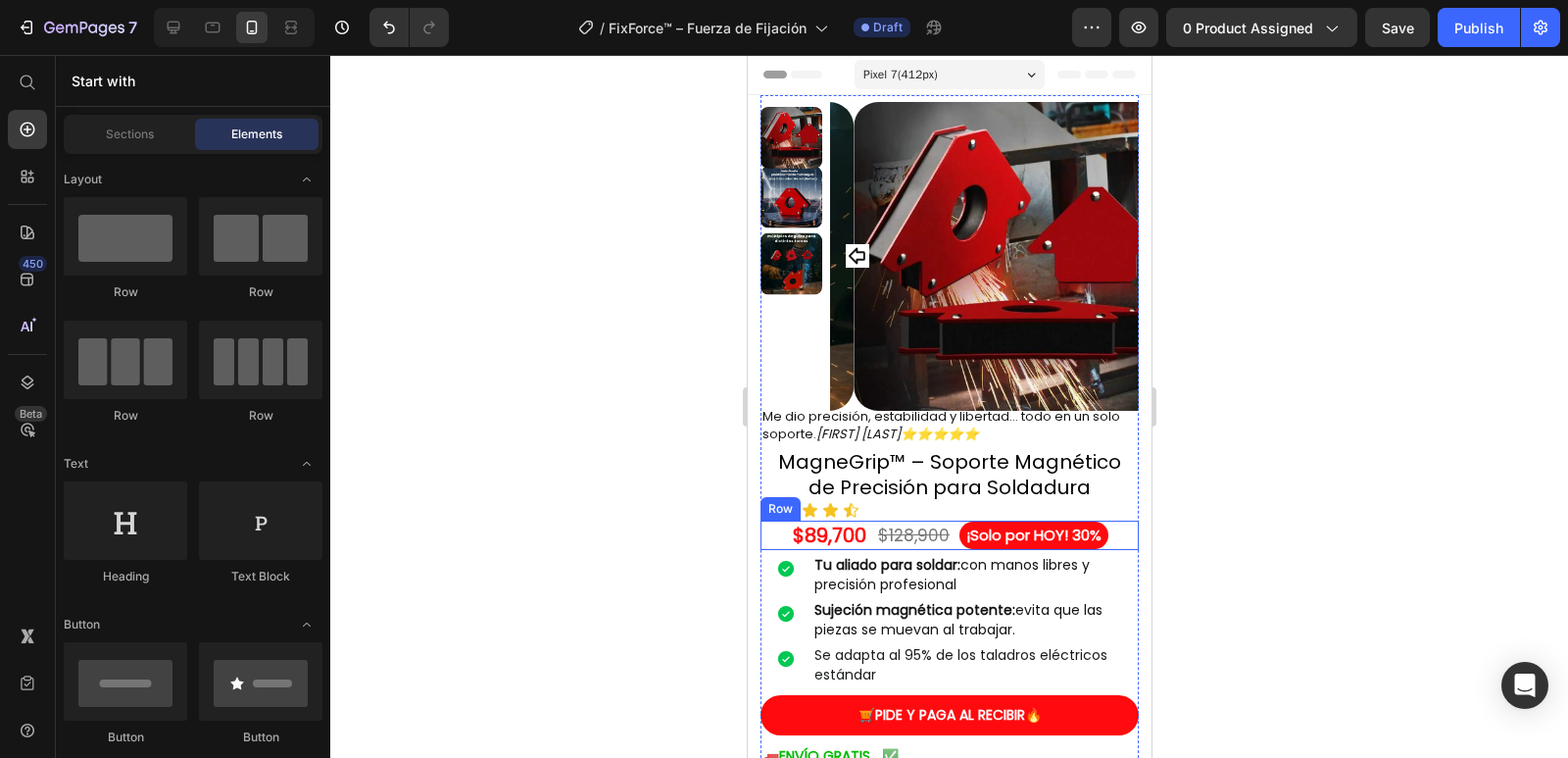 scroll, scrollTop: 98, scrollLeft: 0, axis: vertical 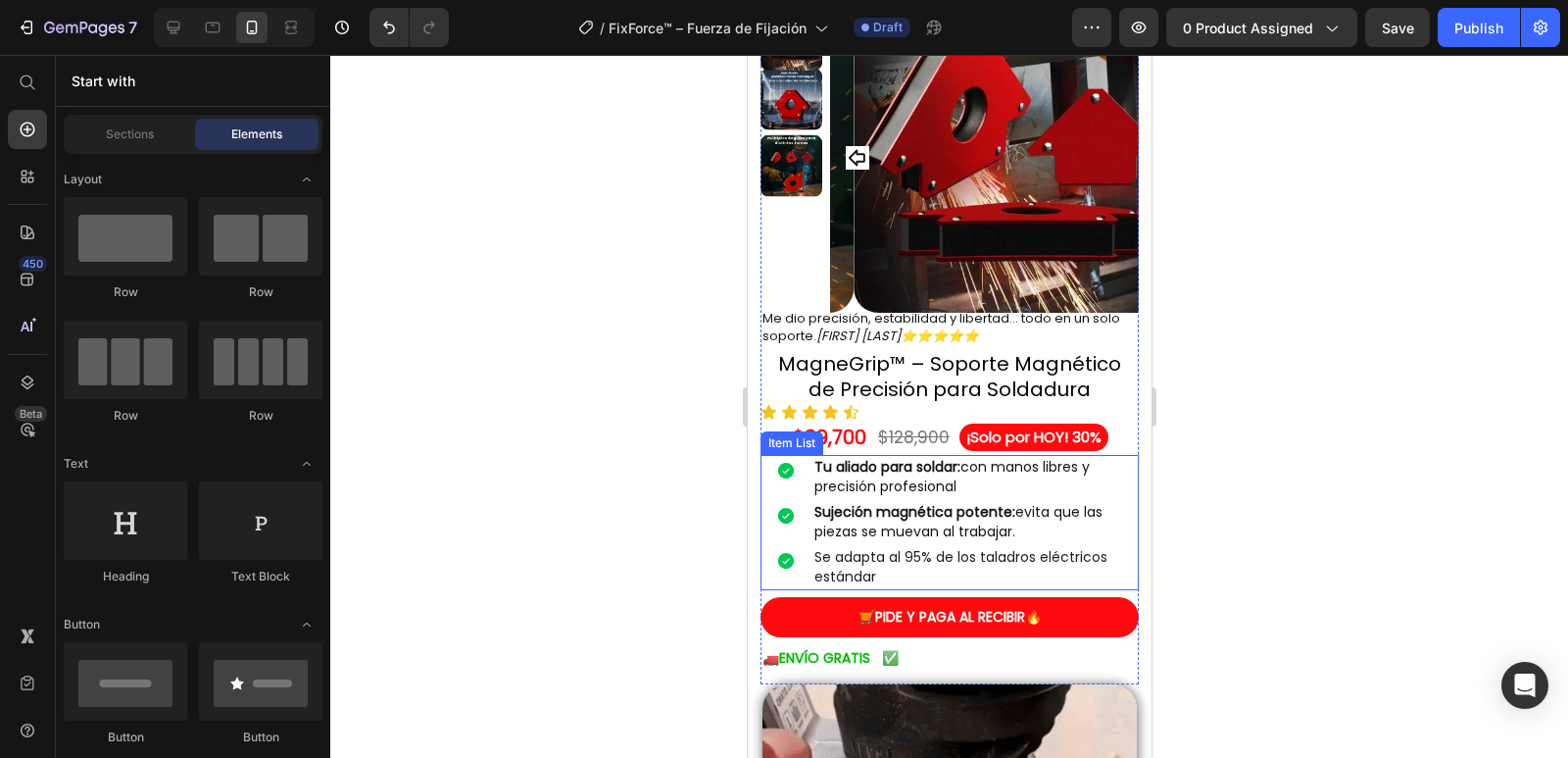 click on "Se adapta al 95% de los taladros eléctricos estándar" at bounding box center [974, 568] 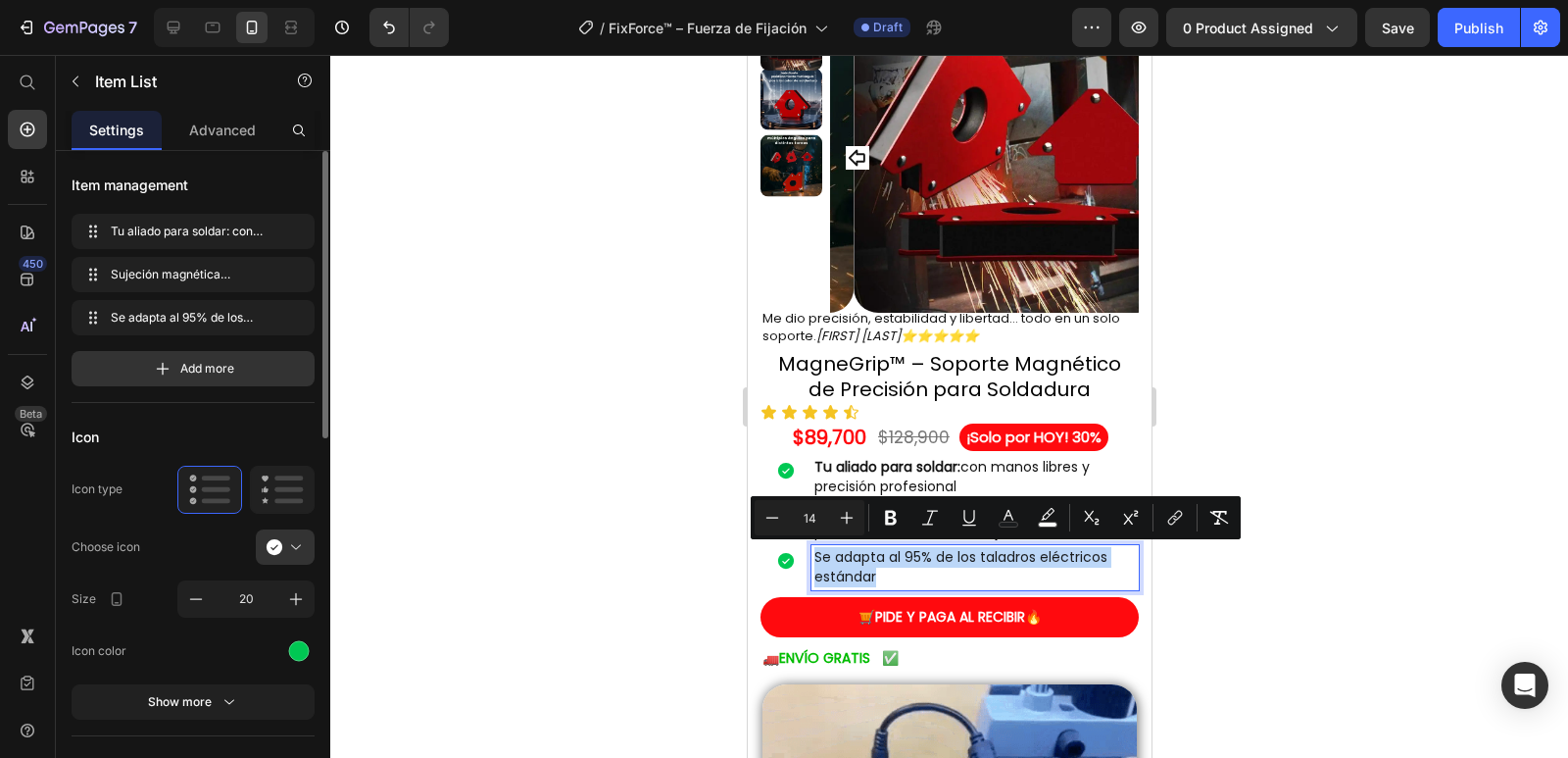 drag, startPoint x: 882, startPoint y: 581, endPoint x: 804, endPoint y: 560, distance: 80.777472 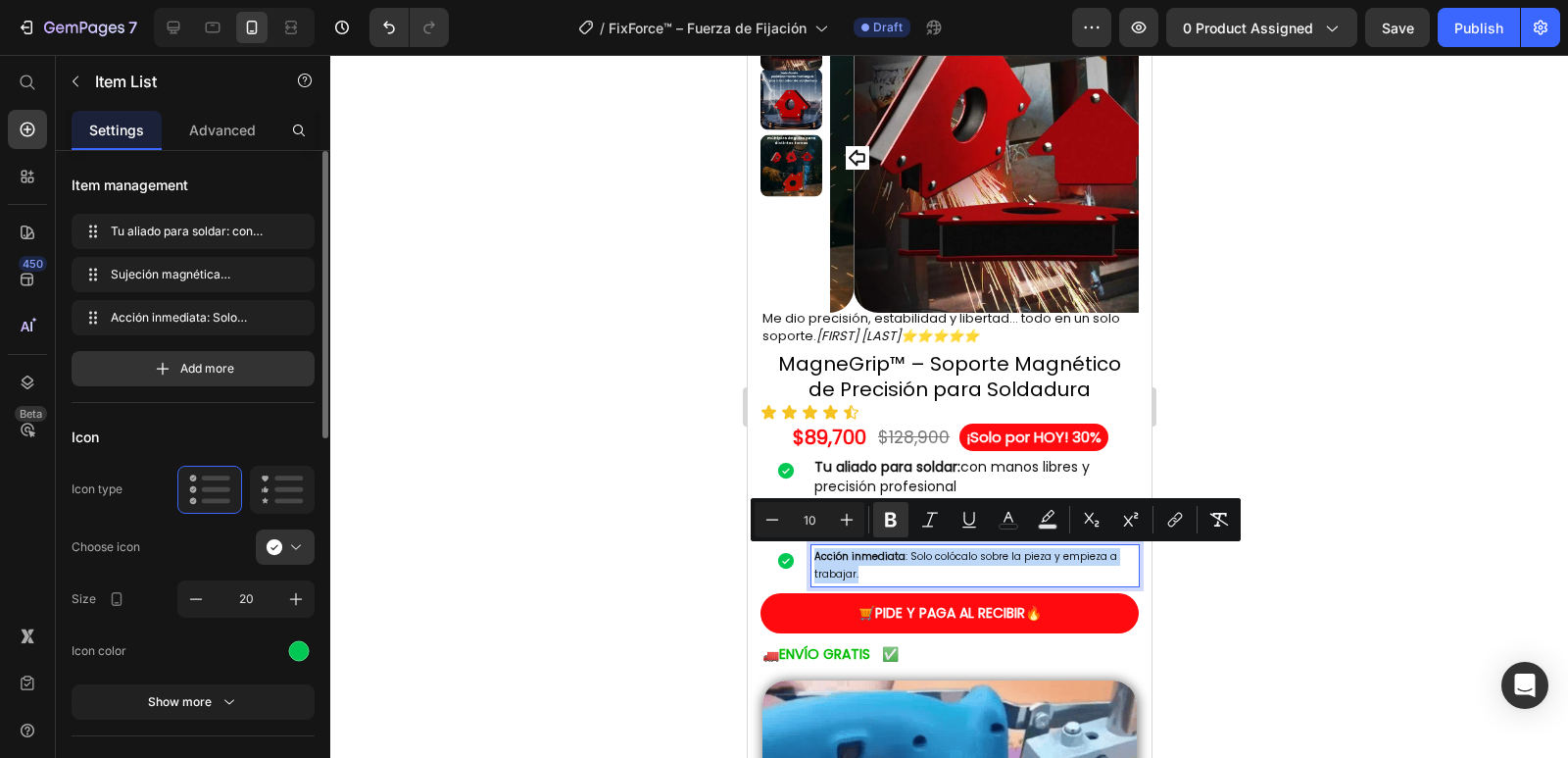 drag, startPoint x: 871, startPoint y: 581, endPoint x: 811, endPoint y: 562, distance: 62.93648 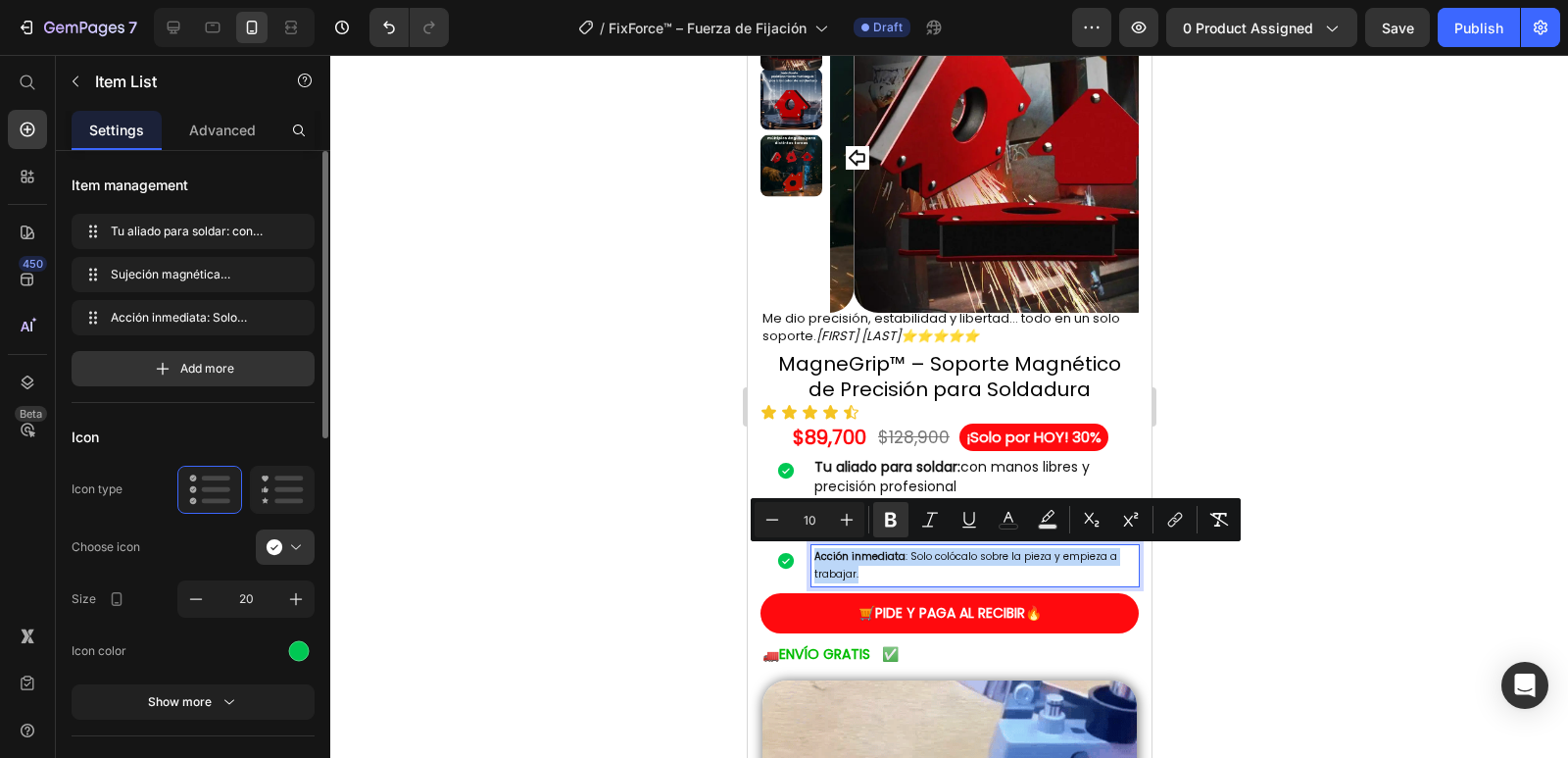 click on "Acción inmediata : Solo colócalo sobre la pieza y empieza a trabajar." at bounding box center [974, 566] 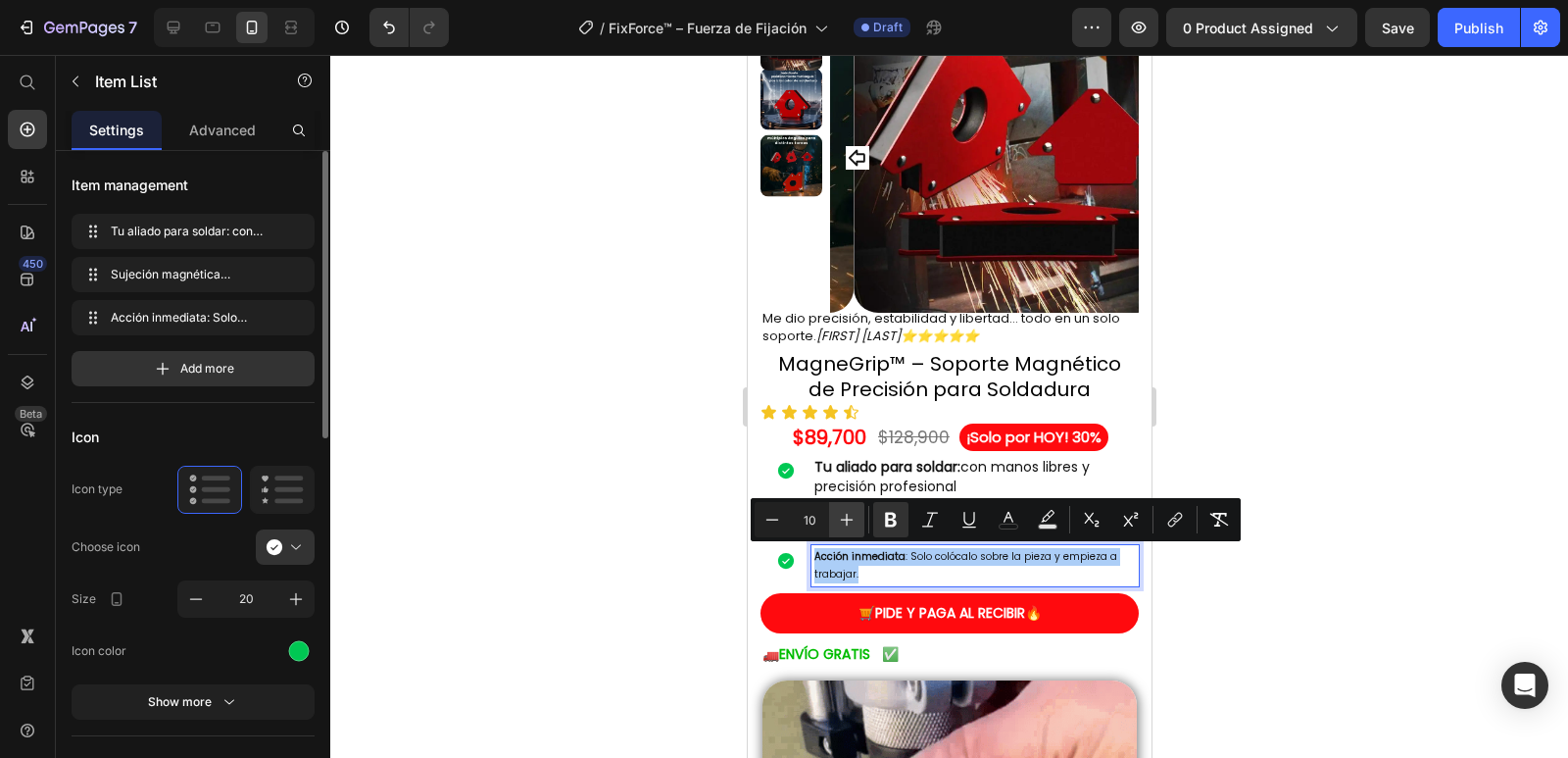 click 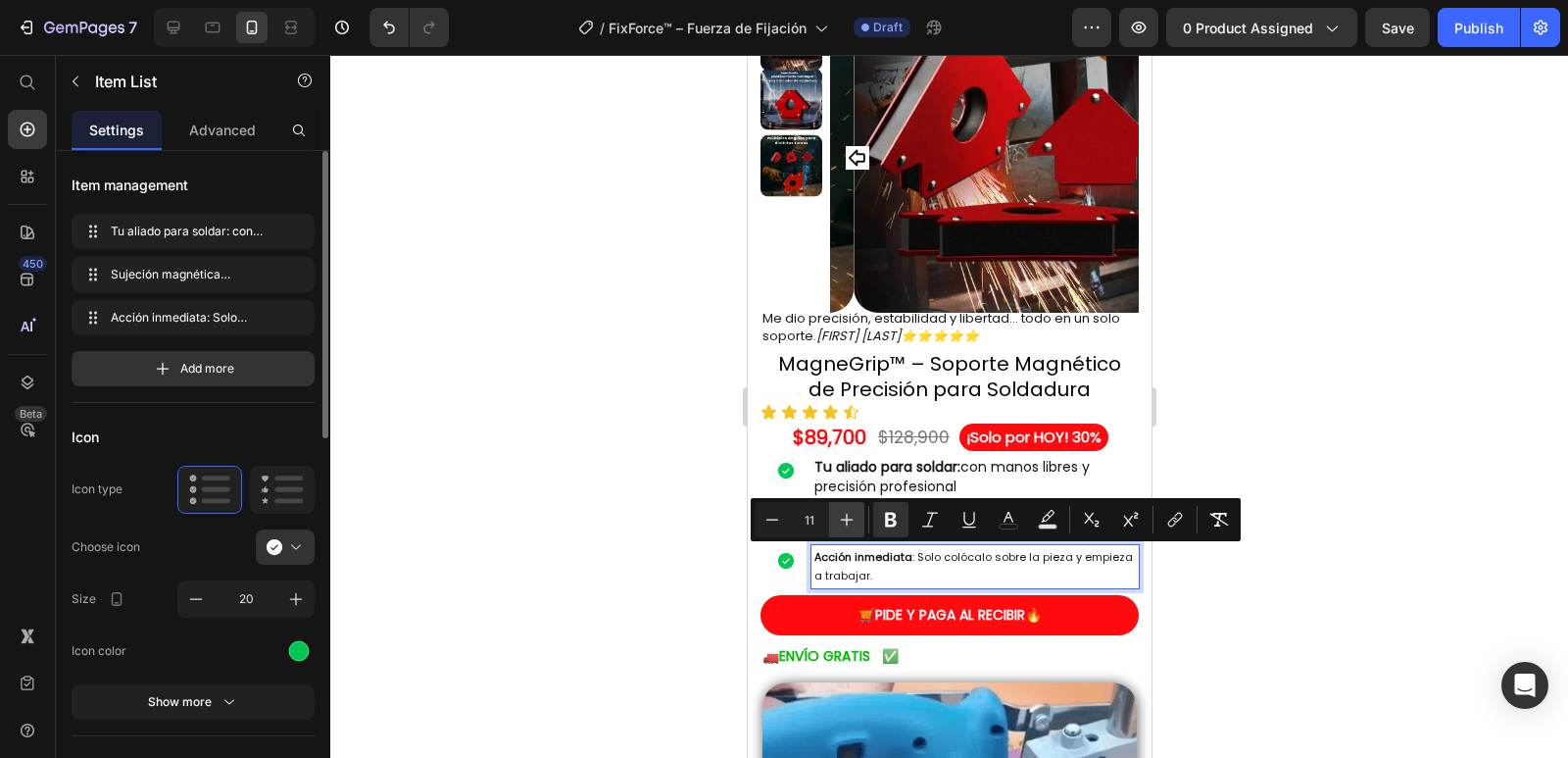 click 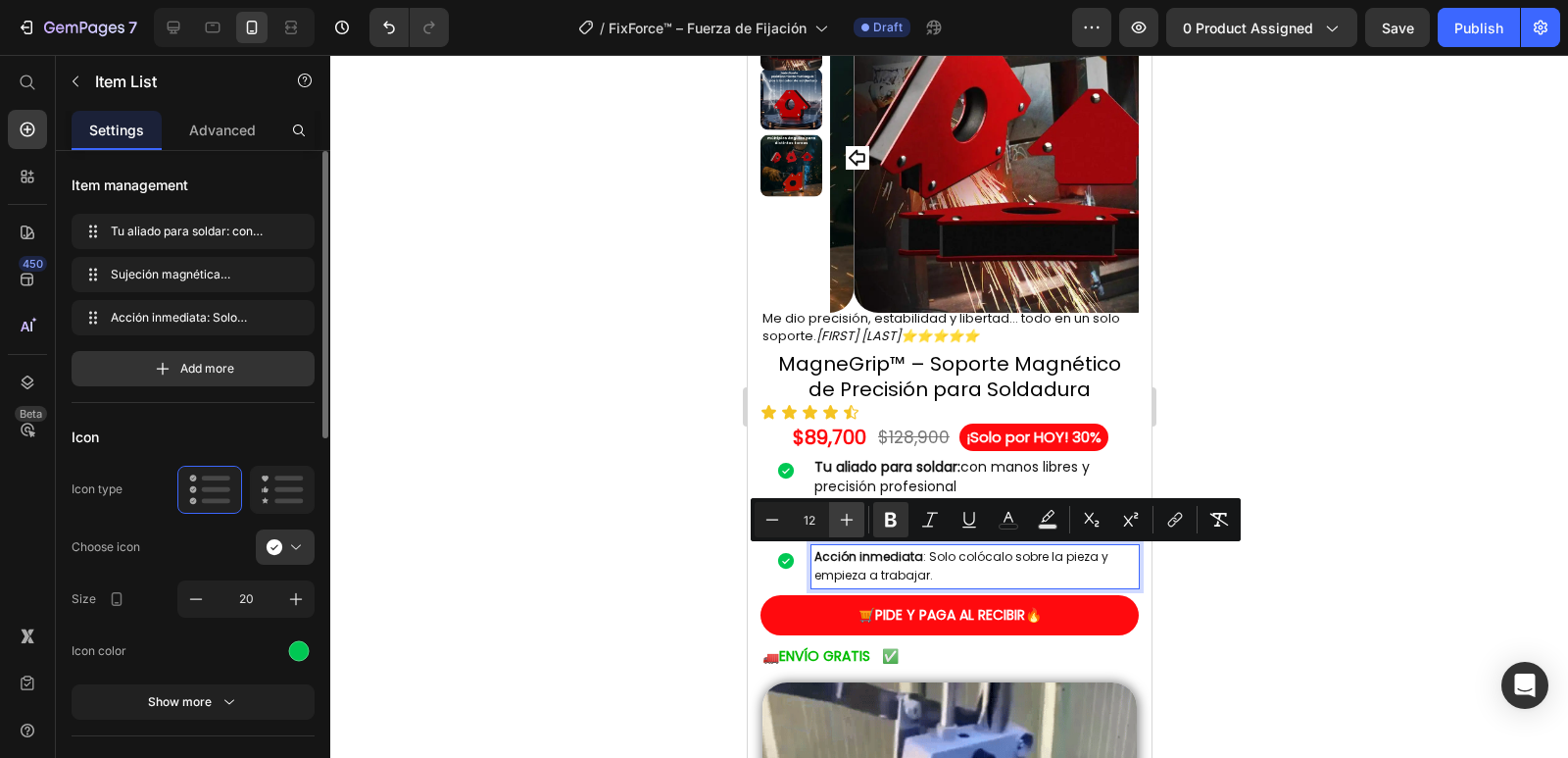 click 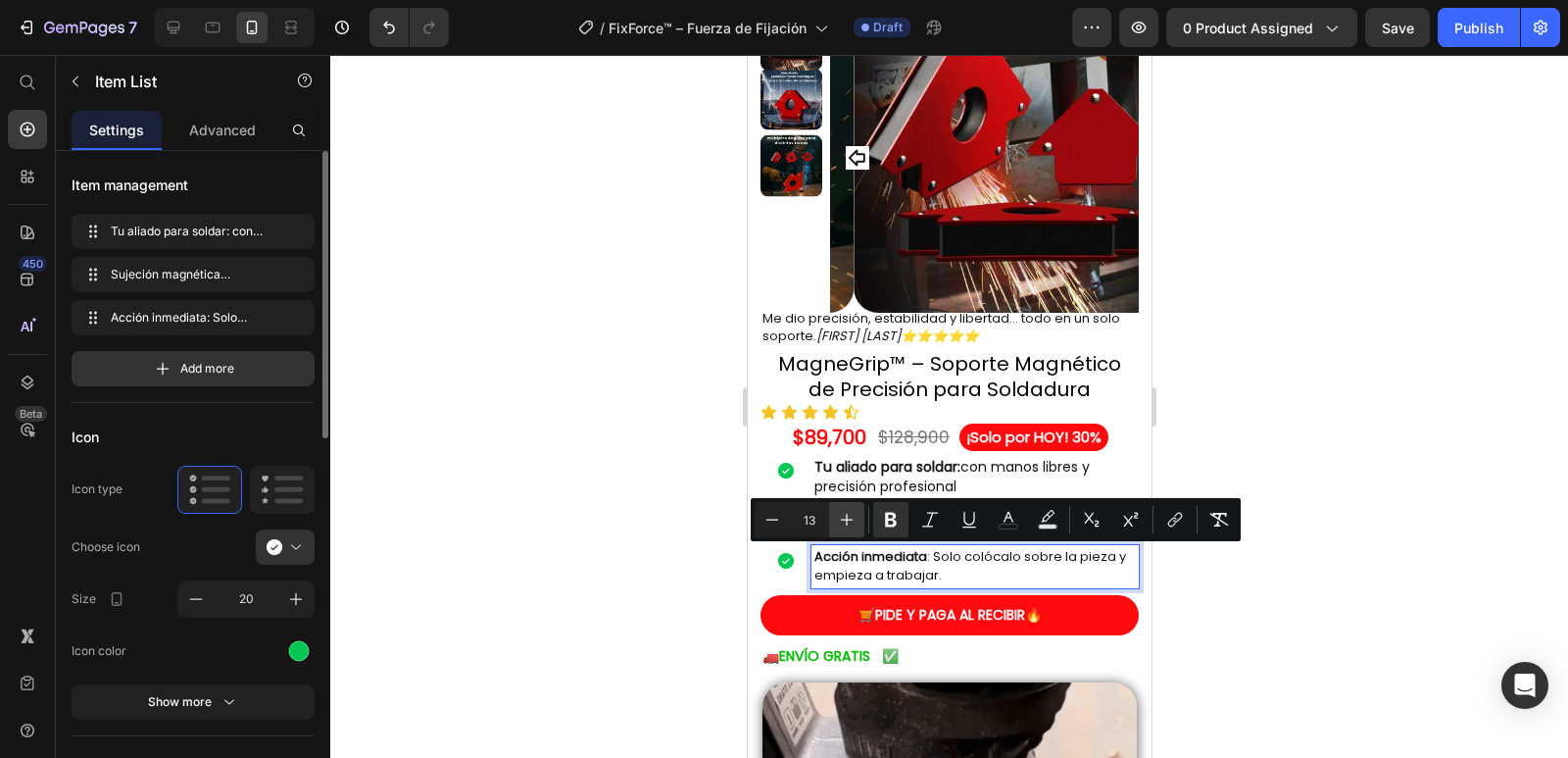 click 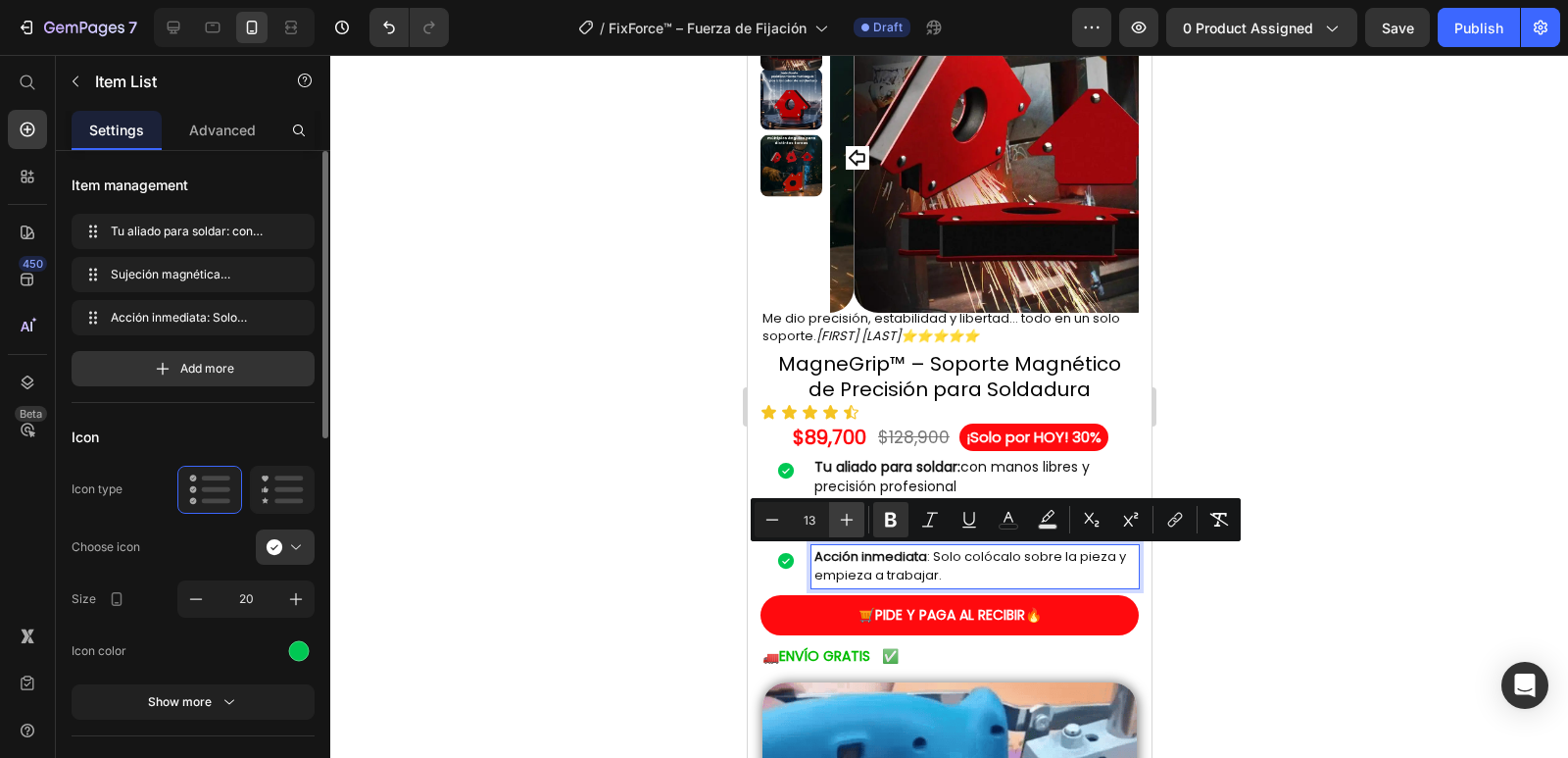 type on "14" 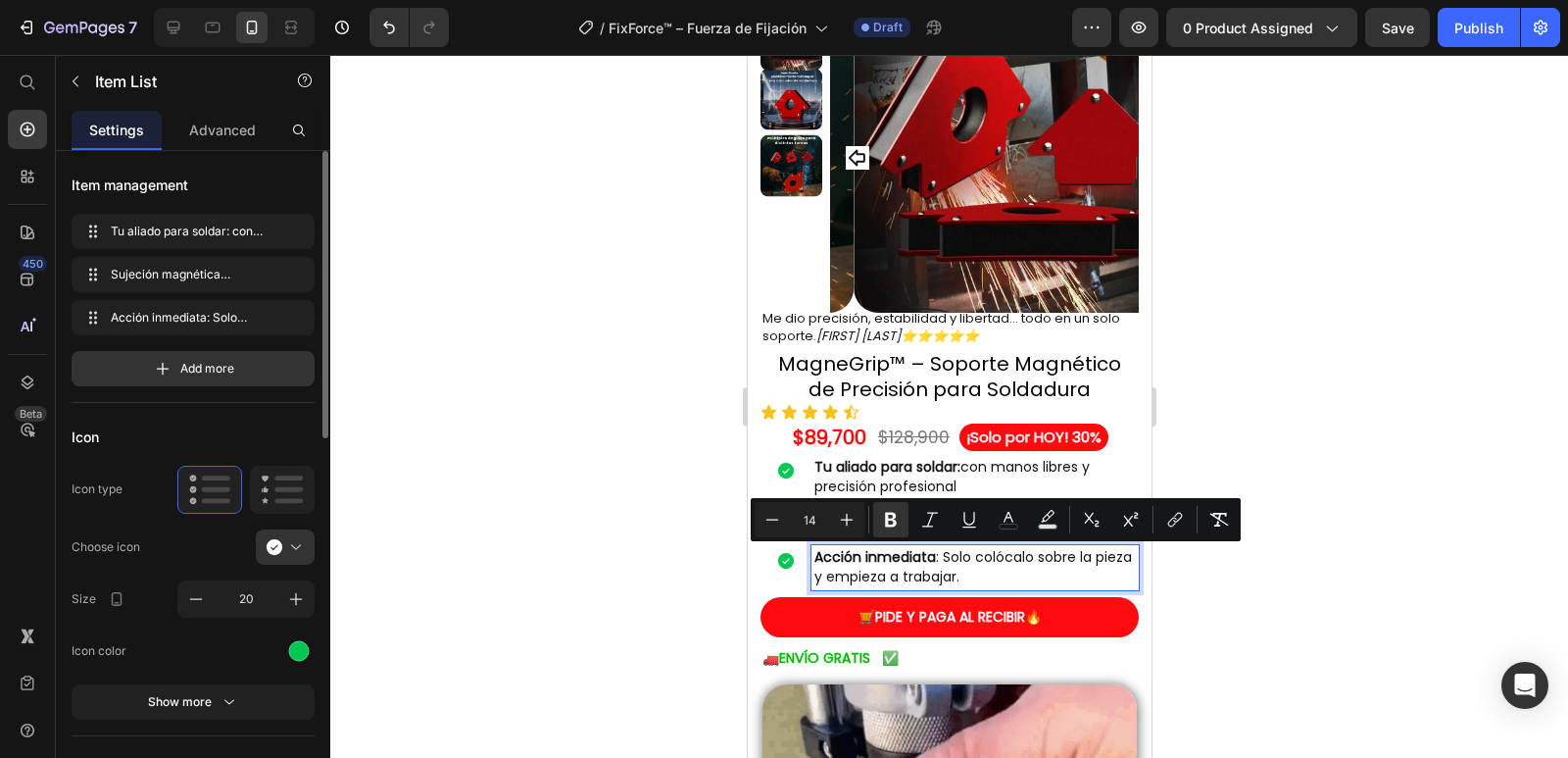 click 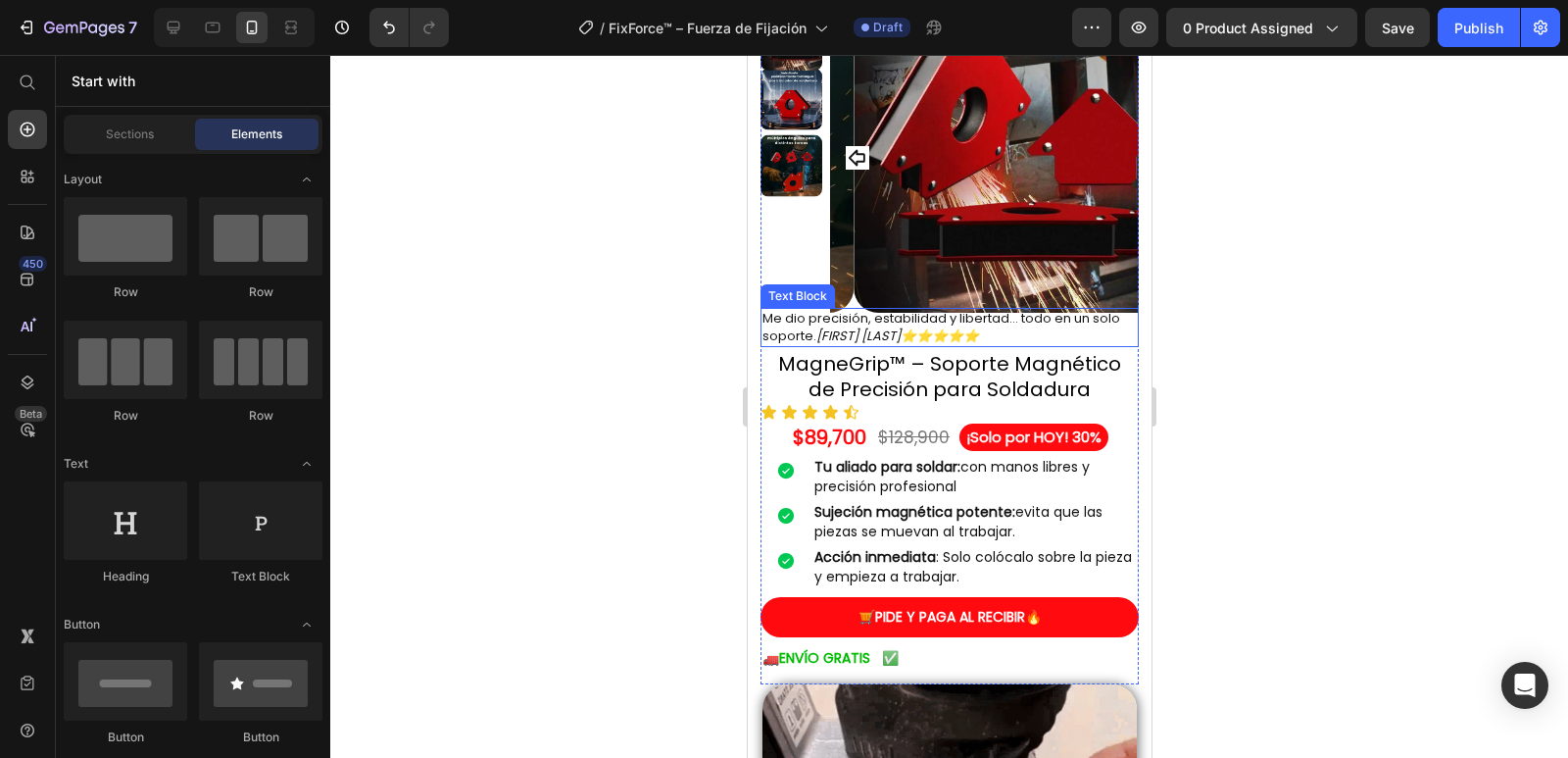 click on "Me dio precisión, estabilidad y libertad… todo en un solo soporte.   Mario Gabiria ⭐⭐⭐⭐⭐" at bounding box center (949, 328) 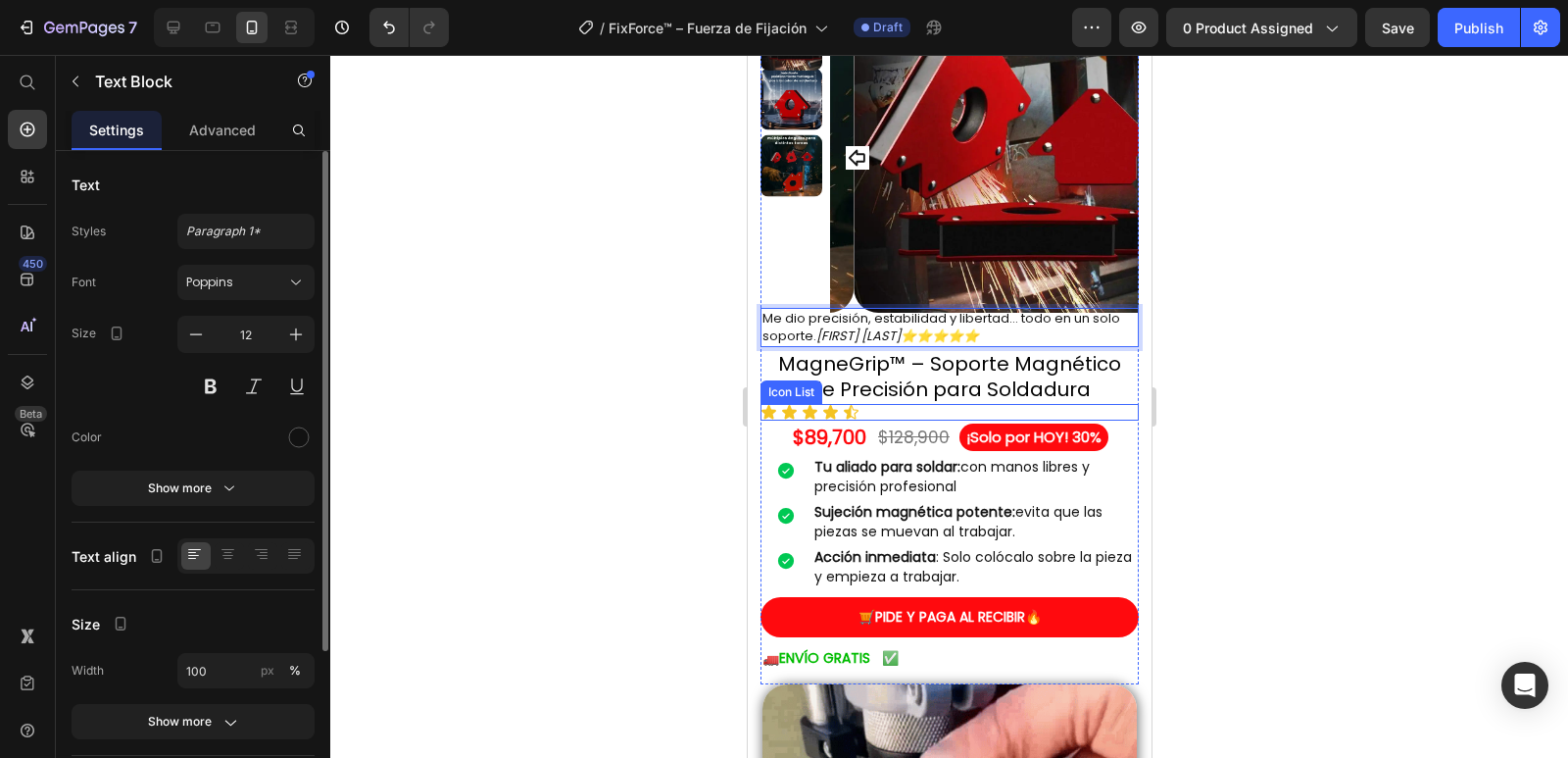 click on "MagneGrip™ – Soporte Magnético de Precisión para Soldadura" at bounding box center (949, 377) 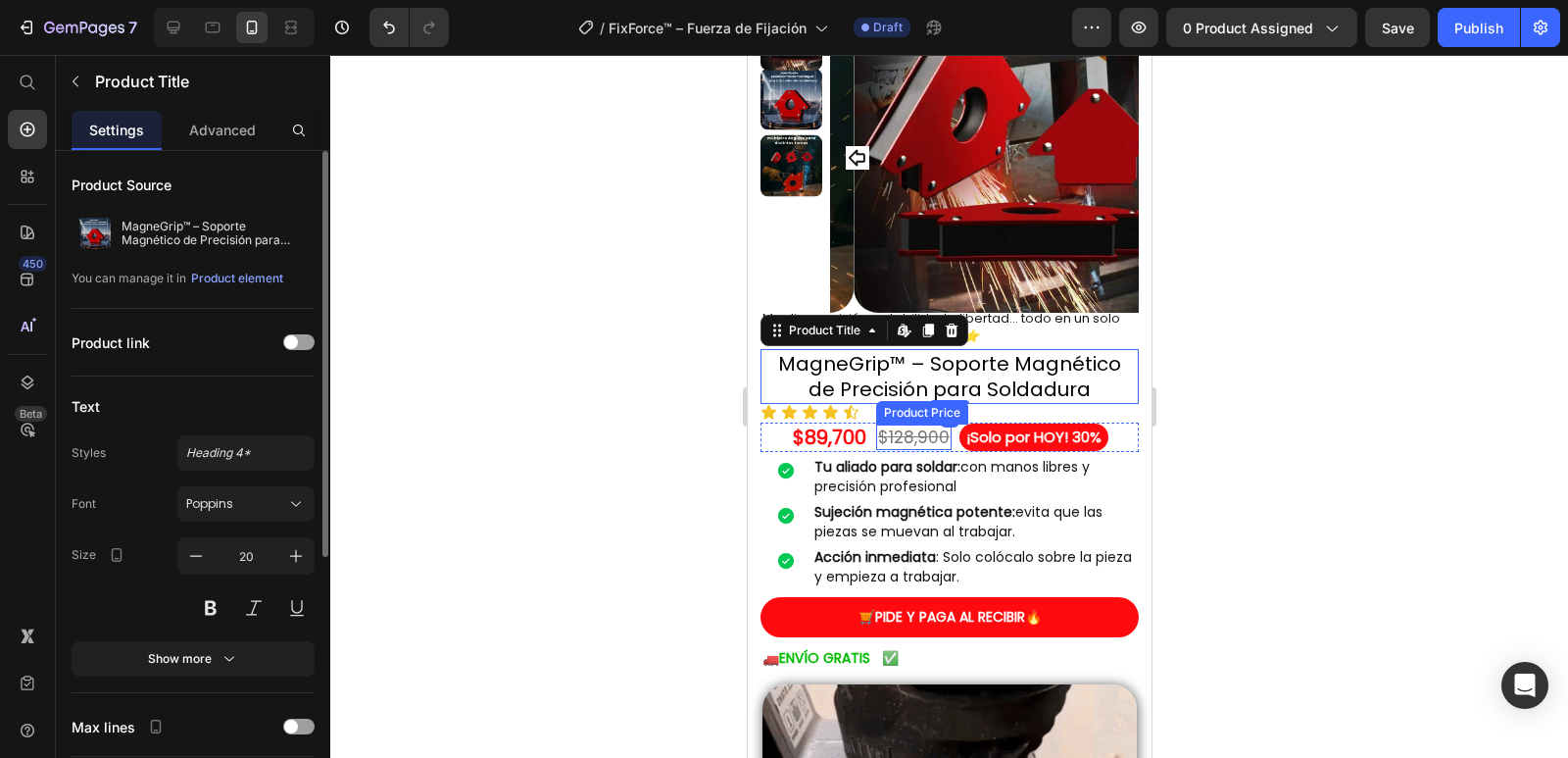 click on "Me dio precisión, estabilidad y libertad… todo en un solo soporte.   Mario Gabiria ⭐⭐⭐⭐⭐ Text Block MagneGrip™ – Soporte Magnético de Precisión para Soldadura Product Title   Edit content in Shopify 0 Icon Icon Icon Icon Icon Icon List $89,700 Product Price $128,900 Product Price   ¡Solo por HOY! 30%   Heading Row Row Tu aliado para soldar:  con manos libres y precisión profesional Sujeción magnética potente:  evita que las piezas se muevan al trabajar. Acción inmediata : Solo colócalo sobre la pieza y empieza a trabajar. Item List 🛒 PIDE Y PAGA AL RECIBIR  🔥 Button                           🚛   ENVÍO GRATIS   ✅ Text Block" at bounding box center (949, 496) 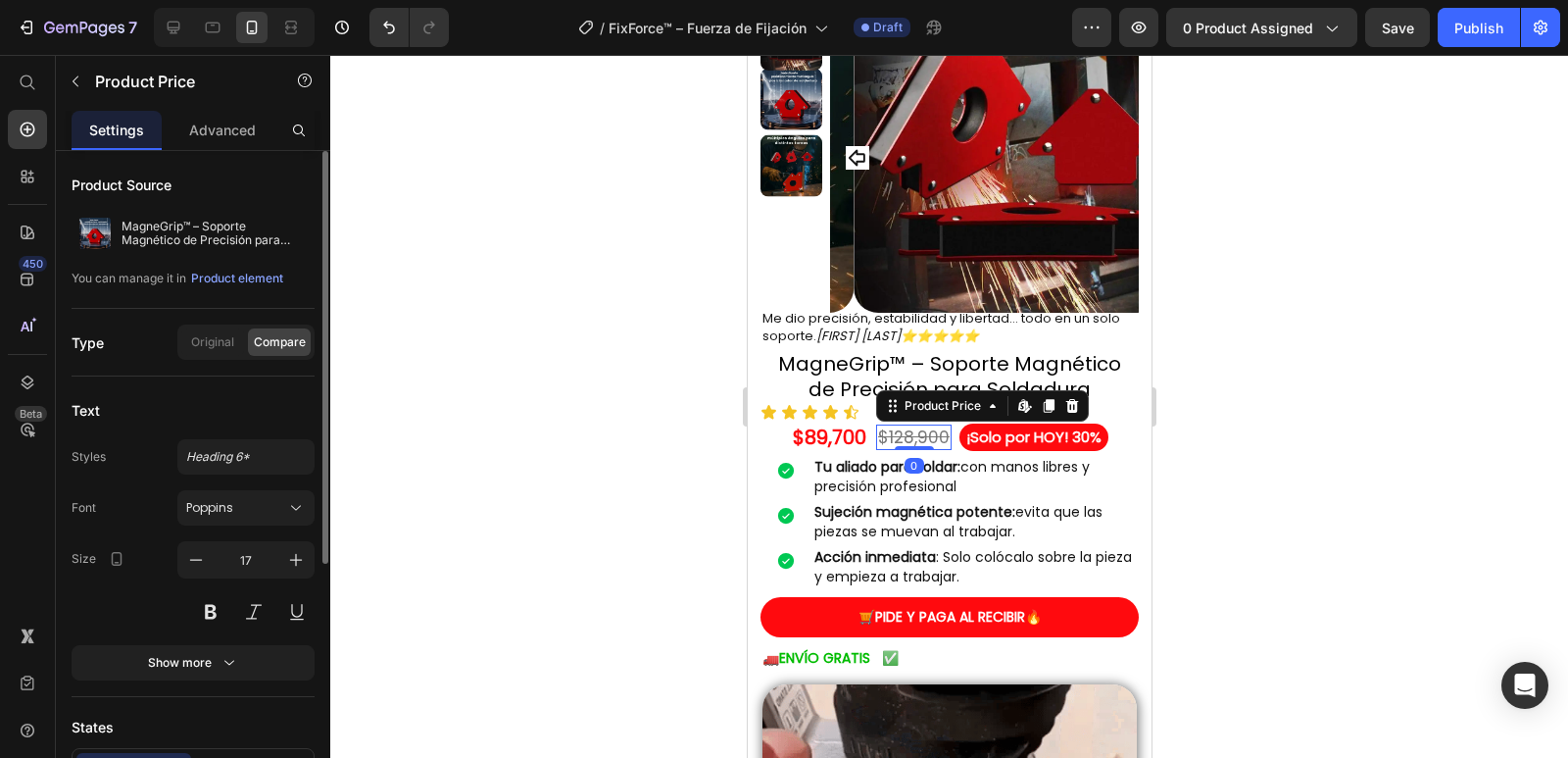 click 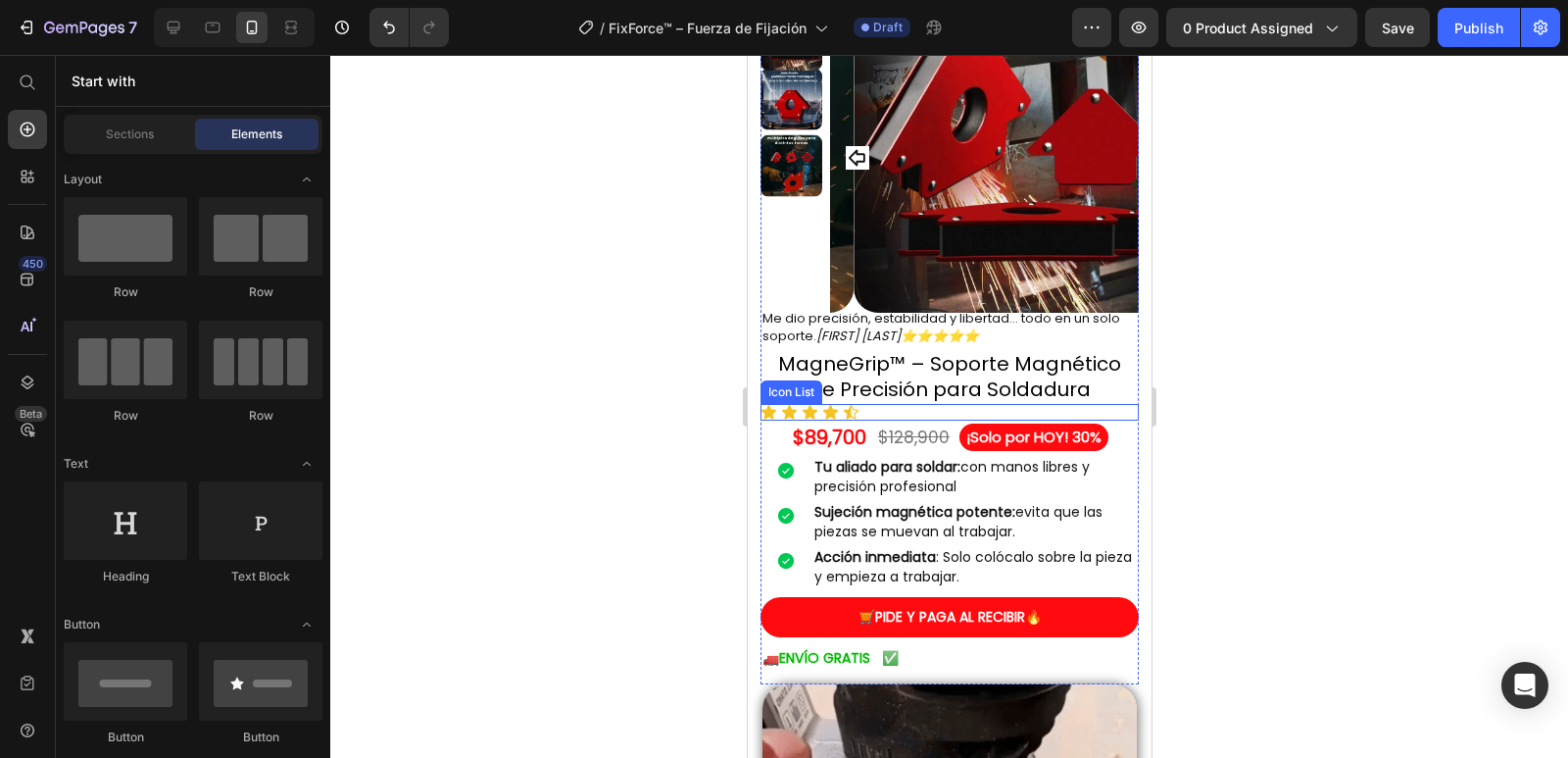 click on "Icon Icon Icon Icon Icon" at bounding box center [949, 412] 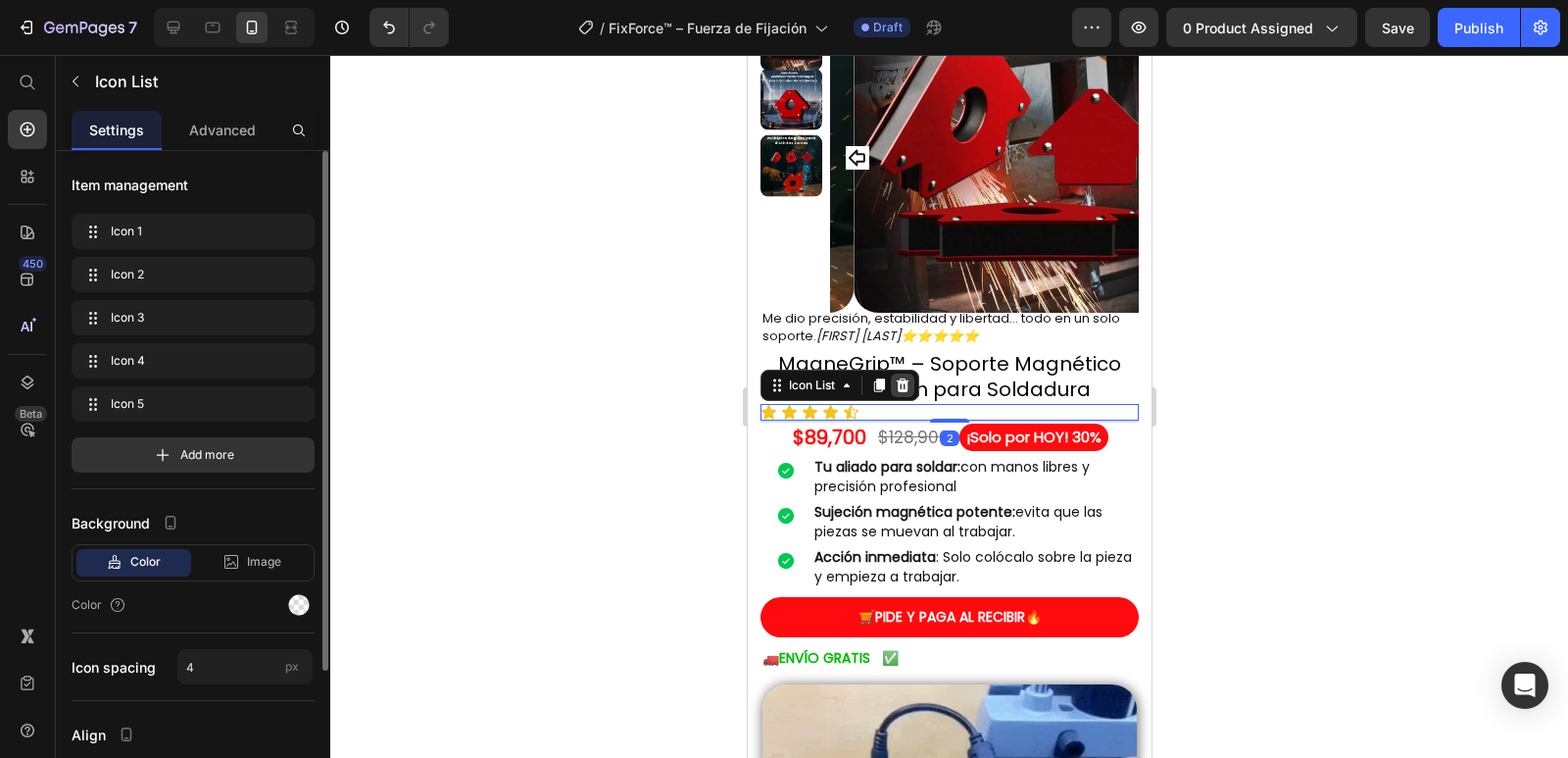 click 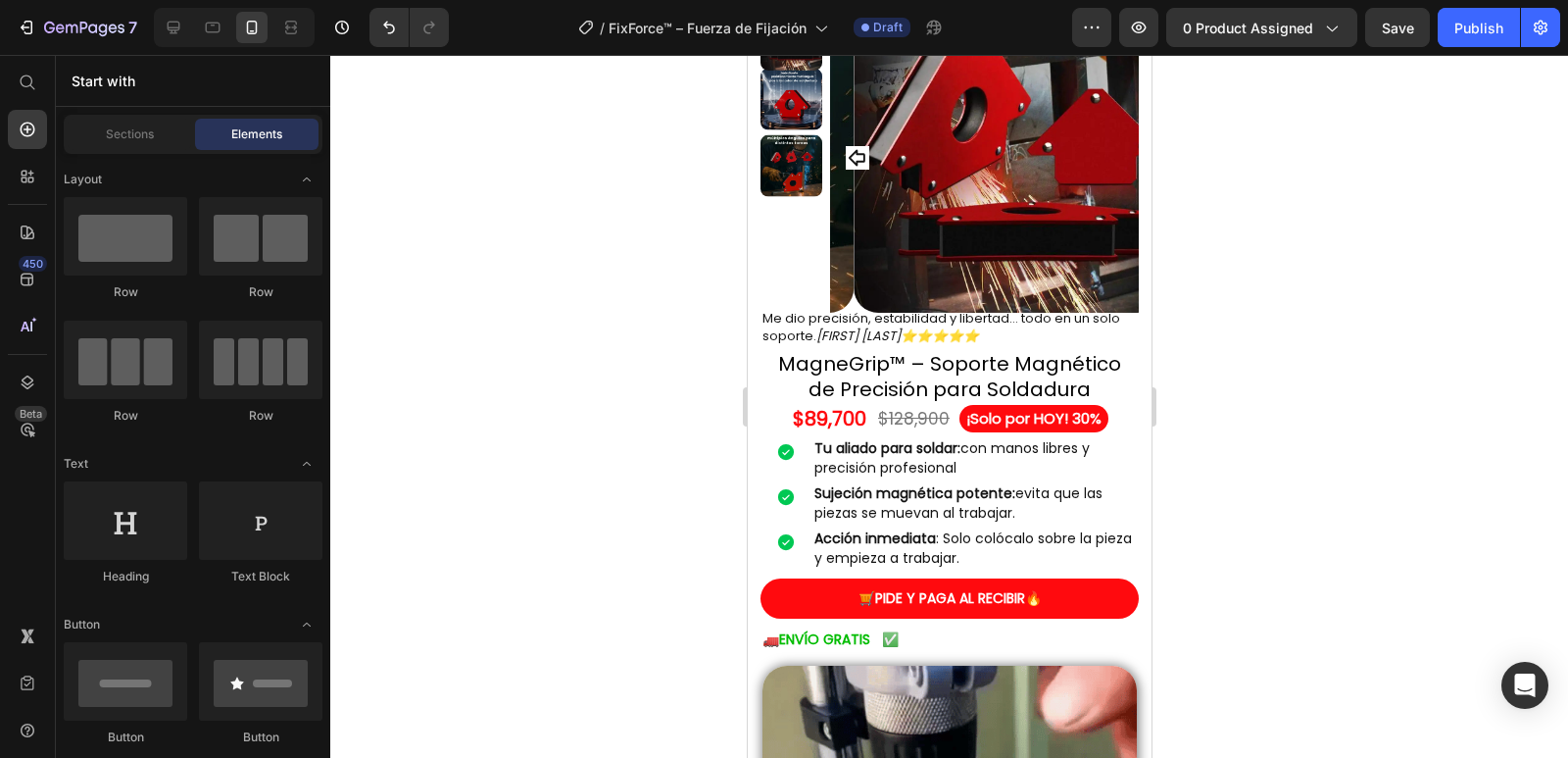 click 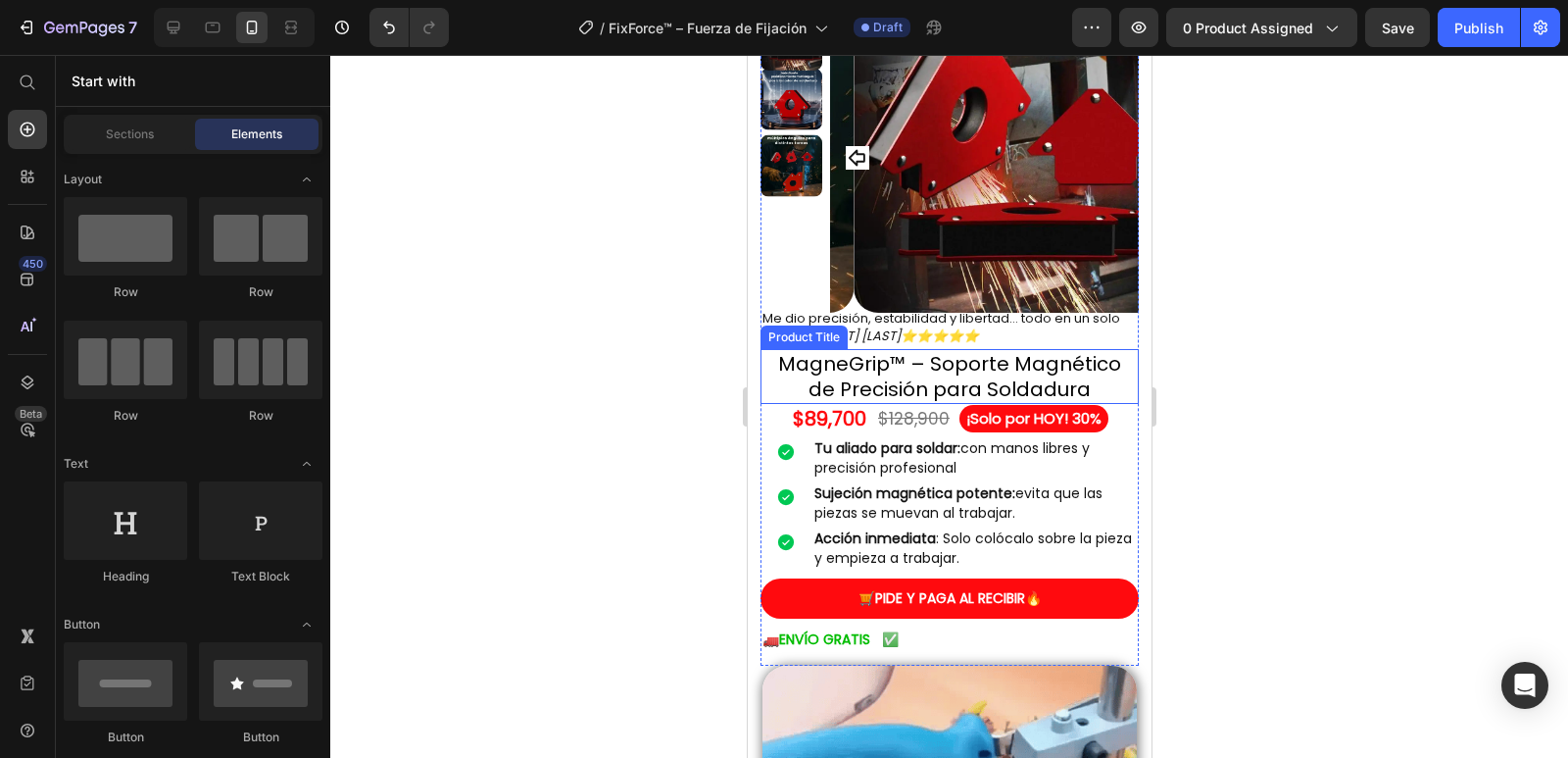 click on "MagneGrip™ – Soporte Magnético de Precisión para Soldadura" at bounding box center [949, 377] 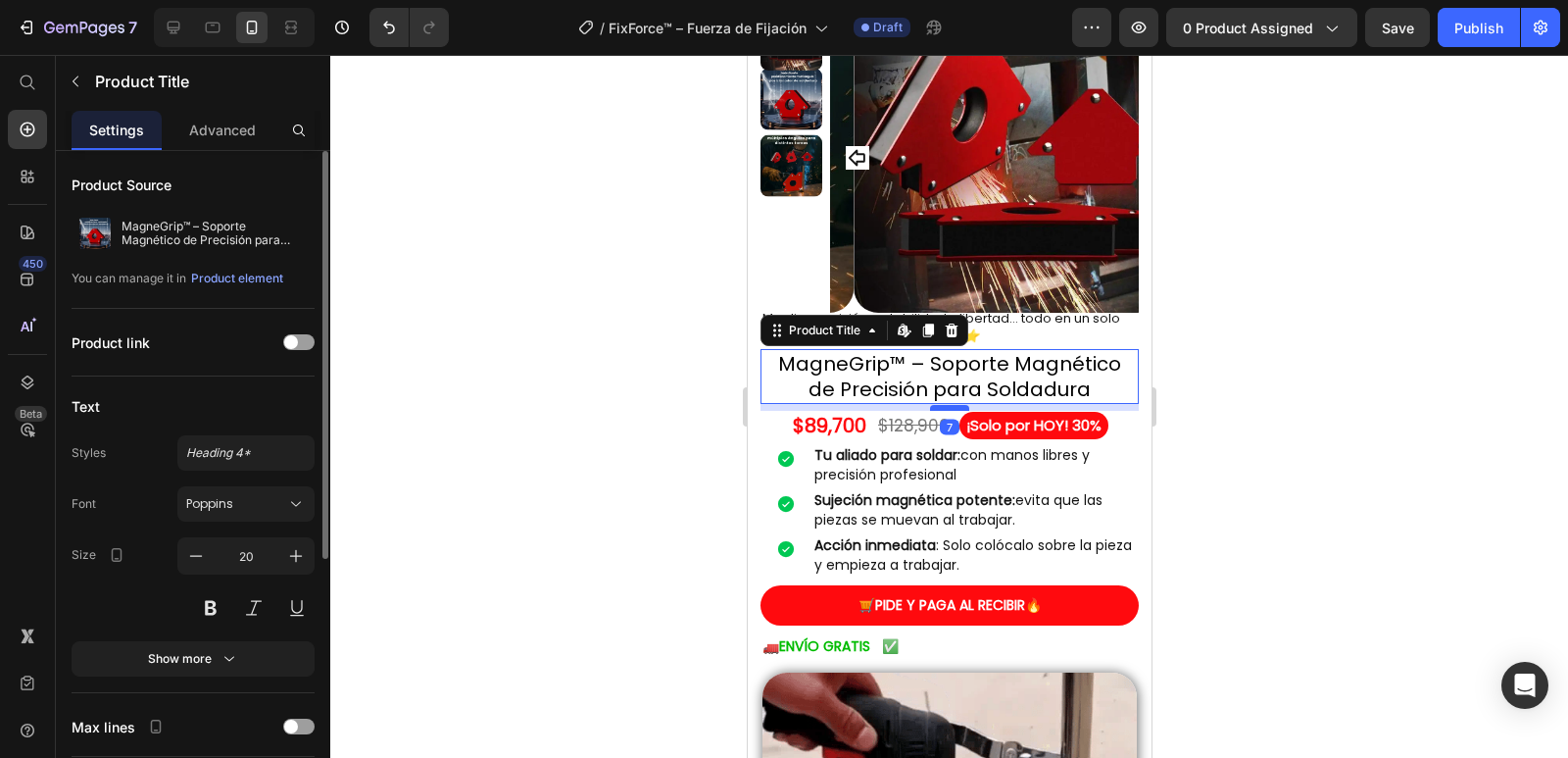 click at bounding box center (949, 408) 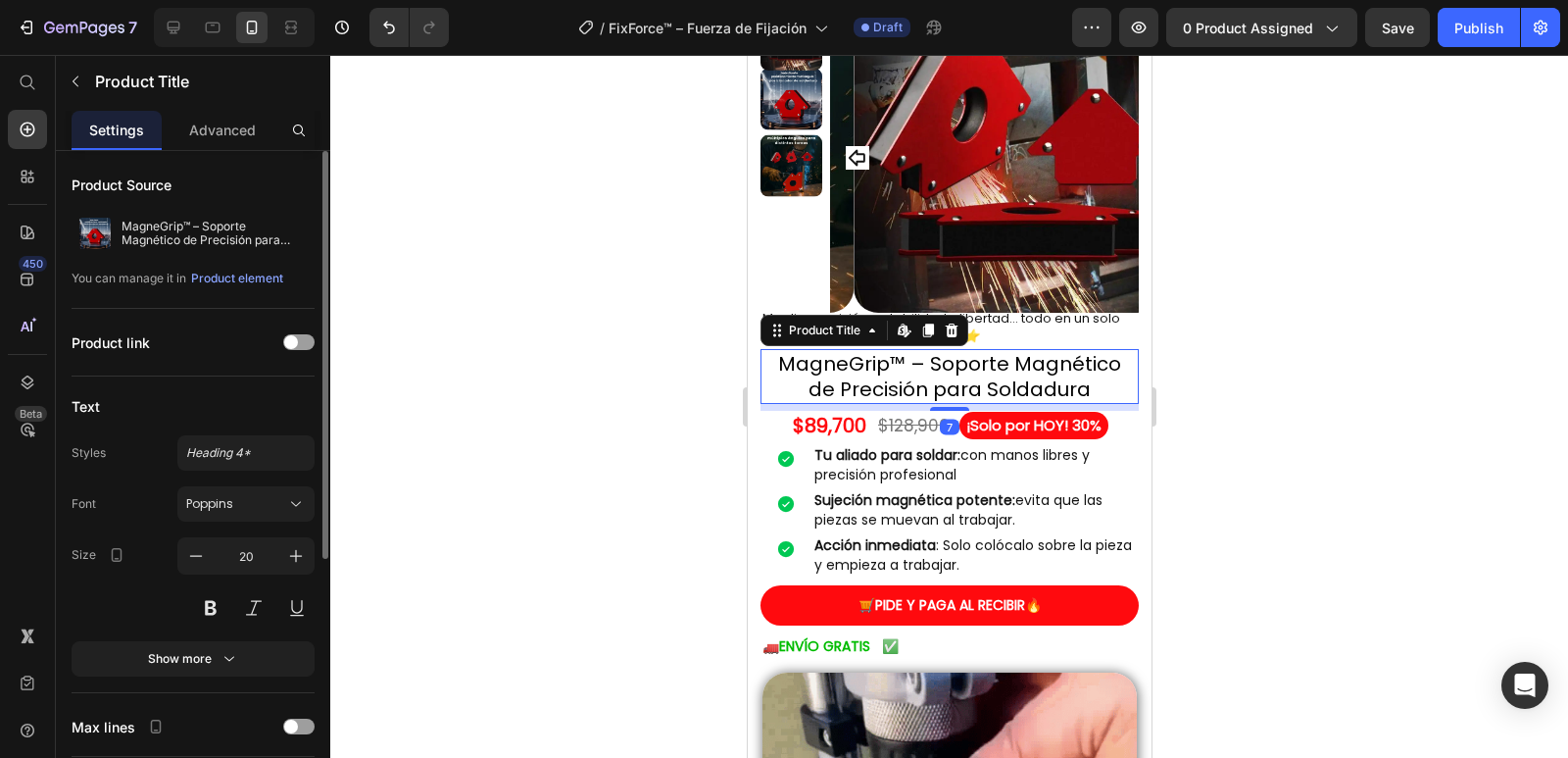 click 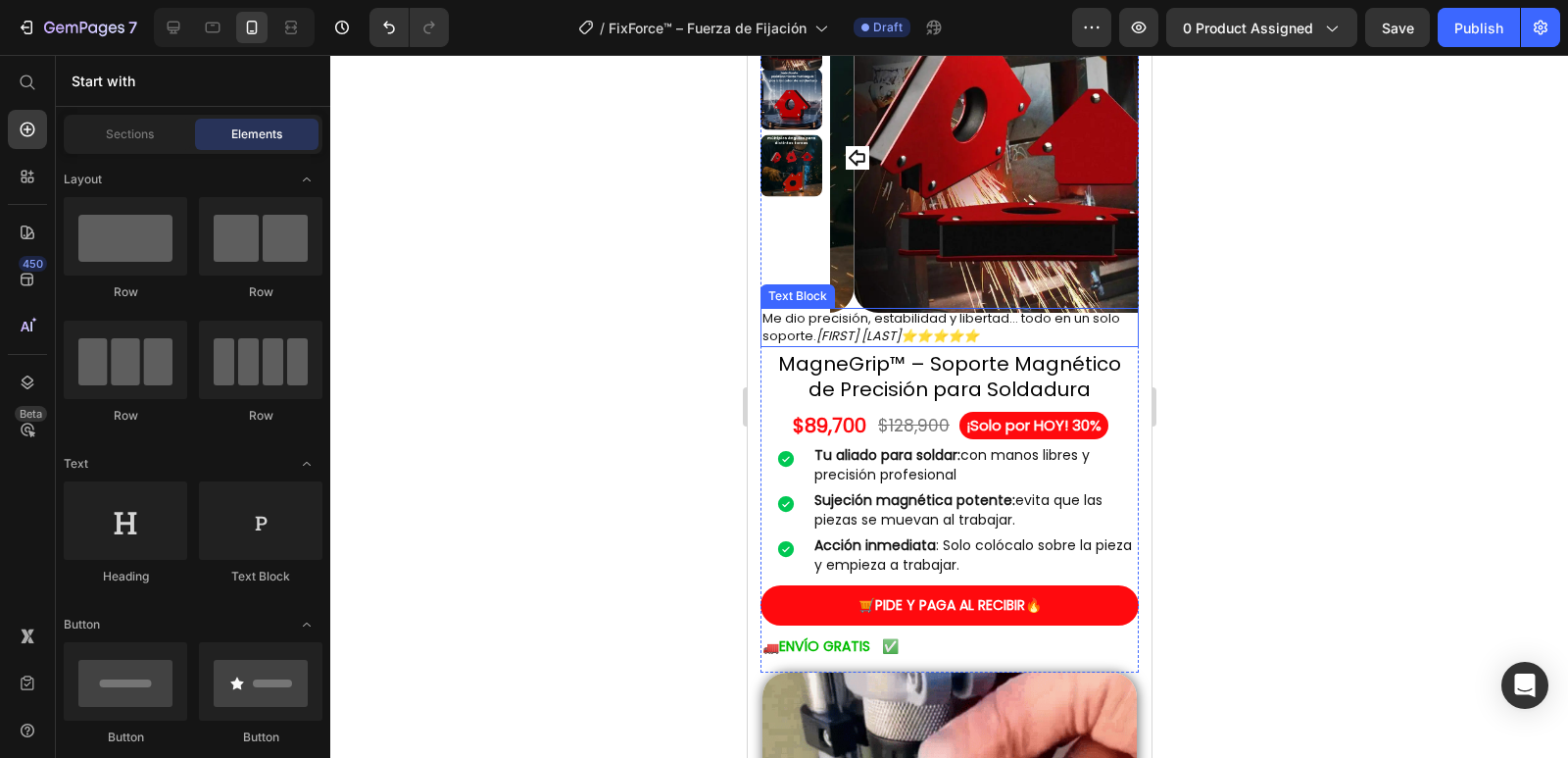 click on "Me dio precisión, estabilidad y libertad… todo en un solo soporte.   Mario Gabiria ⭐⭐⭐⭐⭐" at bounding box center (940, 327) 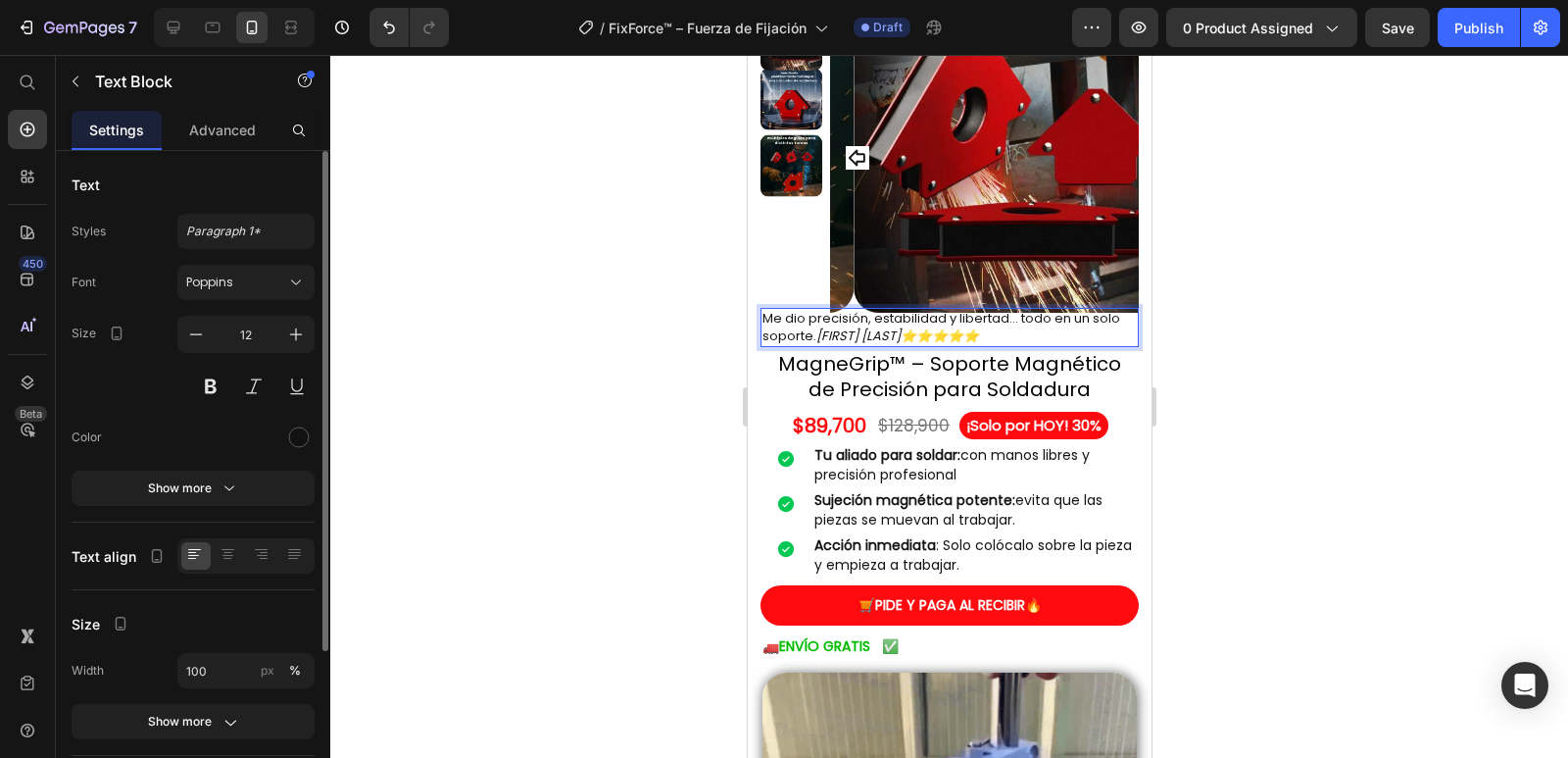 click on "Me dio precisión, estabilidad y libertad… todo en un solo soporte.   Mario Gabiria ⭐⭐⭐⭐⭐" at bounding box center [949, 328] 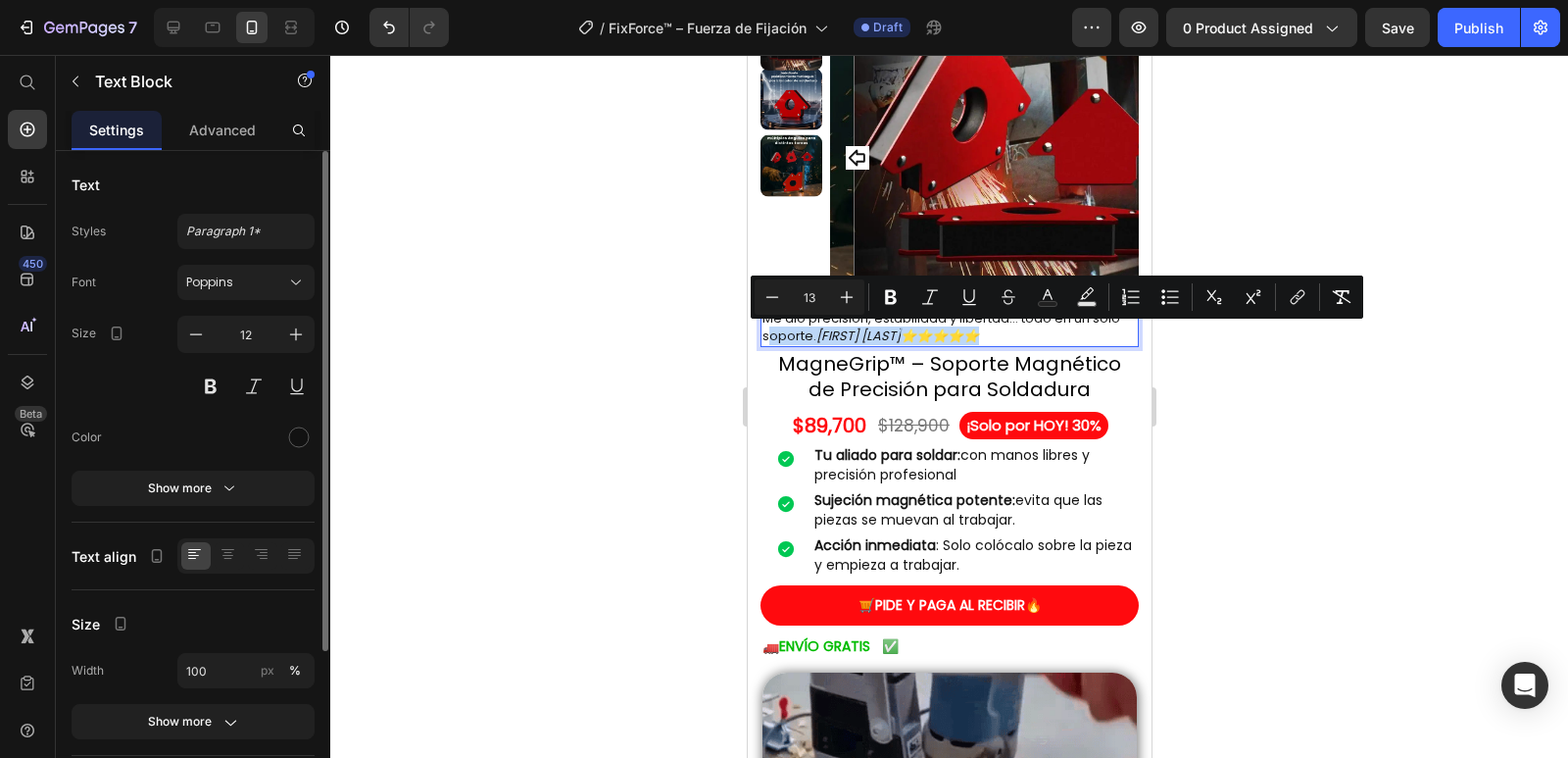drag, startPoint x: 994, startPoint y: 339, endPoint x: 770, endPoint y: 328, distance: 224.26993 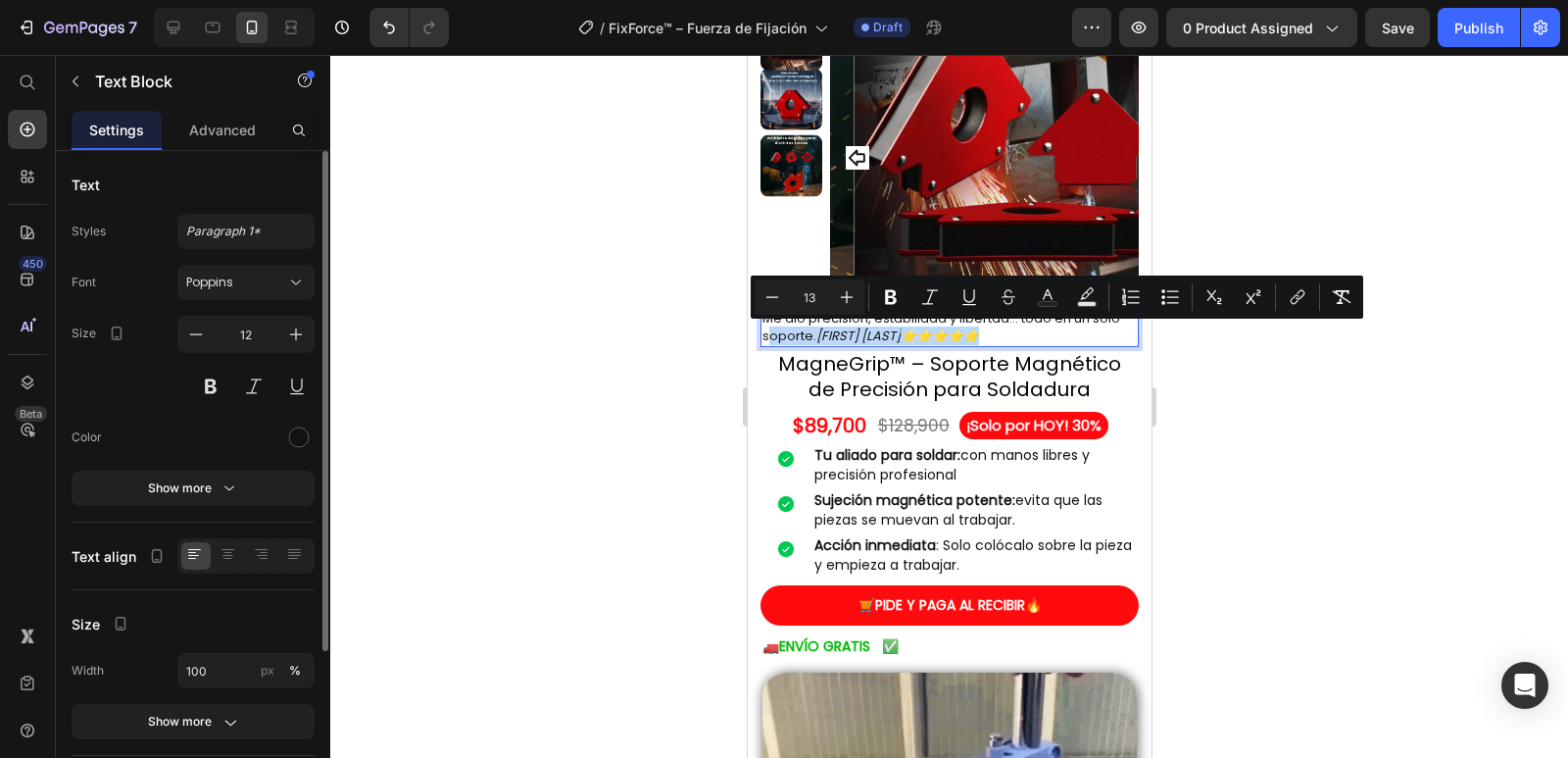 click on "Me dio precisión, estabilidad y libertad… todo en un solo soporte.   Mario Gabiria ⭐⭐⭐⭐⭐" at bounding box center (949, 328) 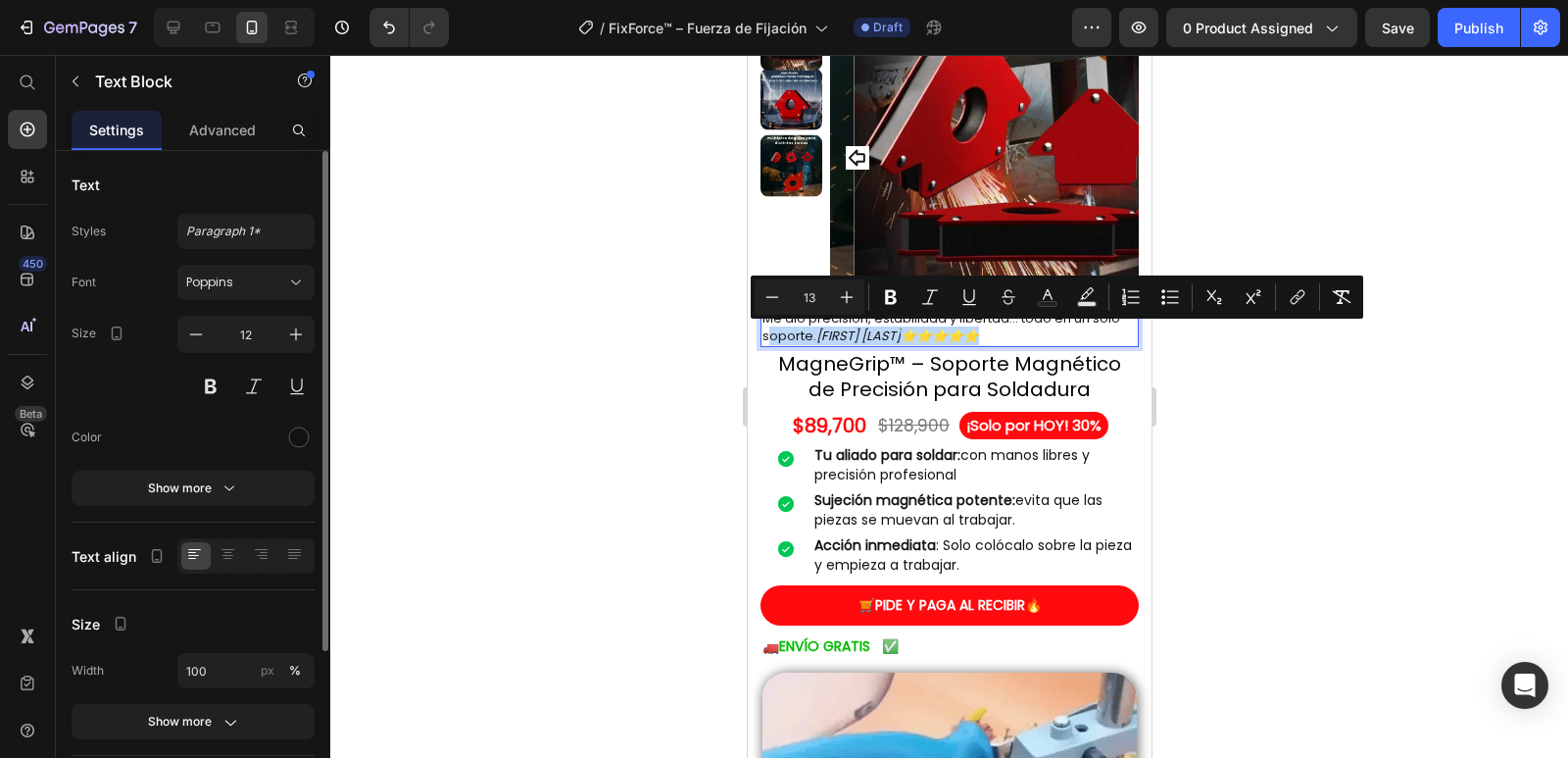 click on "Mario Gabiria ⭐⭐⭐⭐⭐" at bounding box center [897, 335] 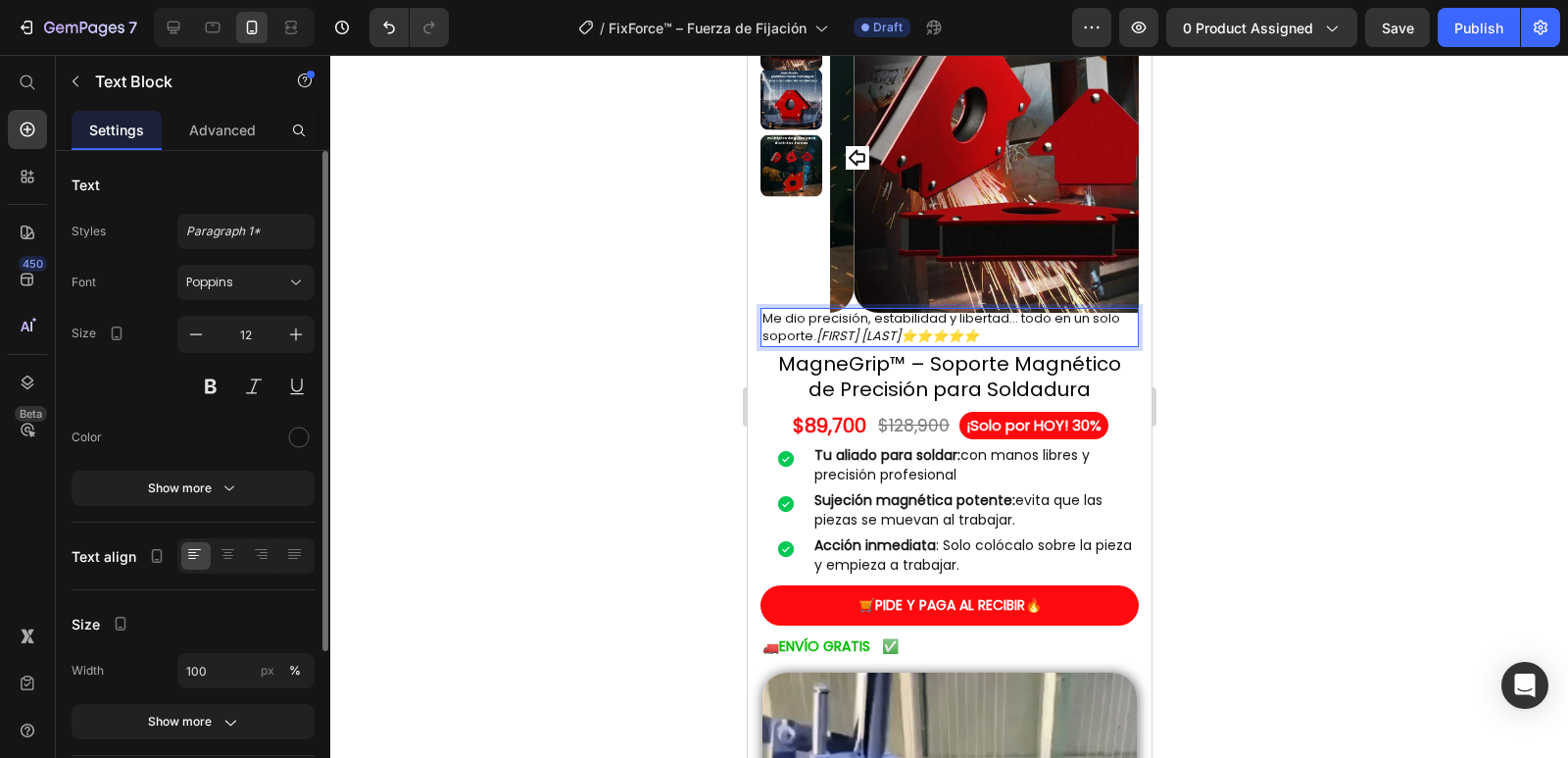 click on "Mario Gabiria ⭐⭐⭐⭐⭐" at bounding box center (897, 335) 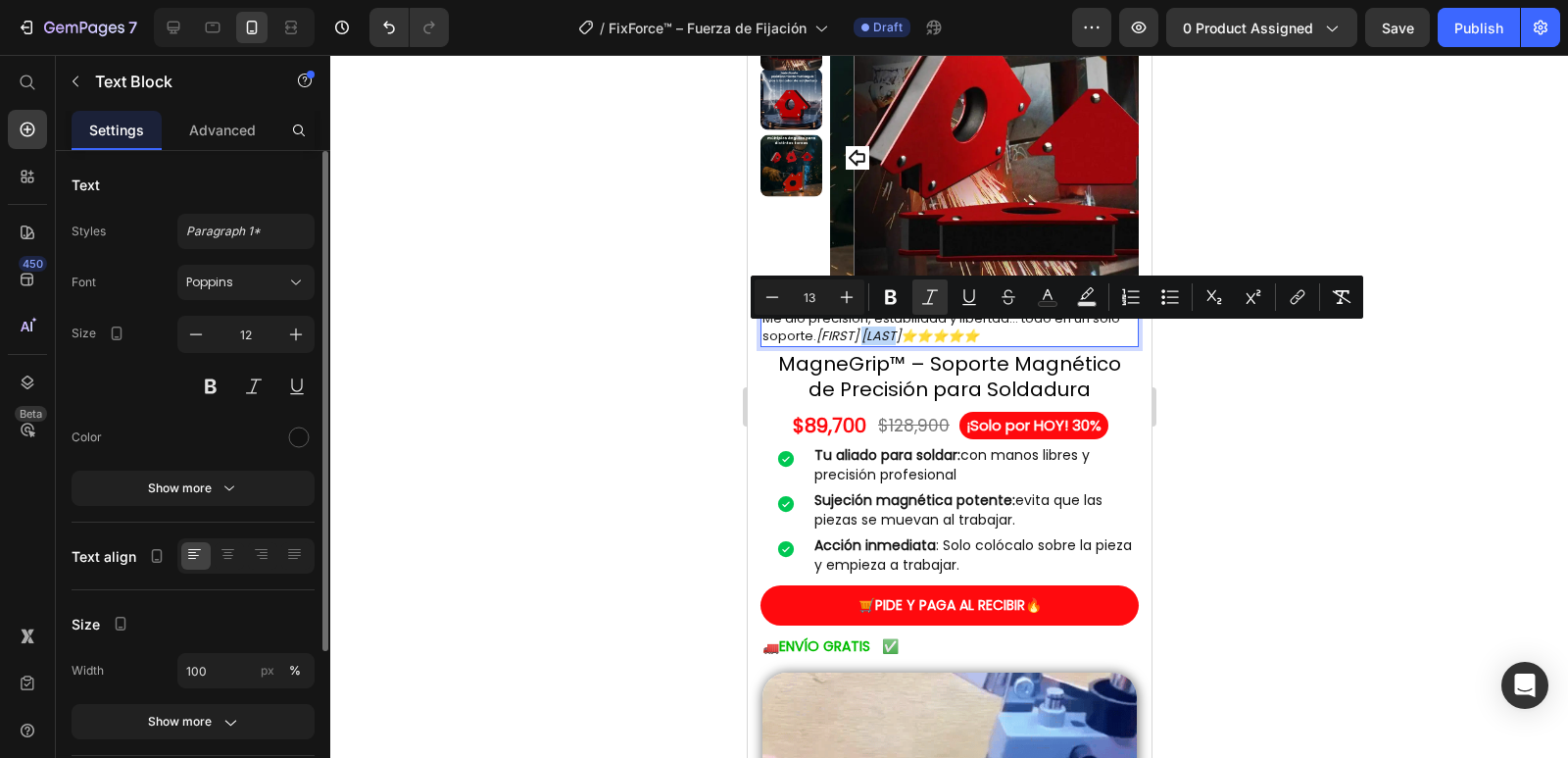 drag, startPoint x: 872, startPoint y: 336, endPoint x: 904, endPoint y: 339, distance: 32.140317 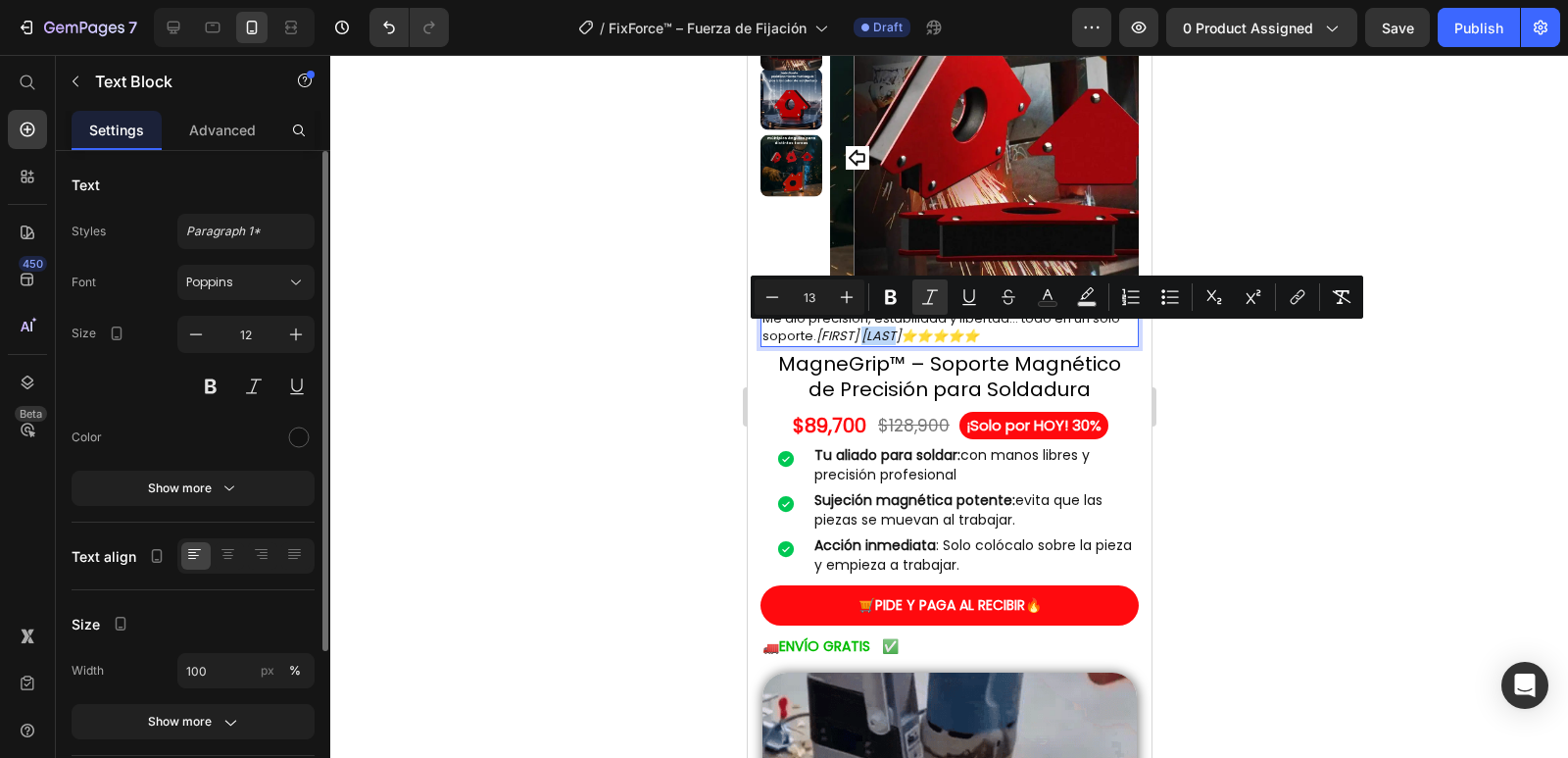 click on "Mario Gabiria ⭐⭐⭐⭐⭐" at bounding box center (897, 335) 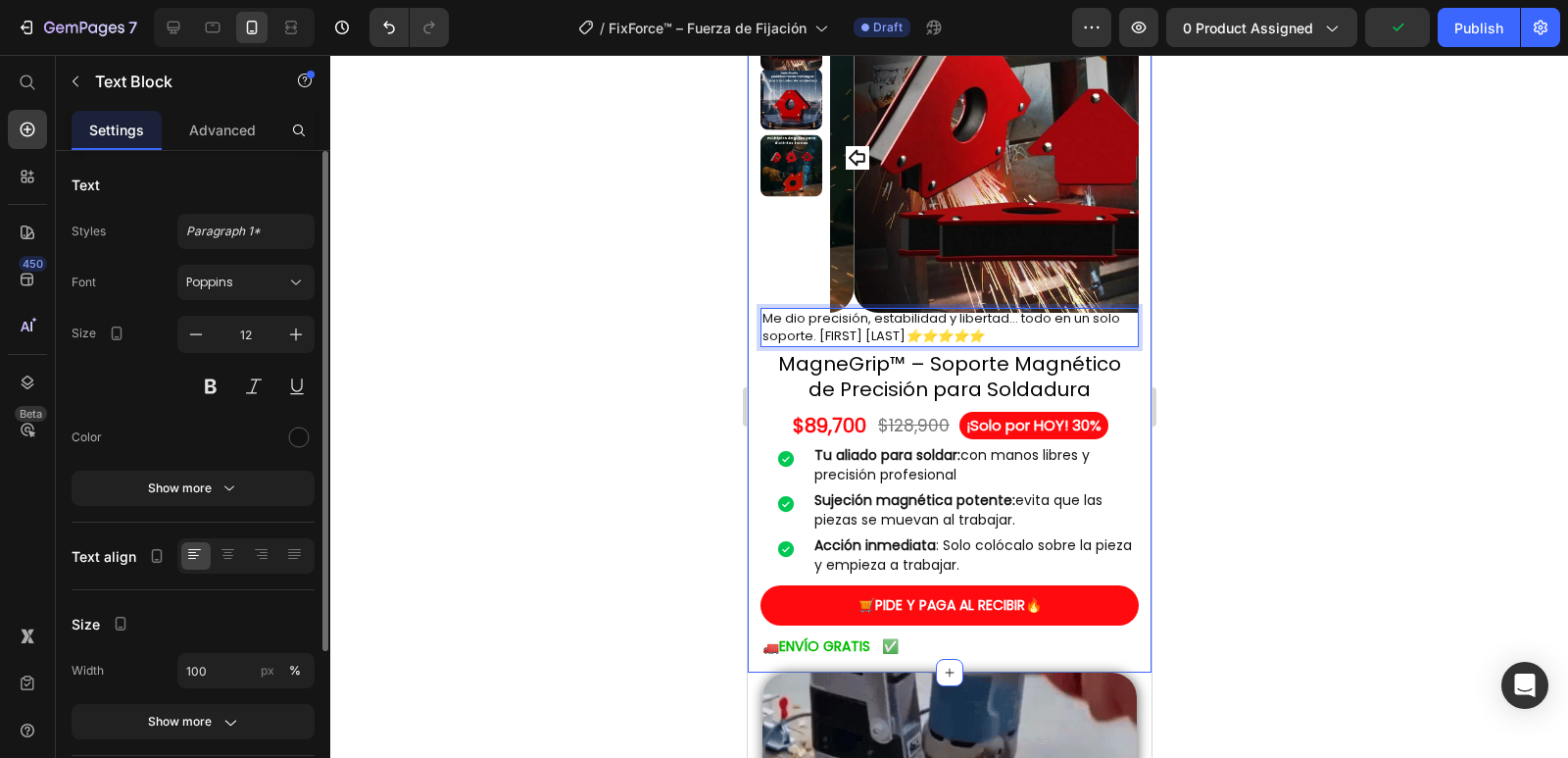 click 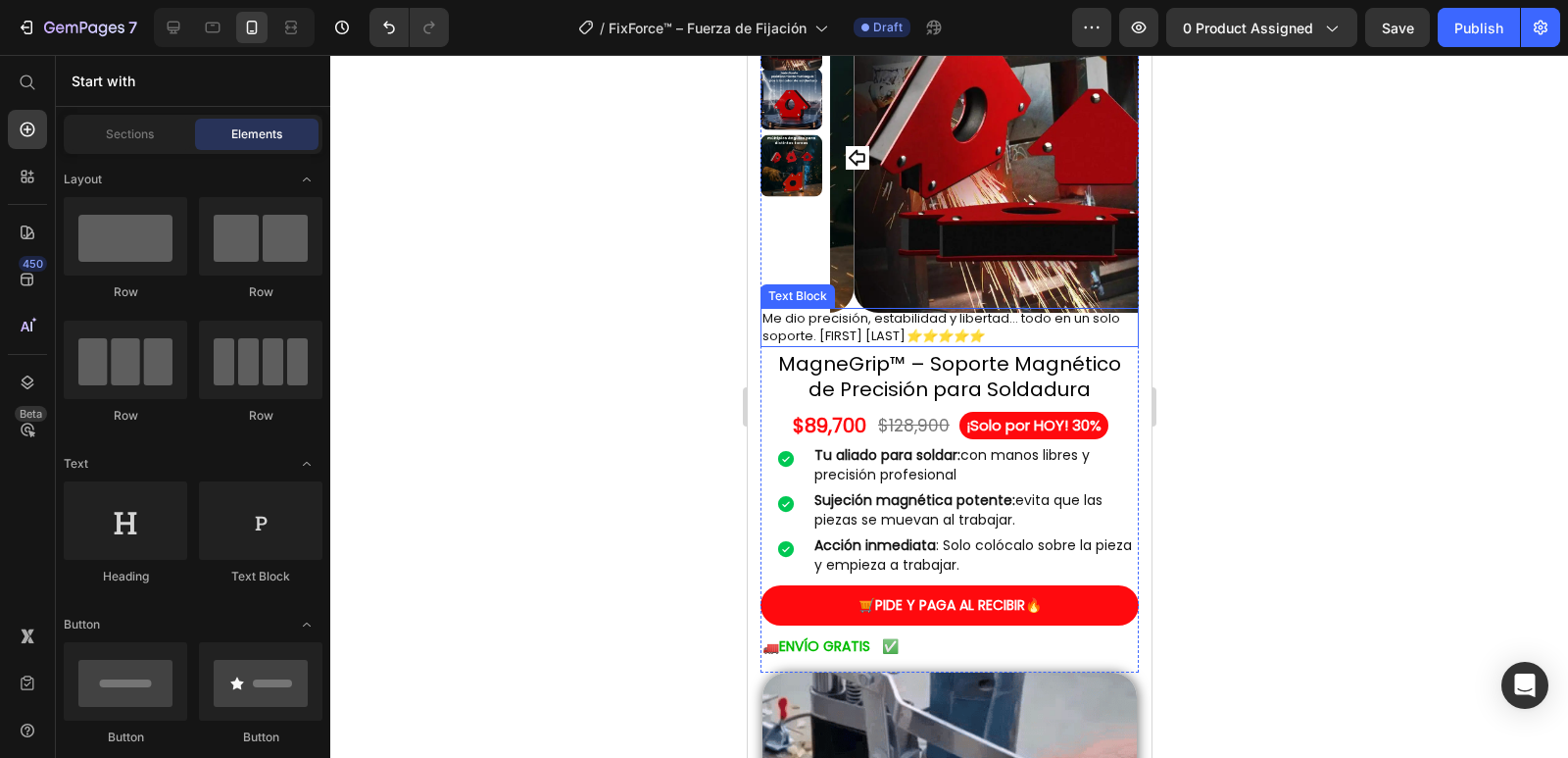 click on "Me dio precisión, estabilidad y libertad… todo en un solo soporte.  José Perez ⭐⭐⭐⭐⭐" at bounding box center [940, 327] 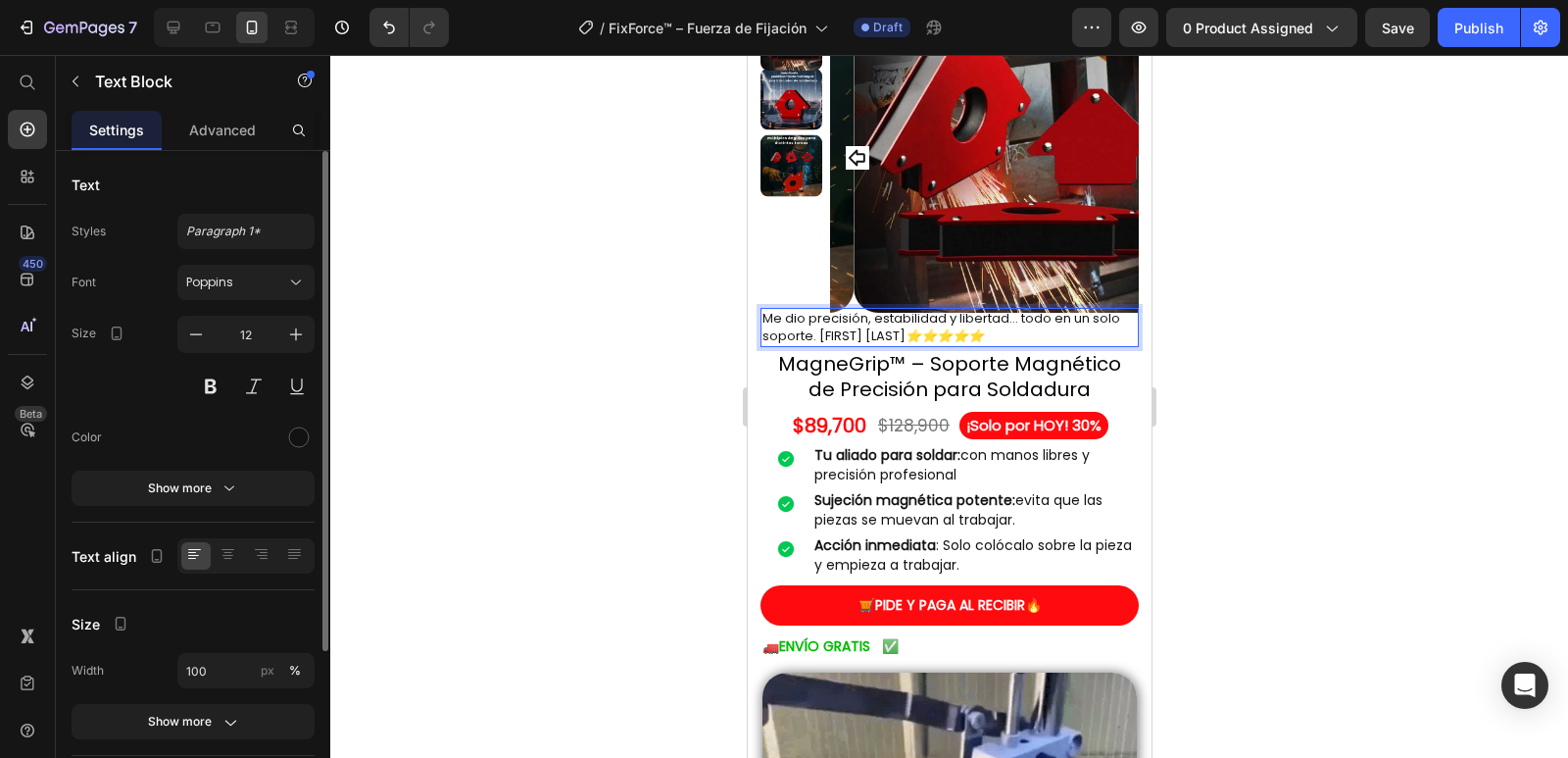 click on "Me dio precisión, estabilidad y libertad… todo en un solo soporte.  José Perez ⭐⭐⭐⭐⭐" at bounding box center [940, 327] 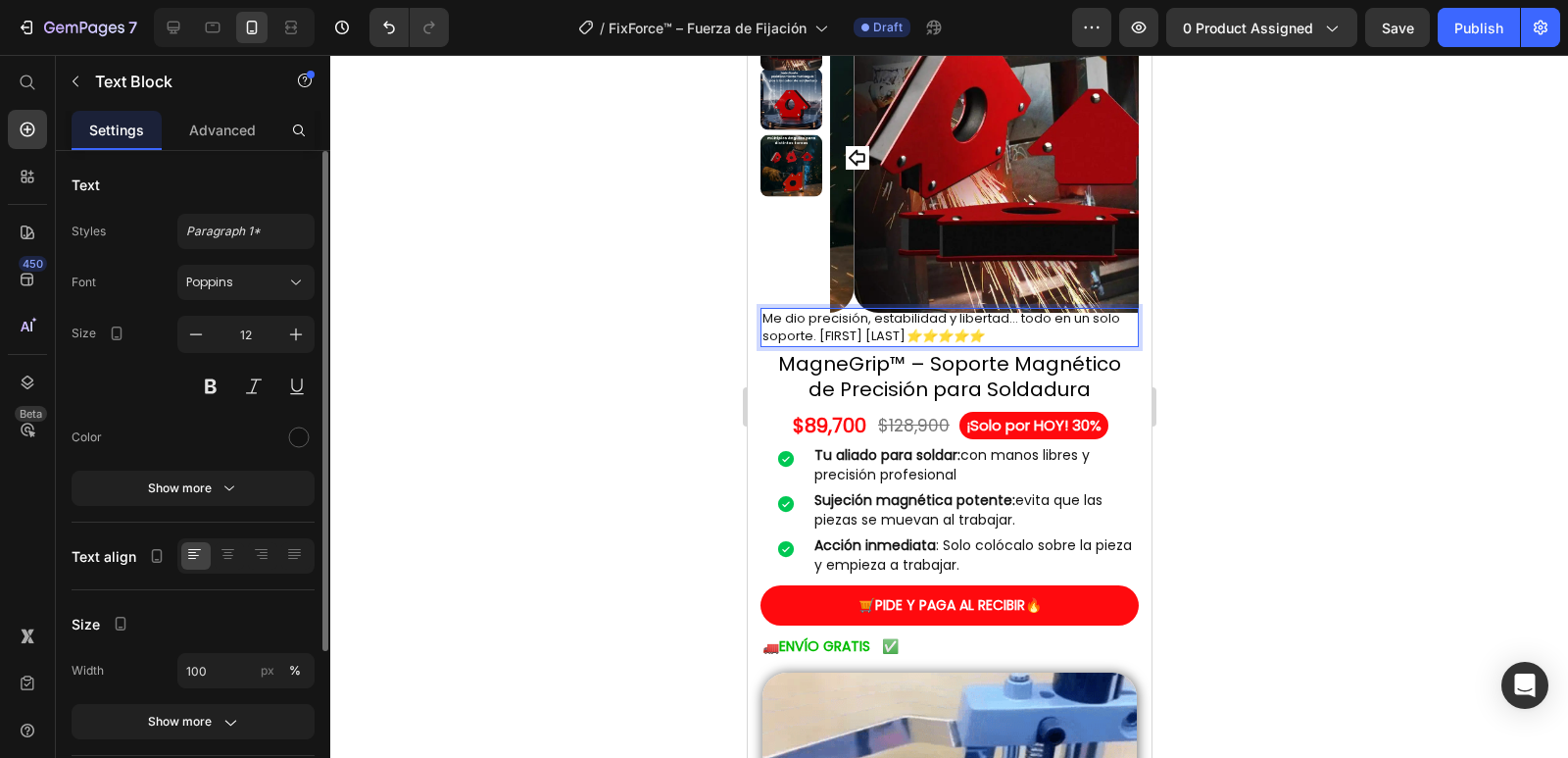 click on "Me dio precisión, estabilidad y libertad… todo en un solo soporte.  José Perez ⭐⭐⭐⭐⭐" at bounding box center [940, 327] 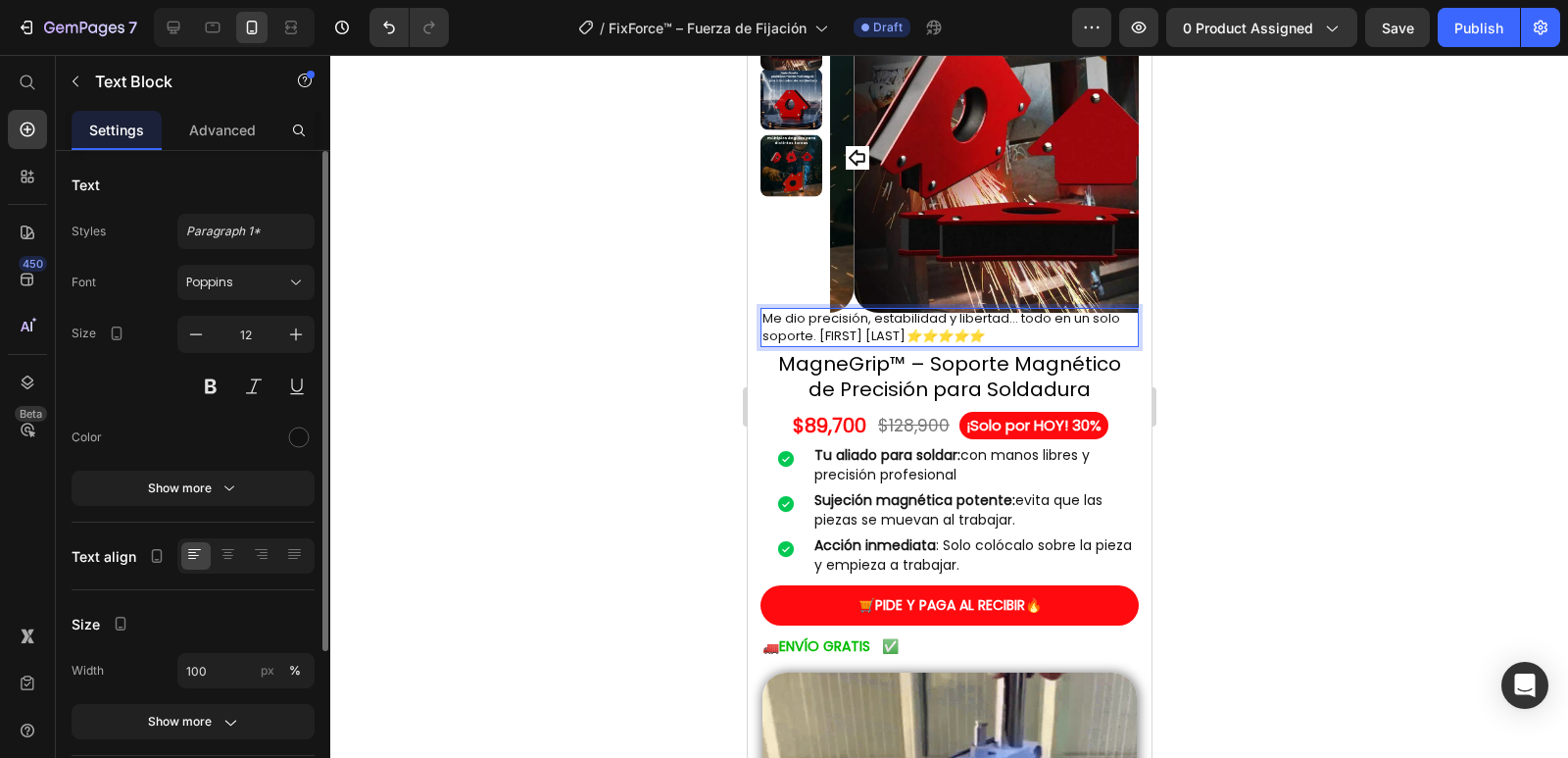 click on "P é rez" 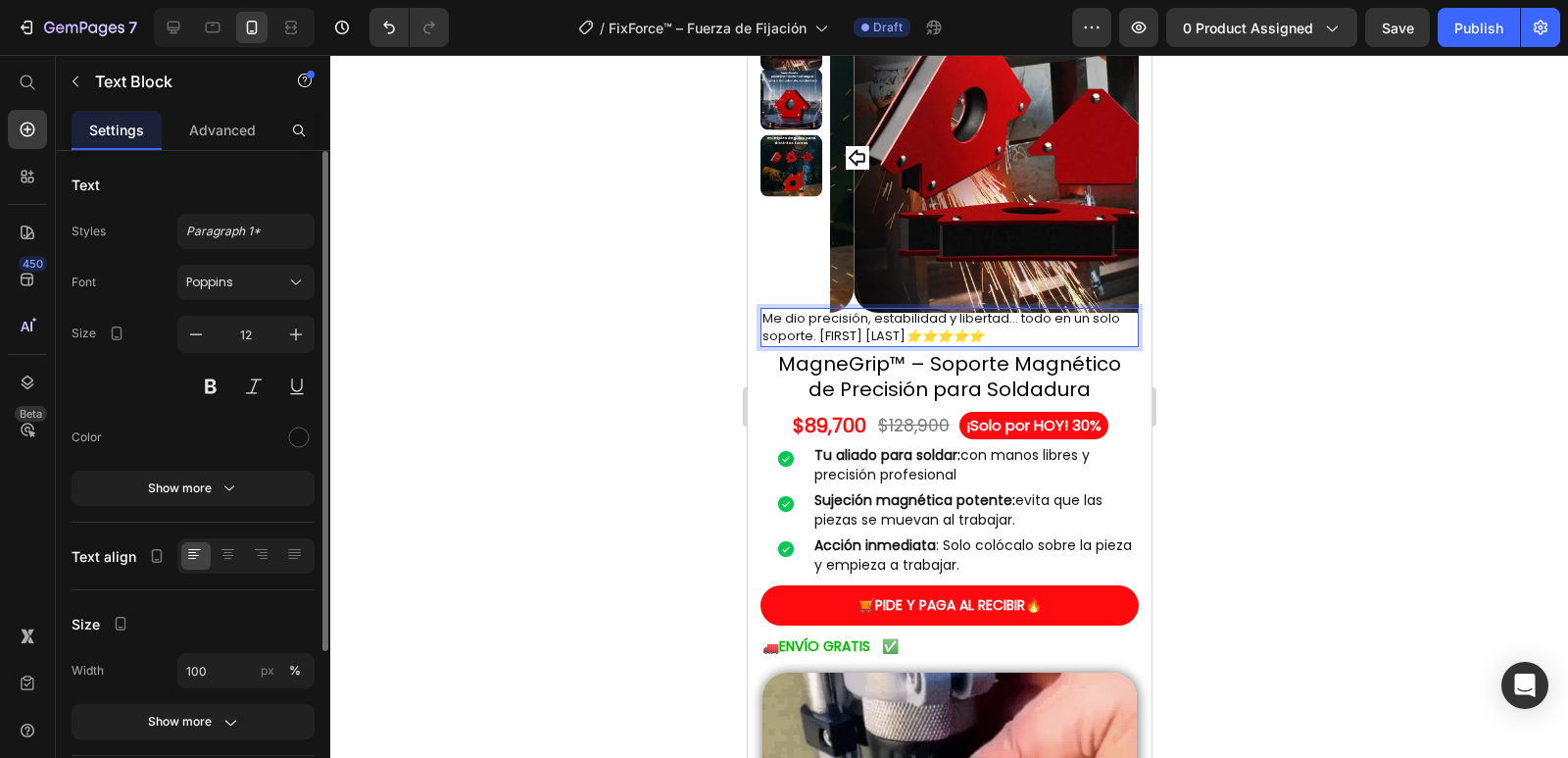 type 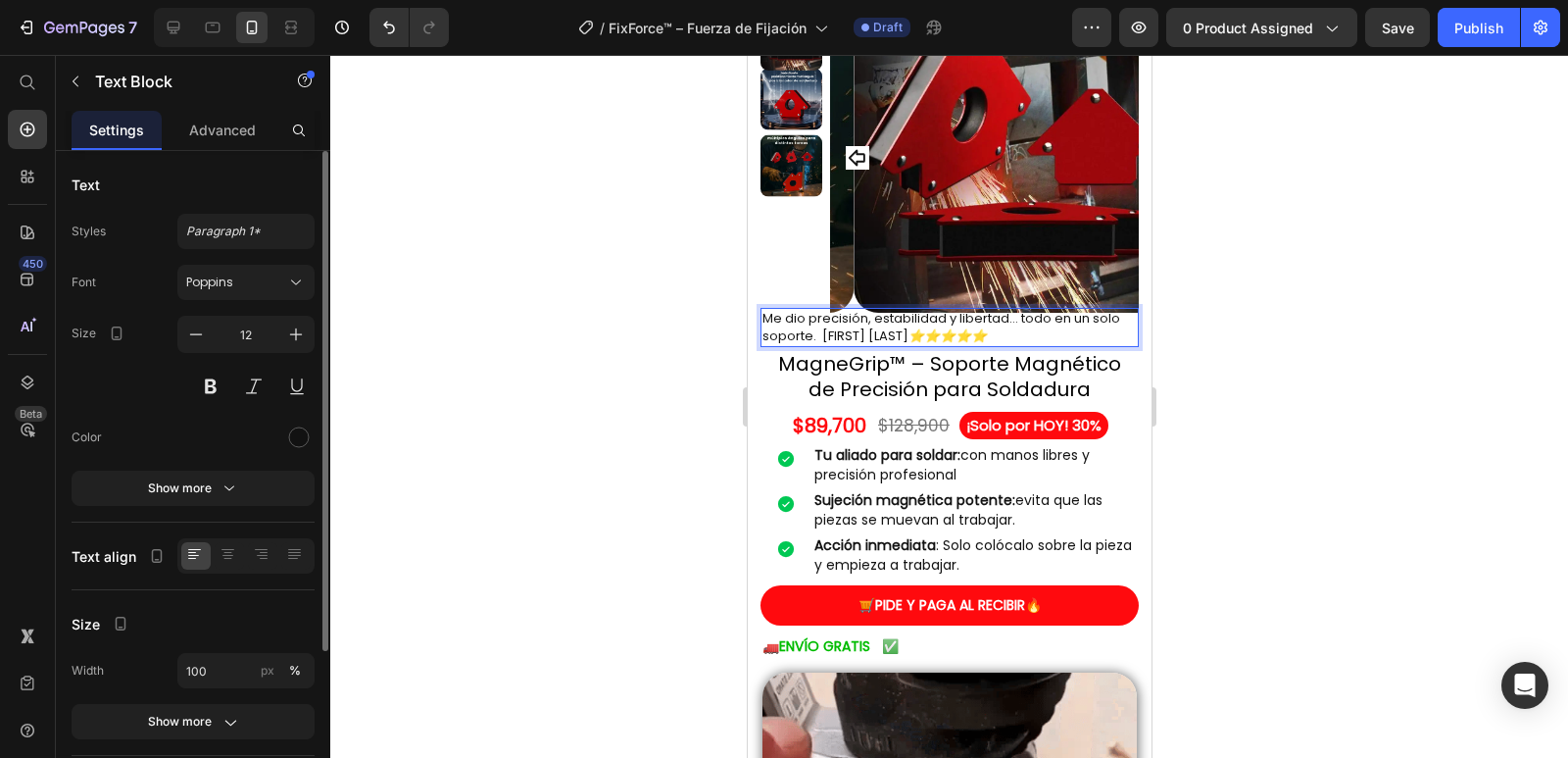 click 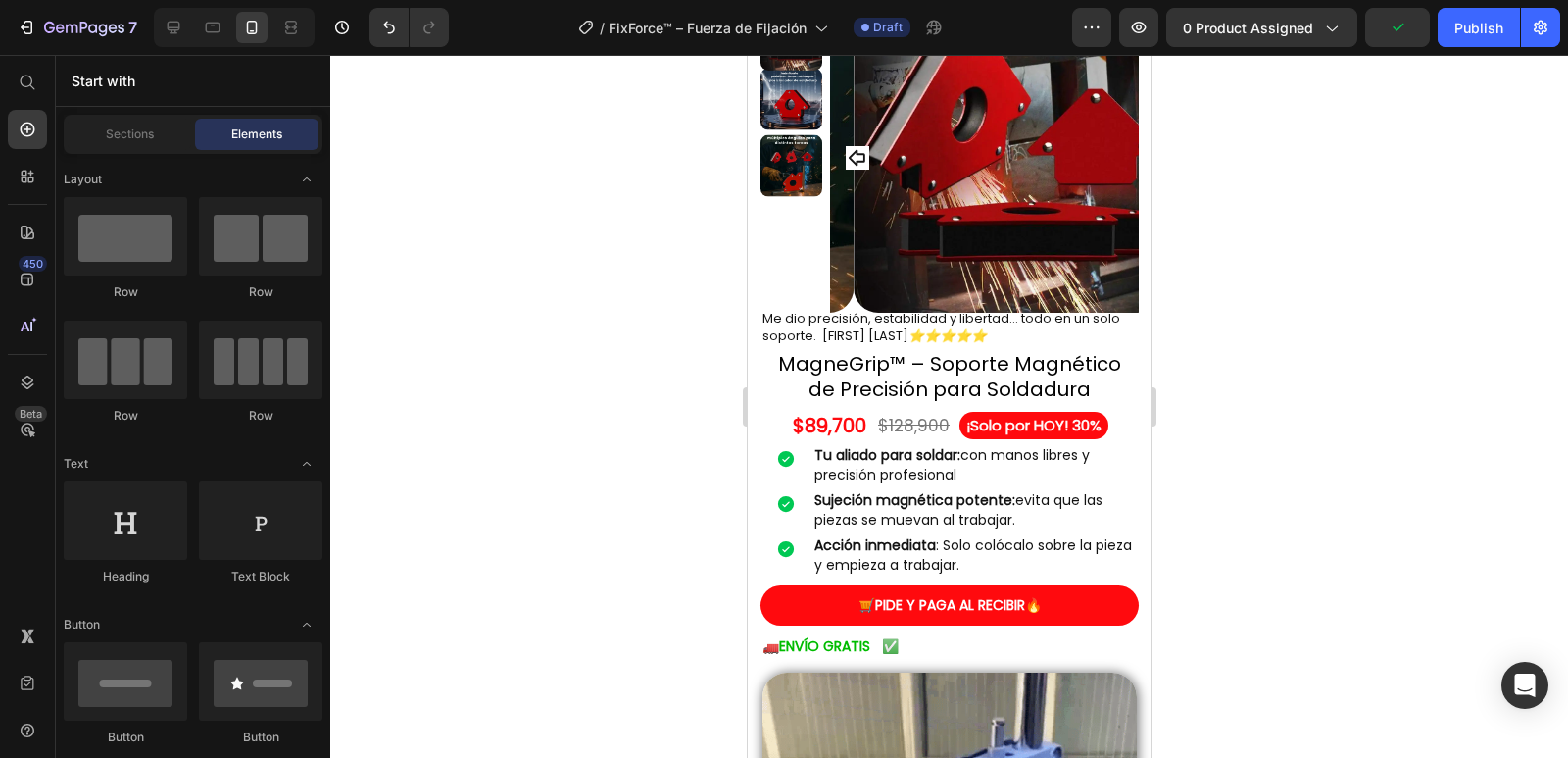 click 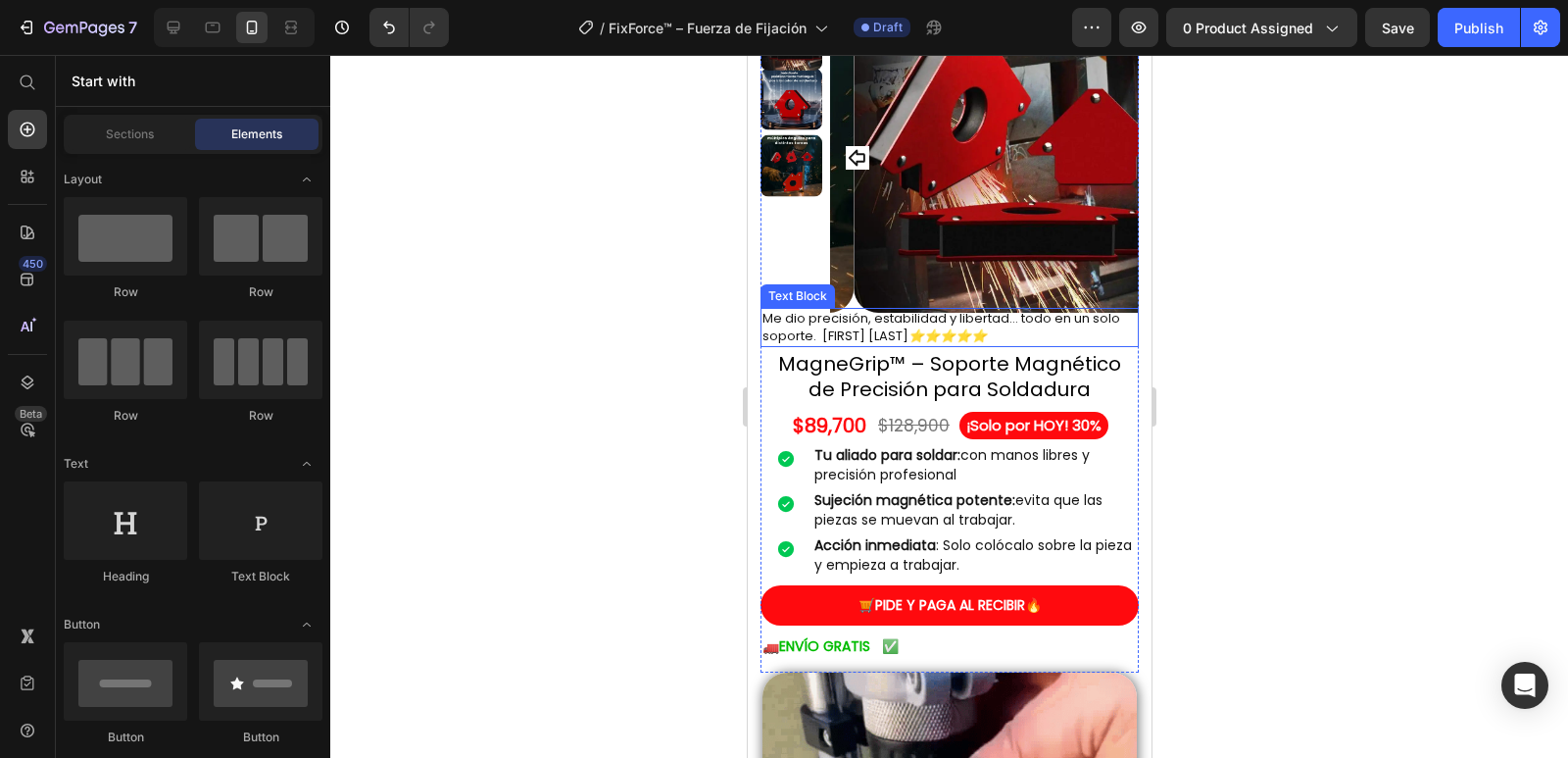 click on "⭐⭐⭐⭐⭐" at bounding box center (947, 335) 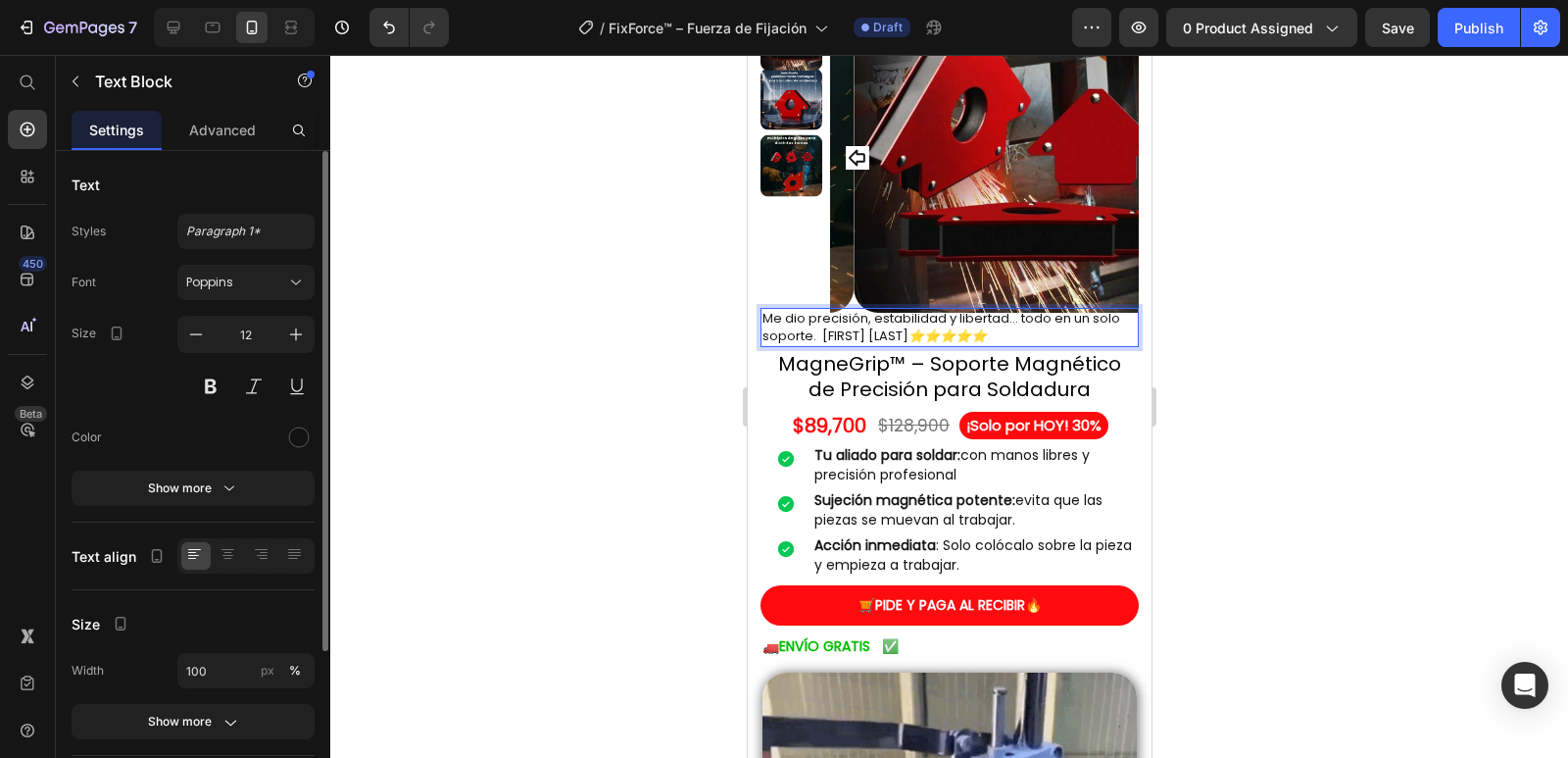 click on "⭐⭐⭐⭐⭐" at bounding box center [947, 335] 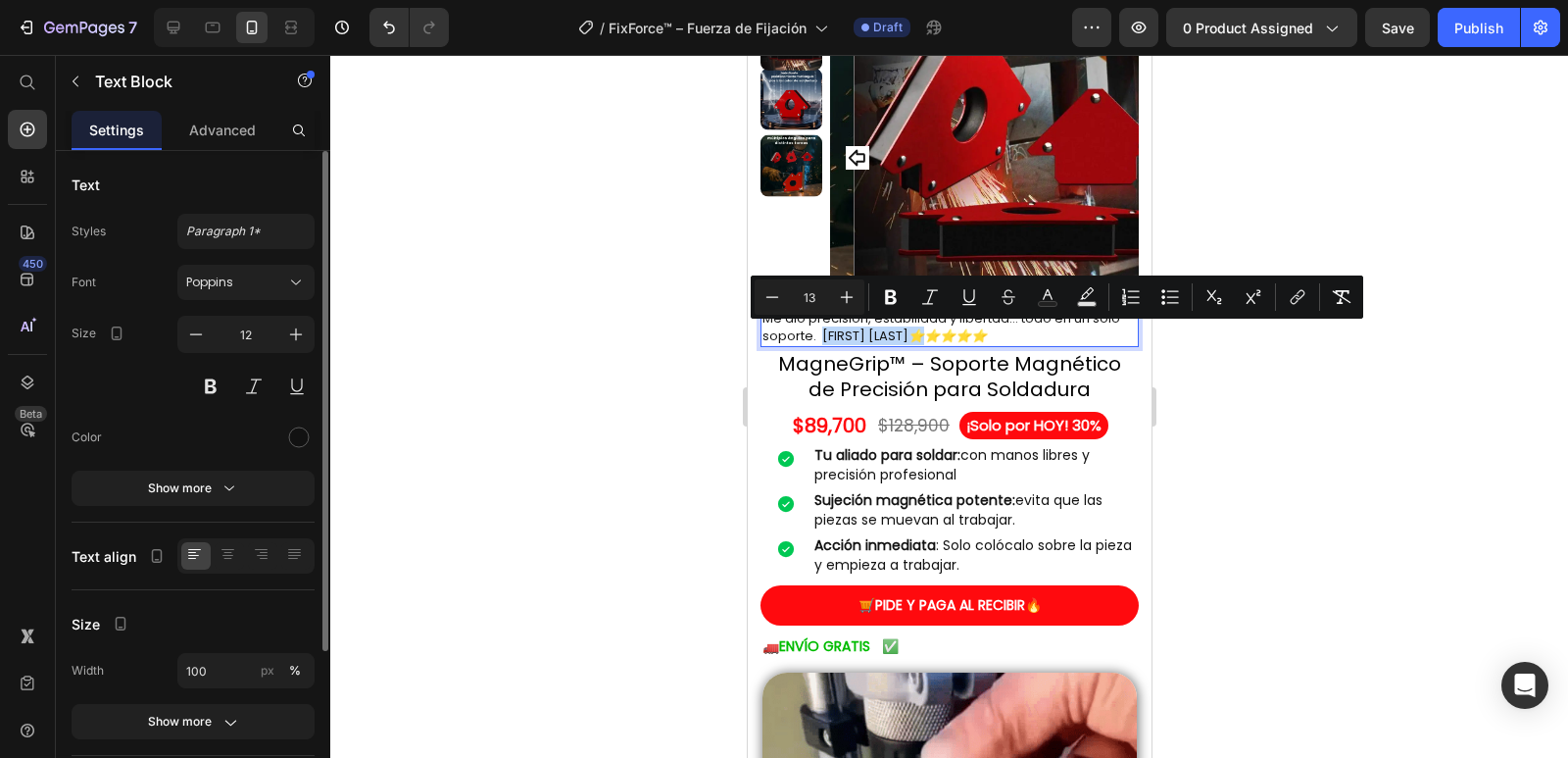 drag, startPoint x: 886, startPoint y: 338, endPoint x: 828, endPoint y: 335, distance: 58.07753 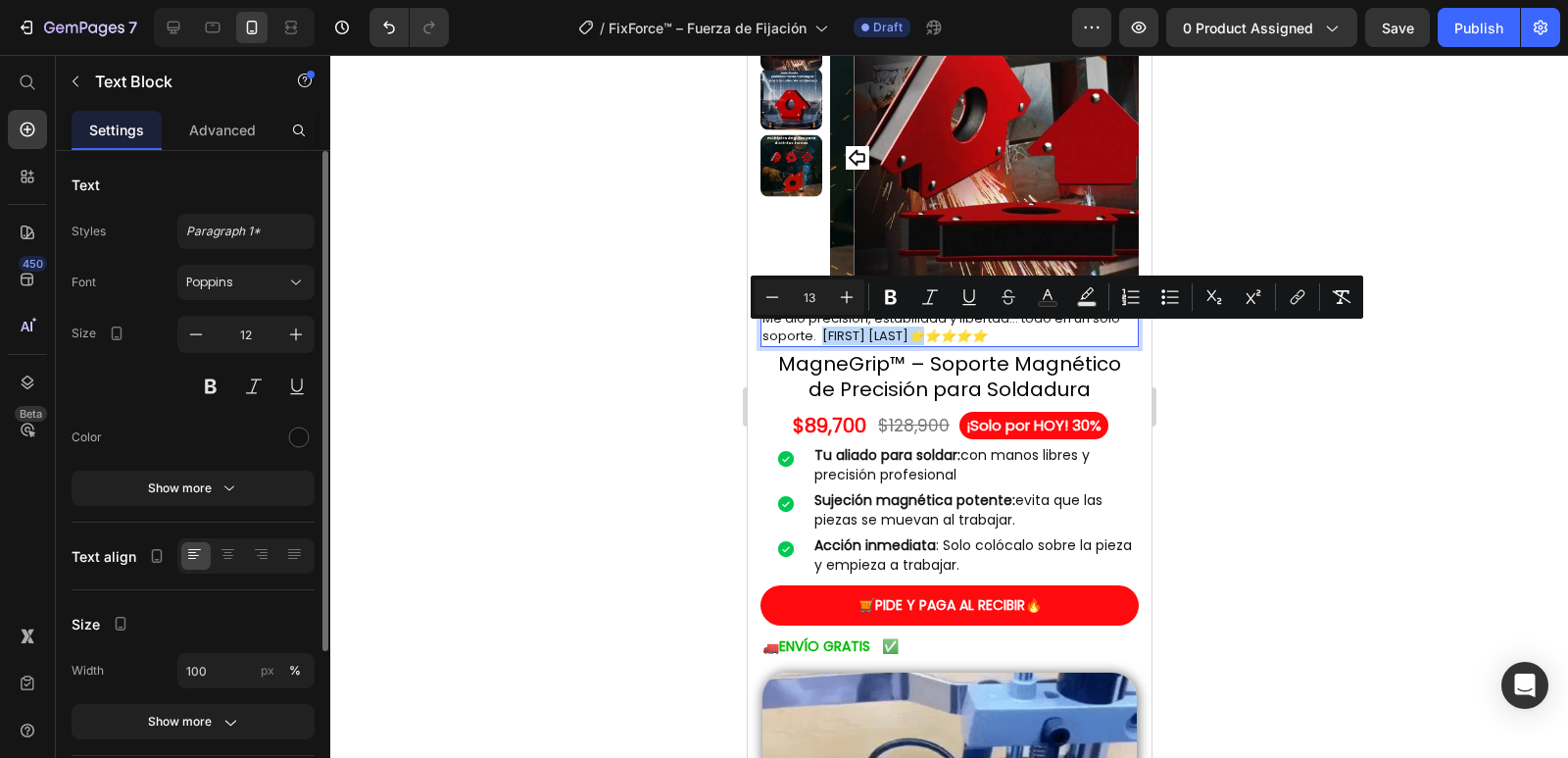click on "Me dio precisión, estabilidad y libertad… todo en un solo soporte.  José Pérez ⭐⭐⭐⭐⭐" at bounding box center (940, 327) 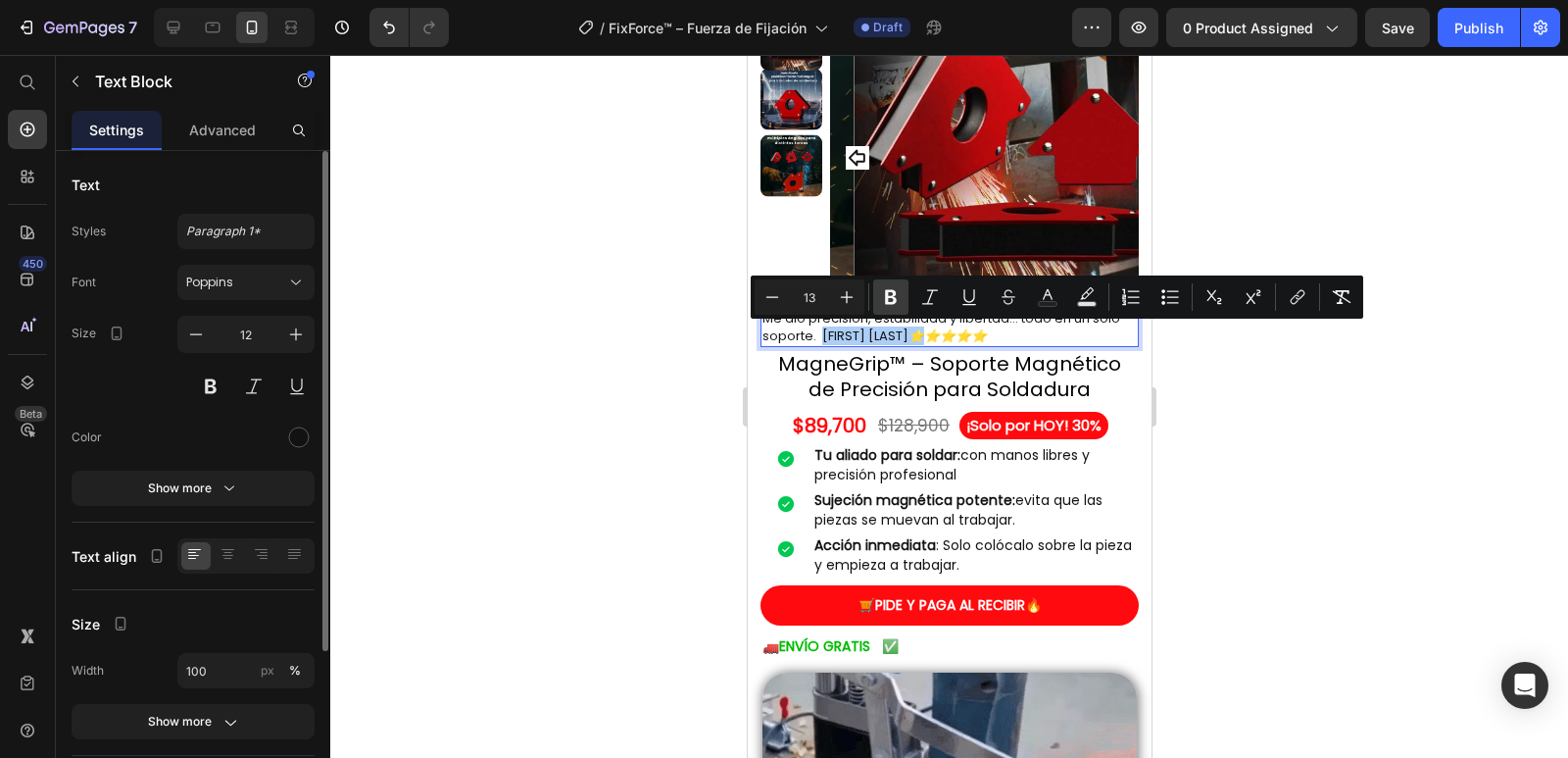 click 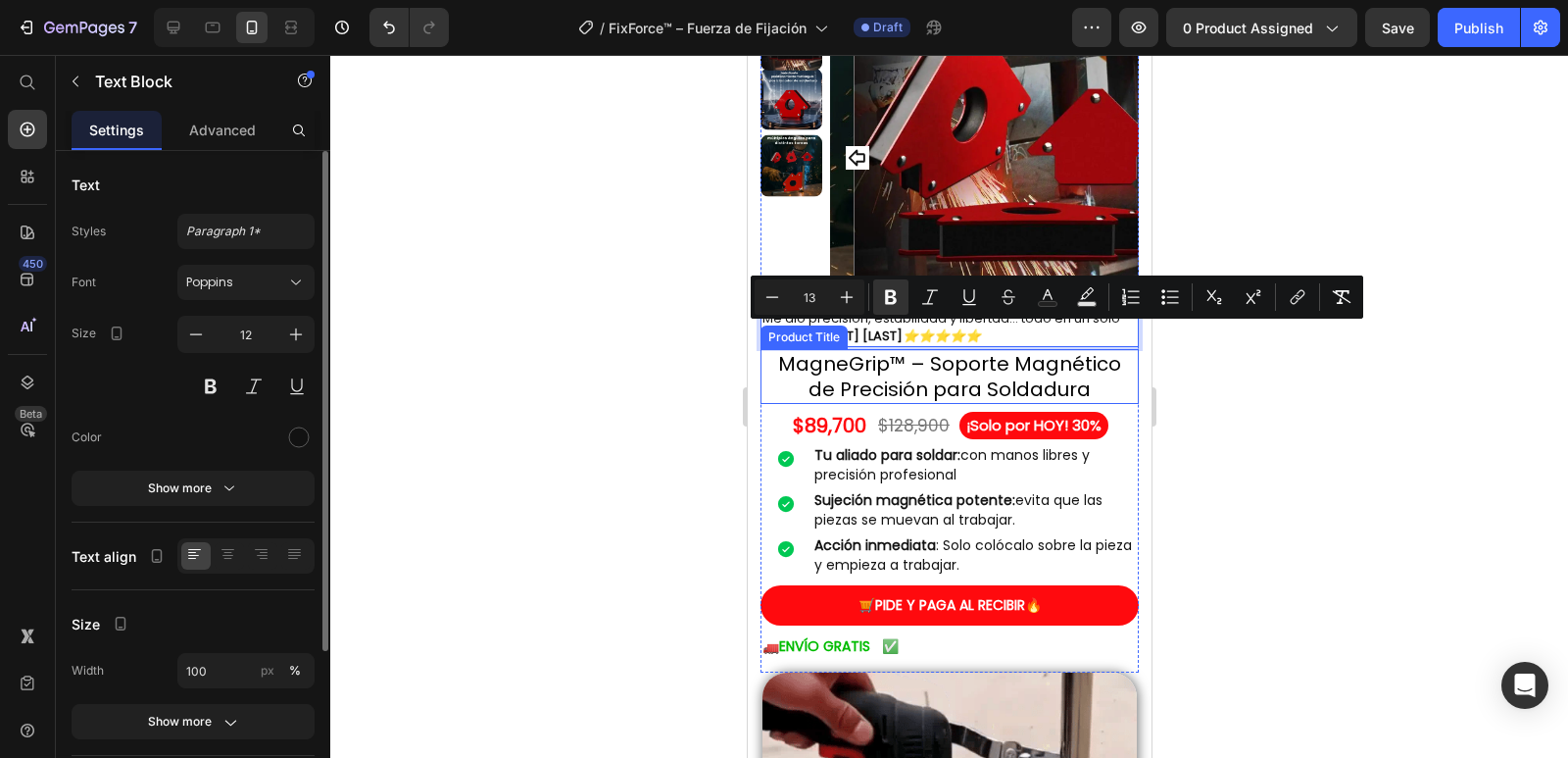 click 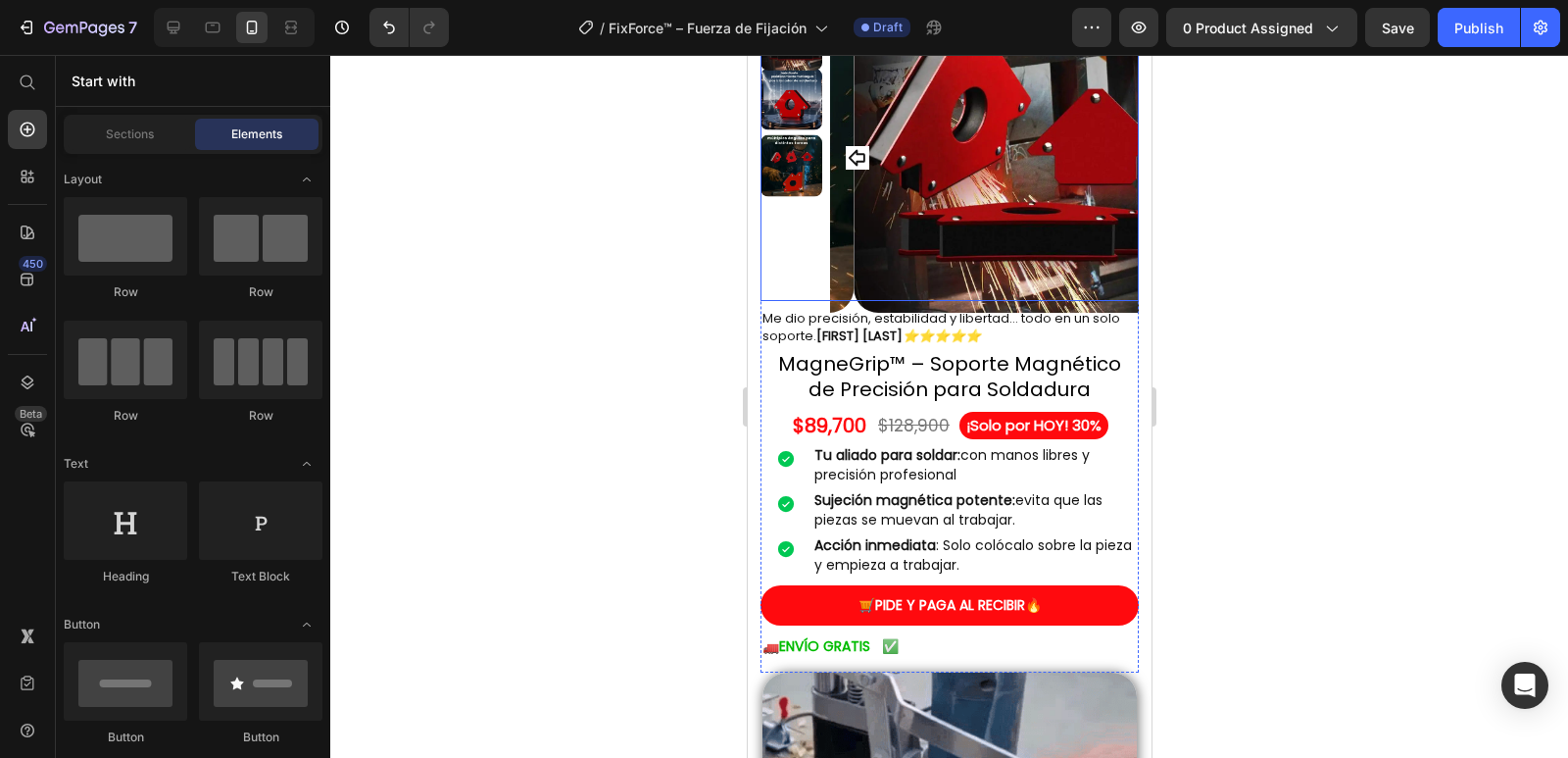 scroll, scrollTop: 0, scrollLeft: 0, axis: both 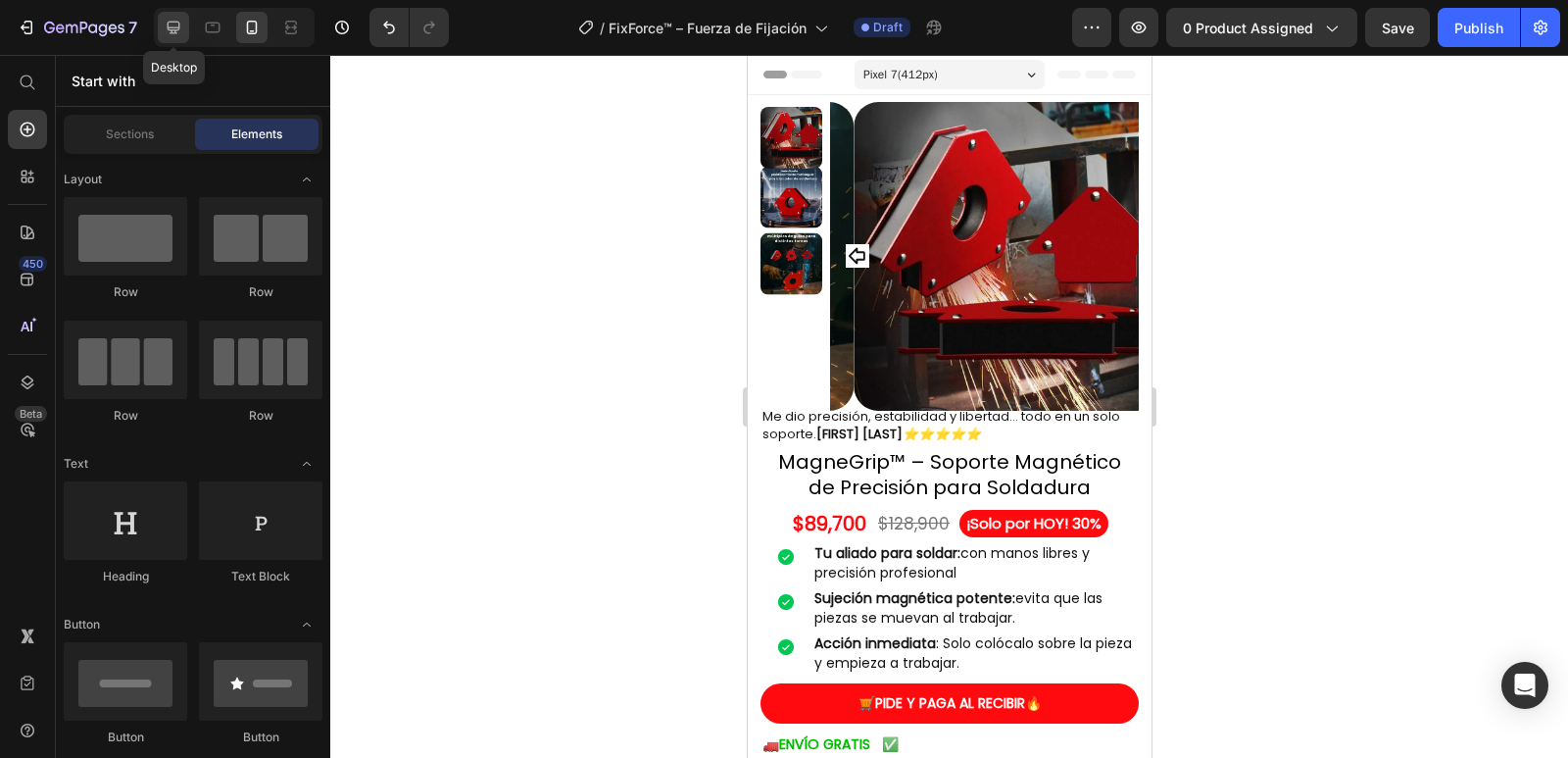 click 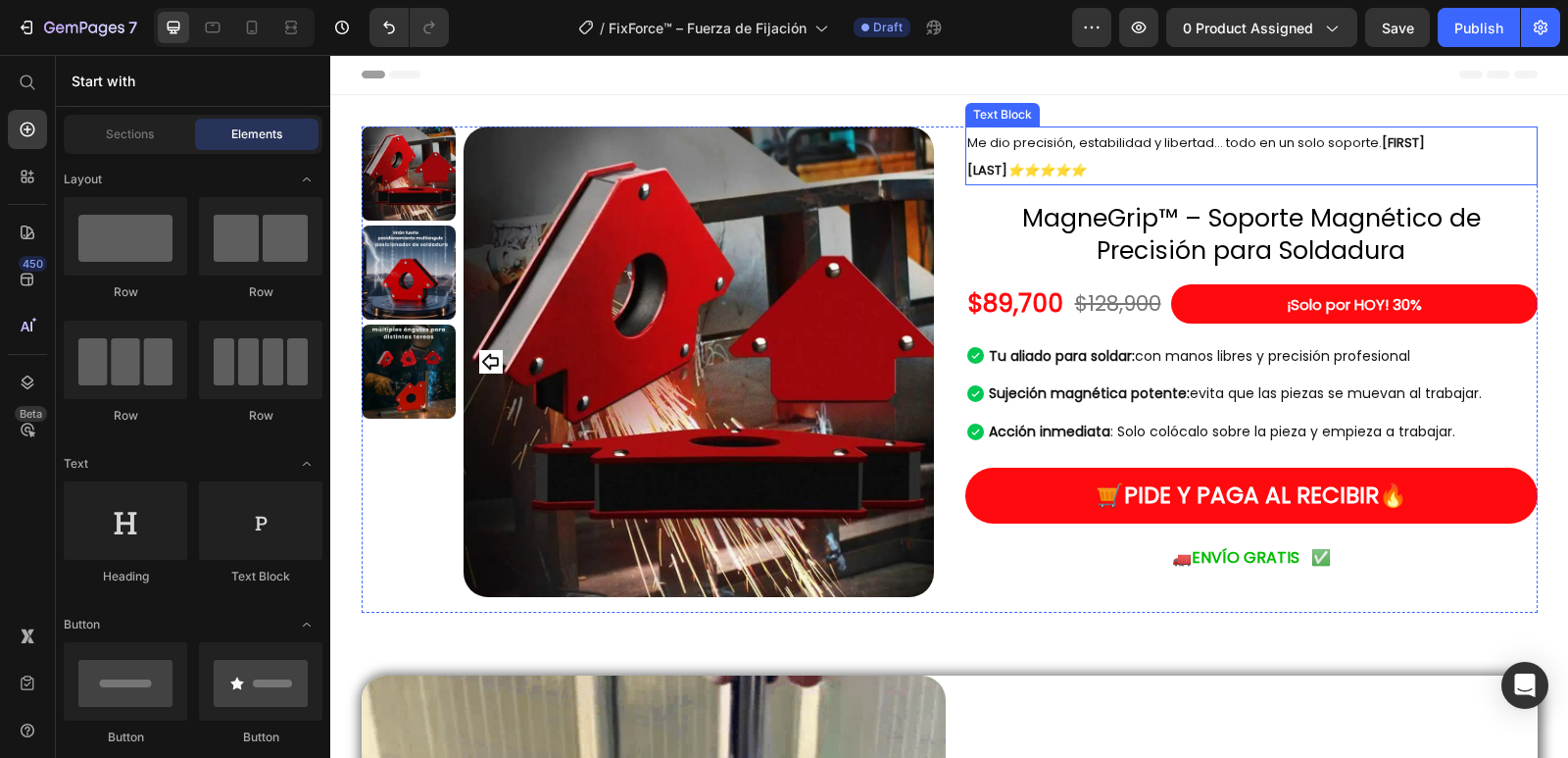click on "Me dio precisión, estabilidad y libertad… todo en un solo soporte.   José Pérez ⭐⭐⭐⭐⭐" at bounding box center (1251, 156) 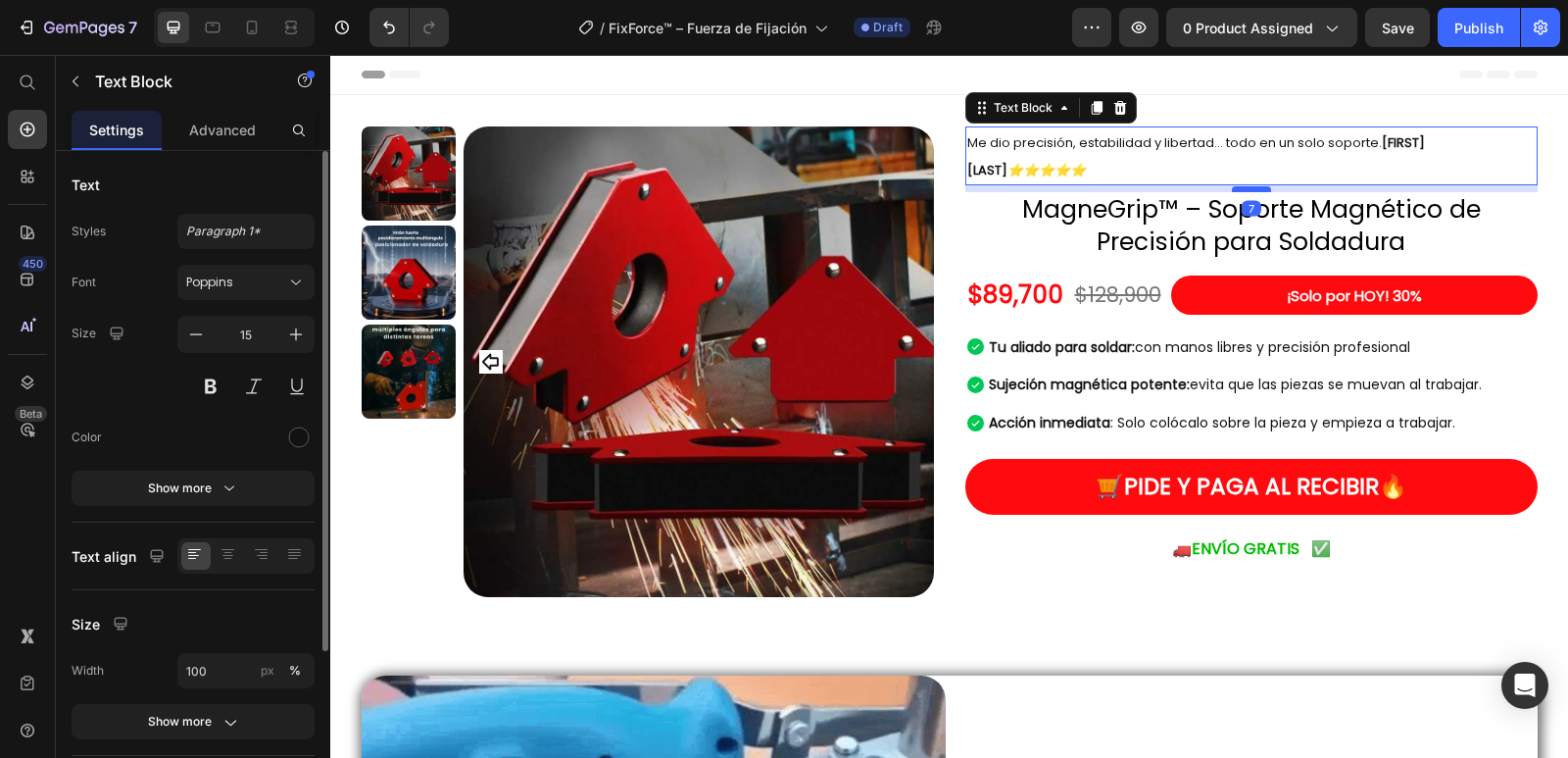 click at bounding box center (1251, 189) 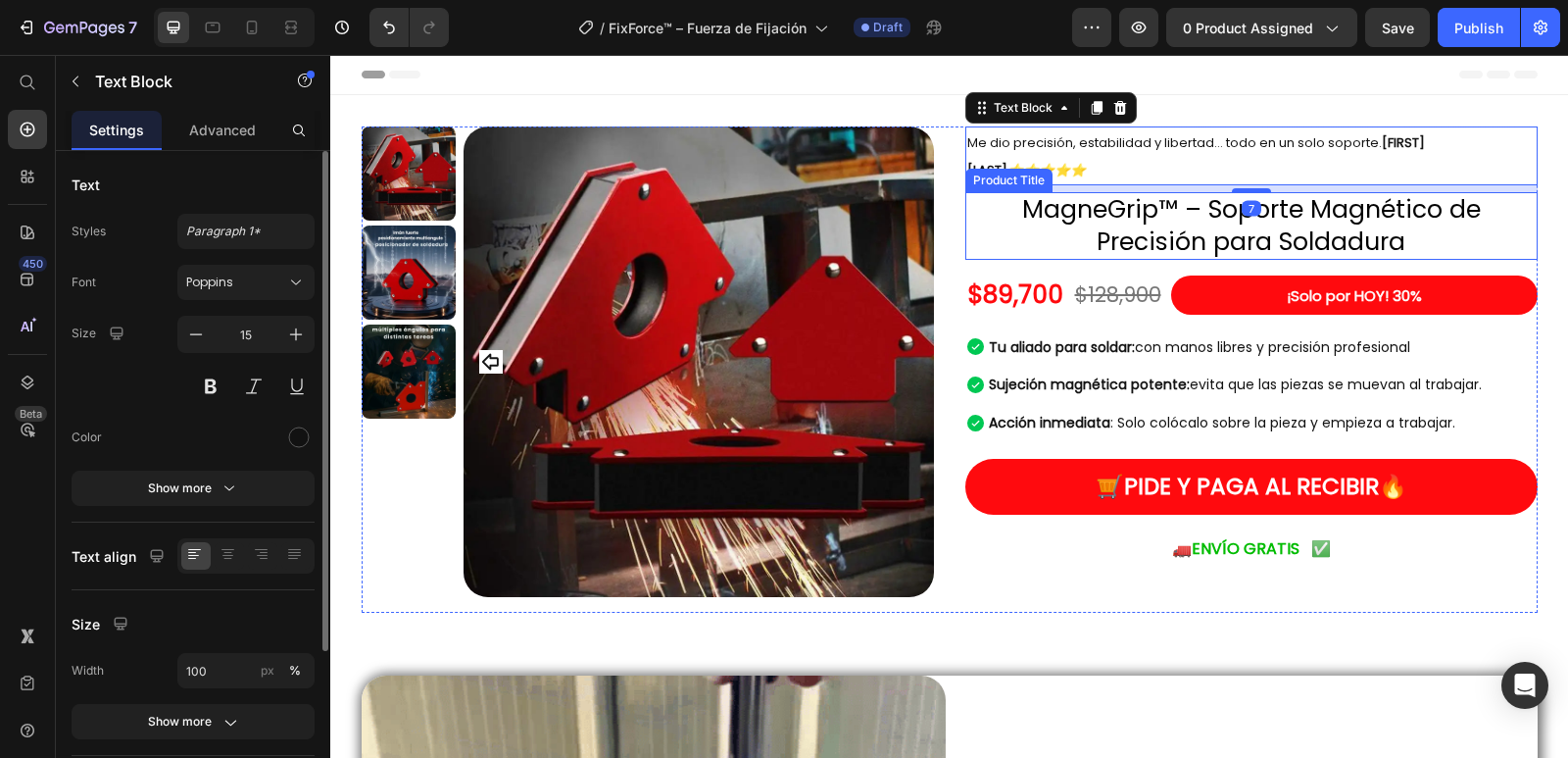 click on "MagneGrip™ – Soporte Magnético de Precisión para Soldadura" at bounding box center [1251, 226] 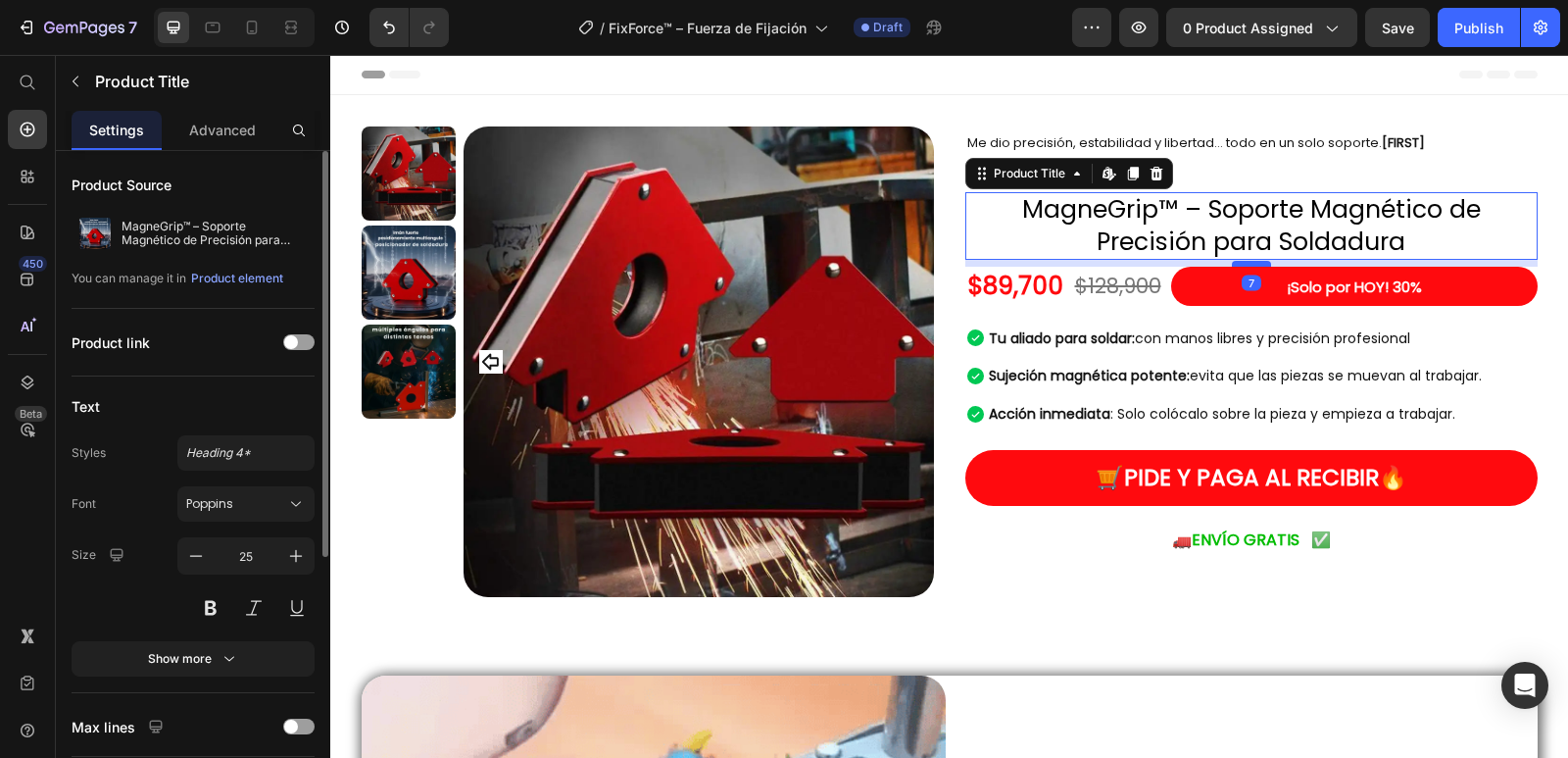 click at bounding box center (1251, 264) 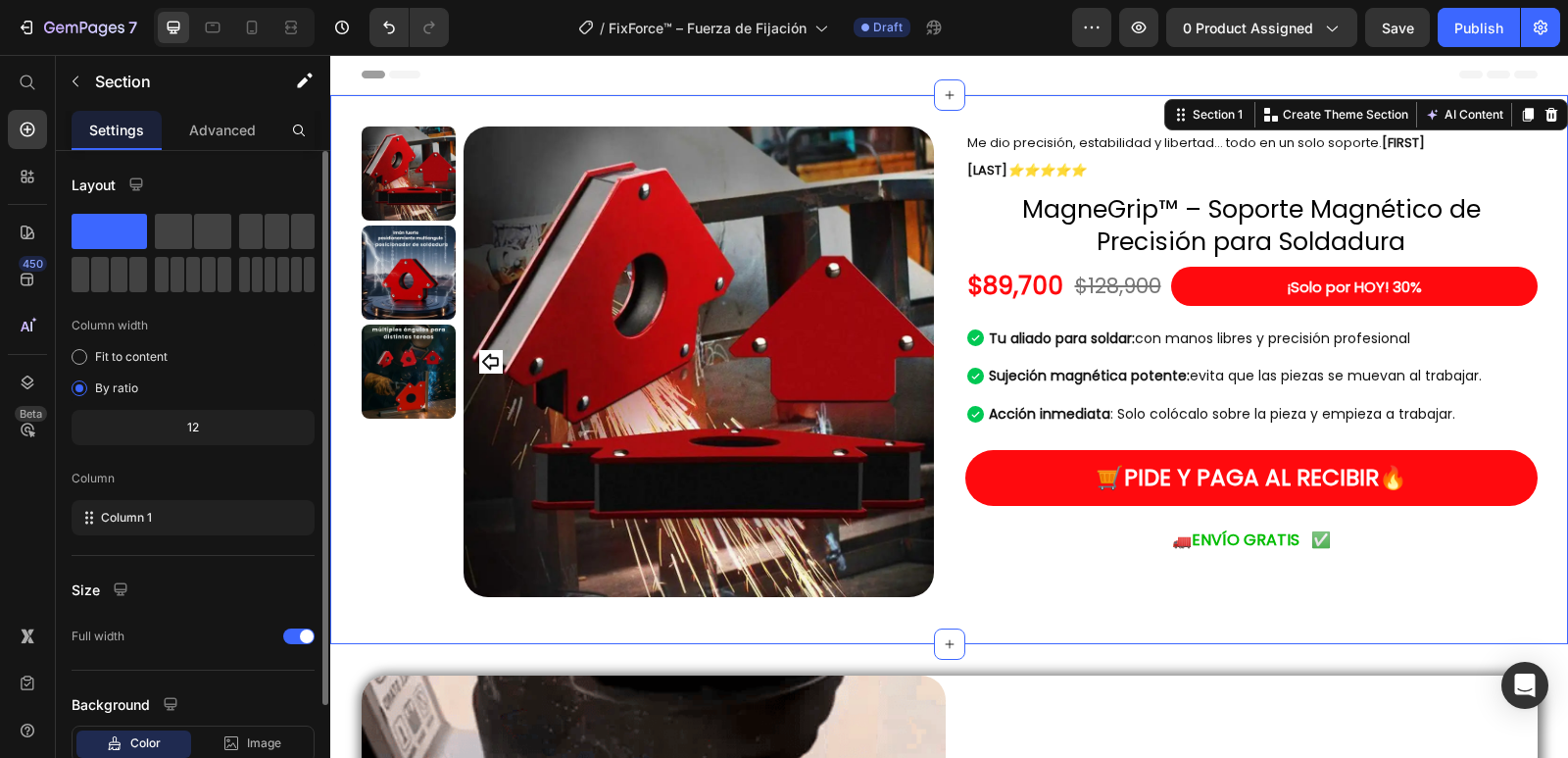 click on "Product Images Me dio precisión, estabilidad y libertad… todo en un solo soporte.   José Pérez ⭐⭐⭐⭐⭐ Text Block MagneGrip™ – Soporte Magnético de Precisión para Soldadura Product Title $89,700 Product Price $128,900 Product Price   ¡Solo por HOY! 30%   Heading Row Row Tu aliado para soldar:  con manos libres y precisión profesional Sujeción magnética potente:  evita que las piezas se muevan al trabajar. Acción inmediata : Solo colócalo sobre la pieza y empieza a trabajar. Item List 🛒 PIDE Y PAGA AL RECIBIR  🔥 Button                           🚛   ENVÍO GRATIS   ✅ Text Block Product Row Section 1   You can create reusable sections Create Theme Section AI Content Write with GemAI What would you like to describe here? Tone and Voice Persuasive Product Getting products... Show more Generate" at bounding box center [949, 370] 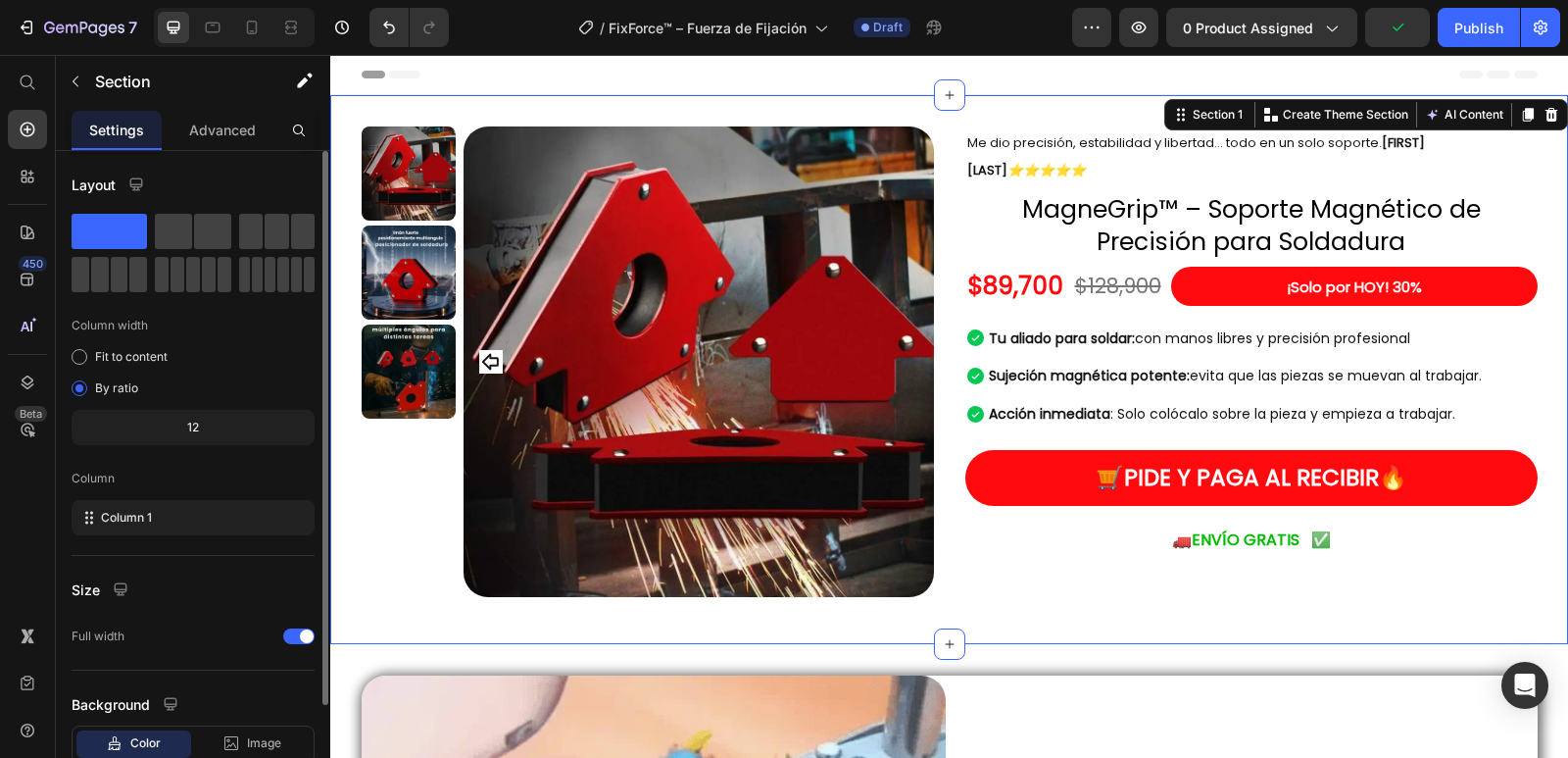 click on "Product Images Me dio precisión, estabilidad y libertad… todo en un solo soporte.   José Pérez ⭐⭐⭐⭐⭐ Text Block MagneGrip™ – Soporte Magnético de Precisión para Soldadura Product Title $89,700 Product Price $128,900 Product Price   ¡Solo por HOY! 30%   Heading Row Row Tu aliado para soldar:  con manos libres y precisión profesional Sujeción magnética potente:  evita que las piezas se muevan al trabajar. Acción inmediata : Solo colócalo sobre la pieza y empieza a trabajar. Item List 🛒 PIDE Y PAGA AL RECIBIR  🔥 Button                           🚛   ENVÍO GRATIS   ✅ Text Block Product Row Section 1   You can create reusable sections Create Theme Section AI Content Write with GemAI What would you like to describe here? Tone and Voice Persuasive Product MagneGrip™ – Soporte Magnético de Precisión para Soldadura Show more Generate" at bounding box center (949, 370) 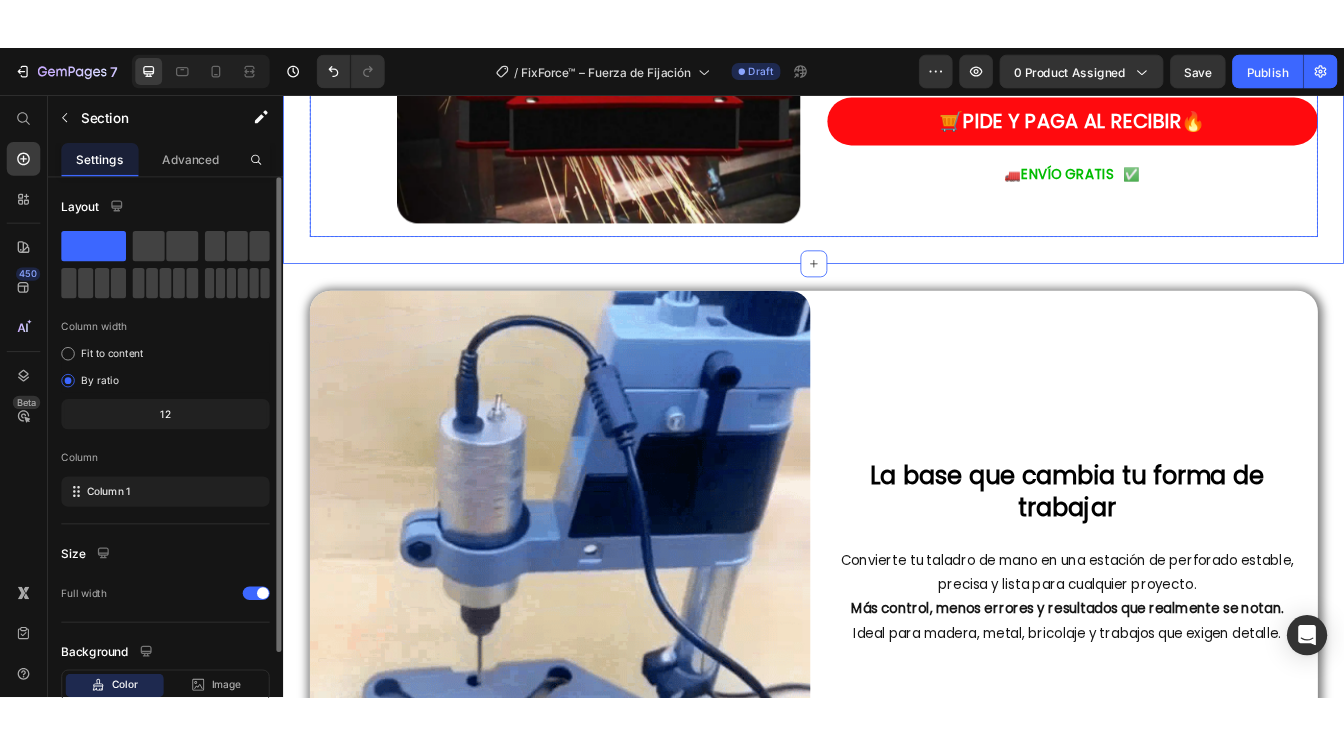 scroll, scrollTop: 600, scrollLeft: 0, axis: vertical 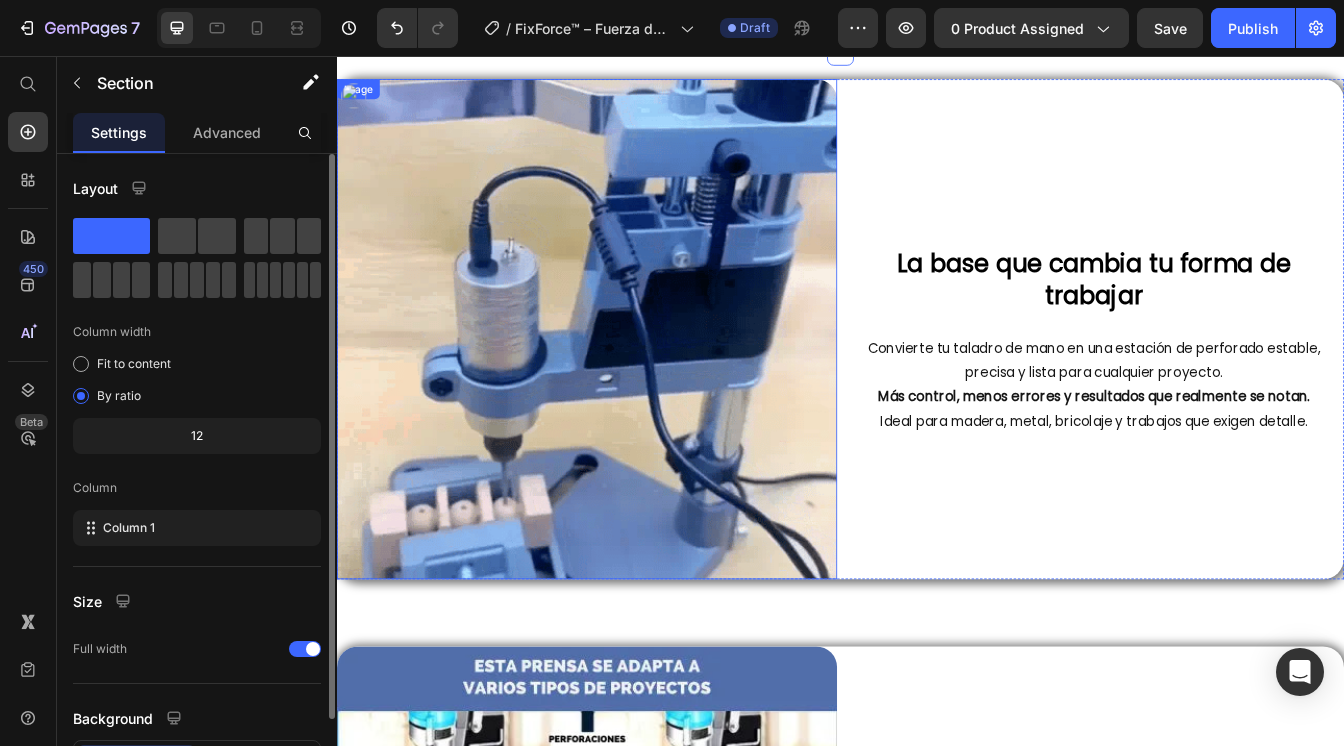 click at bounding box center (635, 381) 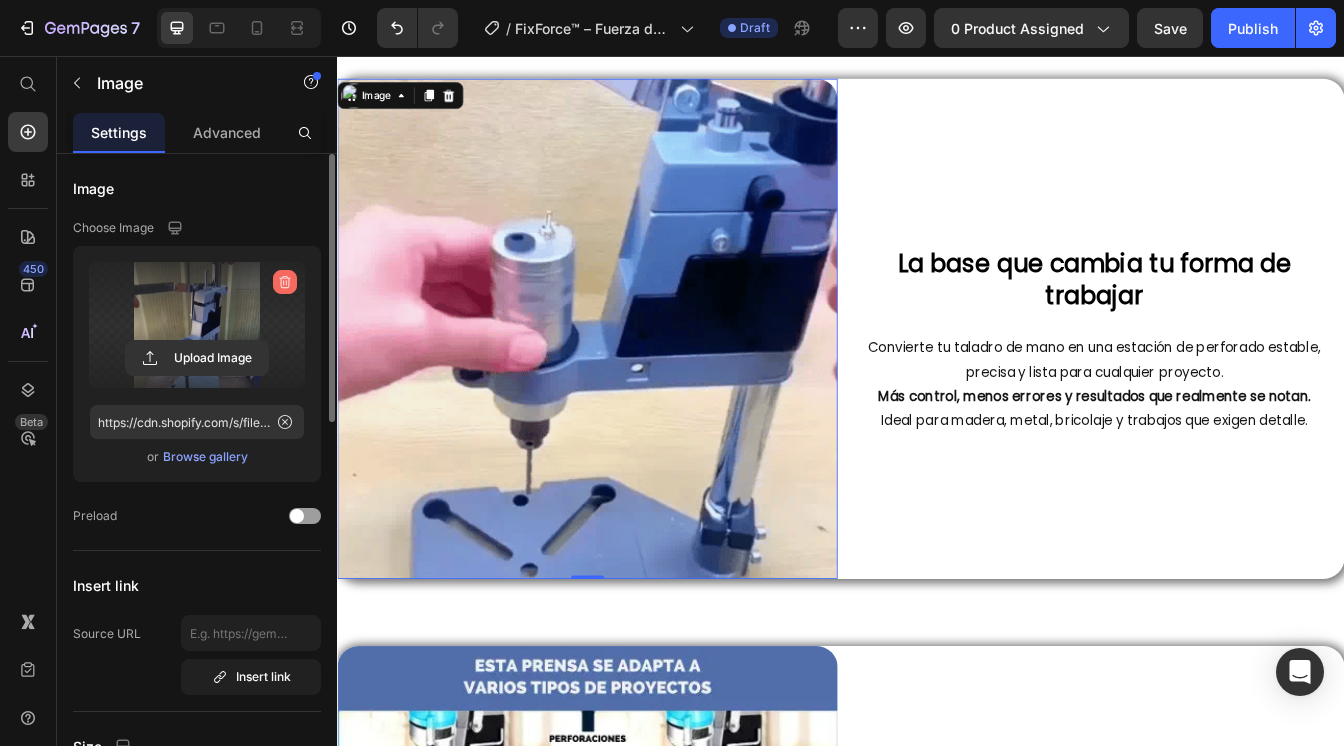 click at bounding box center [285, 282] 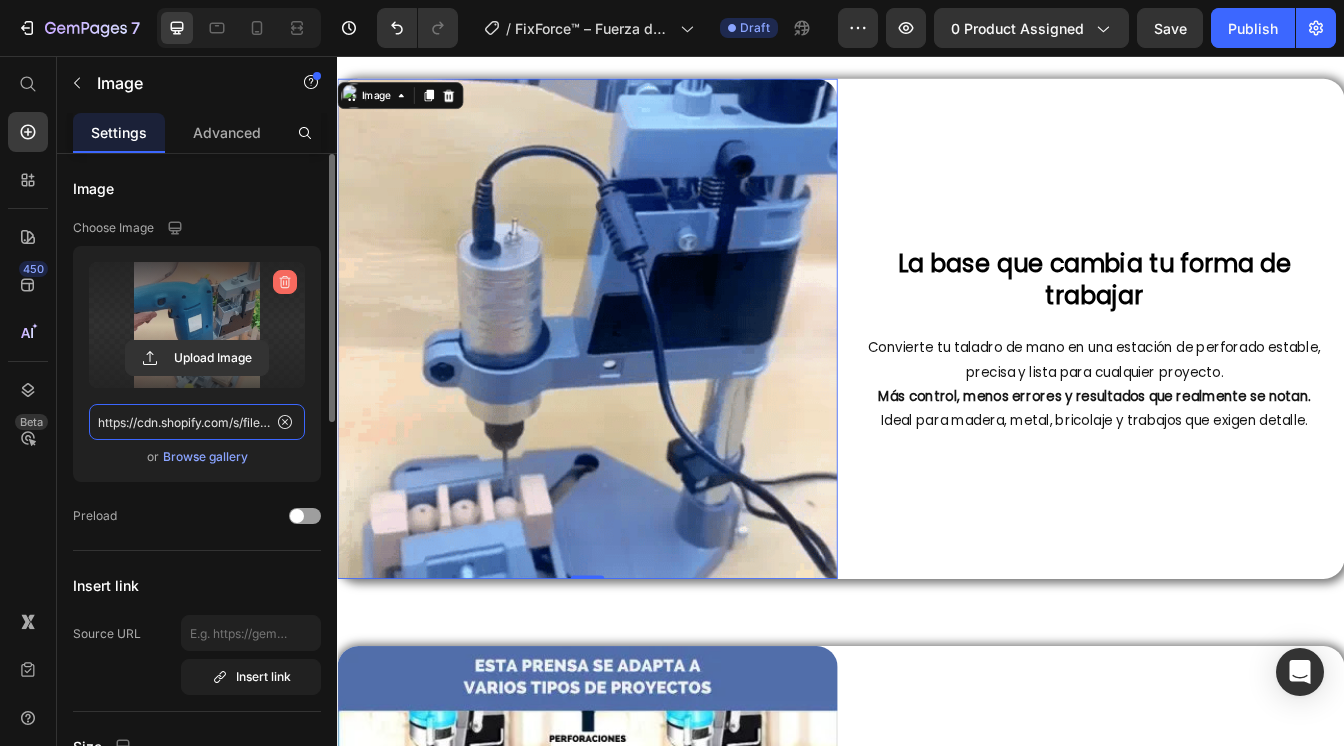 type 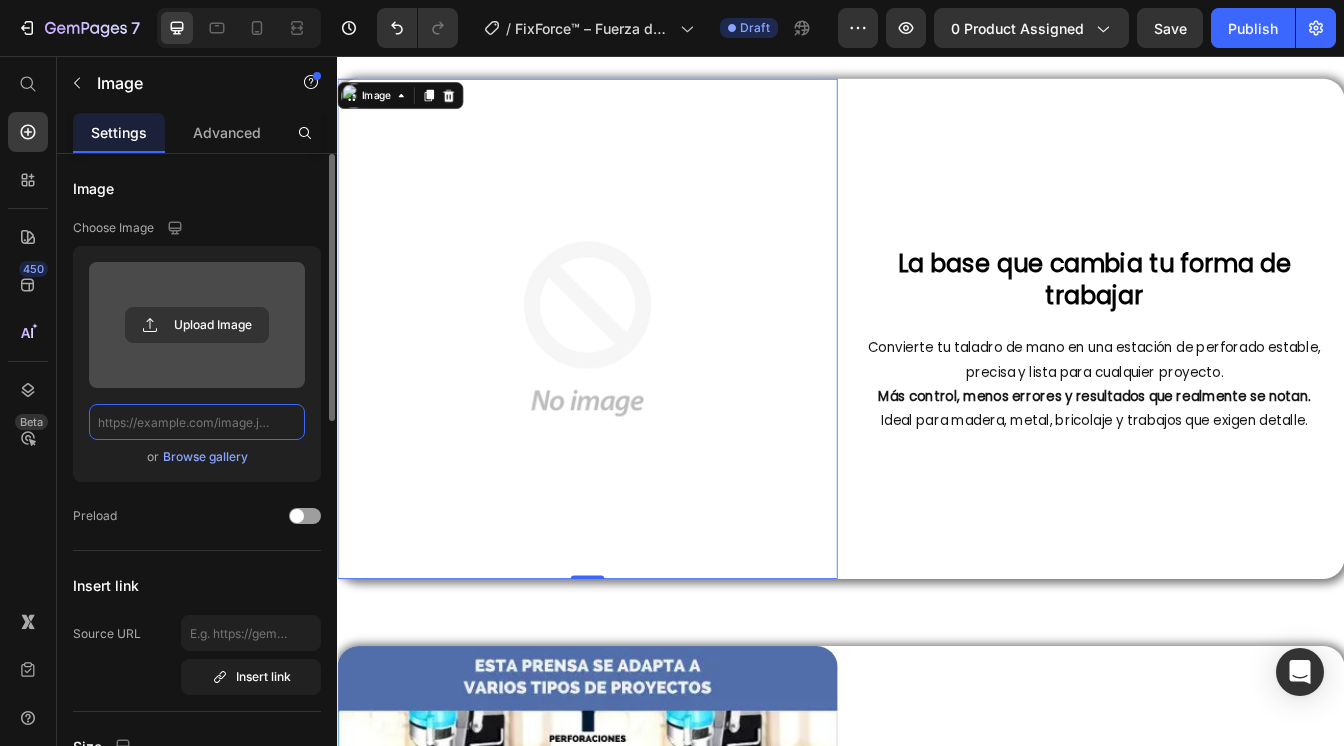scroll, scrollTop: 0, scrollLeft: 0, axis: both 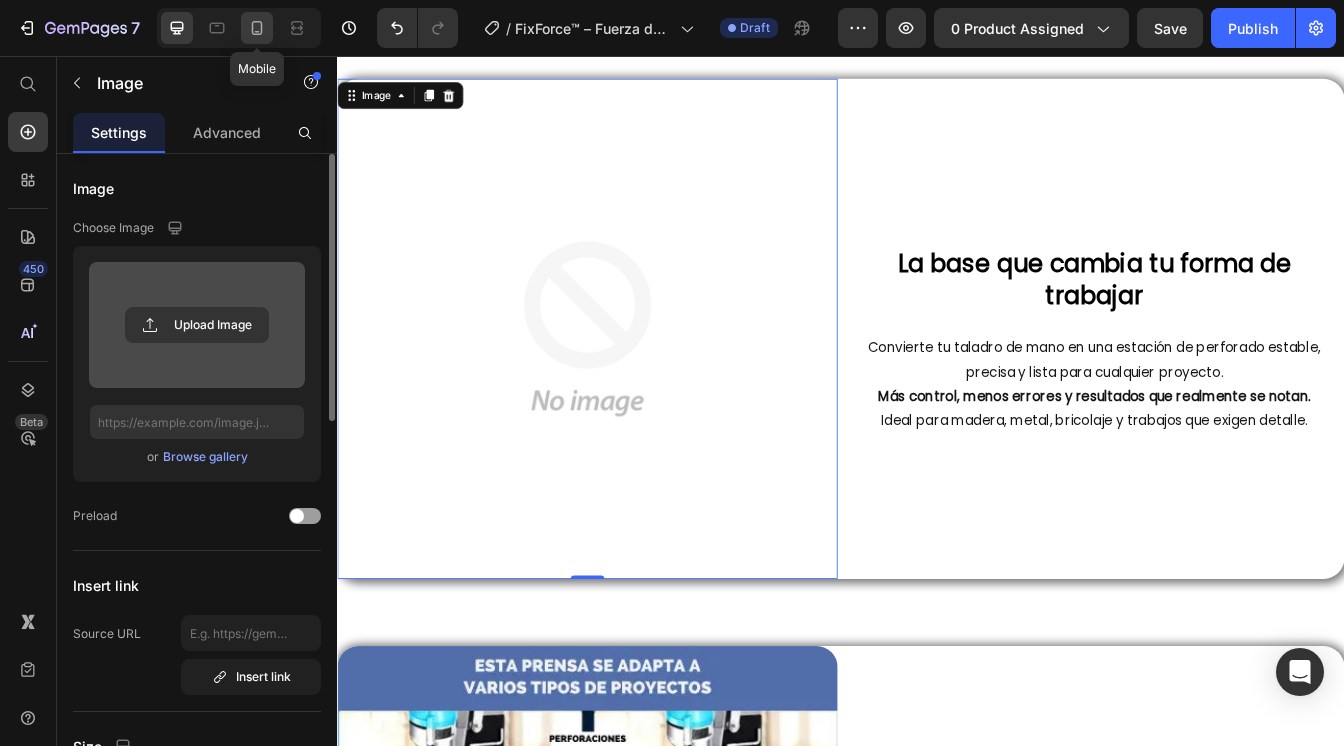 click 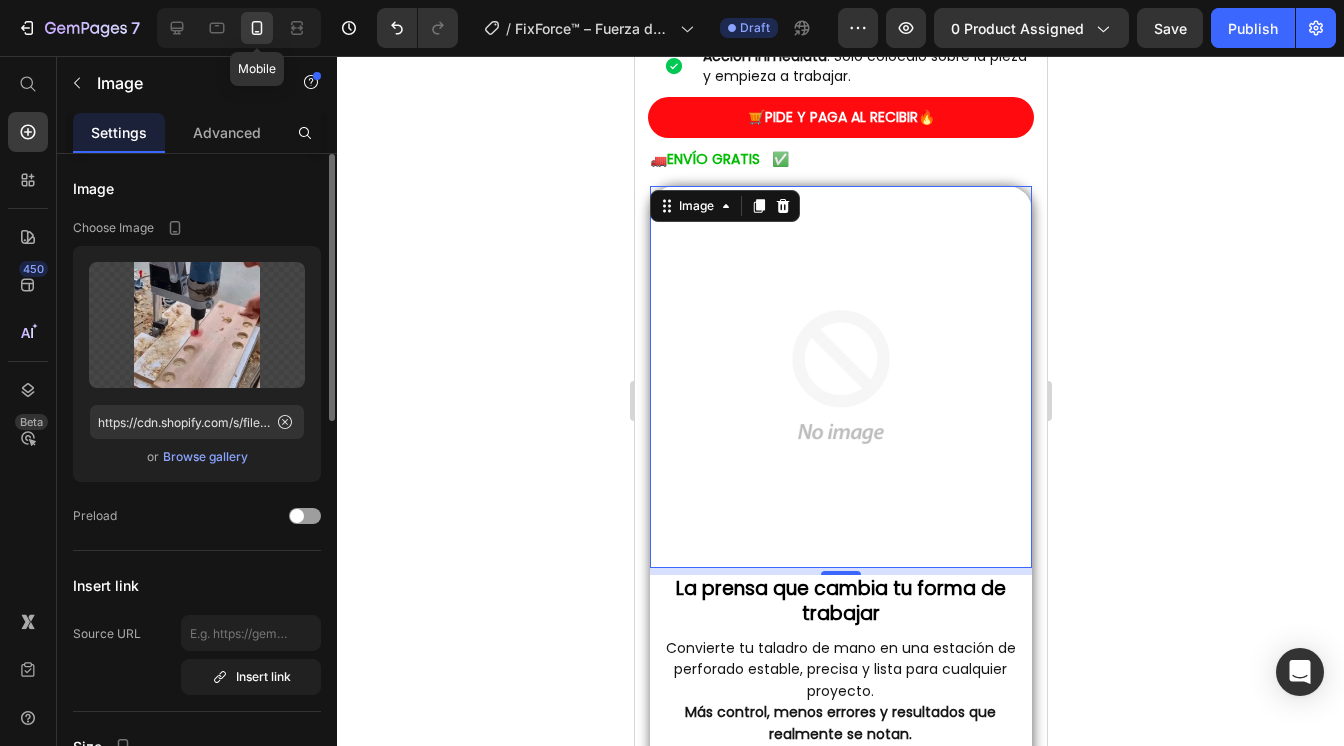 scroll, scrollTop: 660, scrollLeft: 0, axis: vertical 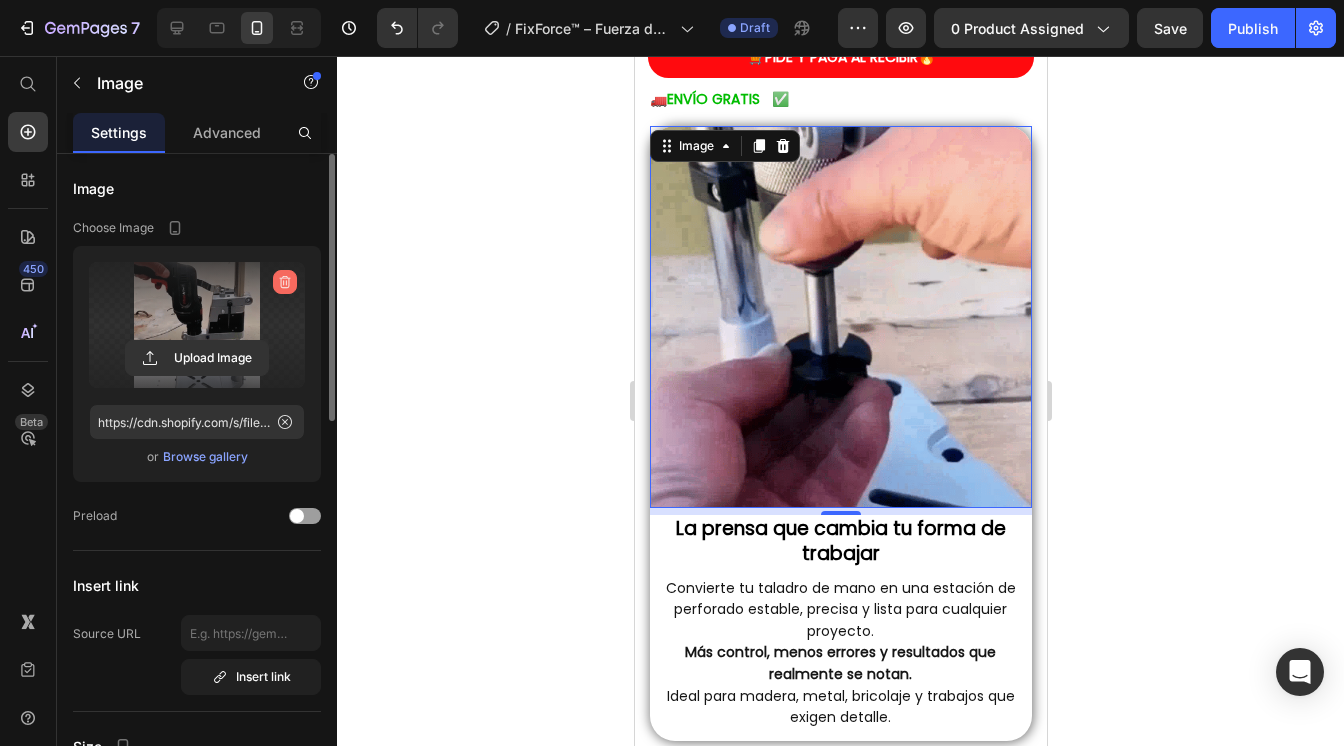 click at bounding box center [285, 282] 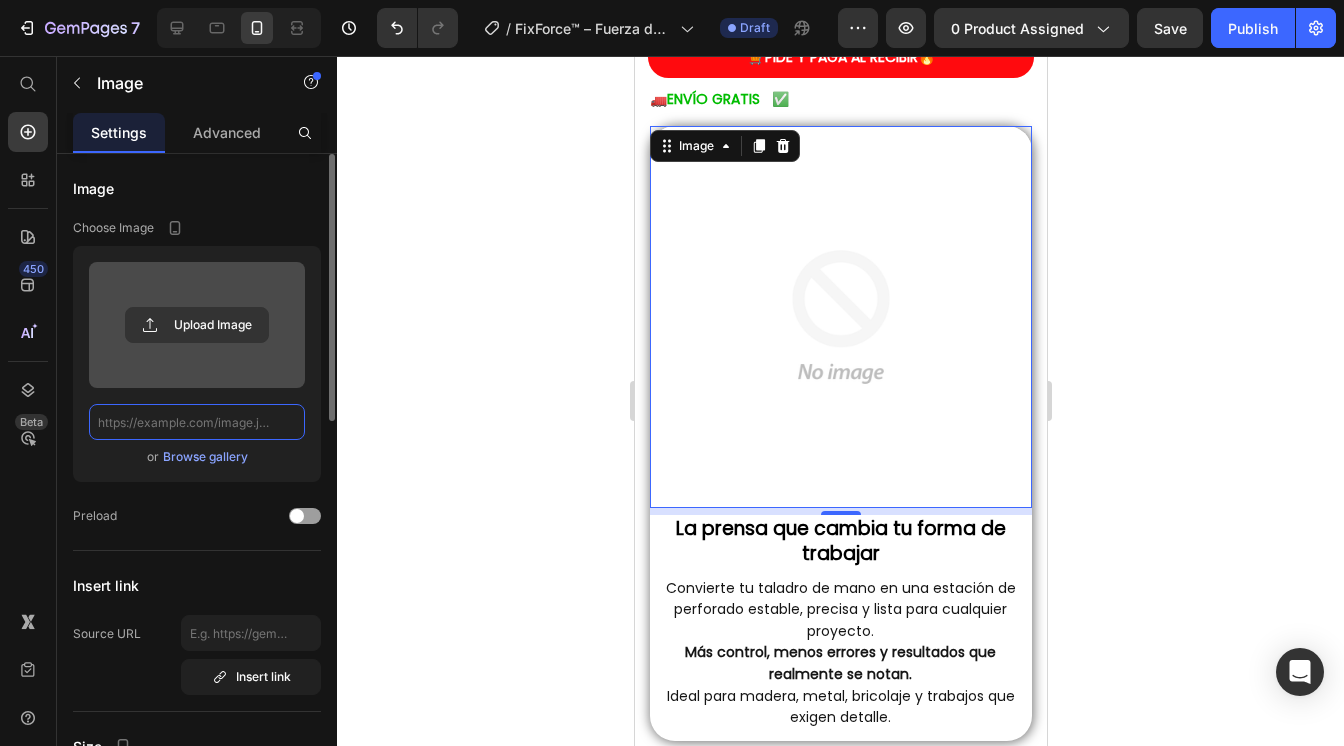 scroll, scrollTop: 0, scrollLeft: 0, axis: both 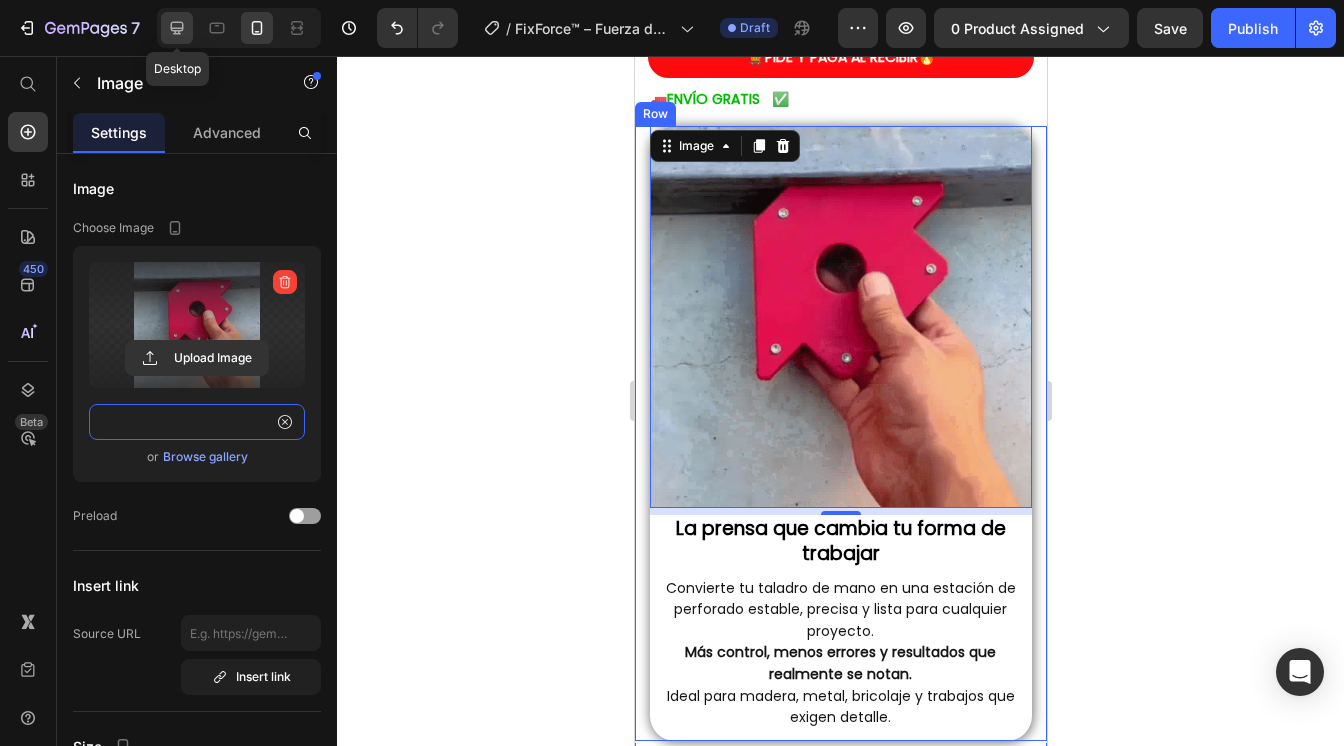 type on "https://cdn.shopify.com/s/files/1/0573/3377/6456/files/webp-giff.webp?v=1752461402" 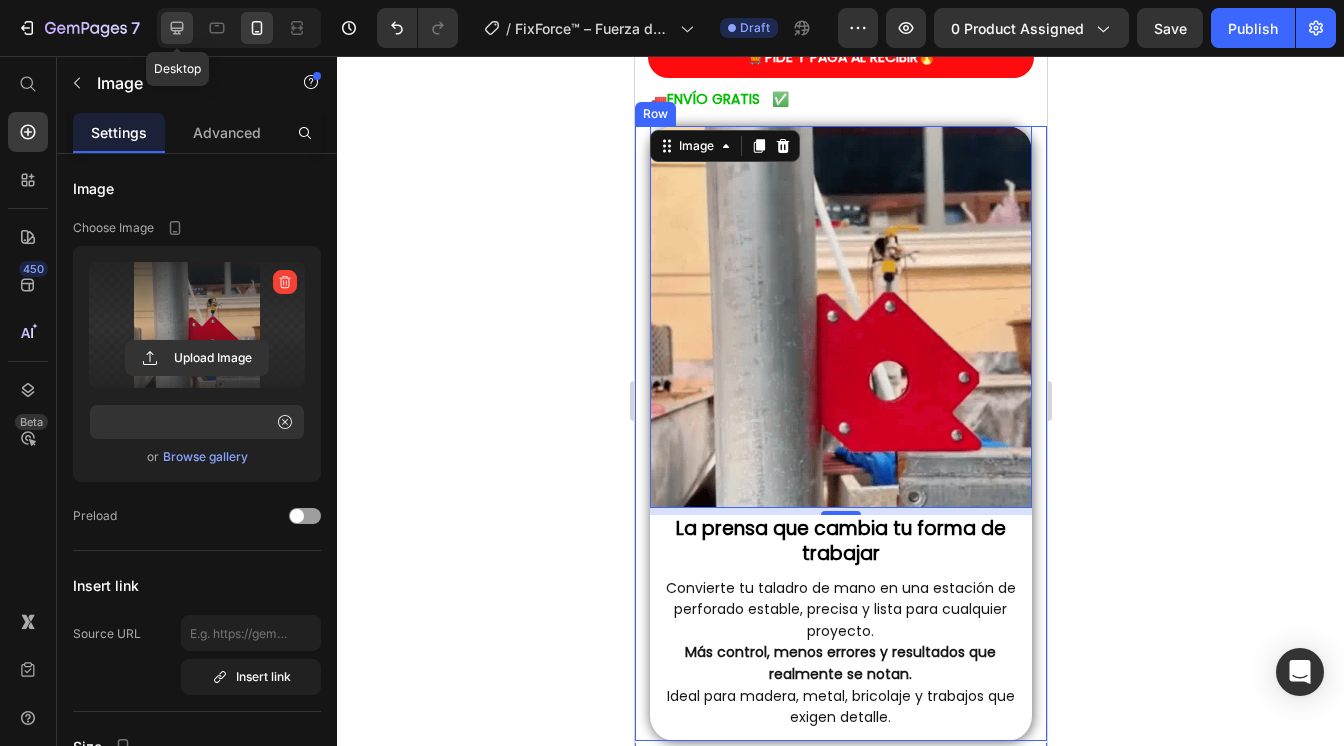 scroll, scrollTop: 0, scrollLeft: 0, axis: both 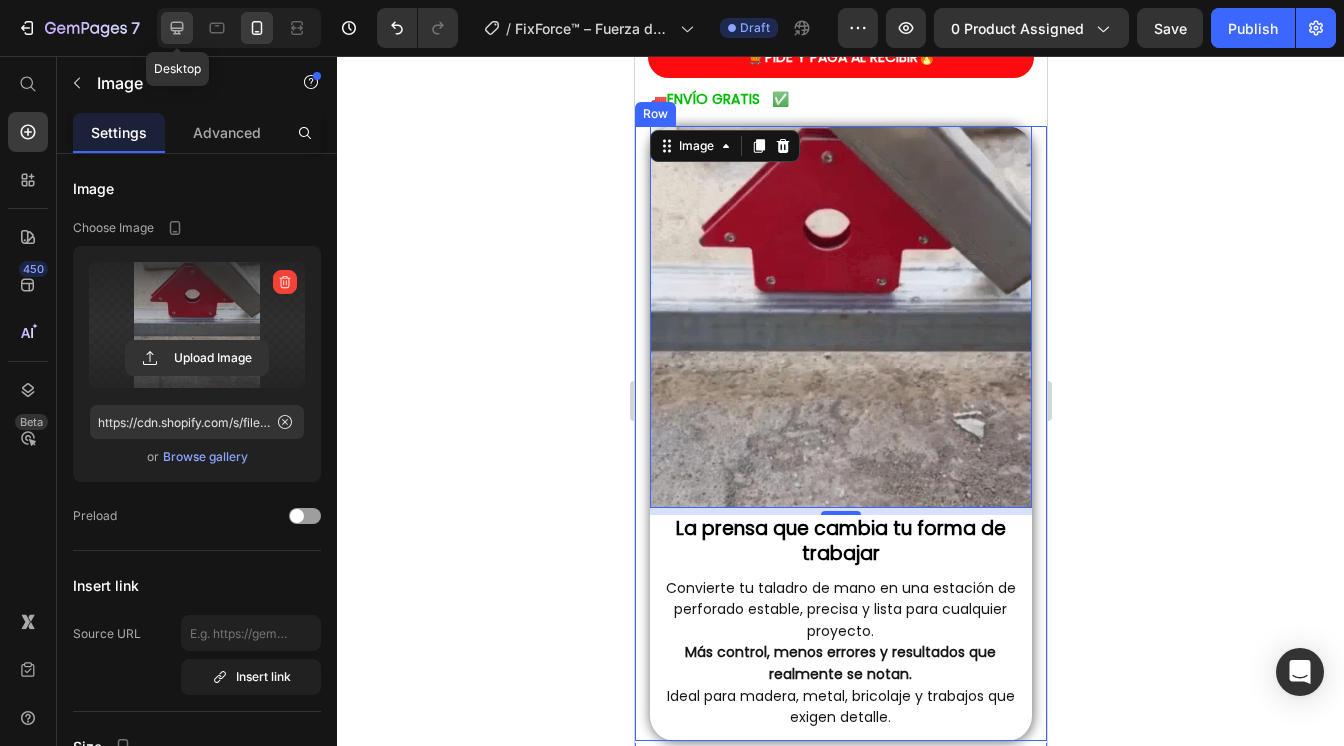 click 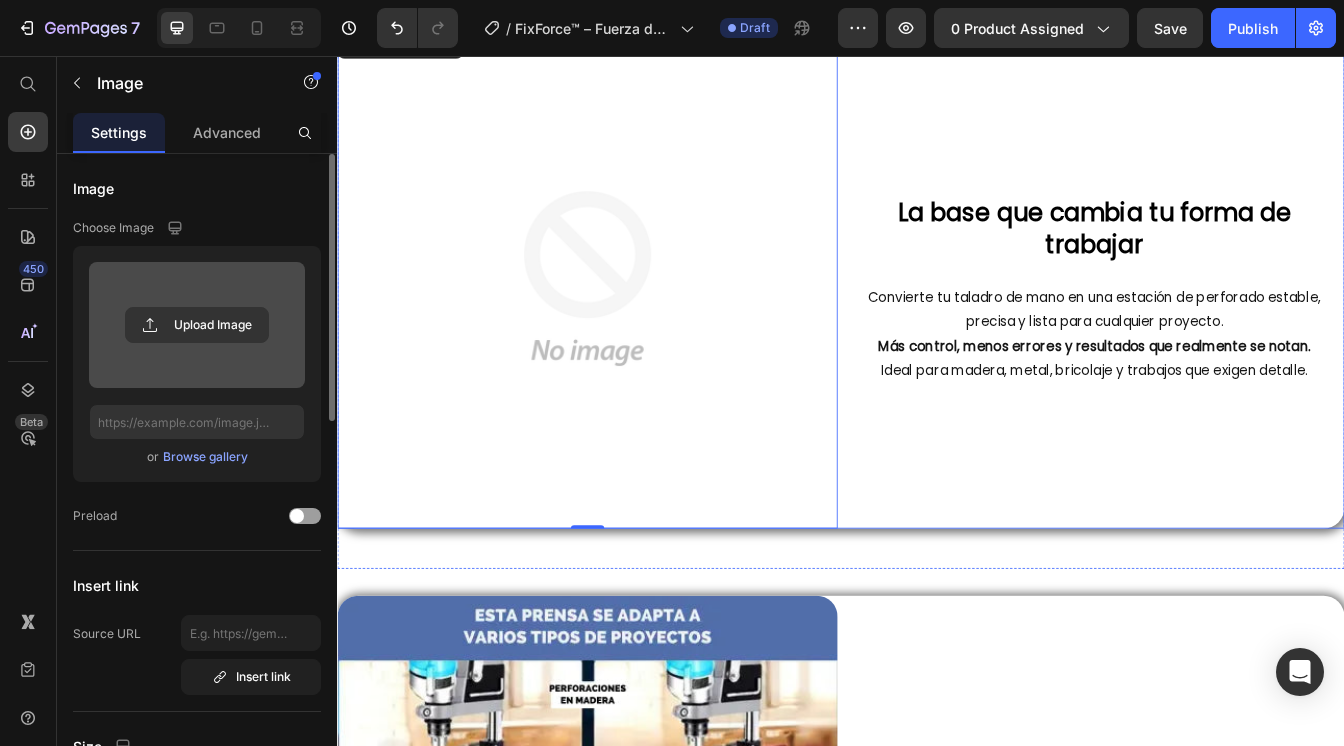 scroll, scrollTop: 557, scrollLeft: 0, axis: vertical 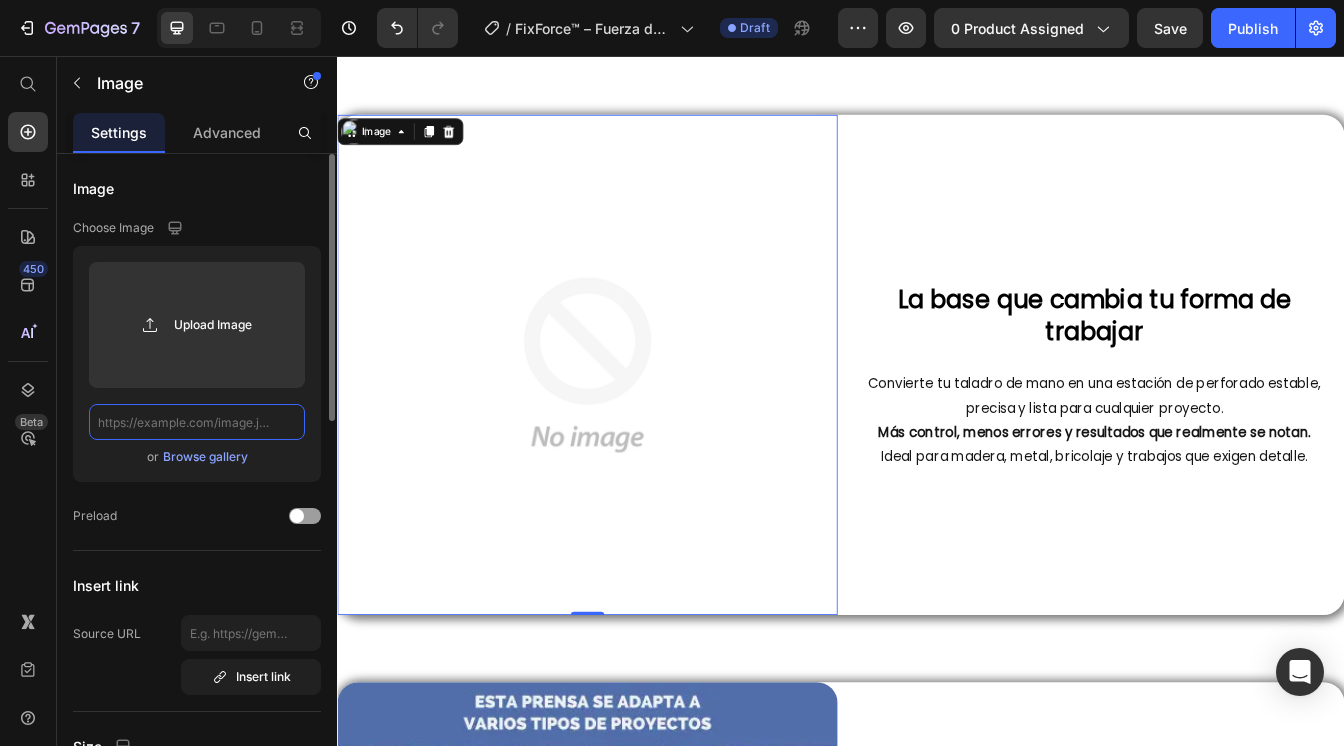 click 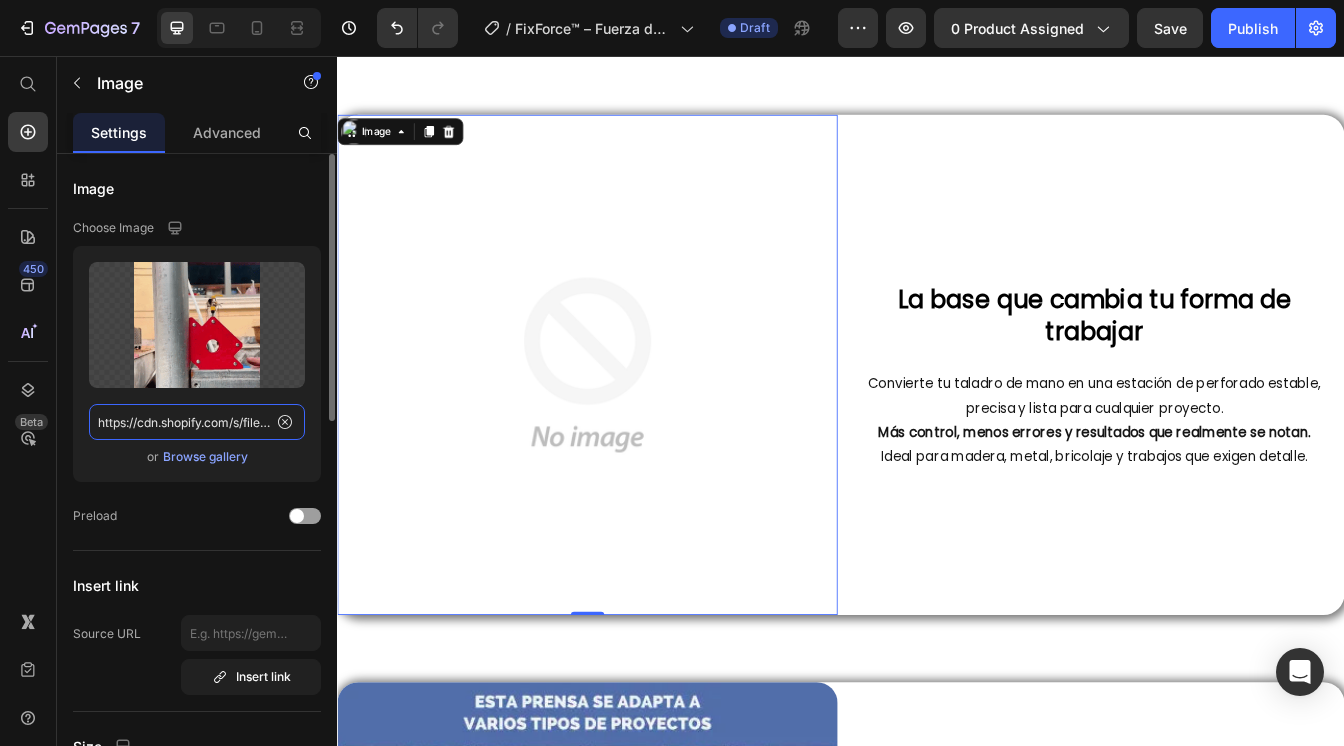 scroll, scrollTop: 0, scrollLeft: 319, axis: horizontal 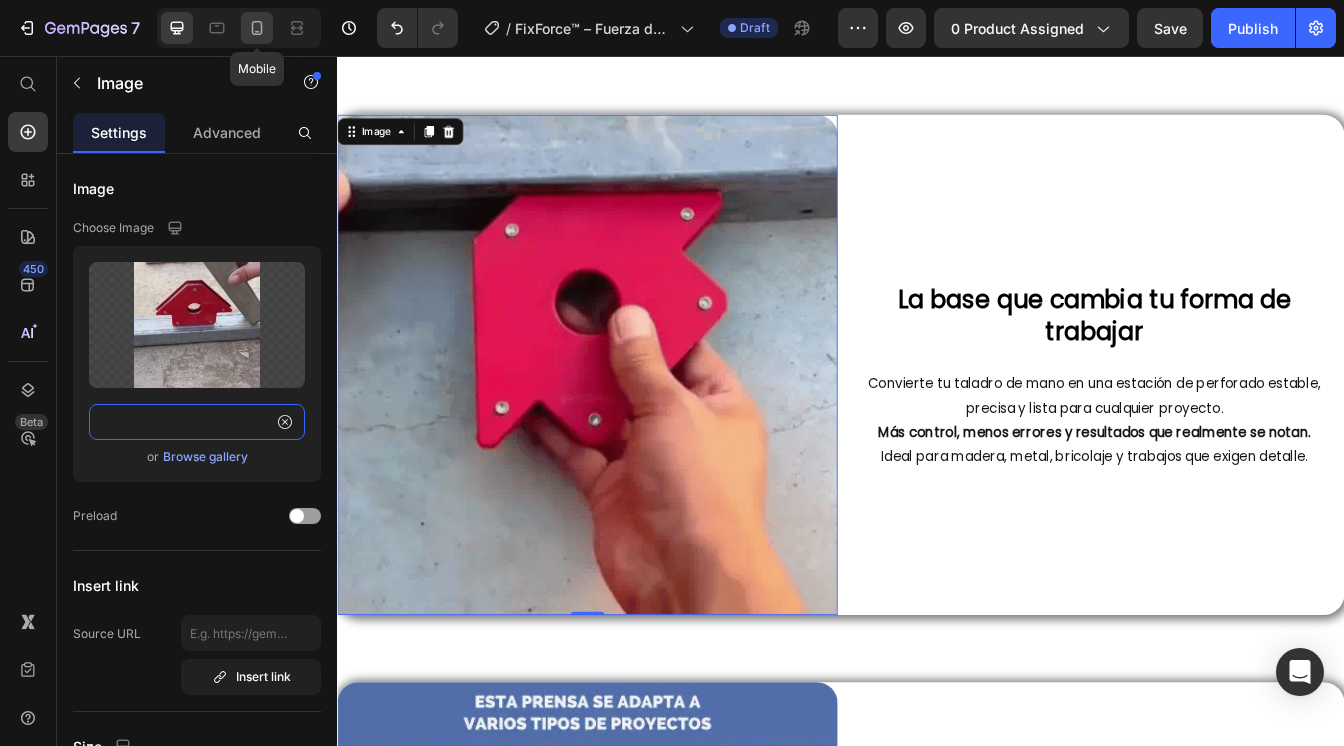 type on "https://cdn.shopify.com/s/files/1/0573/3377/6456/files/webp-giff.webp?v=1752461402" 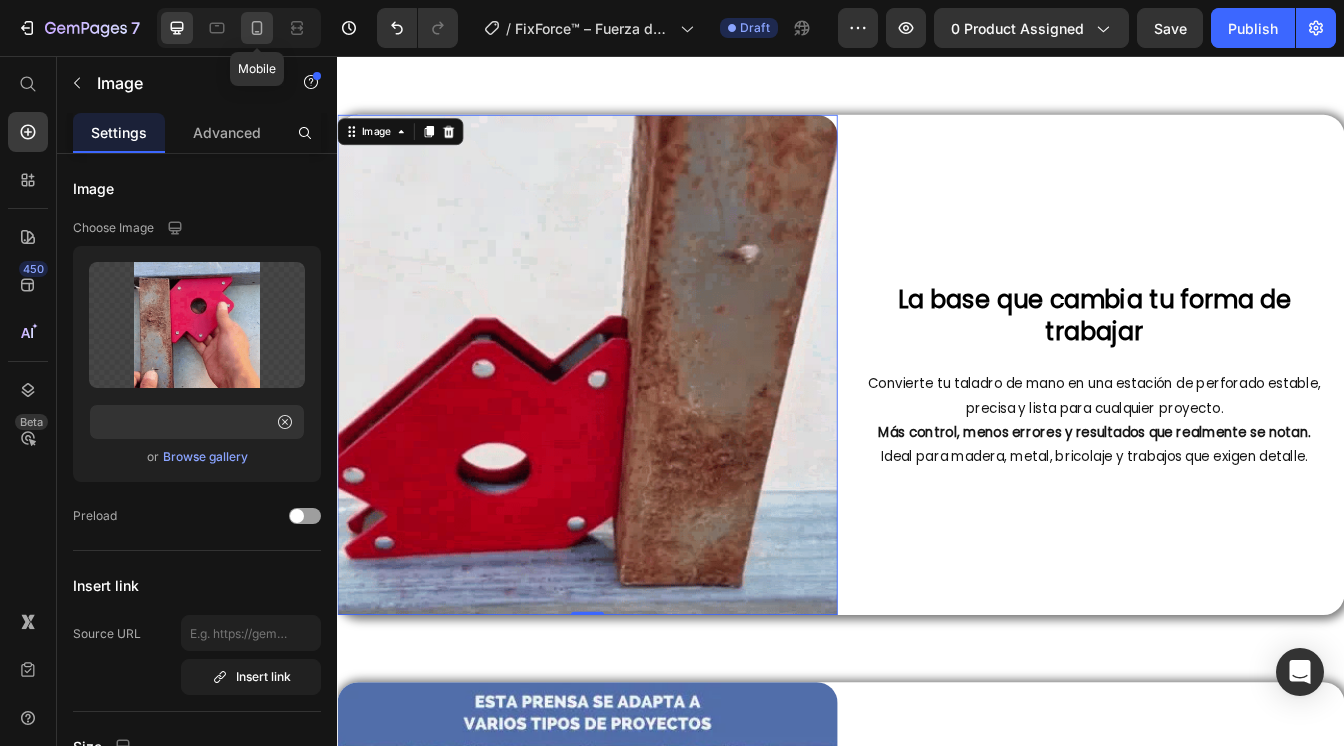 scroll, scrollTop: 0, scrollLeft: 0, axis: both 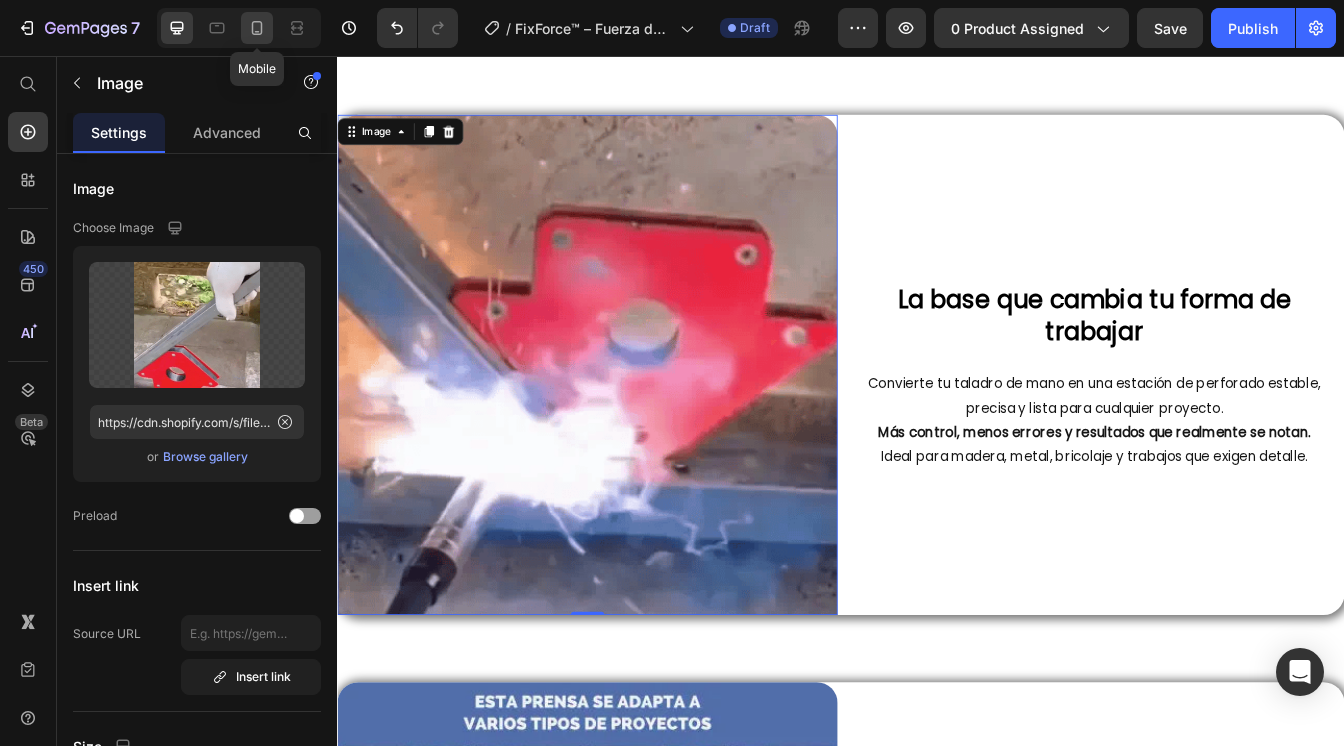 click 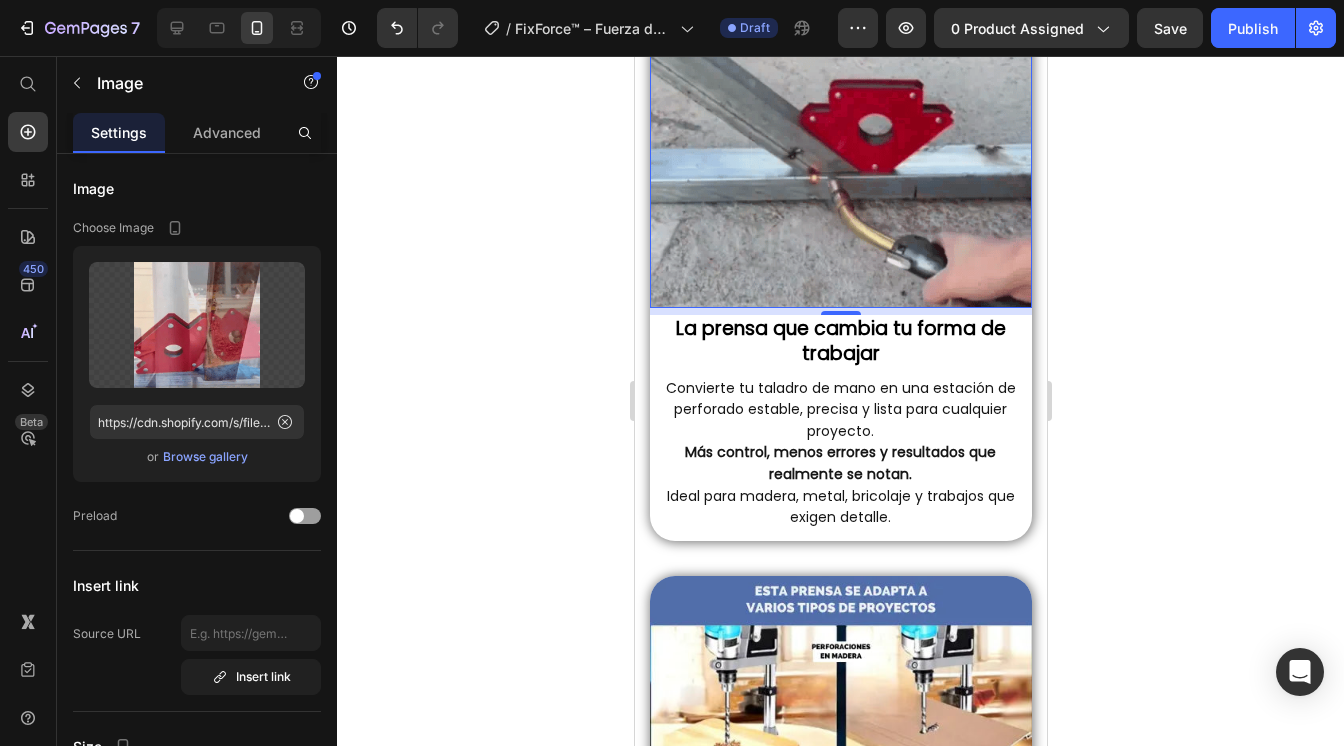 scroll, scrollTop: 960, scrollLeft: 0, axis: vertical 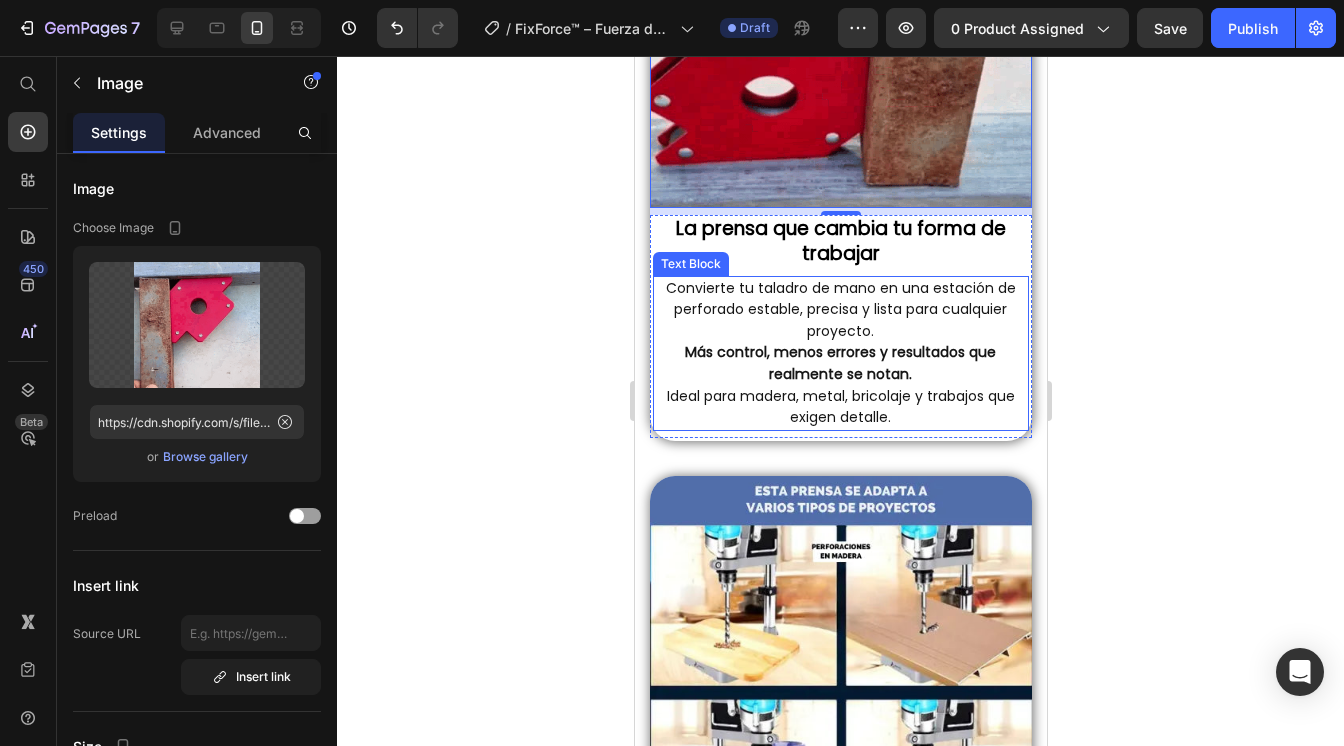 click on "Convierte tu taladro de mano en una estación de perforado estable, precisa y lista para cualquier proyecto. Más control, menos errores y resultados que realmente se notan. Ideal para madera, metal, bricolaje y trabajos que exigen detalle." at bounding box center (840, 353) 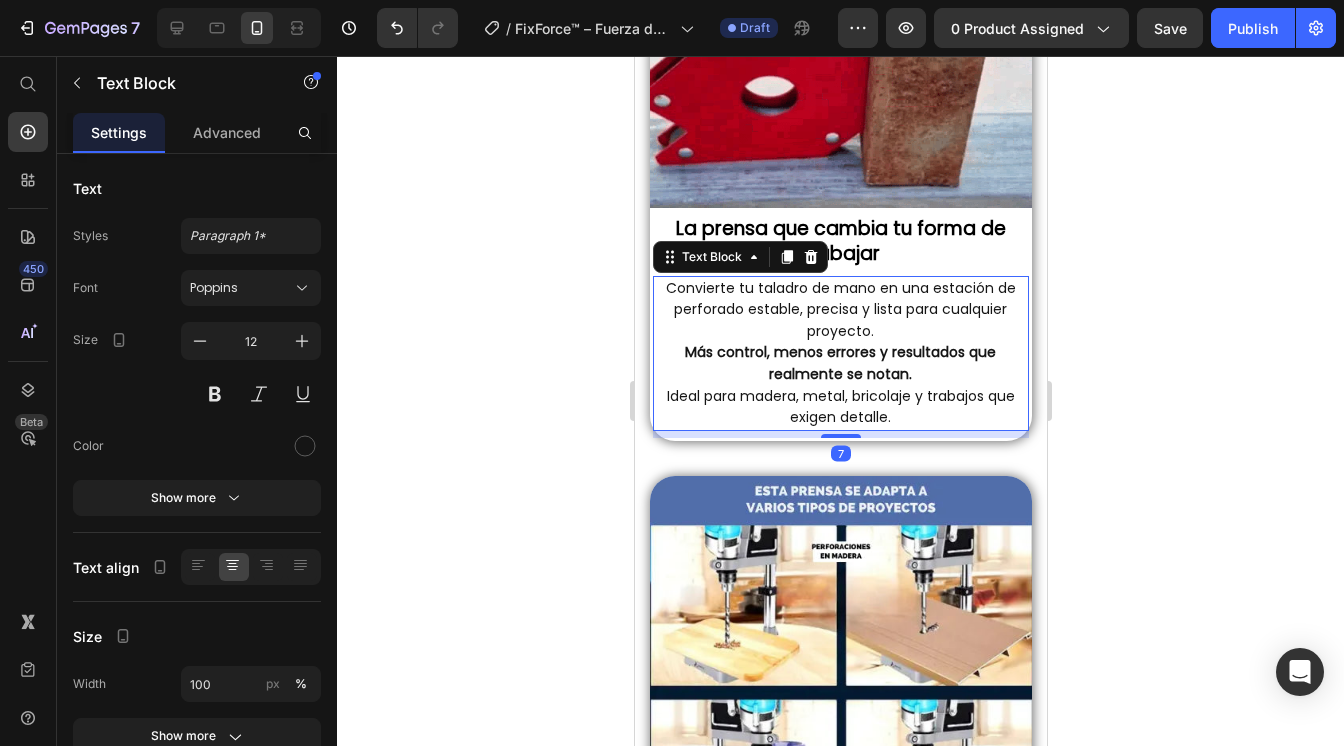 click on "Convierte tu taladro de mano en una estación de perforado estable, precisa y lista para cualquier proyecto. Más control, menos errores y resultados que realmente se notan. Ideal para madera, metal, bricolaje y trabajos que exigen detalle." at bounding box center [840, 353] 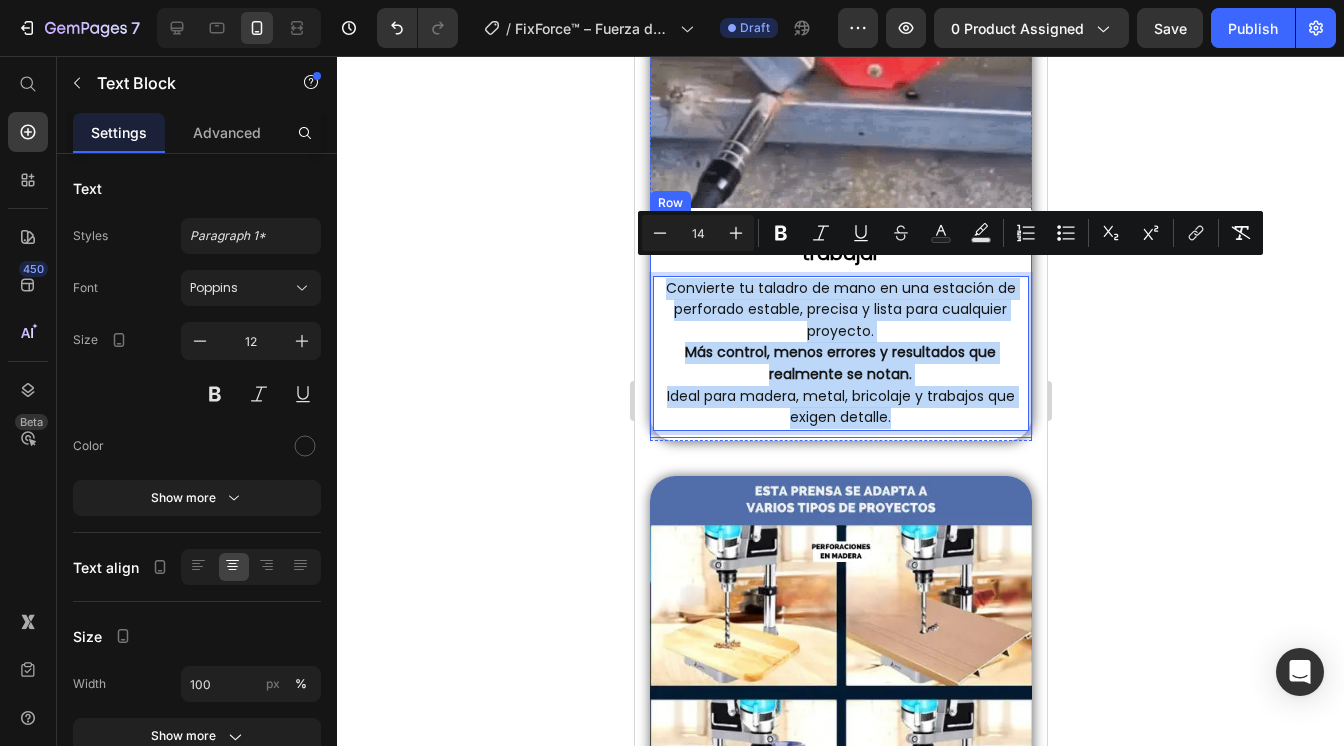 drag, startPoint x: 892, startPoint y: 407, endPoint x: 648, endPoint y: 271, distance: 279.34207 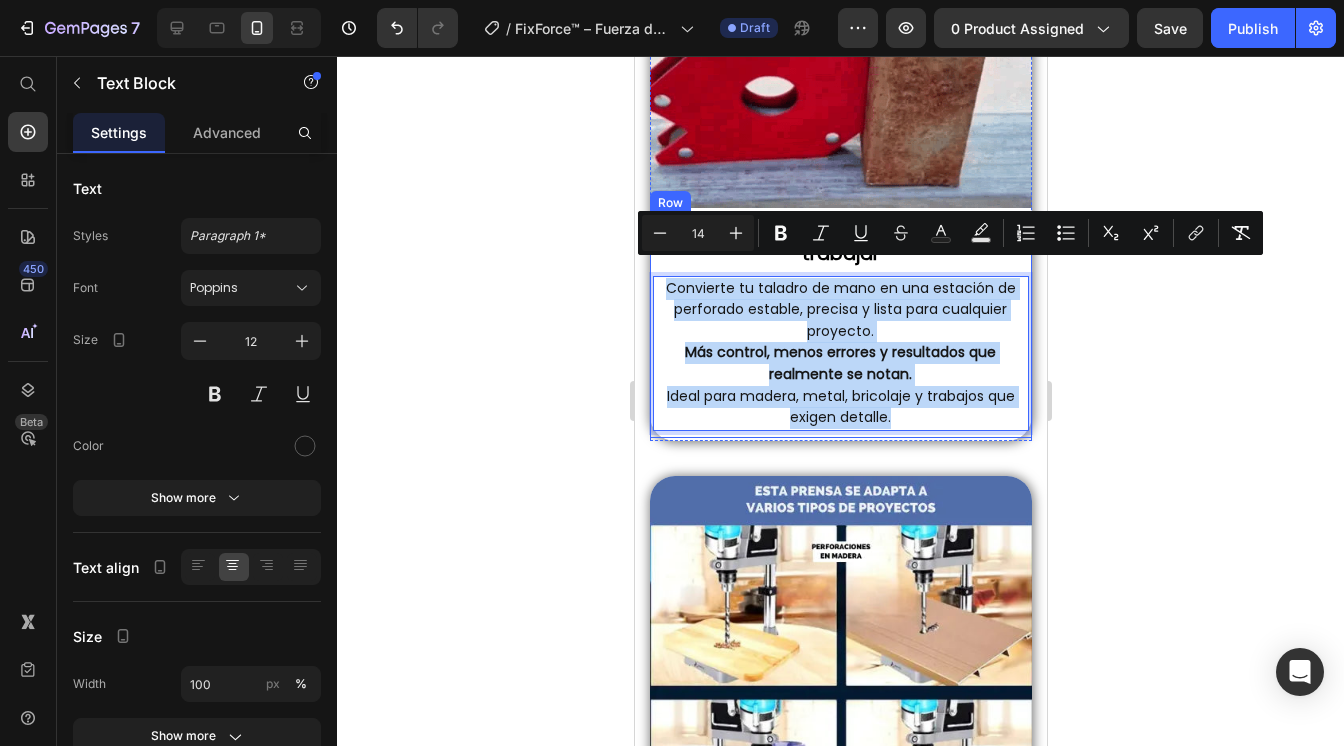 click on "La prensa que cambia tu forma de trabajar Heading Convierte tu taladro de mano en una estación de perforado estable, precisa y lista para cualquier proyecto. Más control, menos errores y resultados que realmente se notan. Ideal para madera, metal, bricolaje y trabajos que exigen detalle. Text Block   7 Row" at bounding box center [840, 326] 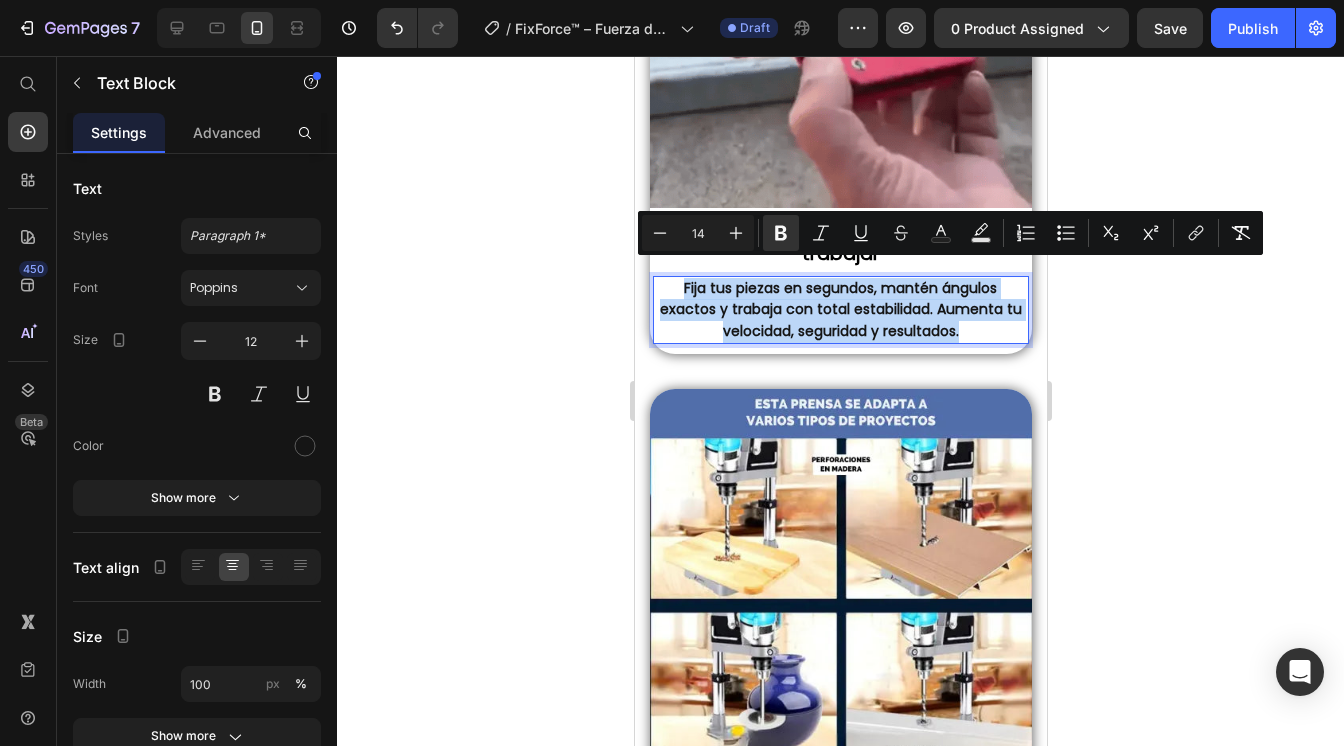 drag, startPoint x: 968, startPoint y: 315, endPoint x: 652, endPoint y: 274, distance: 318.6487 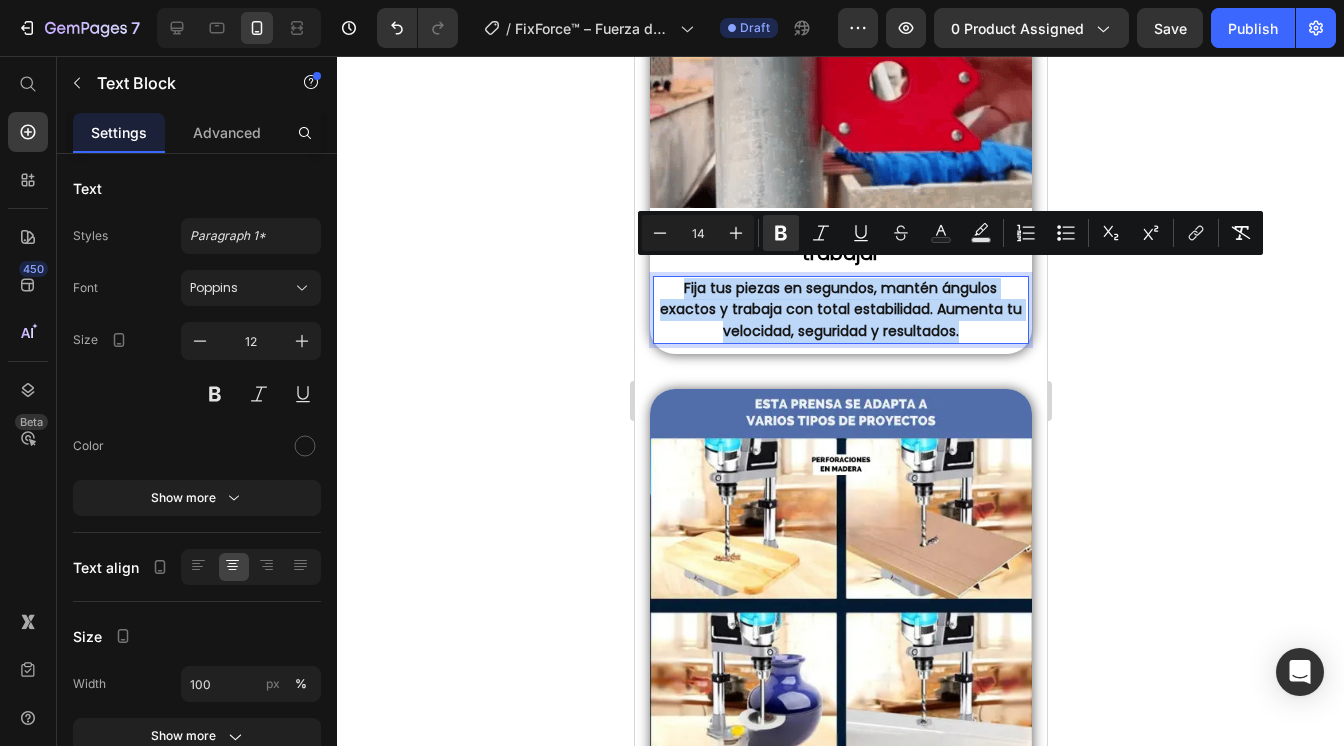 click on "Fija tus piezas en segundos, mantén ángulos exactos y trabaja con total estabilidad. Aumenta tu velocidad, seguridad y resultados." at bounding box center [840, 310] 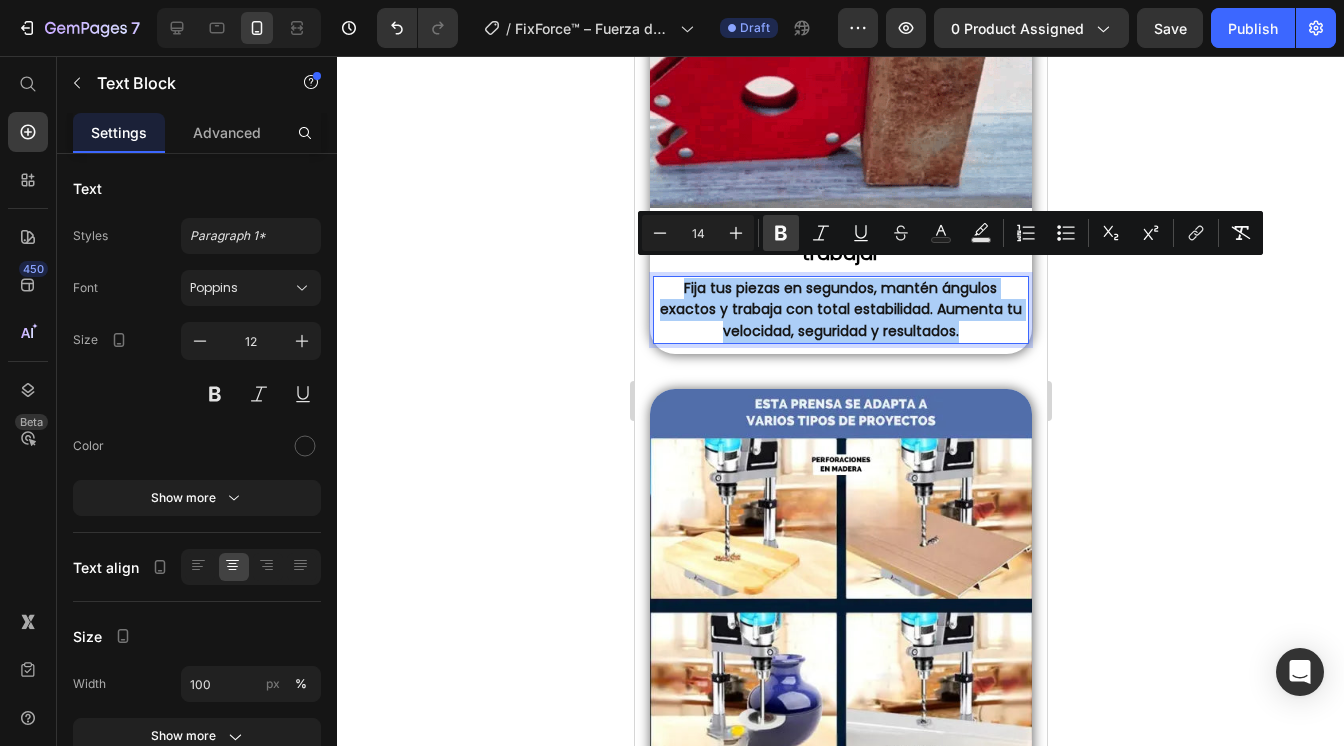 click 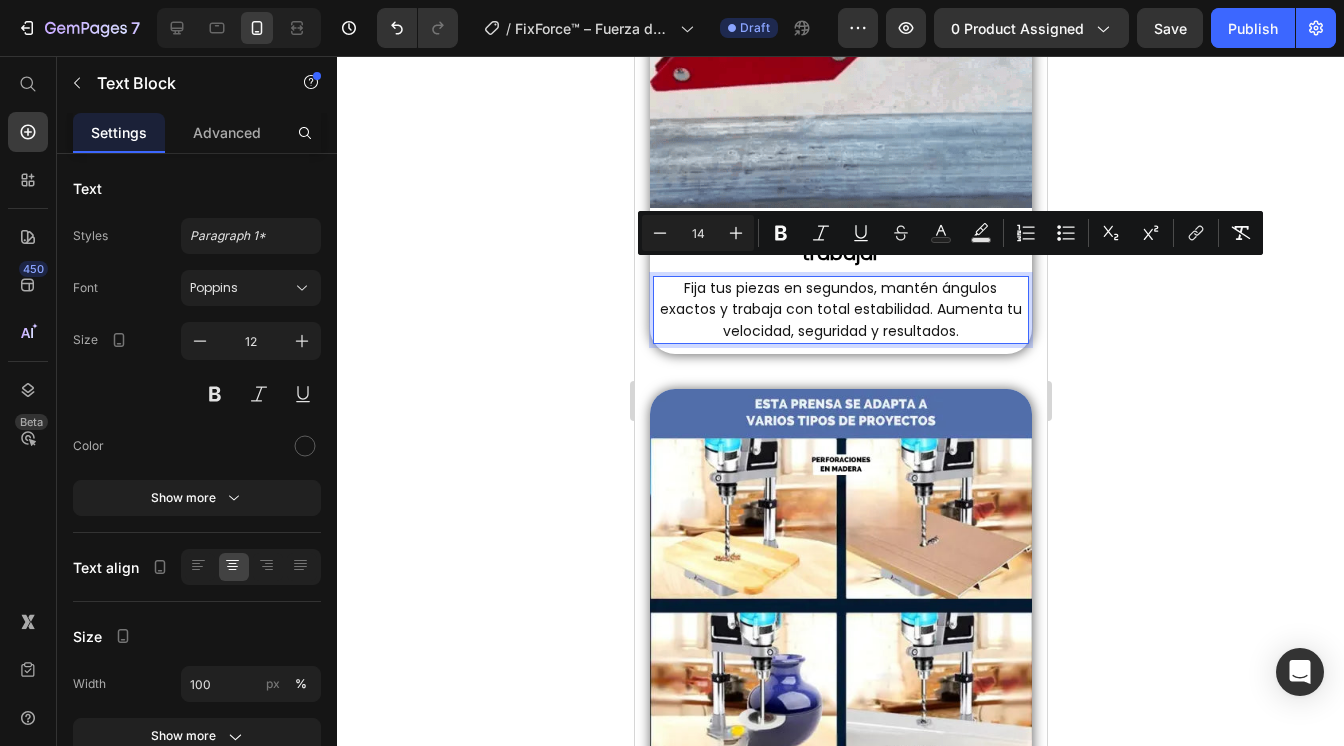 click 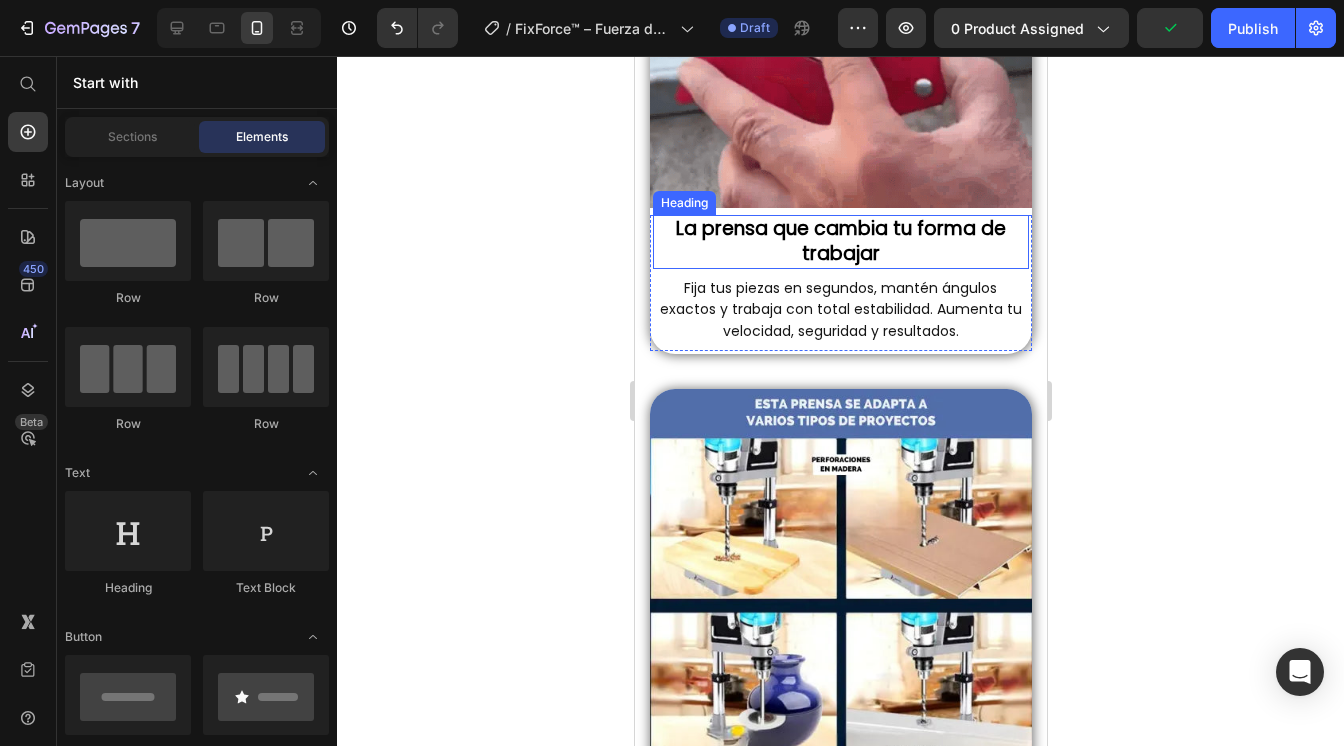 click on "La prensa que cambia tu forma de trabajar" at bounding box center (840, 241) 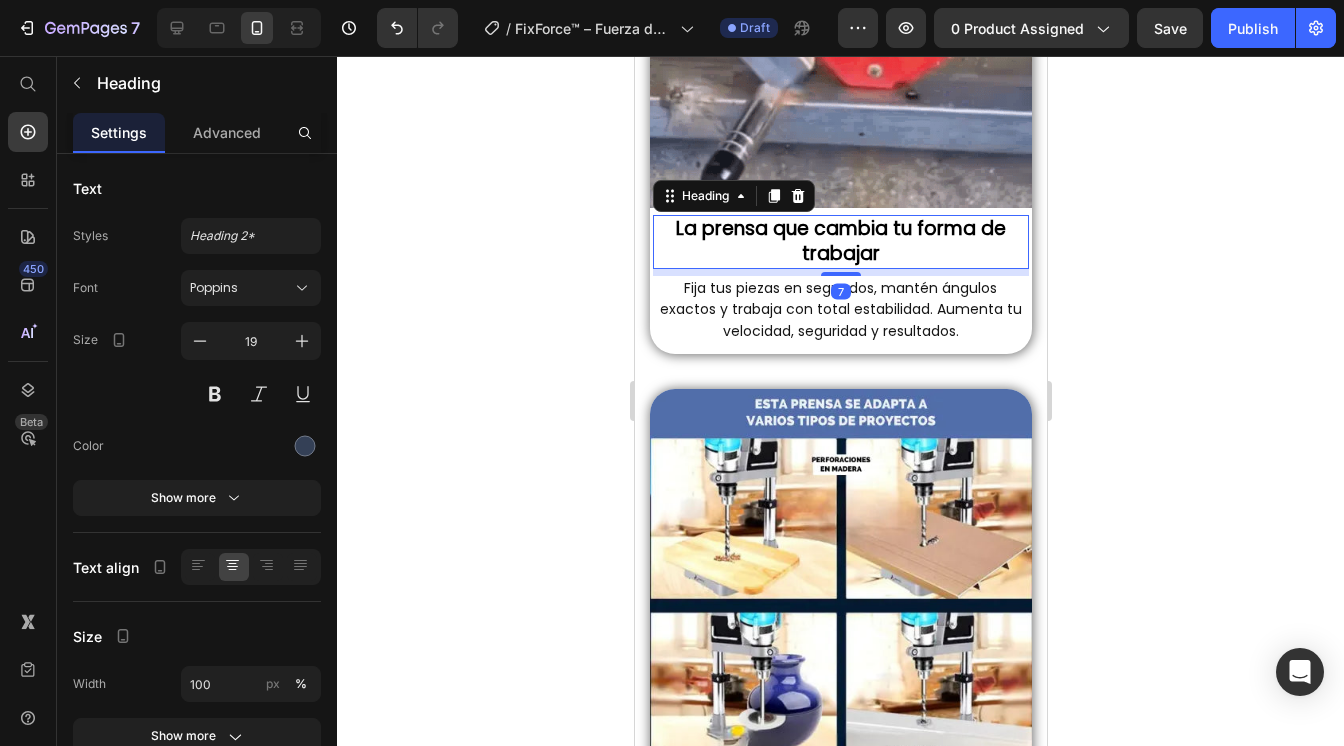 click on "La prensa que cambia tu forma de trabajar" at bounding box center (840, 241) 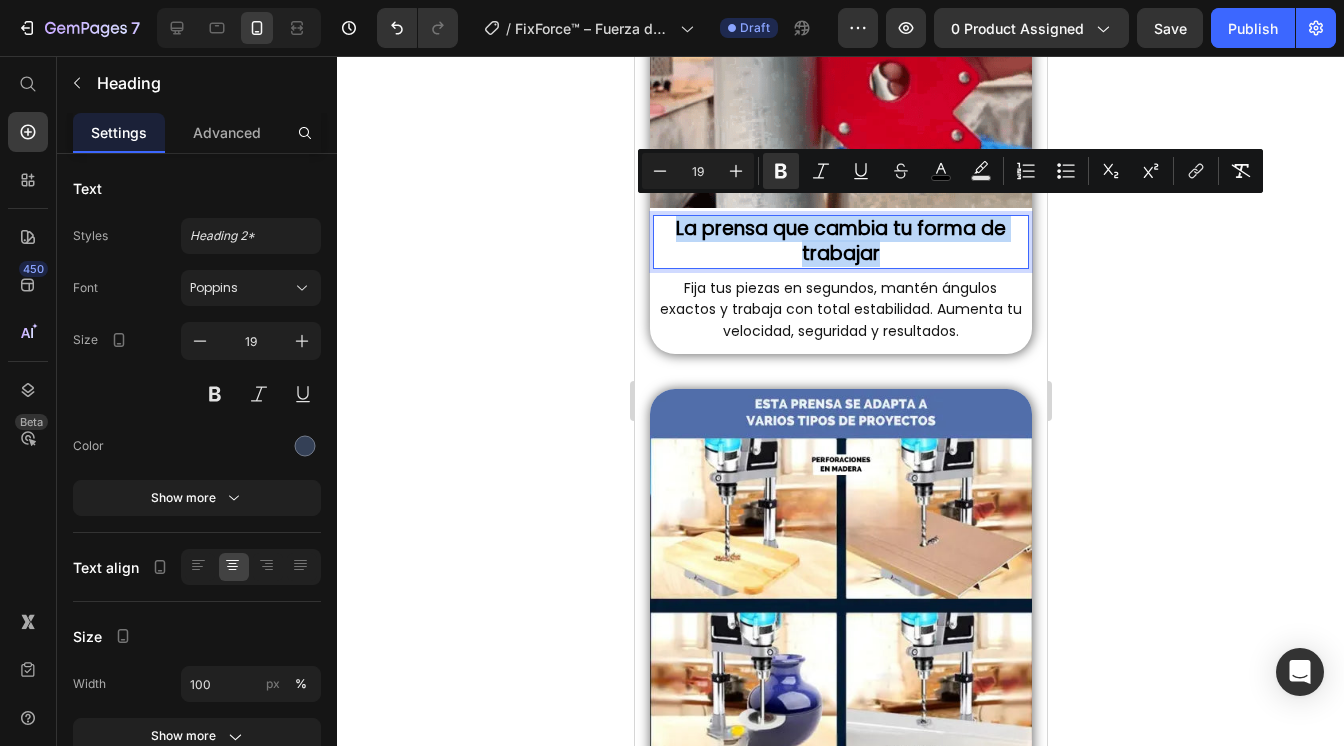 drag, startPoint x: 881, startPoint y: 242, endPoint x: 664, endPoint y: 225, distance: 217.66489 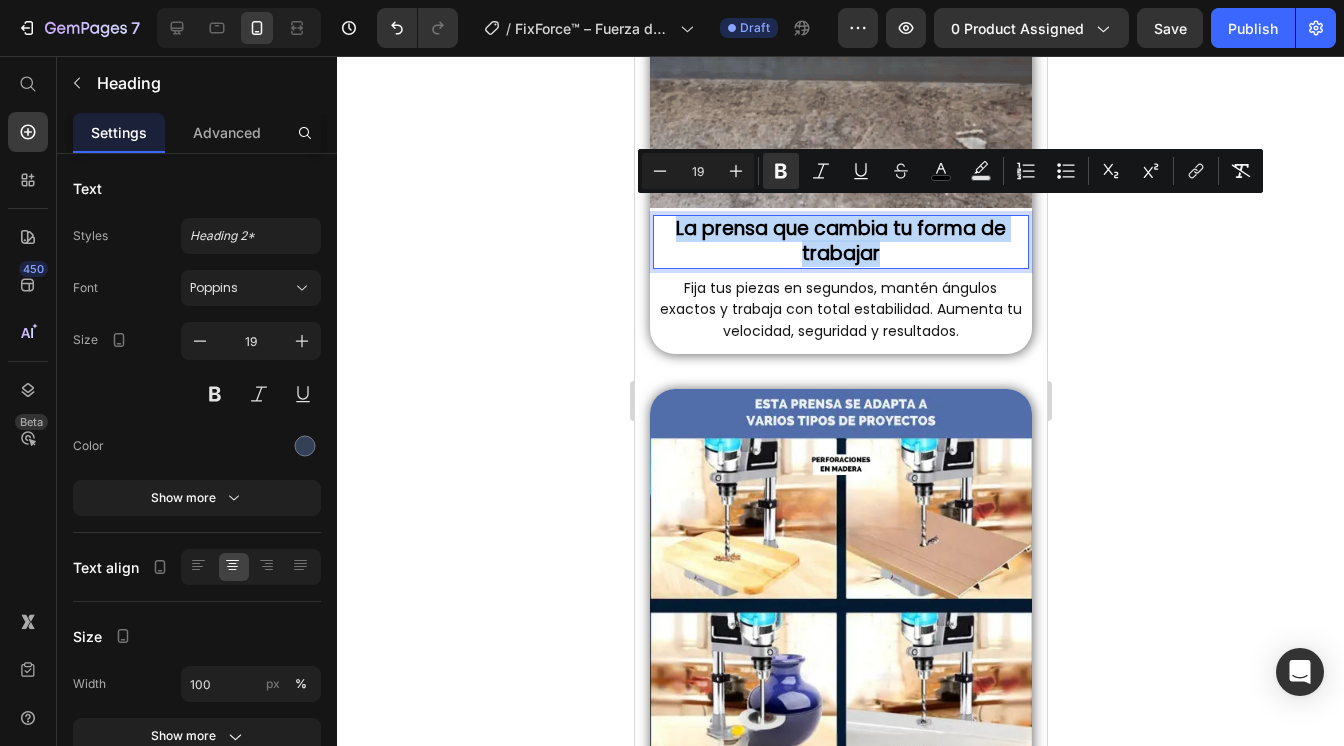 click on "La prensa que cambia tu forma de trabajar" at bounding box center (840, 241) 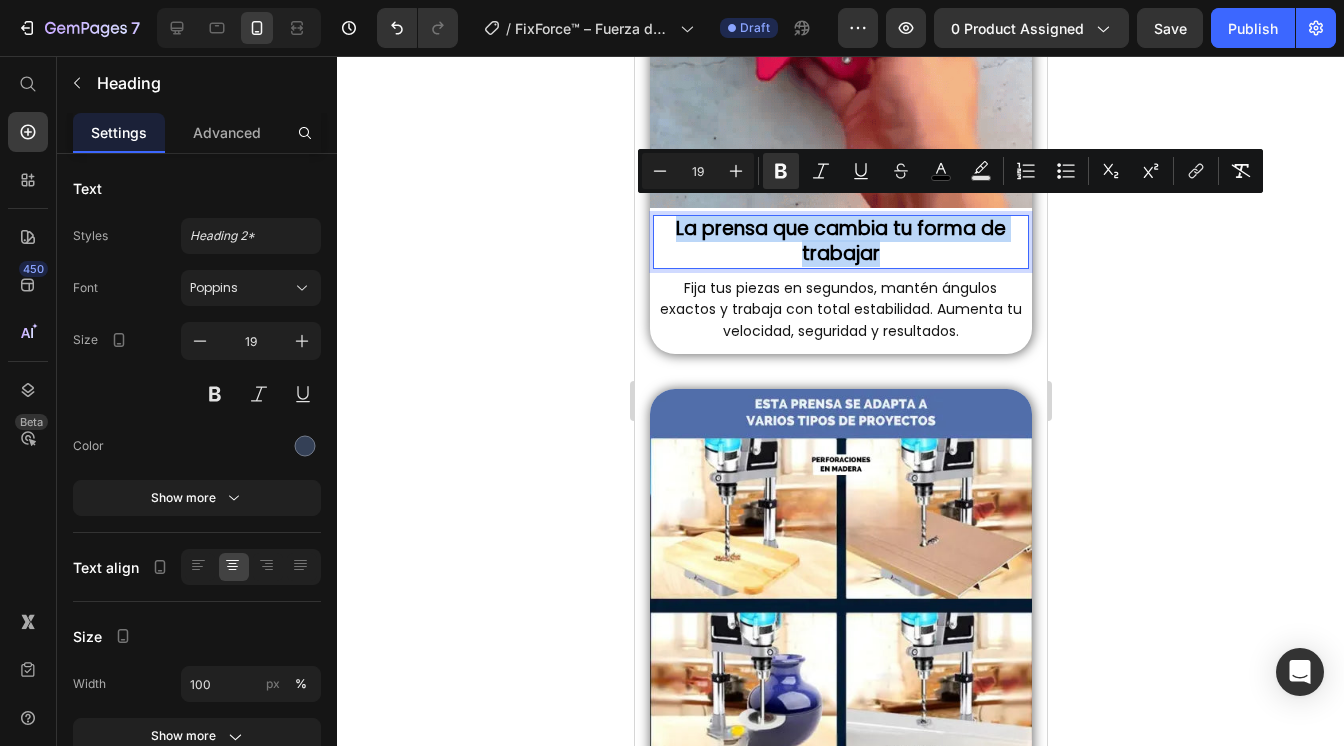 copy on "La prensa que cambia tu forma de trabajar" 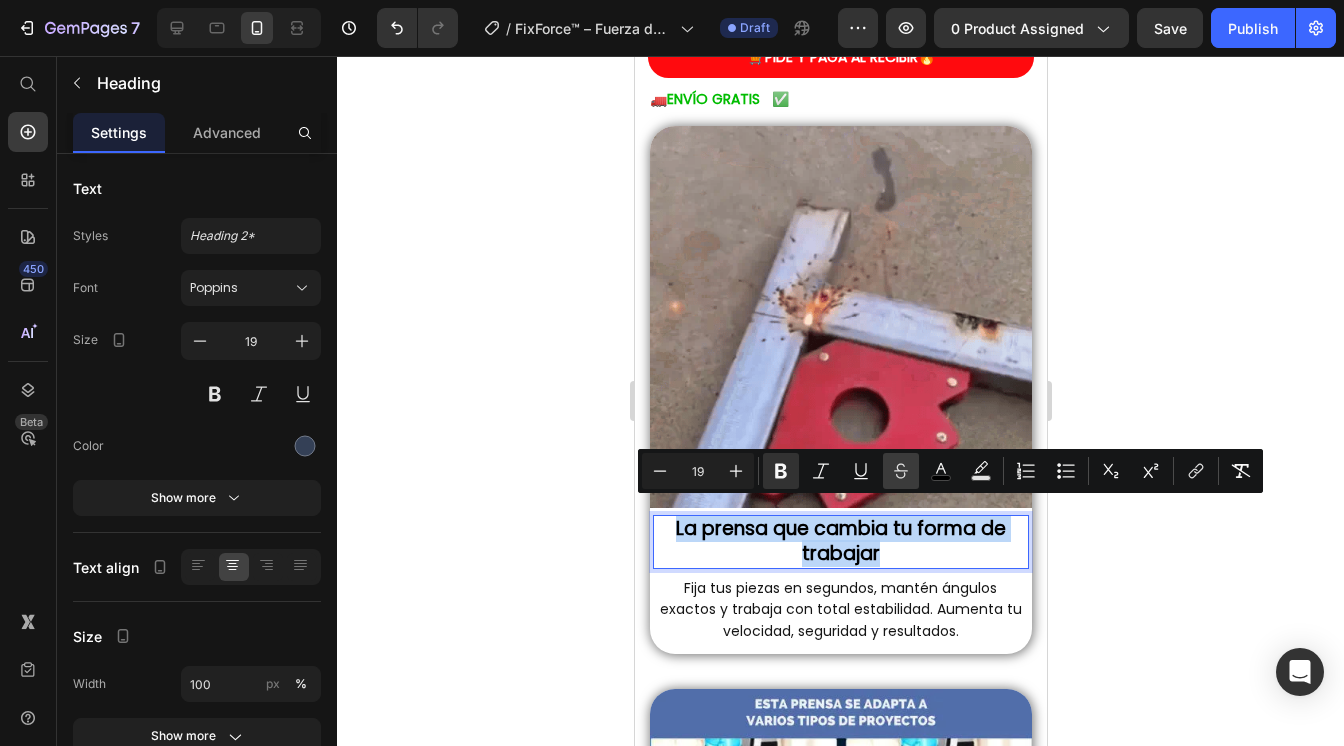 scroll, scrollTop: 760, scrollLeft: 0, axis: vertical 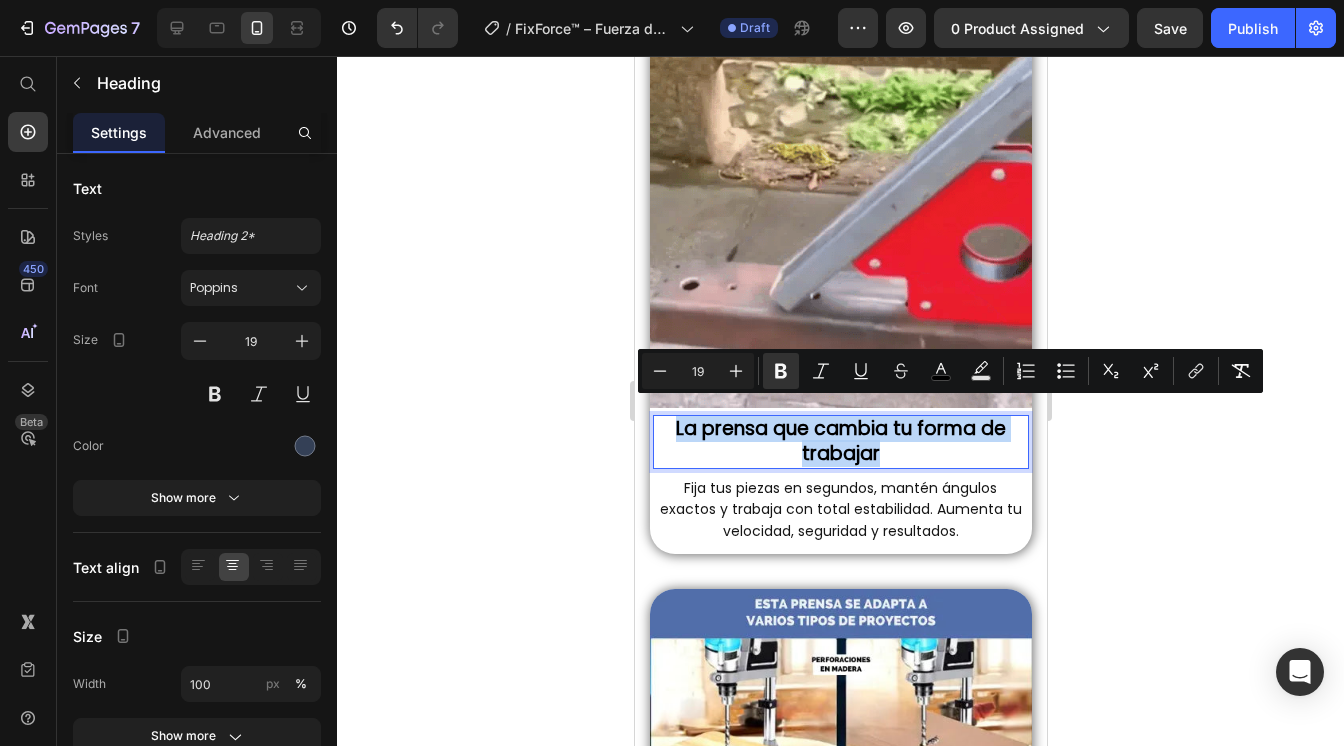 click on "La prensa que cambia tu forma de trabajar" at bounding box center [840, 441] 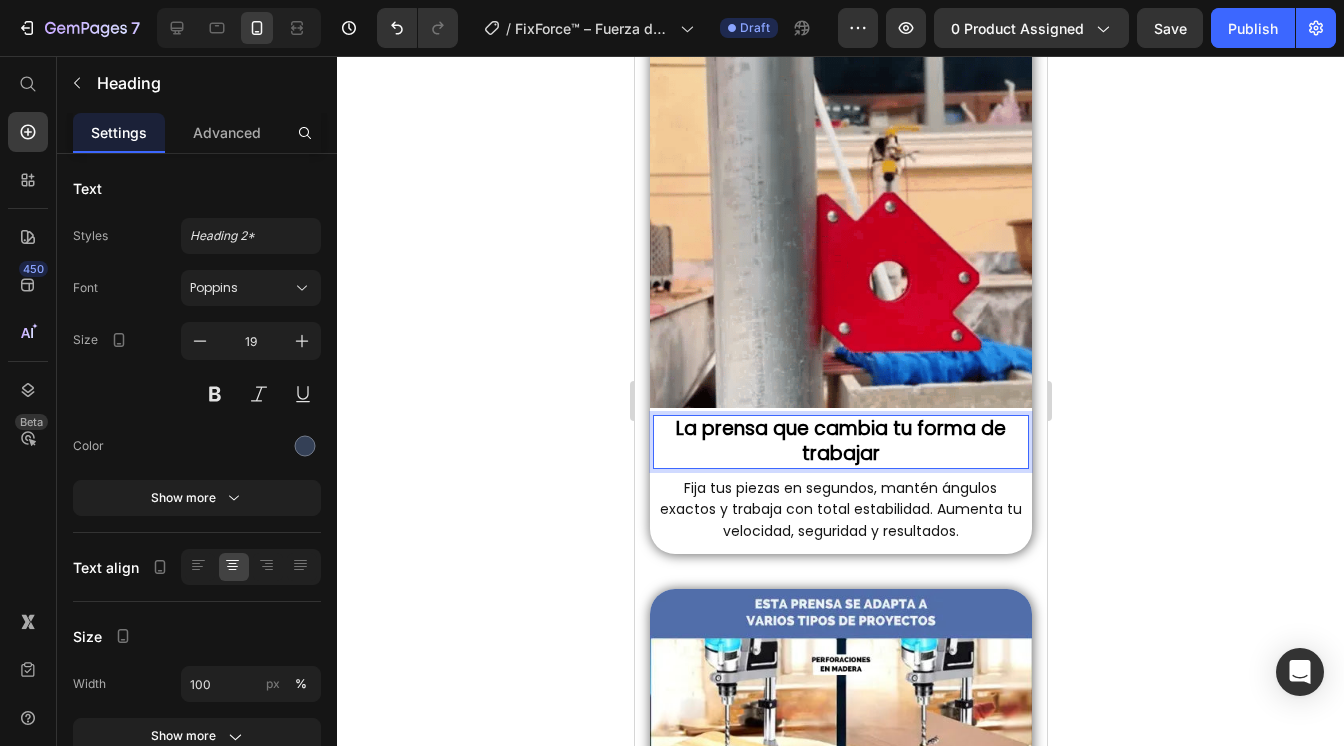 click on "La prensa que cambia tu forma de trabajar" at bounding box center (840, 441) 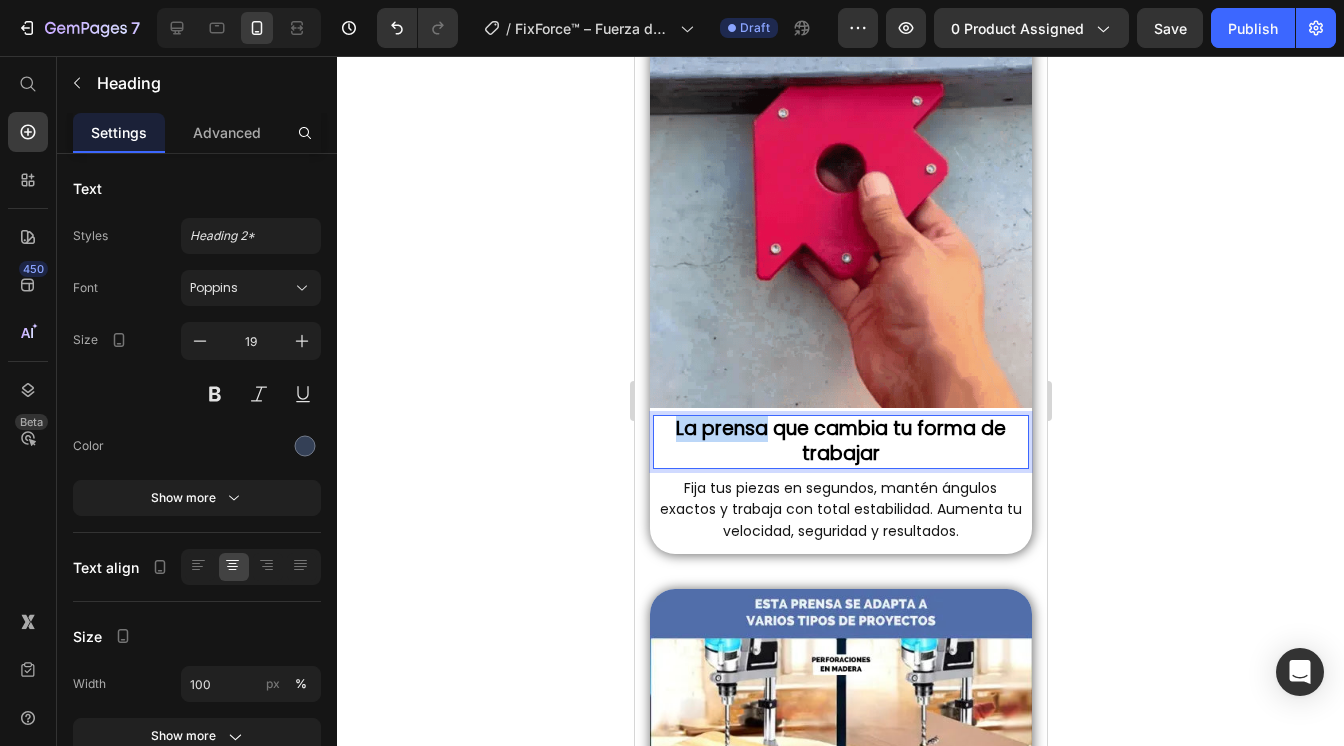 drag, startPoint x: 760, startPoint y: 418, endPoint x: 668, endPoint y: 417, distance: 92.00543 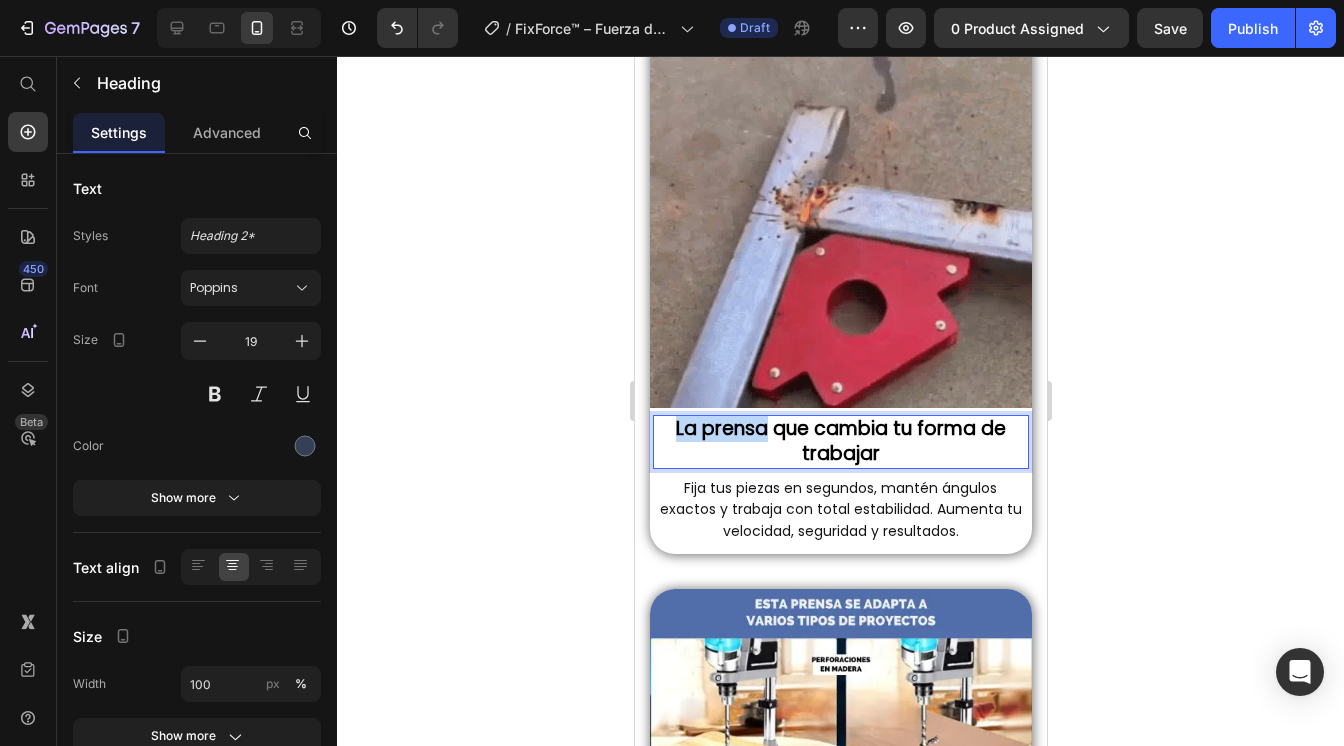 click on "La prensa que cambia tu forma de trabajar" at bounding box center (840, 441) 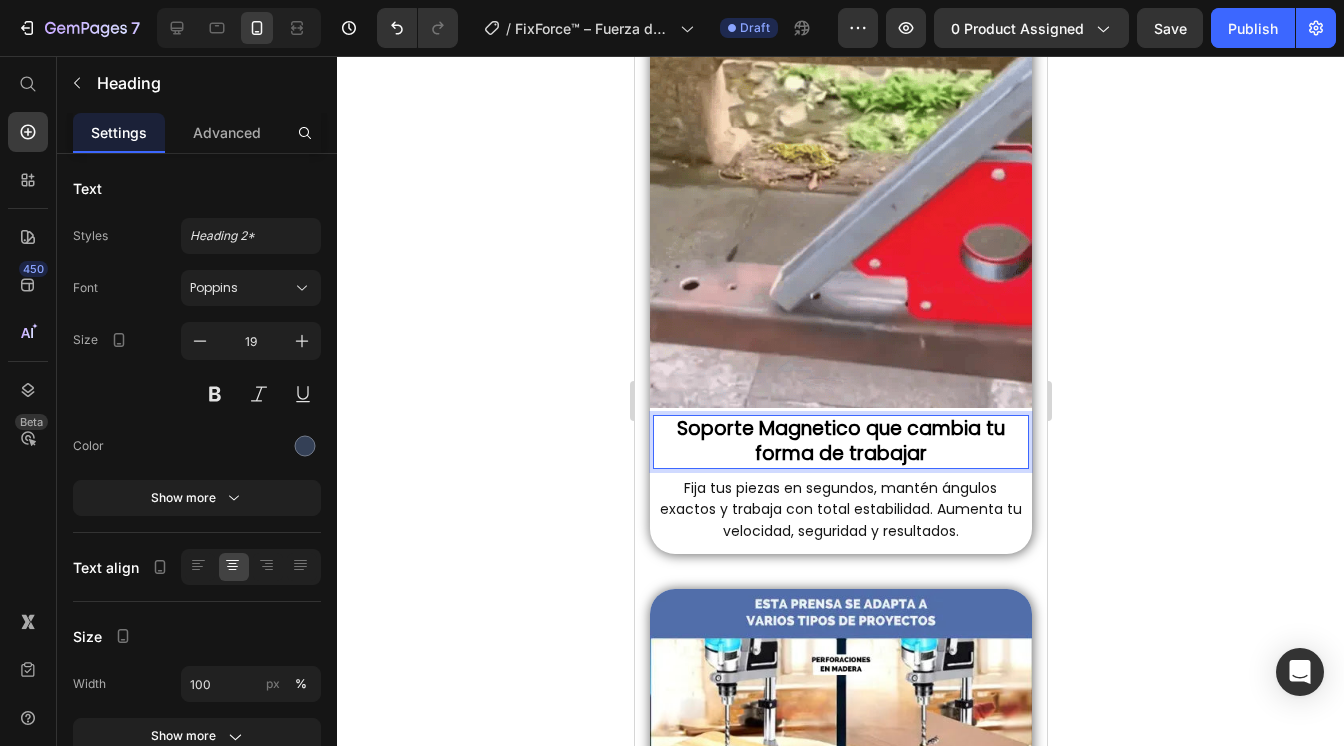 click on "Soporte Magnetico que cambia tu forma de trabajar" at bounding box center (840, 441) 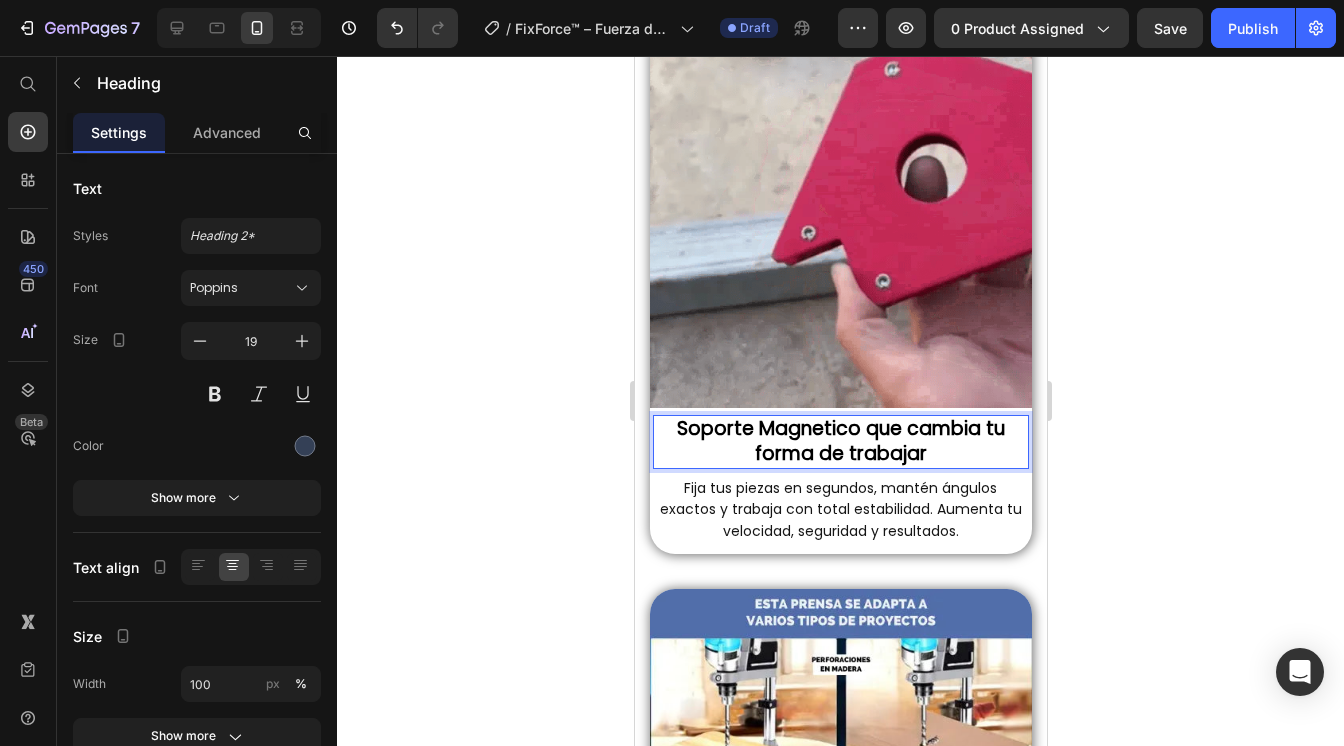 click on "Magnético" 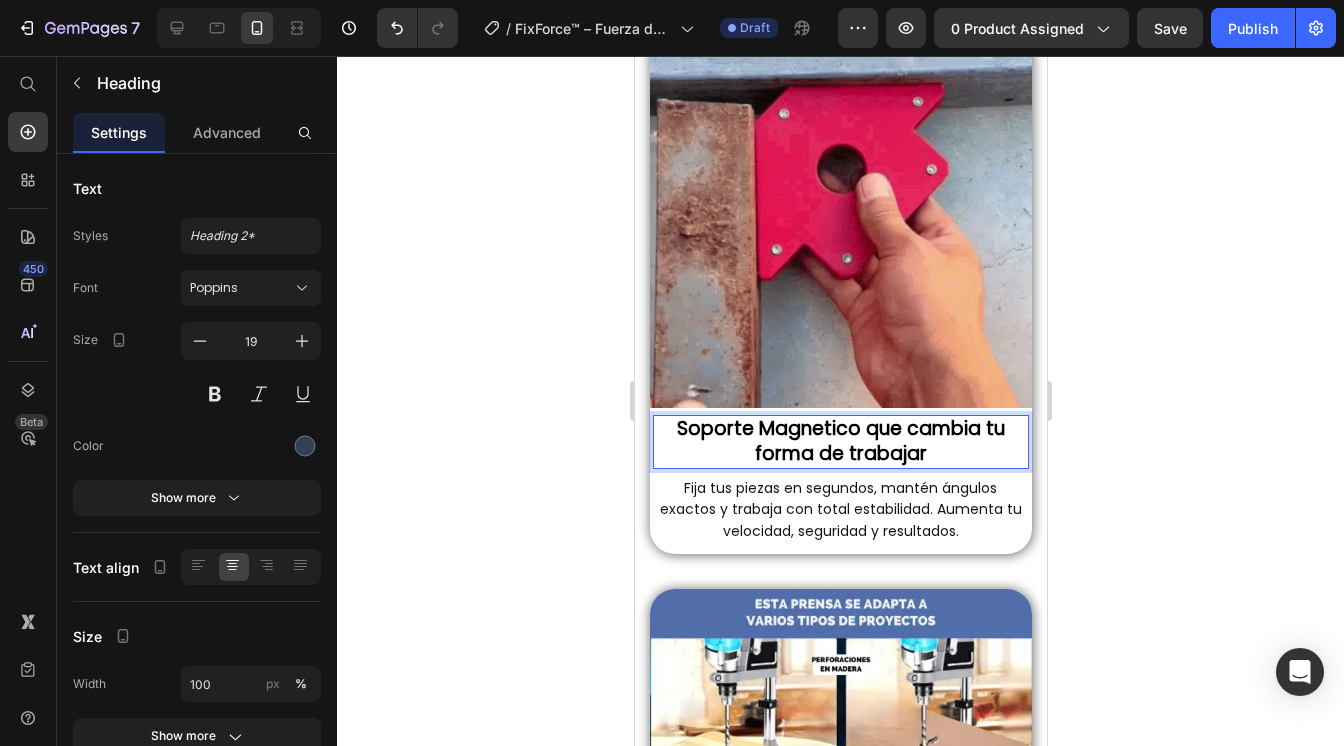 type 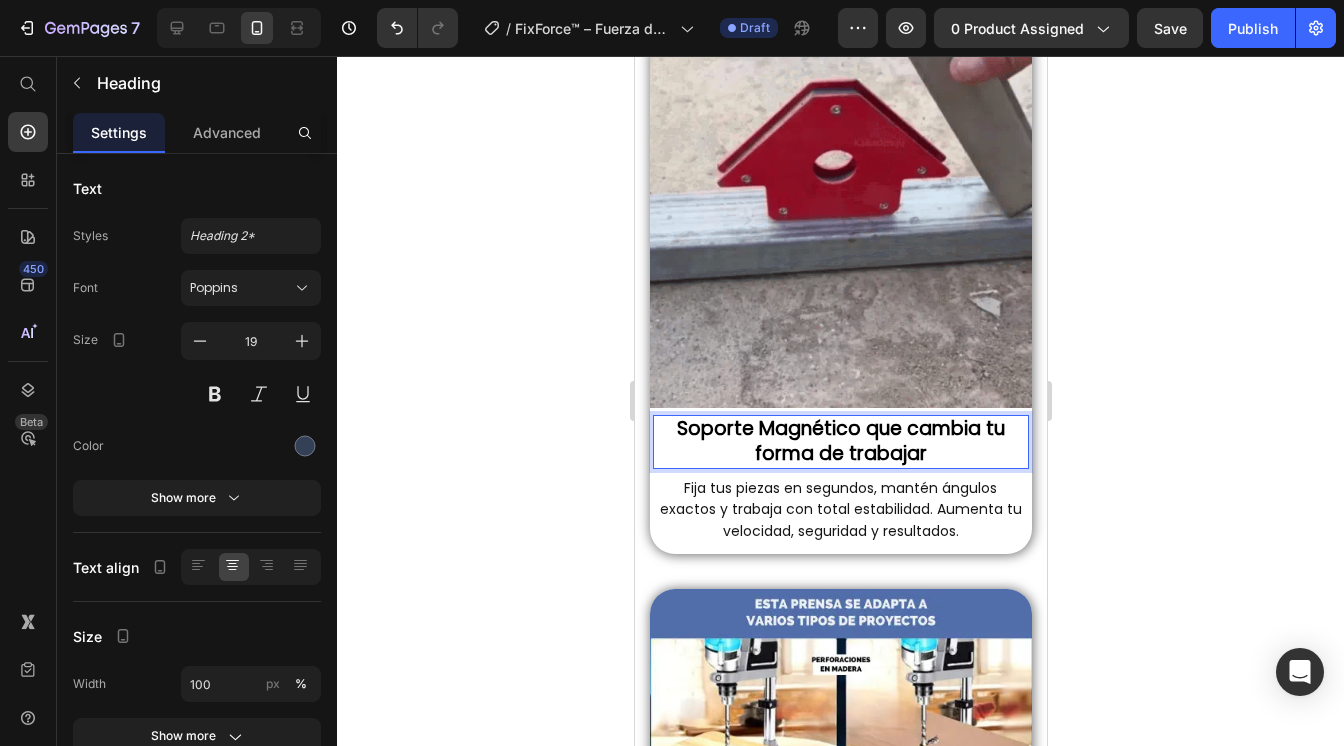 click on "Image" at bounding box center [840, 220] 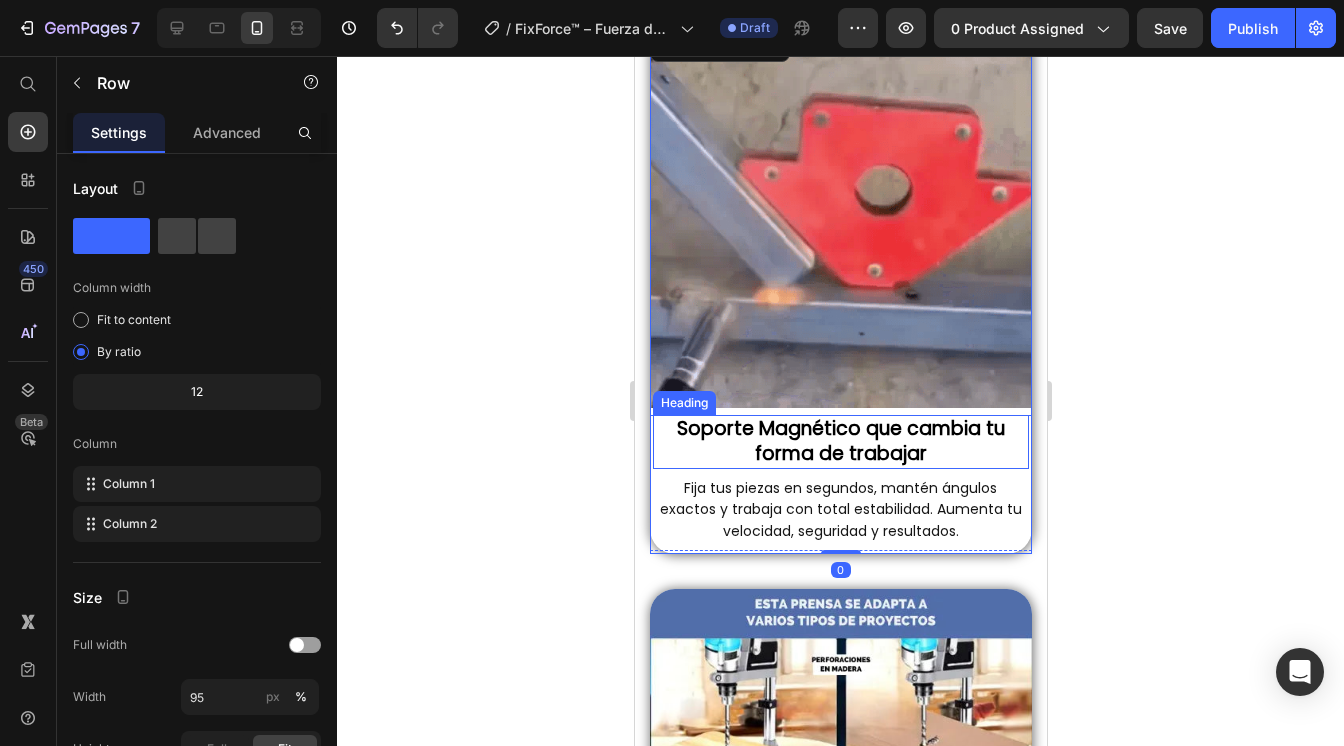 click on "Soporte Magnético que cambia tu forma de trabajar" at bounding box center [840, 441] 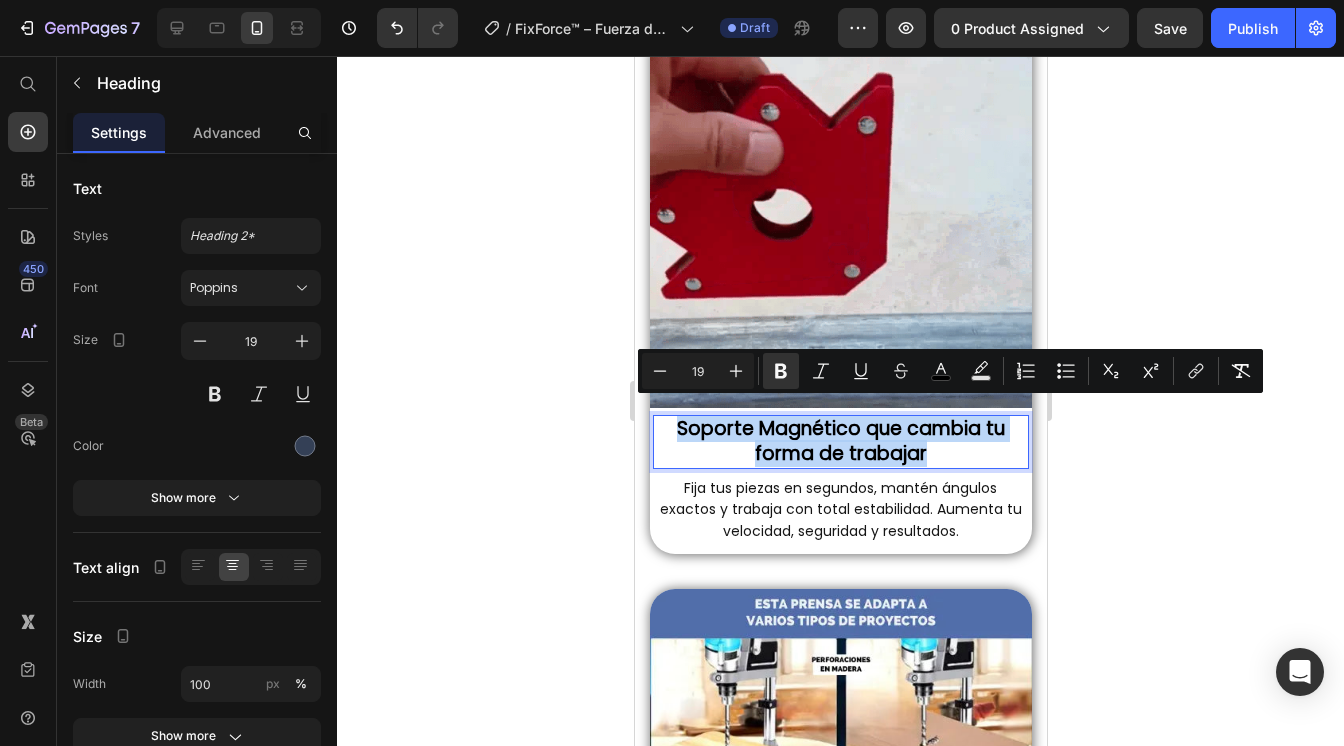 drag, startPoint x: 671, startPoint y: 416, endPoint x: 927, endPoint y: 435, distance: 256.7041 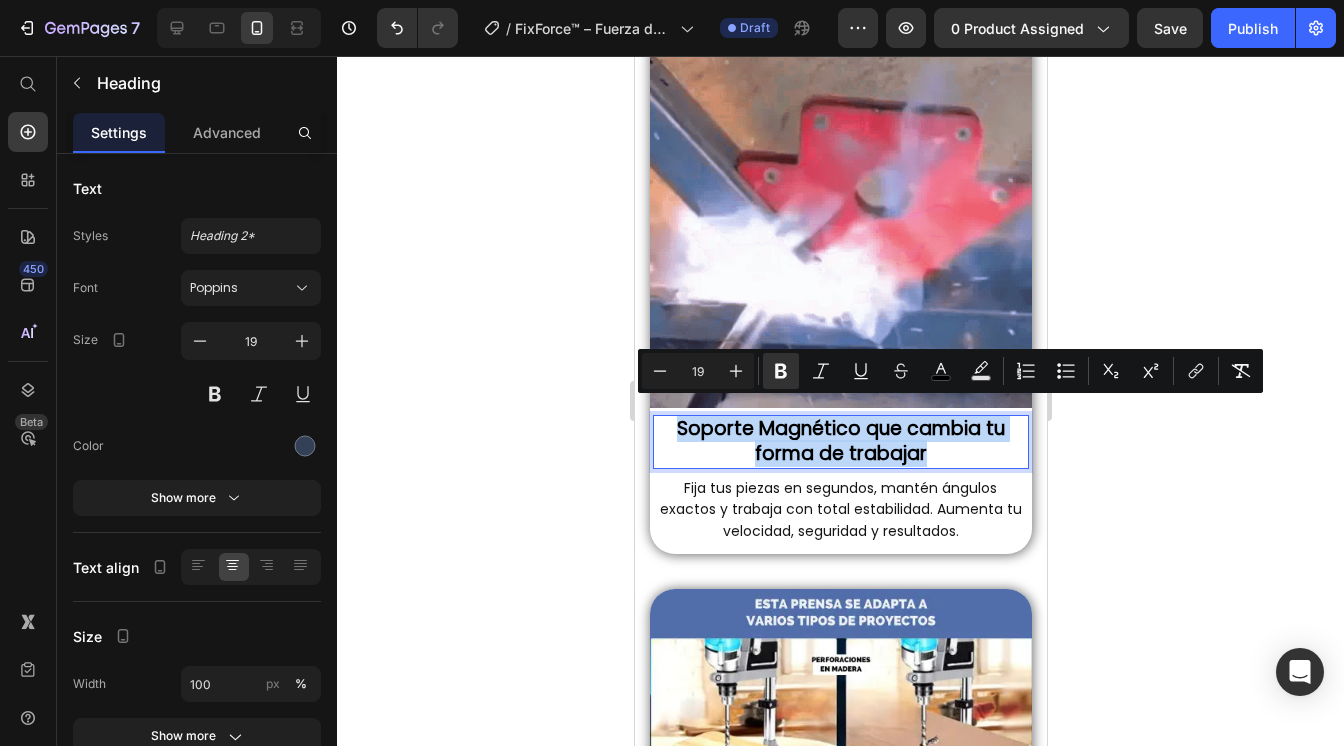 click on "Soporte Magnético que cambia tu forma de trabajar" at bounding box center [840, 441] 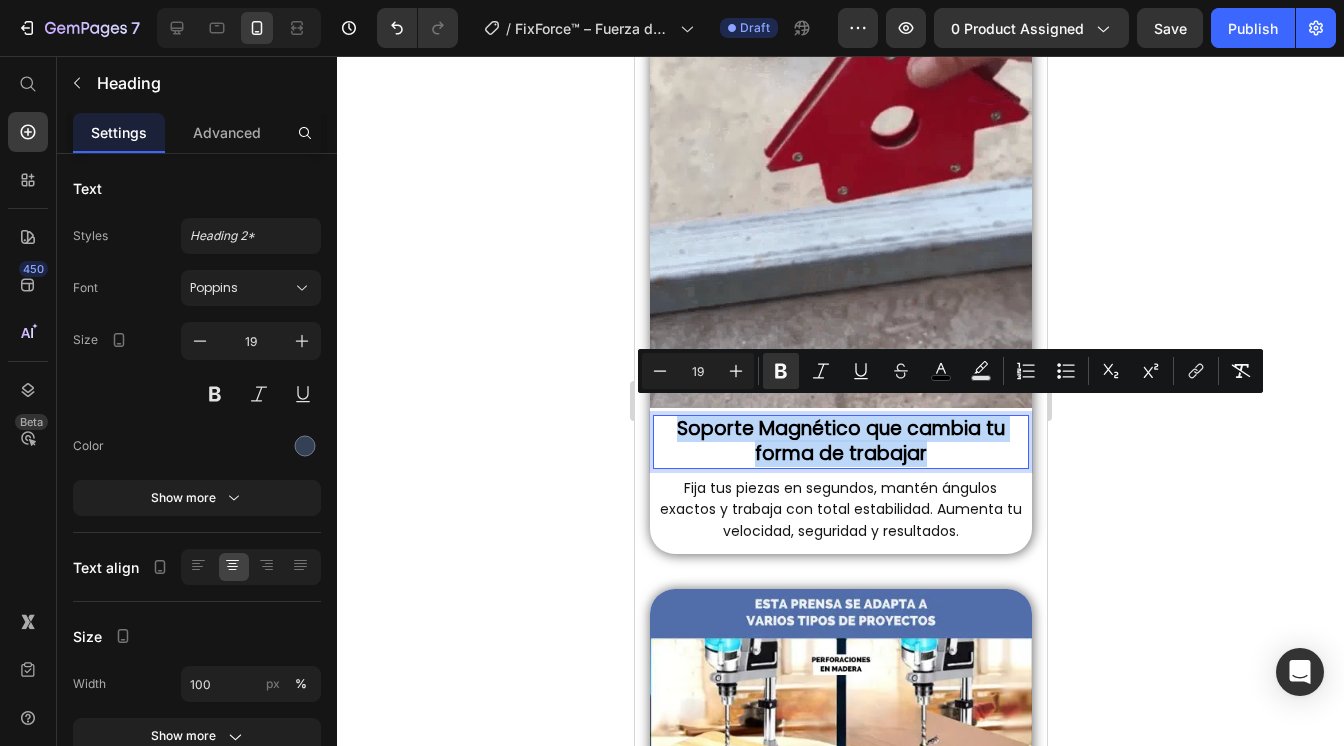 copy on "Soporte Magnético que cambia tu forma de trabajar" 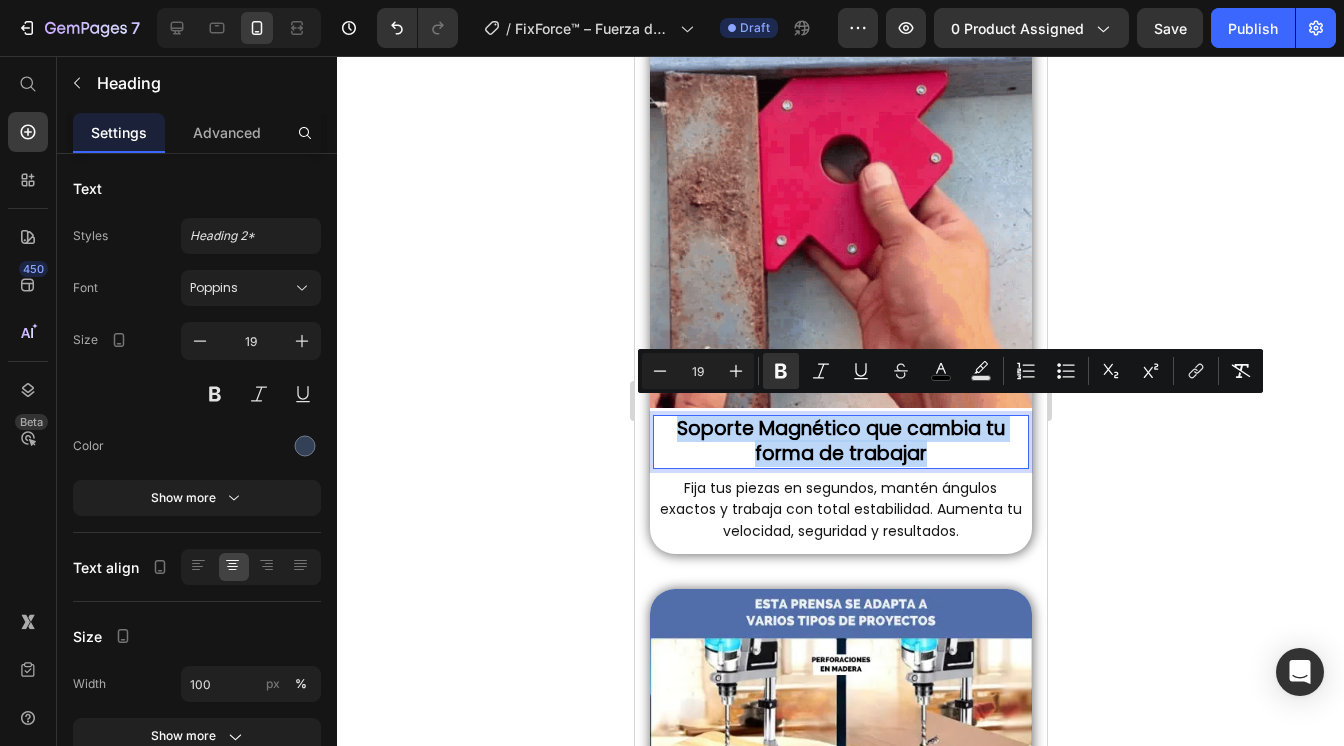 click on "Soporte Magnético que cambia tu forma de trabajar" at bounding box center (840, 441) 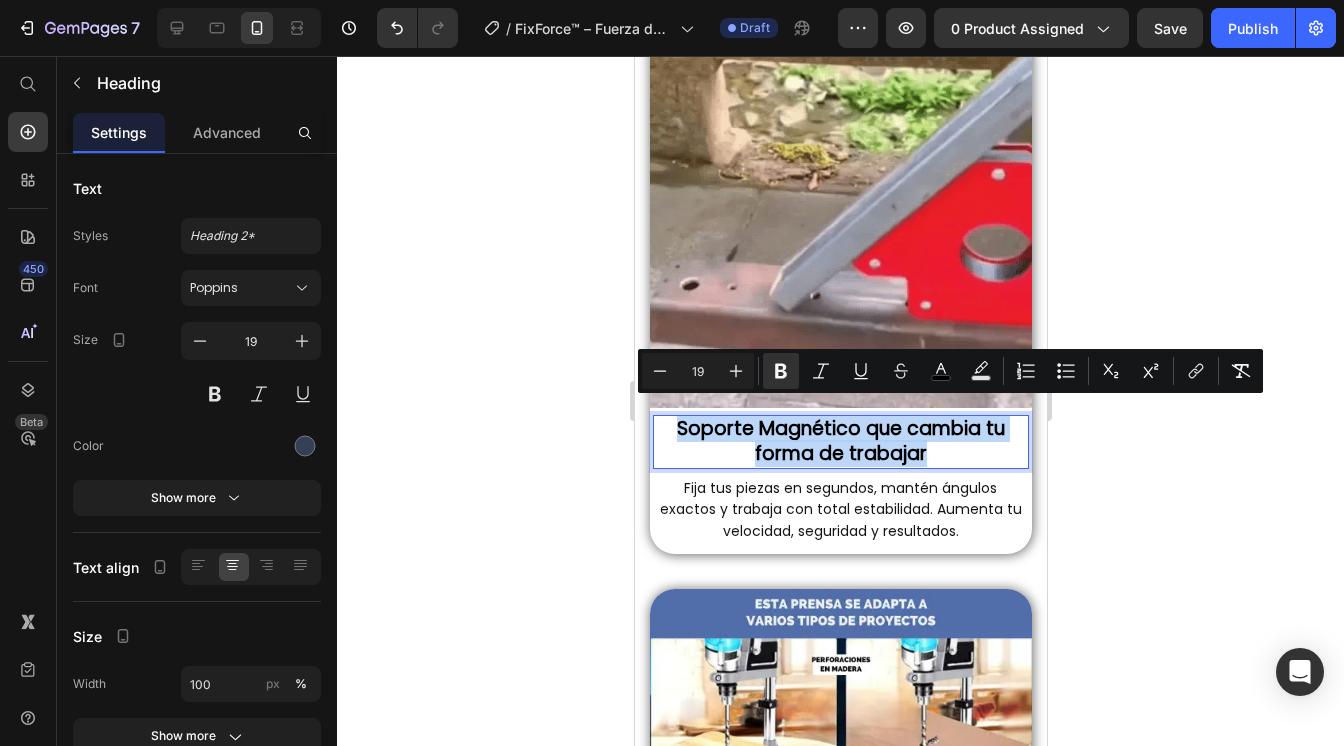 drag, startPoint x: 925, startPoint y: 443, endPoint x: 670, endPoint y: 415, distance: 256.53265 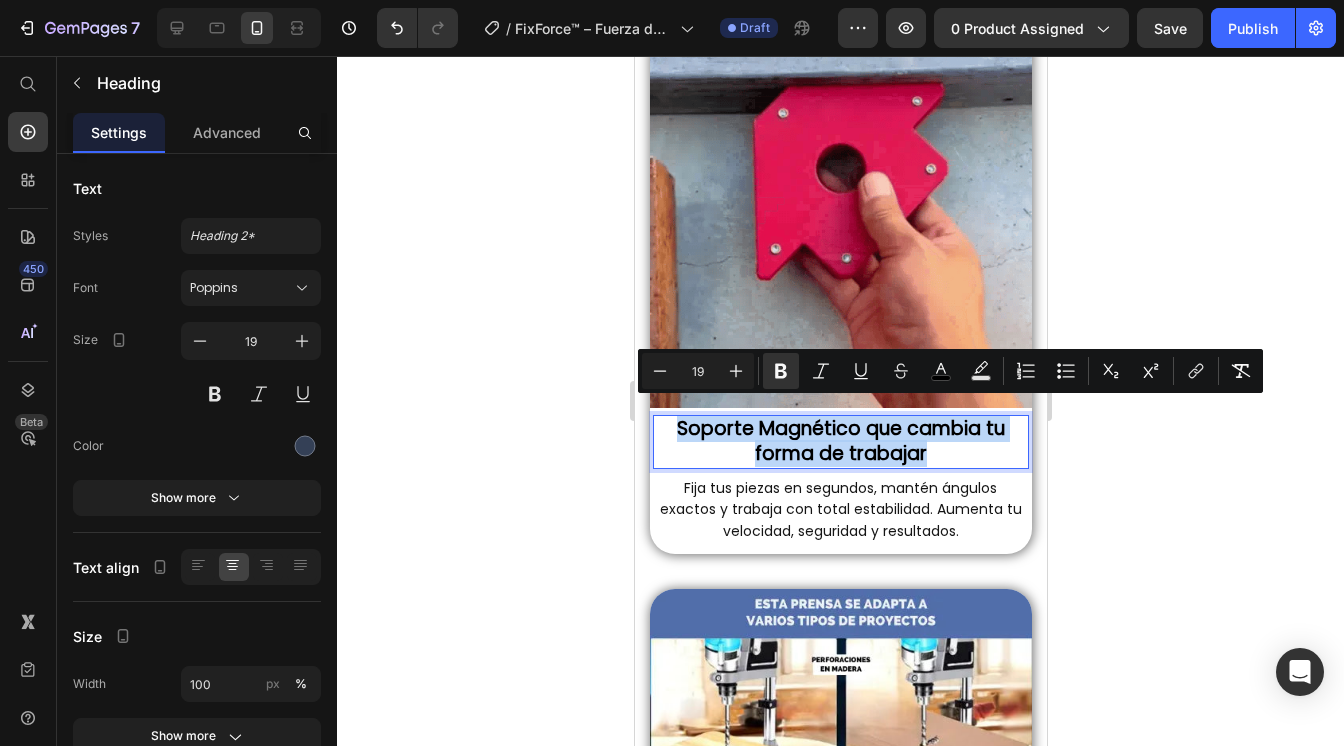 click on "Soporte Magnético que cambia tu forma de trabajar" at bounding box center [840, 441] 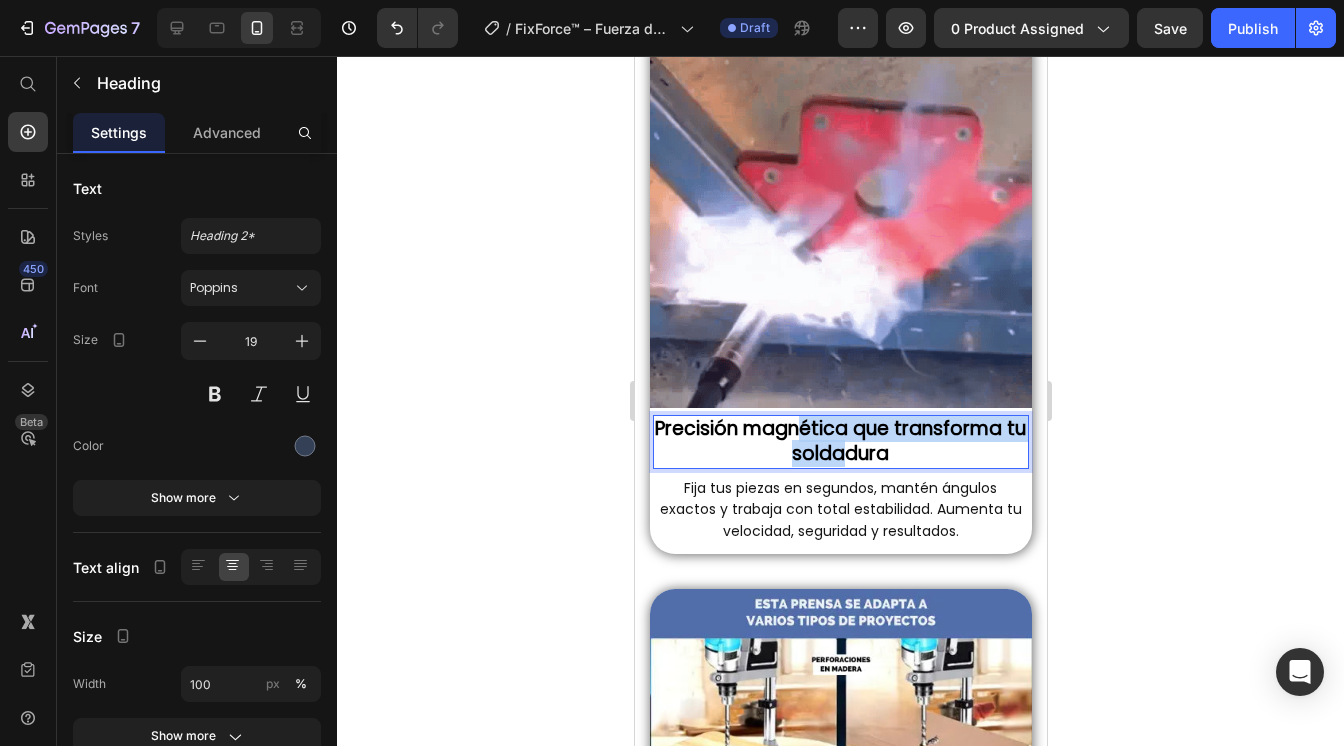 drag, startPoint x: 801, startPoint y: 426, endPoint x: 844, endPoint y: 433, distance: 43.56604 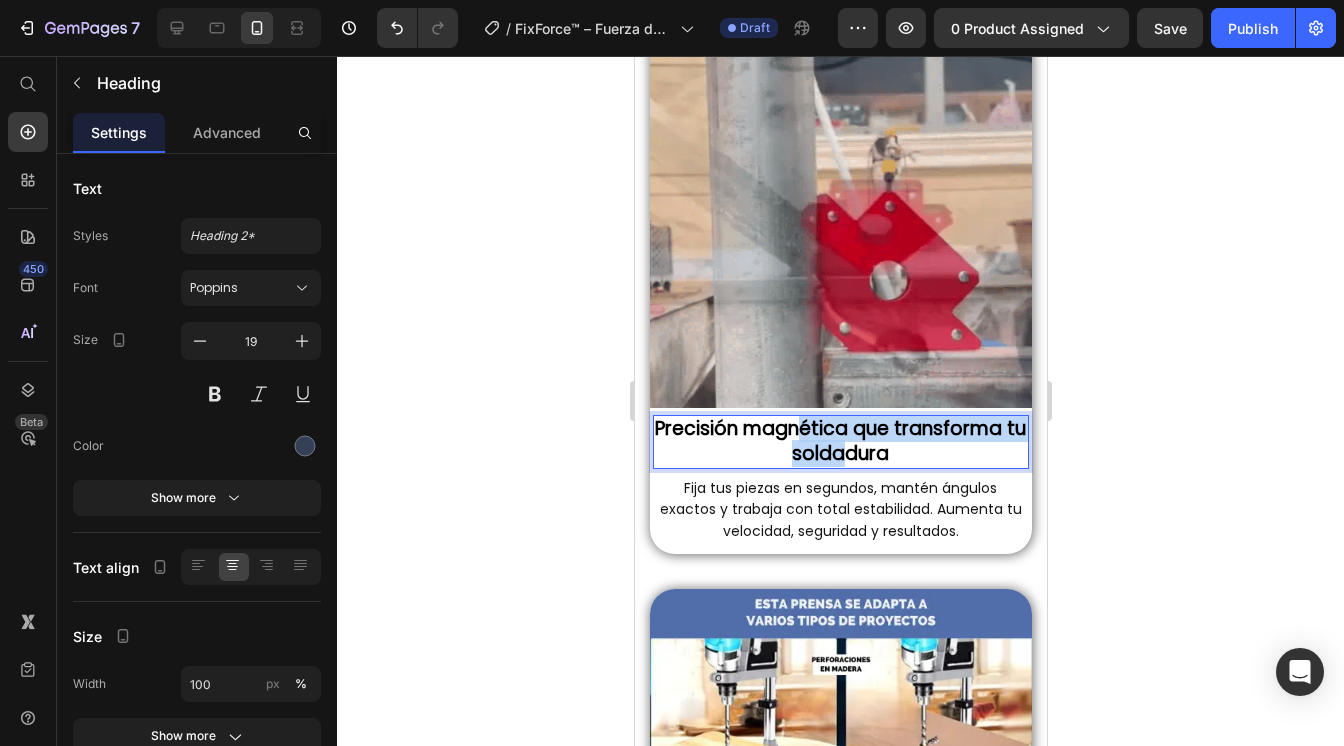 click on "Precisión magnética que transforma tu soldadura" at bounding box center [839, 441] 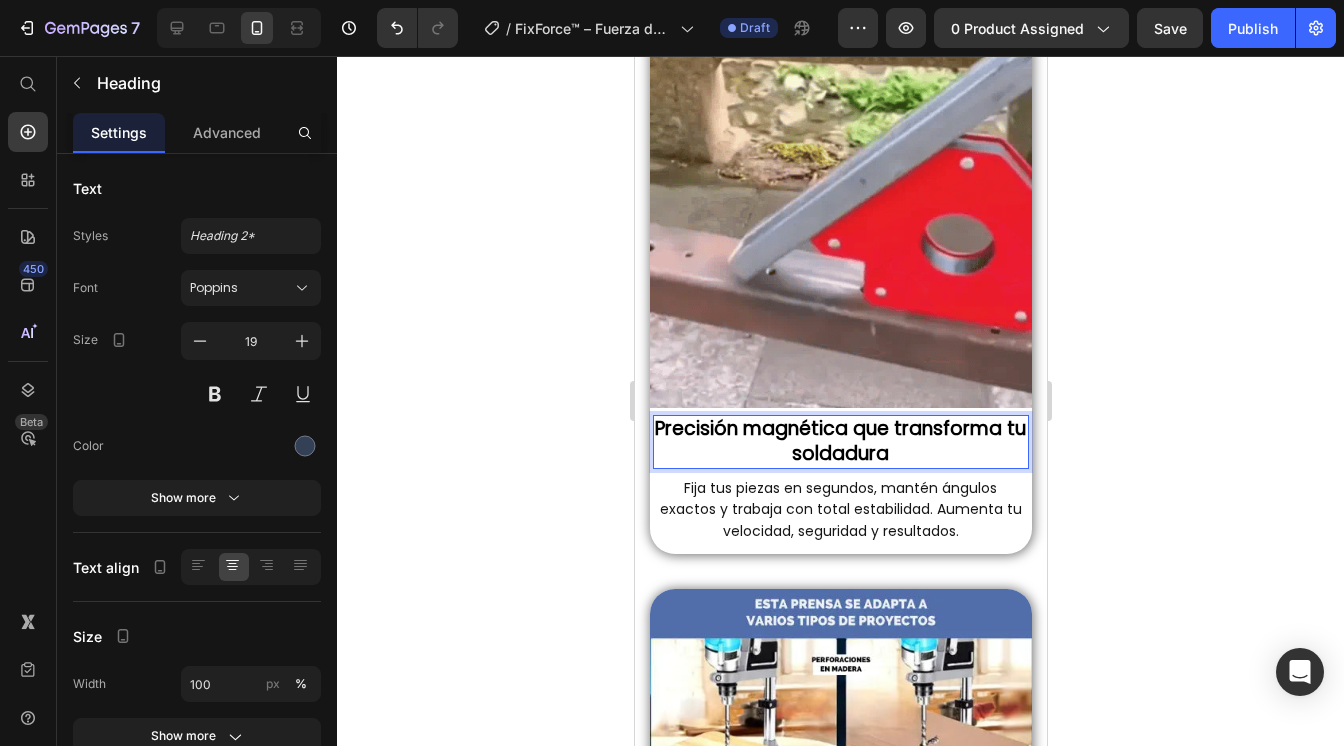 click on "Precisión magnética que transforma tu soldadura" at bounding box center [840, 441] 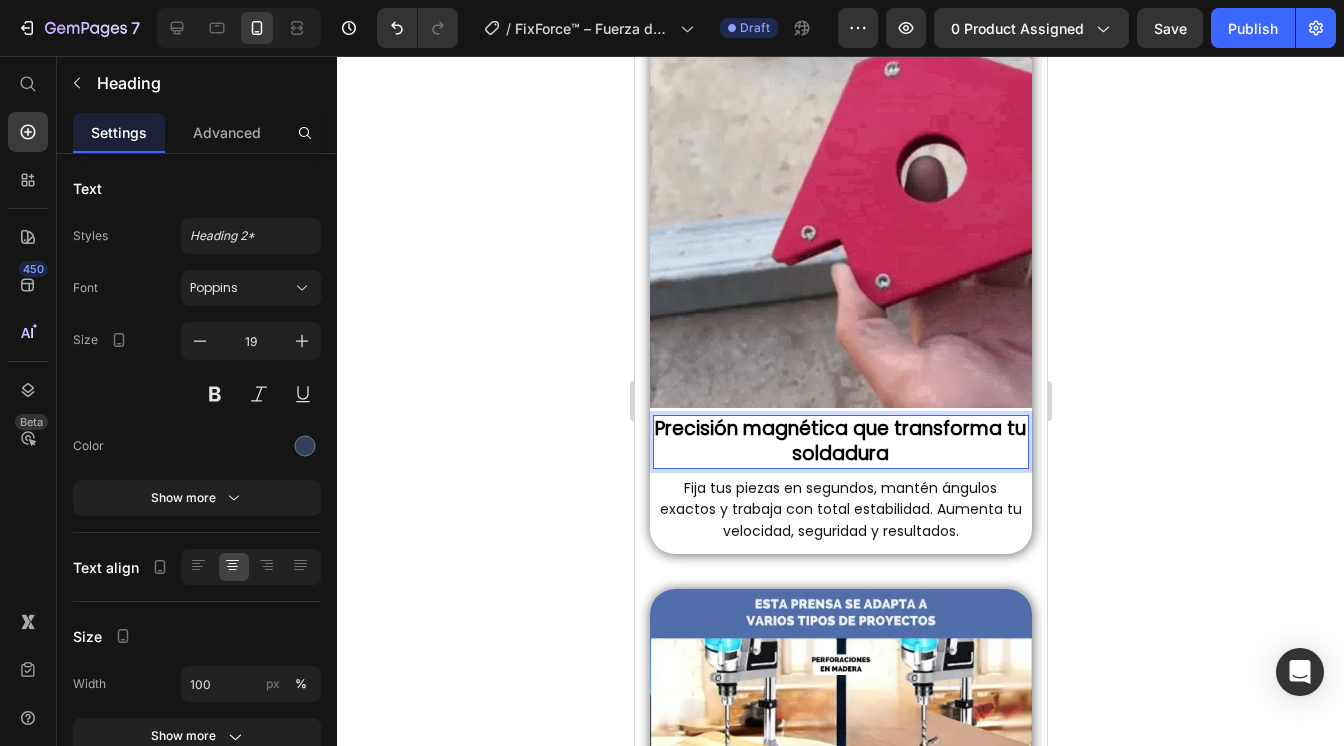 click on "Precisión magnética que transforma tu soldadura" at bounding box center (840, 441) 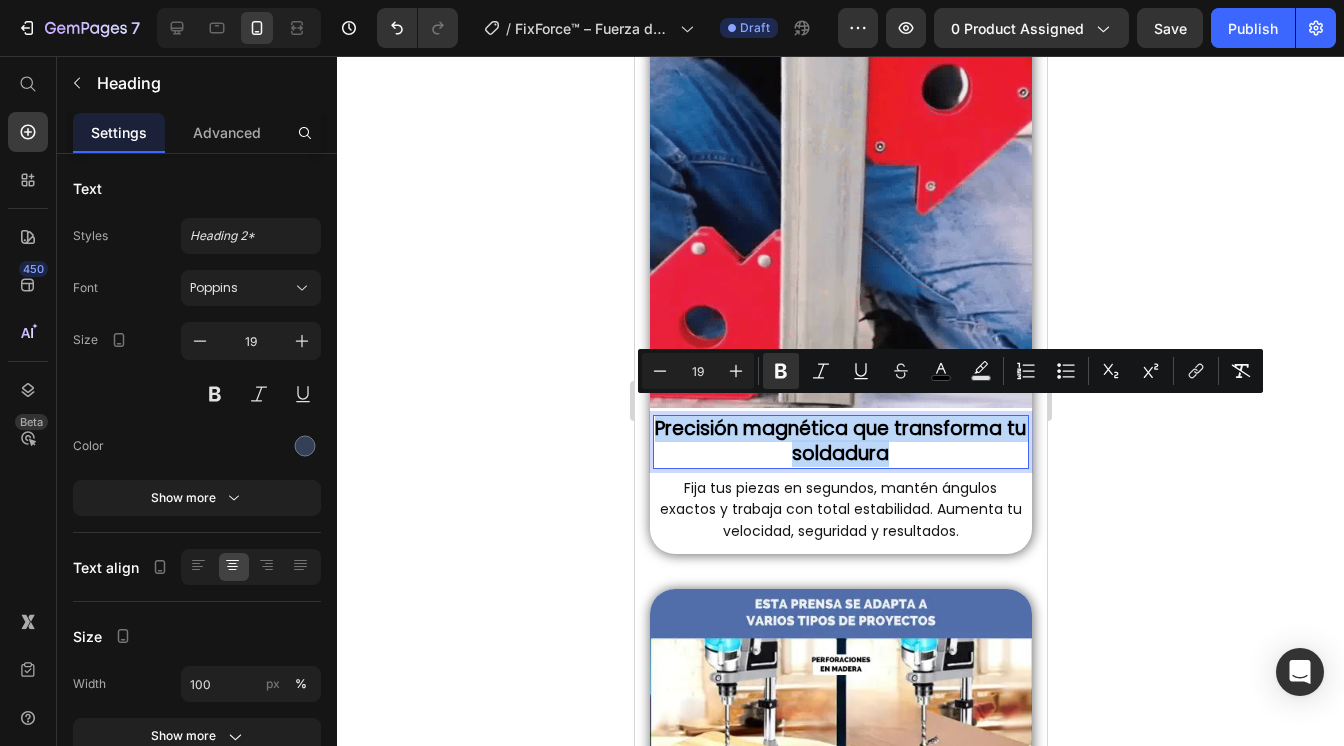 drag, startPoint x: 900, startPoint y: 444, endPoint x: 659, endPoint y: 415, distance: 242.73854 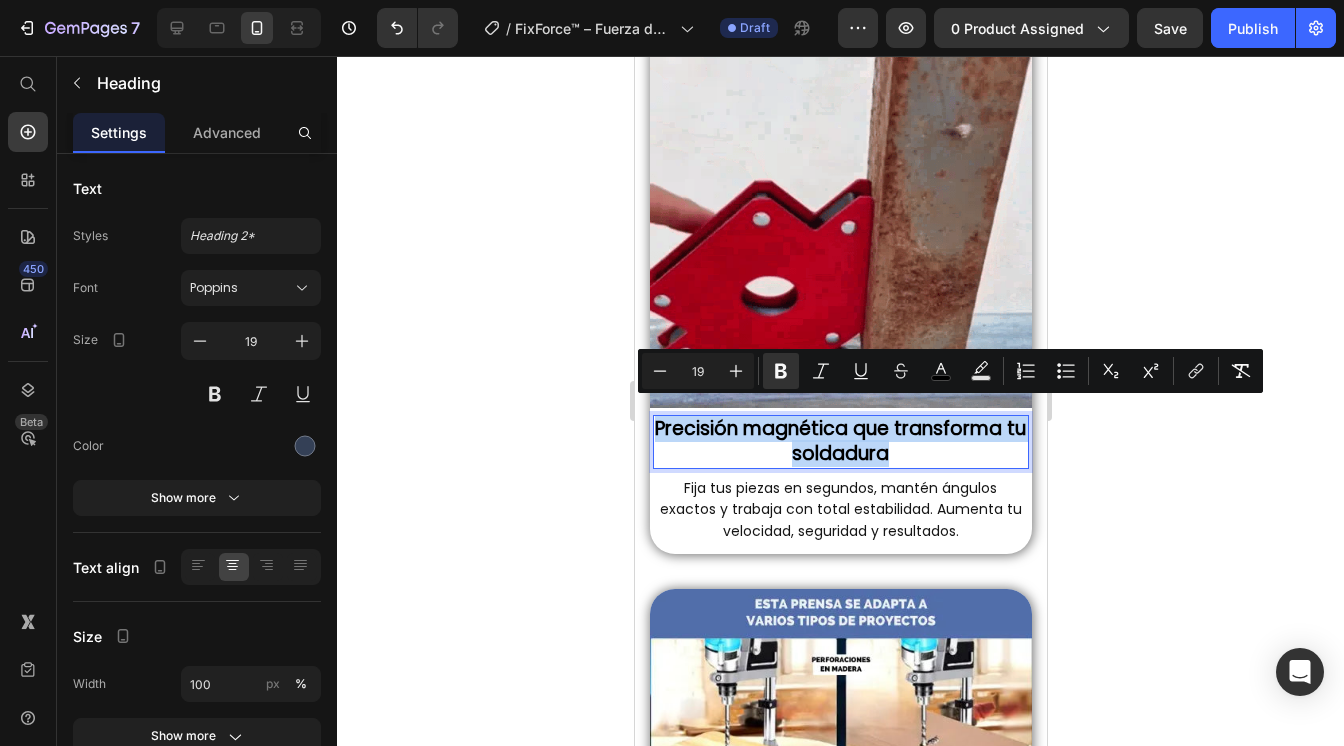click on "Precisión magnética que transforma tu soldadura" at bounding box center (840, 441) 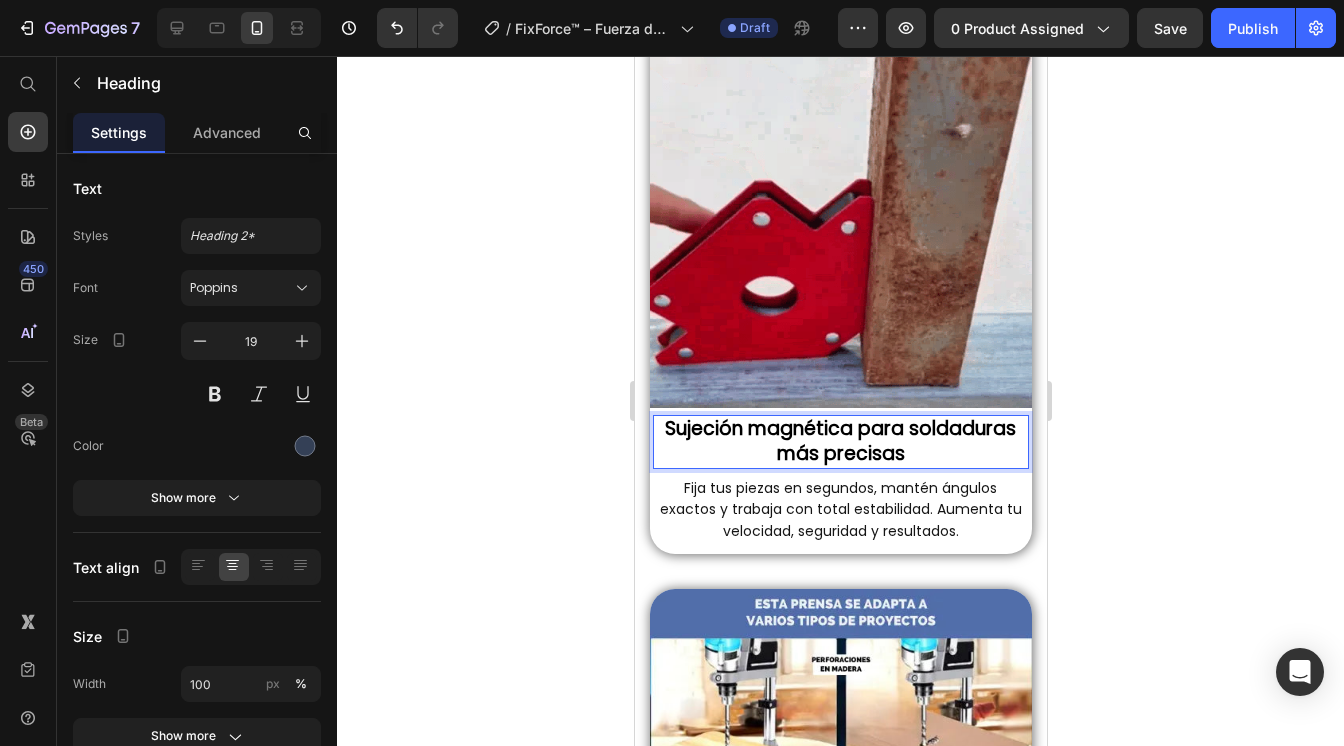 click on "Sujeción magnética para soldaduras más precisas" at bounding box center (840, 441) 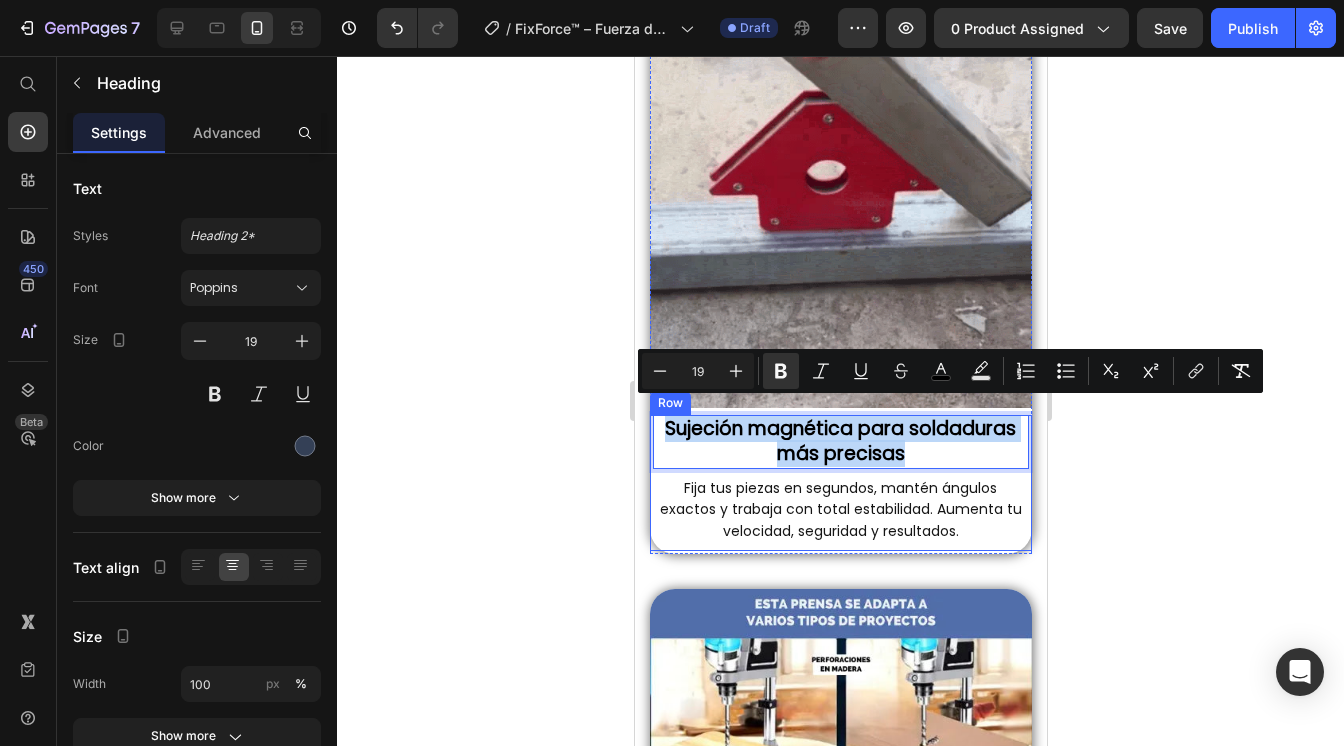 drag, startPoint x: 899, startPoint y: 444, endPoint x: 650, endPoint y: 422, distance: 249.97 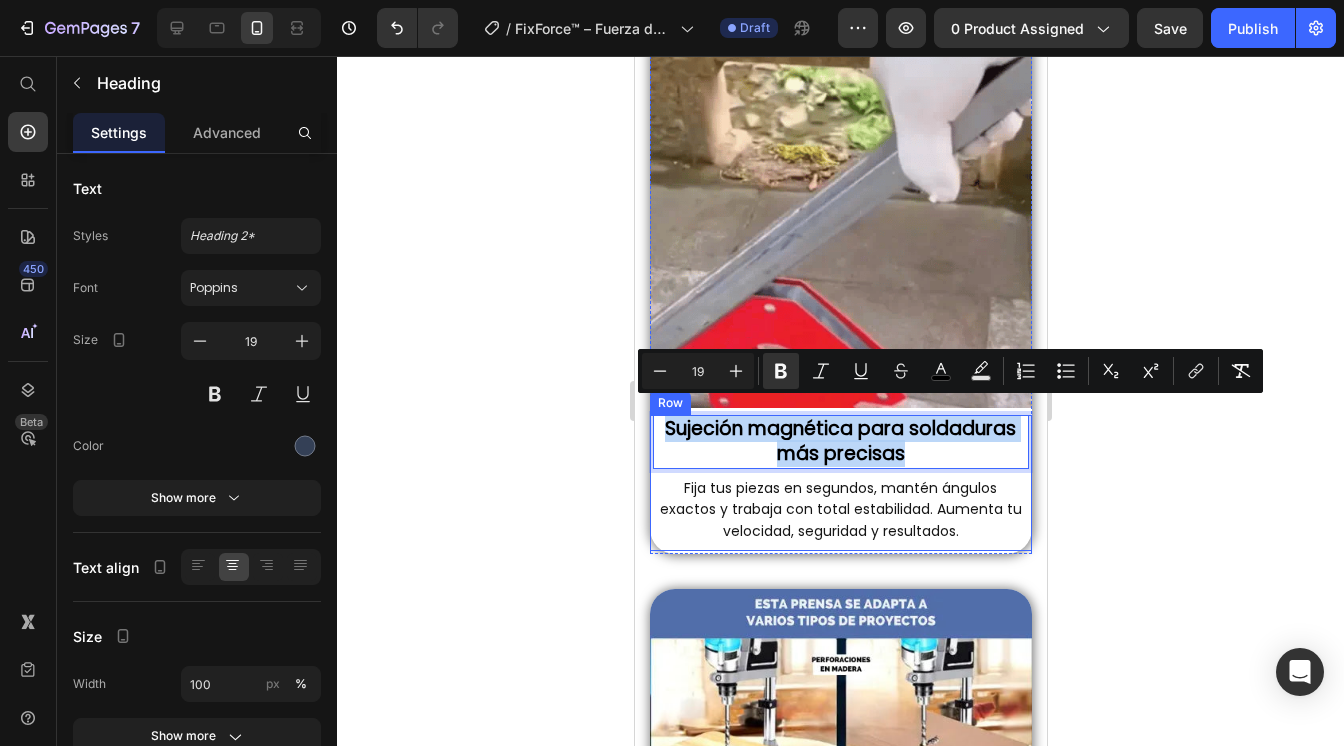 click on "Sujeción magnética para soldaduras más precisas Heading   7 Fija tus piezas en segundos, mantén ángulos exactos y trabaja con total estabilidad. Aumenta tu velocidad, seguridad y resultados. Text Block Row" at bounding box center (840, 483) 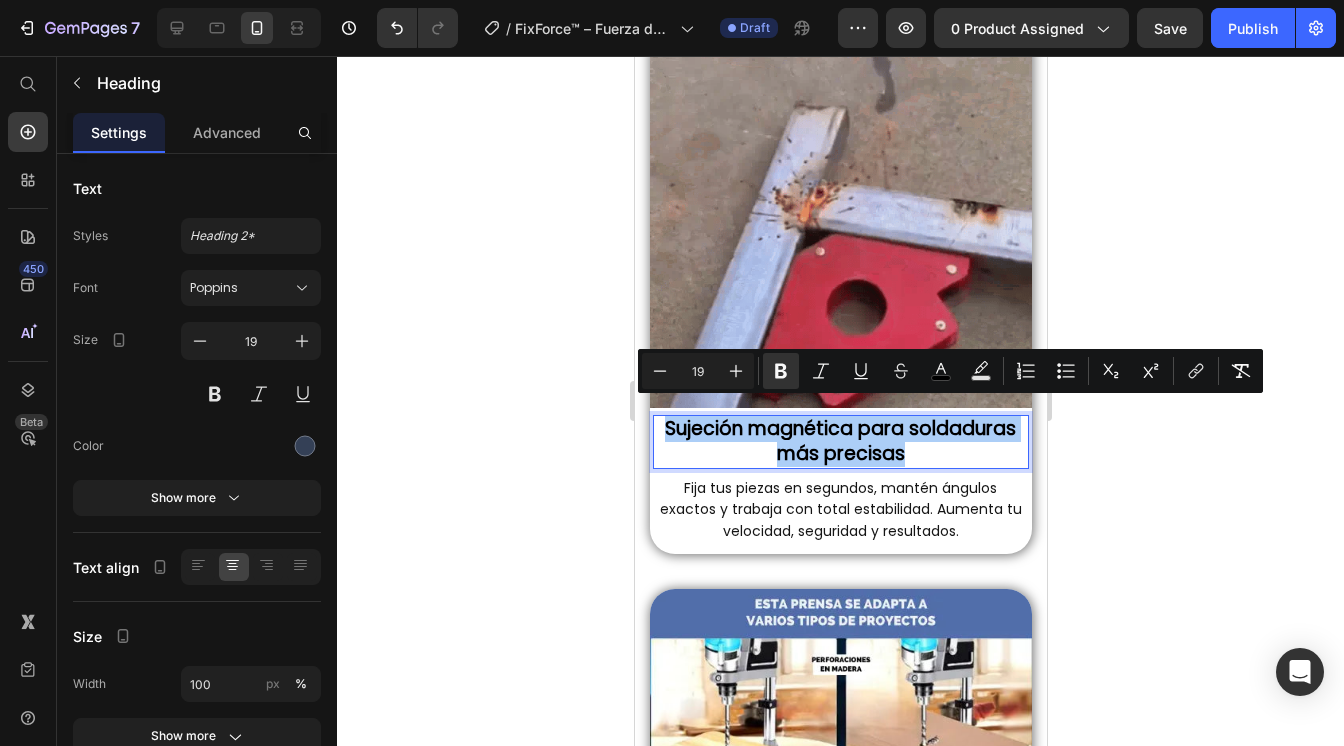 click 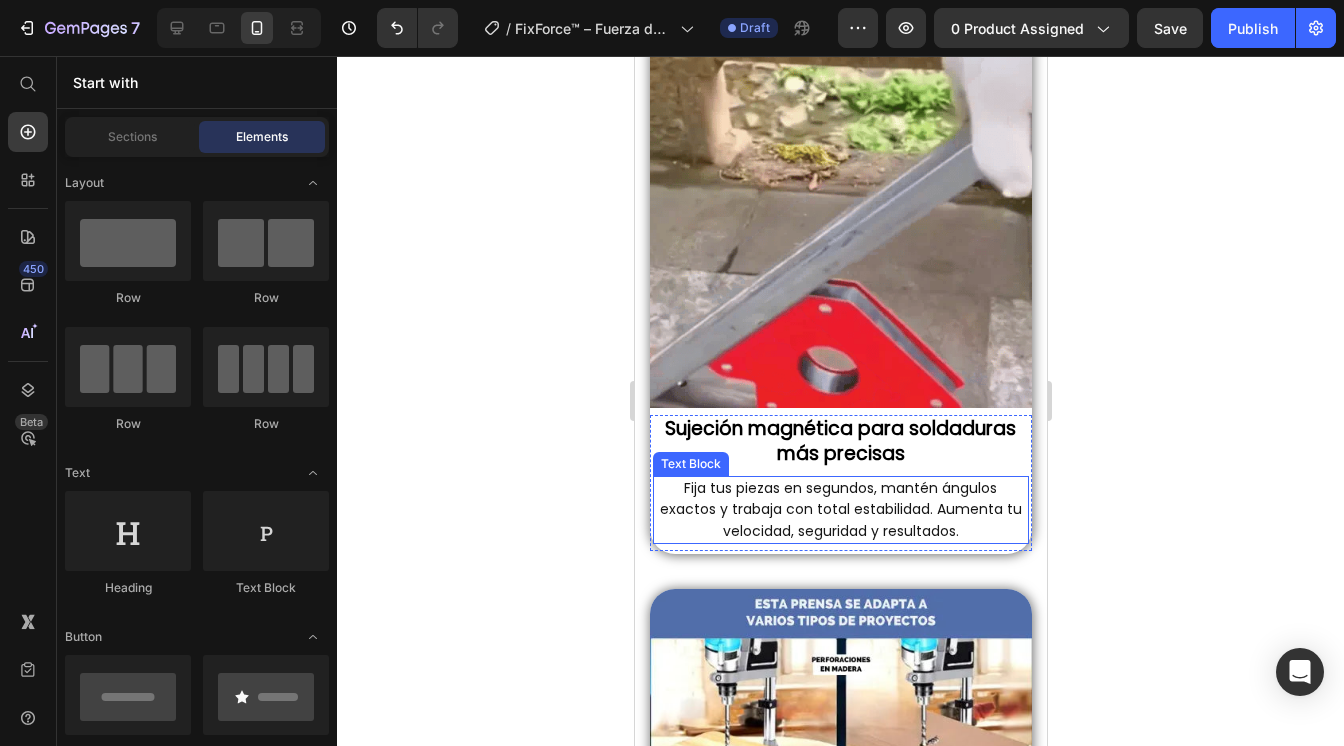 click 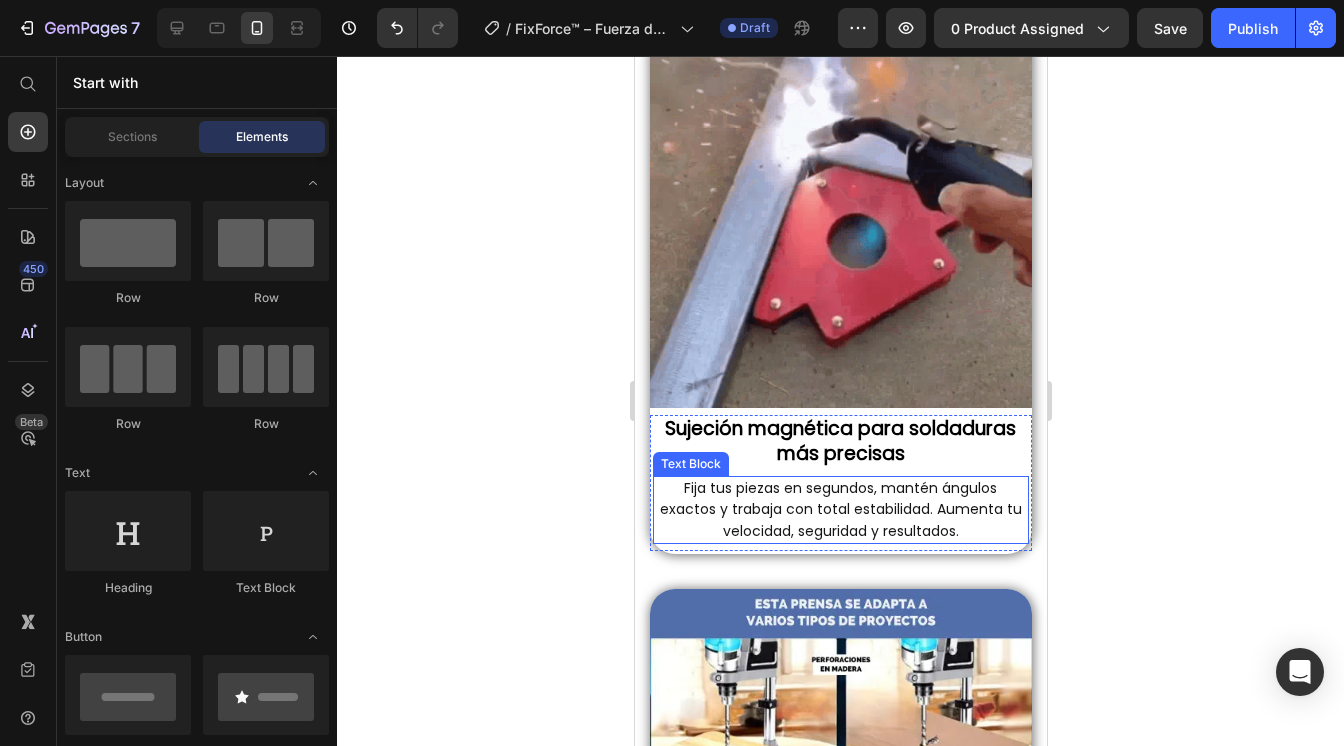 click on "Fija tus piezas en segundos, mantén ángulos exactos y trabaja con total estabilidad. Aumenta tu velocidad, seguridad y resultados." at bounding box center [840, 510] 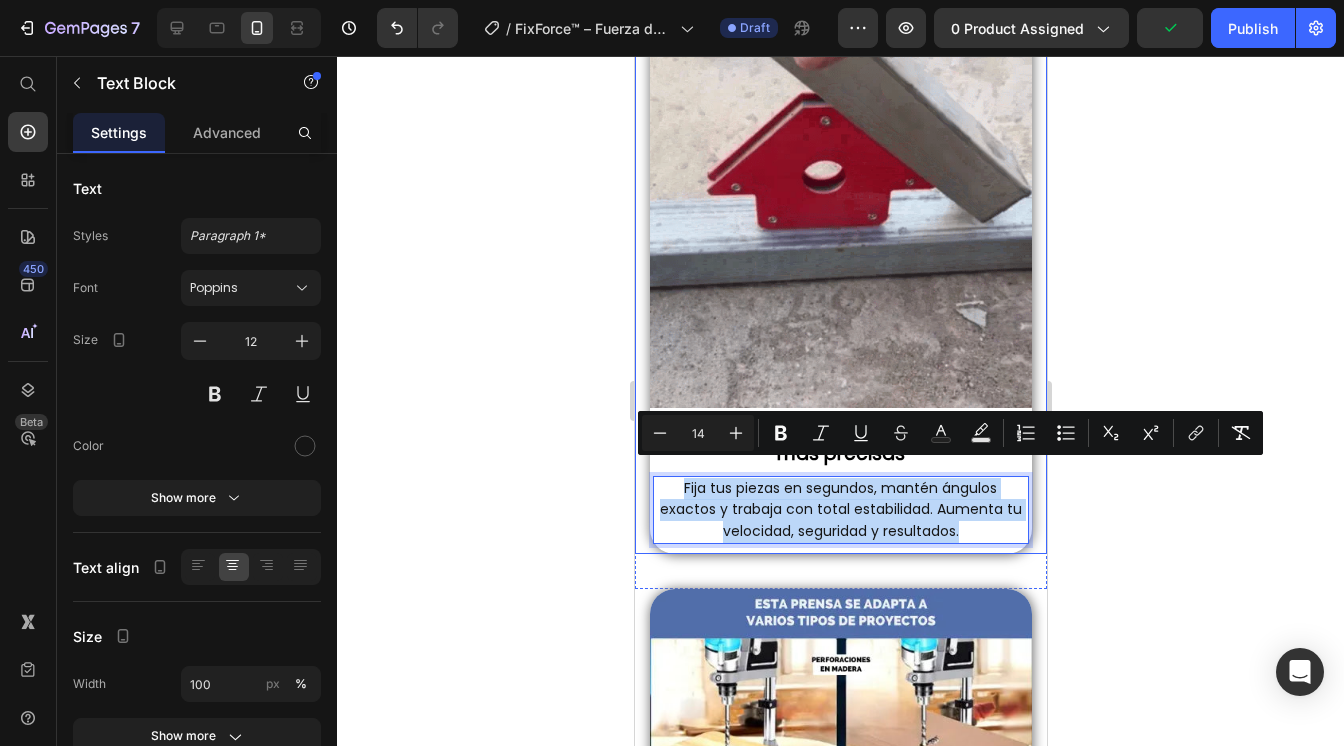 drag, startPoint x: 965, startPoint y: 522, endPoint x: 646, endPoint y: 464, distance: 324.22986 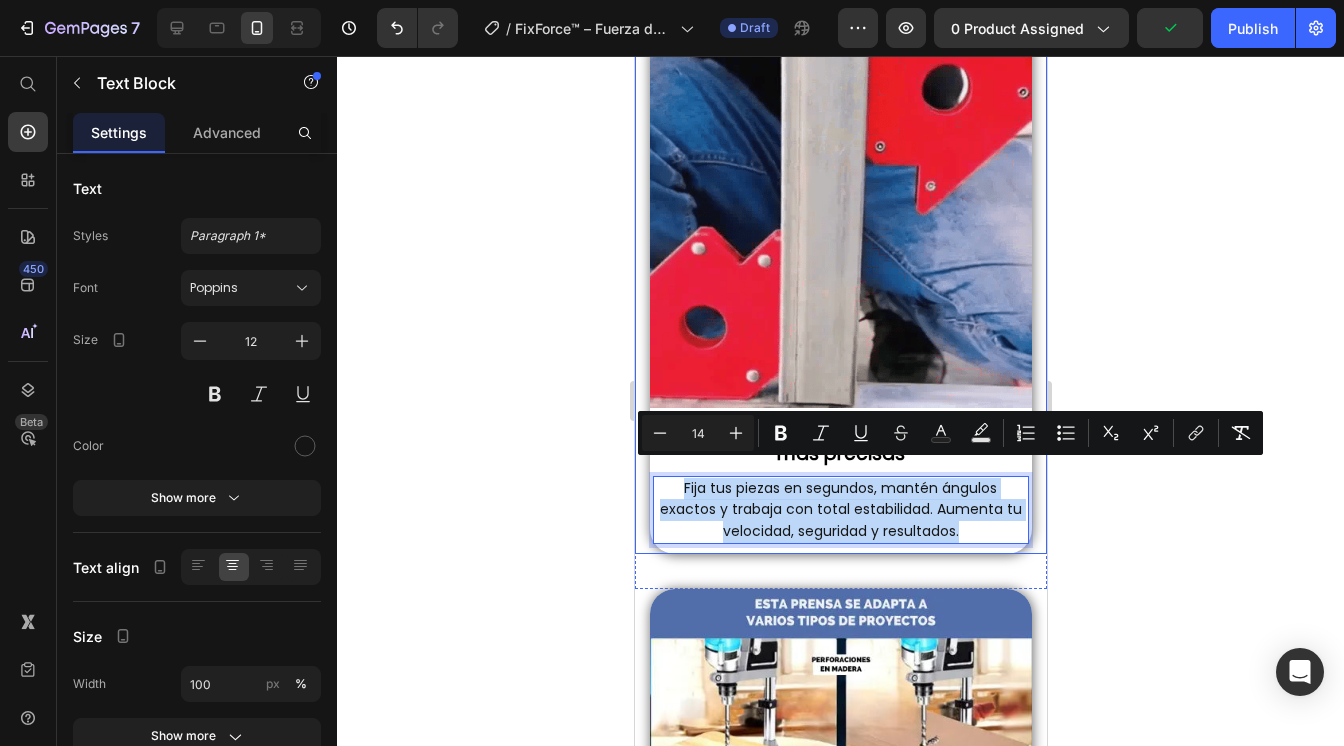 click on "Image La base que cambia tu forma de trabajar Heading Convierte tu taladro de mano en una estación de perforado estable, precisa y lista para cualquier proyecto. Más control, menos errores y resultados que realmente se notan. Ideal para madera, metal, bricolaje y trabajos que exigen detalle. Text Block Row ⁠⁠⁠⁠⁠⁠⁠ Sujeción magnética para soldaduras más precisas Heading Fija tus piezas en segundos, mantén ángulos exactos y trabaja con total estabilidad. Aumenta tu velocidad, seguridad y resultados. Text Block   7 Row Row" at bounding box center (840, 290) 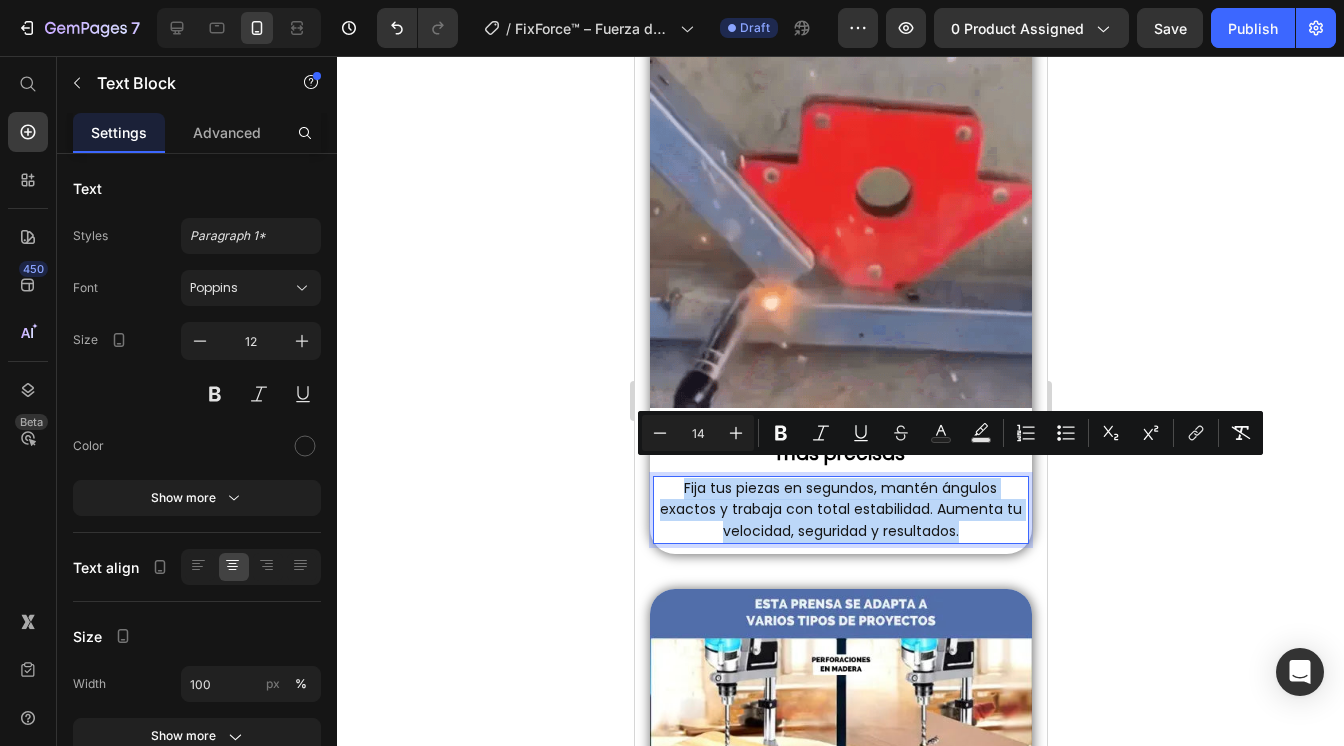 copy on "Fija tus piezas en segundos, mantén ángulos exactos y trabaja con total estabilidad. Aumenta tu velocidad, seguridad y resultados." 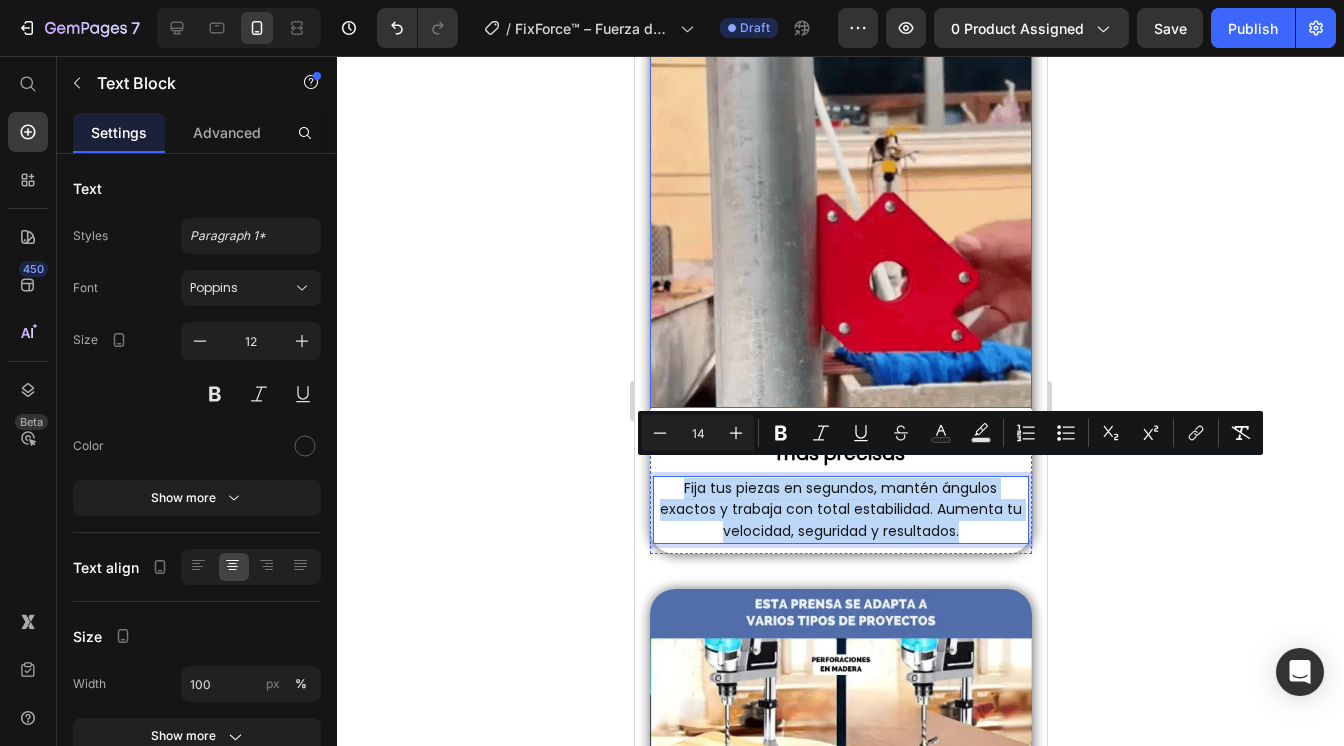 scroll, scrollTop: 860, scrollLeft: 0, axis: vertical 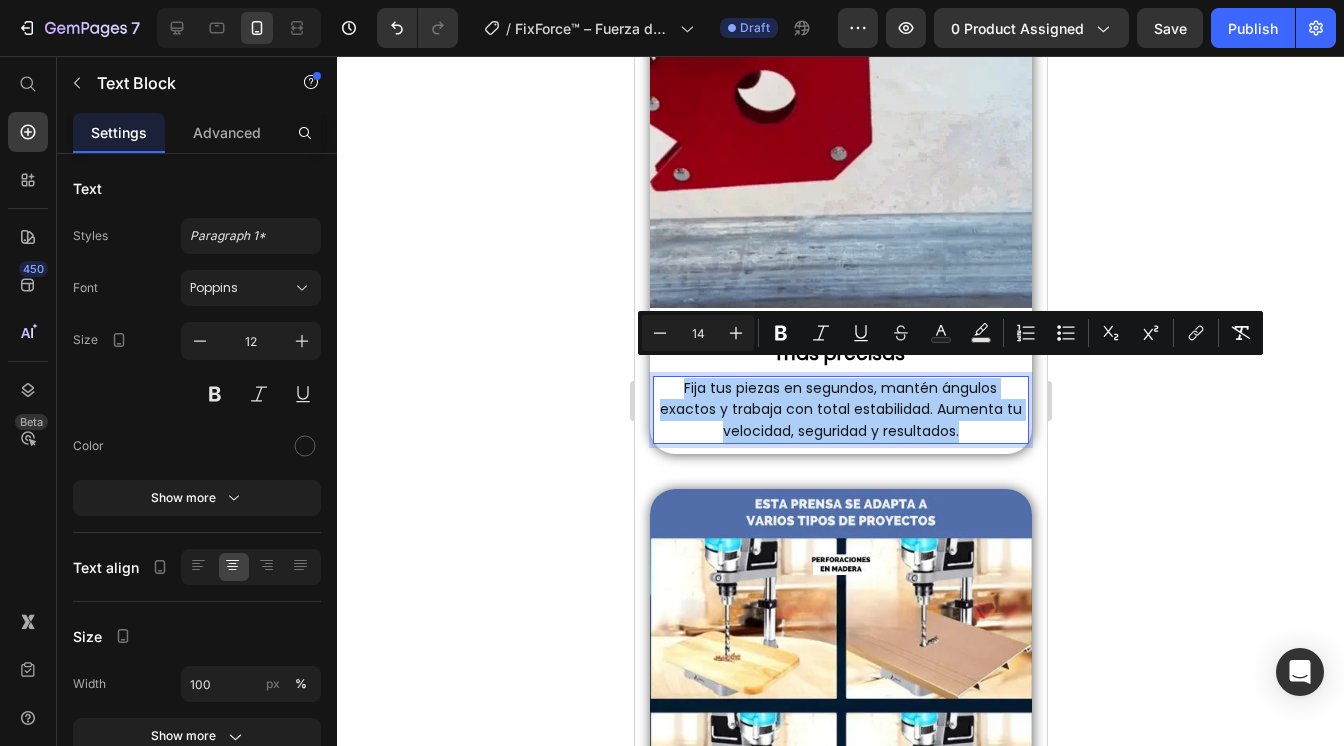 click 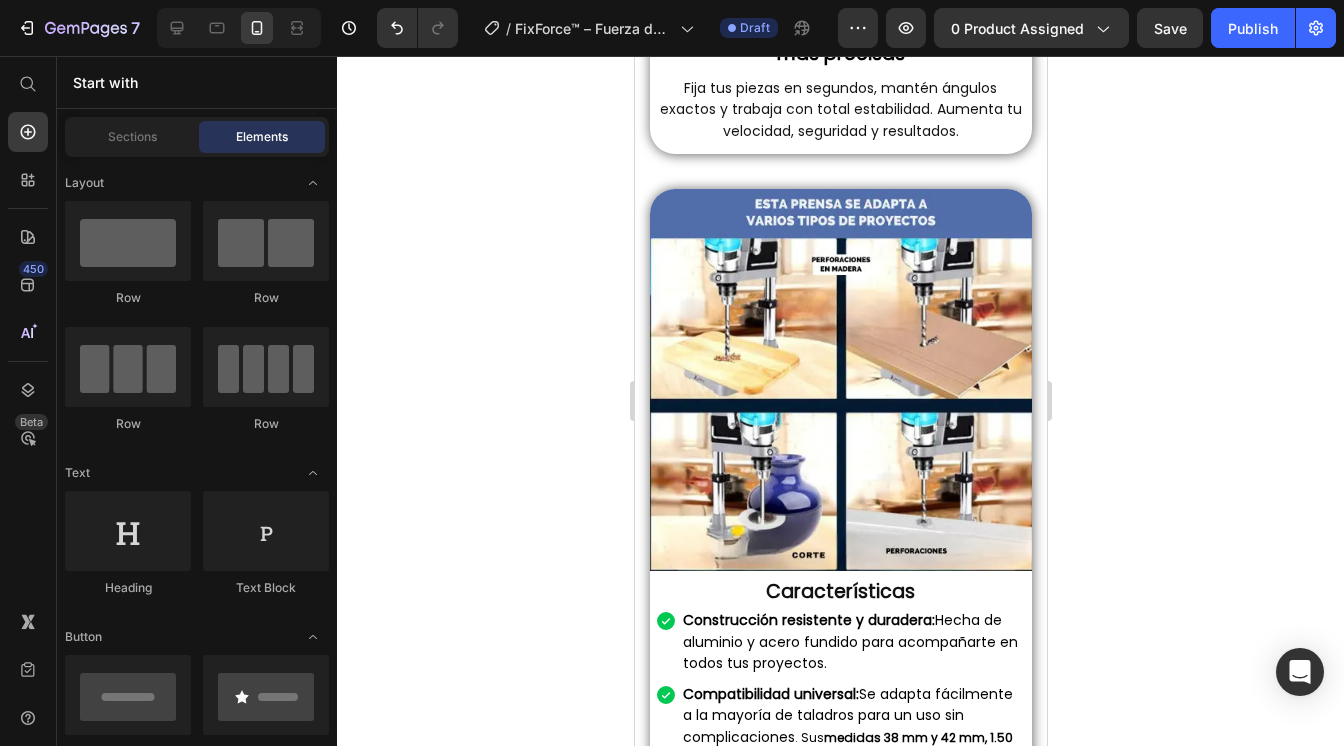 scroll, scrollTop: 1260, scrollLeft: 0, axis: vertical 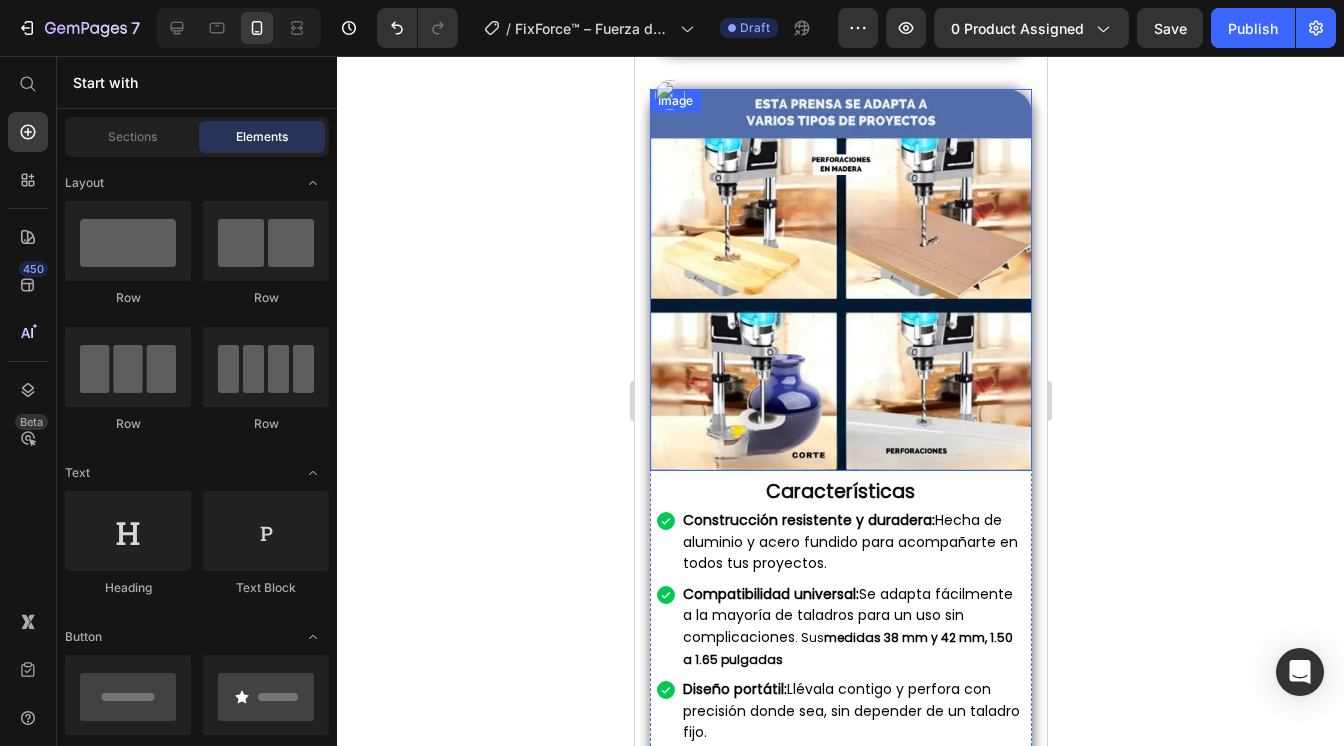 click at bounding box center [840, 280] 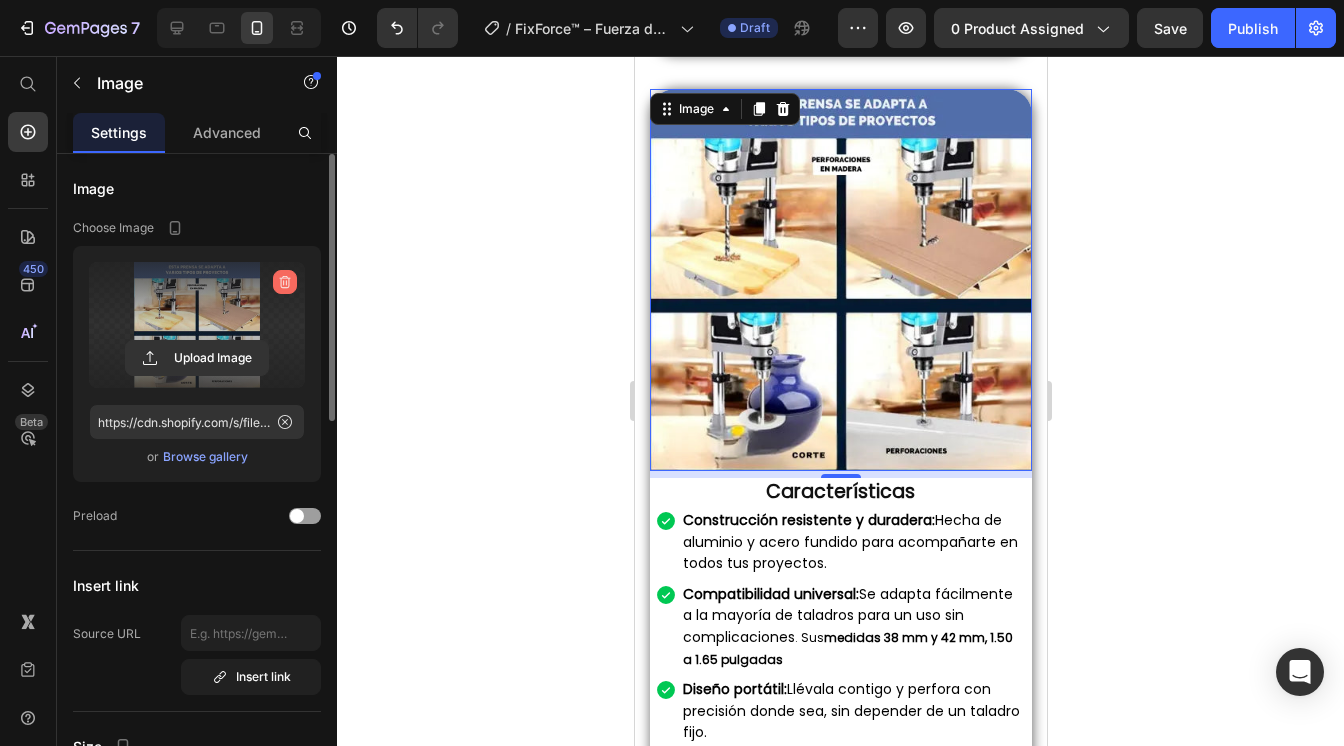 click 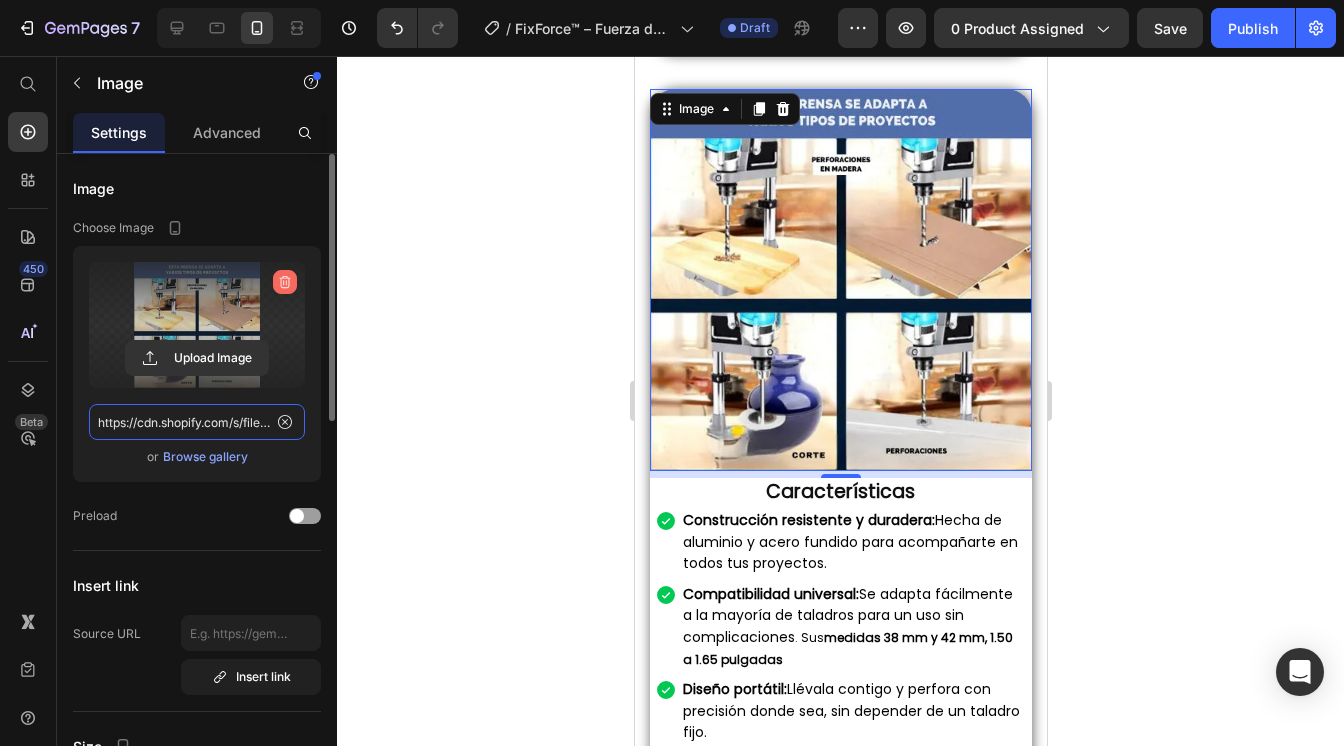 type 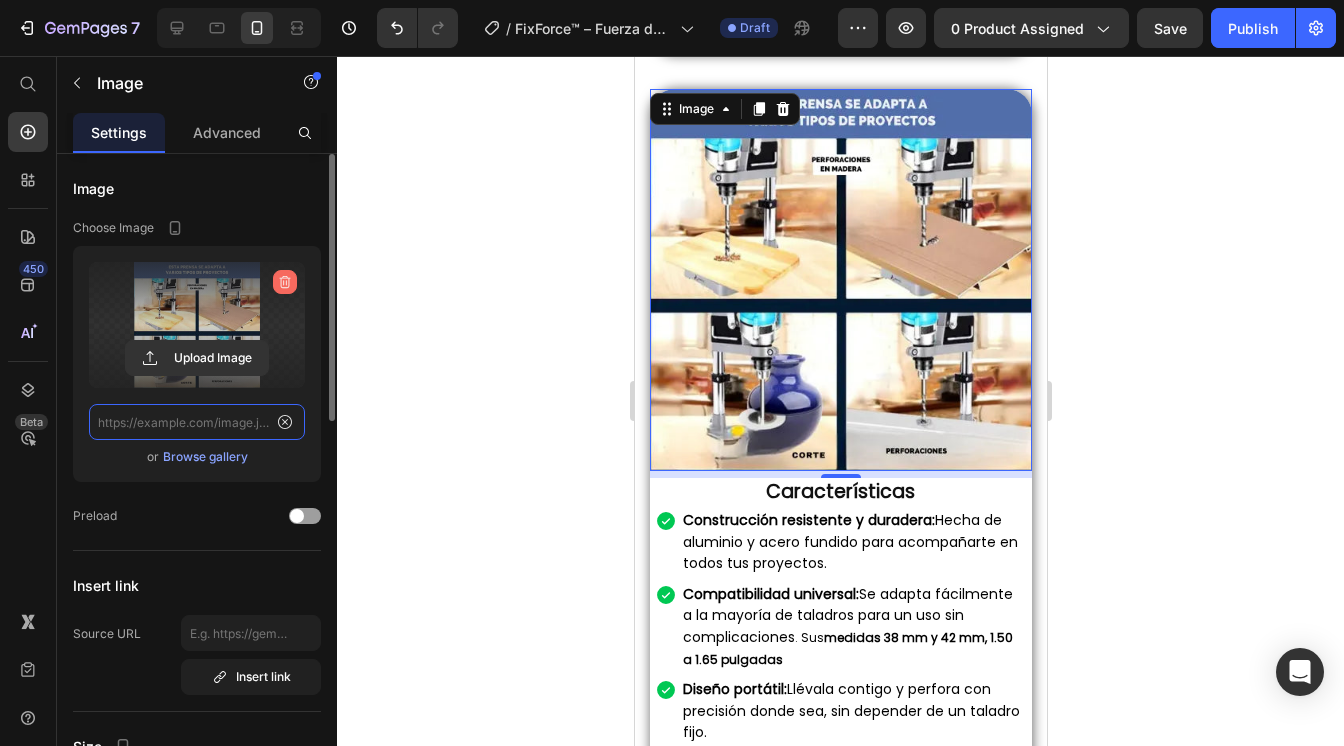 scroll, scrollTop: 0, scrollLeft: 0, axis: both 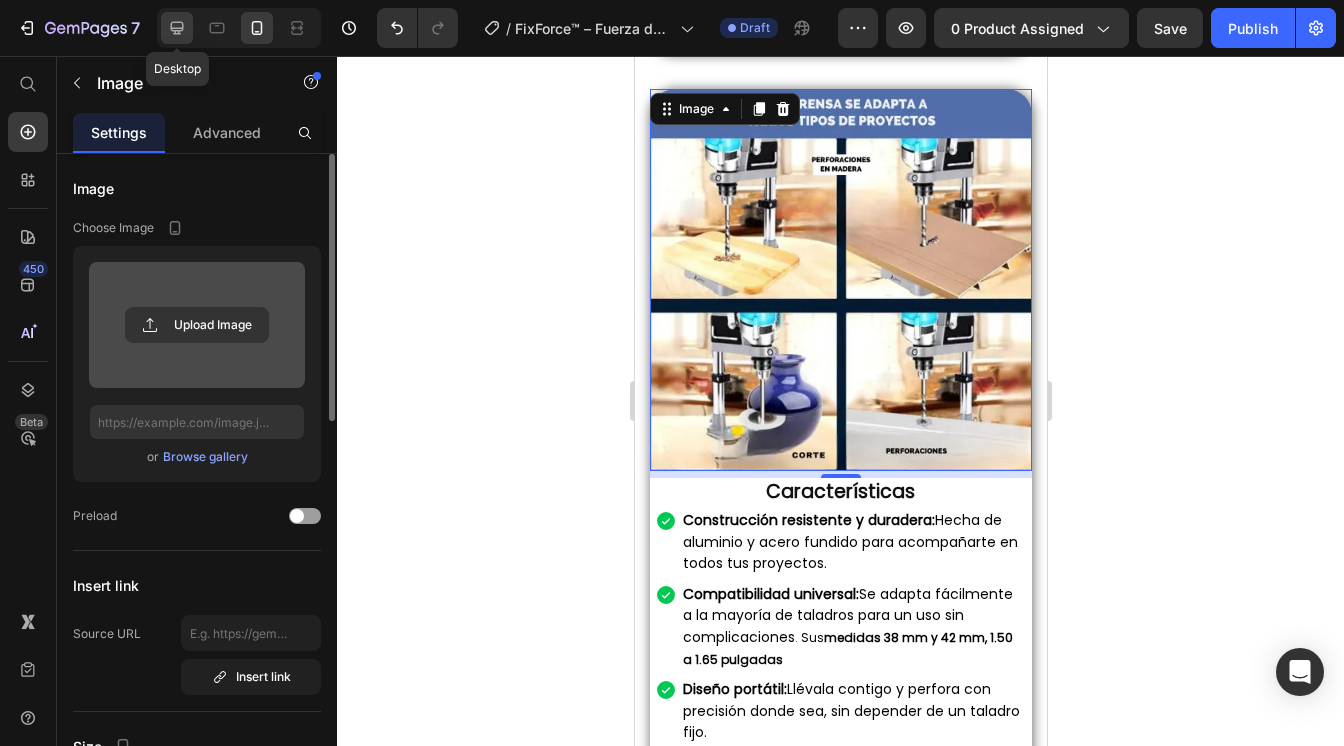 click 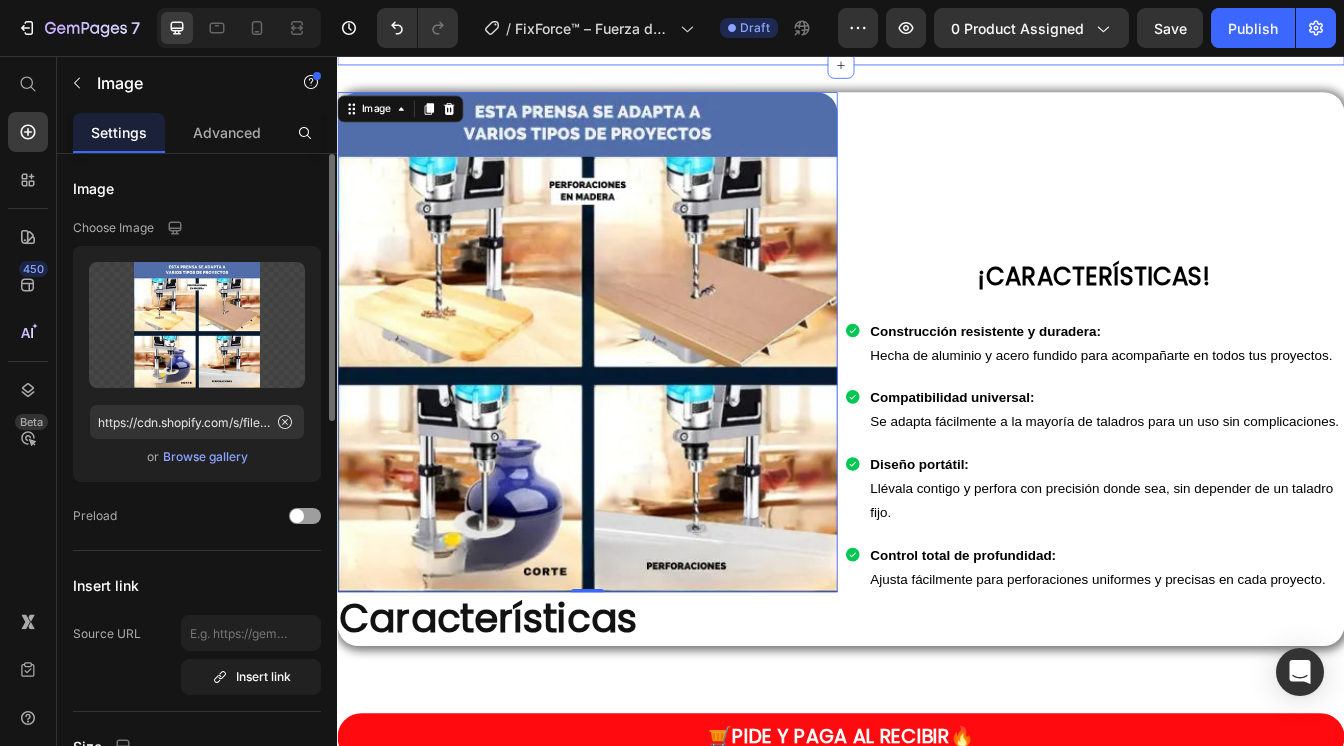 scroll, scrollTop: 1226, scrollLeft: 0, axis: vertical 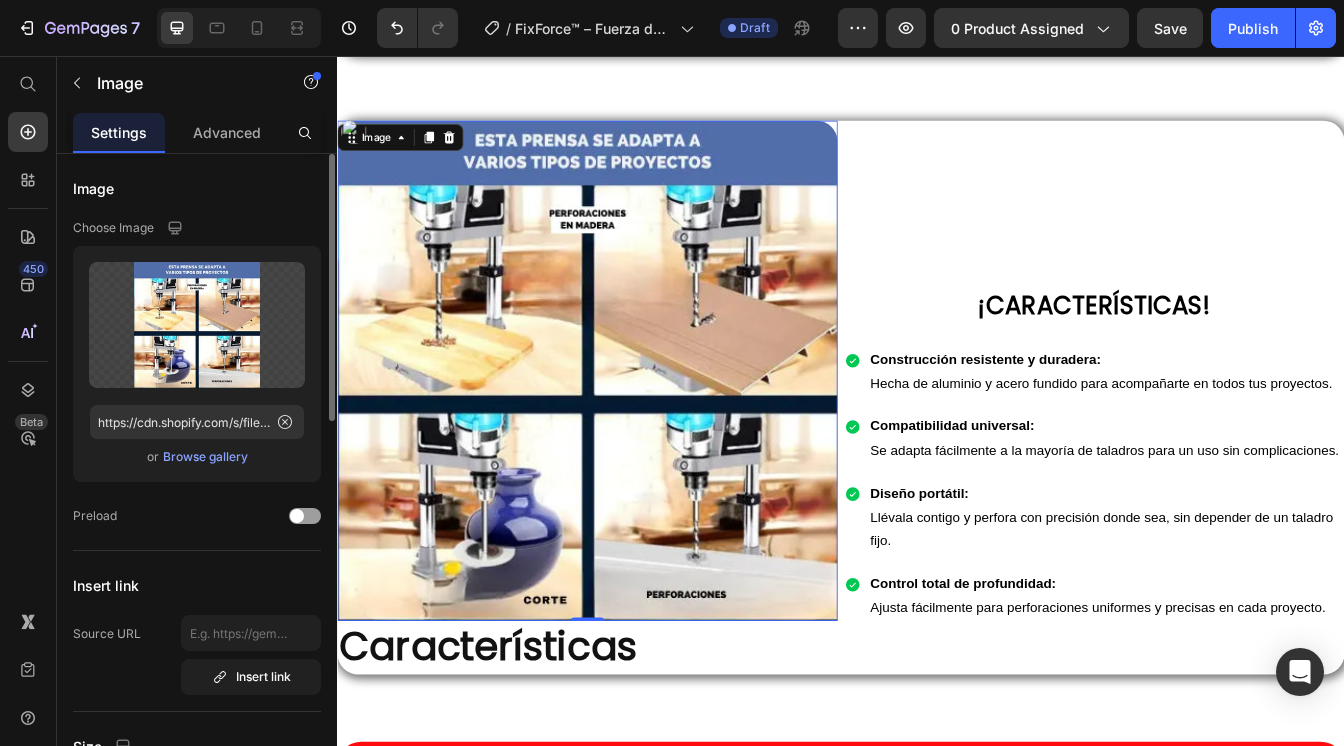 click at bounding box center (635, 431) 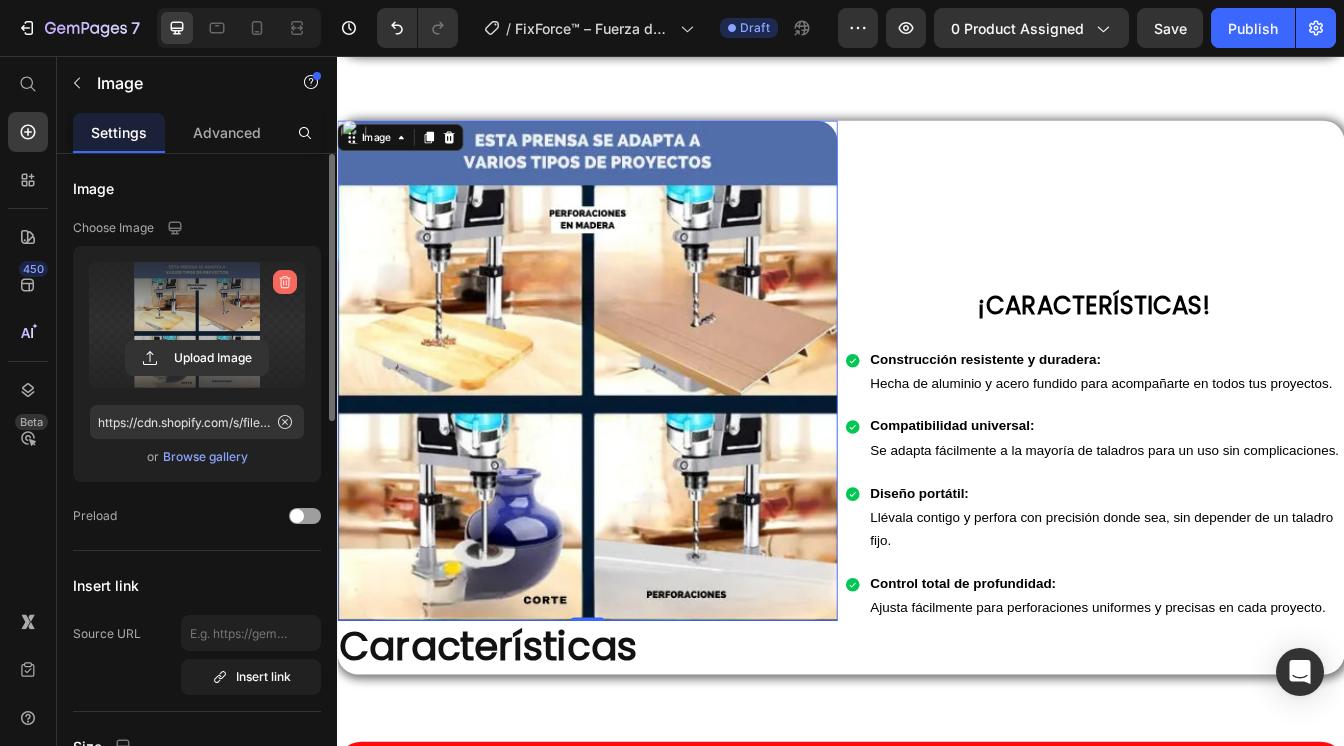 click 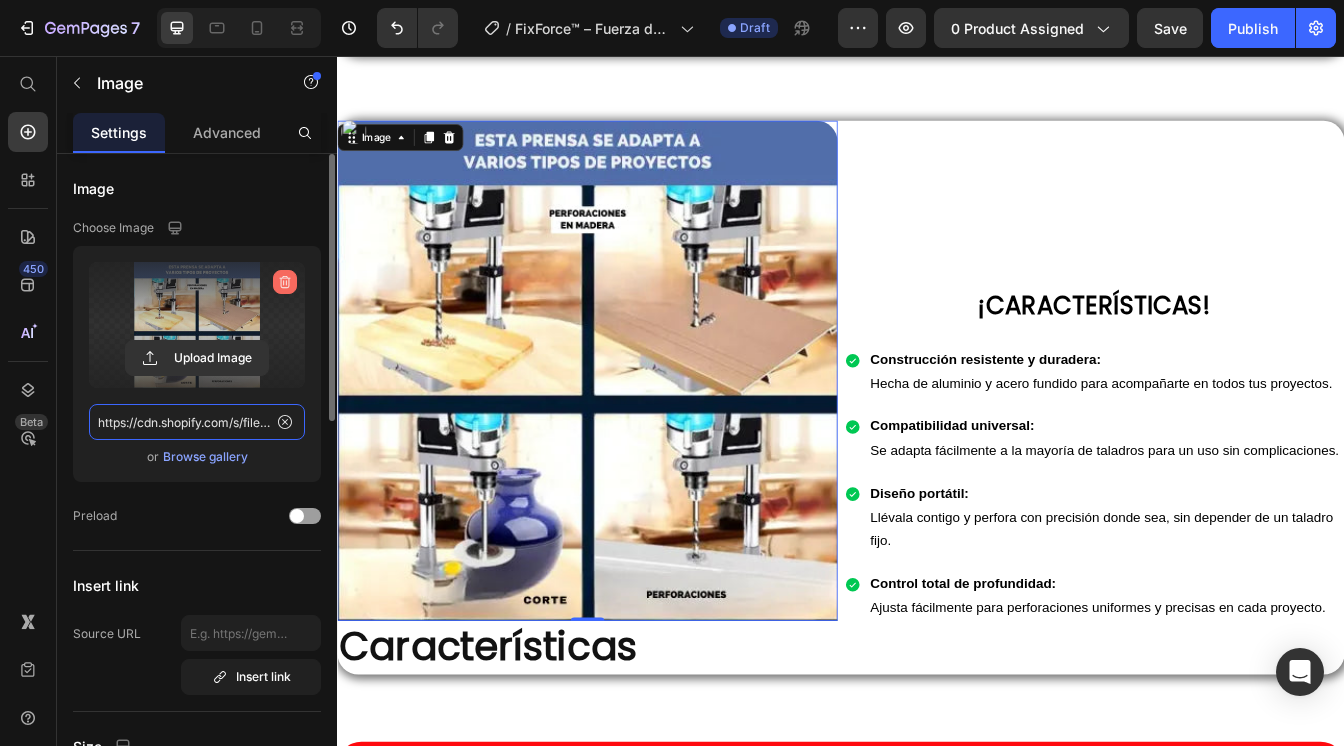 type 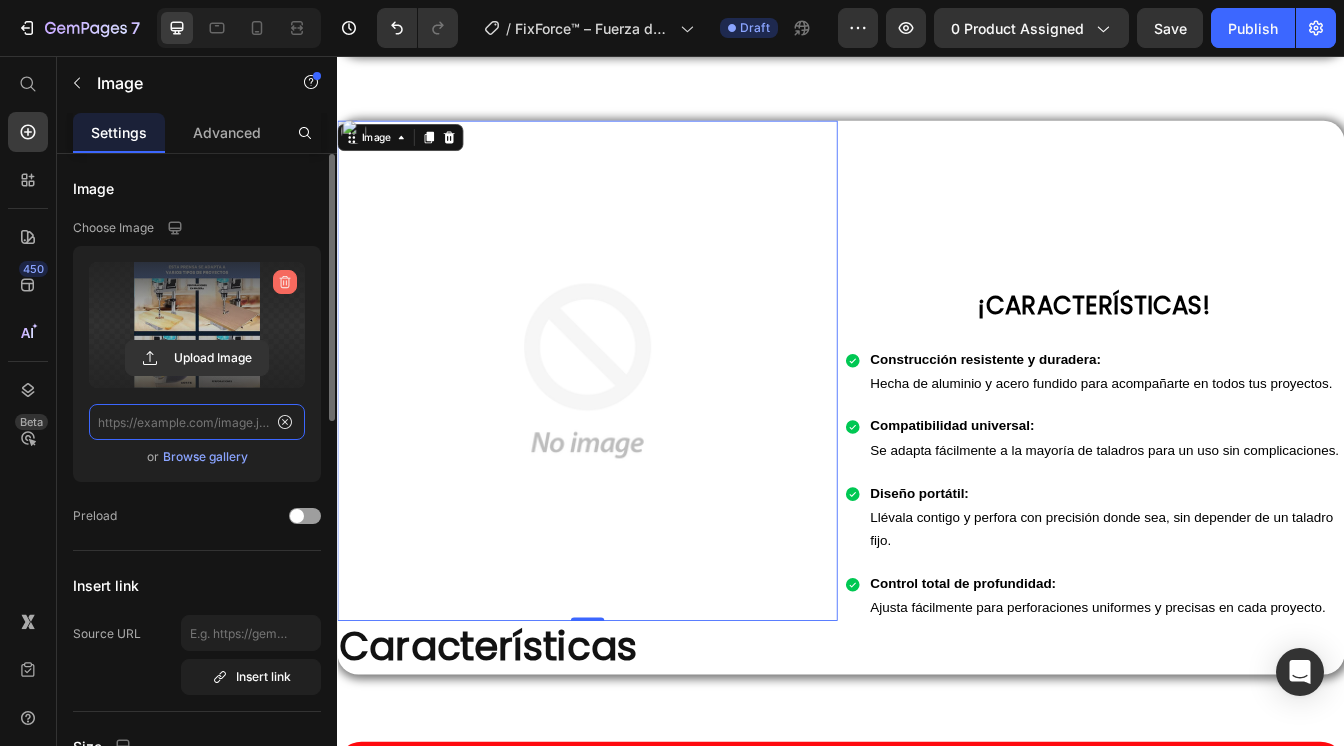 scroll, scrollTop: 0, scrollLeft: 0, axis: both 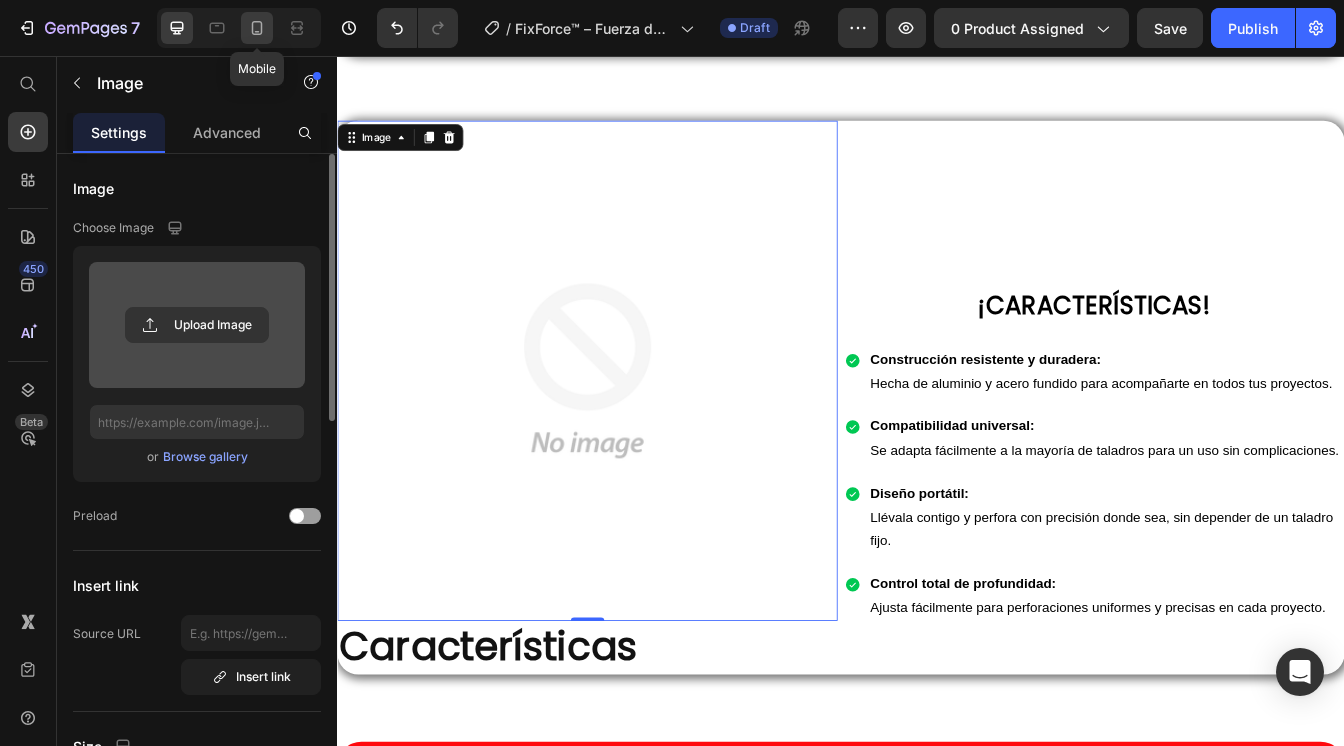 click 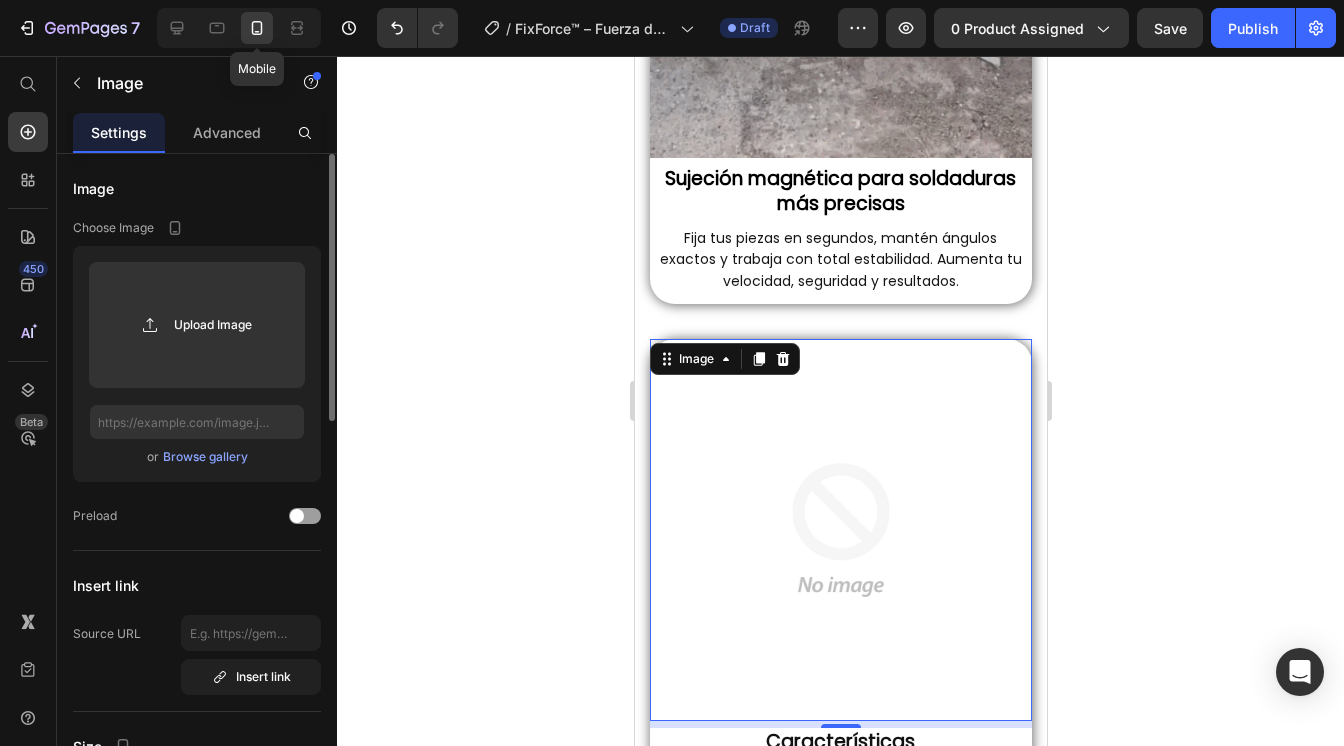 scroll, scrollTop: 1209, scrollLeft: 0, axis: vertical 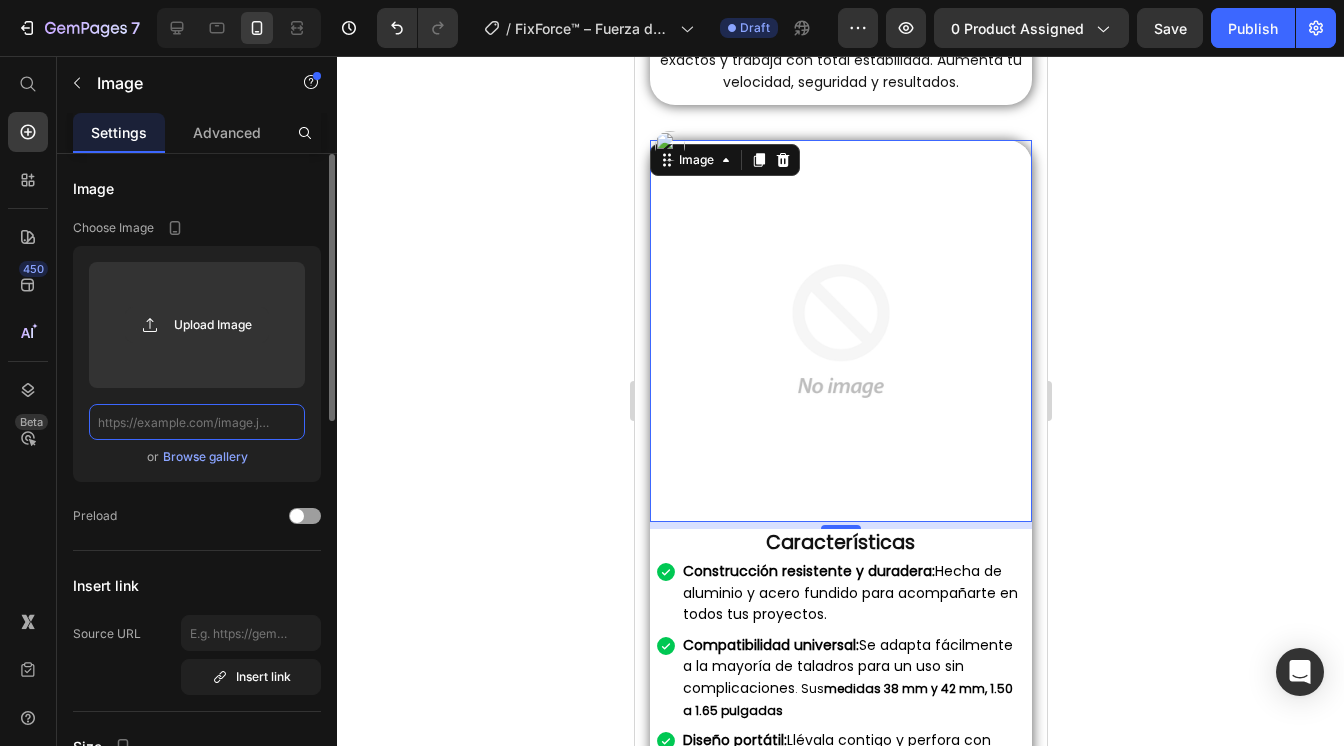 click 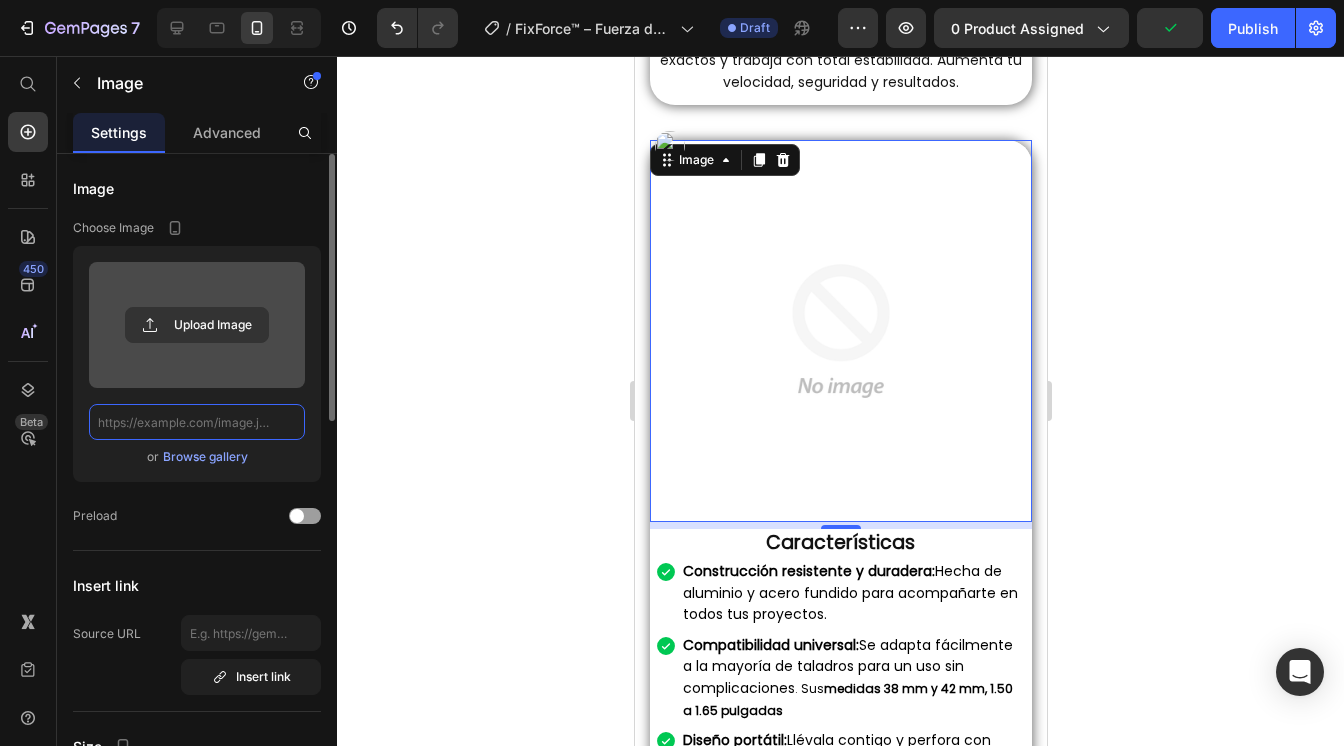 paste on "https://cdn.shopify.com/s/files/1/0573/3377/6456/files/webp_554a1c87-06a8-496d-a82d-d3578d468ef3.webp?v=1752463061" 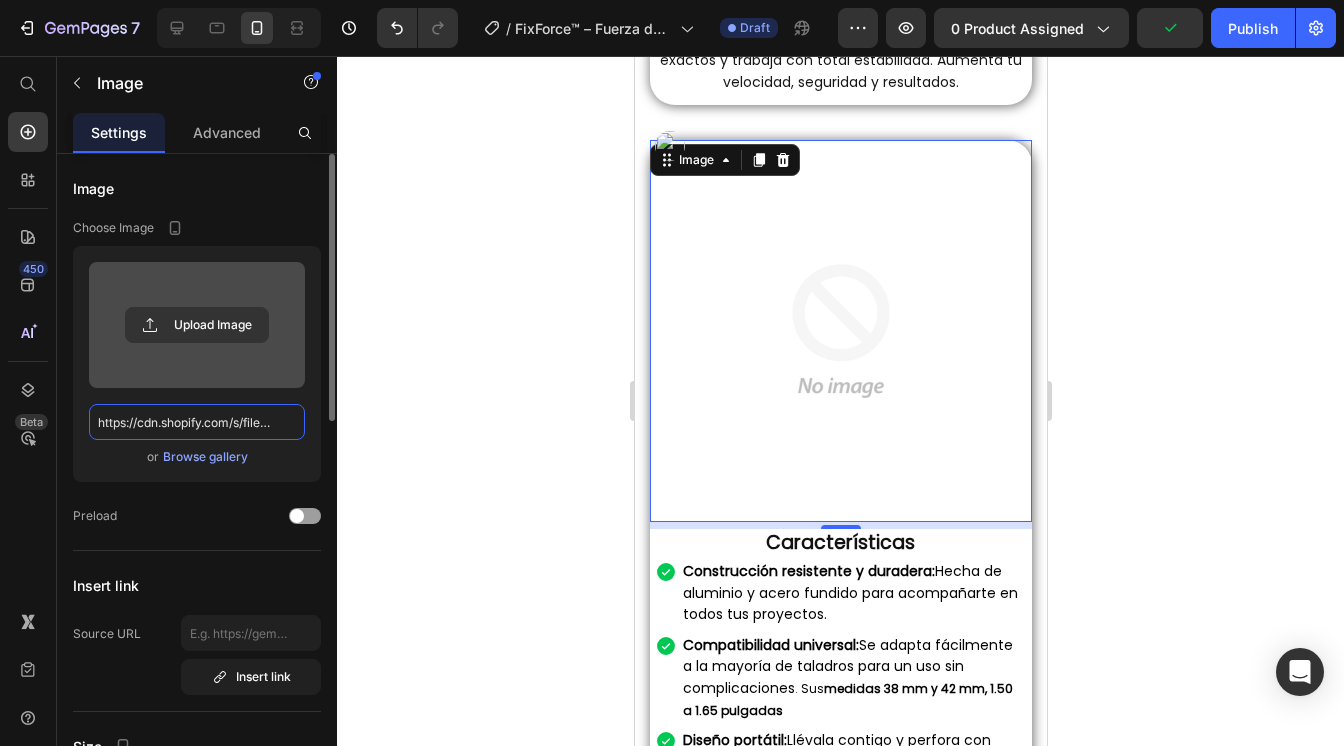 scroll, scrollTop: 0, scrollLeft: 549, axis: horizontal 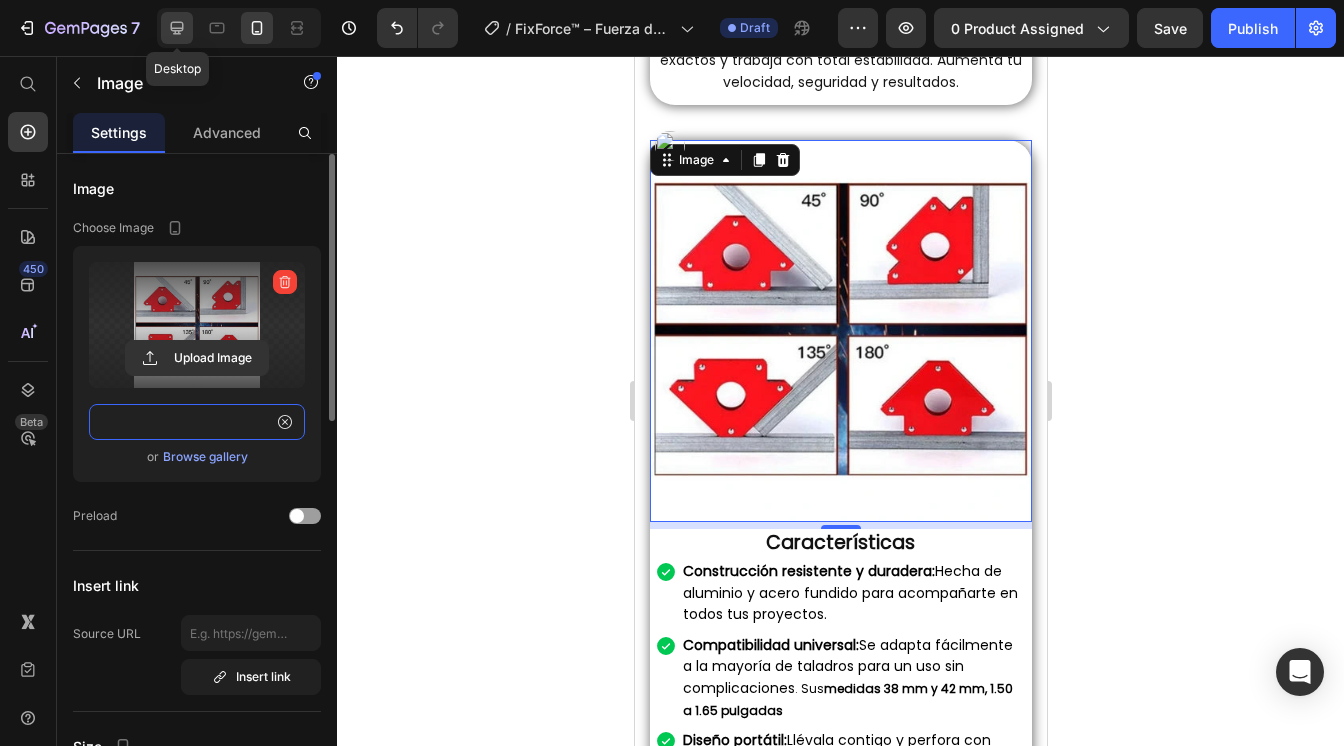 type on "https://cdn.shopify.com/s/files/1/0573/3377/6456/files/webp_554a1c87-06a8-496d-a82d-d3578d468ef3.webp?v=1752463061" 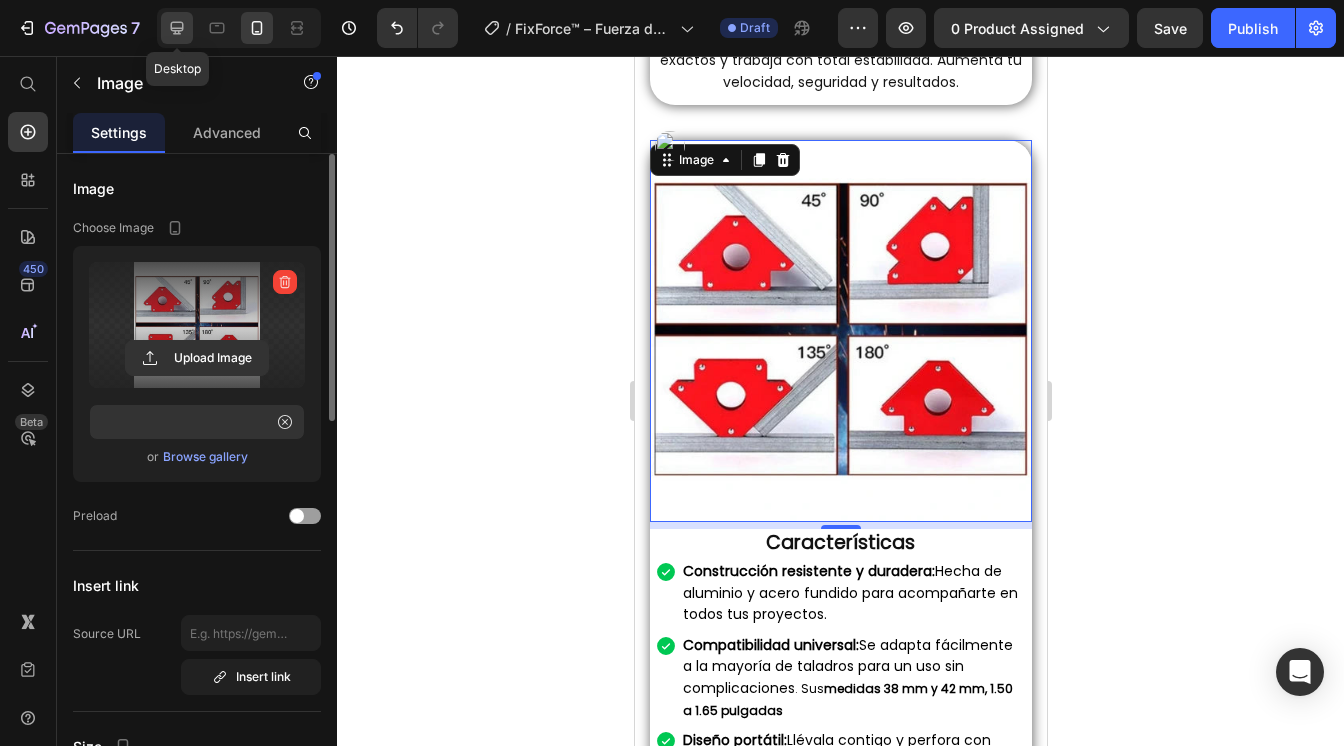 scroll, scrollTop: 0, scrollLeft: 0, axis: both 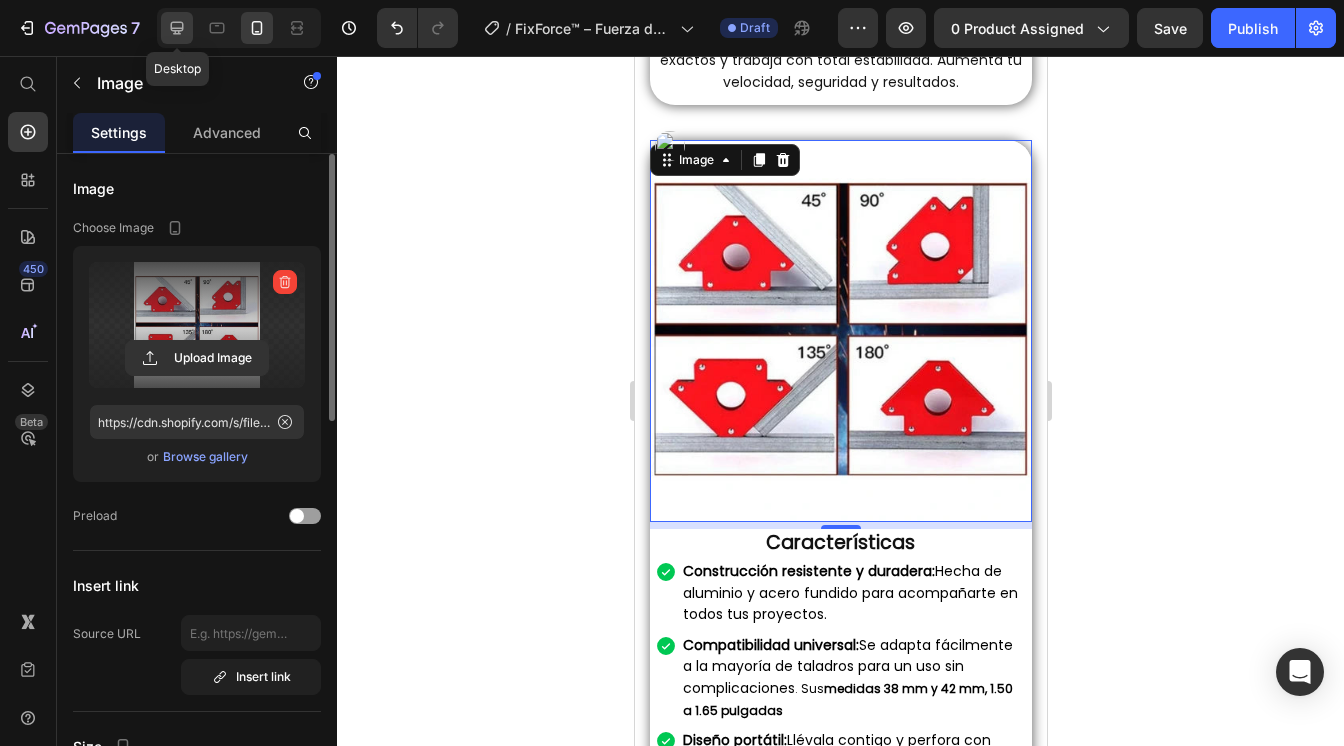 click 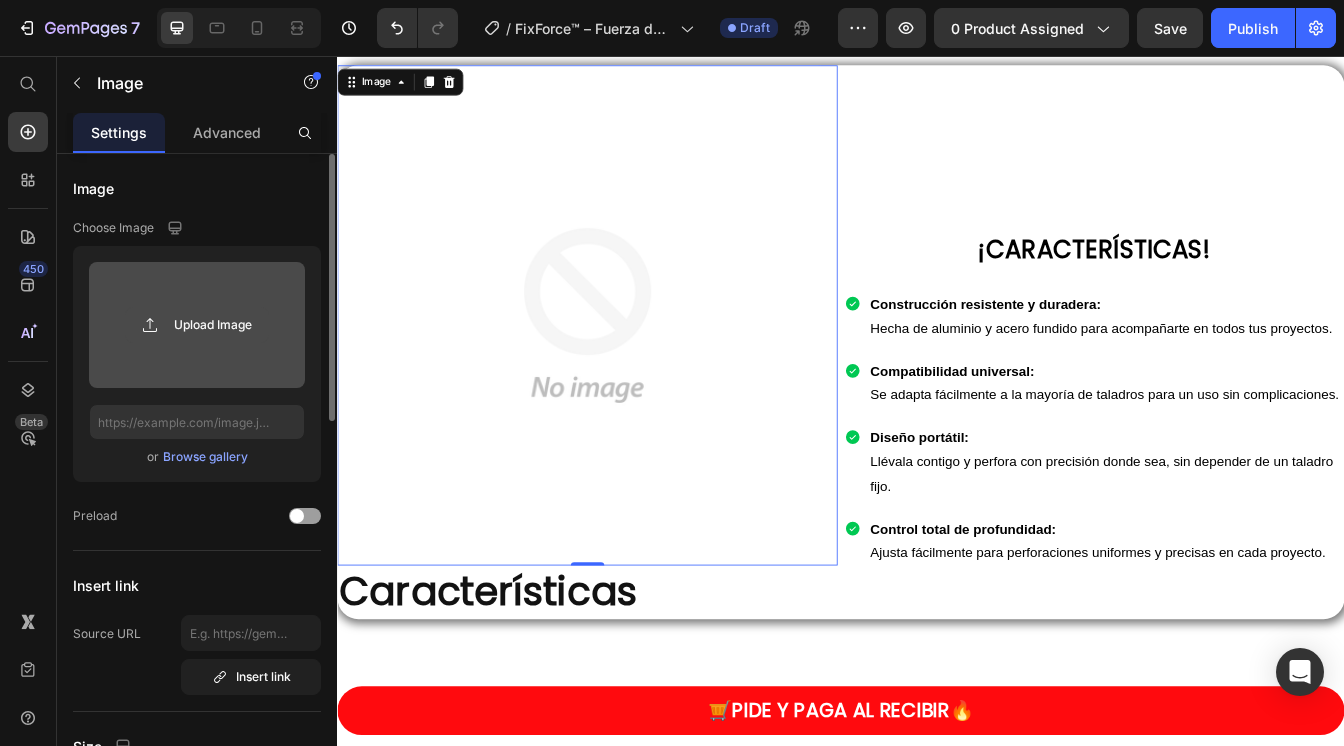 scroll, scrollTop: 1370, scrollLeft: 0, axis: vertical 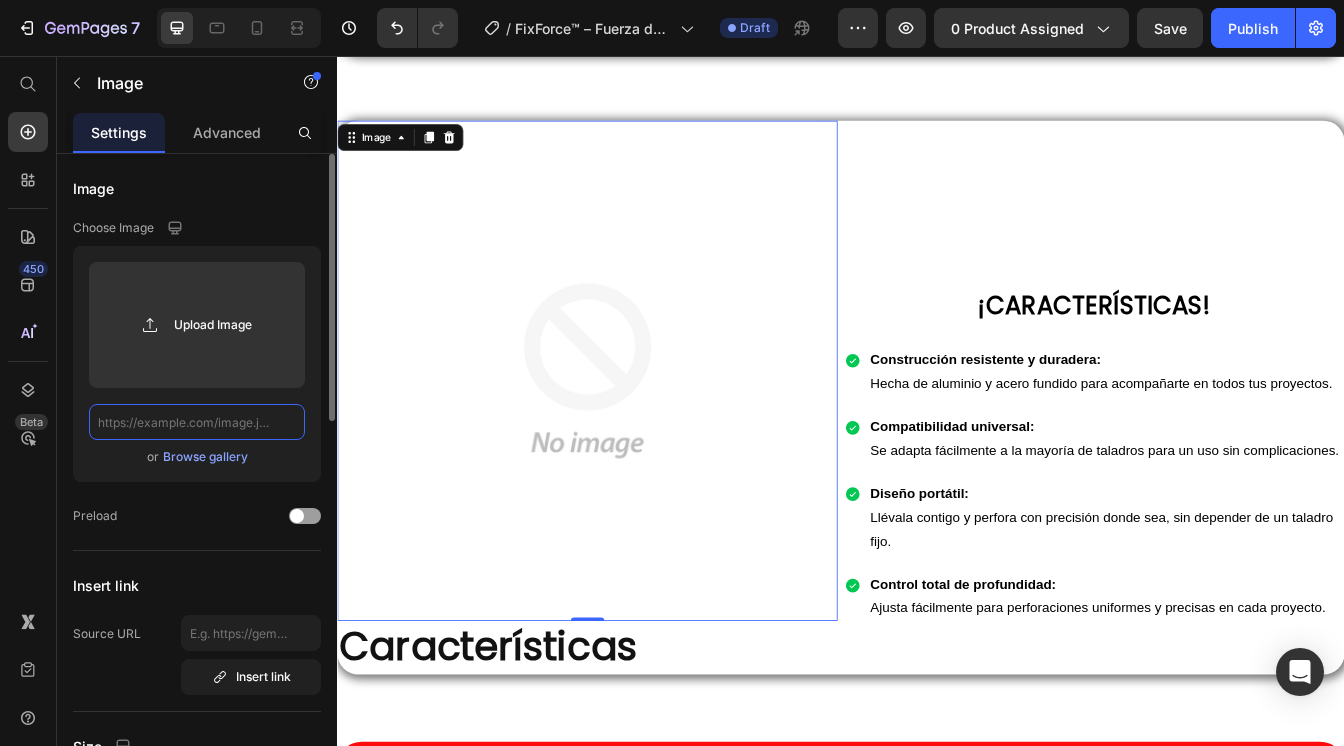 click 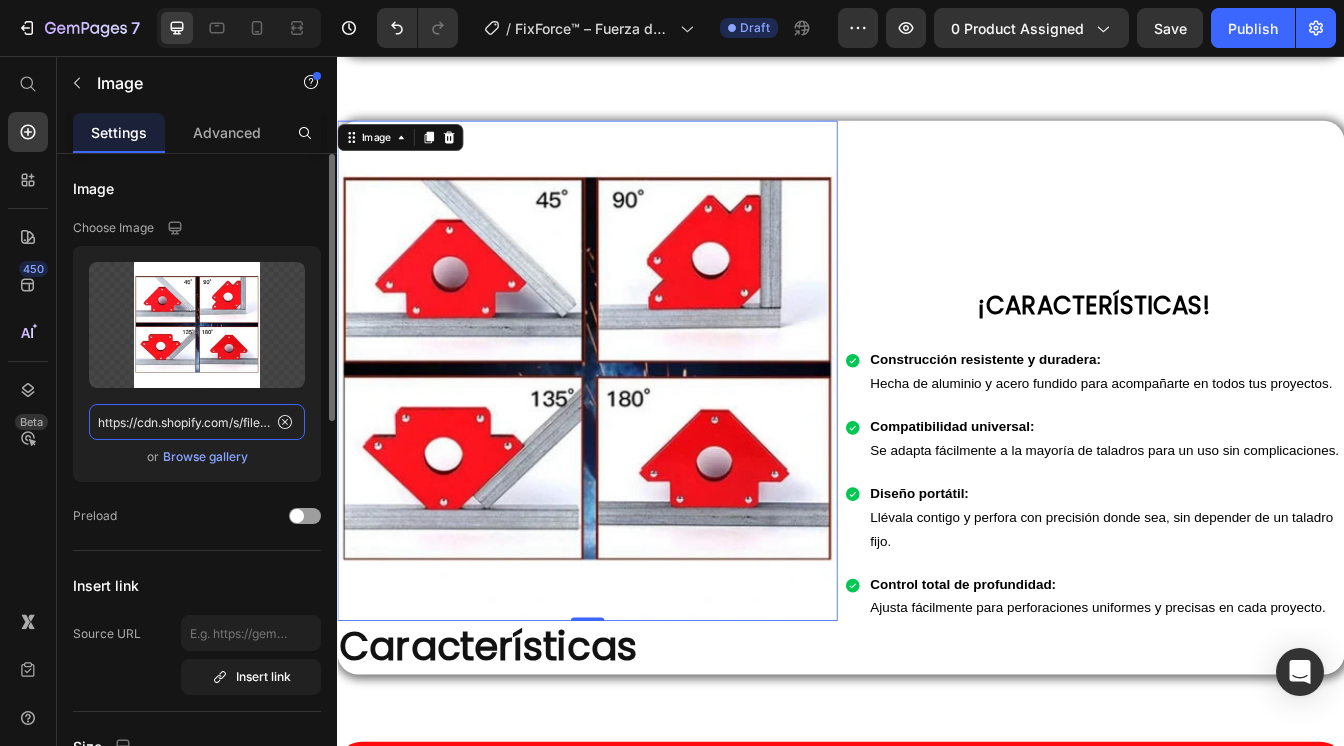 scroll, scrollTop: 0, scrollLeft: 549, axis: horizontal 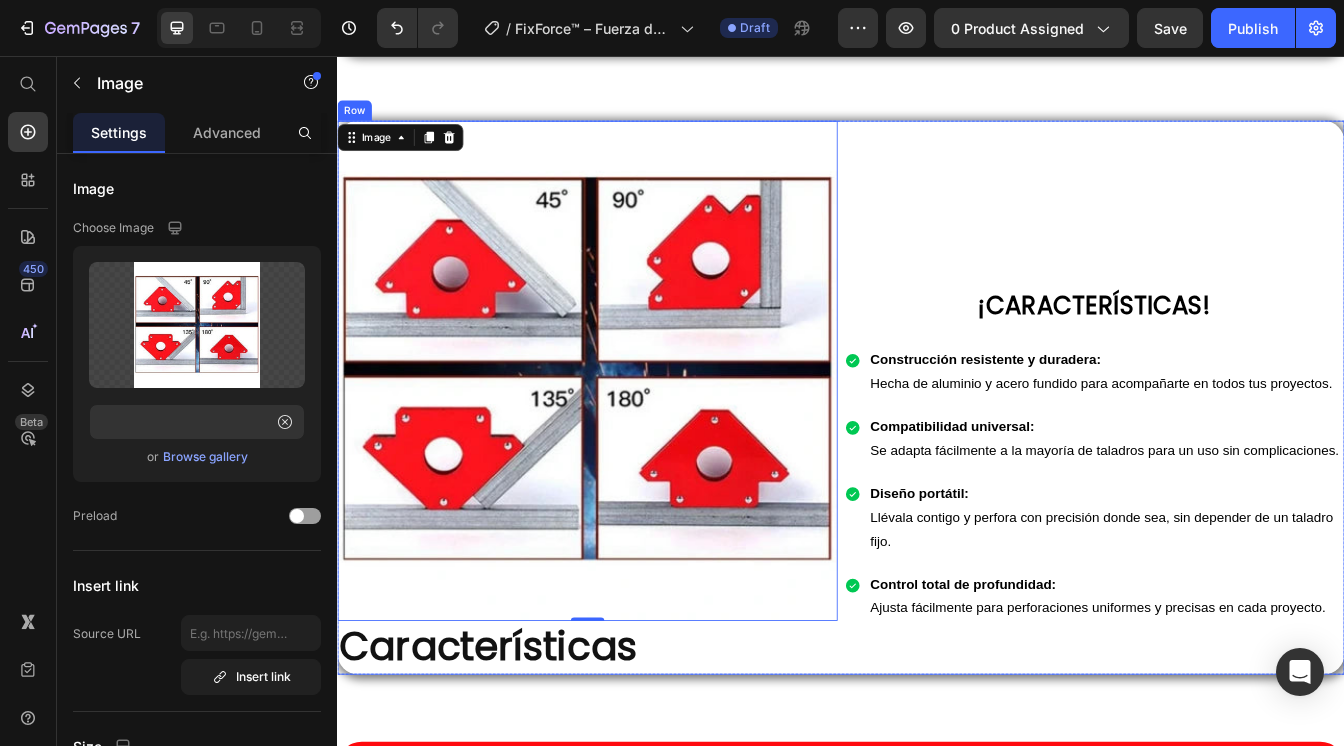 click on "¡CARACTERÍSTICAS! Heading Row Construcción resistente y duradera: Hecha de aluminio y acero fundido para acompañarte en todos tus proyectos. Compatibilidad universal: Se adapta fácilmente a la mayoría de taladros para un uso sin complicaciones. Diseño portátil: Llévala contigo y perfora con precisión donde sea, sin depender de un taladro fijo. Control total de profundidad: Ajusta fácilmente para perforaciones uniformes y precisas en cada proyecto. Item List Construcción resistente y duradera:  Hecha de aluminio y acero fundido para acompañarte en todos tus proyectos. Compatibilidad universal:  Se adapta fácilmente a la mayoría de taladros para un uso sin complicaciones . Sus  medidas 38 mm y 42 mm, 1.50 a 1.65 pulgadas Diseño portátil:  Llévala contigo y perfora con precisión donde sea, sin depender de un taladro fijo. Control total de profundidad:  Ajusta fácilmente para perforaciones uniformes y precisas en cada proyecto. Item List Row" at bounding box center [1239, 463] 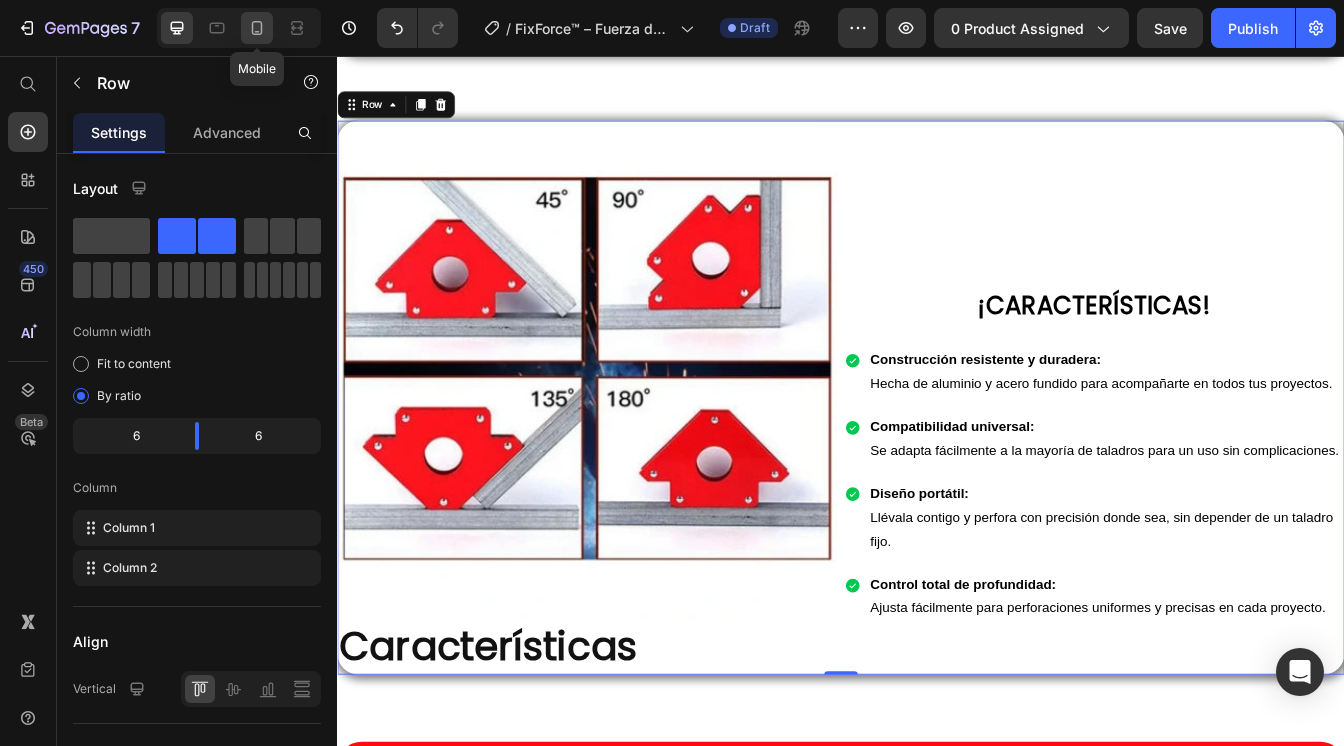 click 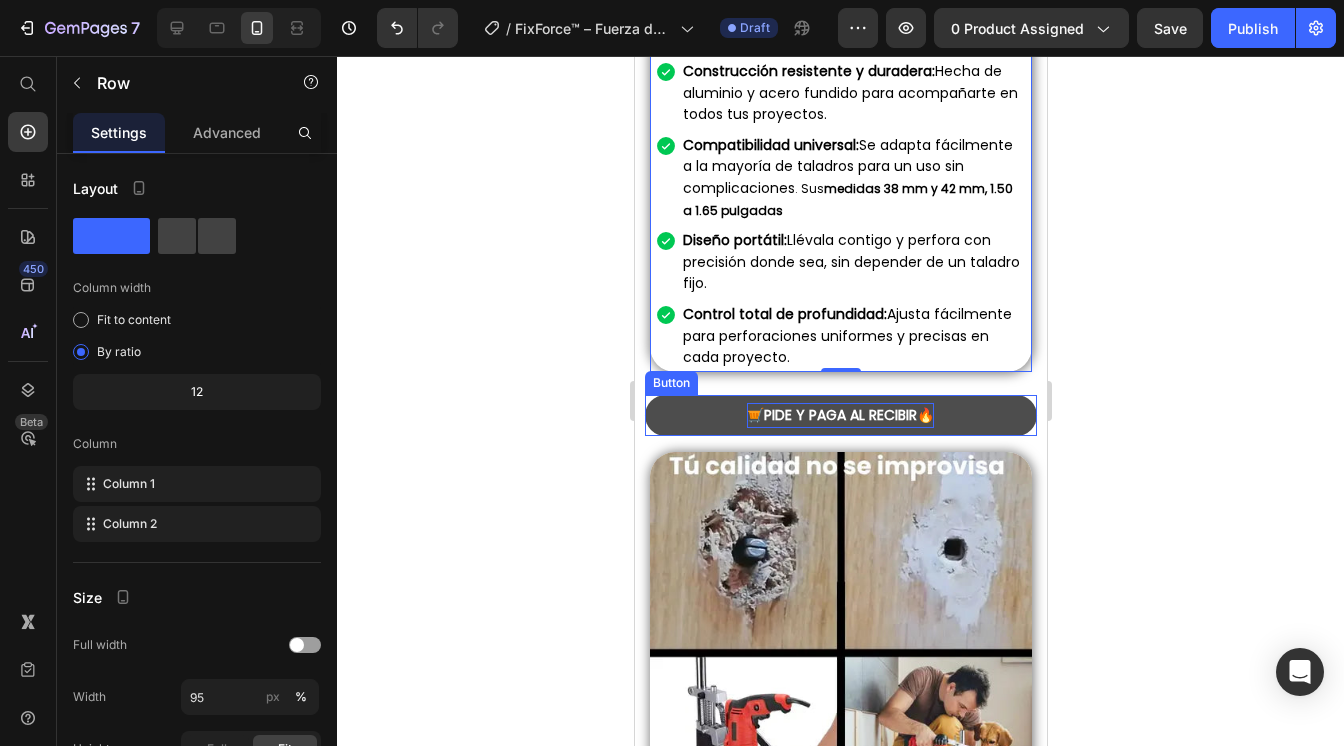 scroll, scrollTop: 1509, scrollLeft: 0, axis: vertical 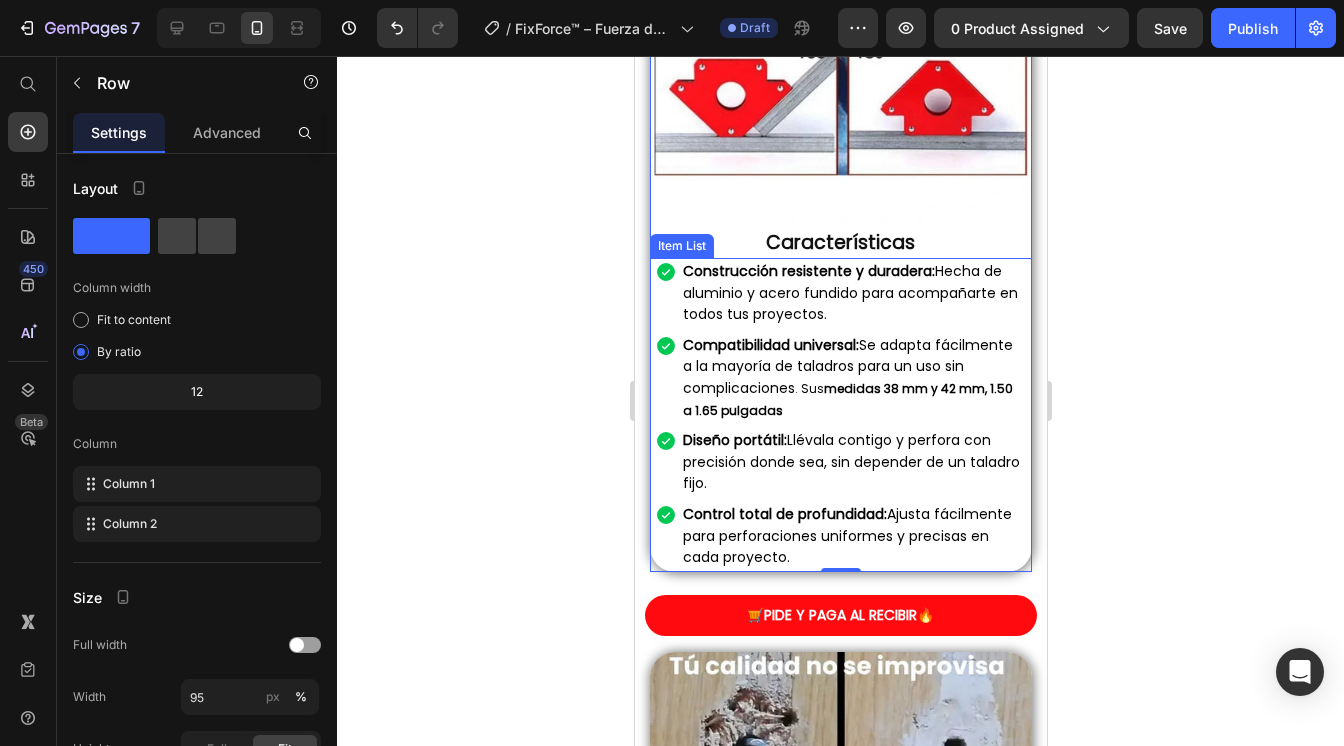 click on "Construcción resistente y duradera:  Hecha de aluminio y acero fundido para acompañarte en todos tus proyectos." at bounding box center (852, 293) 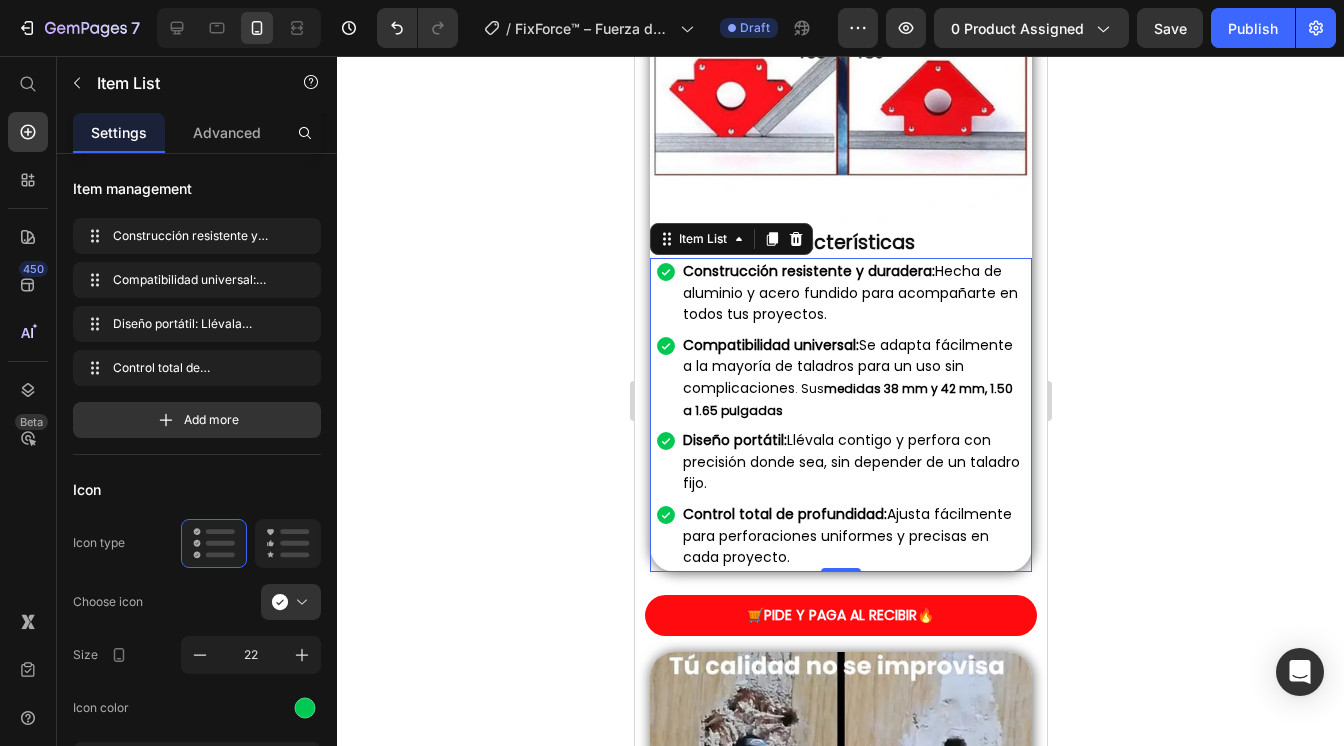 click on "Construcción resistente y duradera:" at bounding box center (808, 271) 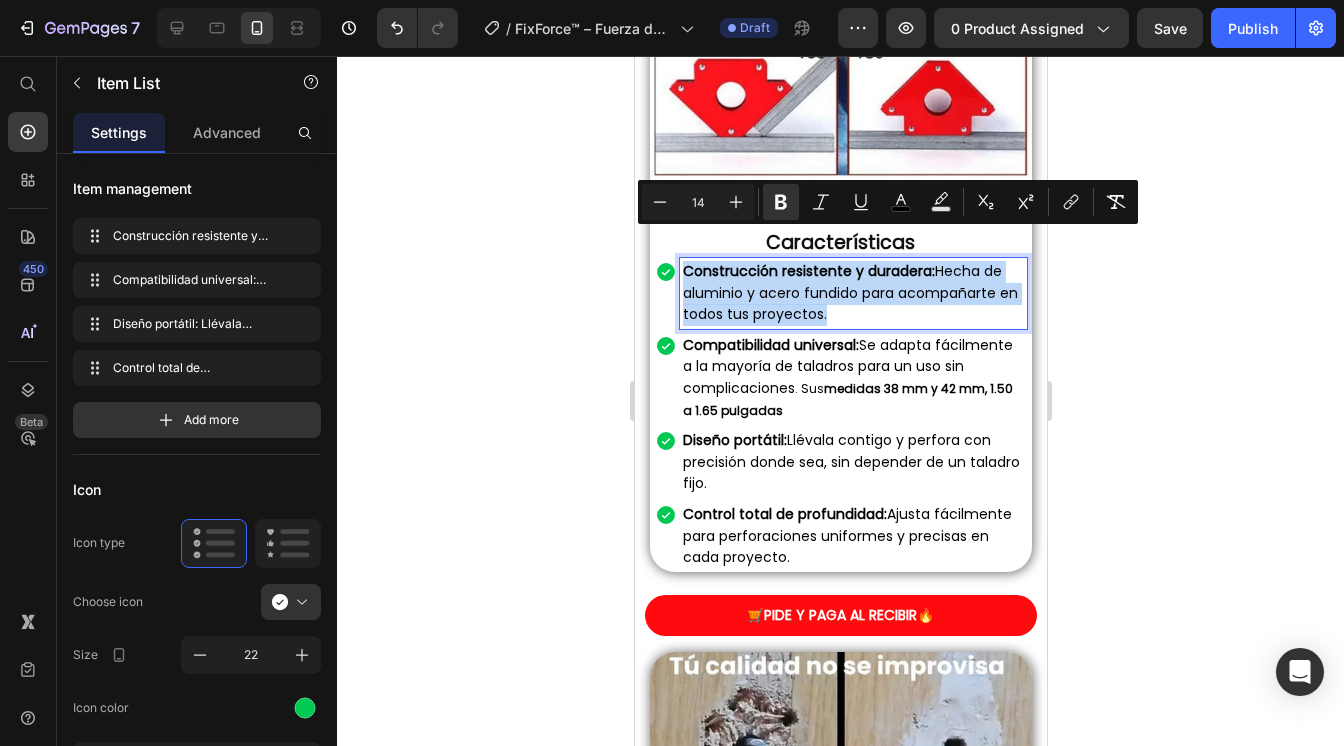 drag, startPoint x: 684, startPoint y: 244, endPoint x: 863, endPoint y: 290, distance: 184.81613 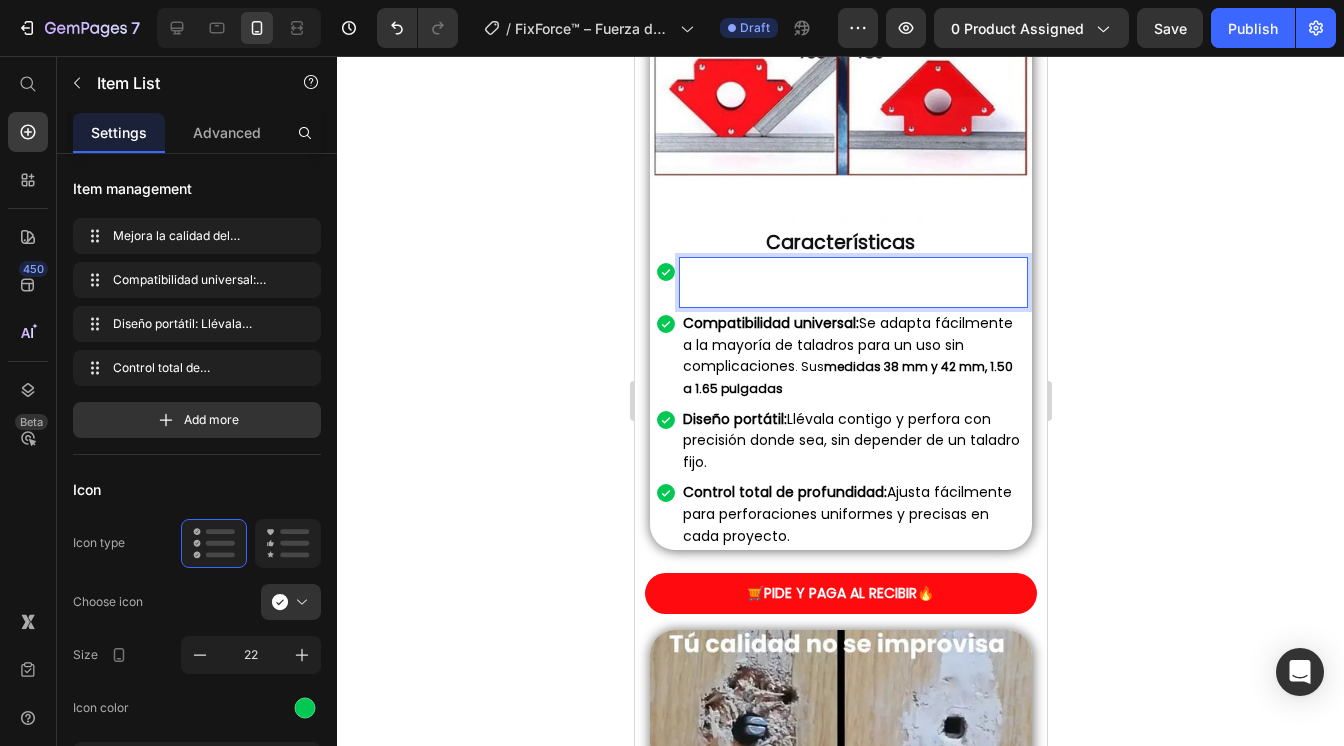 click on "Mejora la calidad del trabajo" at bounding box center [771, 271] 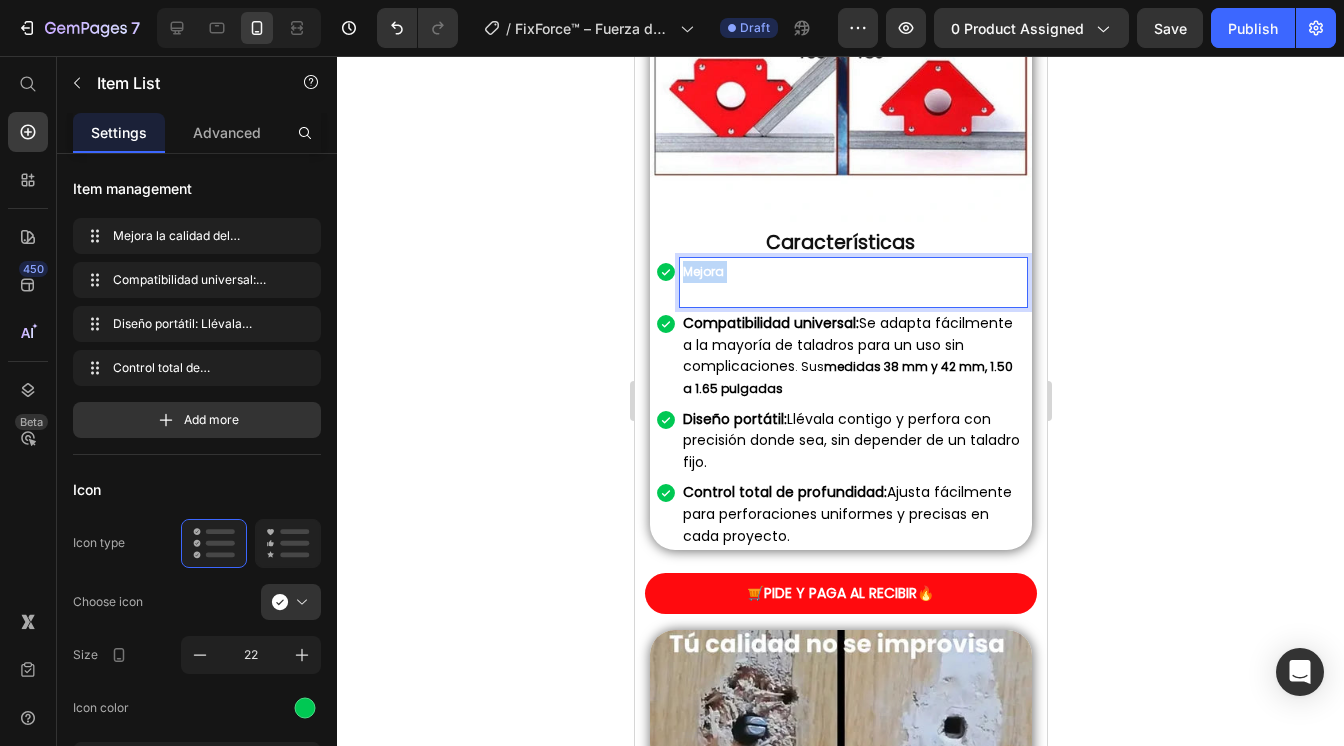 click on "Mejora la calidad del trabajo" at bounding box center (771, 271) 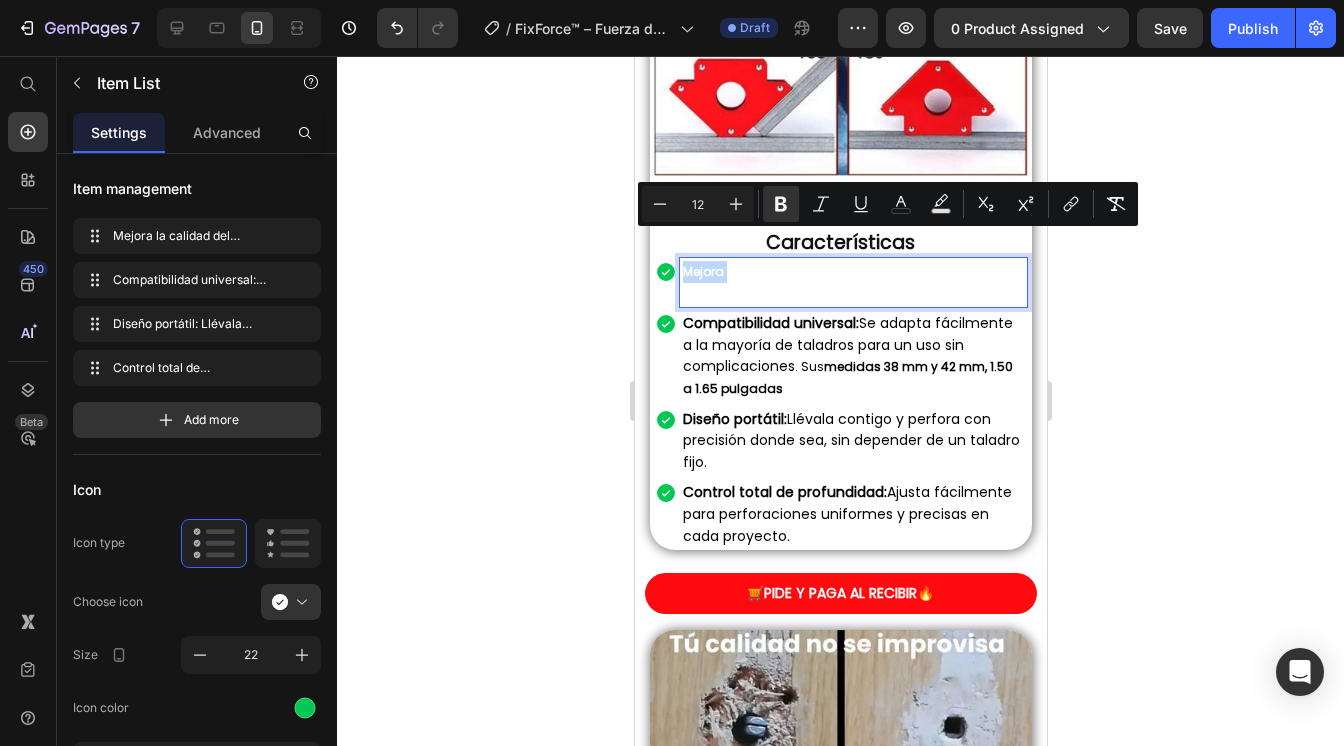 click on "Mejora la calidad del trabajo" at bounding box center [771, 271] 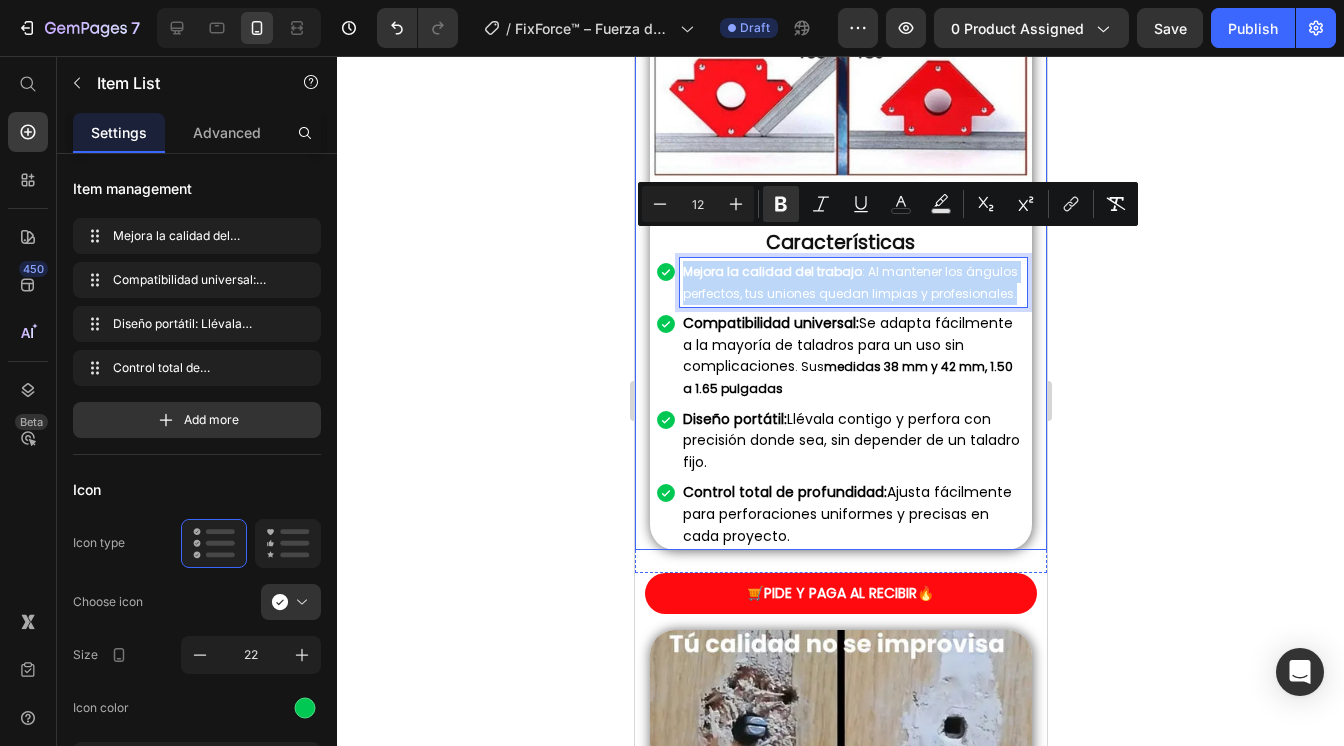 drag, startPoint x: 681, startPoint y: 235, endPoint x: 1017, endPoint y: 295, distance: 341.3151 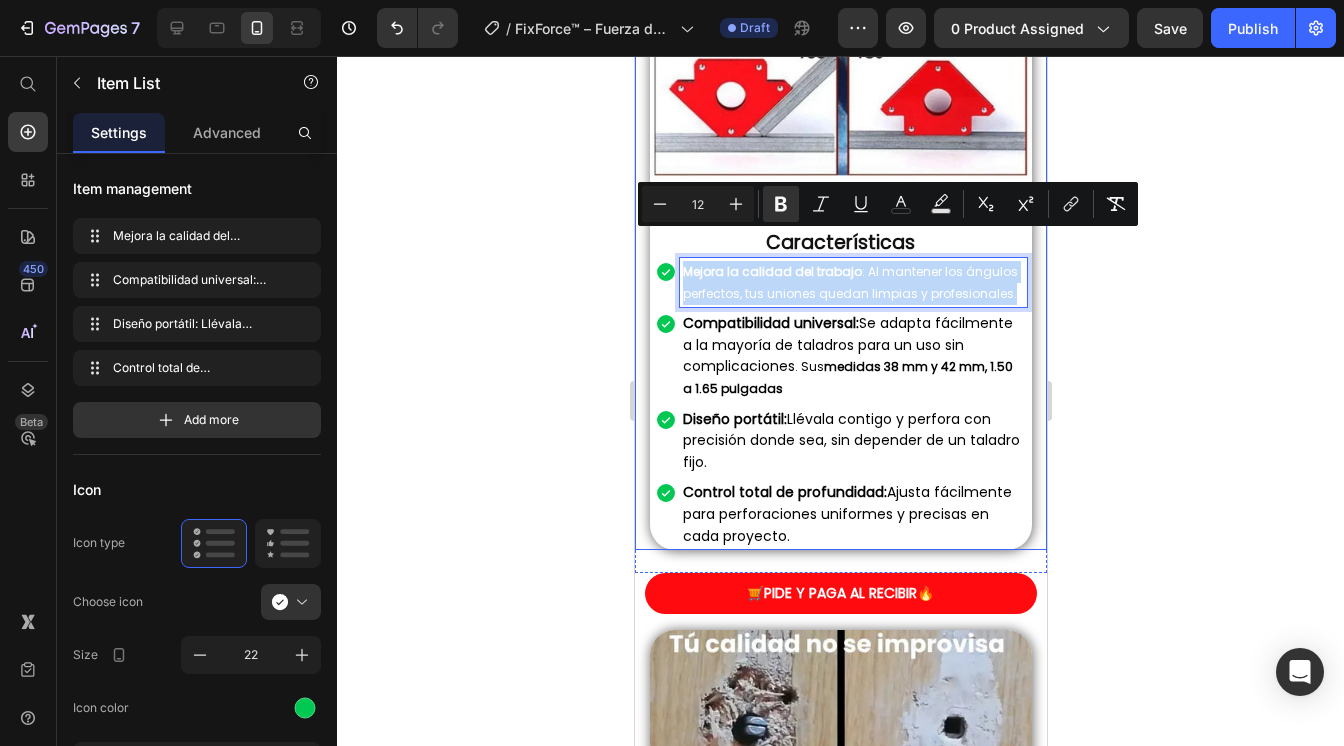 click on "Image Características Heading ¡CARACTERÍSTICAS! Heading Row Construcción resistente y duradera: Hecha de aluminio y acero fundido para acompañarte en todos tus proyectos. Compatibilidad universal: Se adapta fácilmente a la mayoría de taladros para un uso sin complicaciones. Diseño portátil: Llévala contigo y perfora con precisión donde sea, sin depender de un taladro fijo. Control total de profundidad: Ajusta fácilmente para perforaciones uniformes y precisas en cada proyecto. Item List Mejora la calidad del trabajo : Al mantener los ángulos perfectos, tus uniones quedan limpias y profesionales. Compatibilidad universal:  Se adapta fácilmente a la mayoría de taladros para un uso sin complicaciones . Sus  medidas 38 mm y 42 mm, 1.50 a 1.65 pulgadas Diseño portátil:  Llévala contigo y perfora con precisión donde sea, sin depender de un taladro fijo. Control total de profundidad:  Ajusta fácilmente para perforaciones uniformes y precisas en cada proyecto. Item List   0 Row Row" at bounding box center (840, 195) 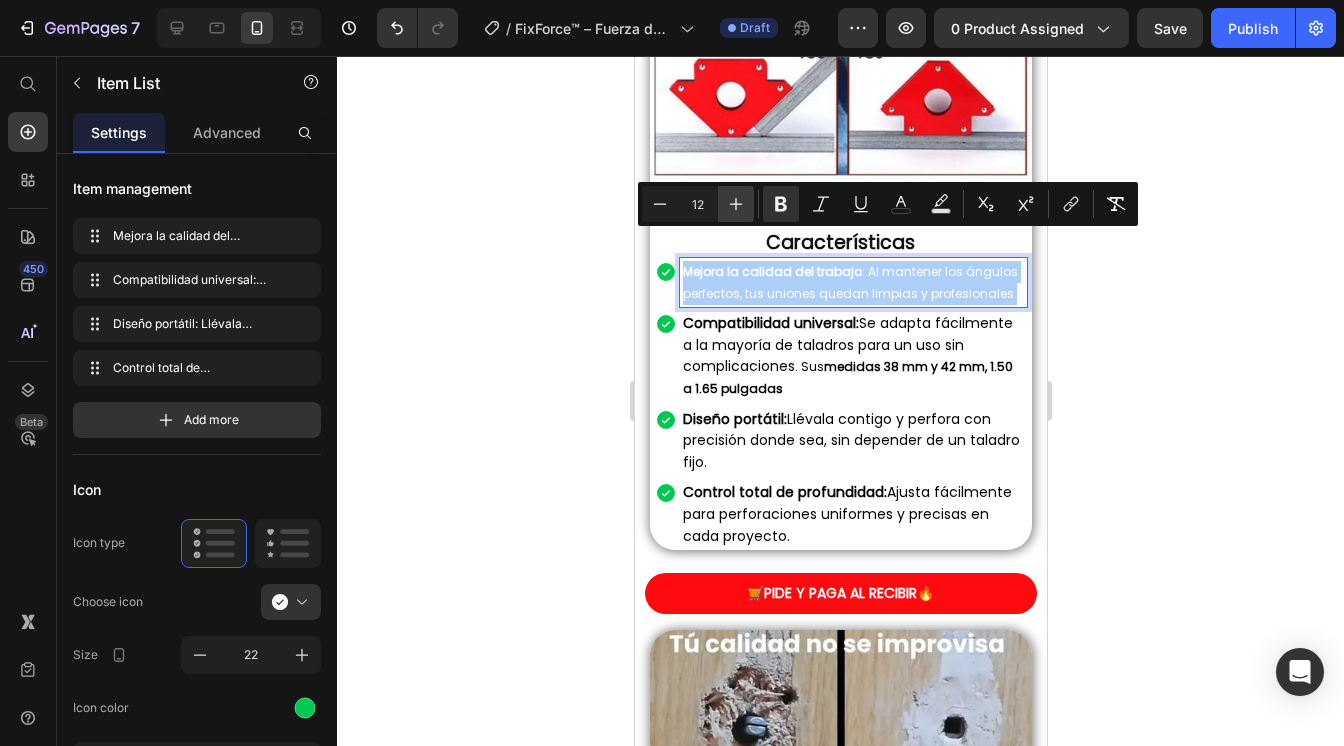 click 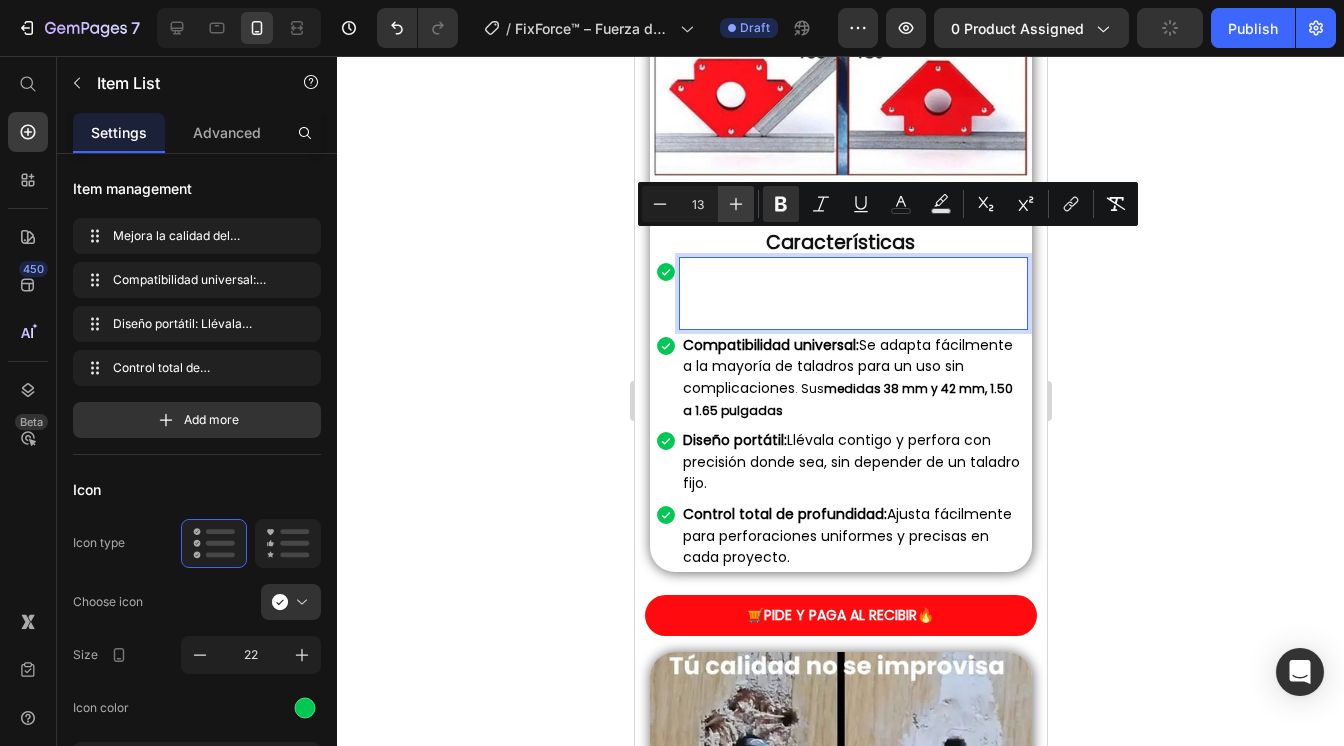 click 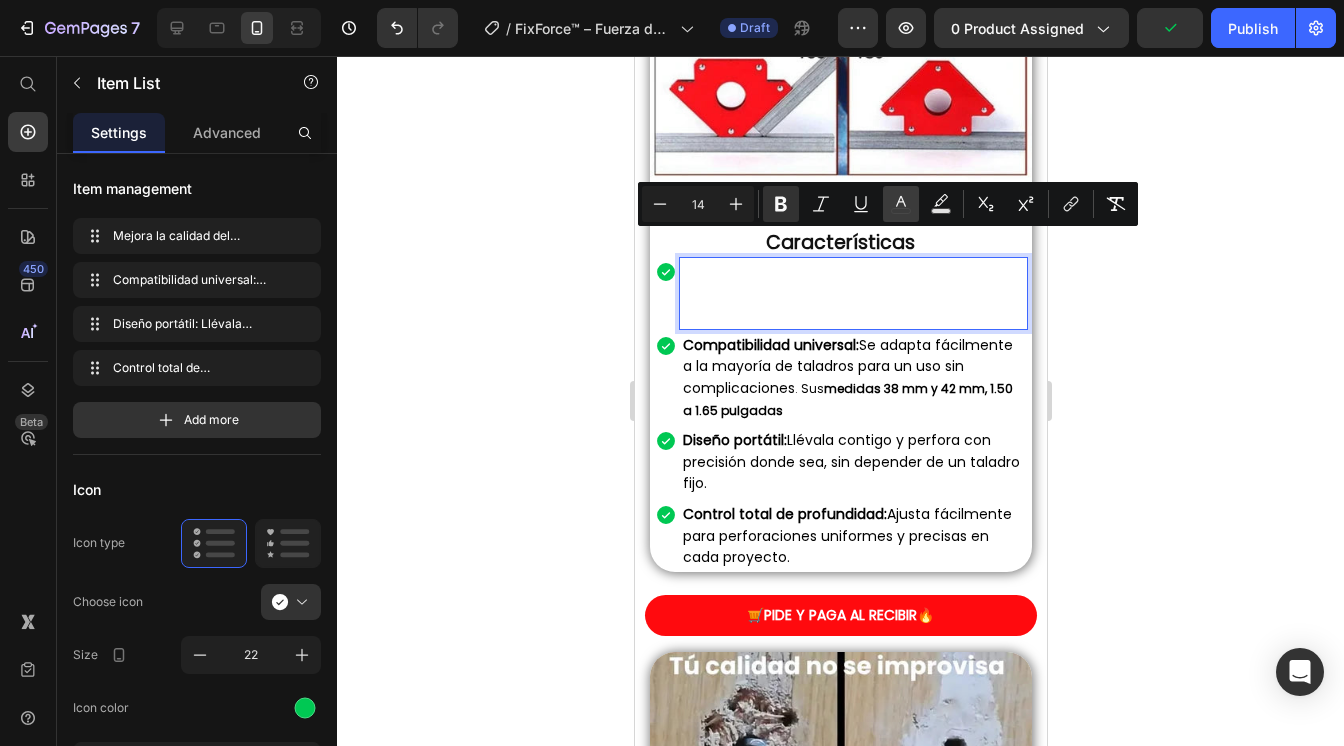 click 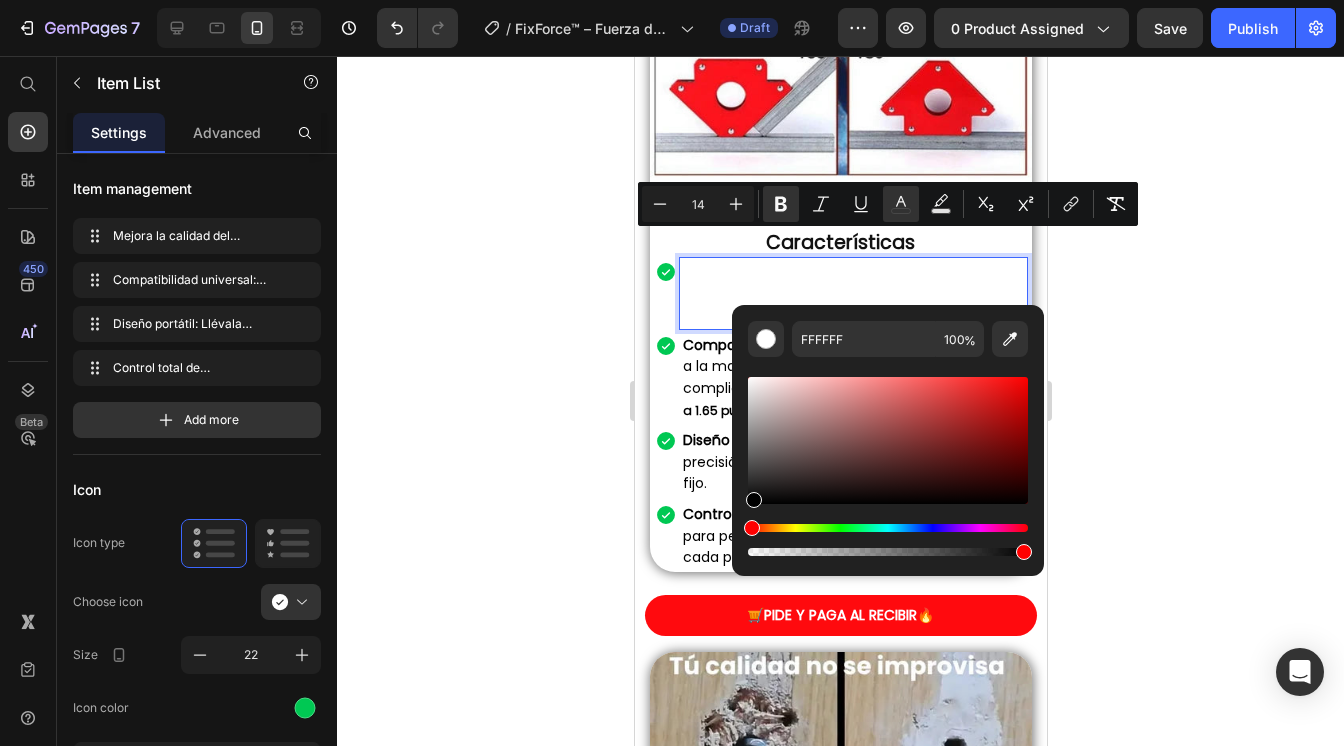 drag, startPoint x: 752, startPoint y: 375, endPoint x: 752, endPoint y: 519, distance: 144 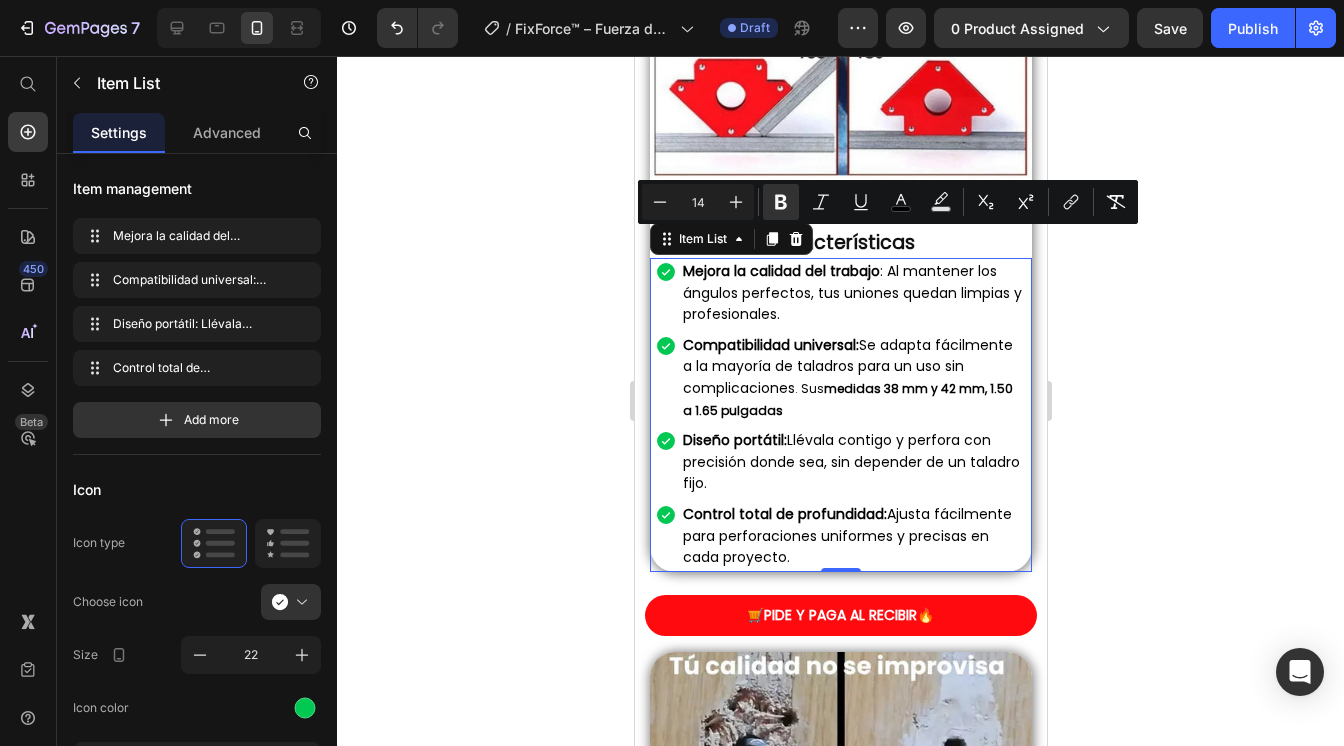 click 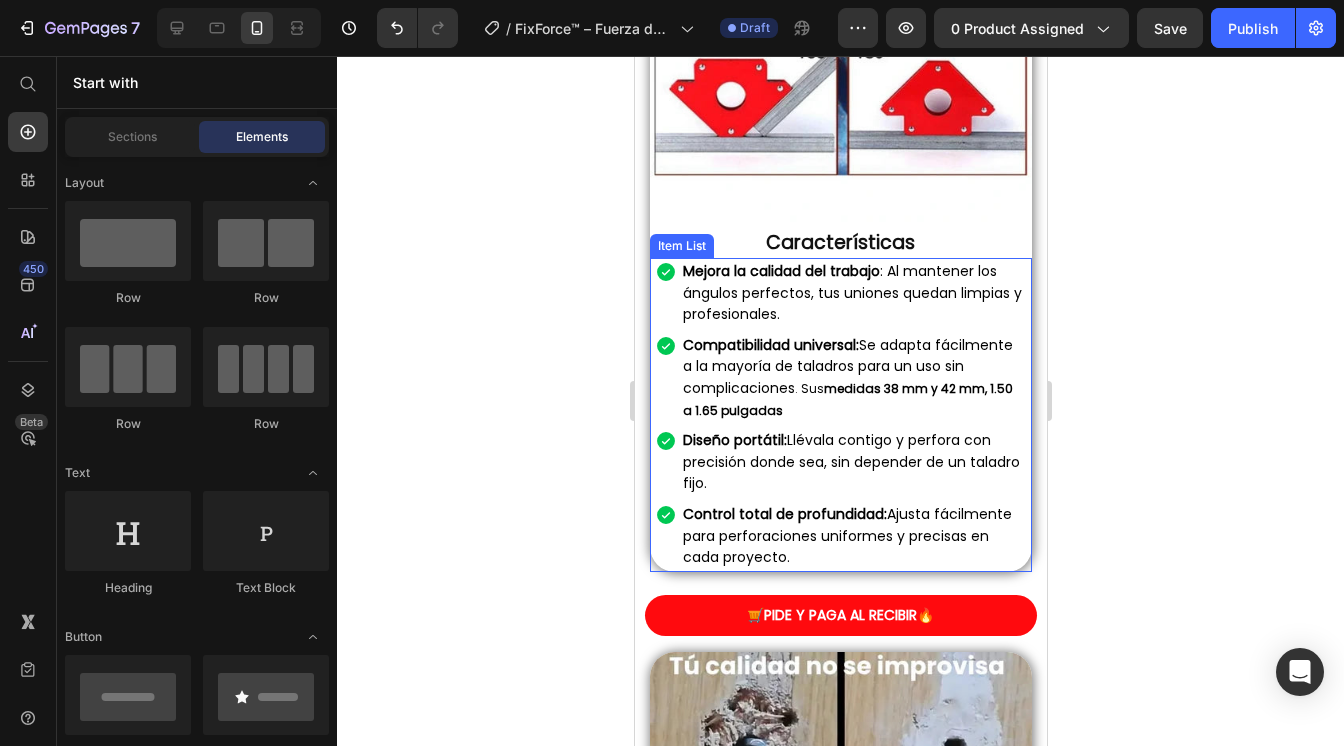 click on "Mejora la calidad del trabajo : Al mantener los ángulos perfectos, tus uniones quedan limpias y profesionales." at bounding box center [852, 293] 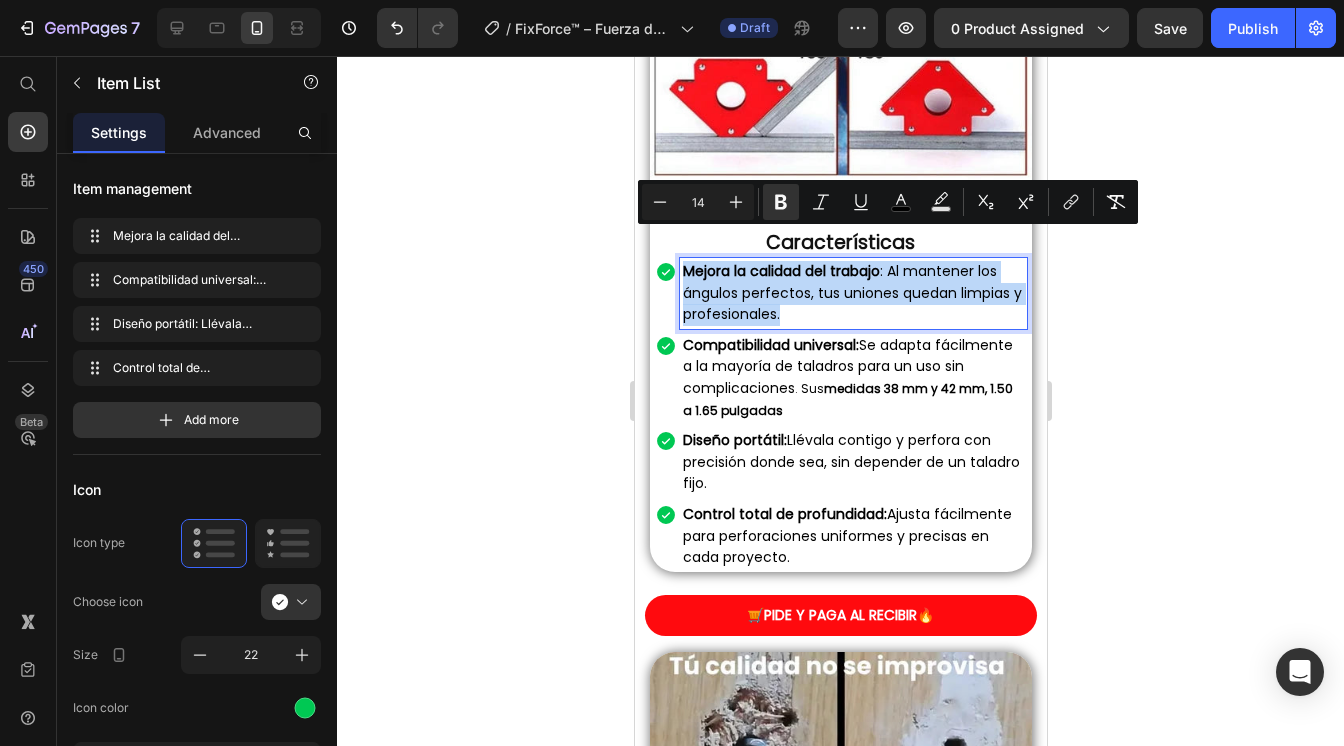 drag, startPoint x: 860, startPoint y: 288, endPoint x: 667, endPoint y: 249, distance: 196.90099 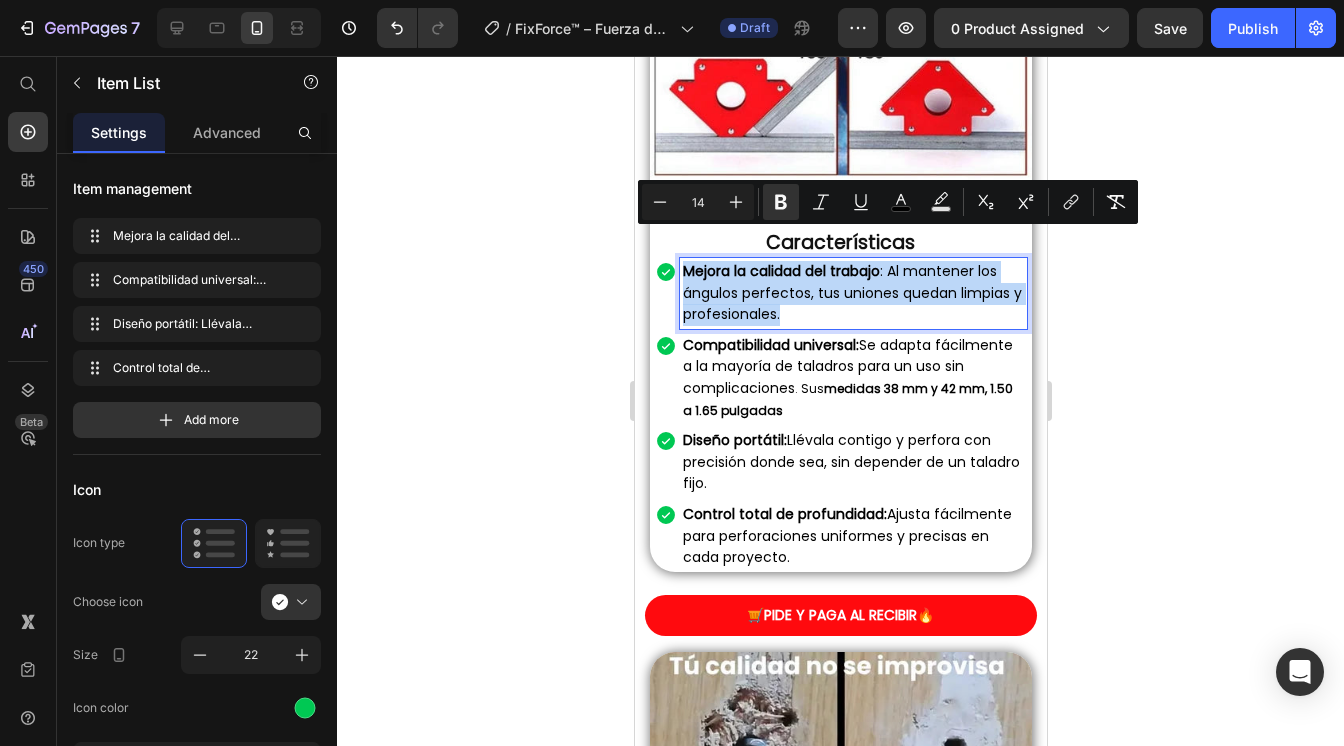 click on "Mejora la calidad del trabajo : Al mantener los ángulos perfectos, tus uniones quedan limpias y profesionales." at bounding box center (840, 293) 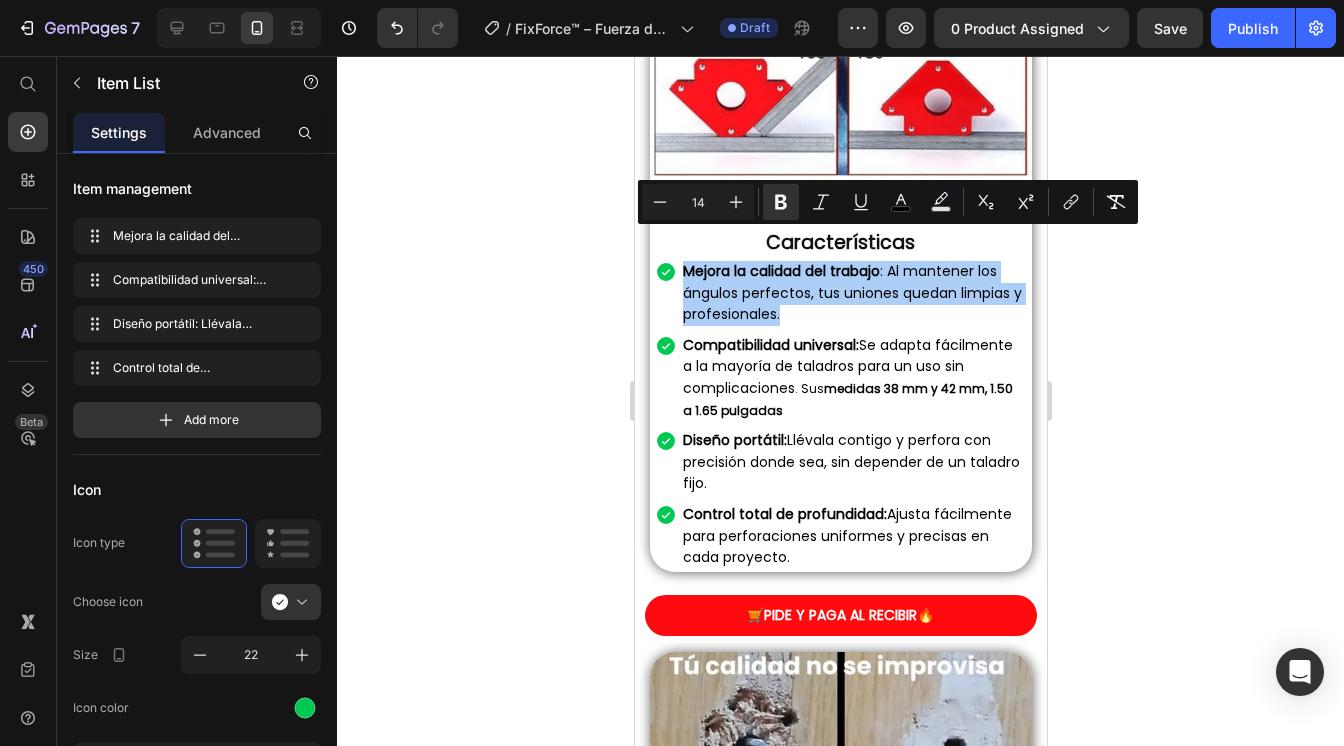 click 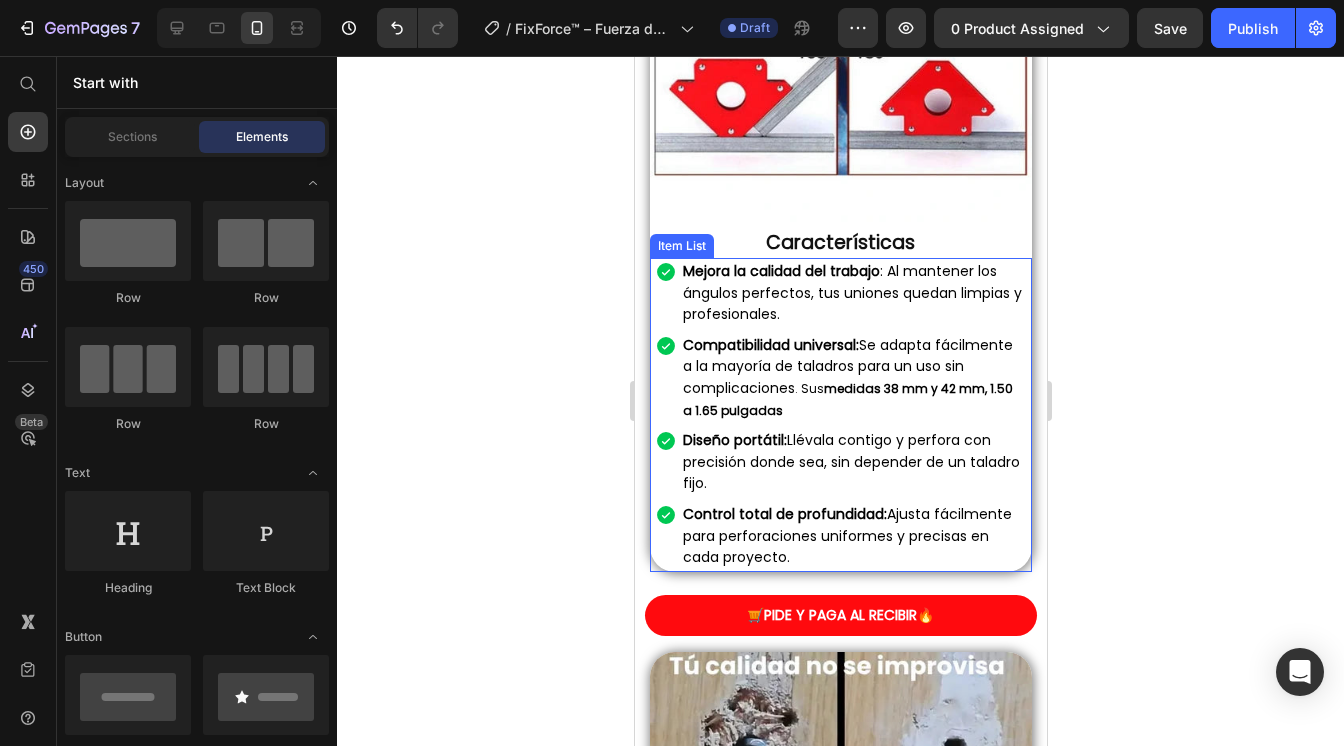 click on "Compatibilidad universal:  Se adapta fácilmente a la mayoría de taladros para un uso sin complicaciones . Sus  medidas 38 mm y 42 mm, 1.50 a 1.65 pulgadas" at bounding box center [852, 378] 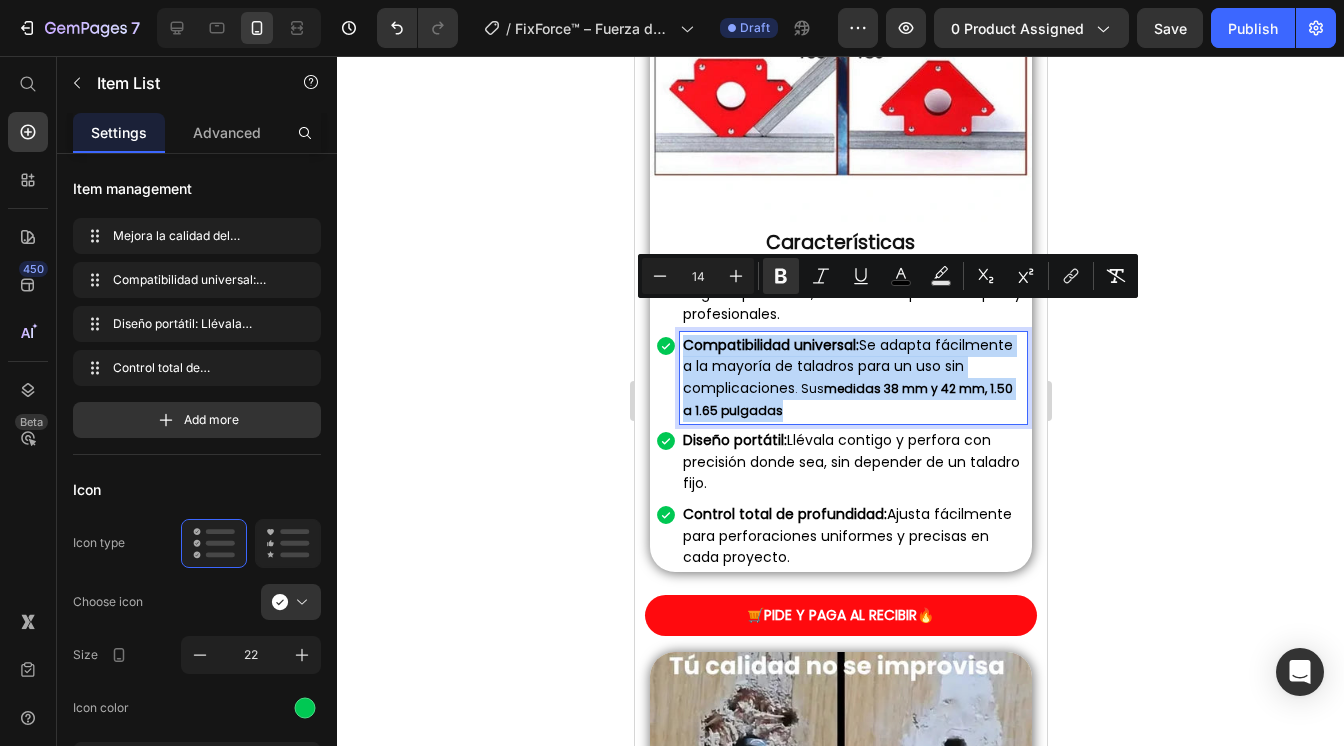drag, startPoint x: 682, startPoint y: 315, endPoint x: 866, endPoint y: 378, distance: 194.4865 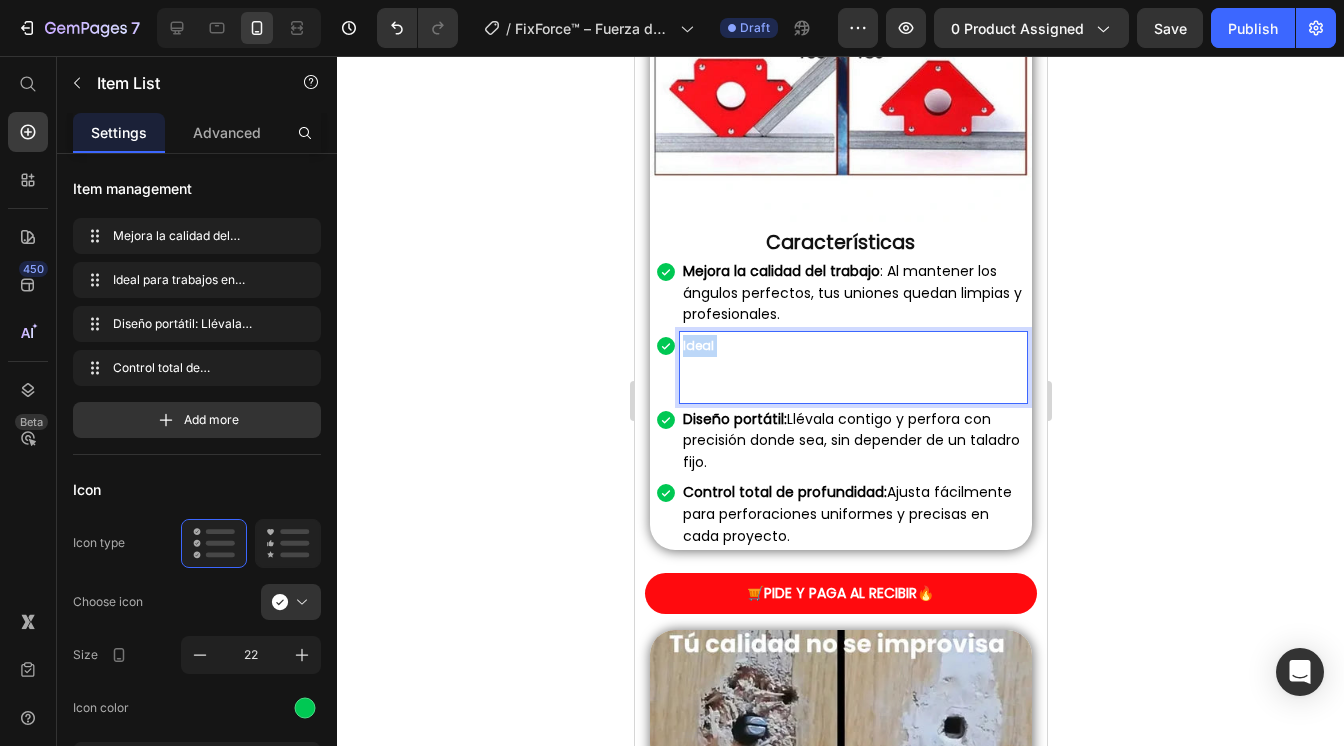 click on "Ideal para trabajos en solitario" at bounding box center [776, 345] 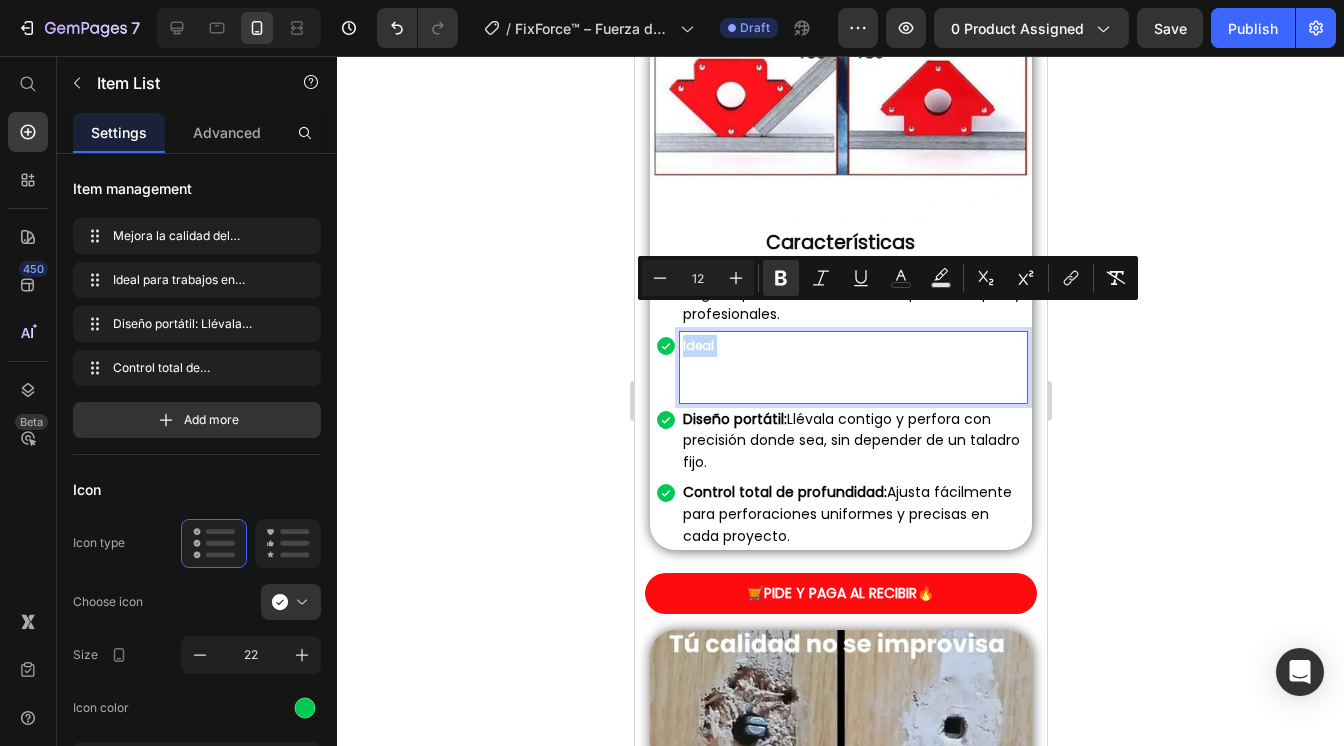 click on "Ideal para trabajos en solitario" at bounding box center [776, 345] 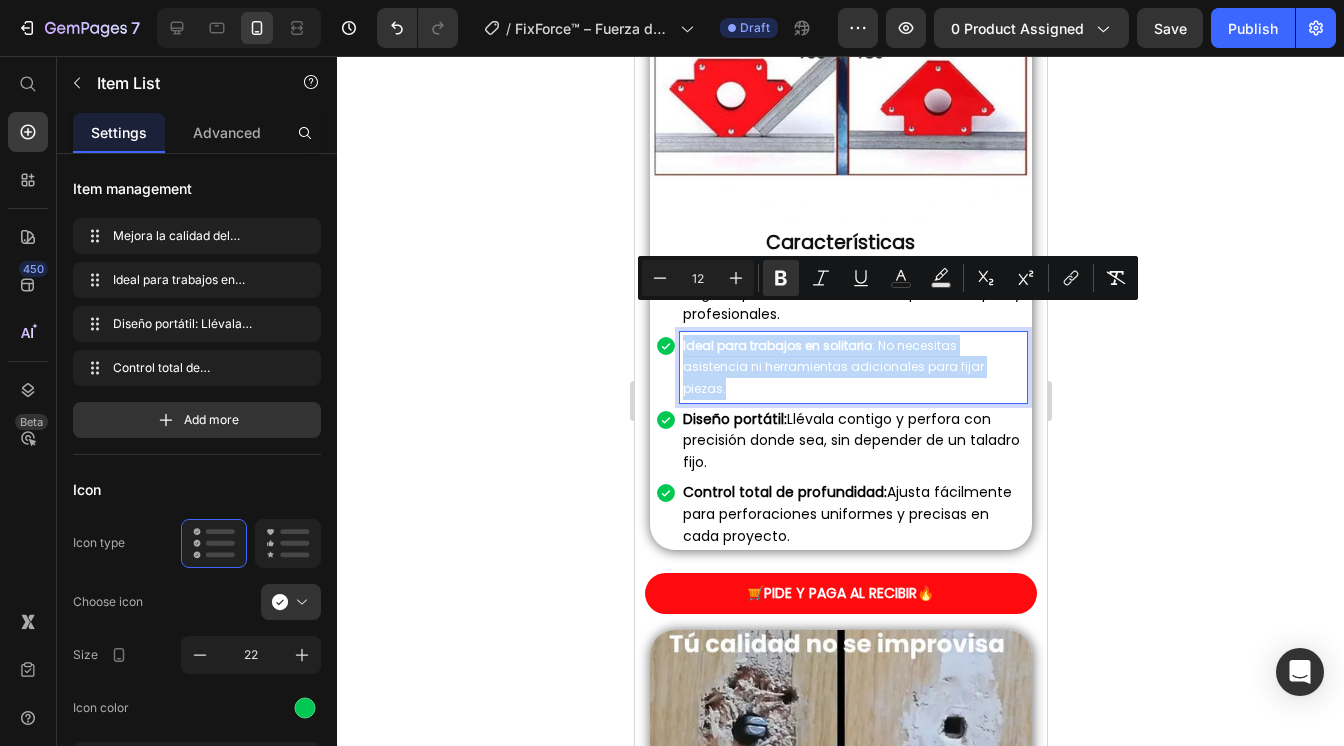 drag, startPoint x: 682, startPoint y: 308, endPoint x: 971, endPoint y: 360, distance: 293.64093 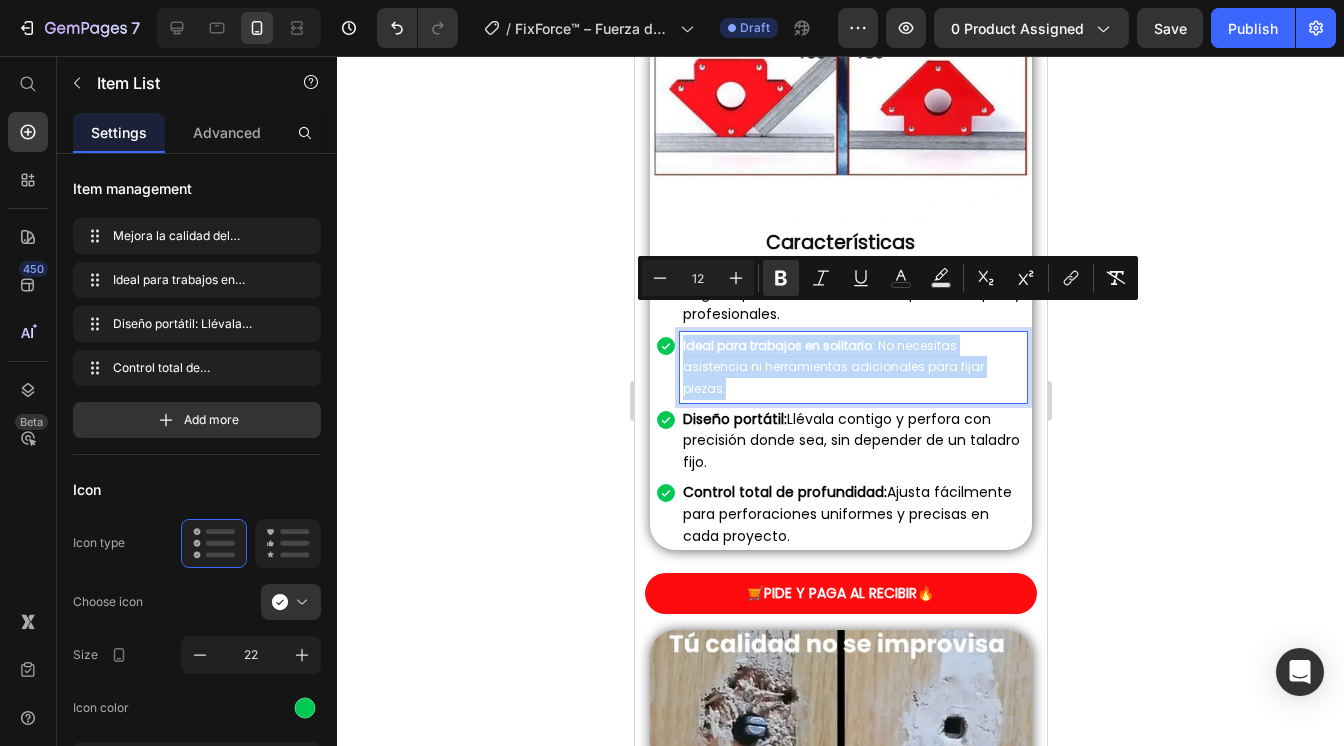 click on "Ideal para trabajos en solitario : No necesitas asistencia ni herramientas adicionales para fijar piezas." at bounding box center (852, 367) 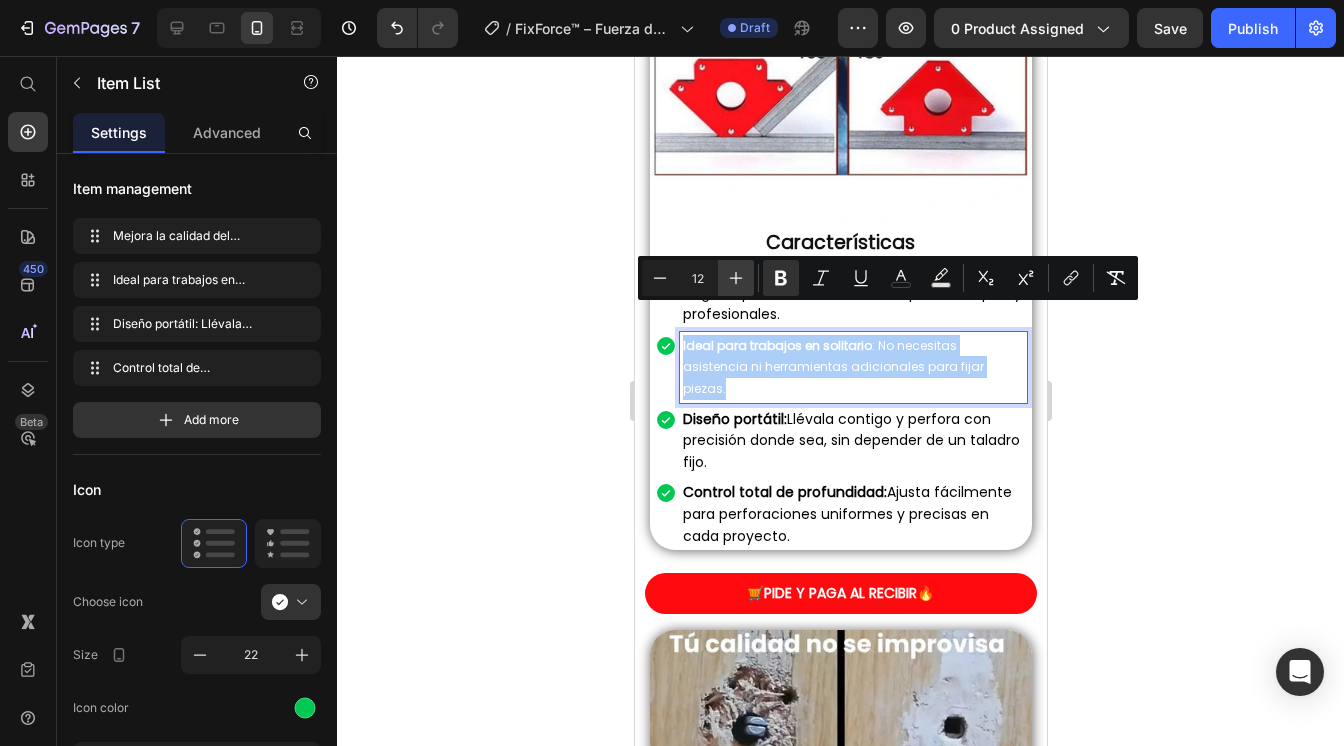 click on "Plus" at bounding box center (736, 278) 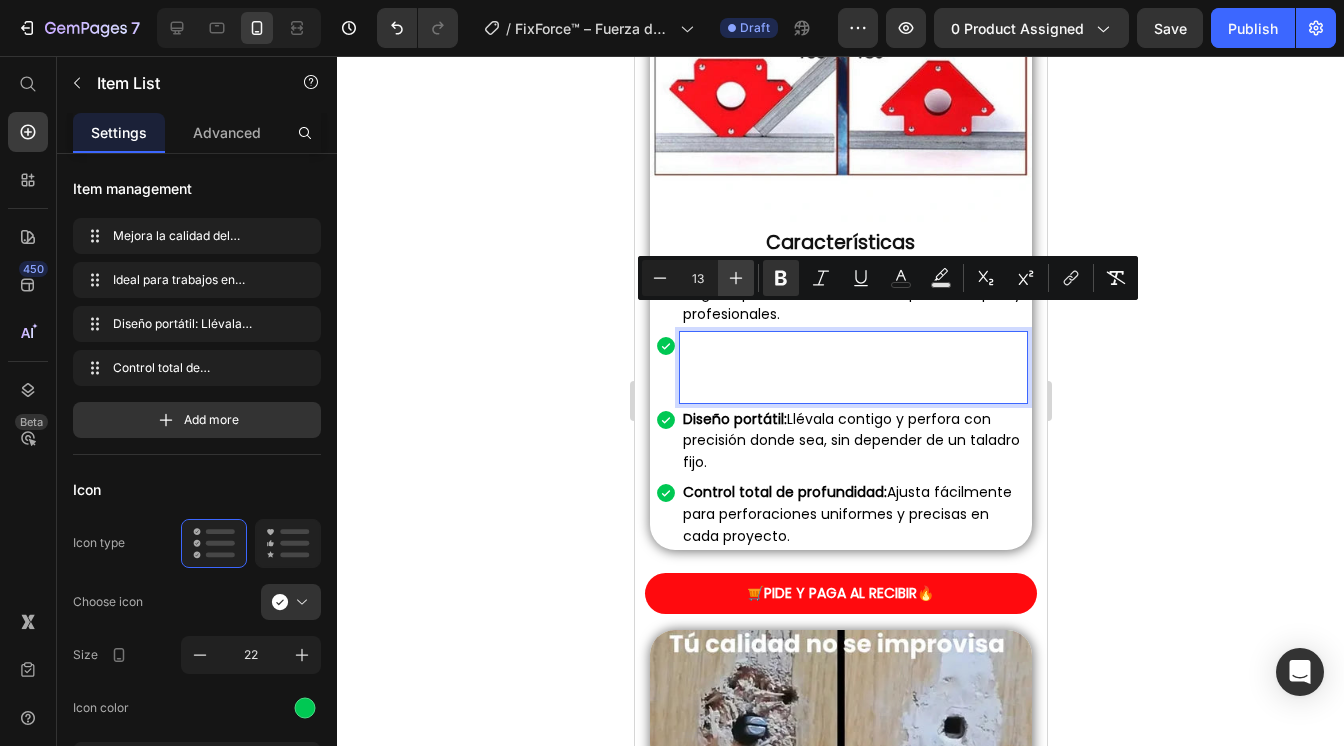 click on "Plus" at bounding box center [736, 278] 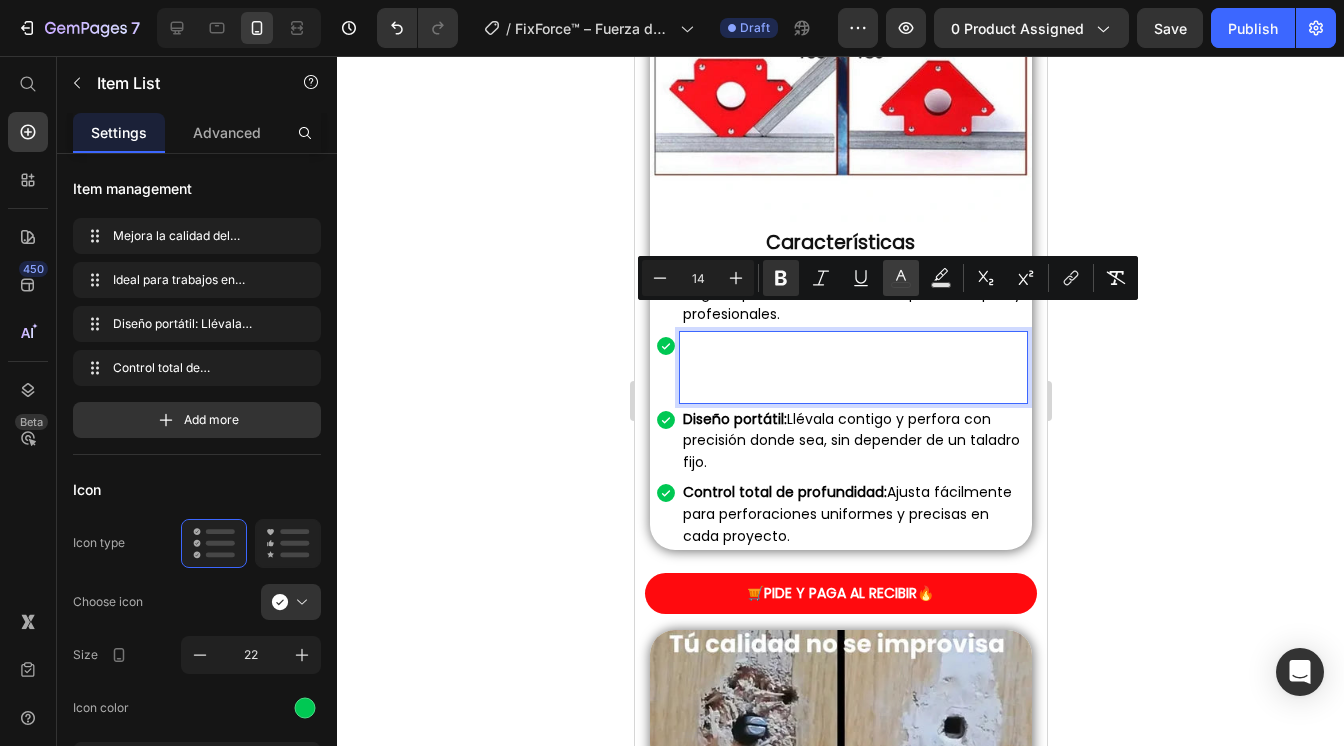 click 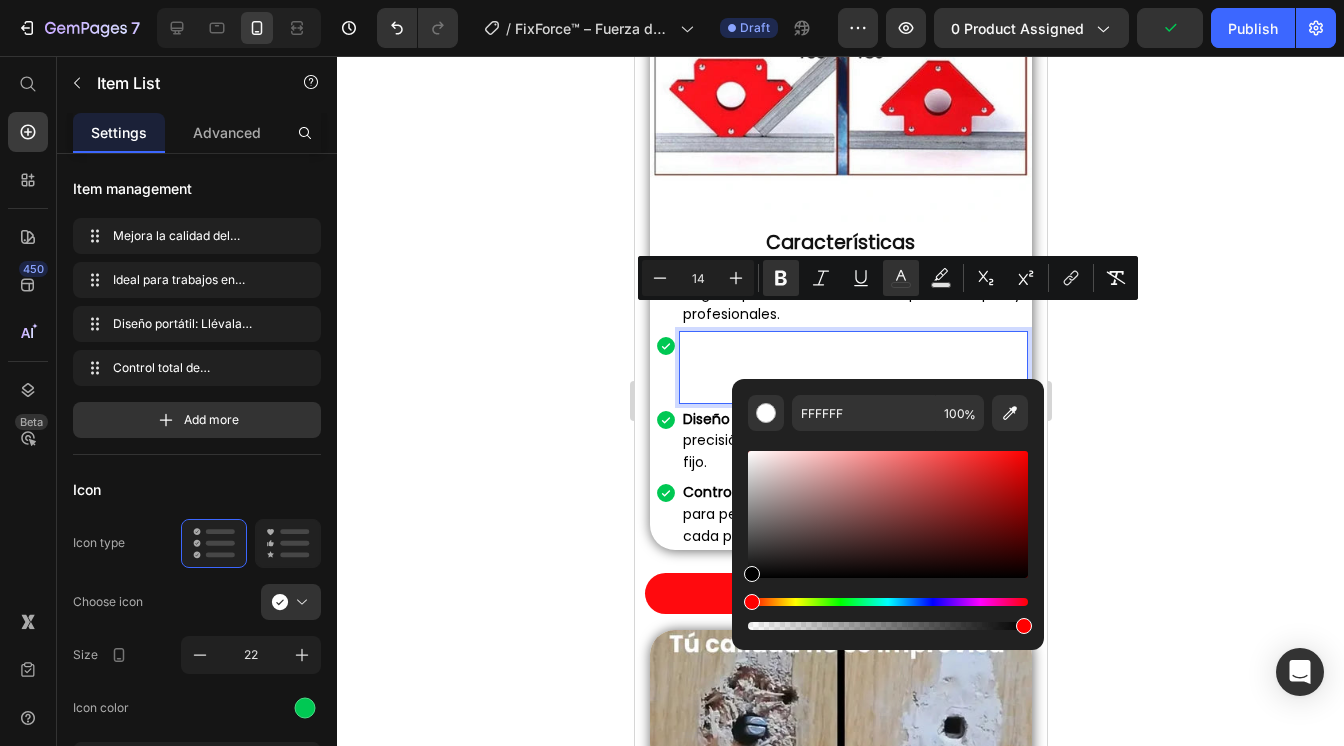 drag, startPoint x: 749, startPoint y: 457, endPoint x: 744, endPoint y: 581, distance: 124.10077 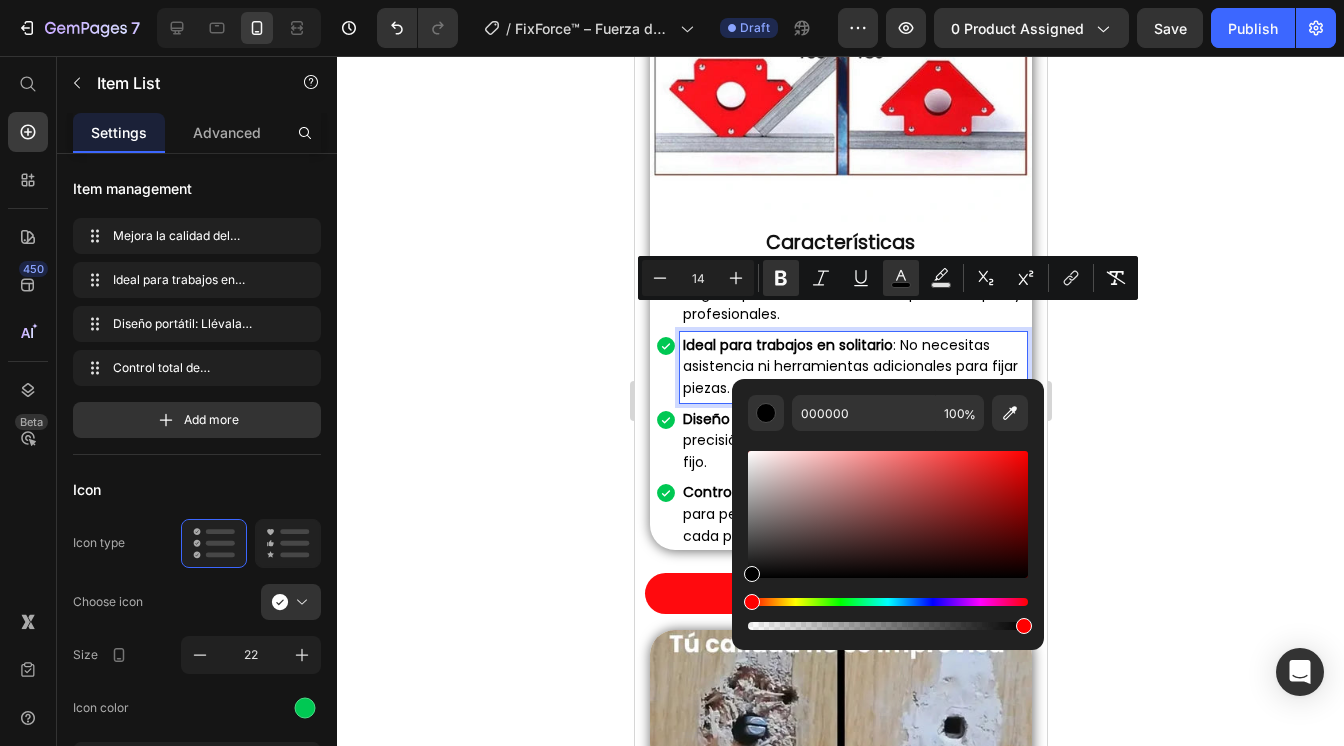 click 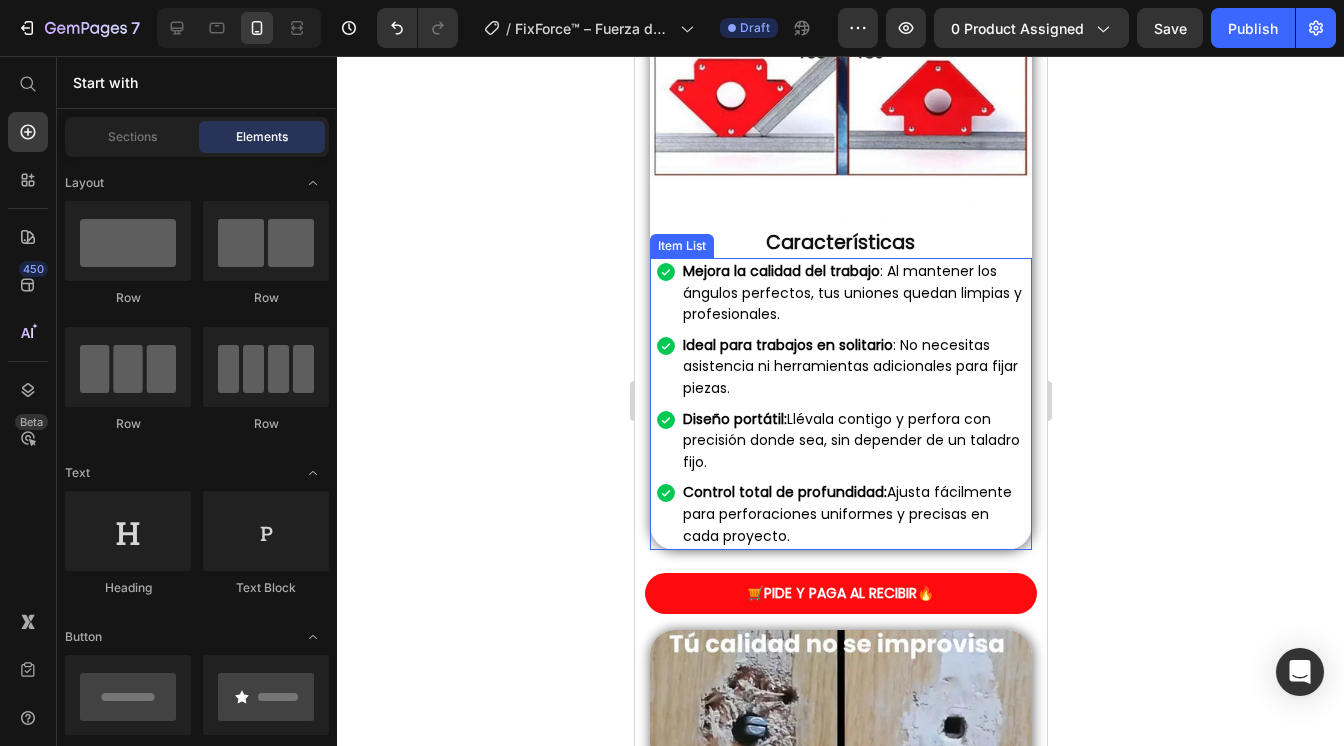 click on "Ideal para trabajos en solitario : No necesitas asistencia ni herramientas adicionales para fijar piezas." at bounding box center (852, 367) 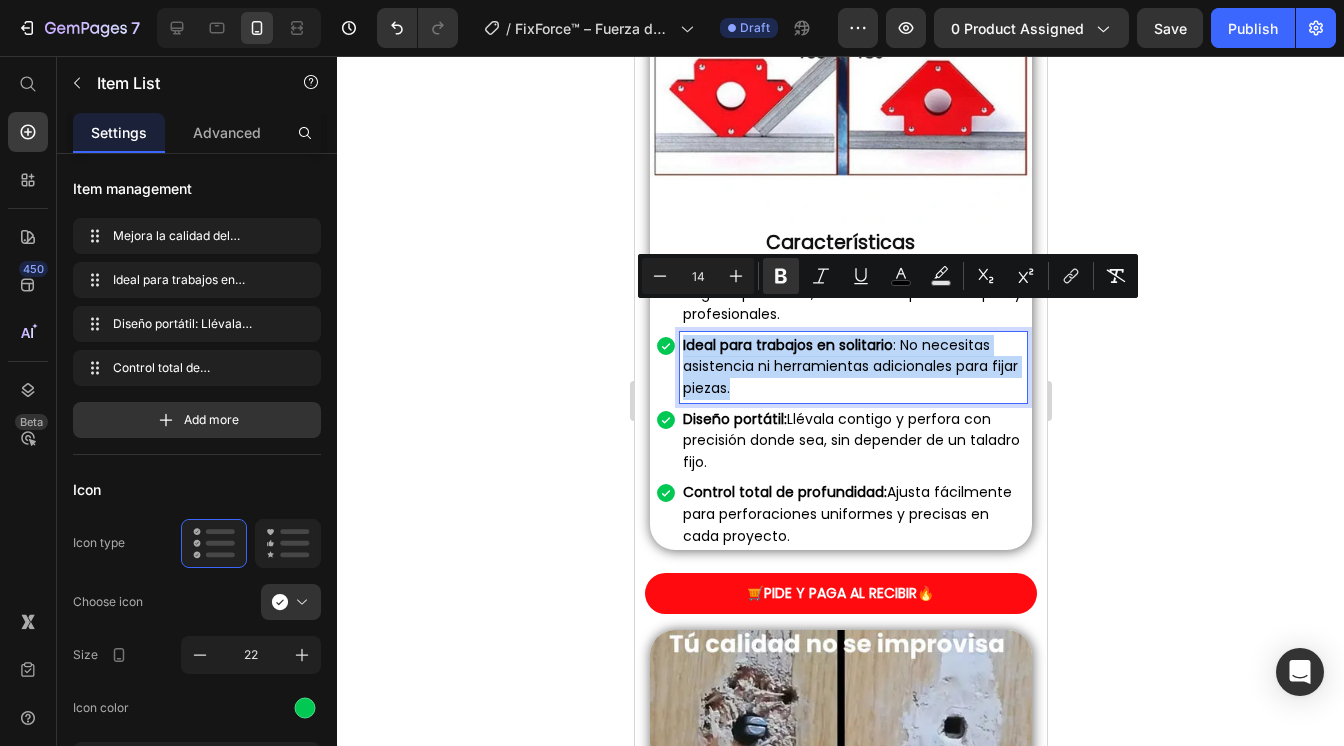 drag, startPoint x: 771, startPoint y: 366, endPoint x: 681, endPoint y: 322, distance: 100.17984 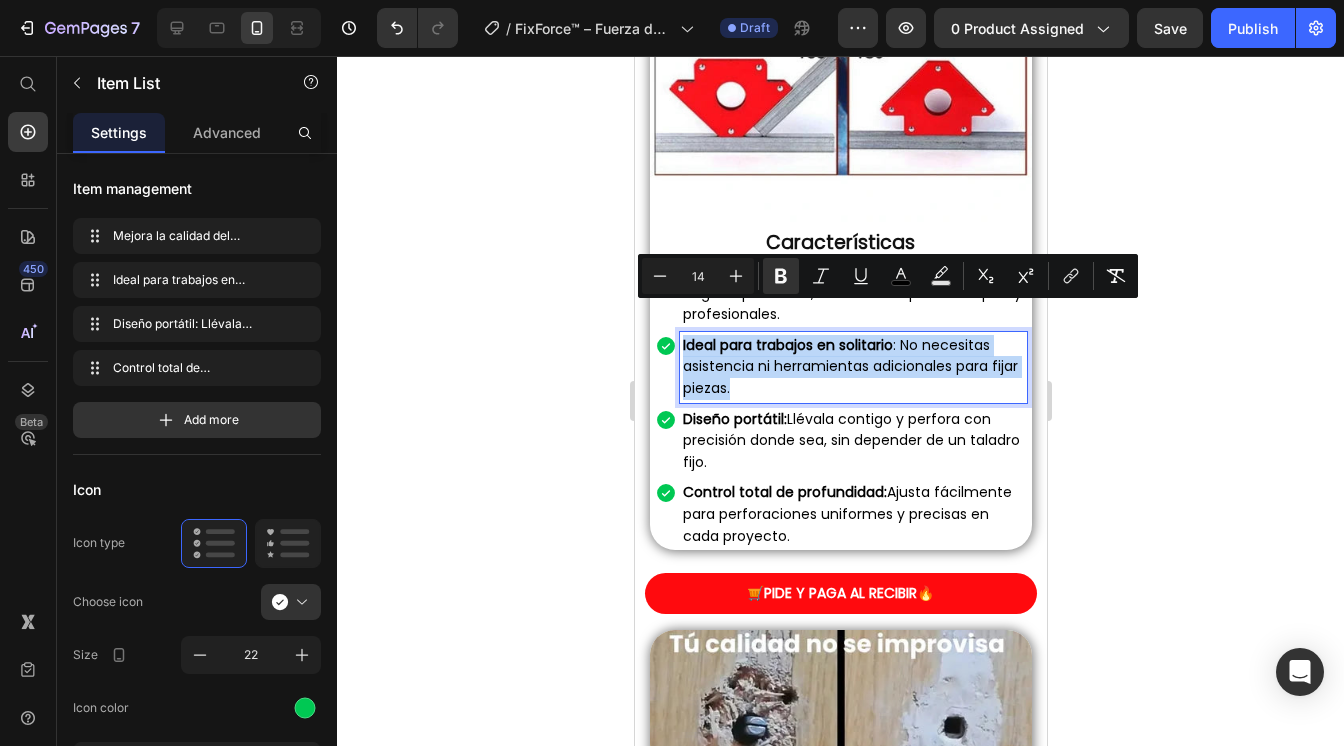 click on "Ideal para trabajos en solitario : No necesitas asistencia ni herramientas adicionales para fijar piezas." at bounding box center [852, 367] 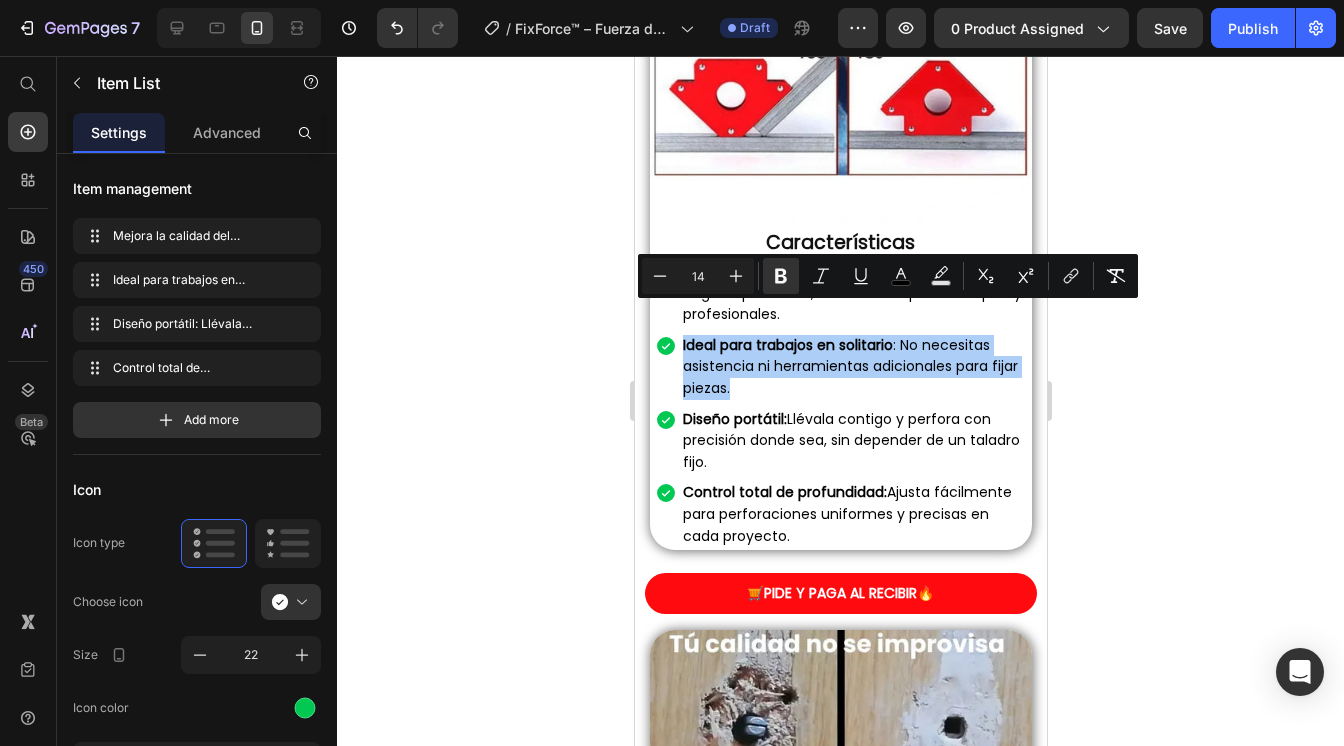 click 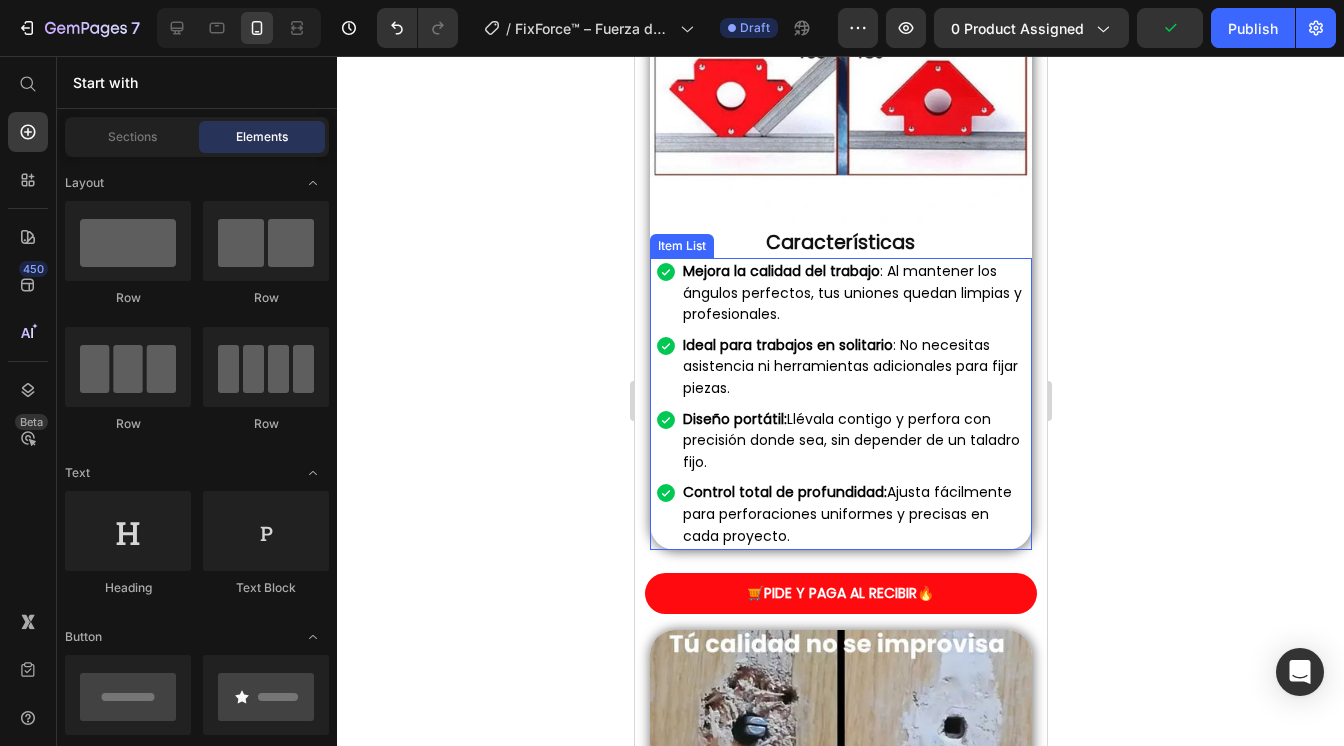 click on "Ideal para trabajos en solitario : No necesitas asistencia ni herramientas adicionales para fijar piezas." at bounding box center (852, 367) 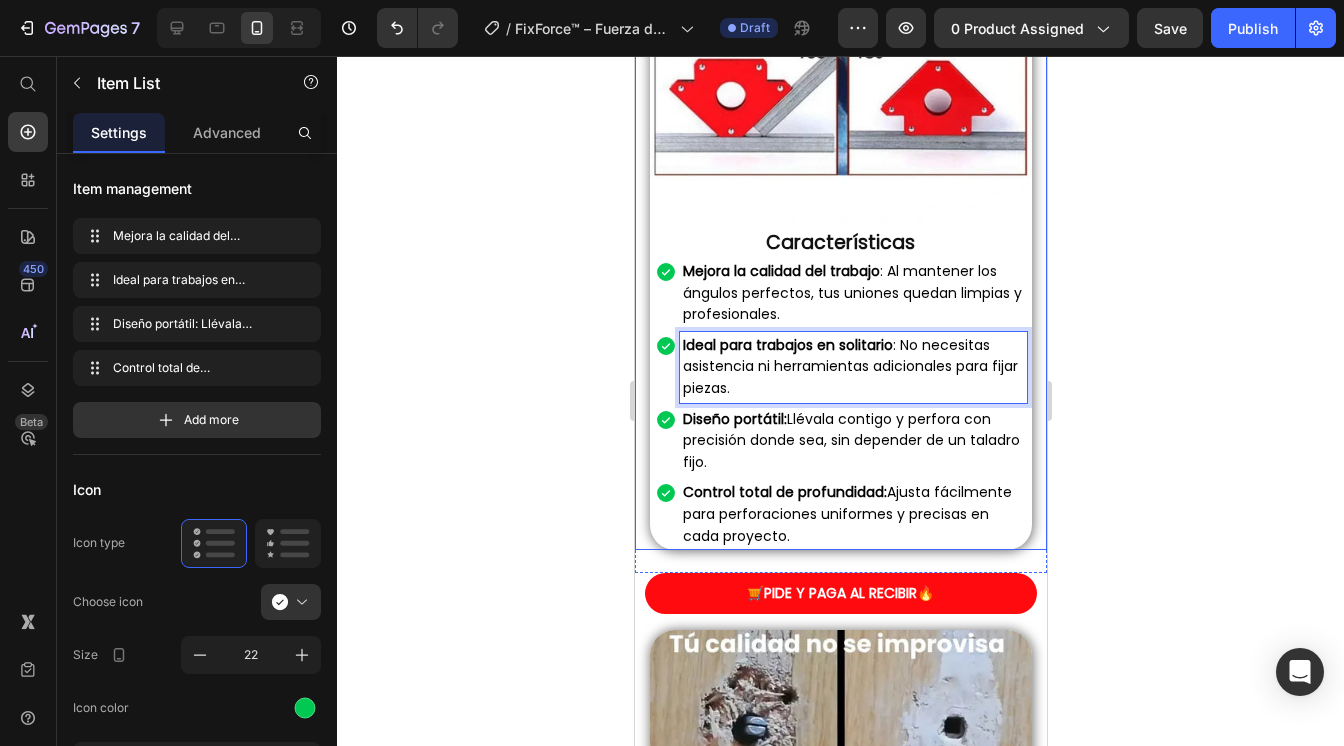 click 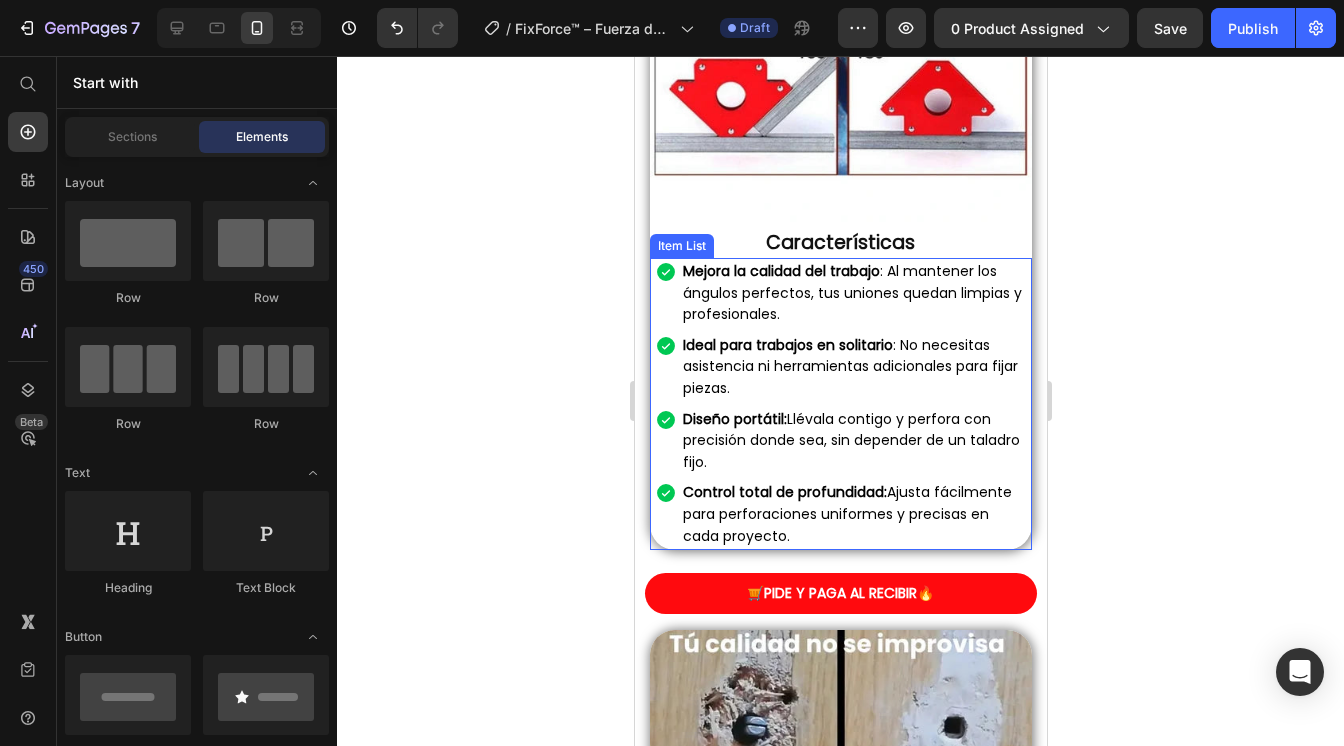 click on "Ideal para trabajos en solitario : No necesitas asistencia ni herramientas adicionales para fijar piezas." at bounding box center [852, 367] 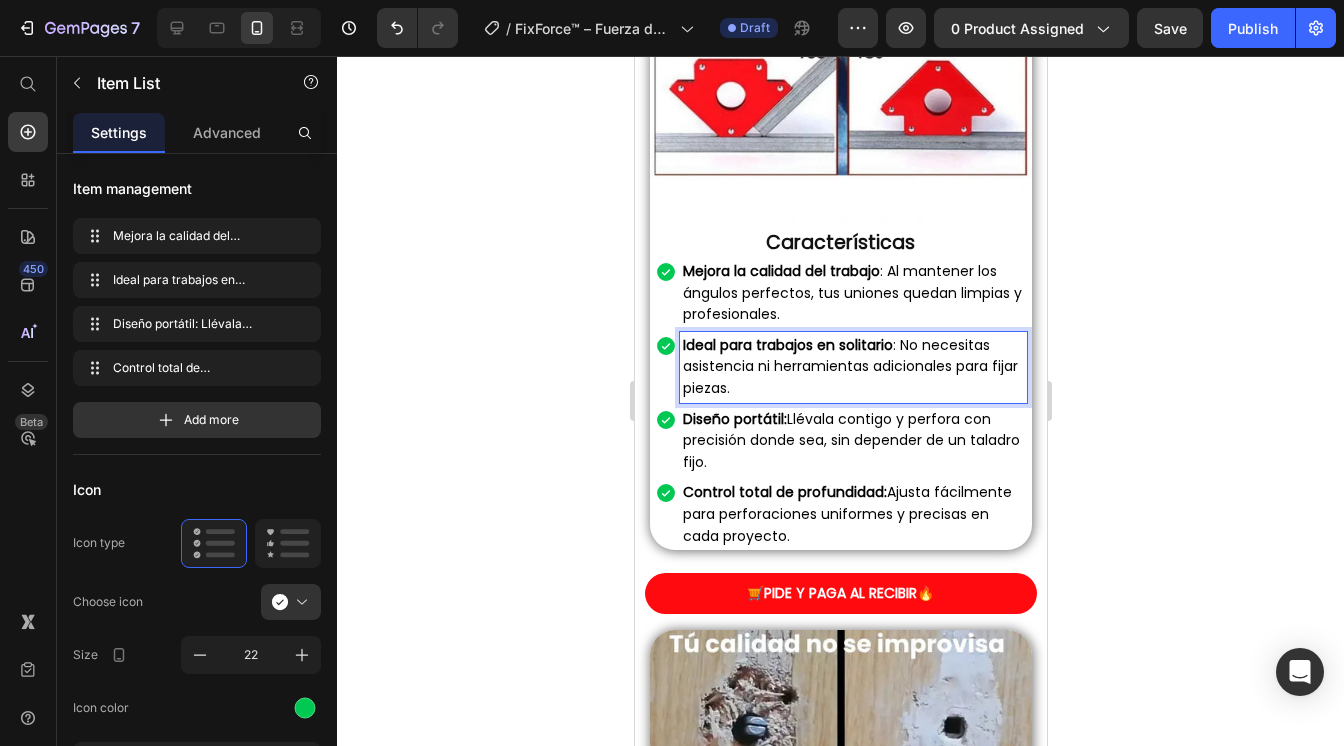 click on "Ideal para trabajos en solitario : No necesitas asistencia ni herramientas adicionales para fijar piezas." at bounding box center (852, 367) 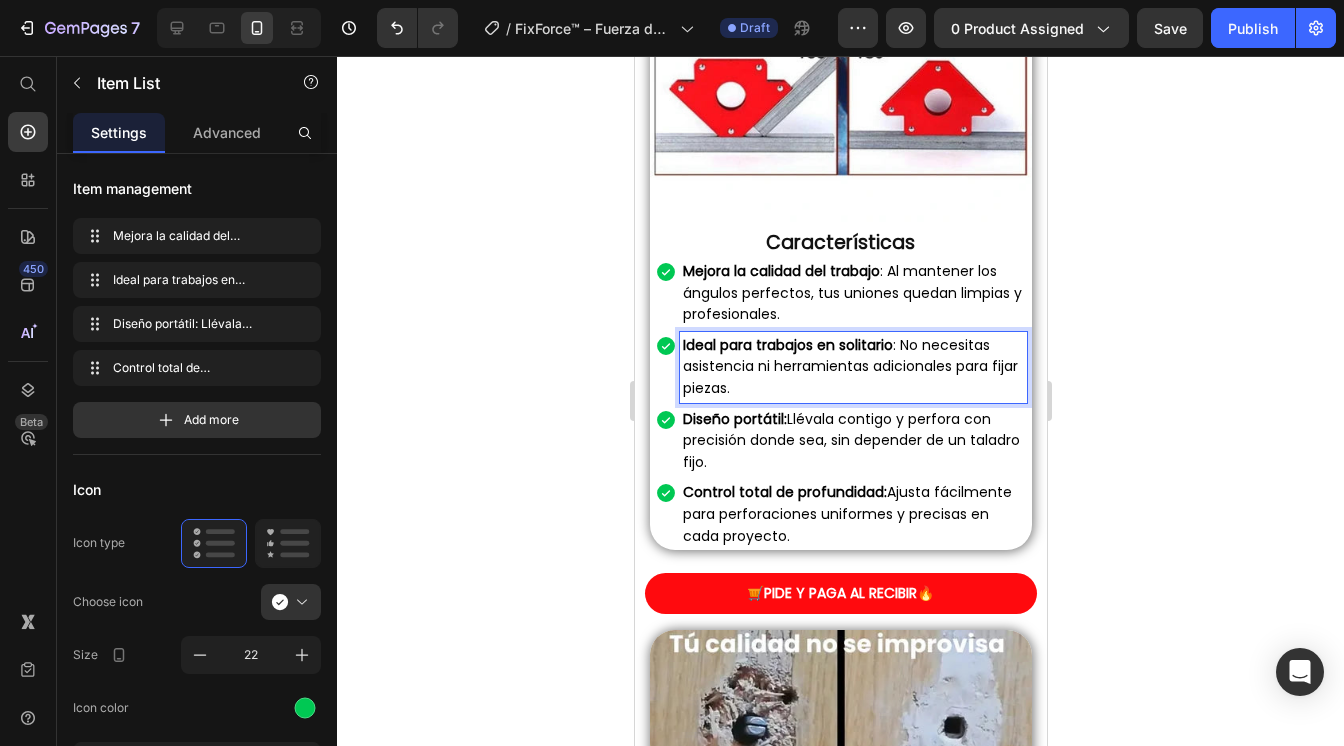 click on "Ideal para trabajos en solitario : No necesitas asistencia ni herramientas adicionales para fijar piezas." at bounding box center [852, 367] 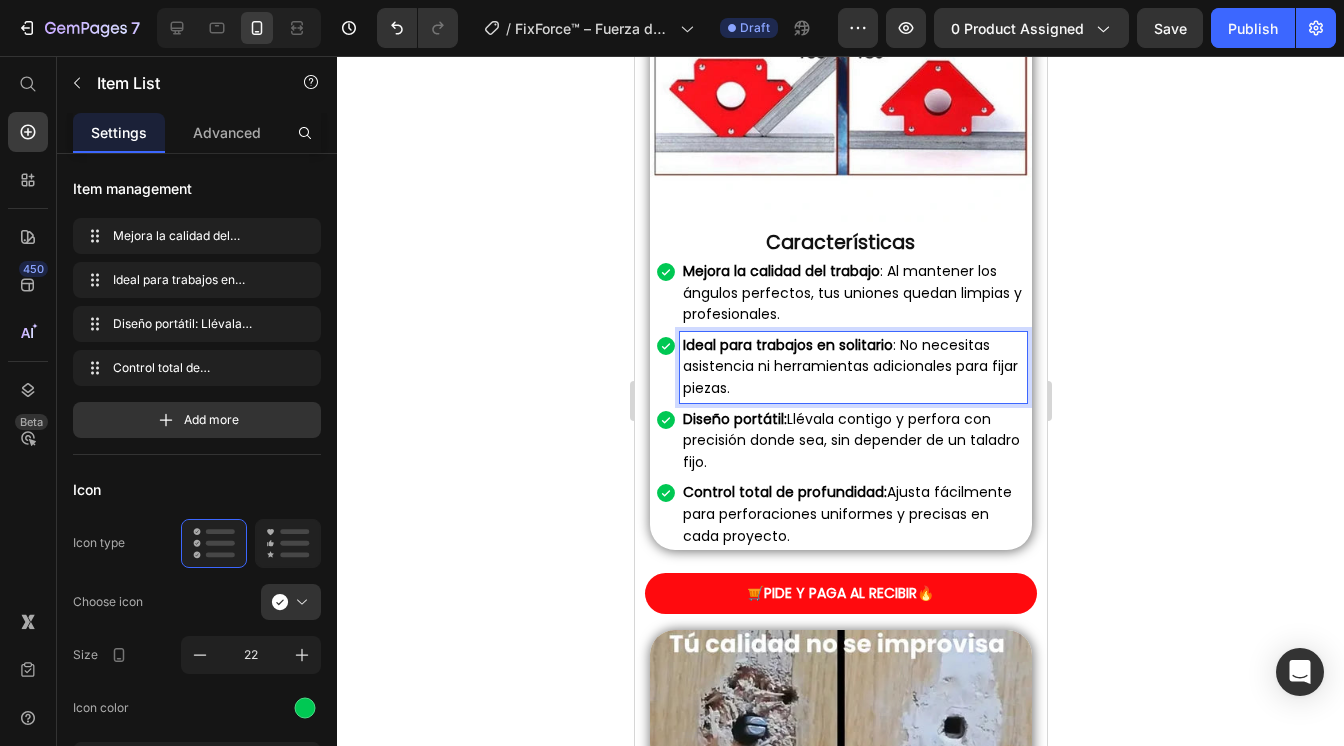 click 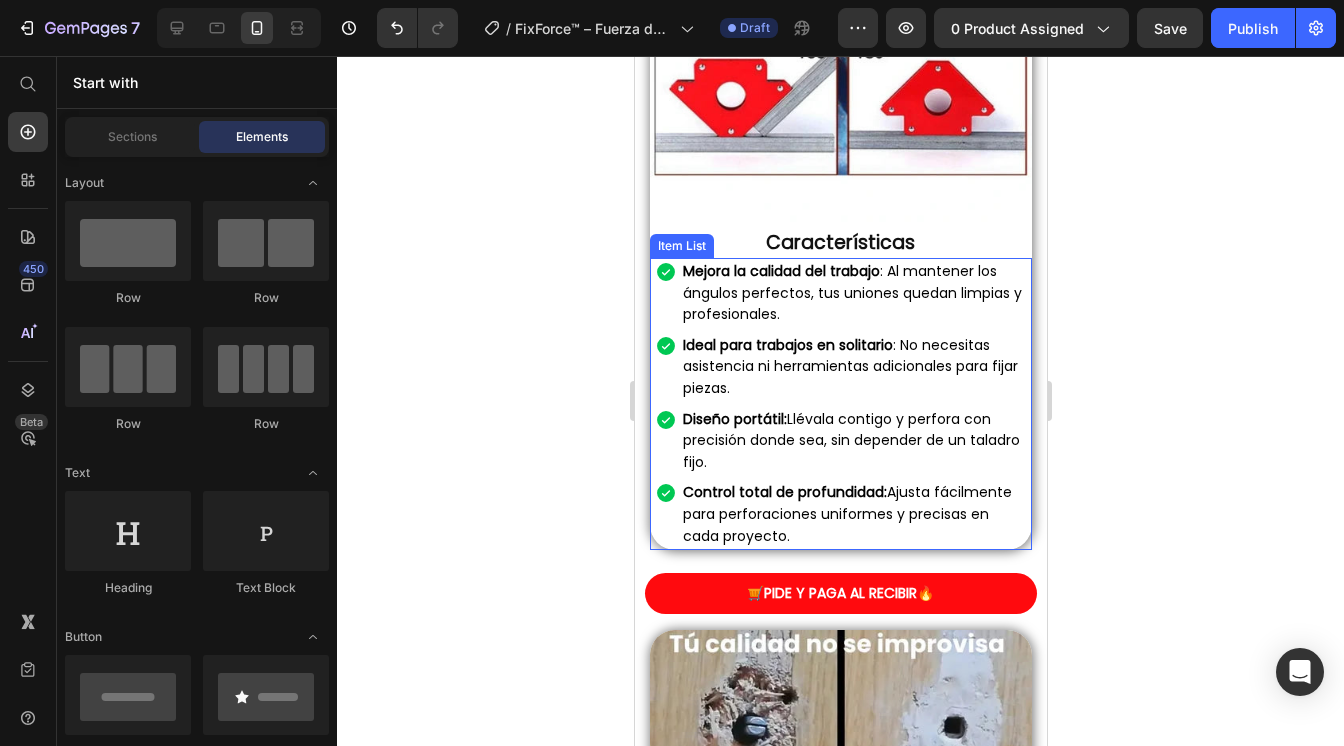 click on "Diseño portátil:  Llévala contigo y perfora con precisión donde sea, sin depender de un taladro fijo." at bounding box center (852, 441) 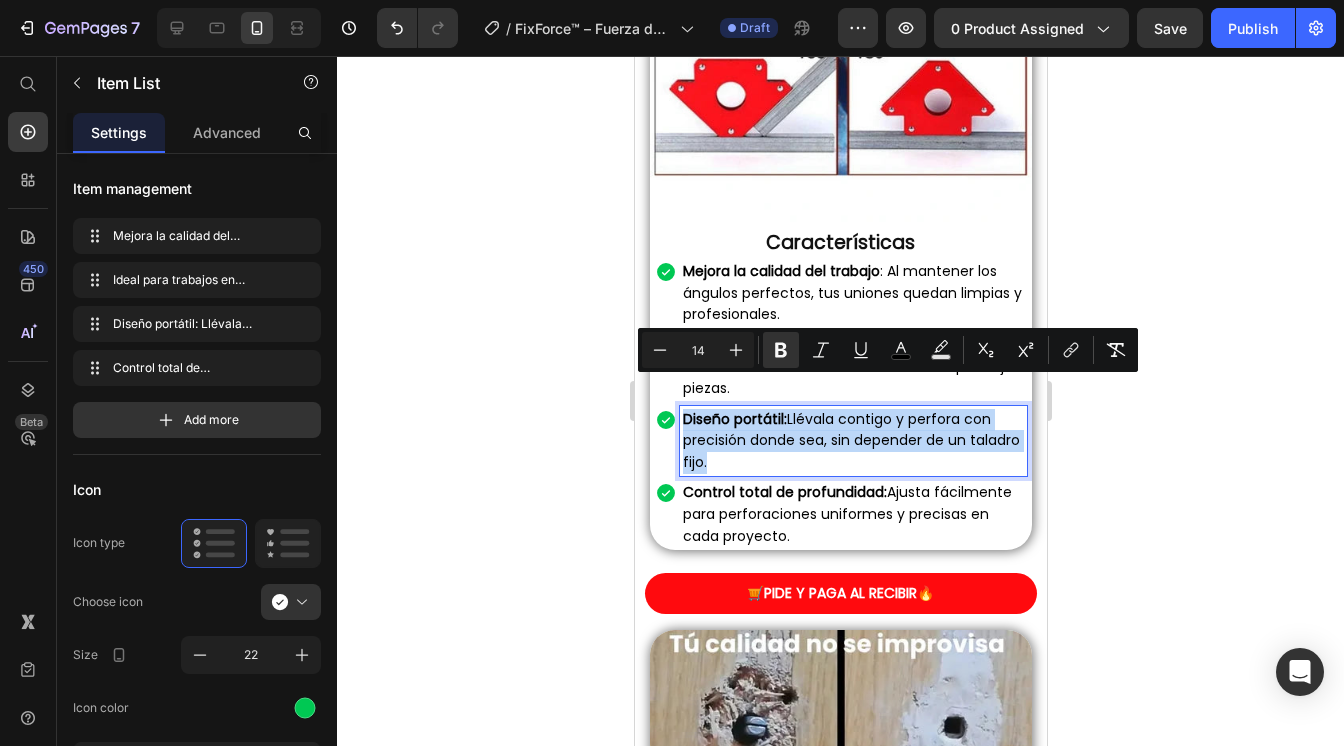 drag, startPoint x: 761, startPoint y: 433, endPoint x: 684, endPoint y: 394, distance: 86.313385 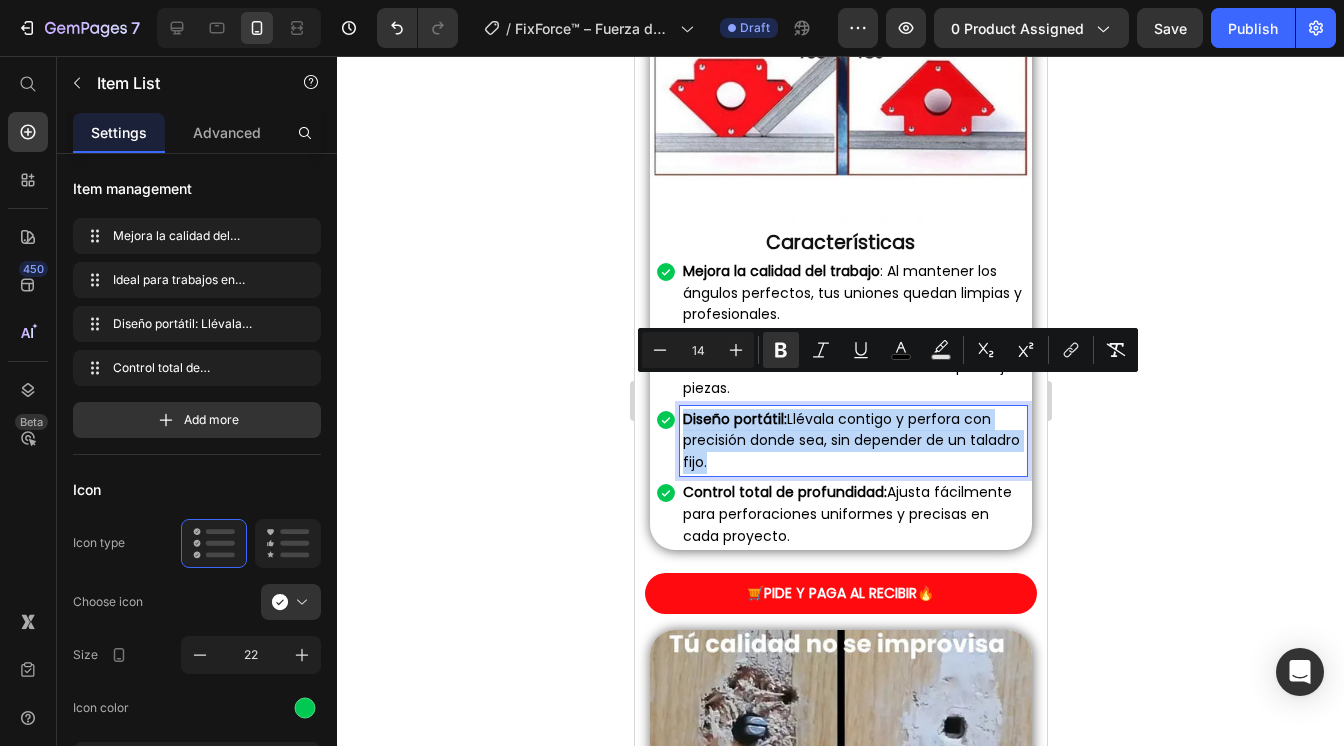 click on "Diseño portátil:  Llévala contigo y perfora con precisión donde sea, sin depender de un taladro fijo." at bounding box center [852, 441] 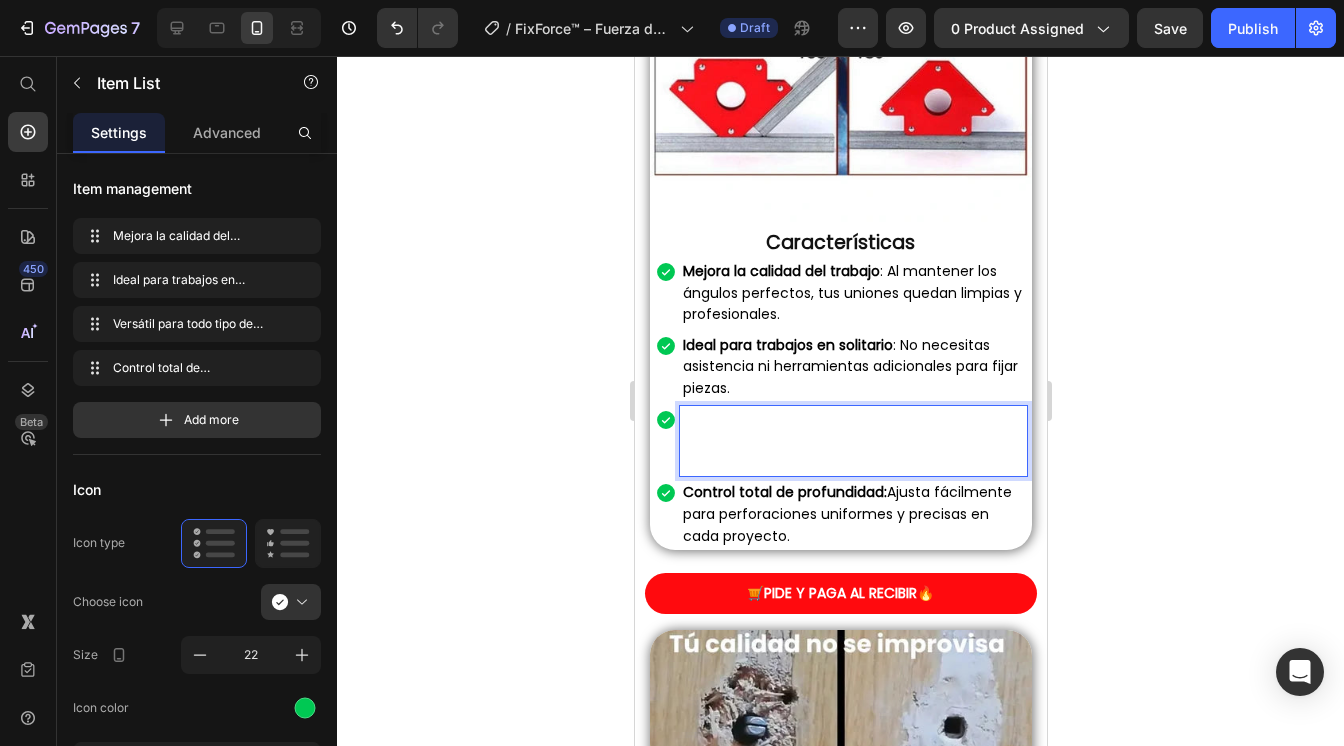 click on "Versátil para todo tipo de proyectos metálicos : Desde estructuras hasta detalles finos o reparaciones caseras." at bounding box center [852, 441] 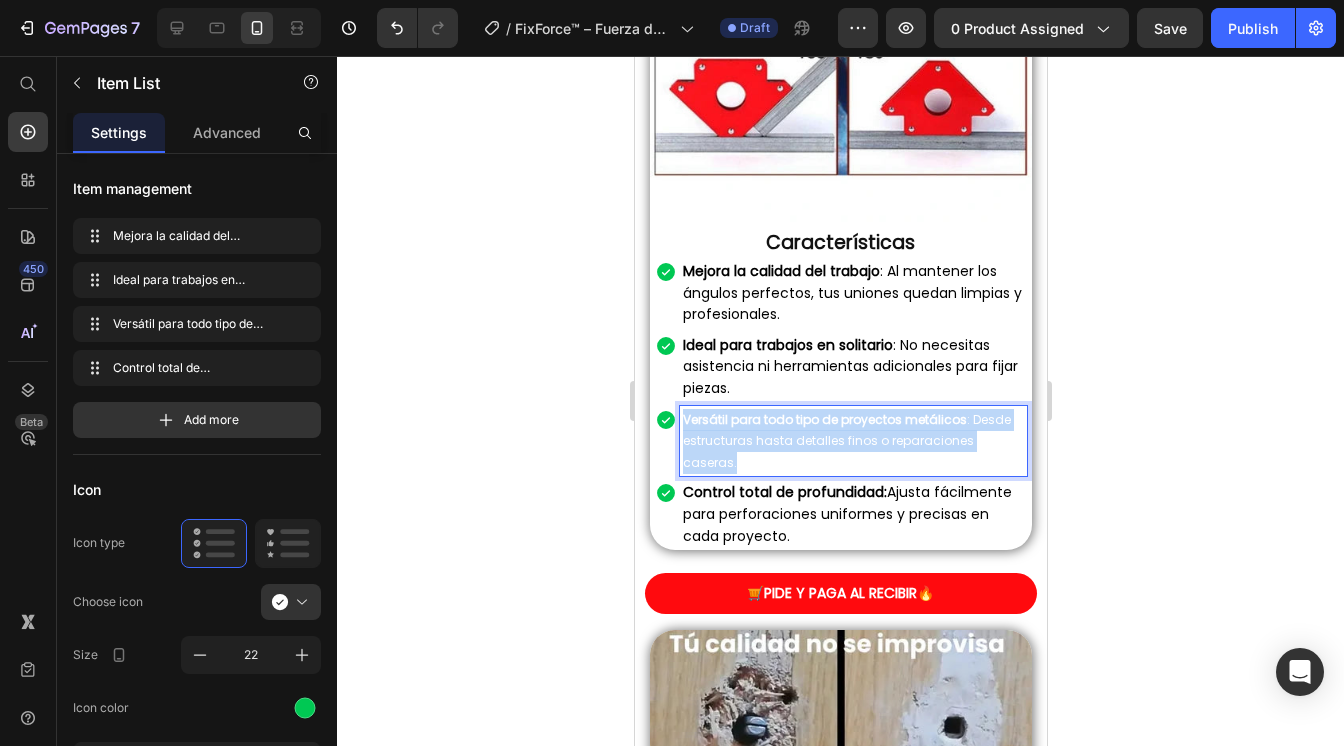 click on "Versátil para todo tipo de proyectos metálicos : Desde estructuras hasta detalles finos o reparaciones caseras." at bounding box center [852, 441] 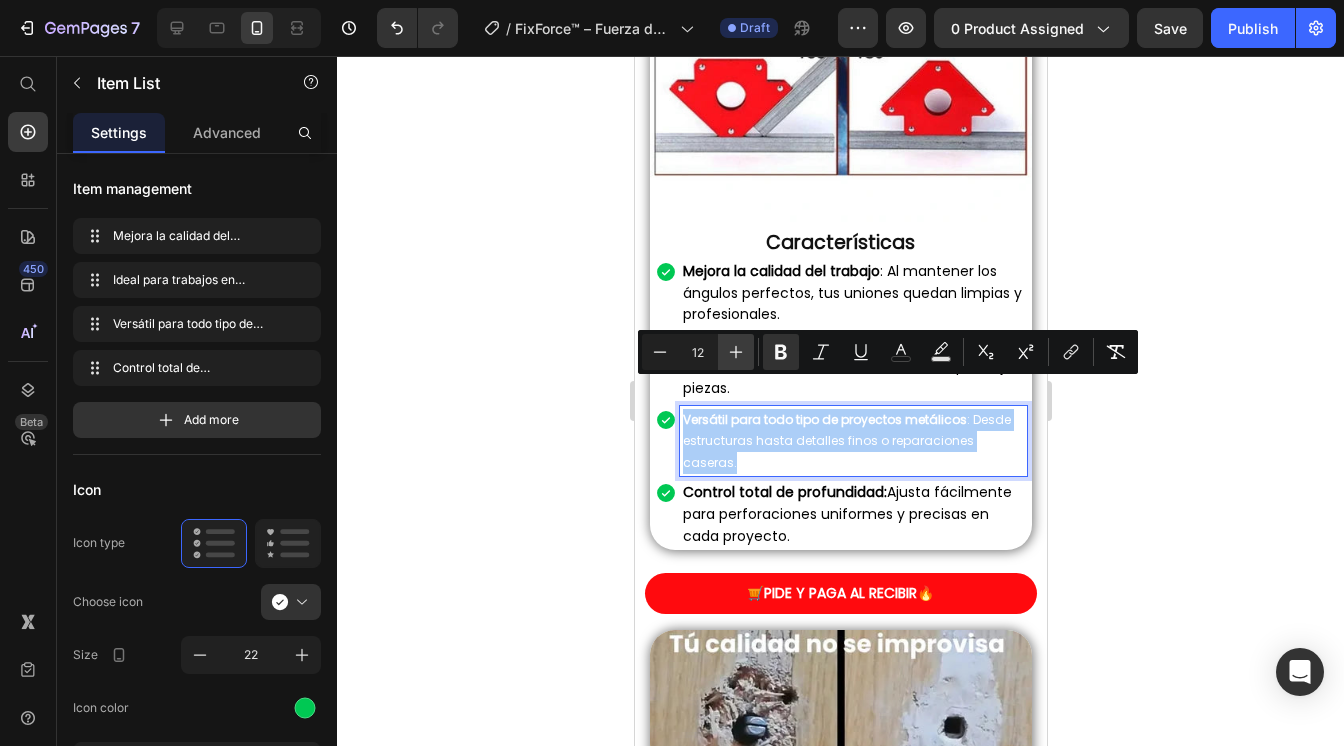 click 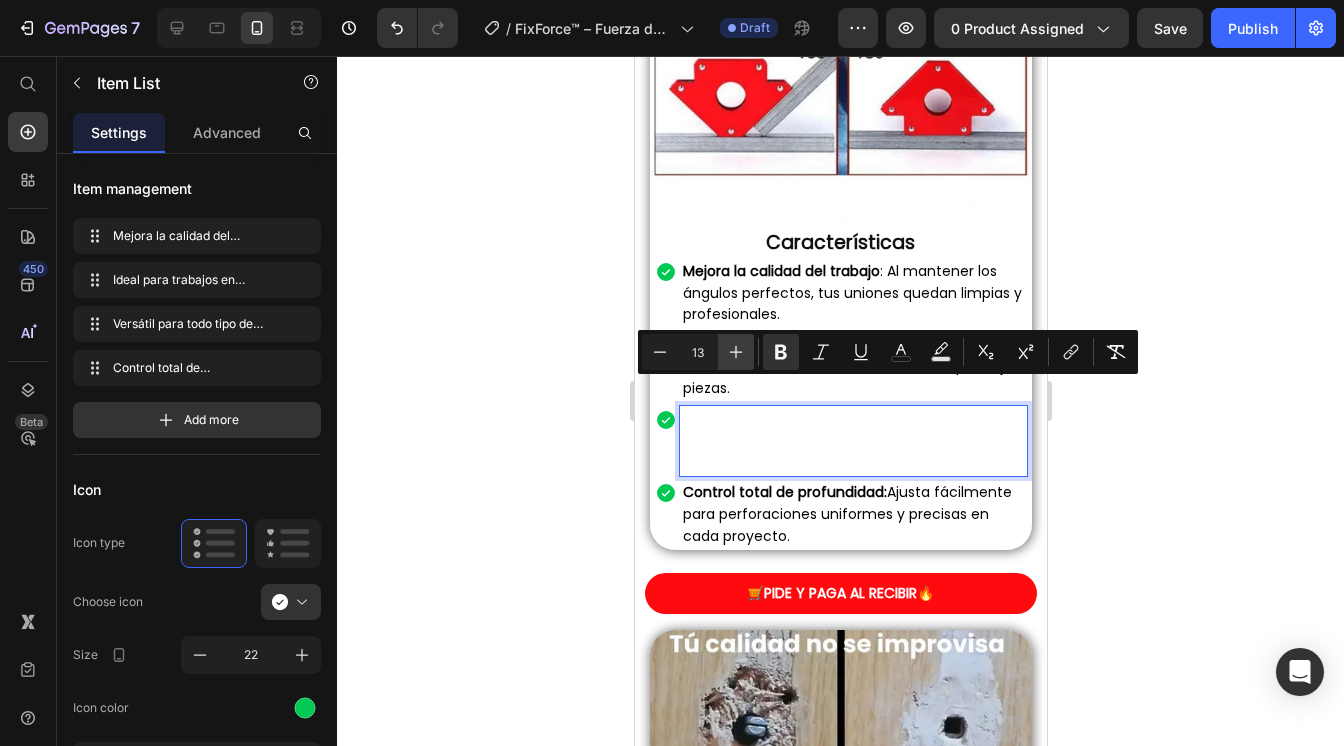 click 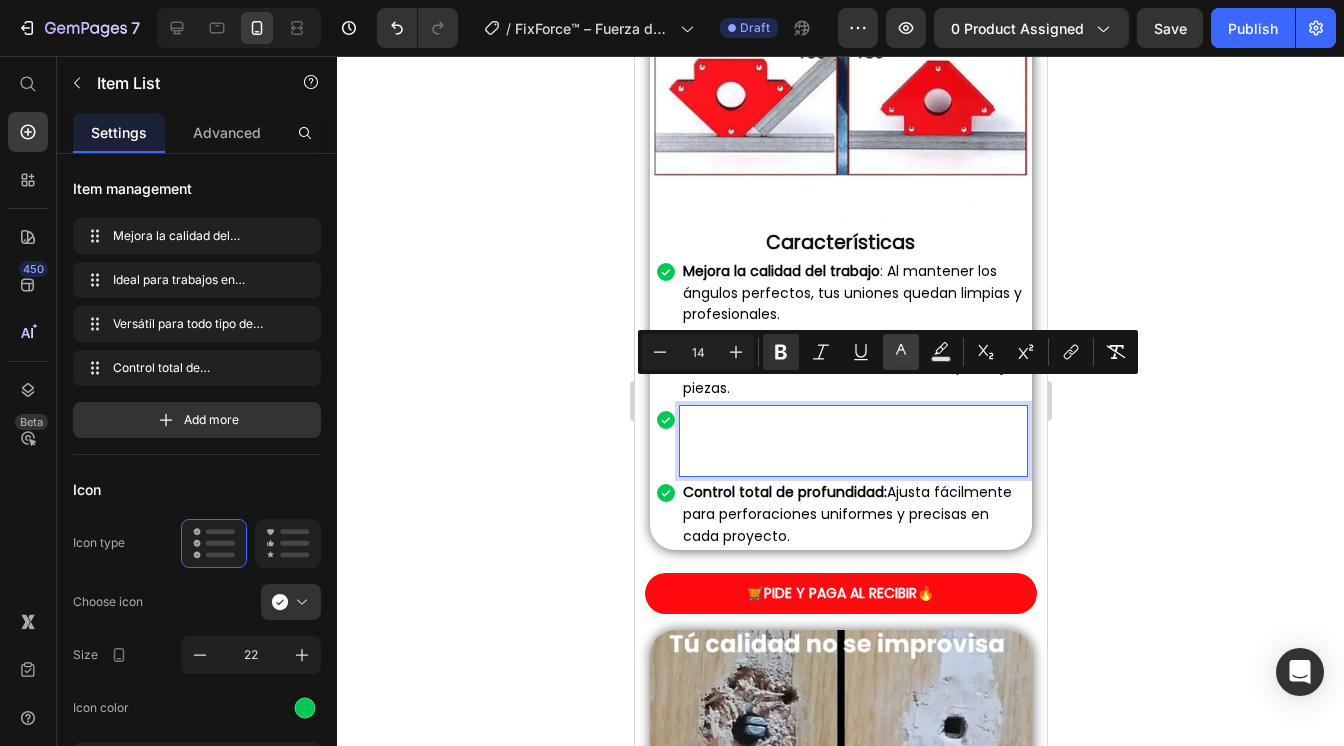 click 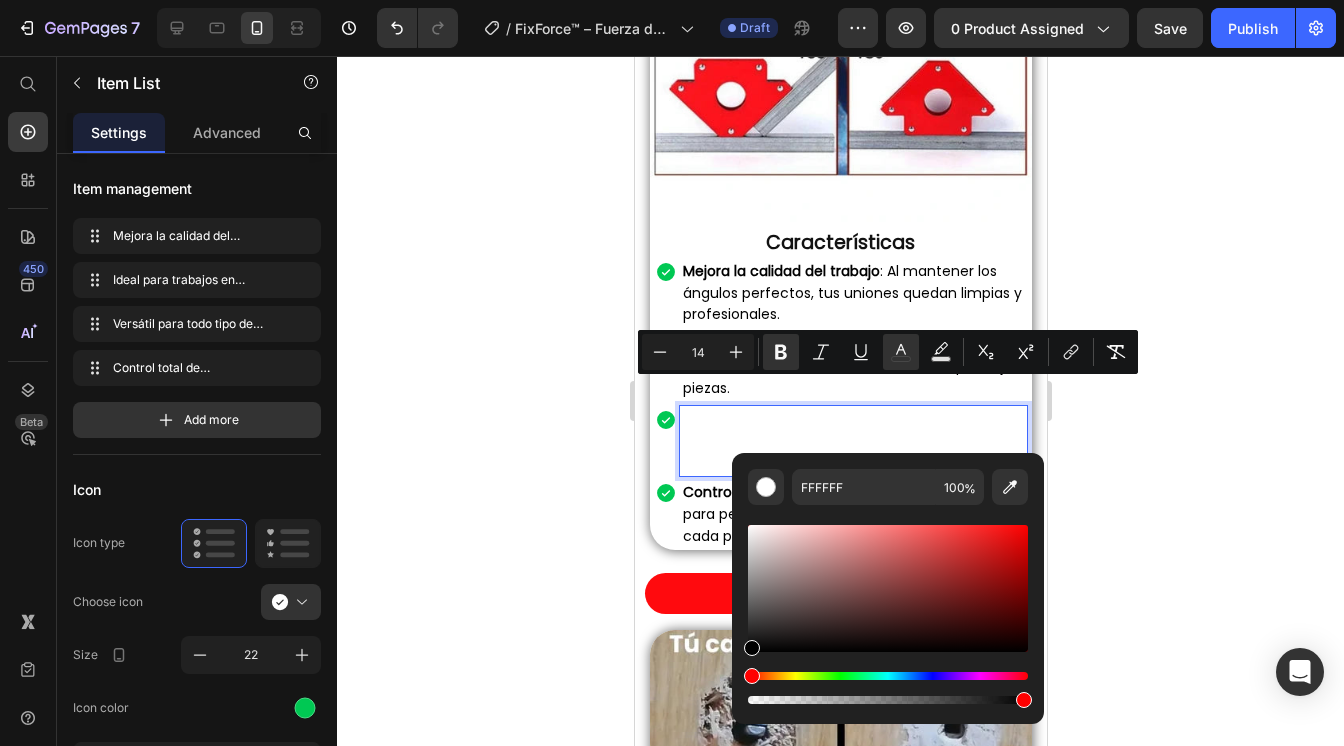 drag, startPoint x: 751, startPoint y: 528, endPoint x: 733, endPoint y: 700, distance: 172.9393 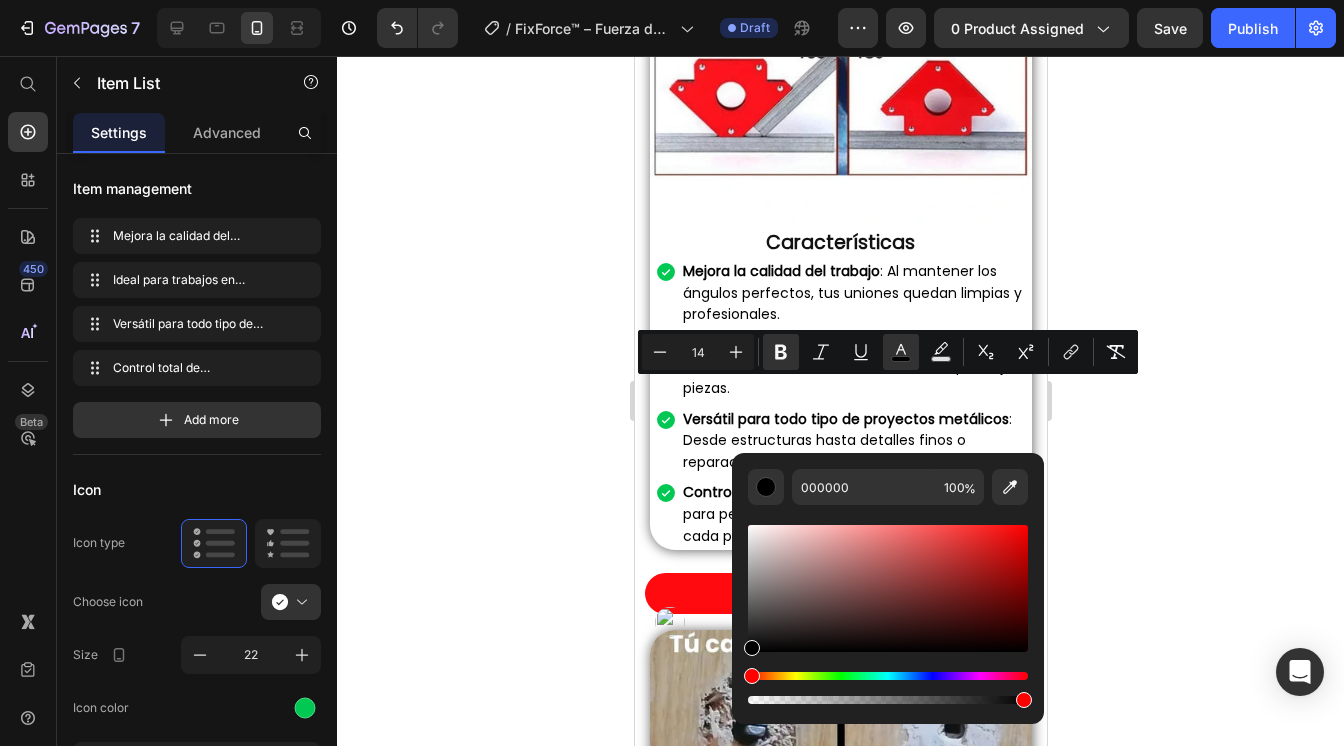 click 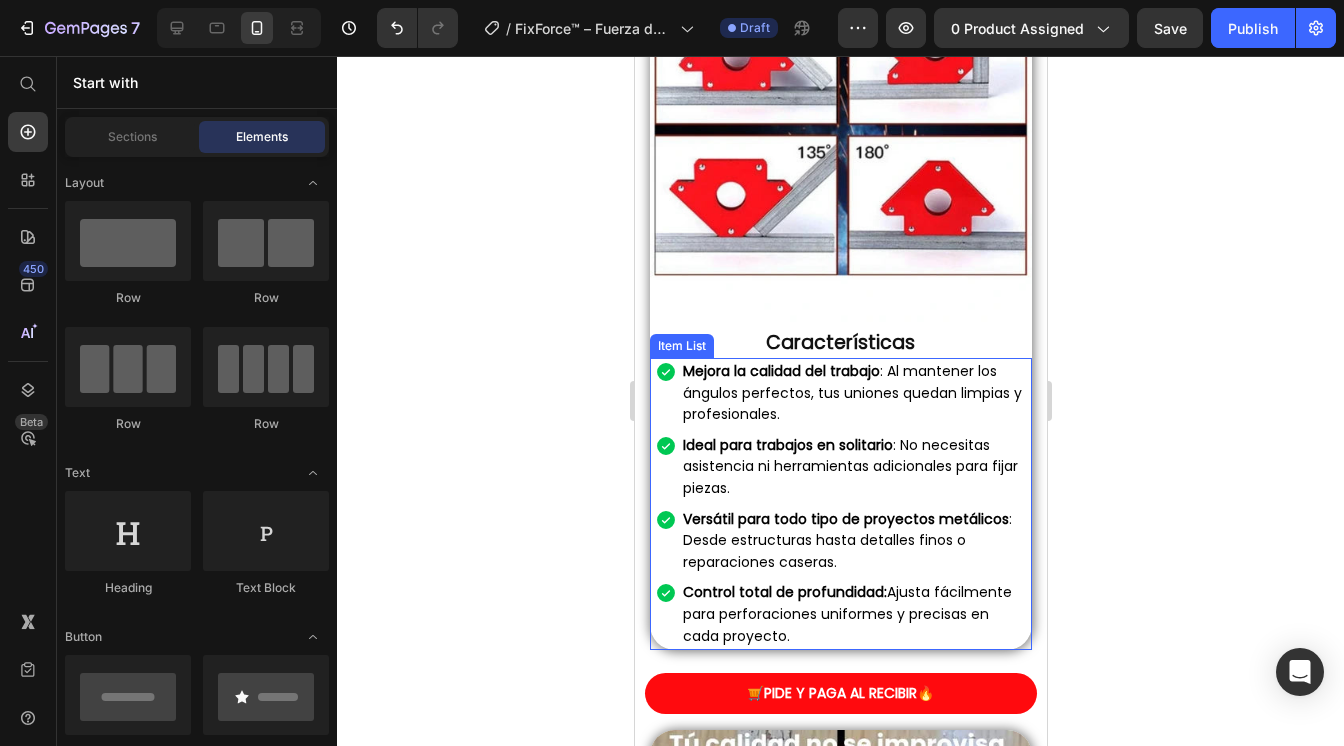 scroll, scrollTop: 1509, scrollLeft: 0, axis: vertical 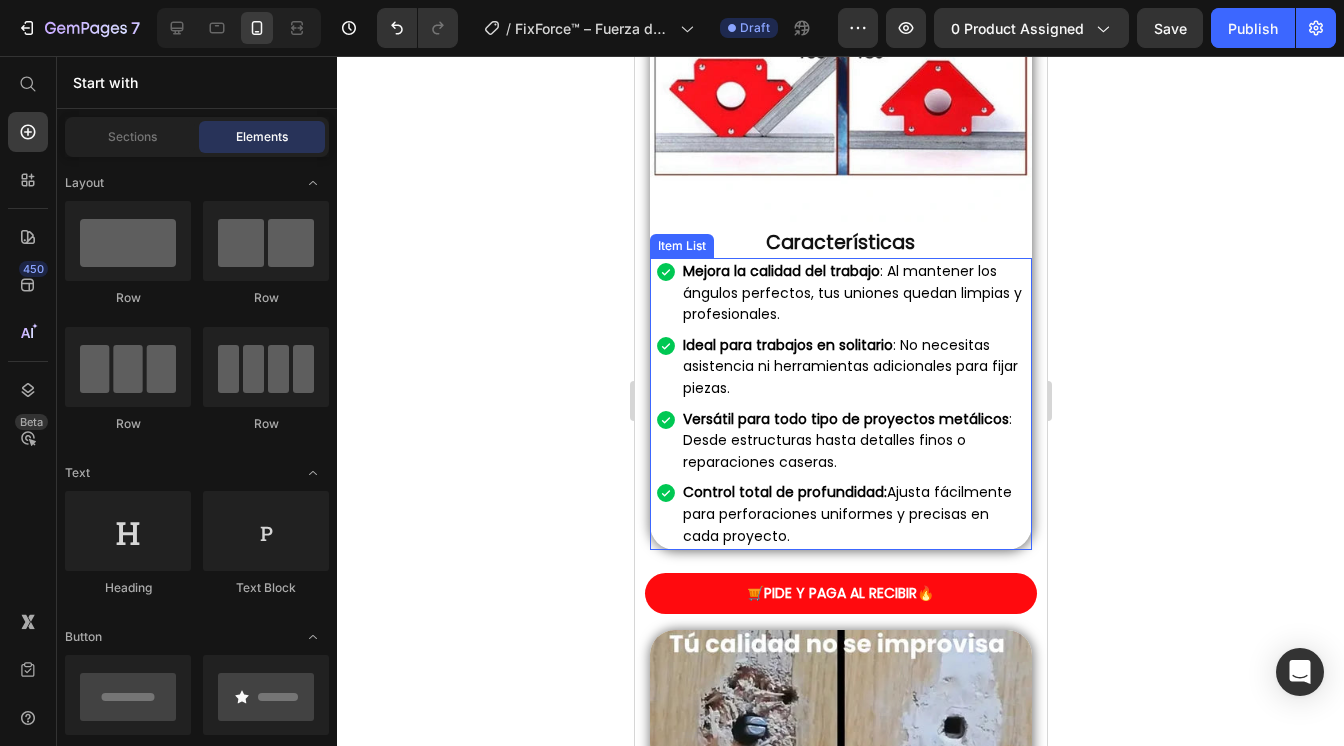 click on "Control total de profundidad:" at bounding box center (784, 492) 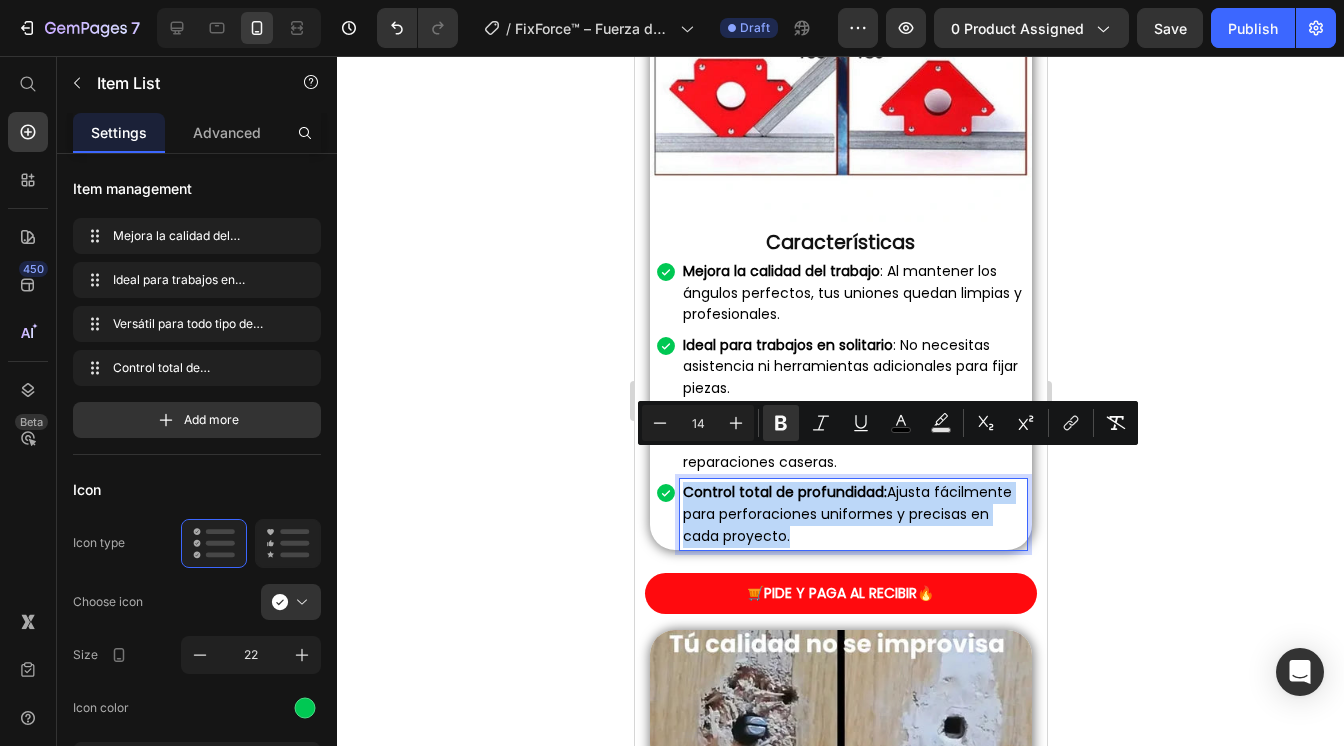 drag, startPoint x: 683, startPoint y: 465, endPoint x: 869, endPoint y: 509, distance: 191.13347 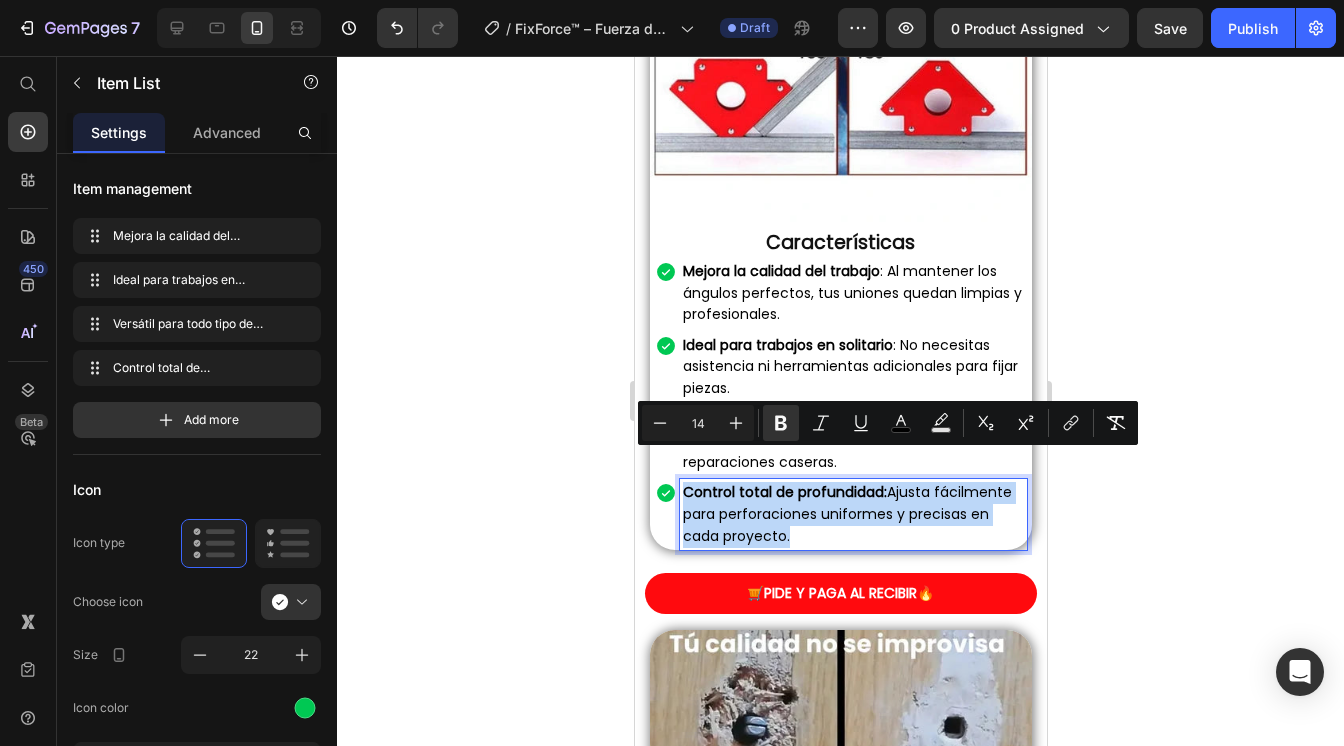 click on "Control total de profundidad:  Ajusta fácilmente para perforaciones uniformes y precisas en cada proyecto." at bounding box center (852, 514) 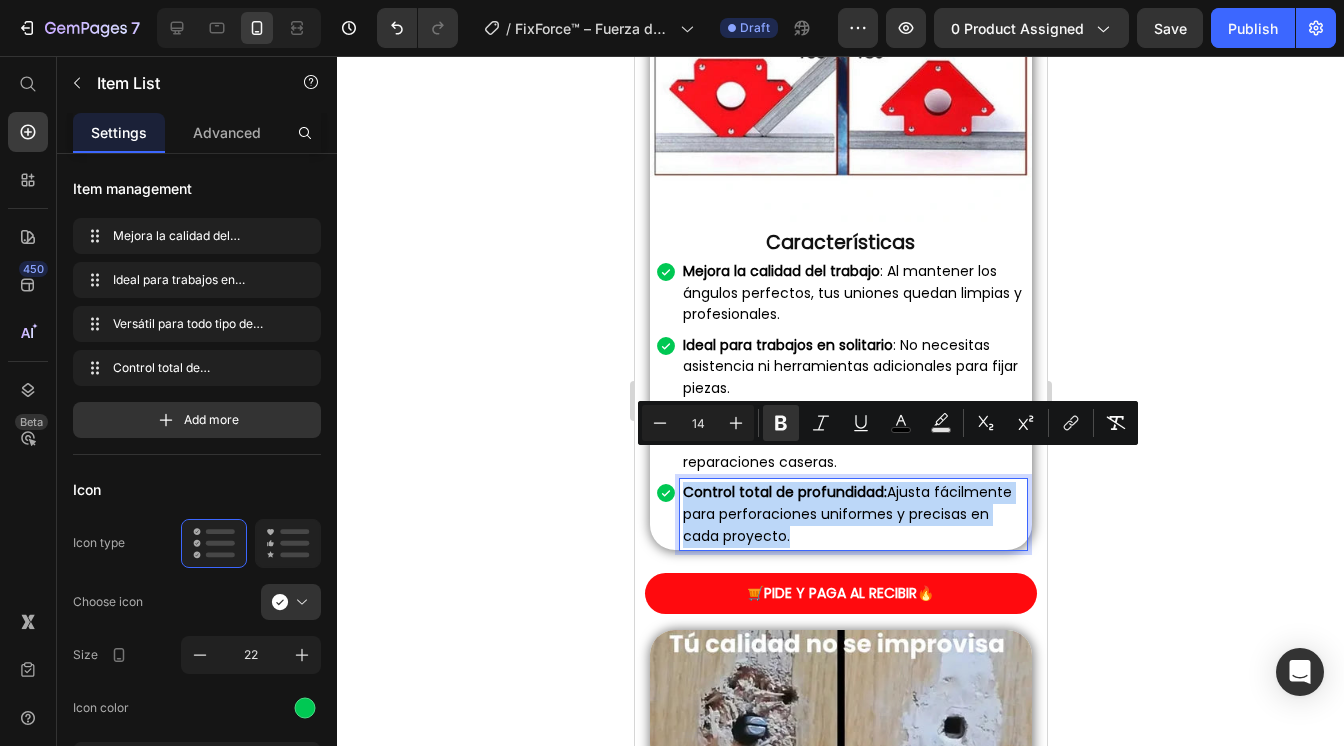 copy on "Control total de profundidad:  Ajusta fácilmente para perforaciones uniformes y precisas en cada proyecto." 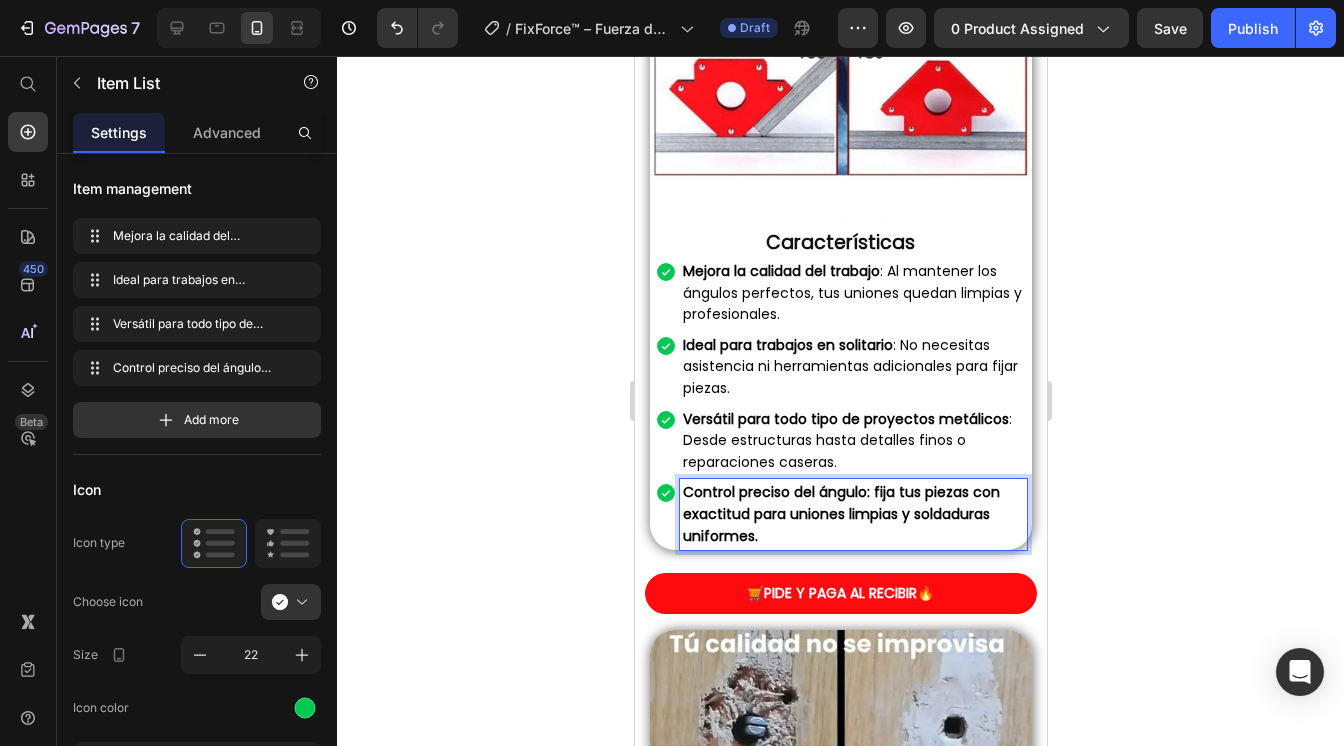 click on "Control preciso del ángulo: fija tus piezas con exactitud para uniones limpias y soldaduras uniformes." at bounding box center [840, 513] 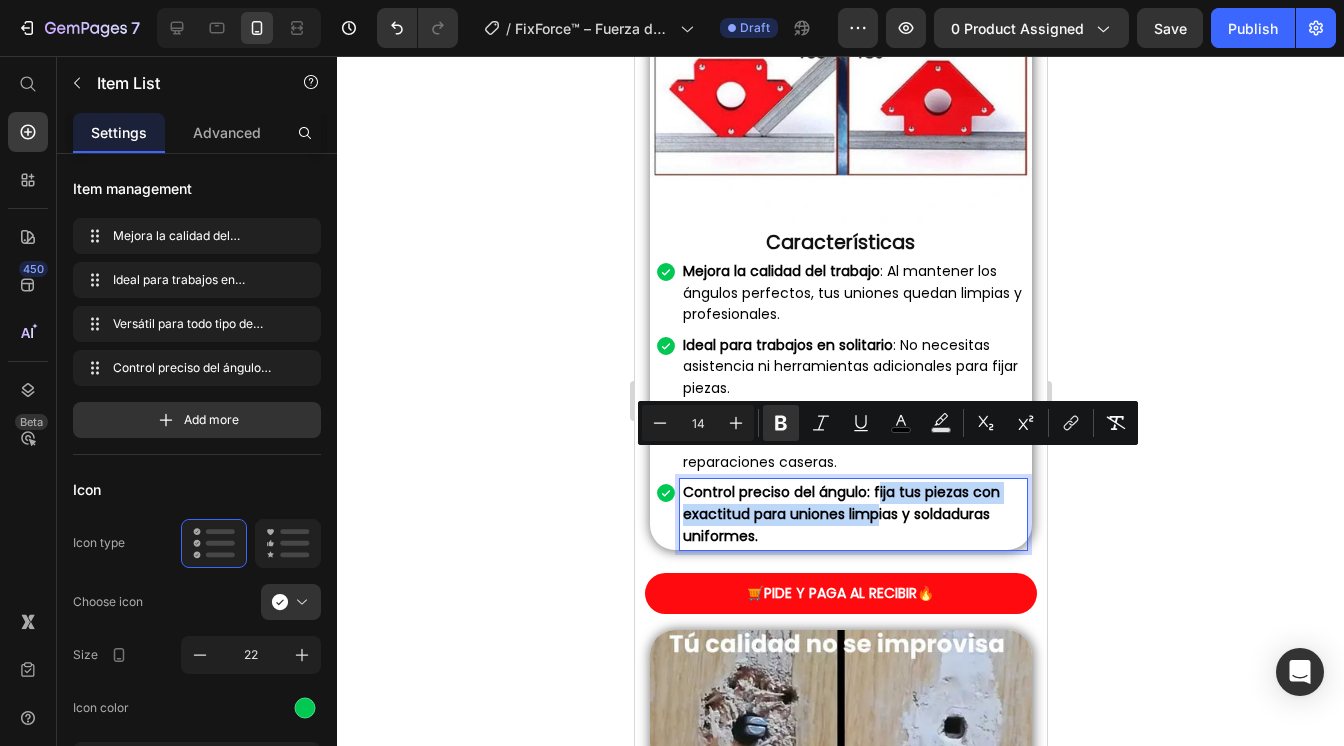 drag, startPoint x: 876, startPoint y: 459, endPoint x: 876, endPoint y: 486, distance: 27 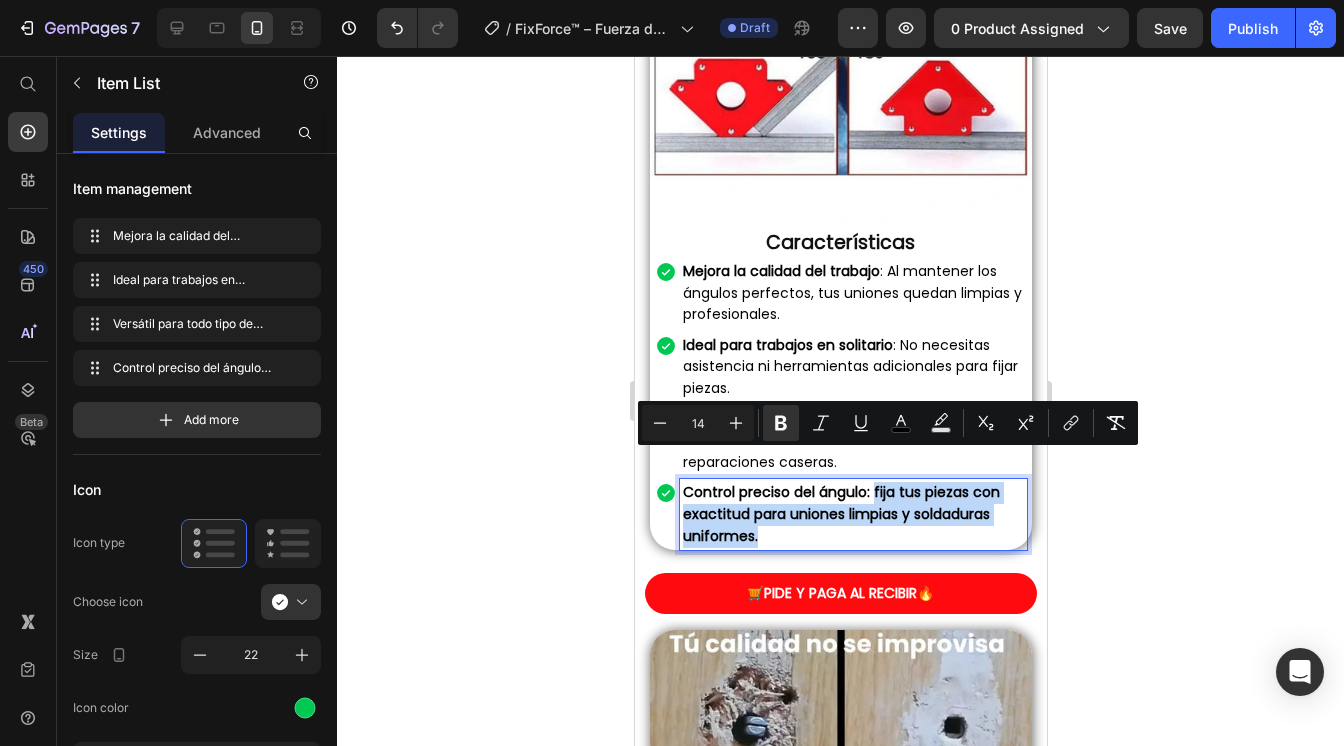 drag, startPoint x: 873, startPoint y: 467, endPoint x: 783, endPoint y: 512, distance: 100.62306 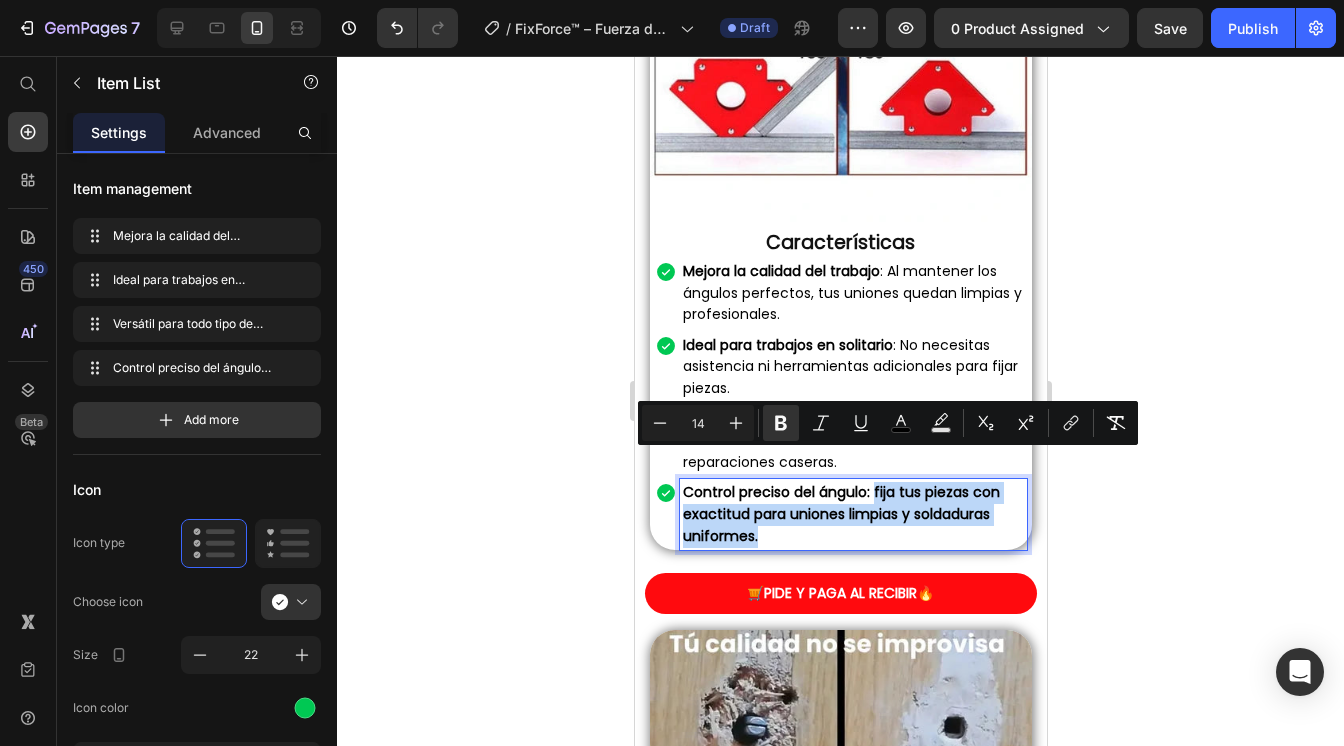 click on "Control preciso del ángulo: fija tus piezas con exactitud para uniones limpias y soldaduras uniformes." at bounding box center [852, 514] 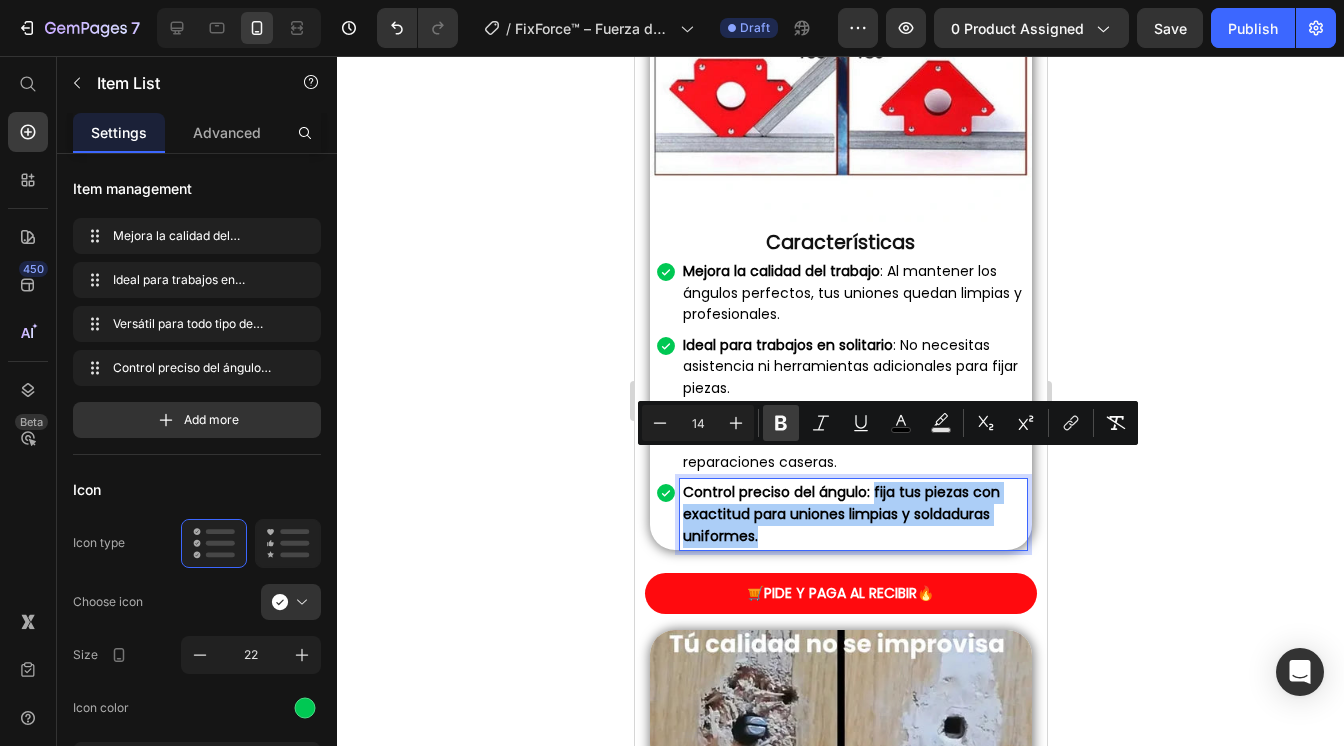 click 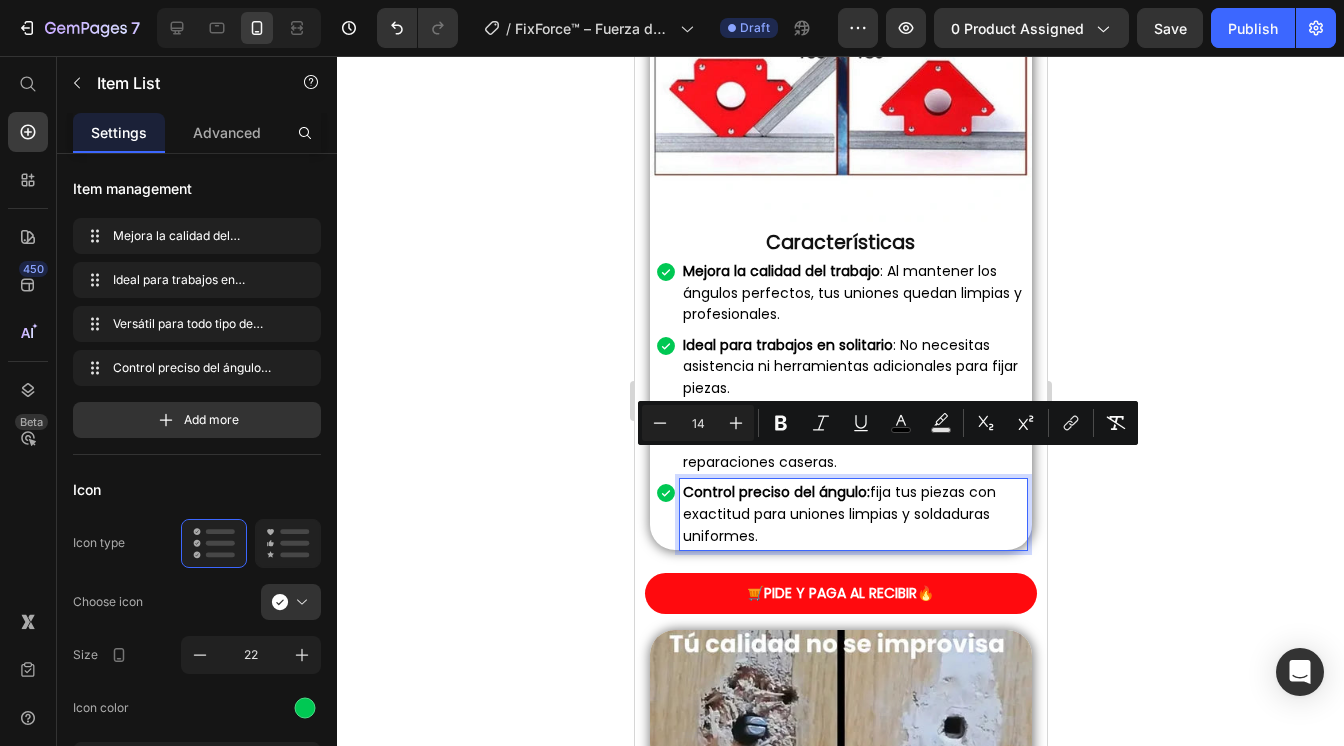 click 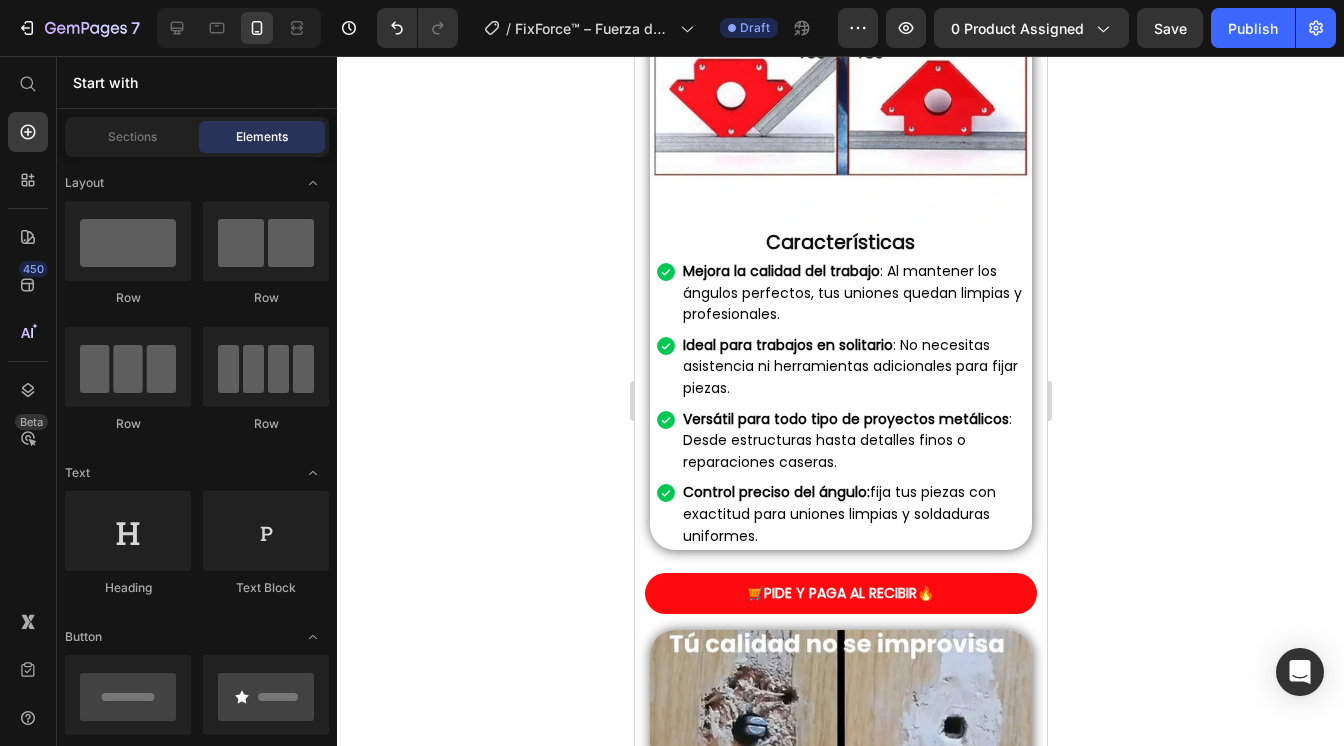scroll, scrollTop: 1409, scrollLeft: 0, axis: vertical 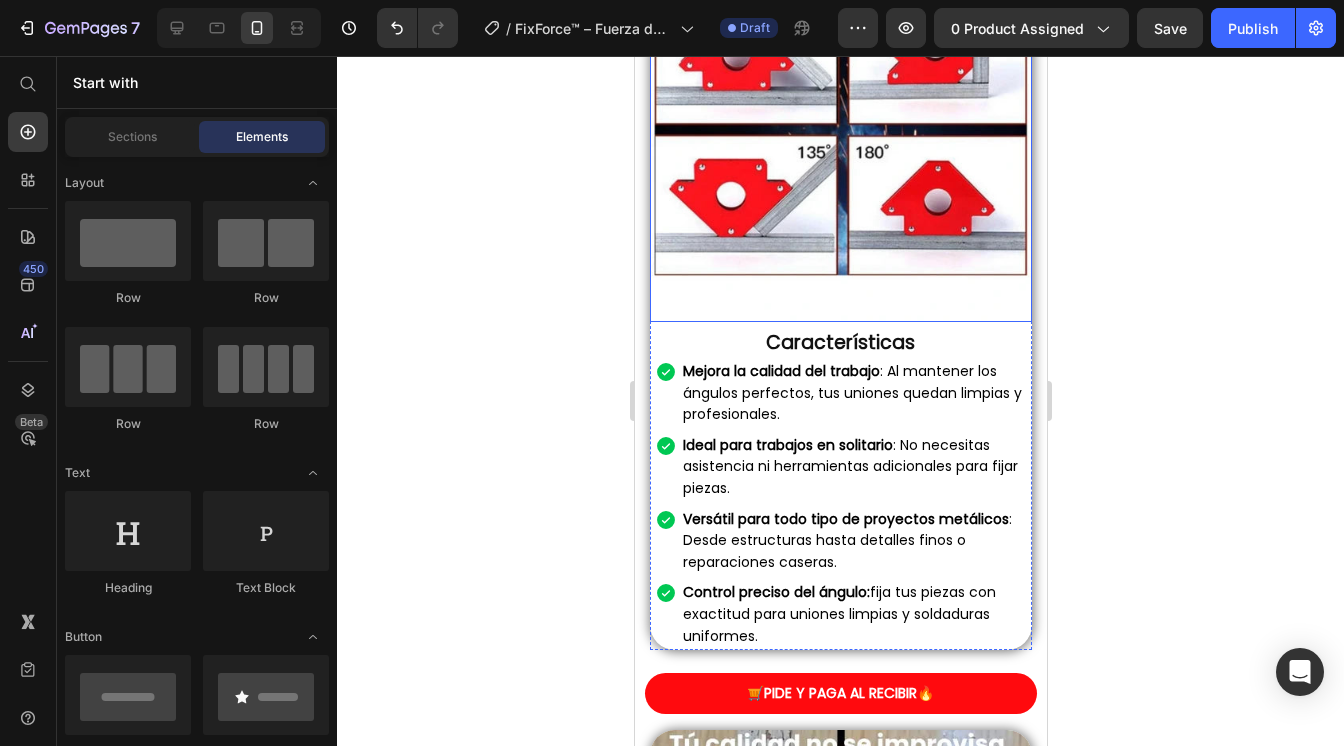 click at bounding box center [840, 131] 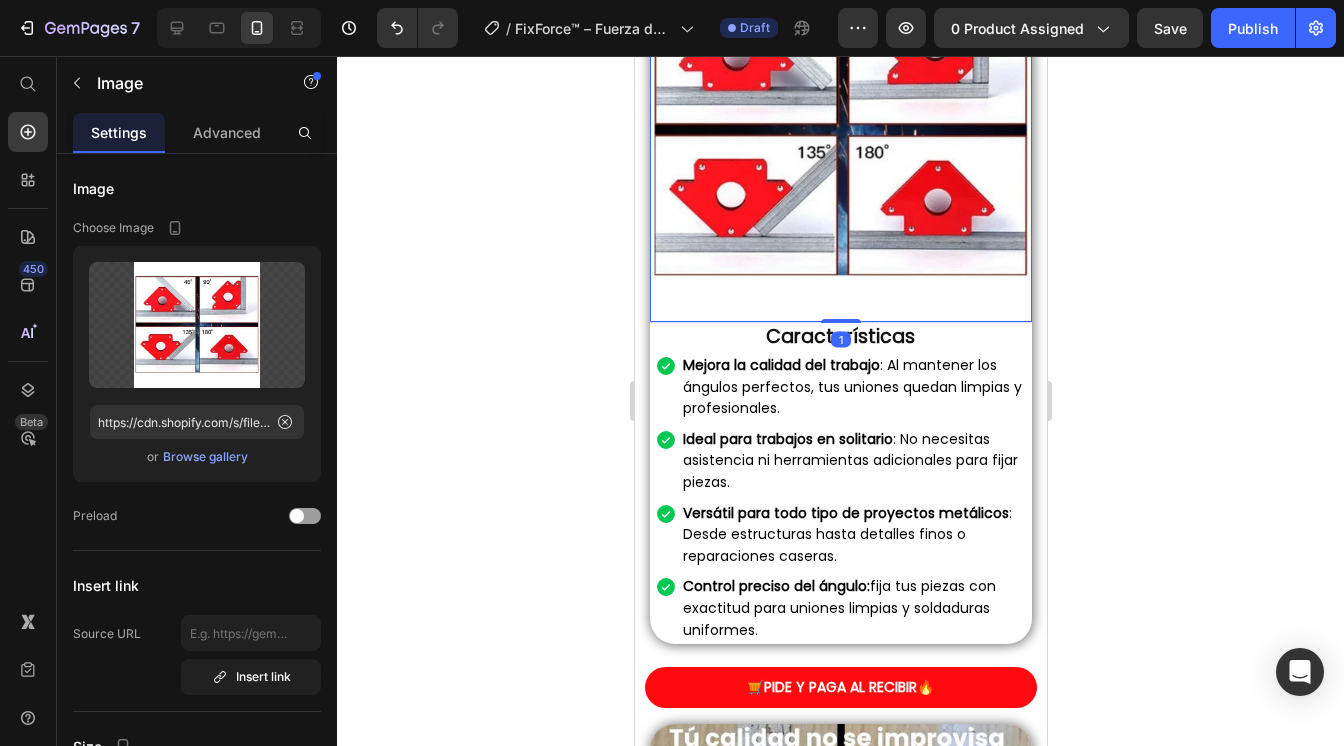drag, startPoint x: 836, startPoint y: 296, endPoint x: 873, endPoint y: 259, distance: 52.3259 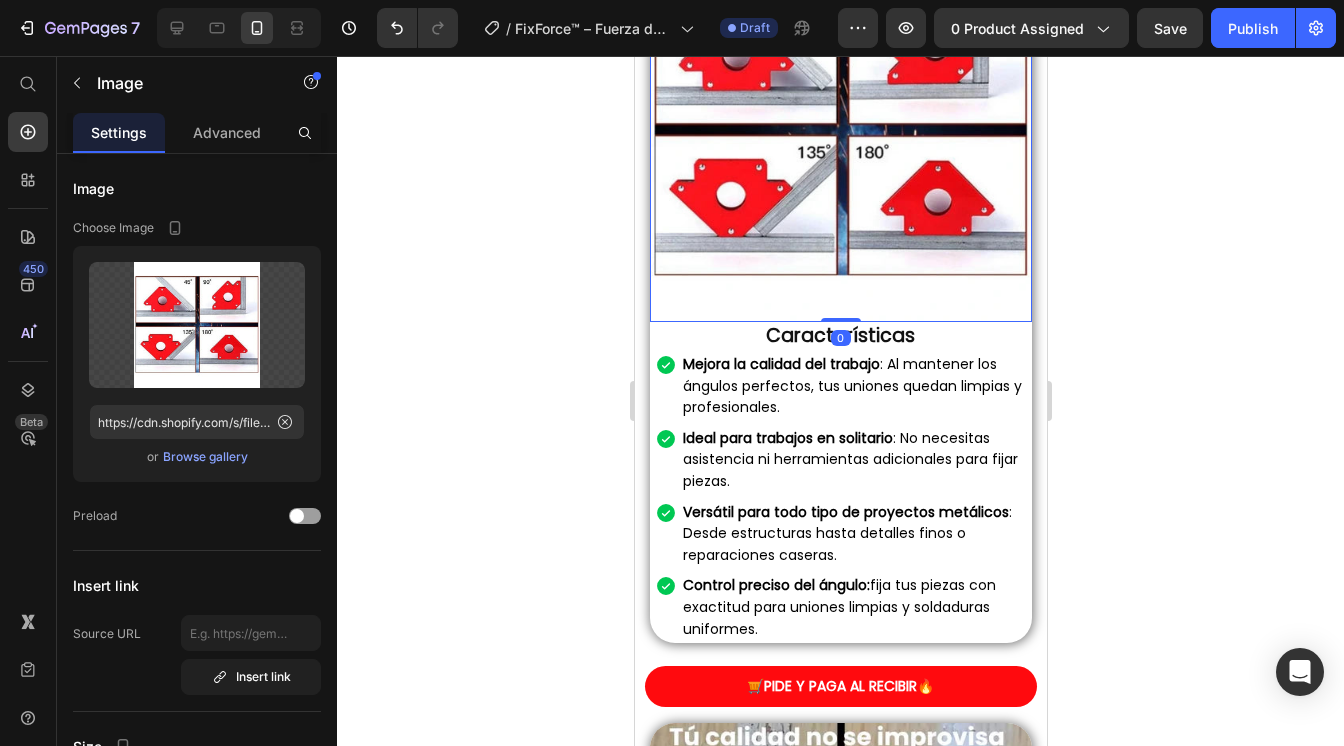 click at bounding box center (840, 131) 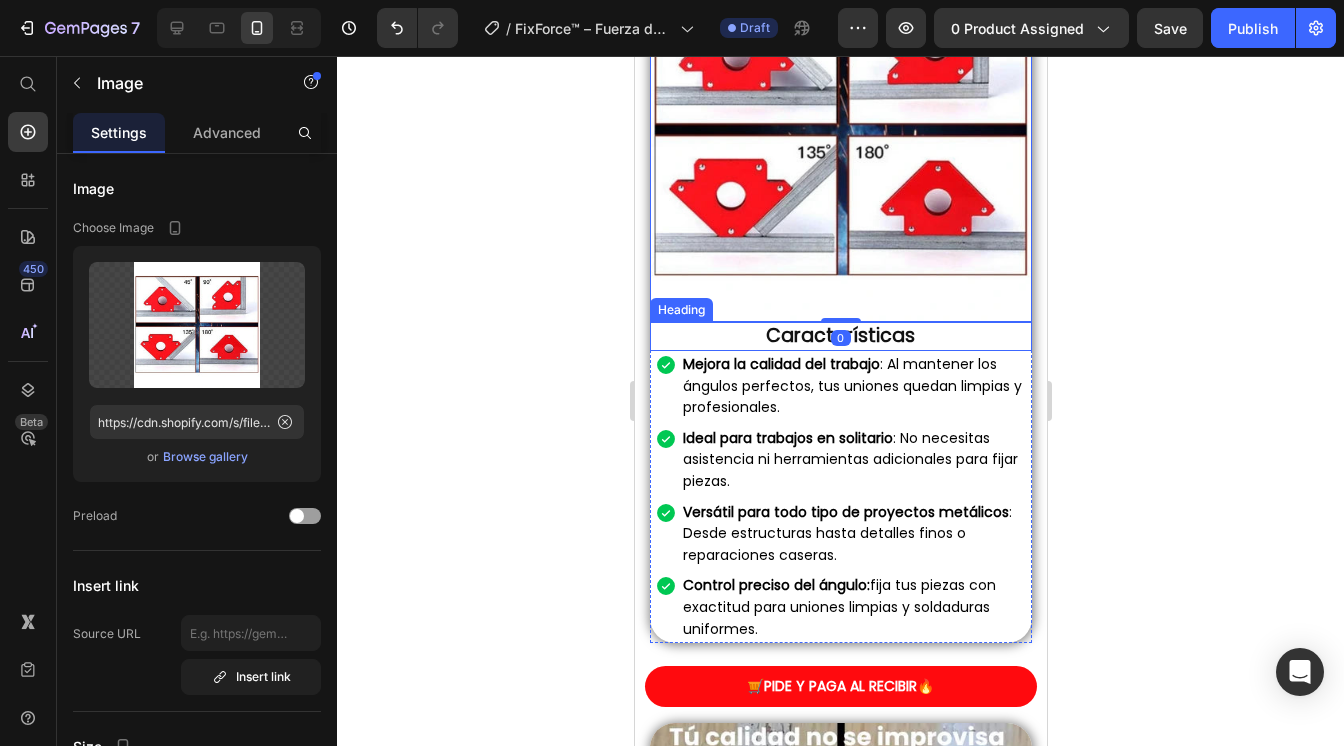 click on "Mejora la calidad del trabajo : Al mantener los ángulos perfectos, tus uniones quedan limpias y profesionales." at bounding box center [851, 385] 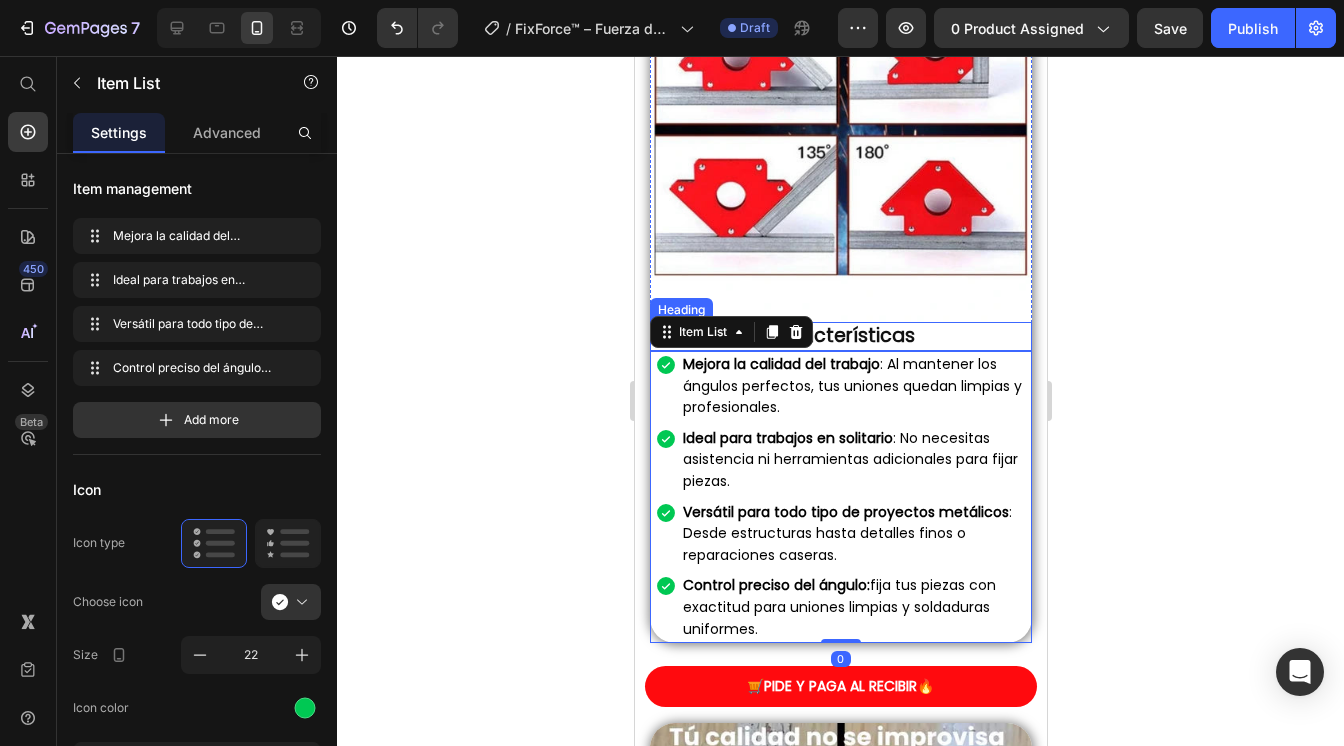click on "Características" at bounding box center (840, 336) 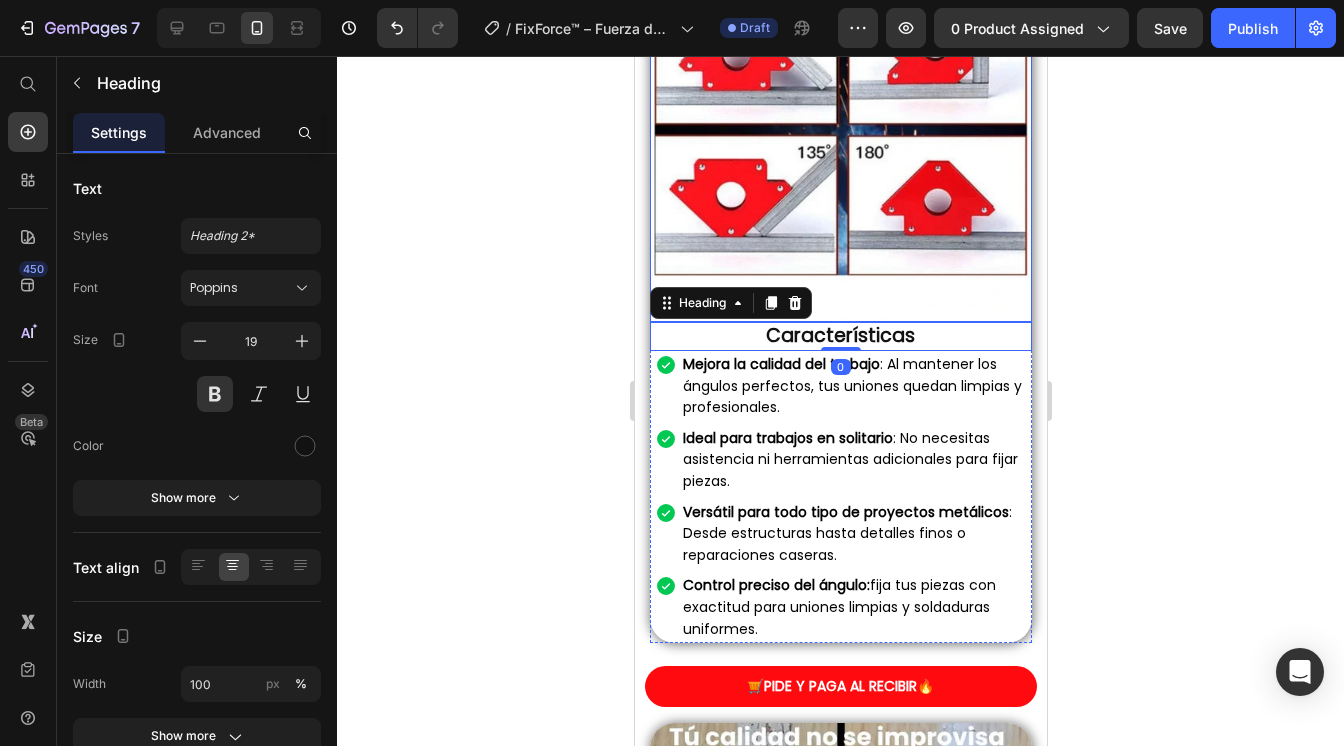 scroll, scrollTop: 1209, scrollLeft: 0, axis: vertical 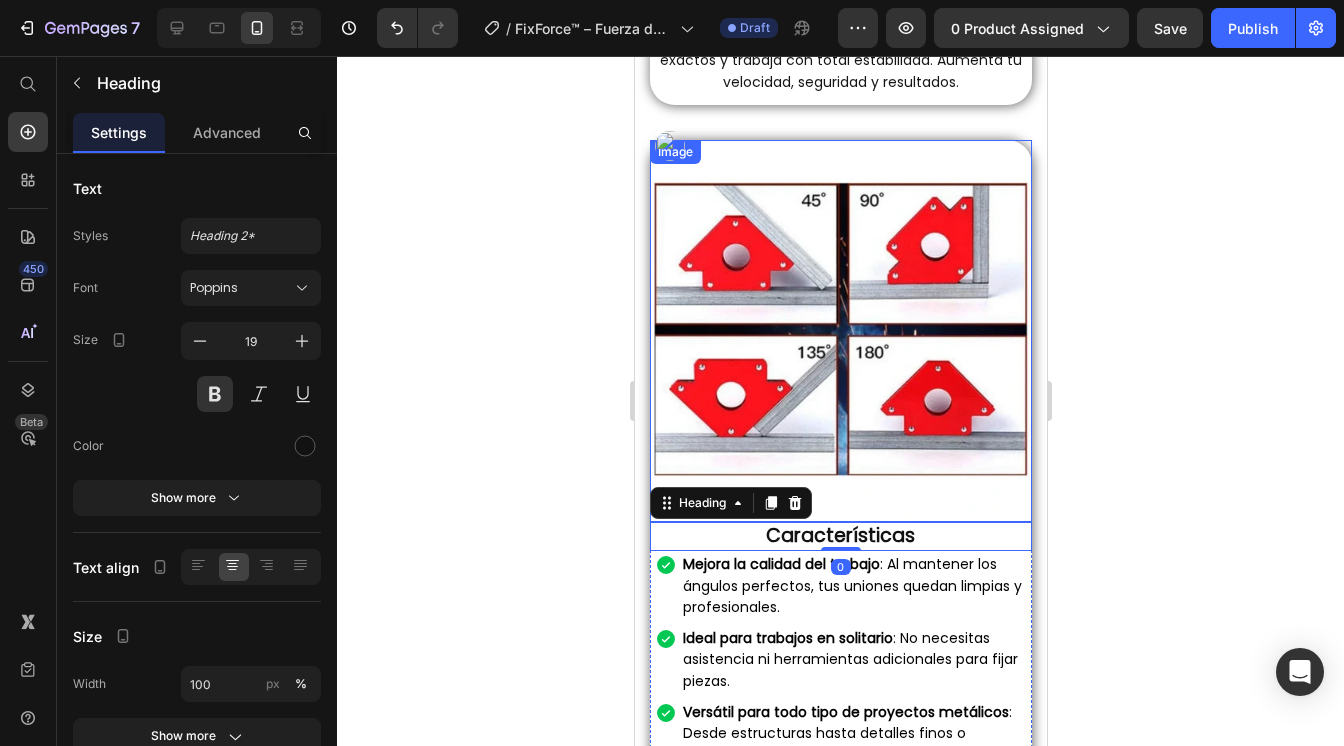 click at bounding box center [840, 331] 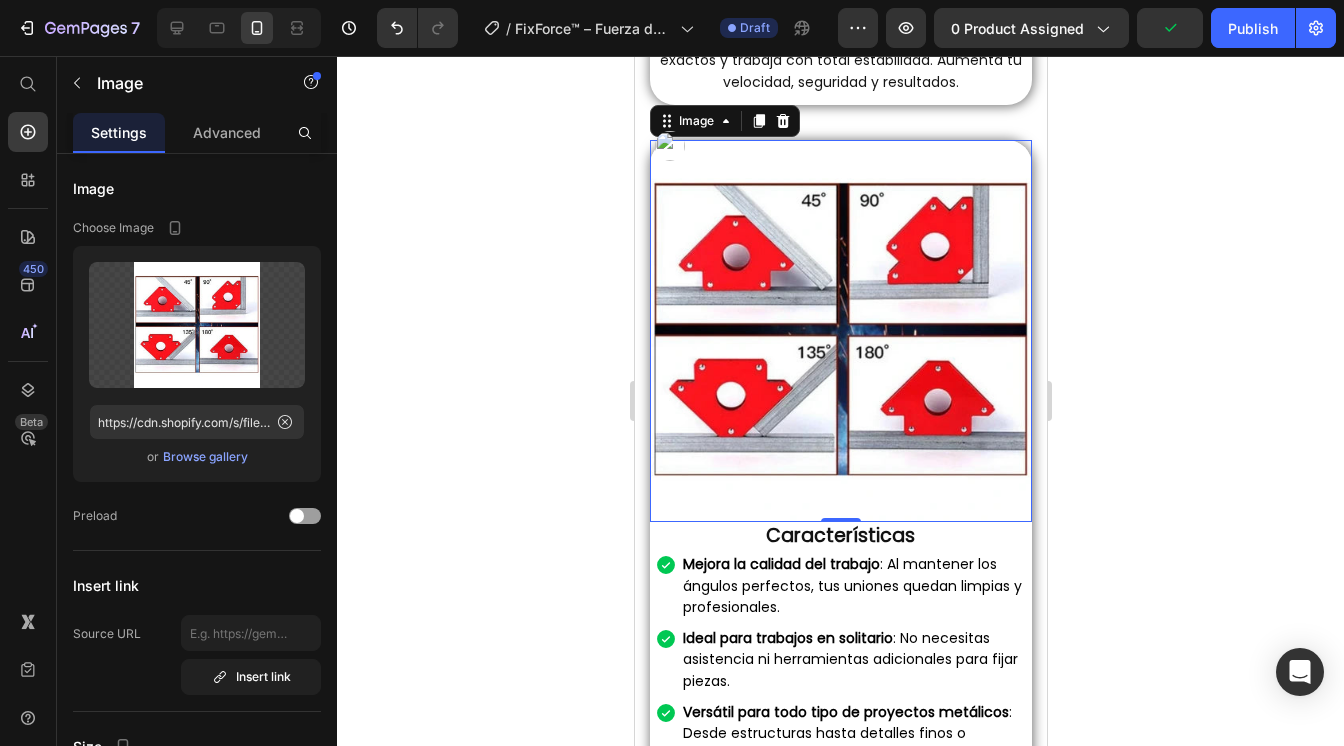 click at bounding box center (840, 331) 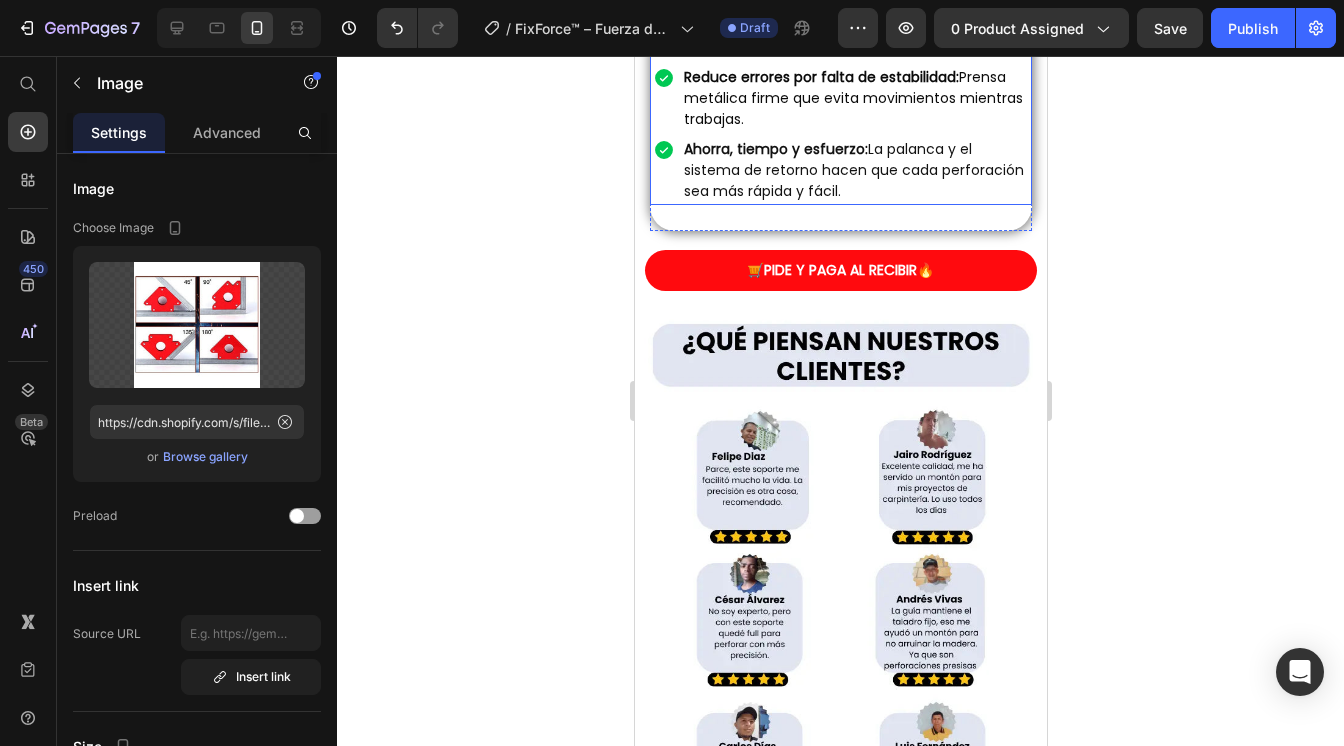 scroll, scrollTop: 2909, scrollLeft: 0, axis: vertical 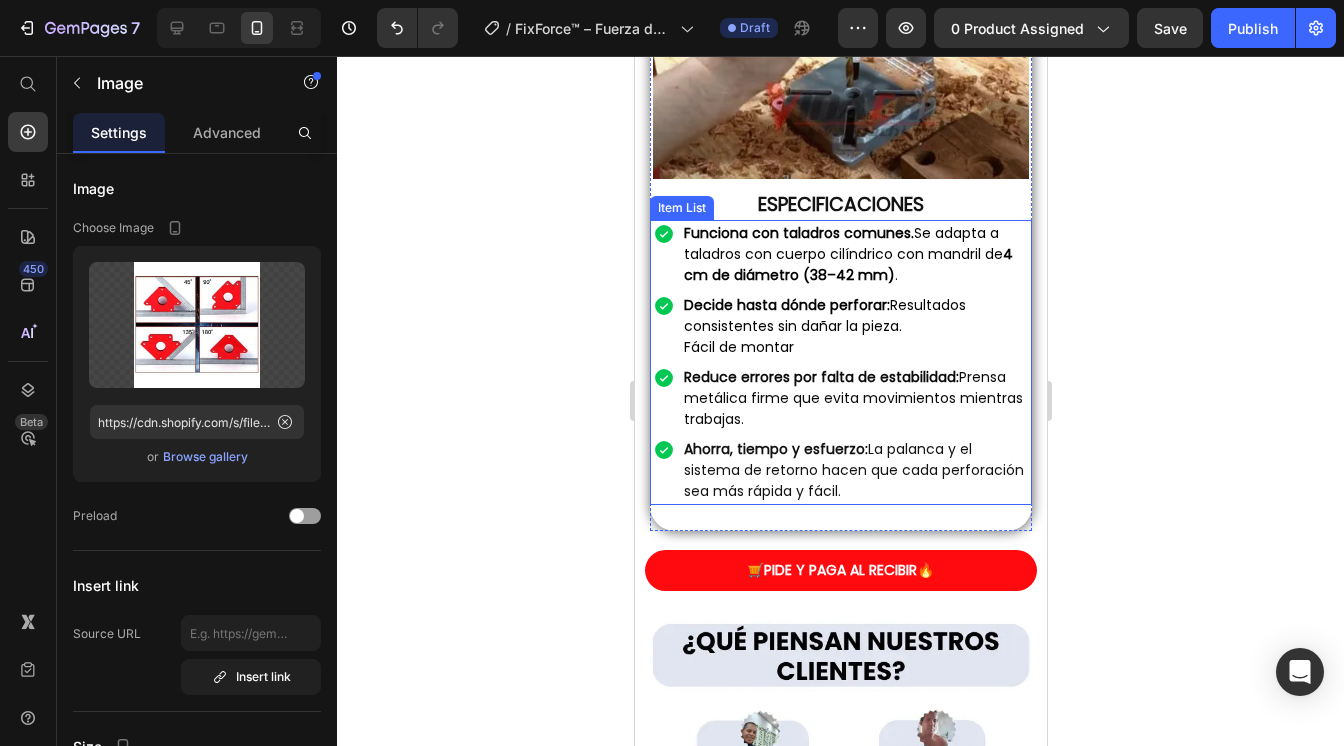 click on "Funciona con taladros comunes." at bounding box center [798, 233] 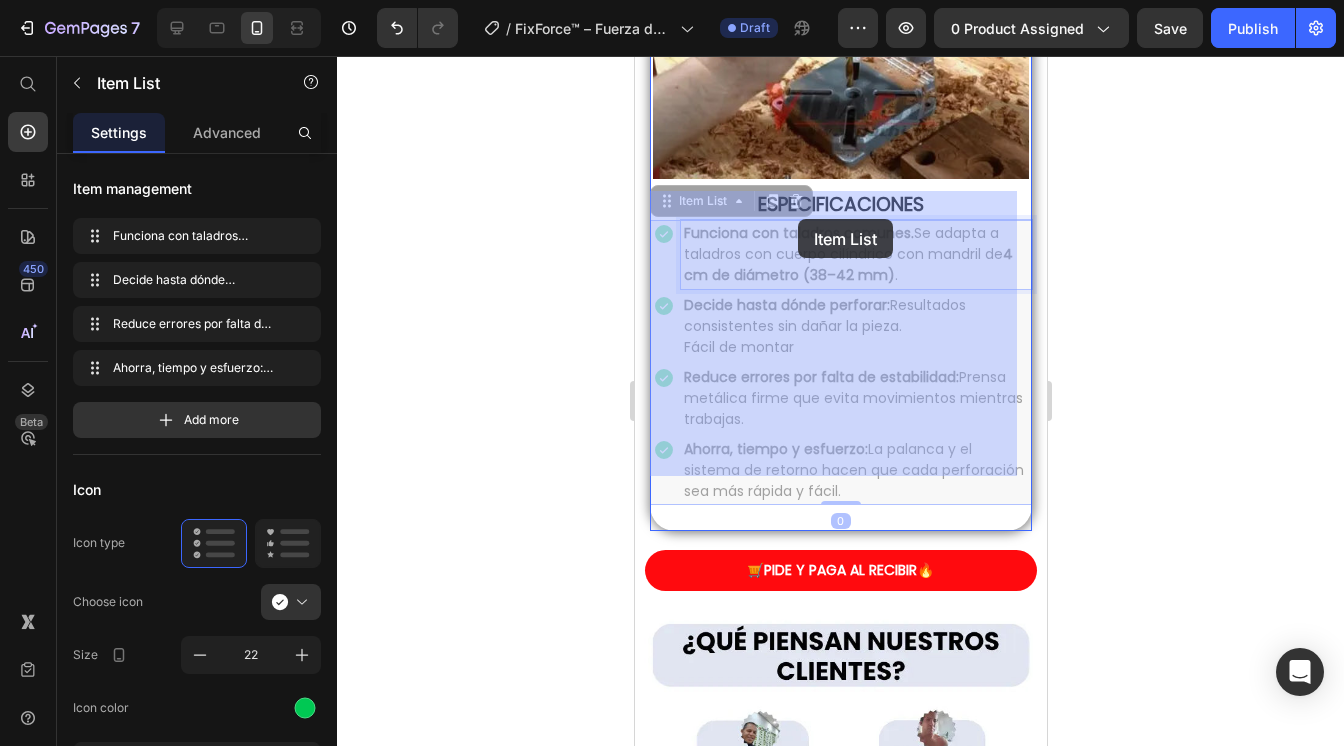 drag, startPoint x: 684, startPoint y: 204, endPoint x: 797, endPoint y: 219, distance: 113.99123 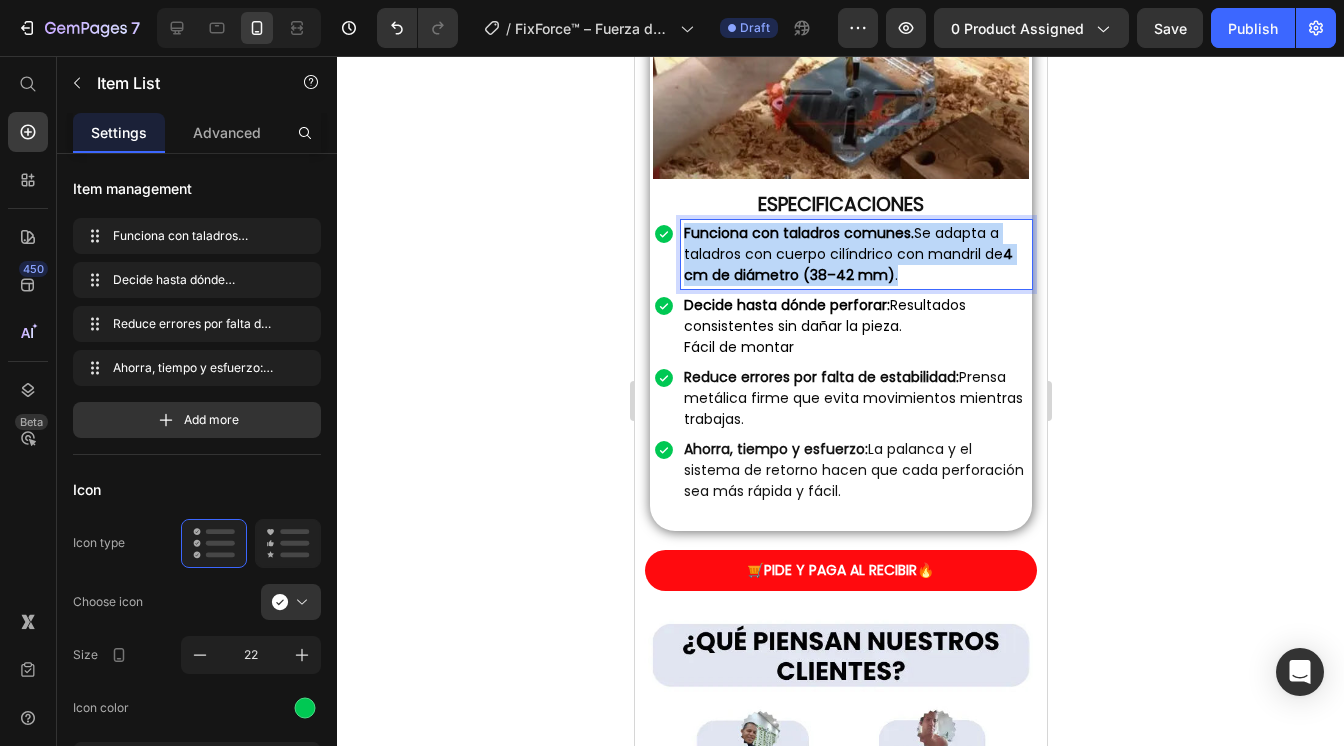 drag, startPoint x: 916, startPoint y: 251, endPoint x: 675, endPoint y: 202, distance: 245.93088 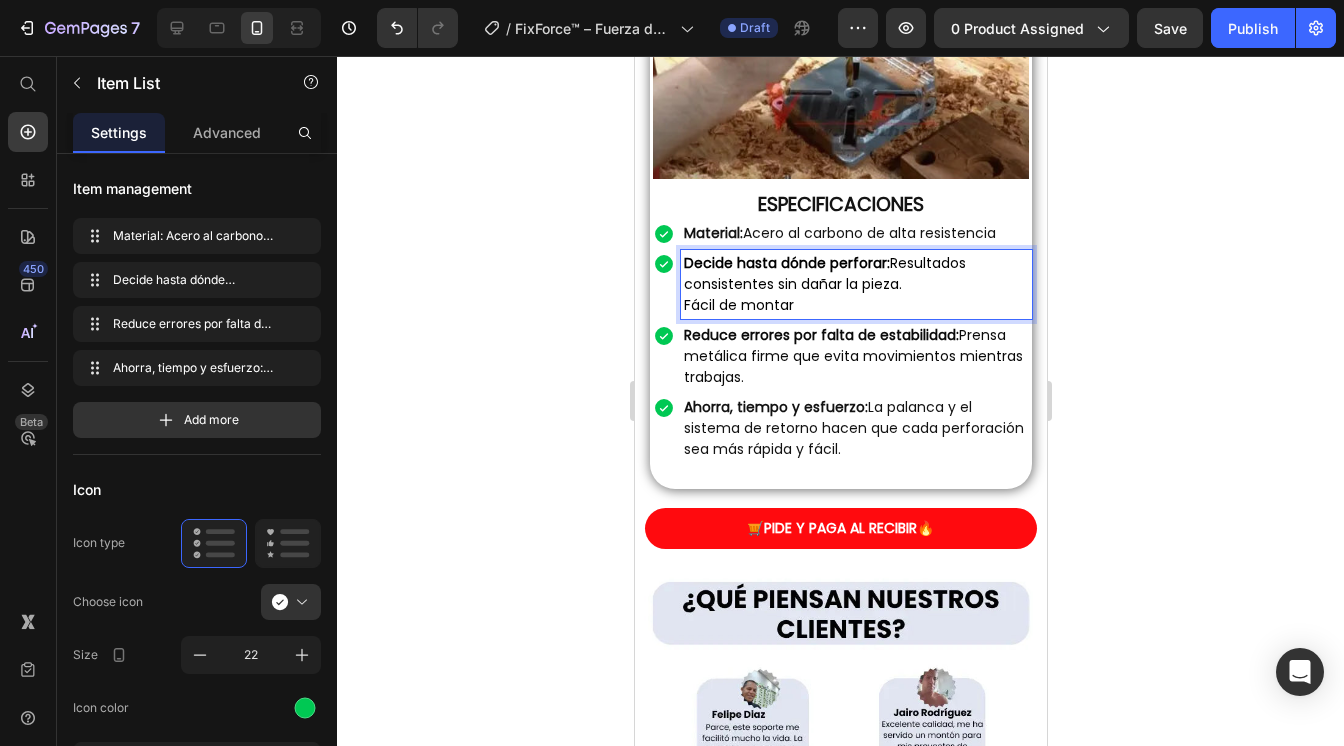 click on "Fácil de montar" at bounding box center (855, 305) 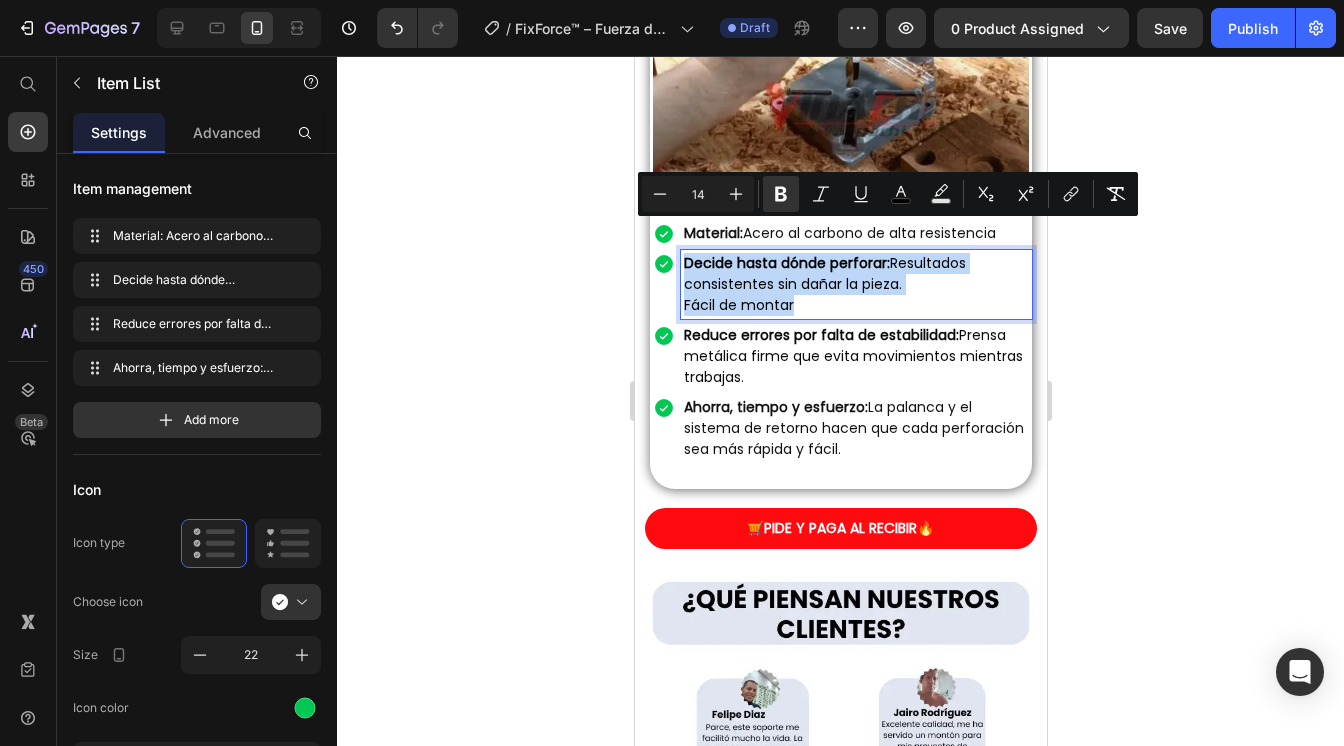 drag, startPoint x: 803, startPoint y: 280, endPoint x: 678, endPoint y: 225, distance: 136.565 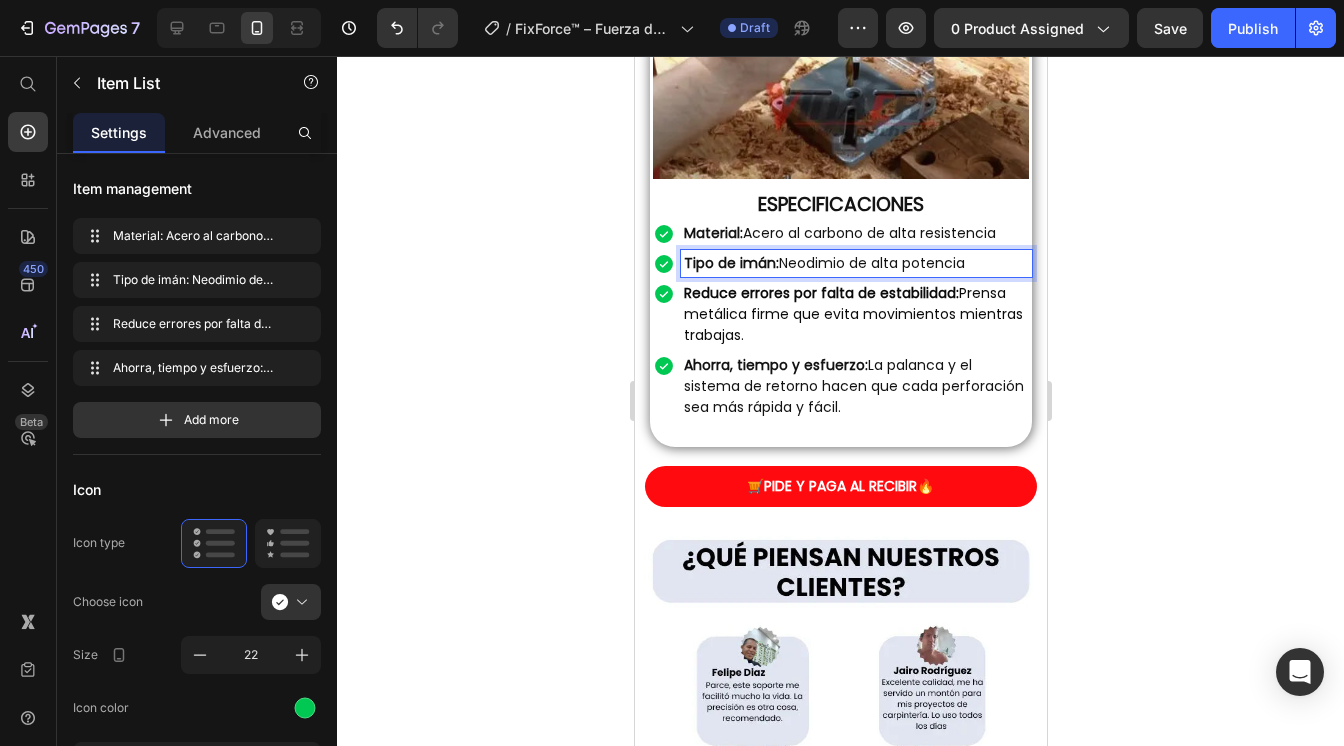 click on "Reduce errores por falta de estabilidad:  Prensa metálica firme que evita movimientos mientras trabajas." at bounding box center [855, 314] 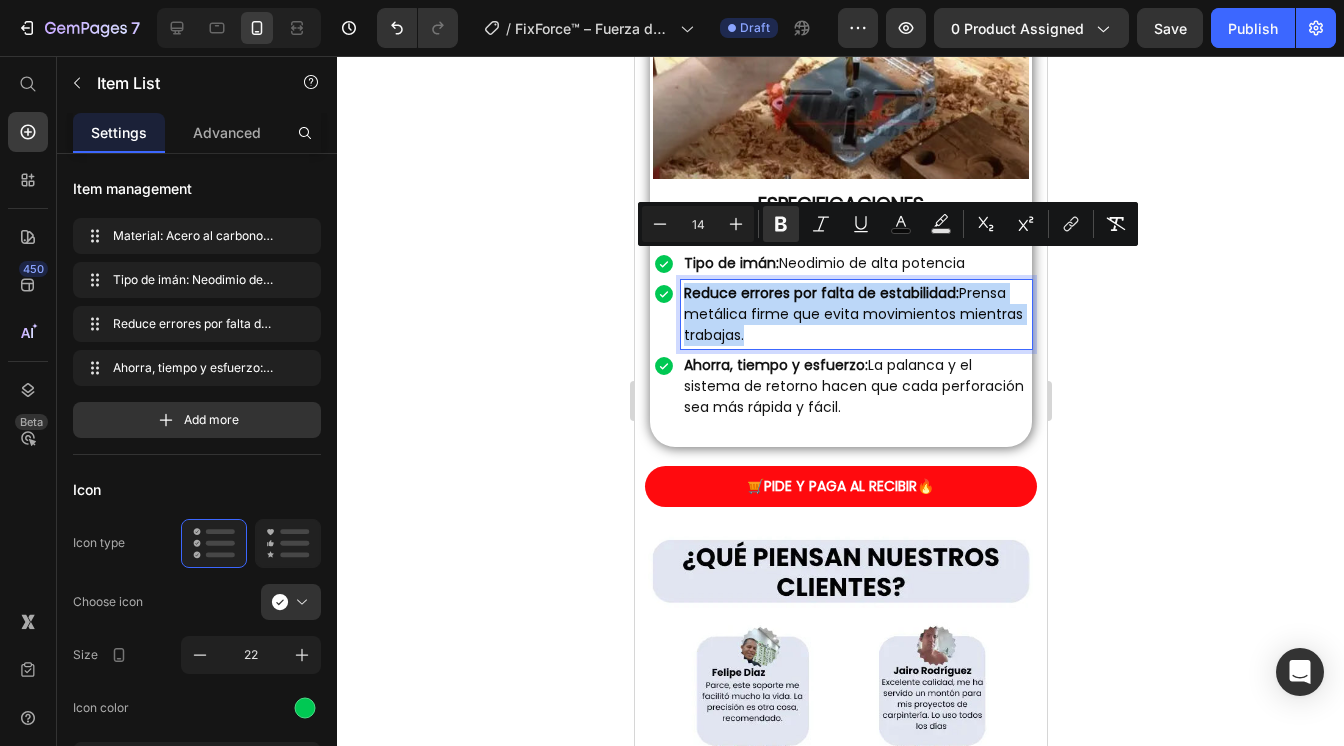 drag, startPoint x: 812, startPoint y: 308, endPoint x: 681, endPoint y: 263, distance: 138.51353 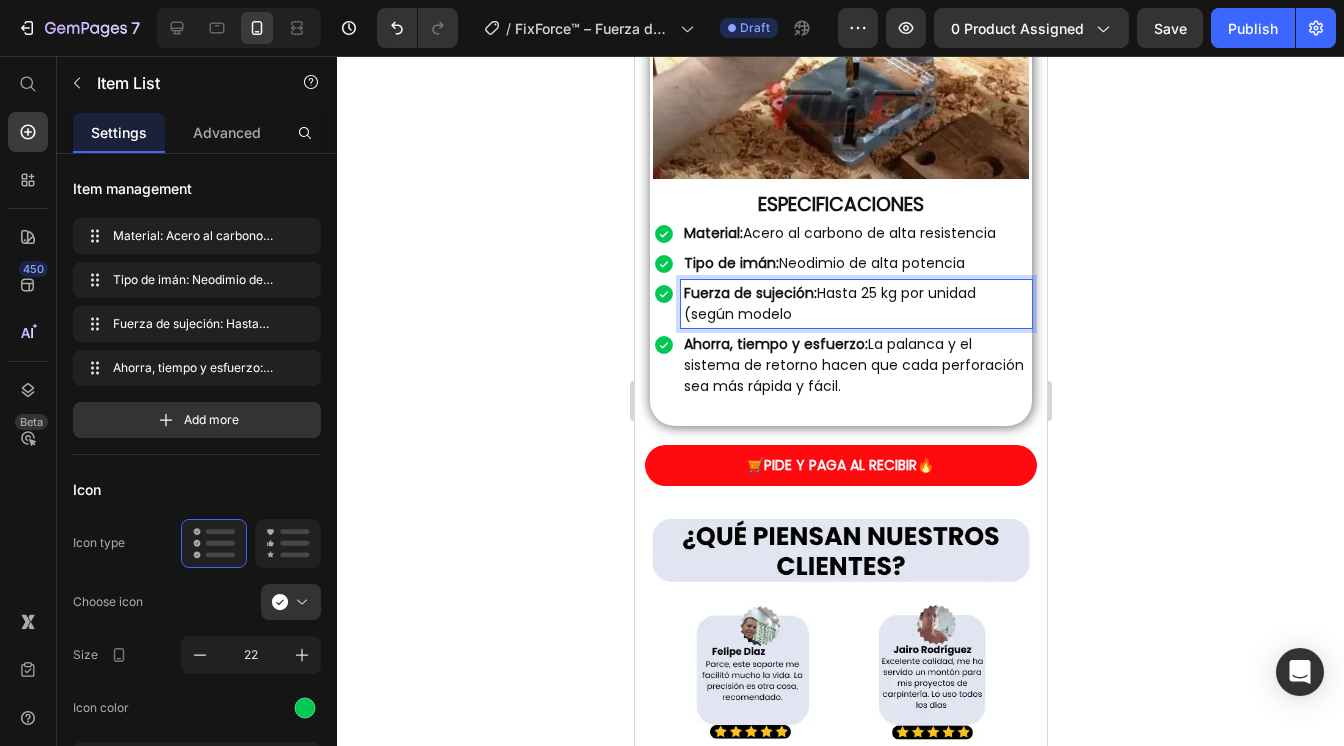 click on "Fuerza de sujeción:  Hasta 25 kg por unidad (según modelo" at bounding box center (855, 304) 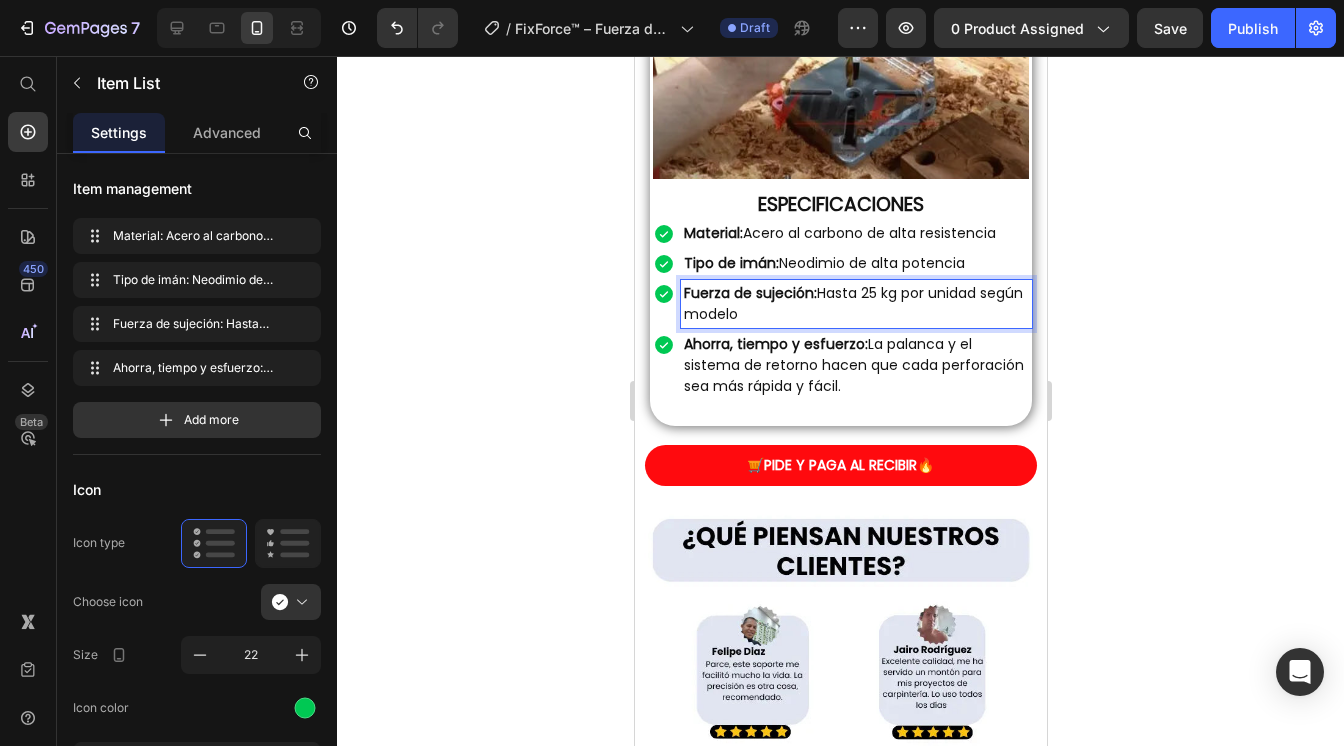 click on "Ahorra, tiempo y esfuerzo:  La palanca y el sistema de retorno hacen que cada perforación sea más rápida y fácil." at bounding box center (855, 365) 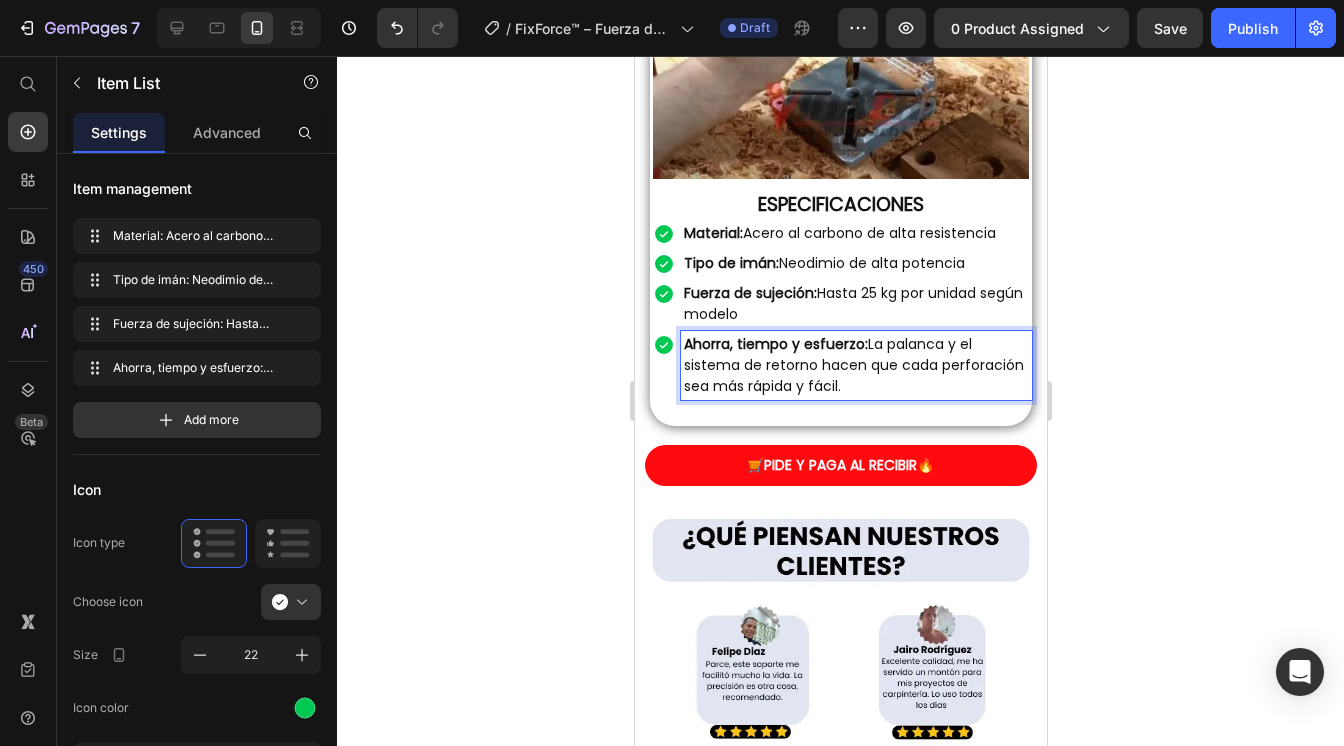 click on "Ahorra, tiempo y esfuerzo:  La palanca y el sistema de retorno hacen que cada perforación sea más rápida y fácil." at bounding box center (855, 365) 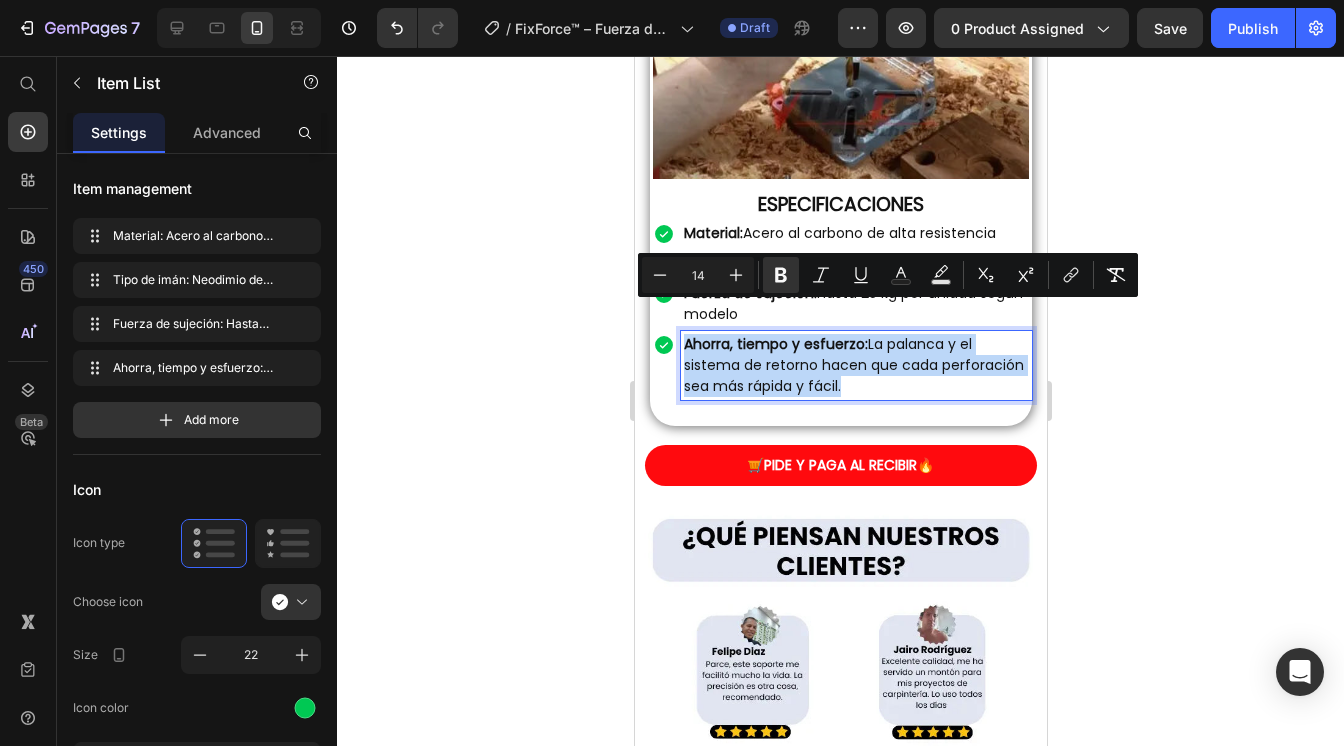 drag, startPoint x: 933, startPoint y: 359, endPoint x: 660, endPoint y: 311, distance: 277.18765 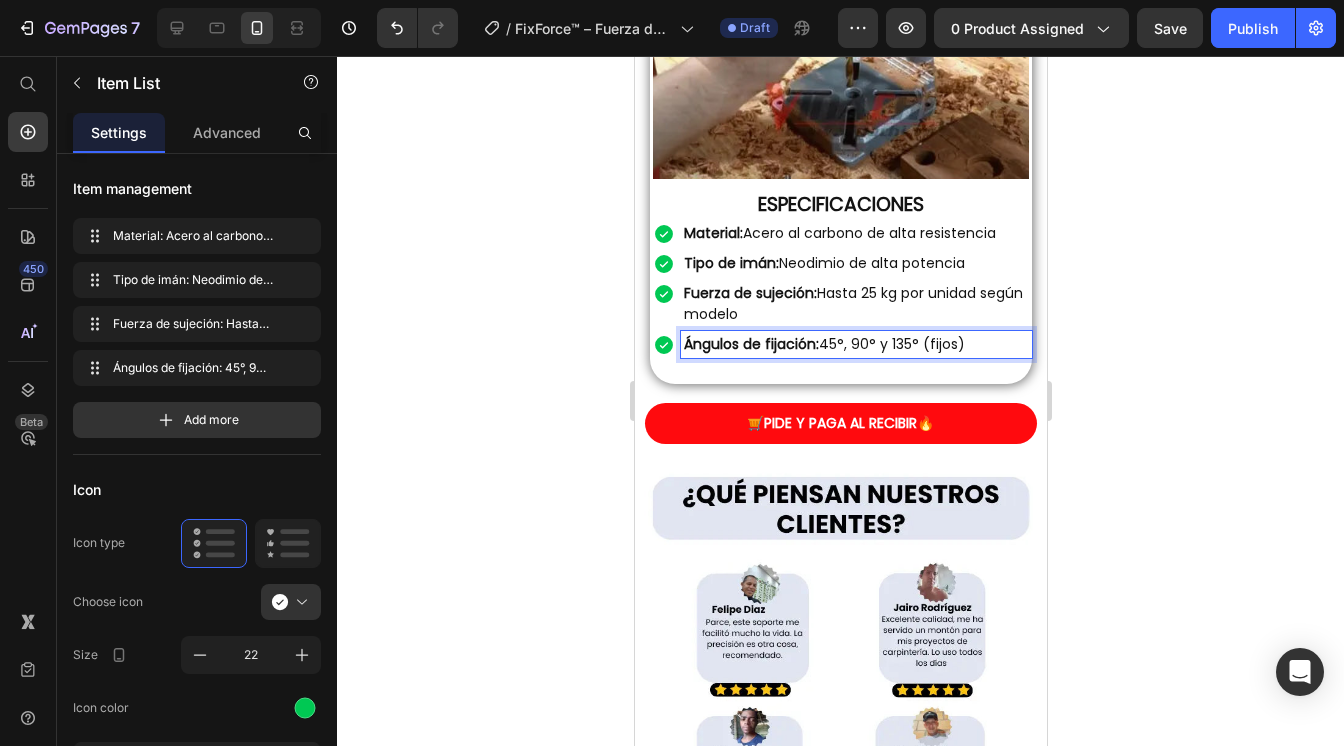 click on "Ángulos de fijación:  45°, 90° y 135° (fijos)" at bounding box center [855, 344] 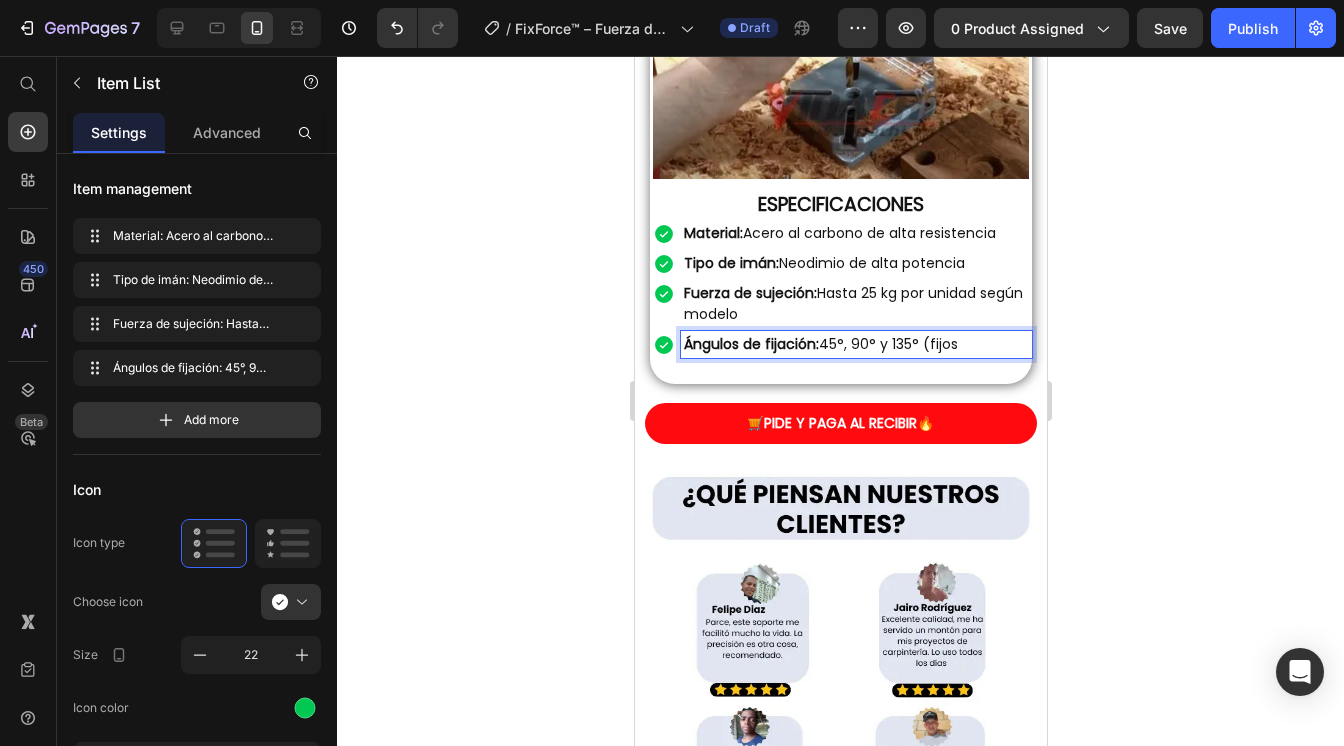 click on "Ángulos de fijación:  45°, 90° y 135° (fijos" at bounding box center (855, 344) 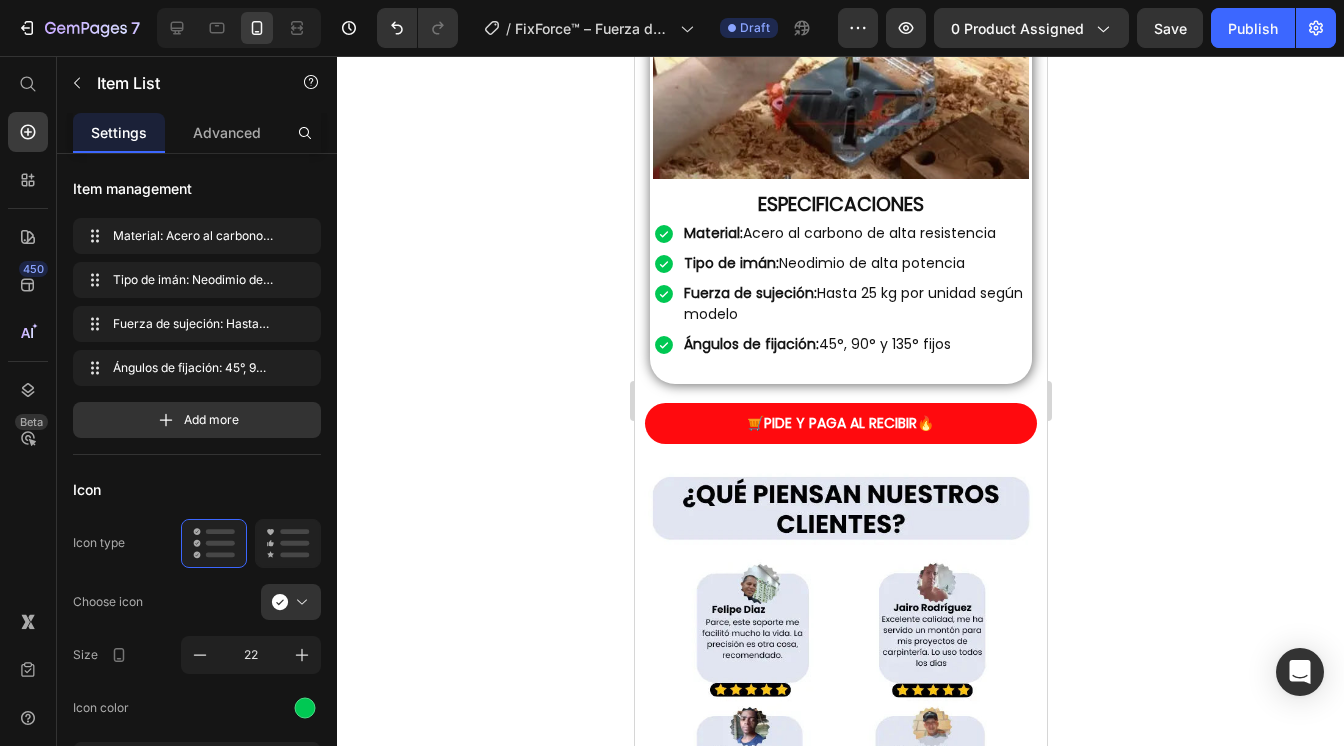 click 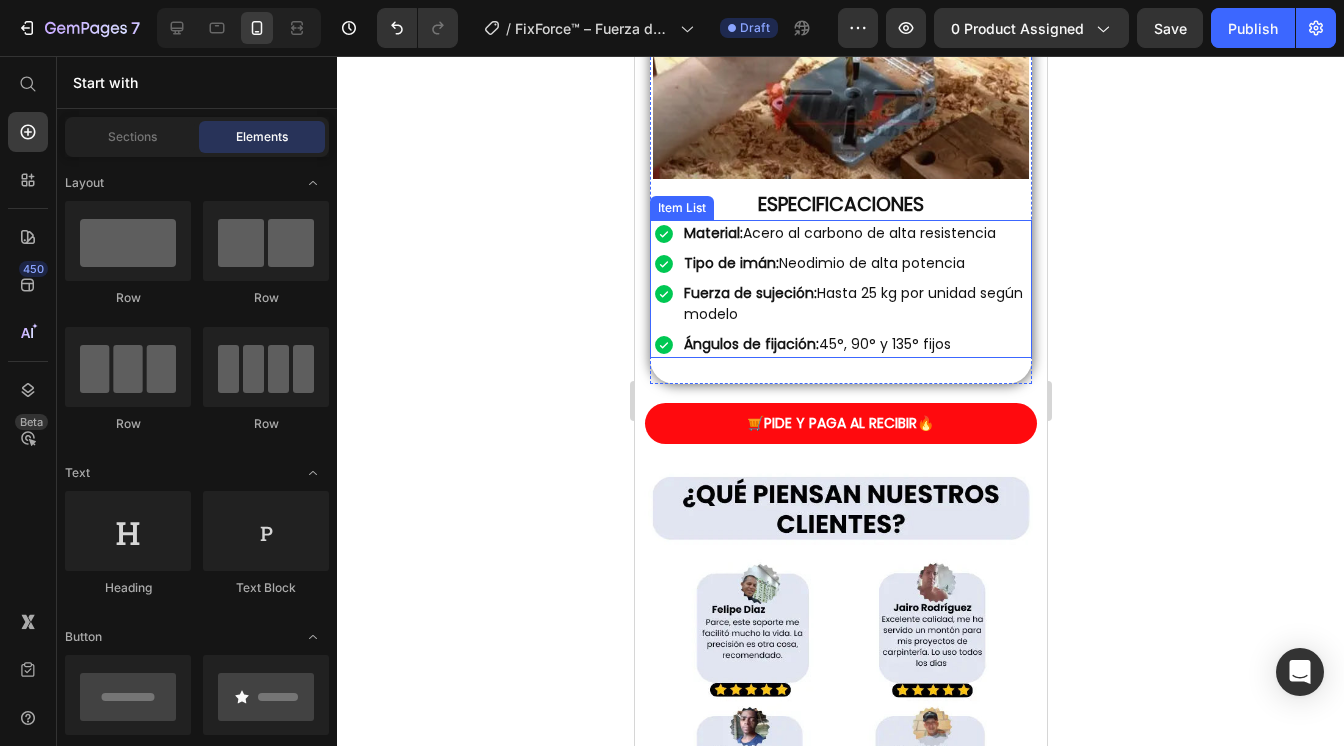 click on "Ángulos de fijación:  45°, 90° y 135° fijos" at bounding box center (855, 344) 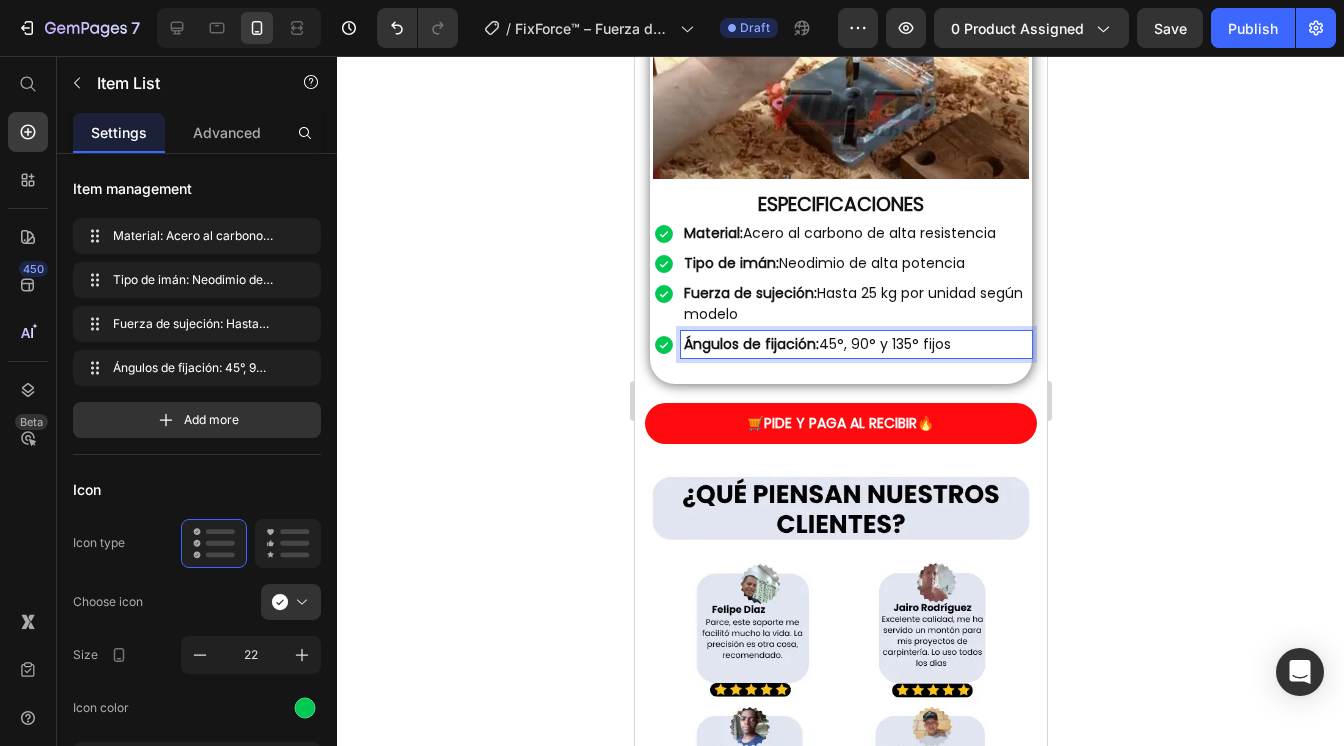click on "Ángulos de fijación:  45°, 90° y 135° fijos" at bounding box center (855, 344) 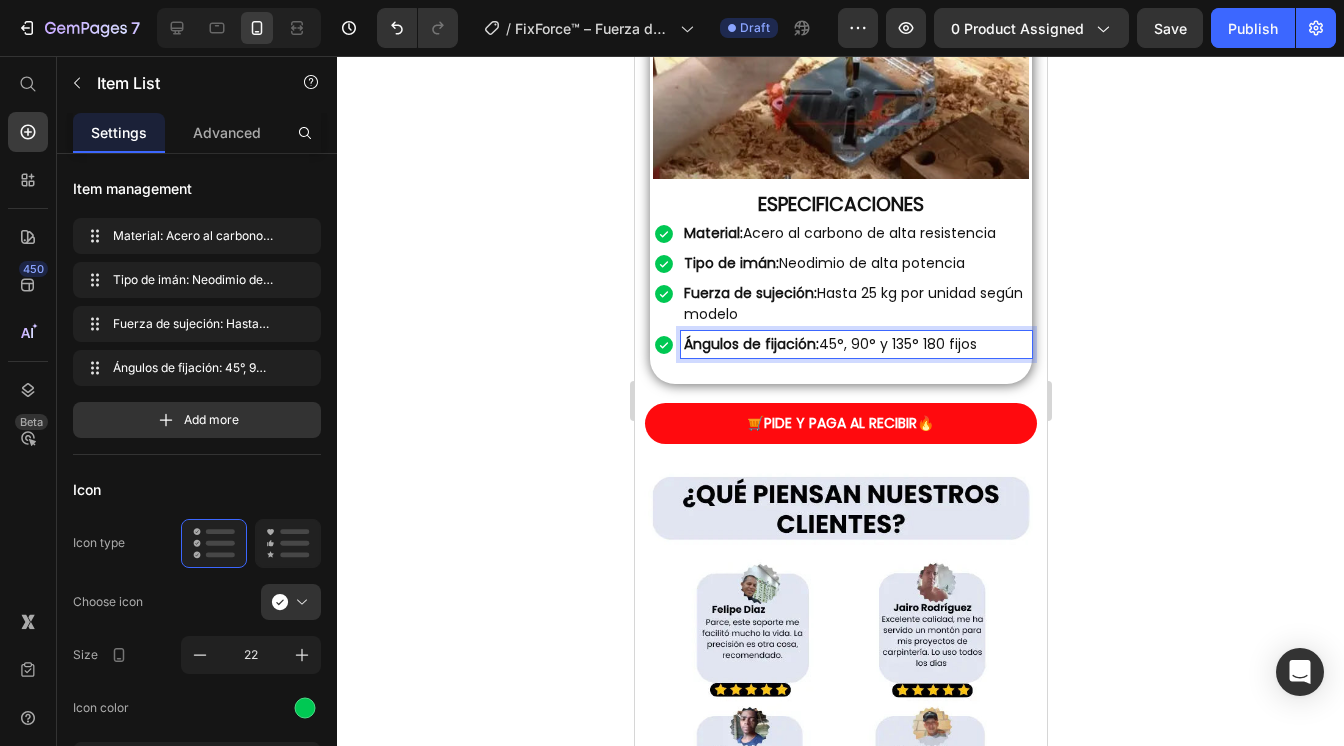click on "Ángulos de fijación:  45°, 90° y 135° 180 fijos" at bounding box center (855, 344) 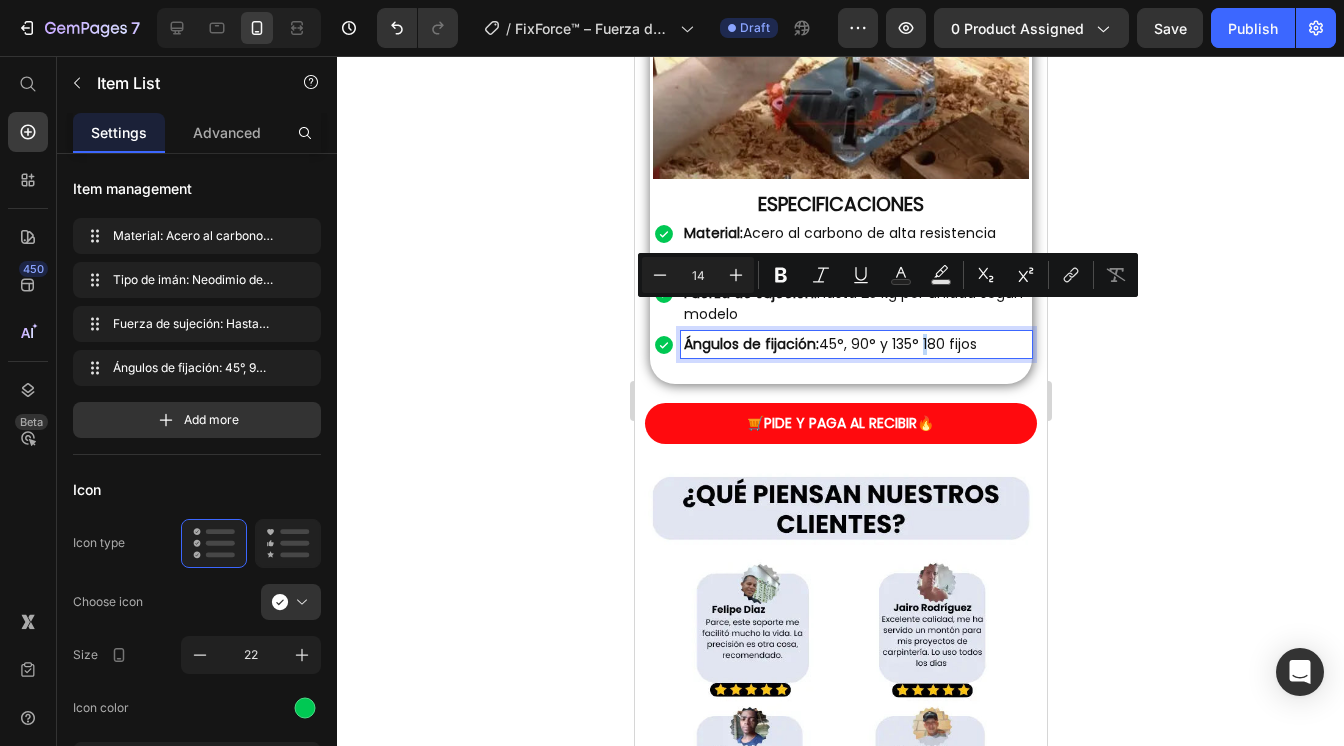 click on "Ángulos de fijación:  45°, 90° y 135° 180 fijos" at bounding box center [855, 344] 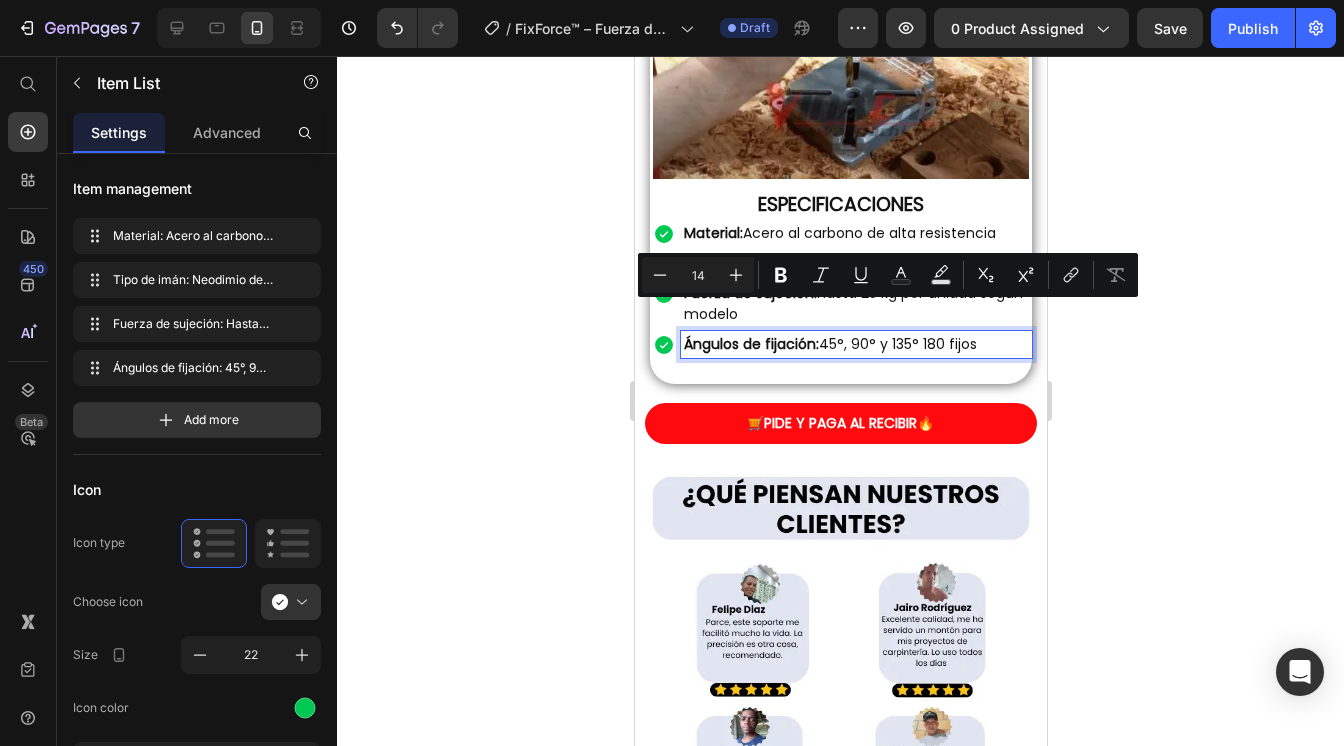 click on "Ángulos de fijación:  45°, 90° y 135° 180 fijos" at bounding box center [855, 344] 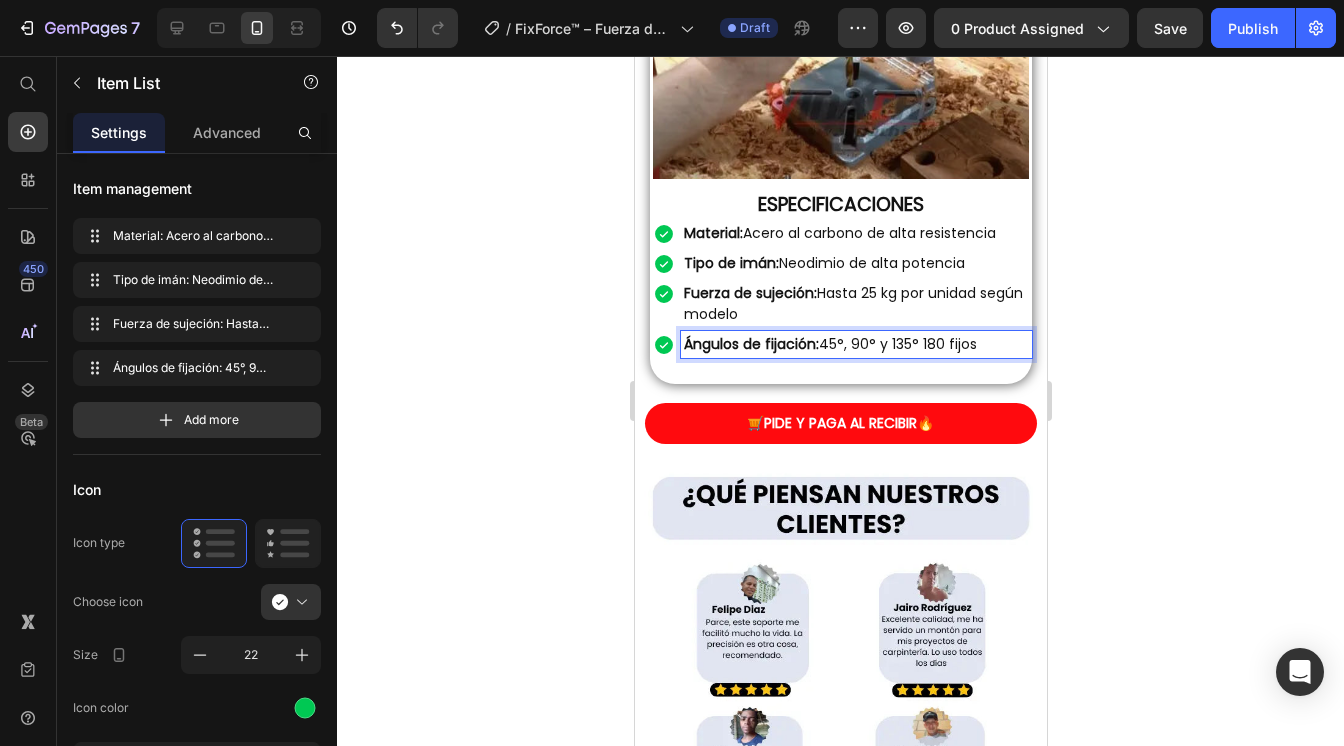 click on "Ángulos de fijación:  45°, 90° y 135° 180 fijos" at bounding box center (855, 344) 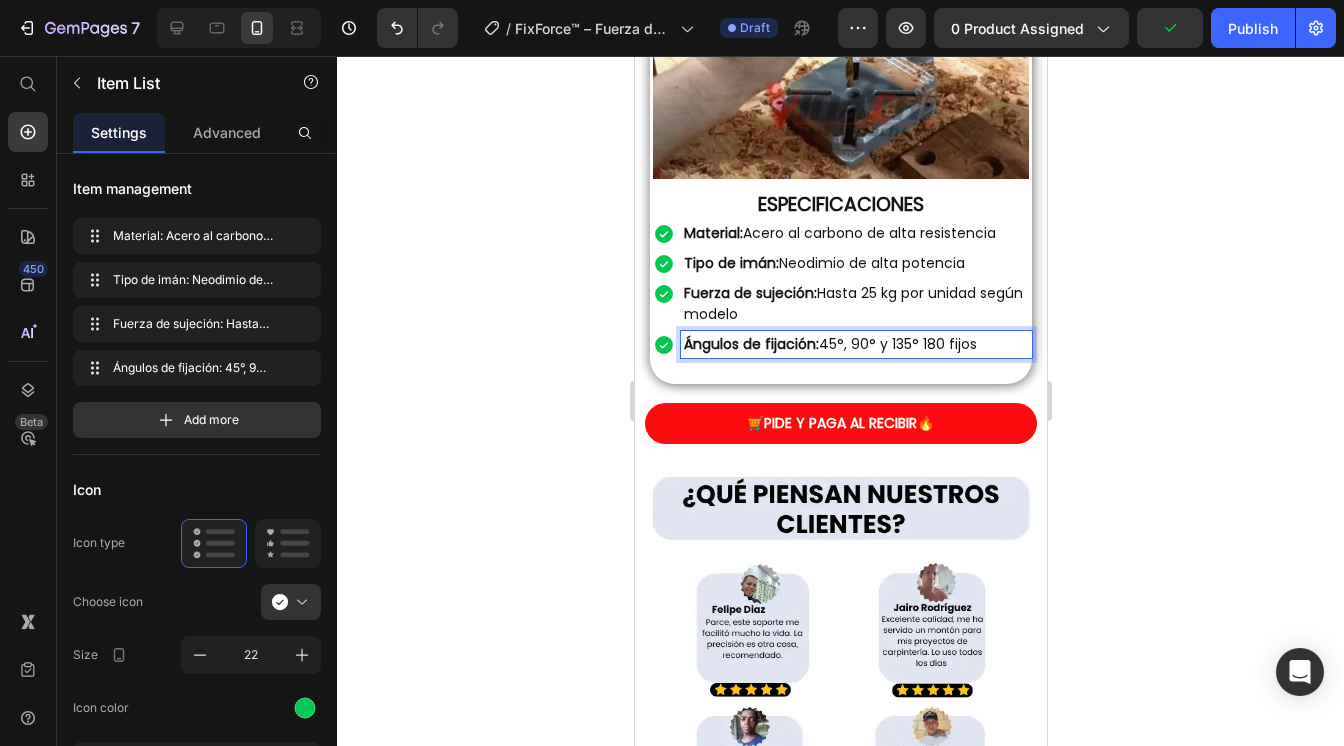 click on "Ángulos de fijación:  45°, 90° y 135° 180 fijos" at bounding box center [855, 344] 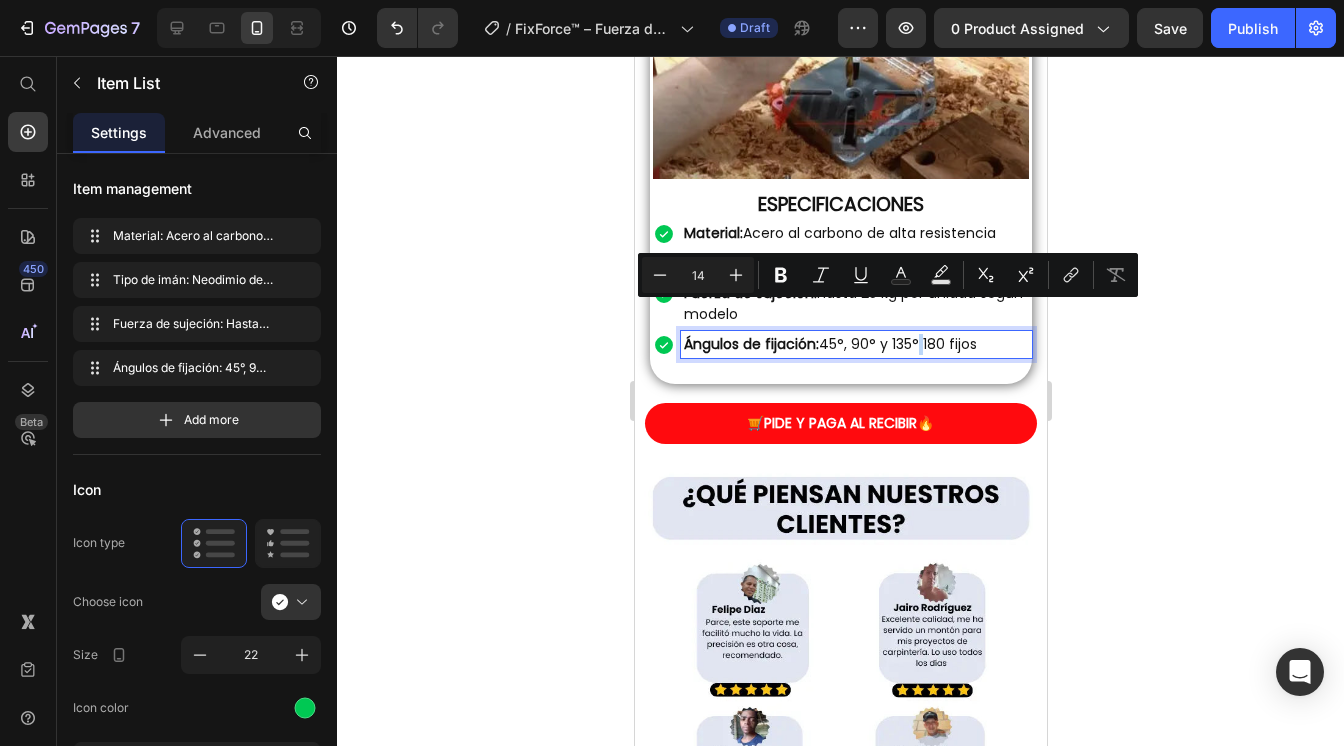 click on "Ángulos de fijación:  45°, 90° y 135° 180 fijos" at bounding box center (855, 344) 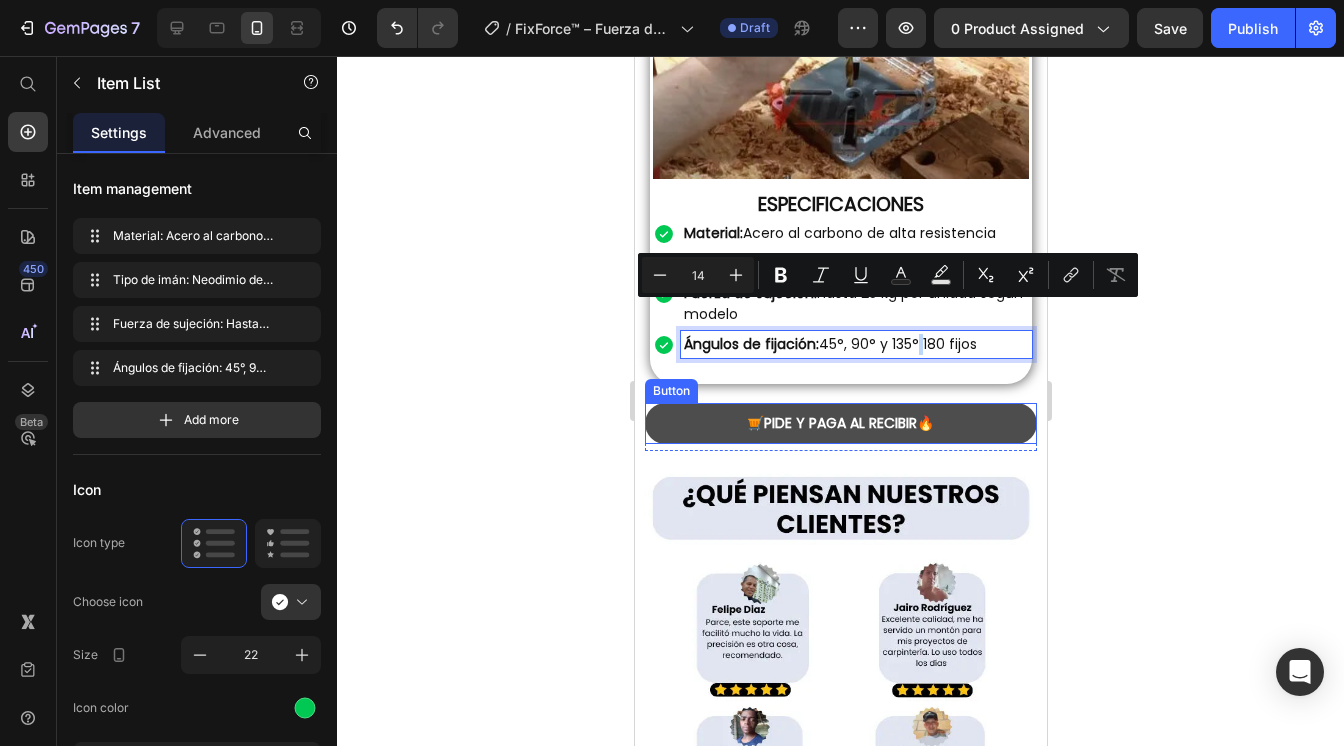 copy on "°" 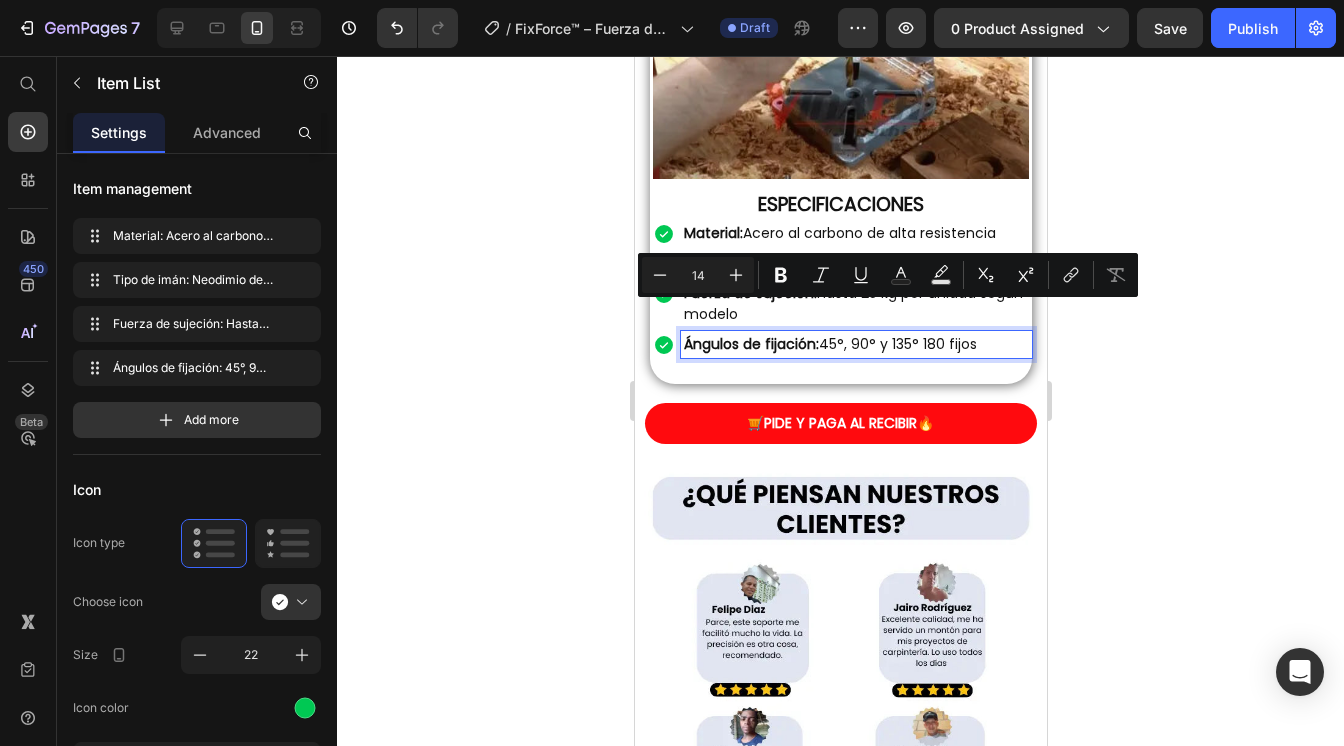 click on "Ángulos de fijación:  45°, 90° y 135° 180 fijos" at bounding box center [855, 344] 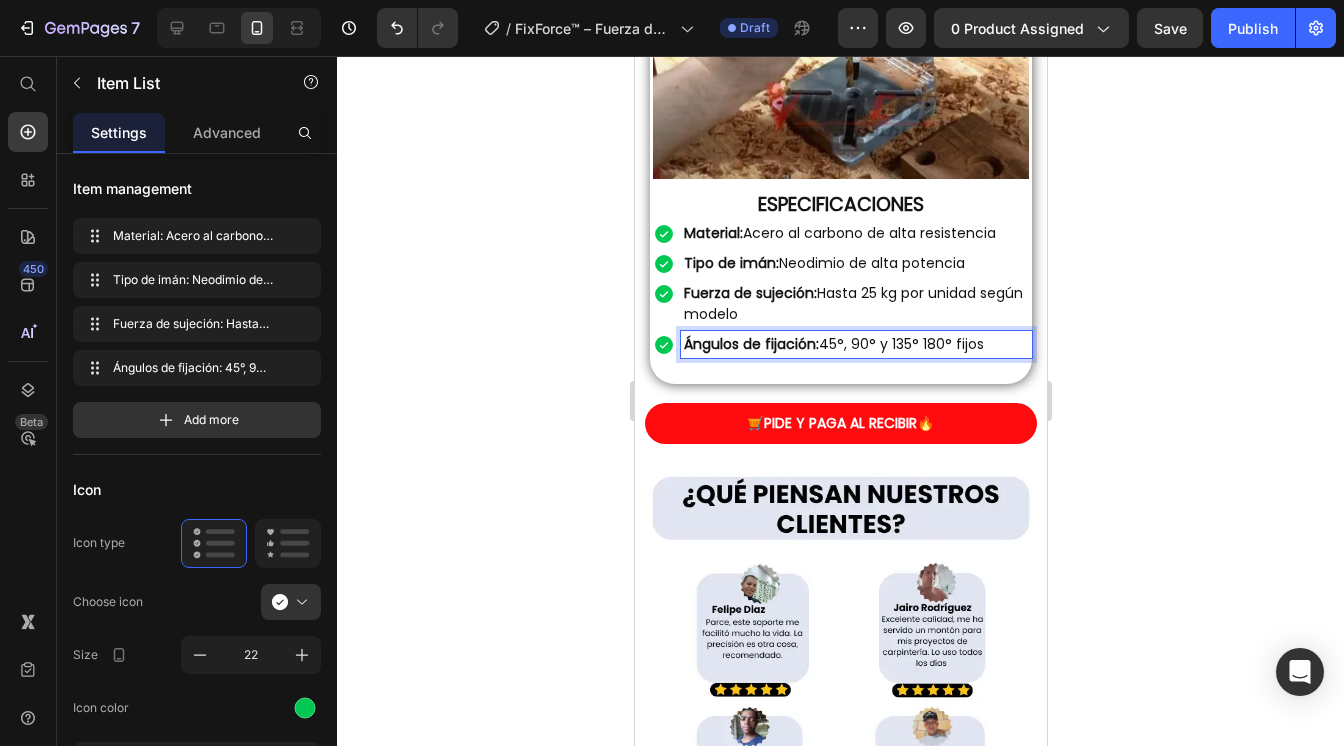 click on "Ángulos de fijación:  45°, 90° y 135° 180° fijos" at bounding box center (855, 344) 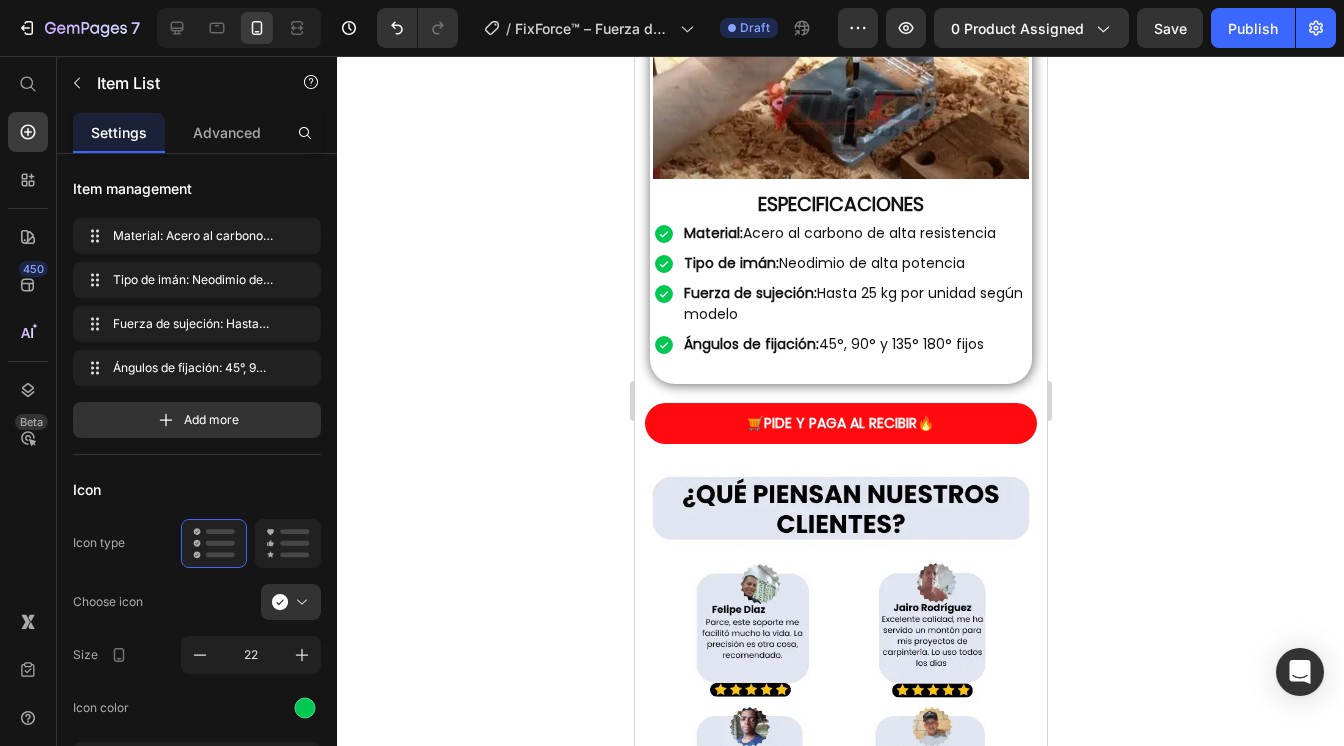 click 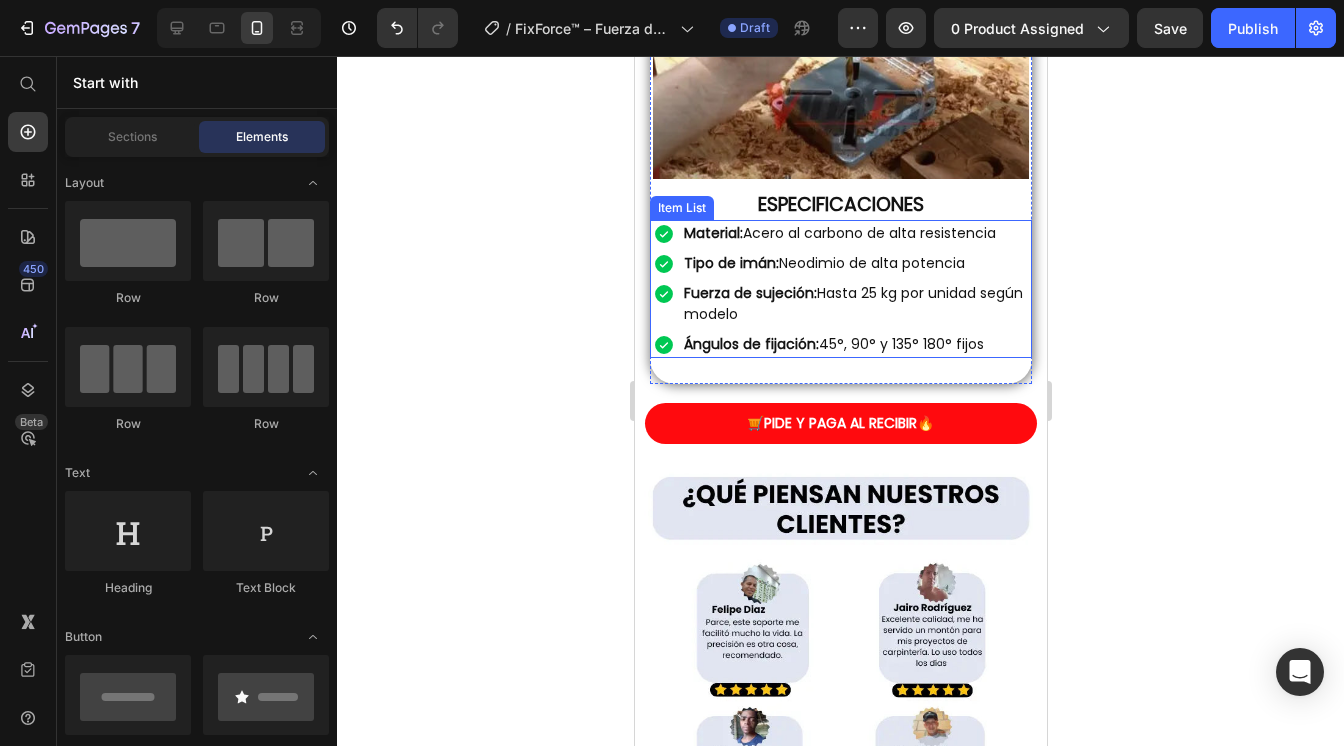 click on "Fuerza de sujeción:  Hasta 25 kg por unidad según modelo" at bounding box center [855, 304] 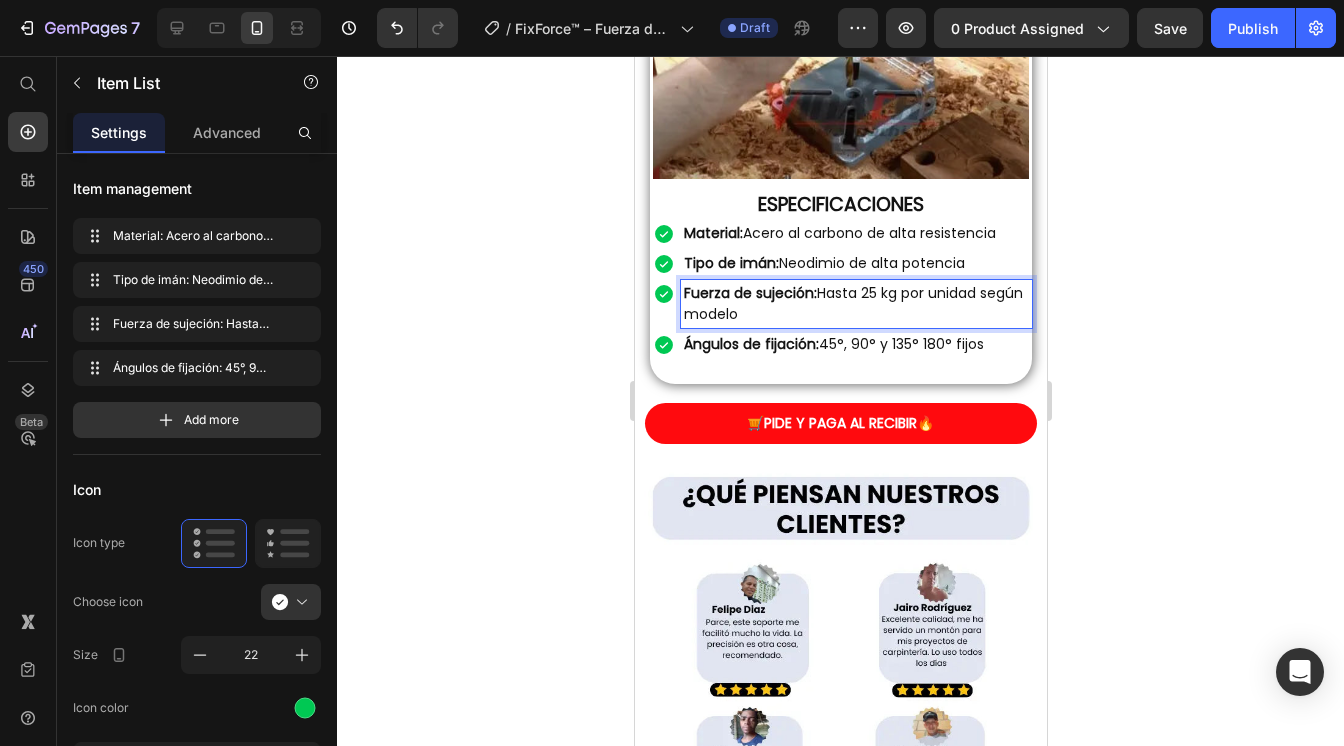 click on "Fuerza de sujeción:  Hasta 25 kg por unidad según modelo" at bounding box center [855, 304] 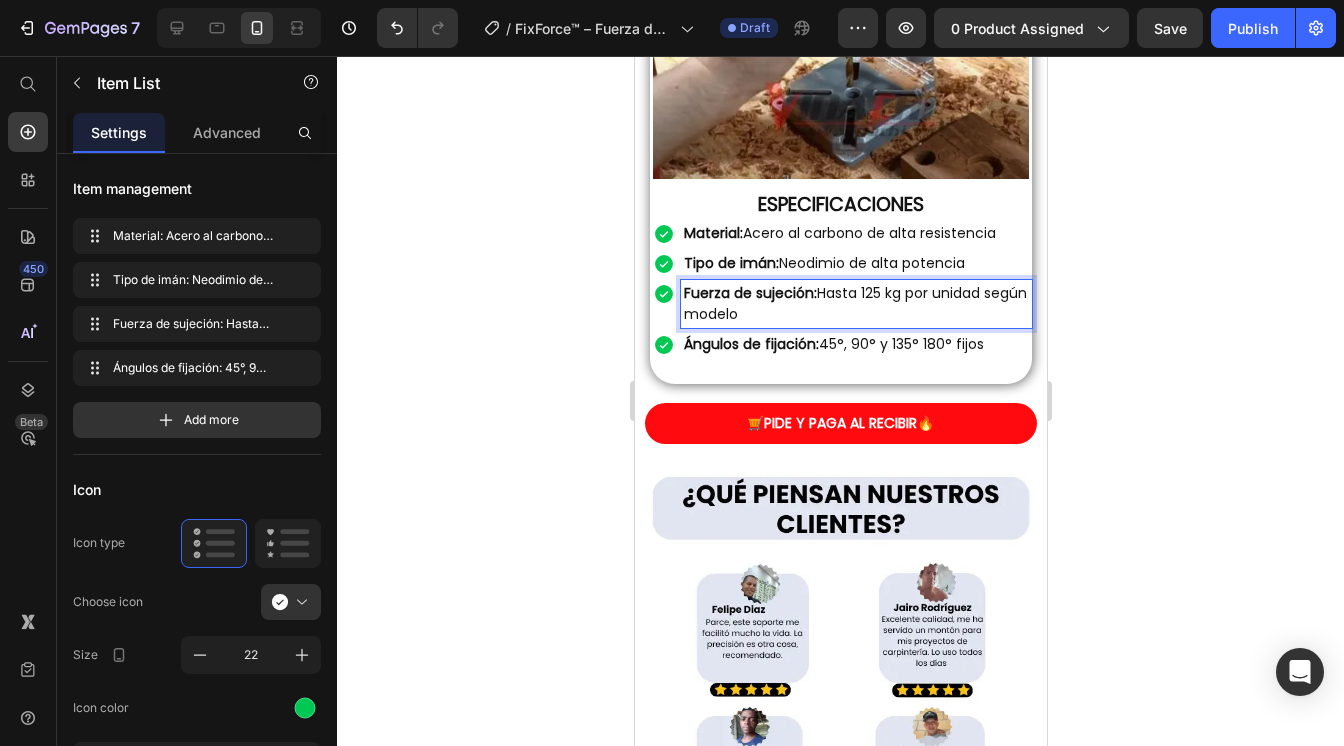 click on "Fuerza de sujeción:  Hasta 125 kg por unidad según modelo" at bounding box center (855, 304) 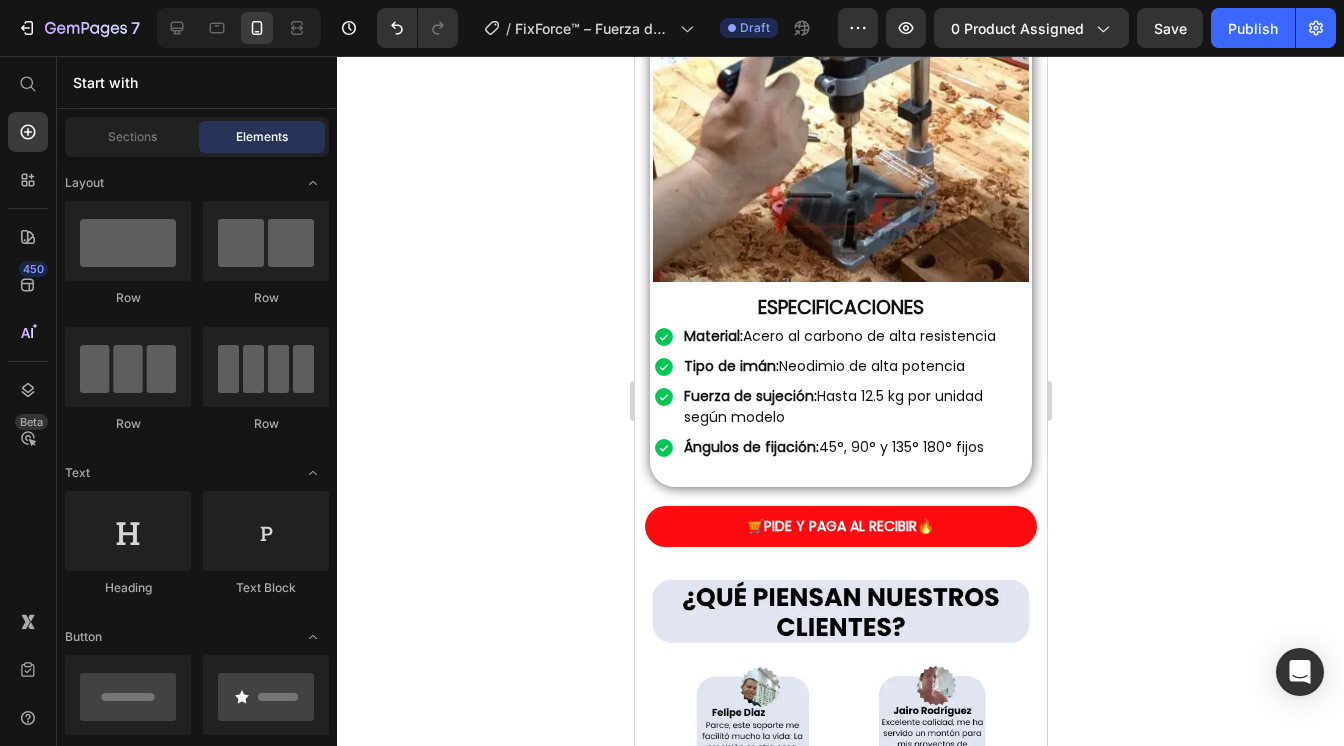 scroll, scrollTop: 2906, scrollLeft: 0, axis: vertical 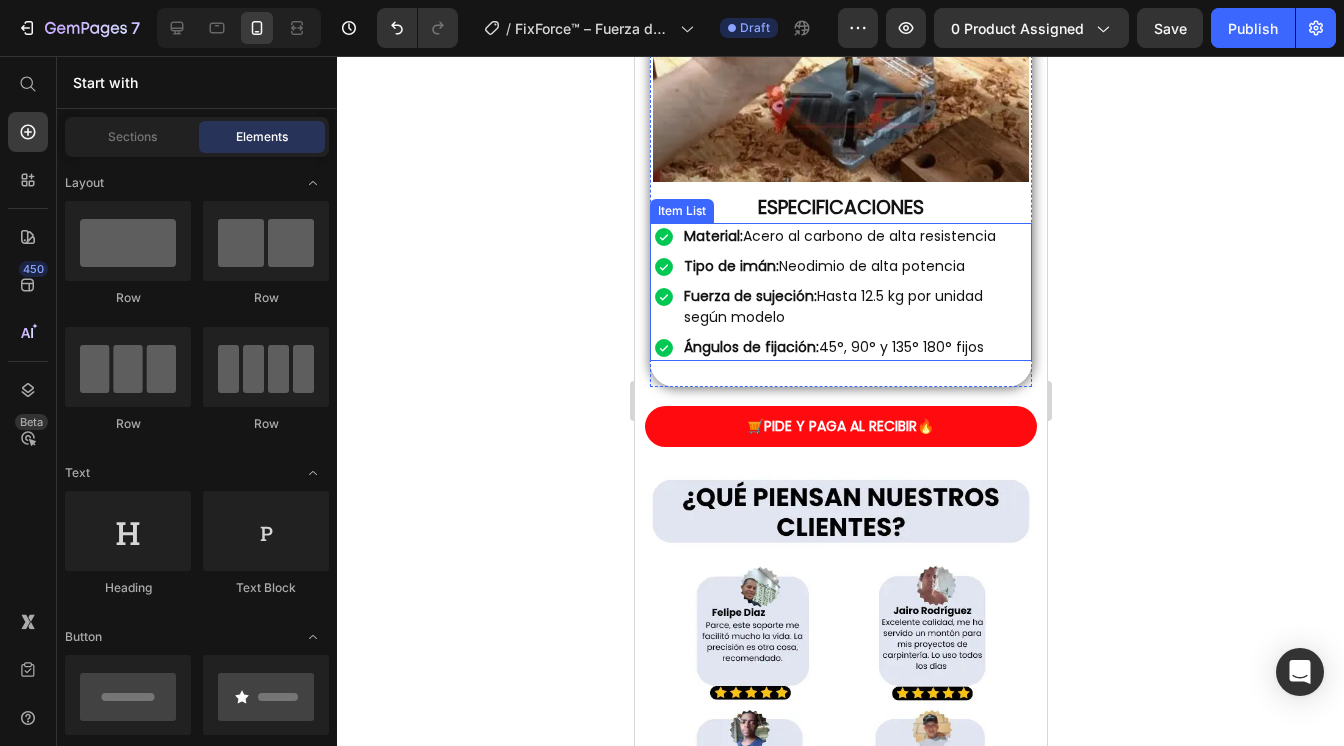 click on "Tipo de imán:  Neodimio de alta potencia" at bounding box center (855, 266) 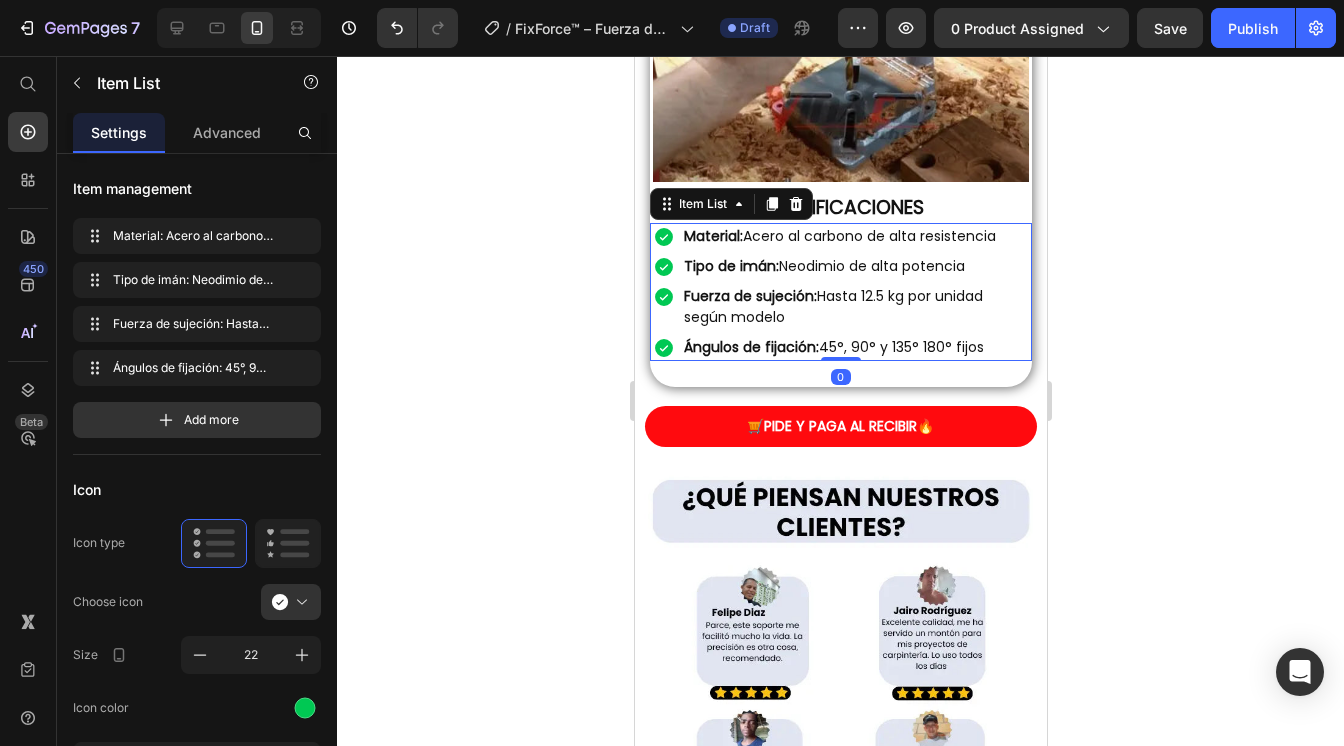 click on "Tipo de imán:  Neodimio de alta potencia" at bounding box center [855, 266] 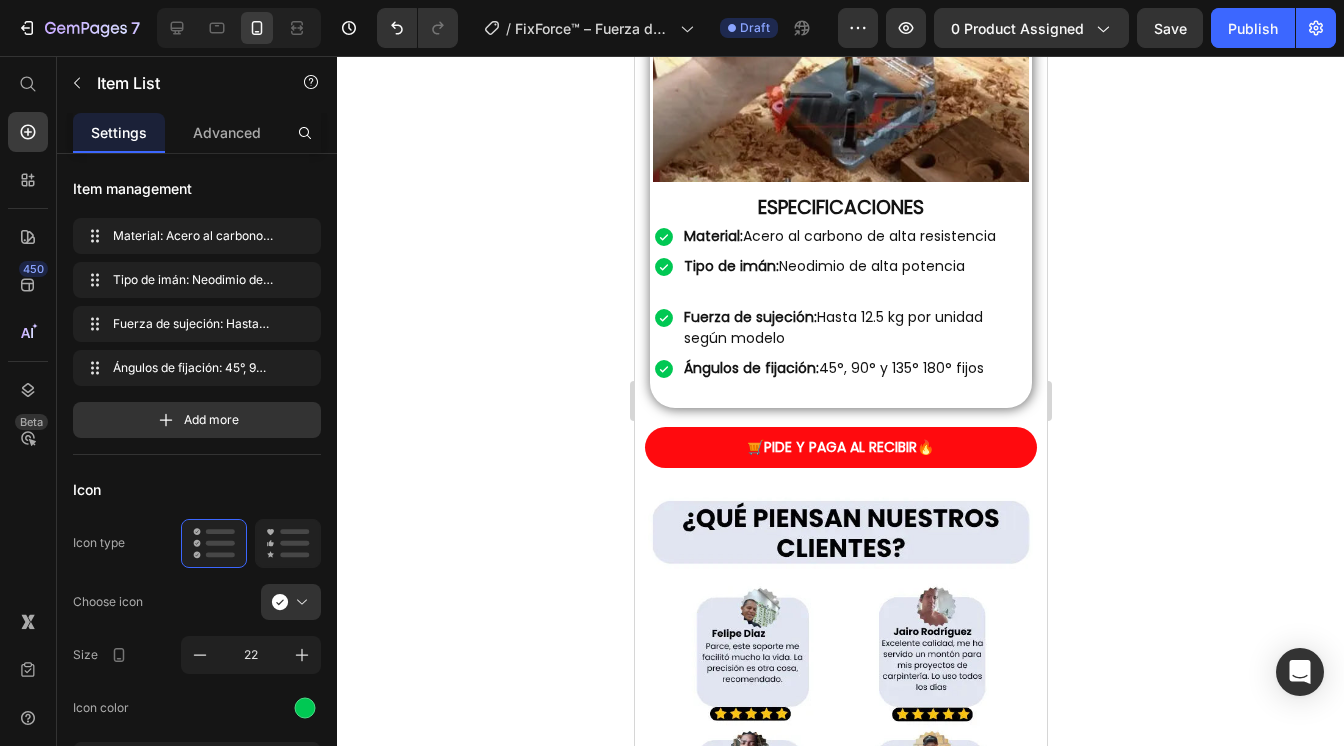 click 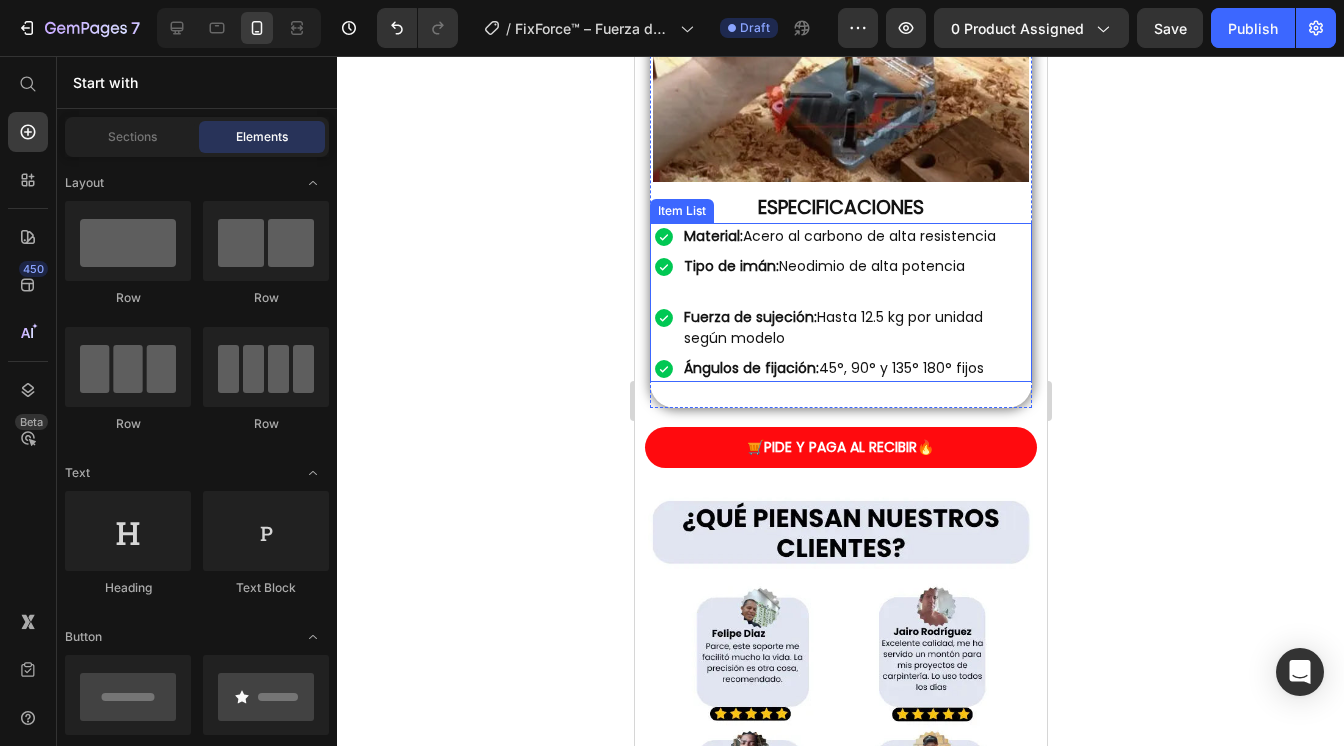 click on "Material:  Acero al carbono de alta resistencia" at bounding box center [855, 236] 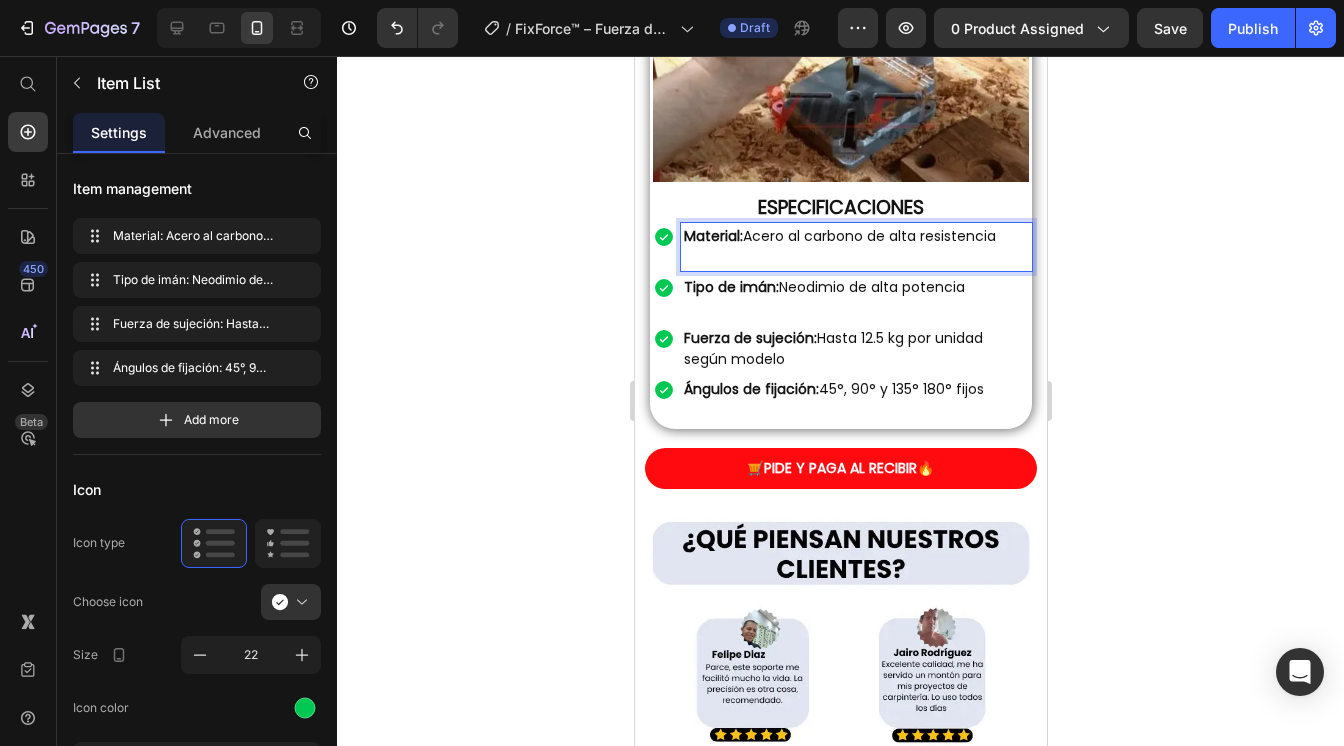 drag, startPoint x: 1081, startPoint y: 235, endPoint x: 1093, endPoint y: 239, distance: 12.649111 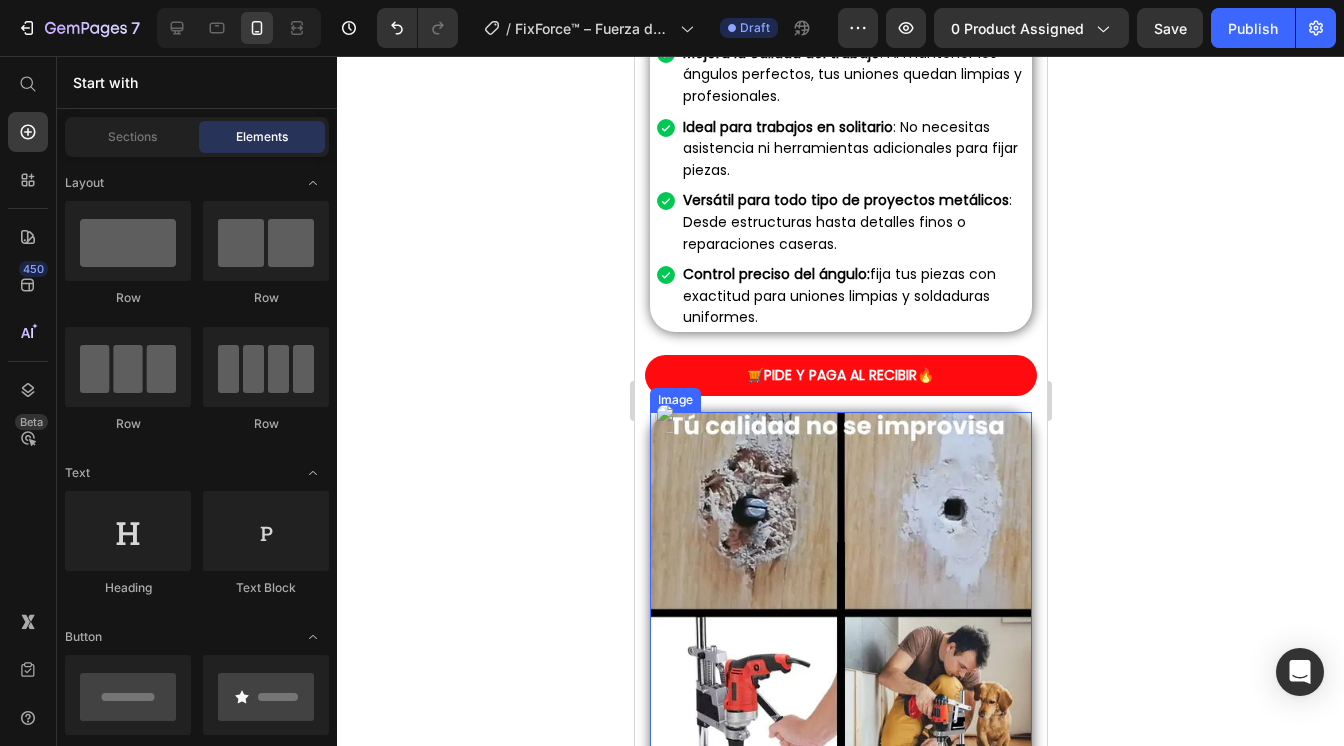 scroll, scrollTop: 1906, scrollLeft: 0, axis: vertical 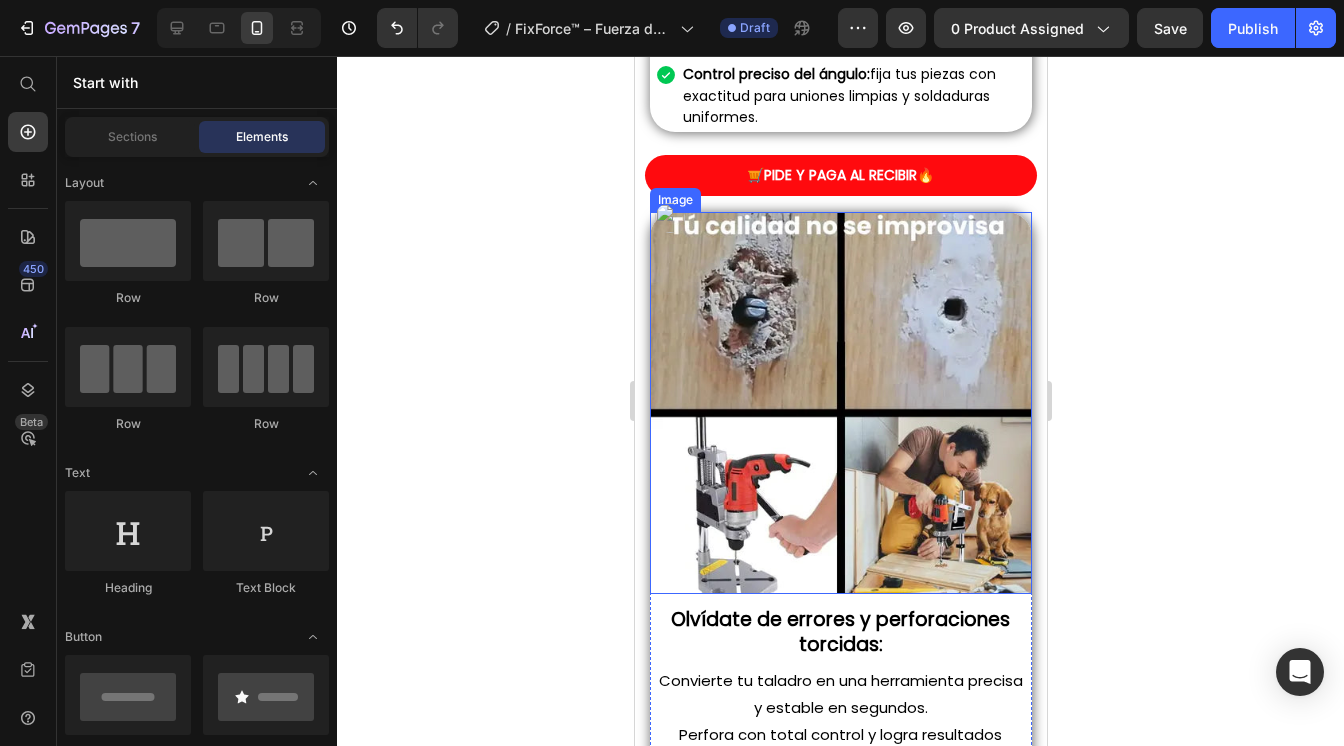 click at bounding box center (840, 403) 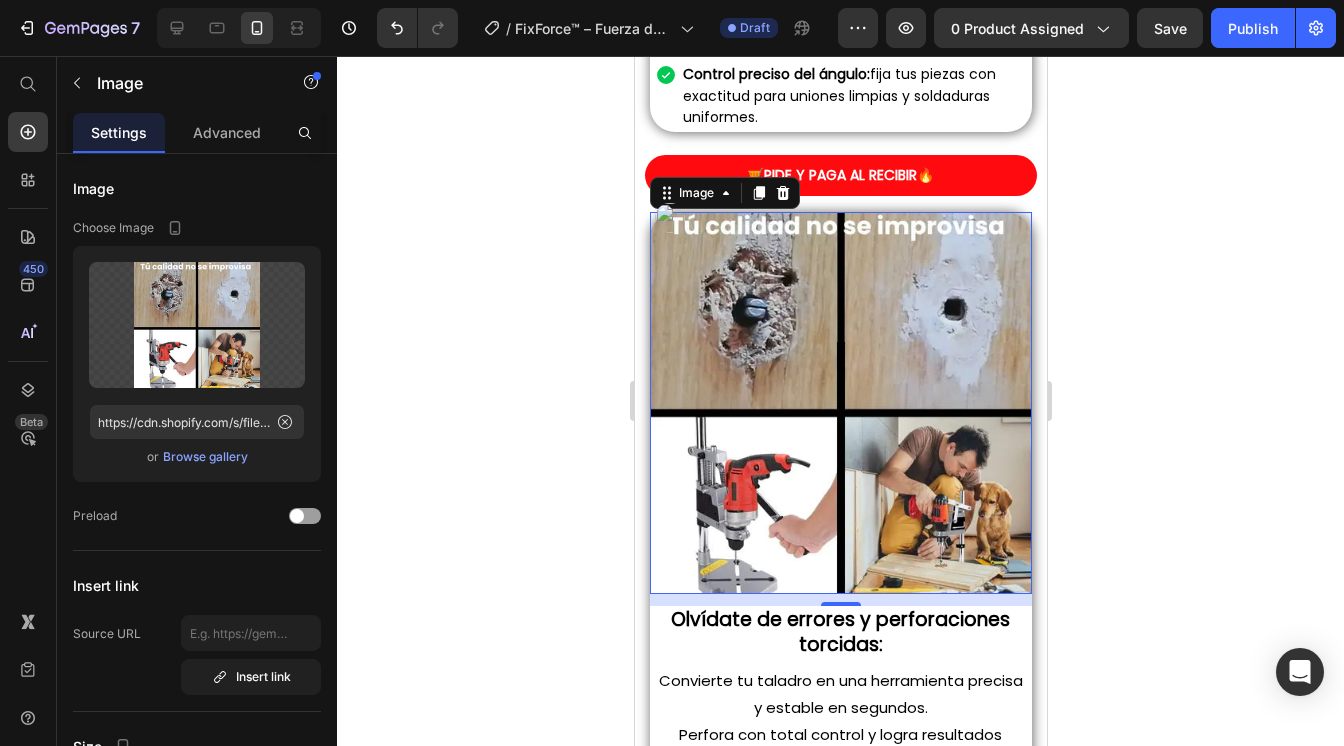 click at bounding box center (840, 403) 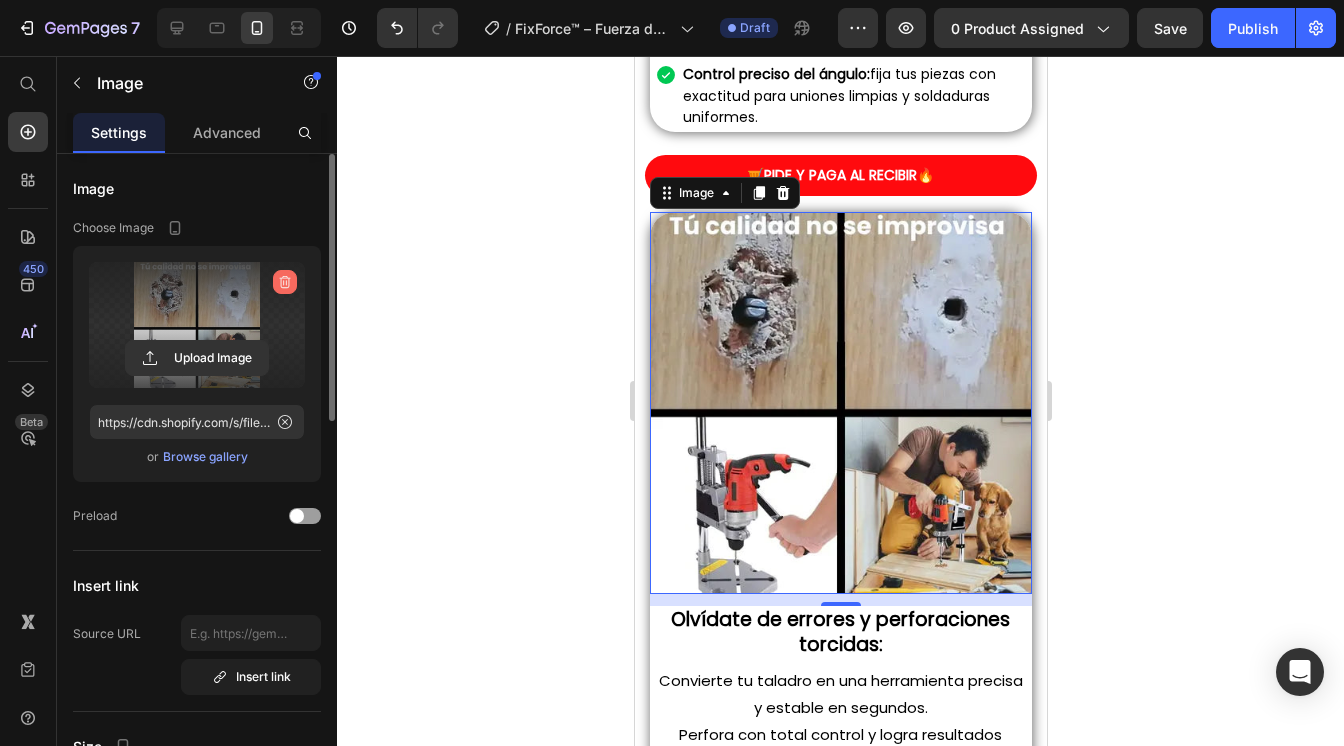 click 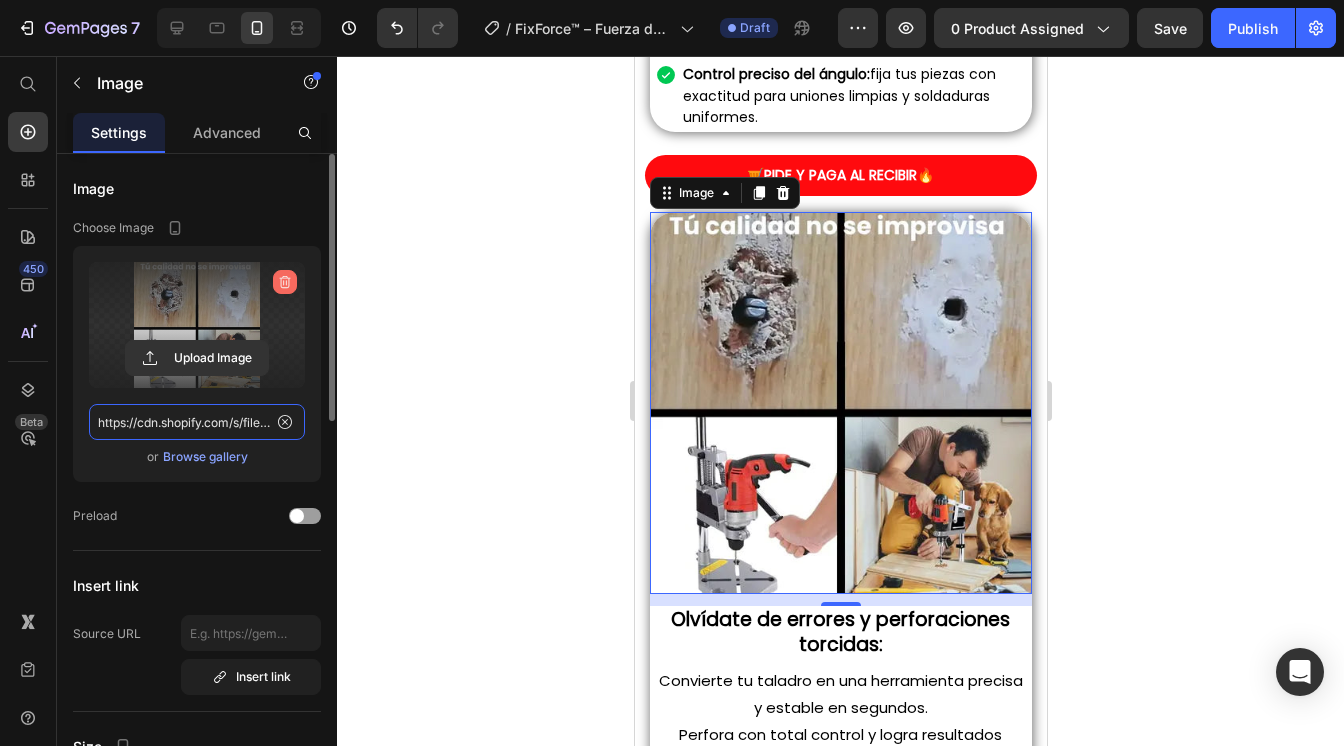 type 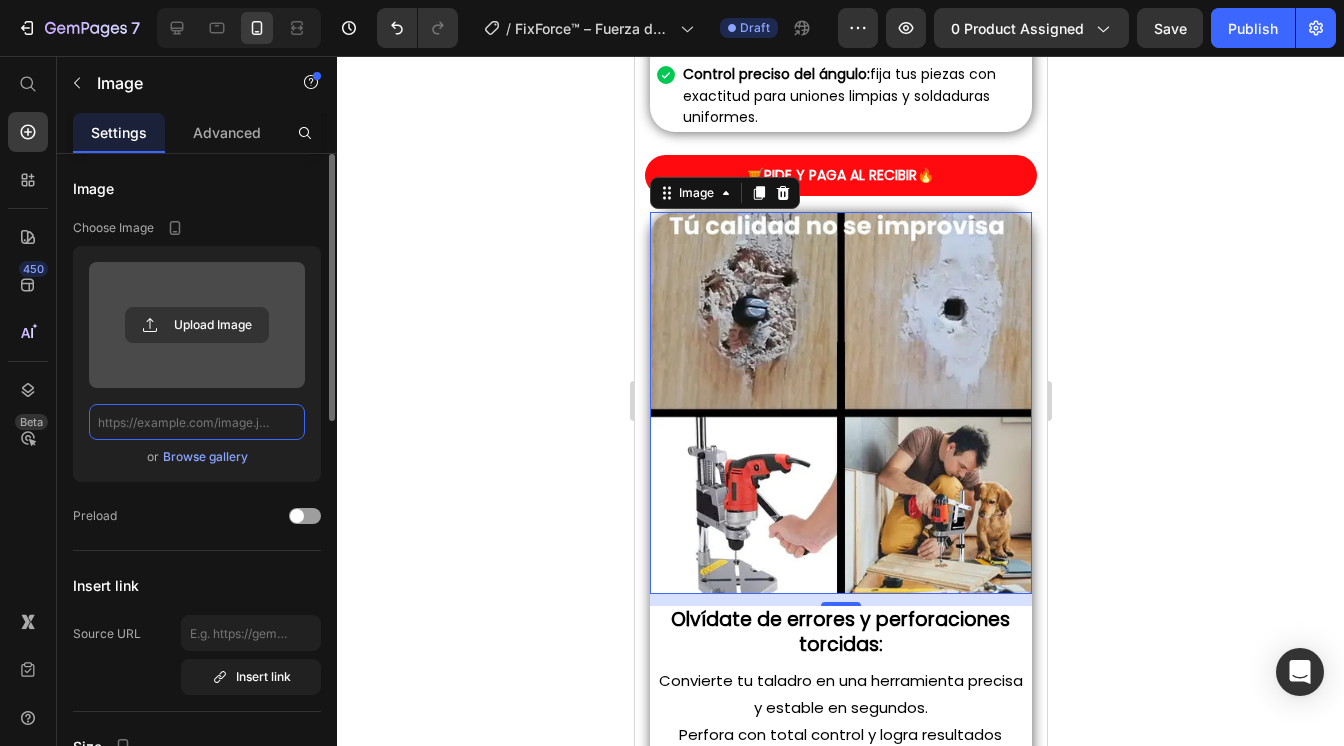 scroll, scrollTop: 0, scrollLeft: 0, axis: both 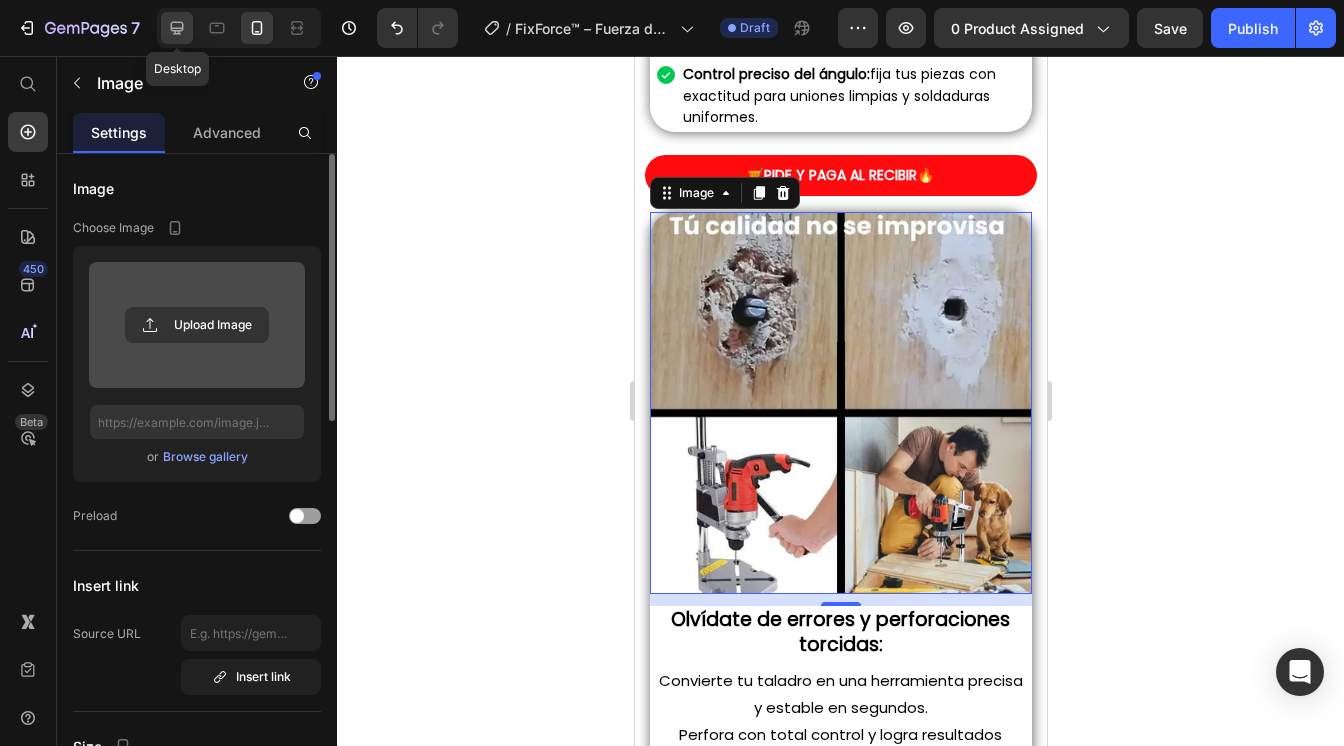click 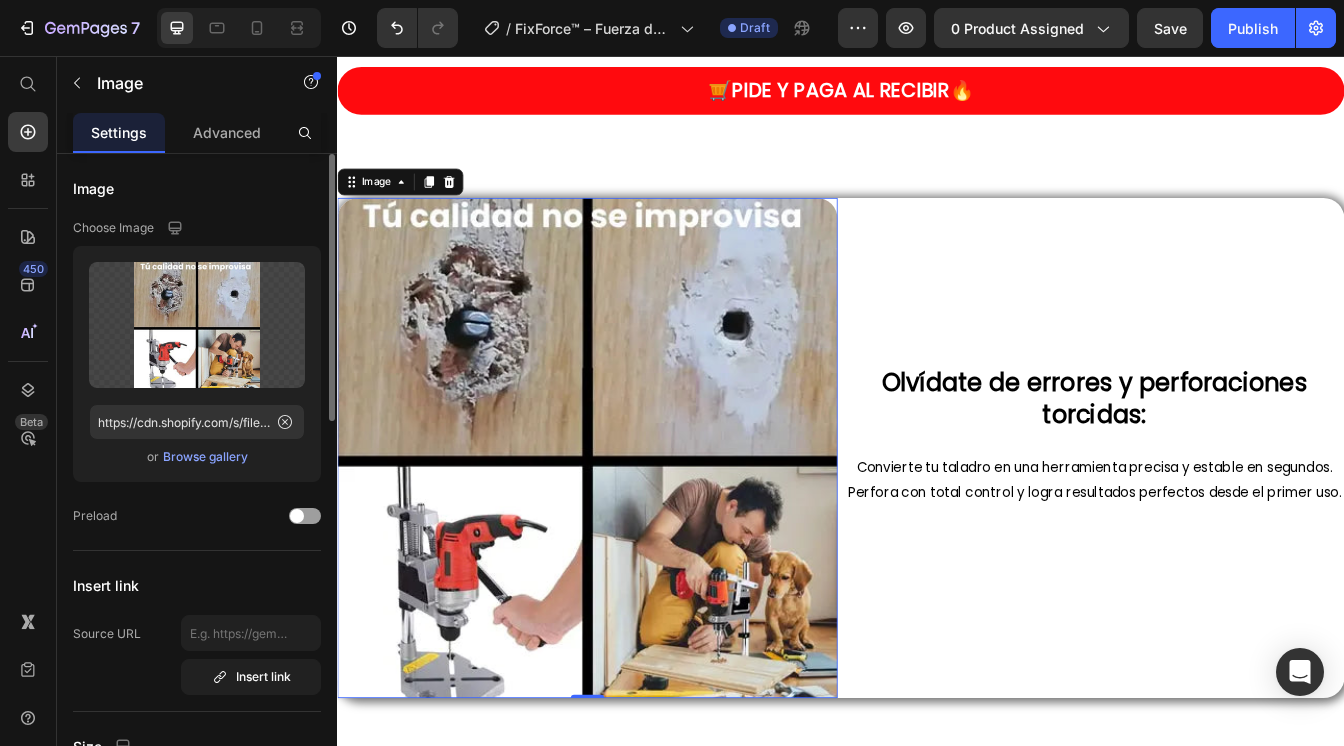 scroll, scrollTop: 2239, scrollLeft: 0, axis: vertical 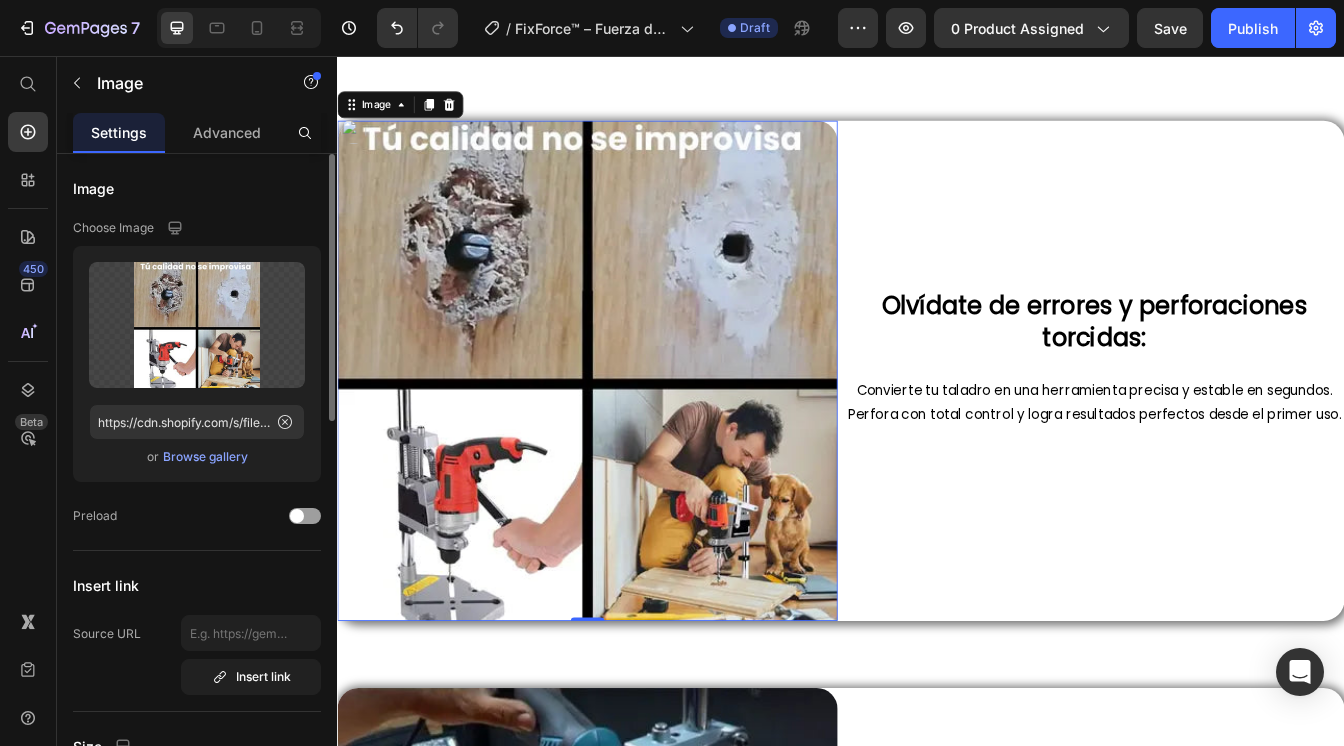 click at bounding box center [635, 431] 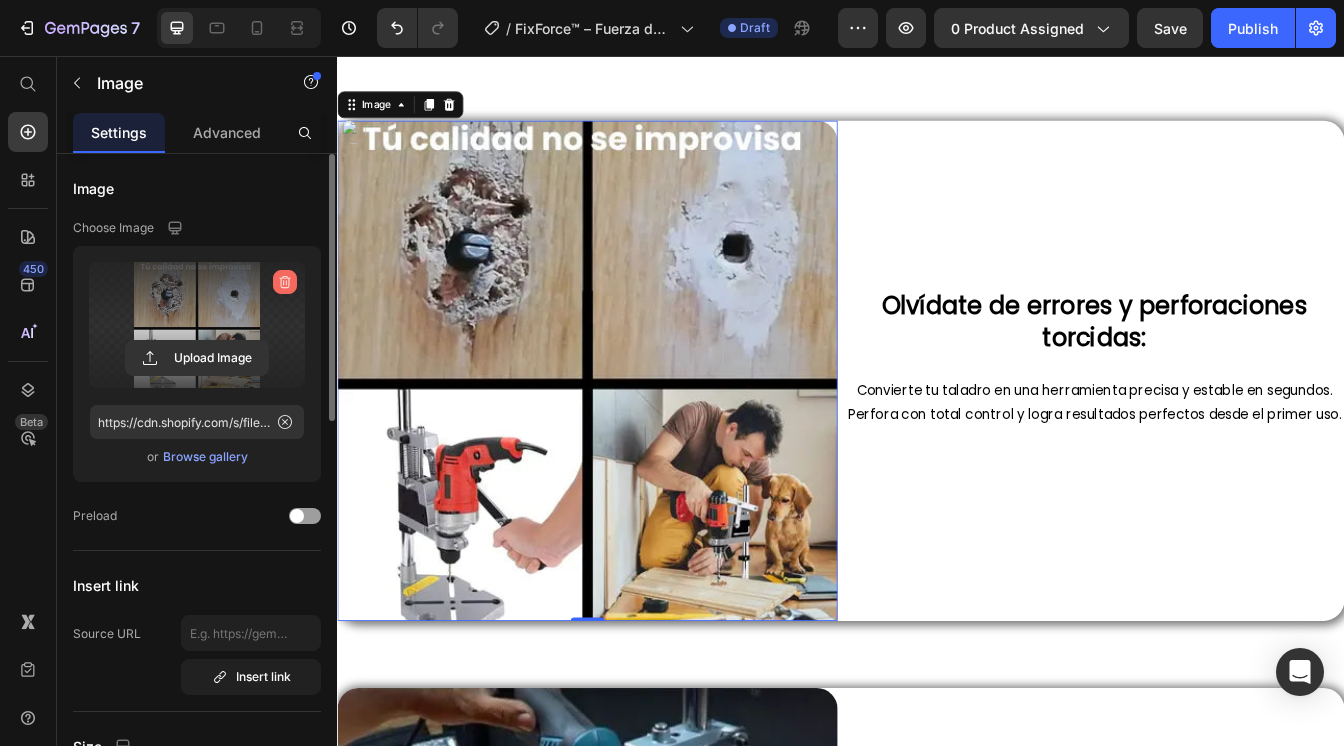 click at bounding box center [285, 282] 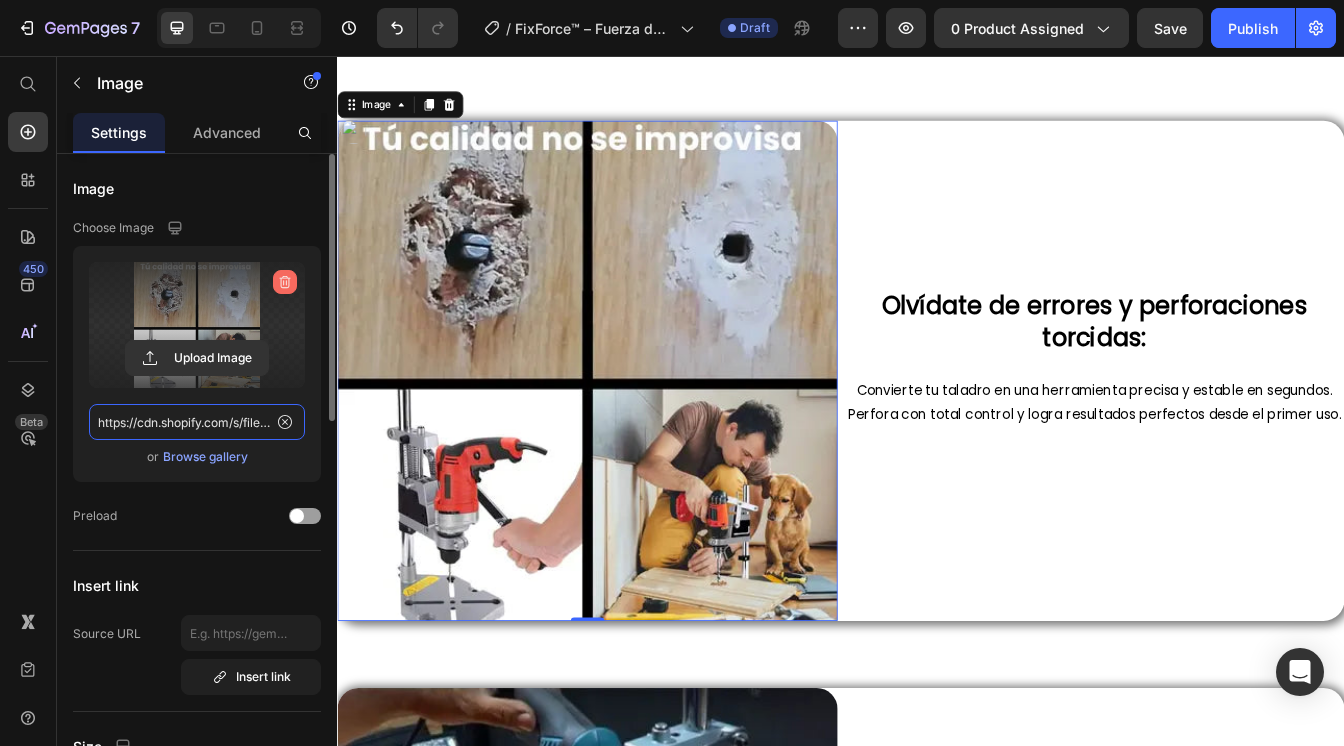 type 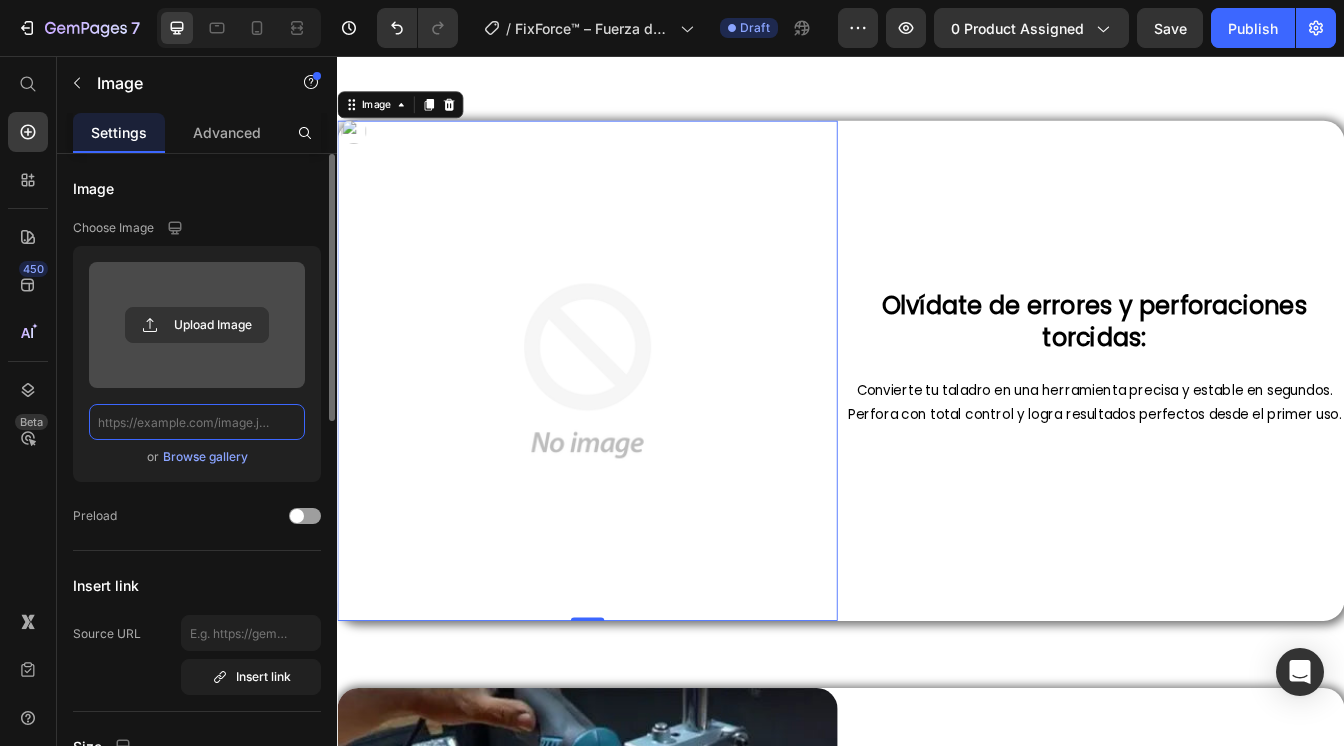 scroll, scrollTop: 0, scrollLeft: 0, axis: both 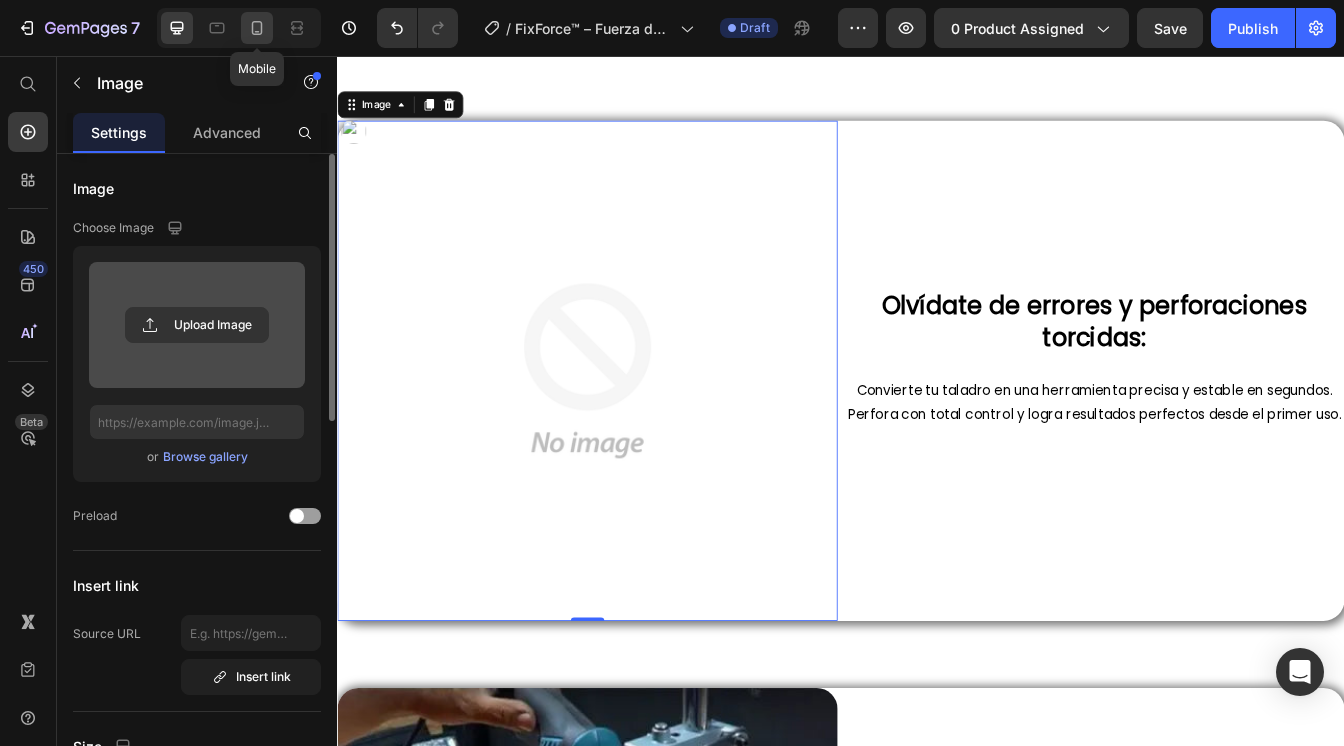click 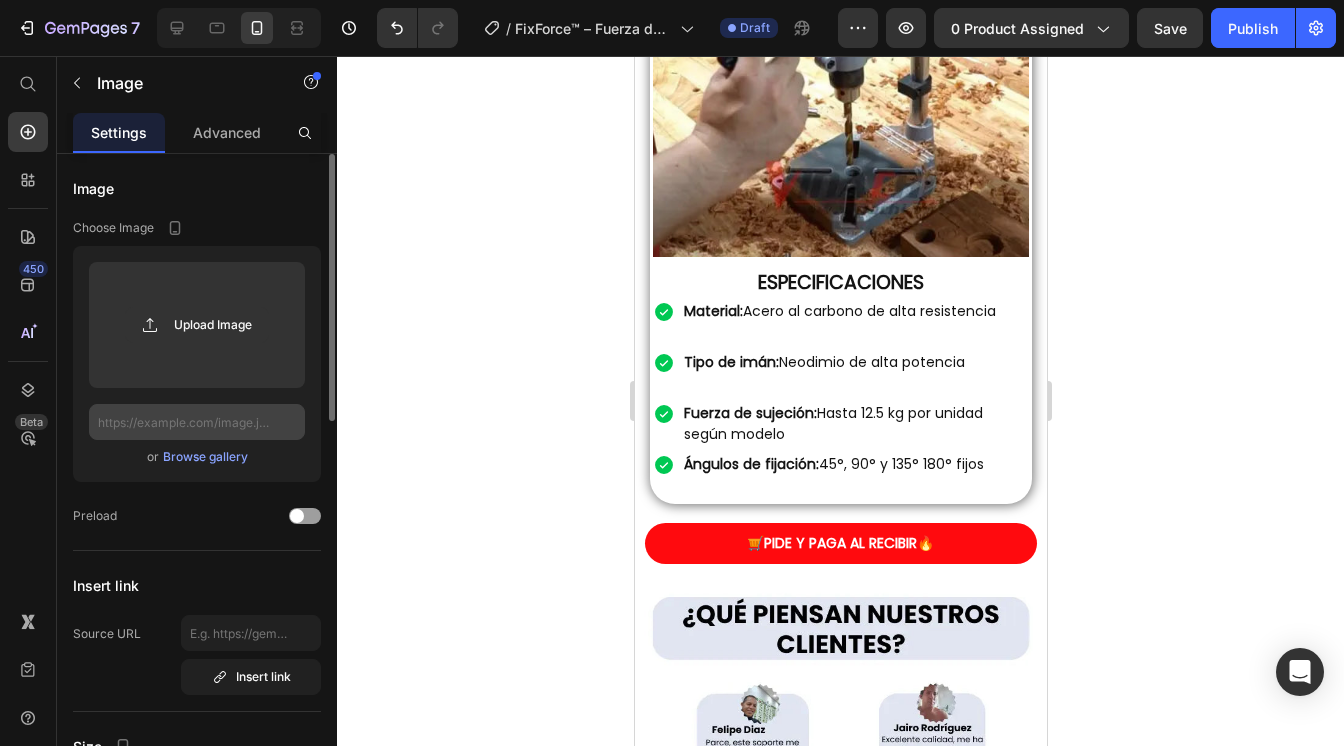 scroll, scrollTop: 1990, scrollLeft: 0, axis: vertical 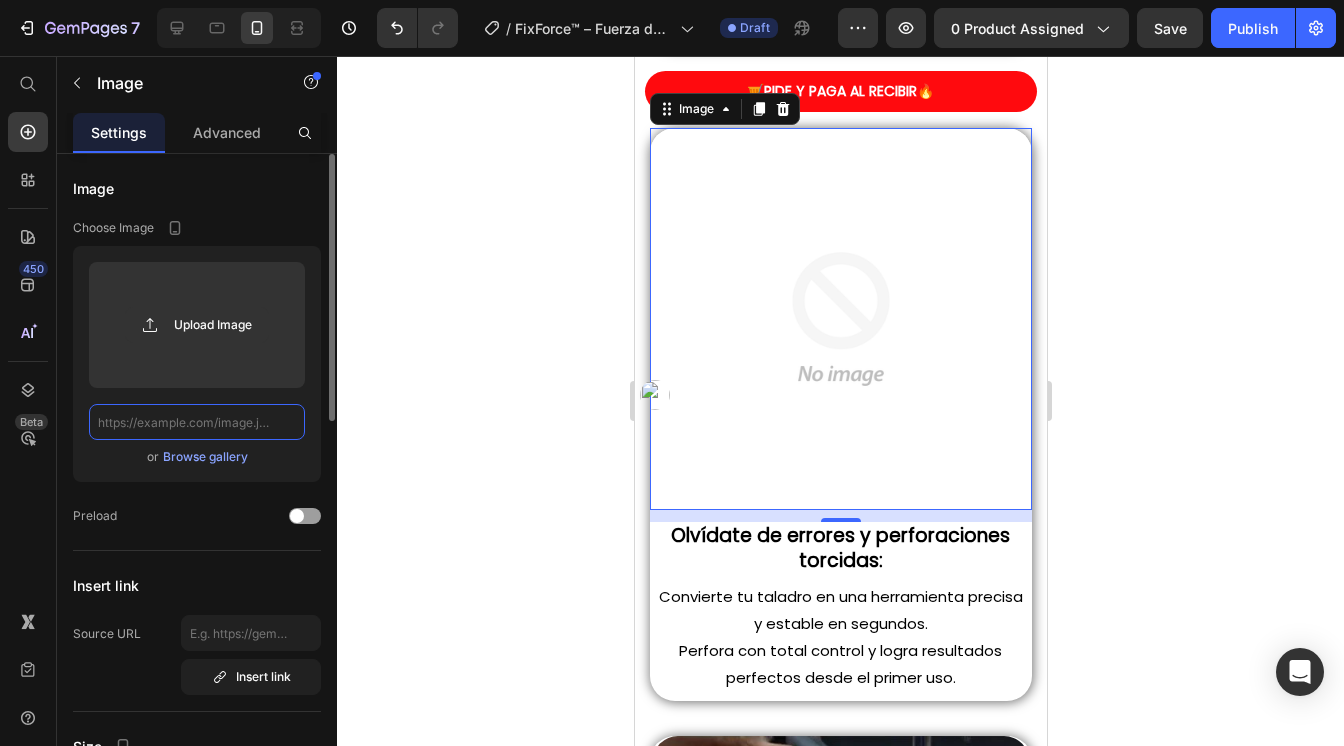 click 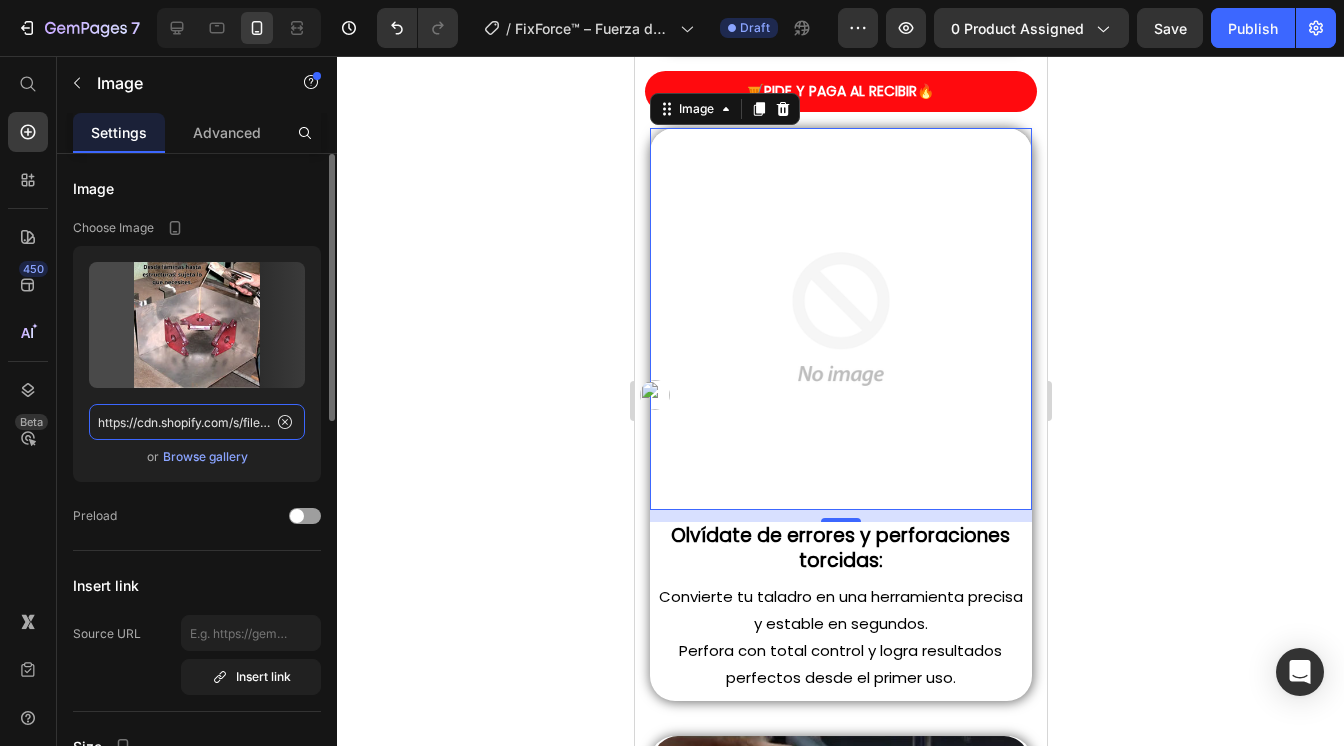 scroll, scrollTop: 0, scrollLeft: 552, axis: horizontal 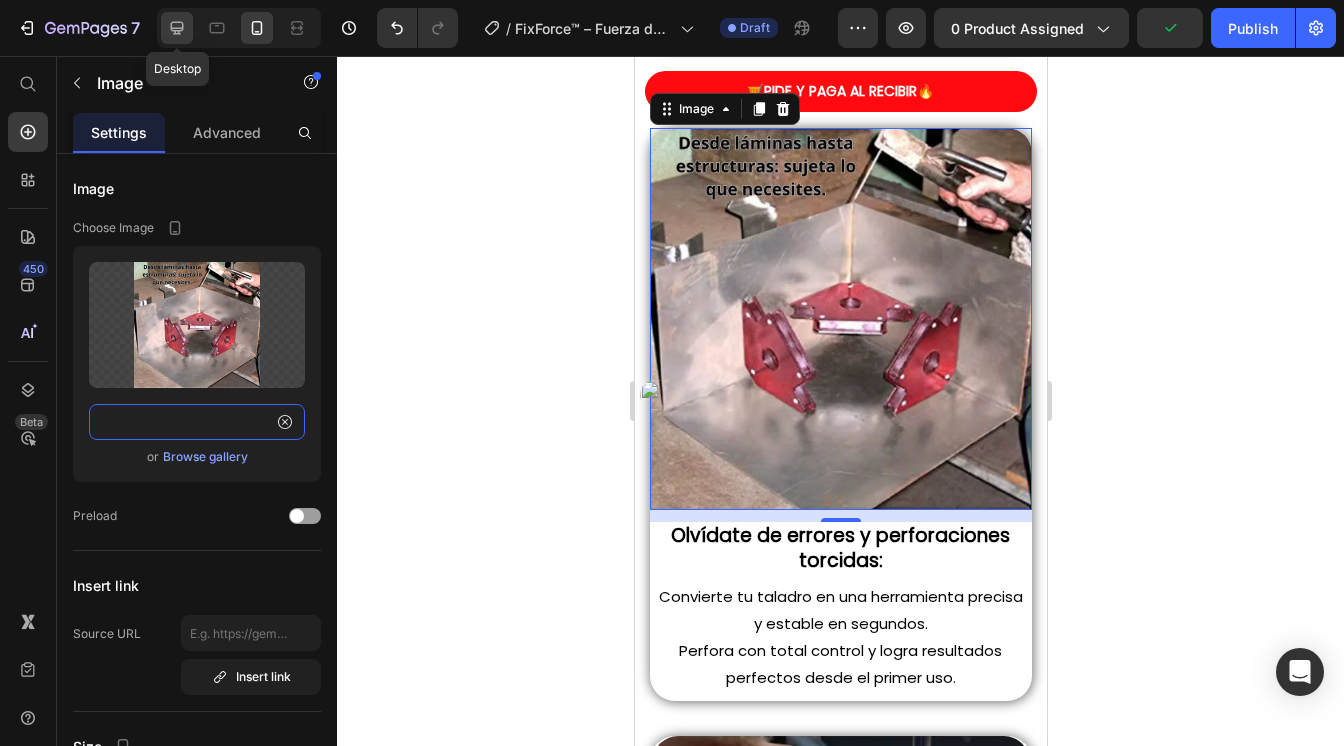 type on "https://cdn.shopify.com/s/files/1/0573/3377/6456/files/webp_9c8e5eb9-0494-4400-9bc5-fe56802172ce.webp?v=1752465738" 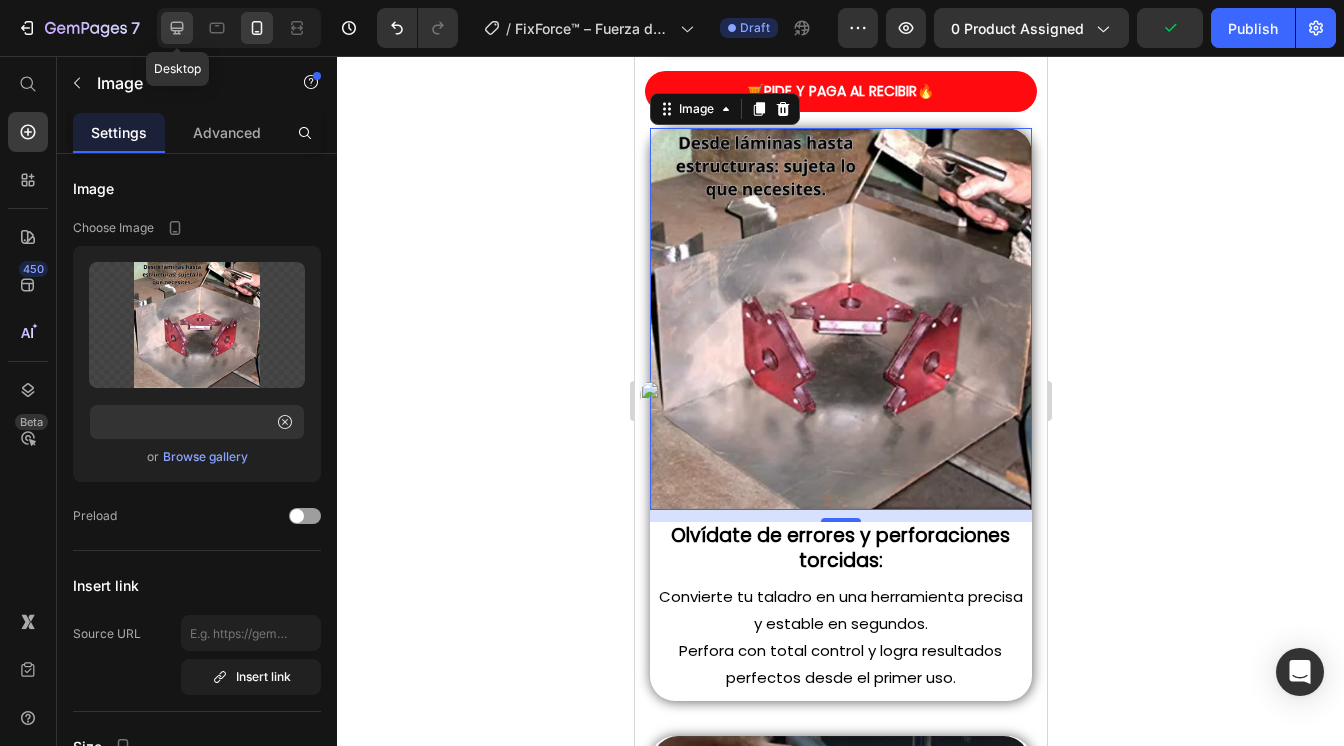 scroll, scrollTop: 0, scrollLeft: 0, axis: both 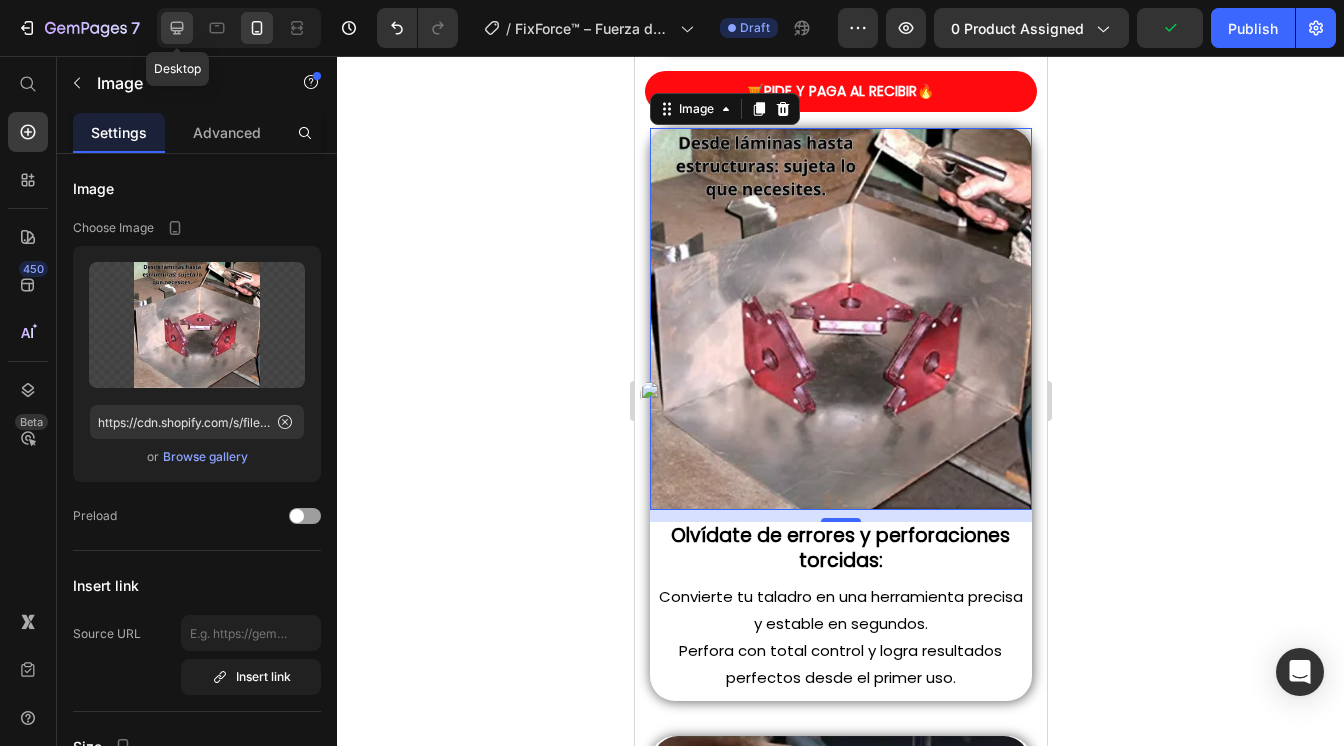 click 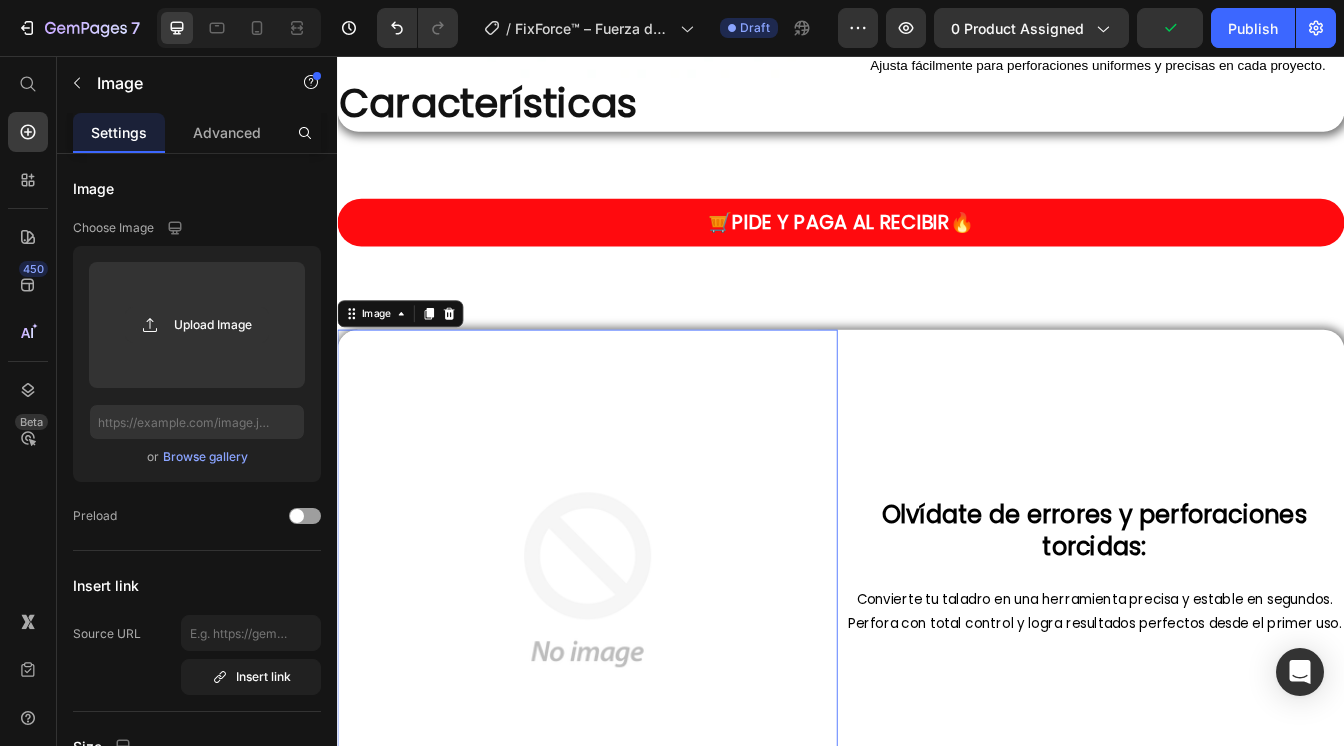 scroll, scrollTop: 2239, scrollLeft: 0, axis: vertical 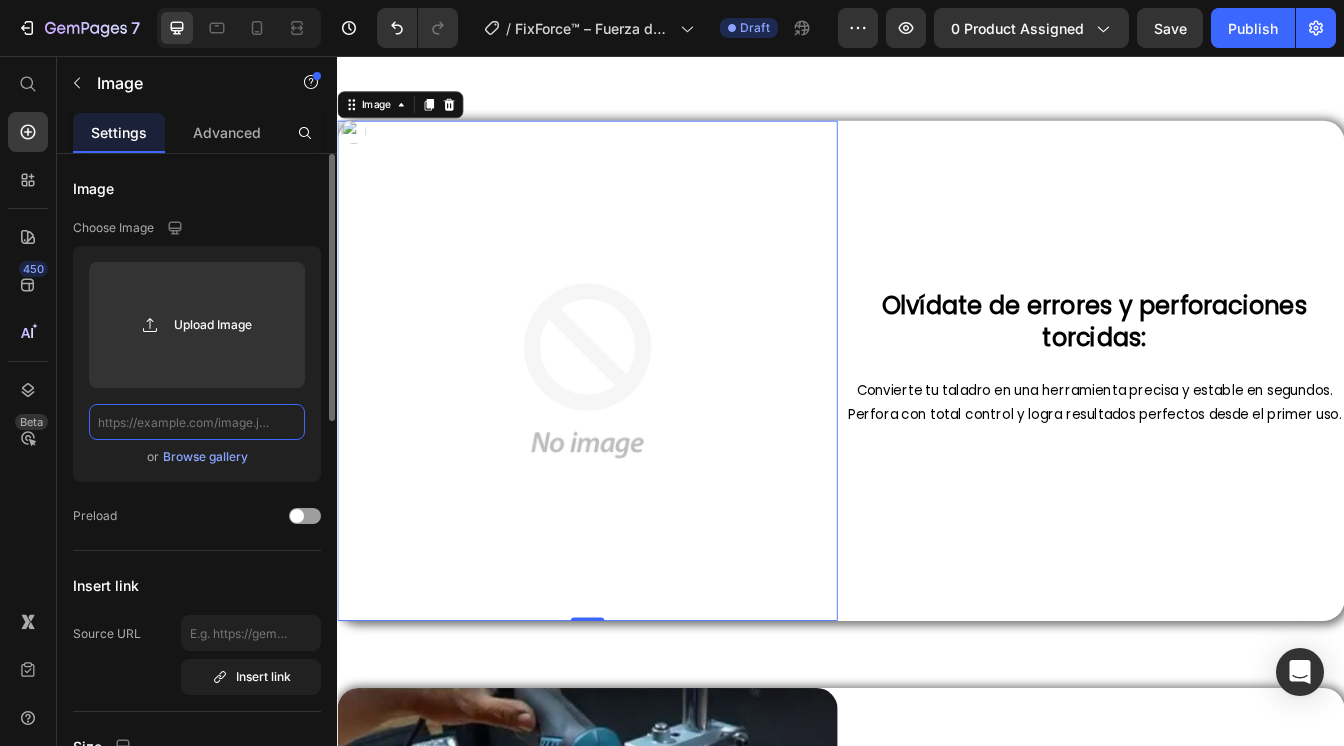 click 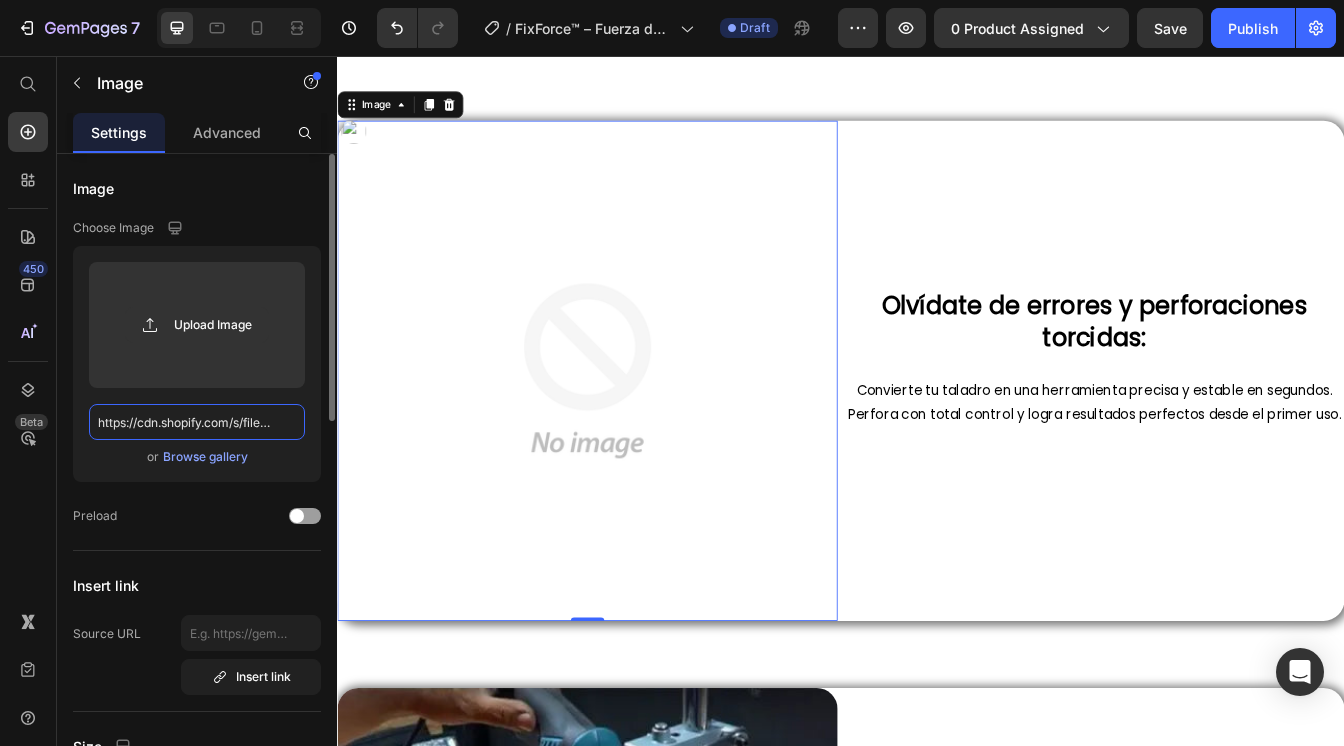 scroll, scrollTop: 0, scrollLeft: 552, axis: horizontal 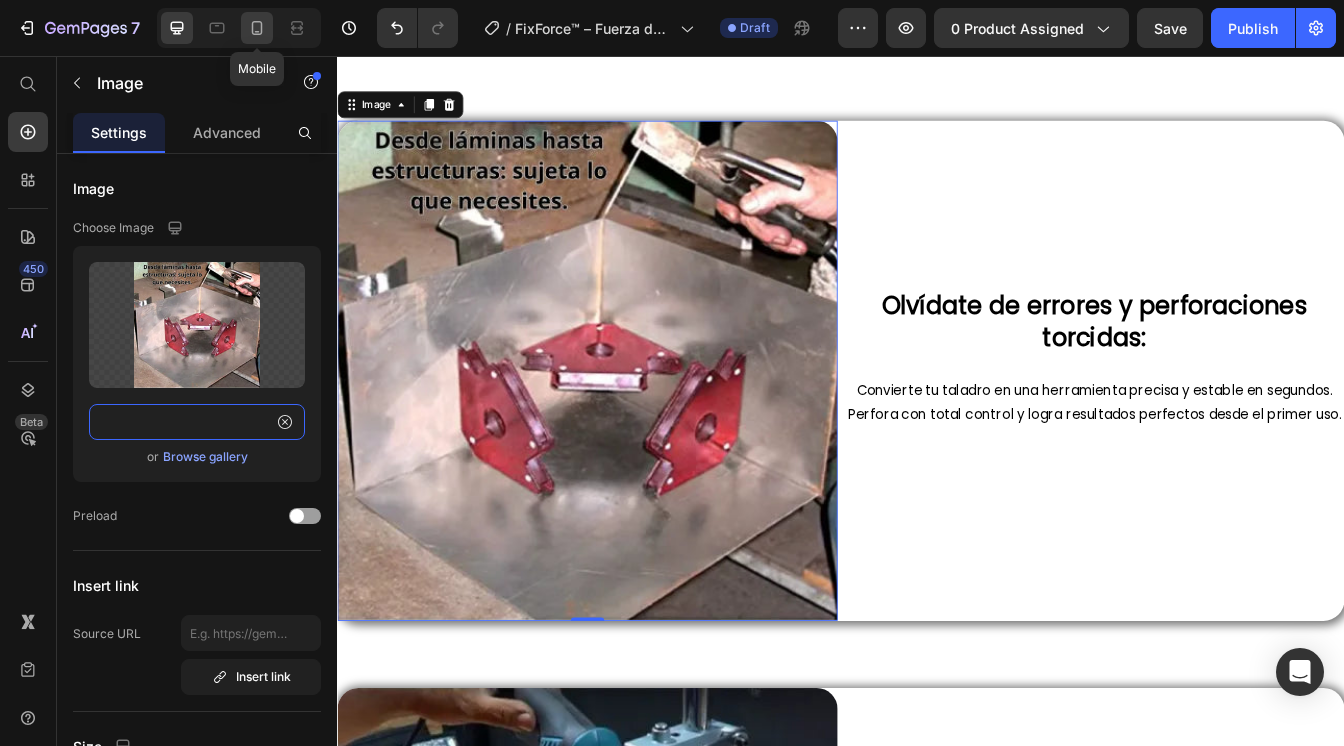type on "https://cdn.shopify.com/s/files/1/0573/3377/6456/files/webp_9c8e5eb9-0494-4400-9bc5-fe56802172ce.webp?v=1752465738" 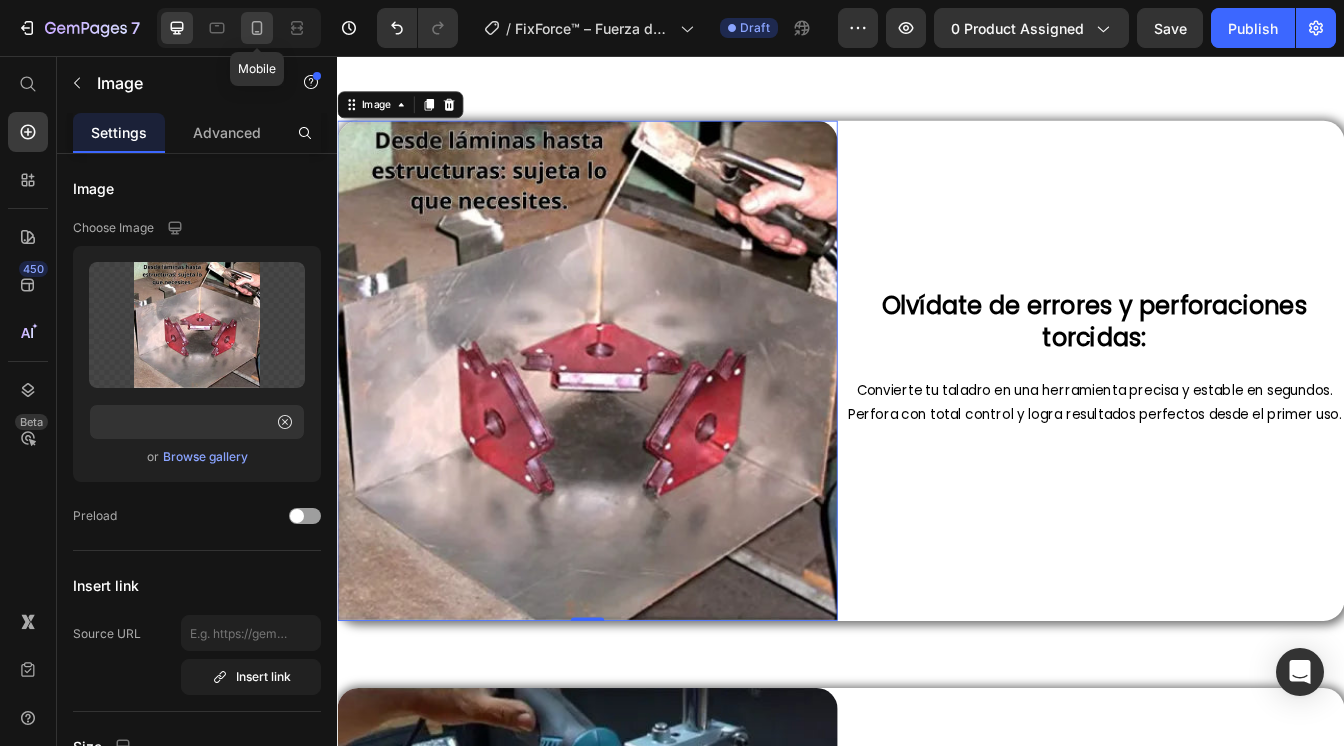 click 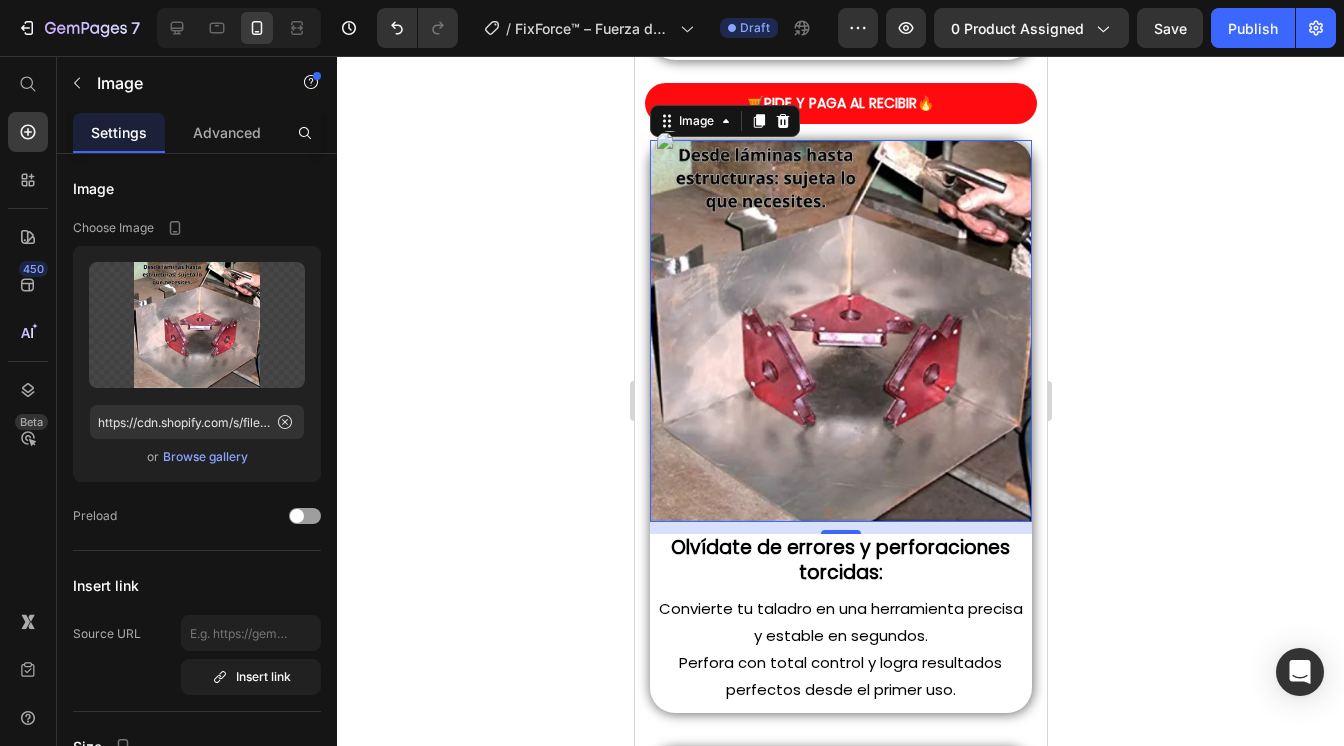 scroll, scrollTop: 2178, scrollLeft: 0, axis: vertical 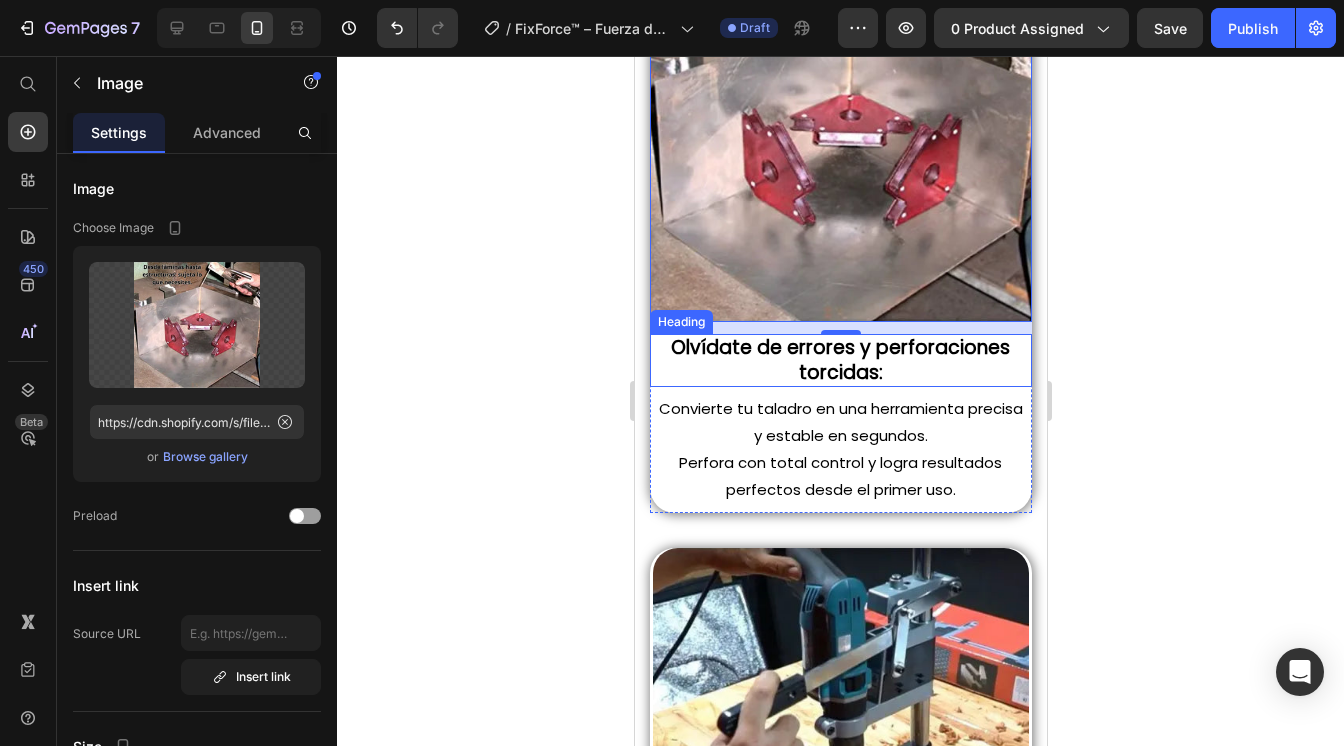 click on "Olvídate de errores y perforaciones torcidas:" at bounding box center (839, 360) 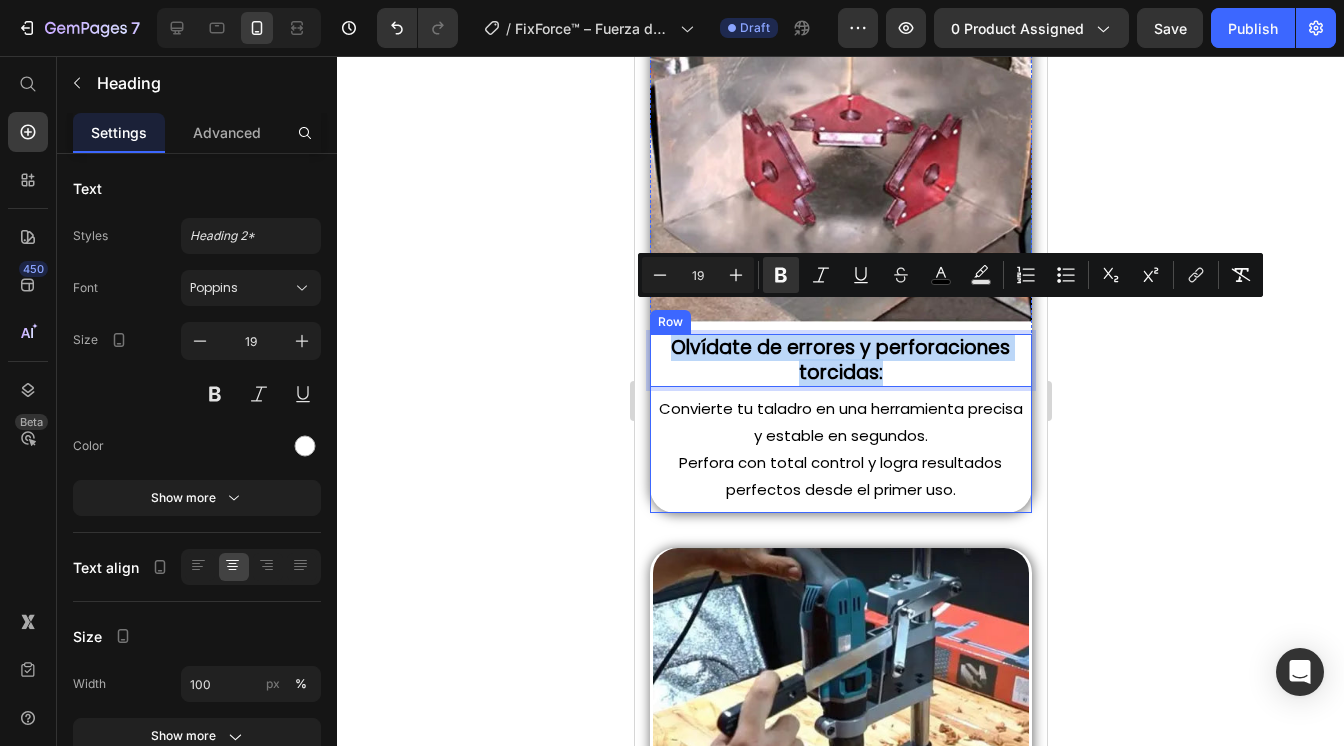 drag, startPoint x: 665, startPoint y: 325, endPoint x: 910, endPoint y: 361, distance: 247.63077 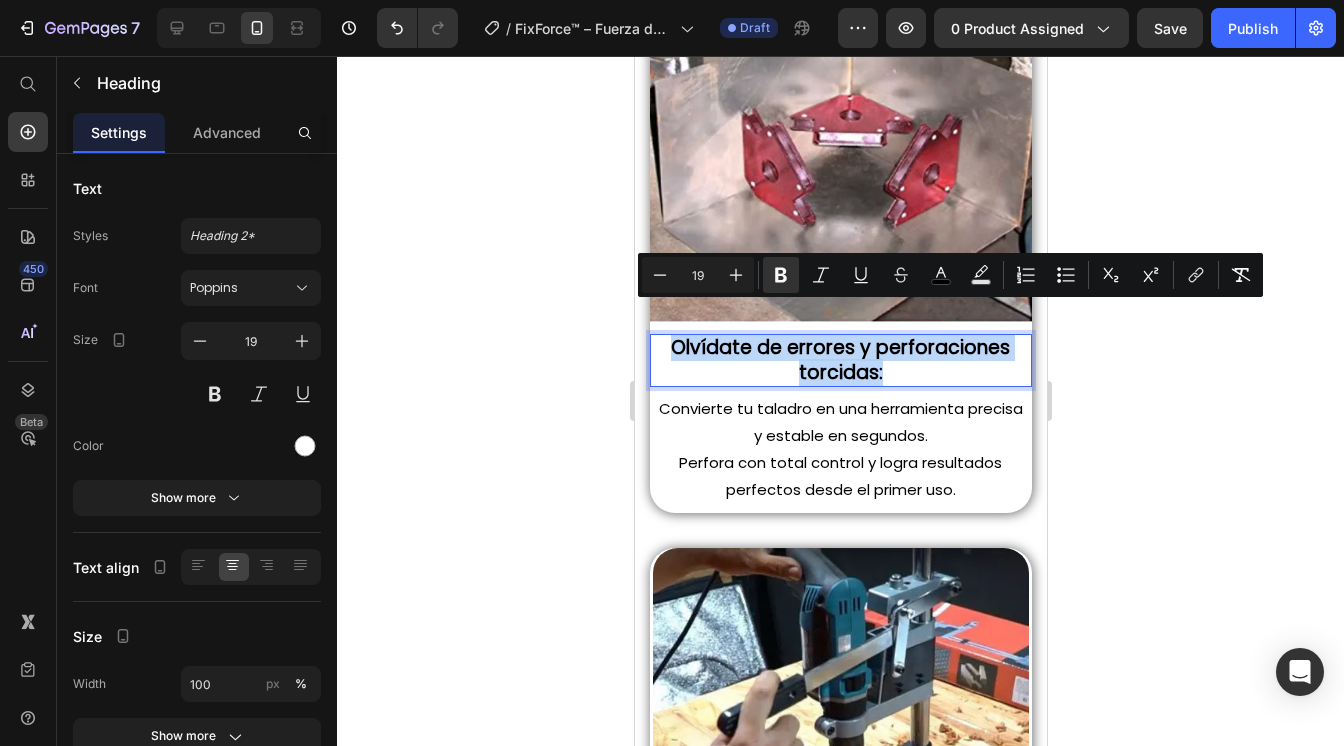 copy on "Olvídate de errores y perforaciones torcidas:" 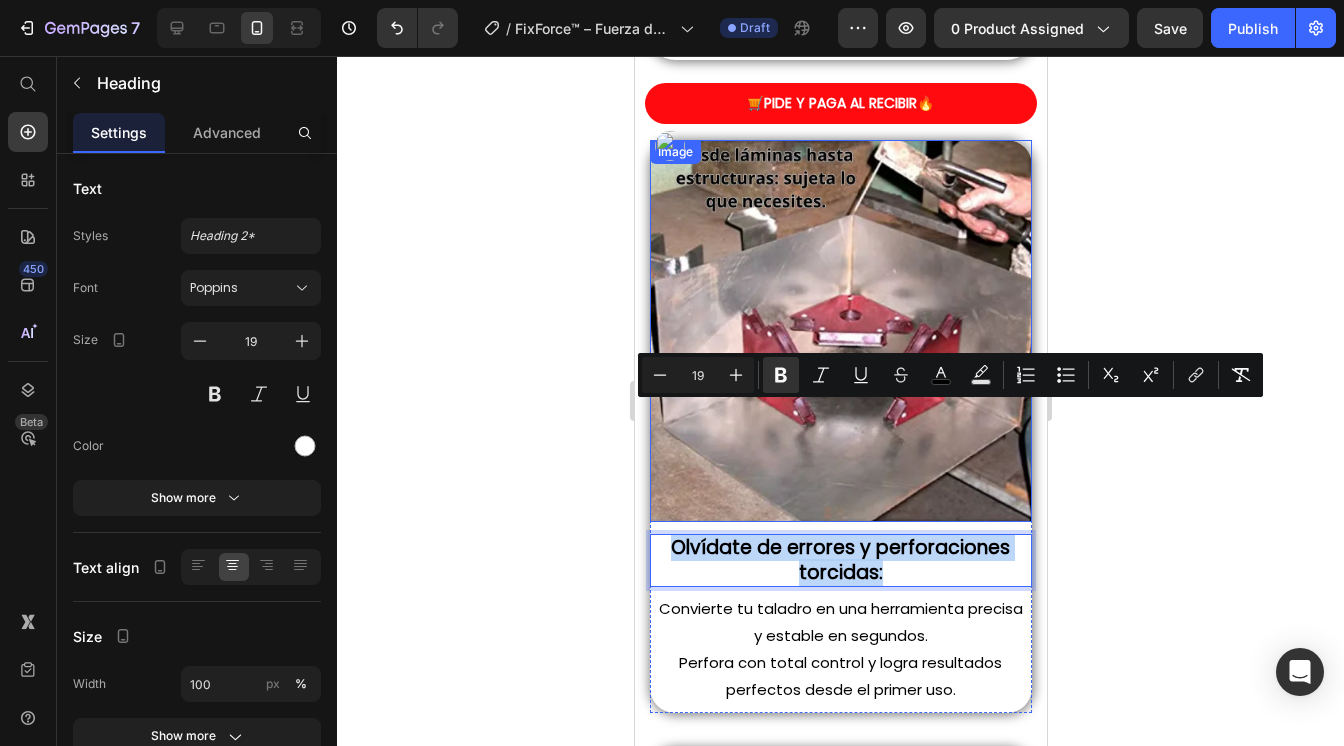 scroll, scrollTop: 2078, scrollLeft: 0, axis: vertical 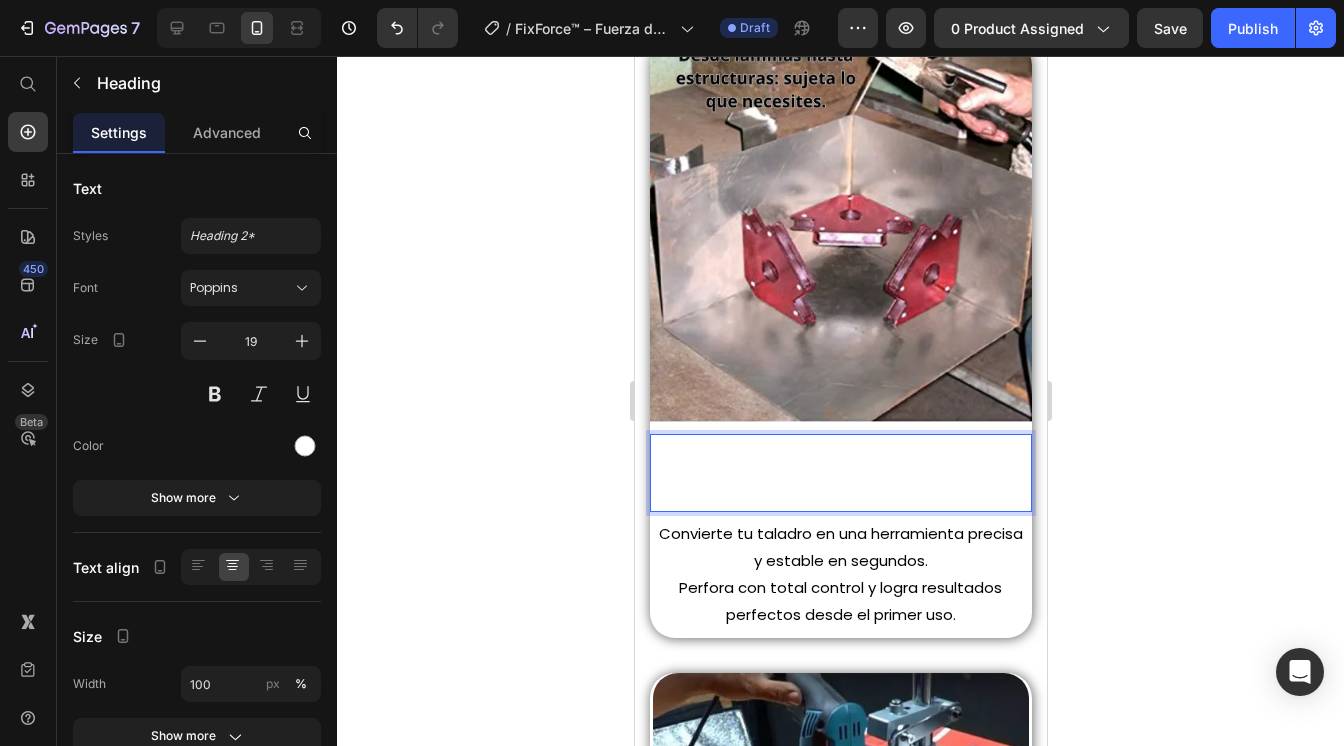 click on "Máxima sujeción sin importar el tipo de pieza." at bounding box center (840, 460) 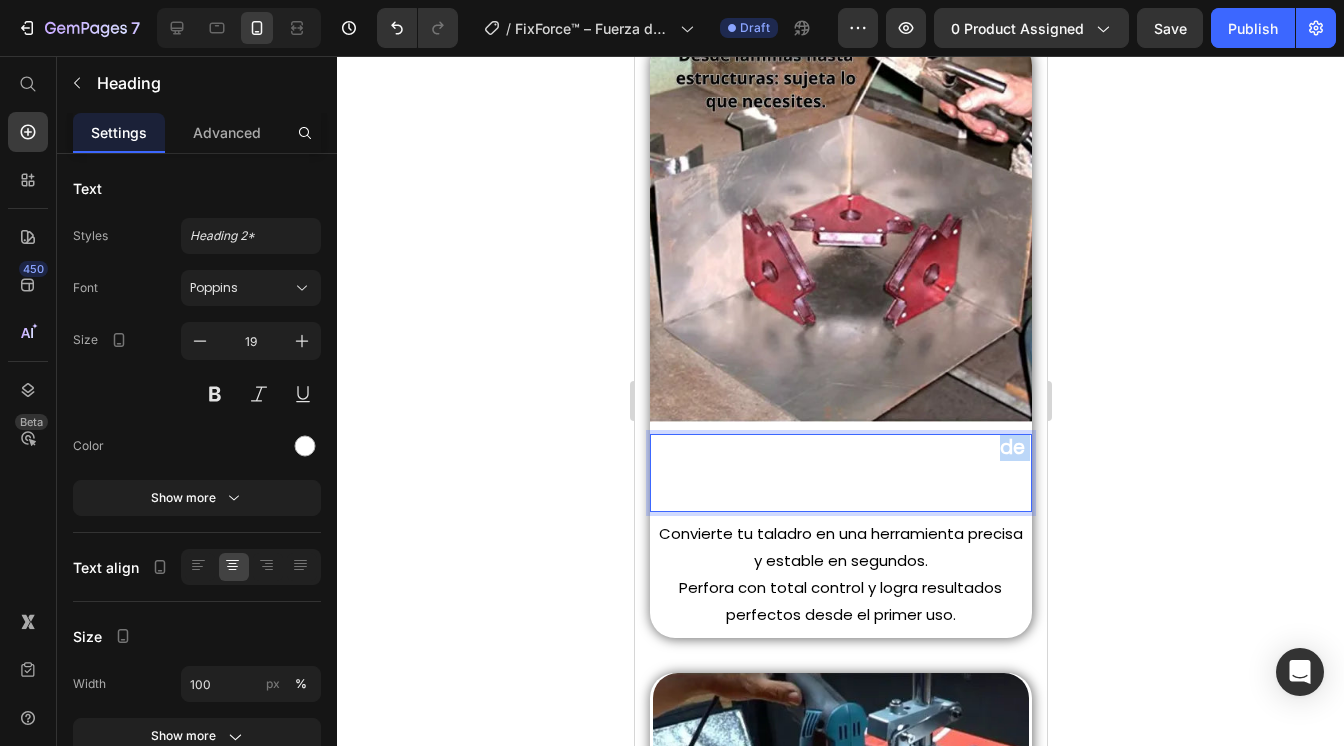 click on "Máxima sujeción sin importar el tipo de pieza." at bounding box center (840, 460) 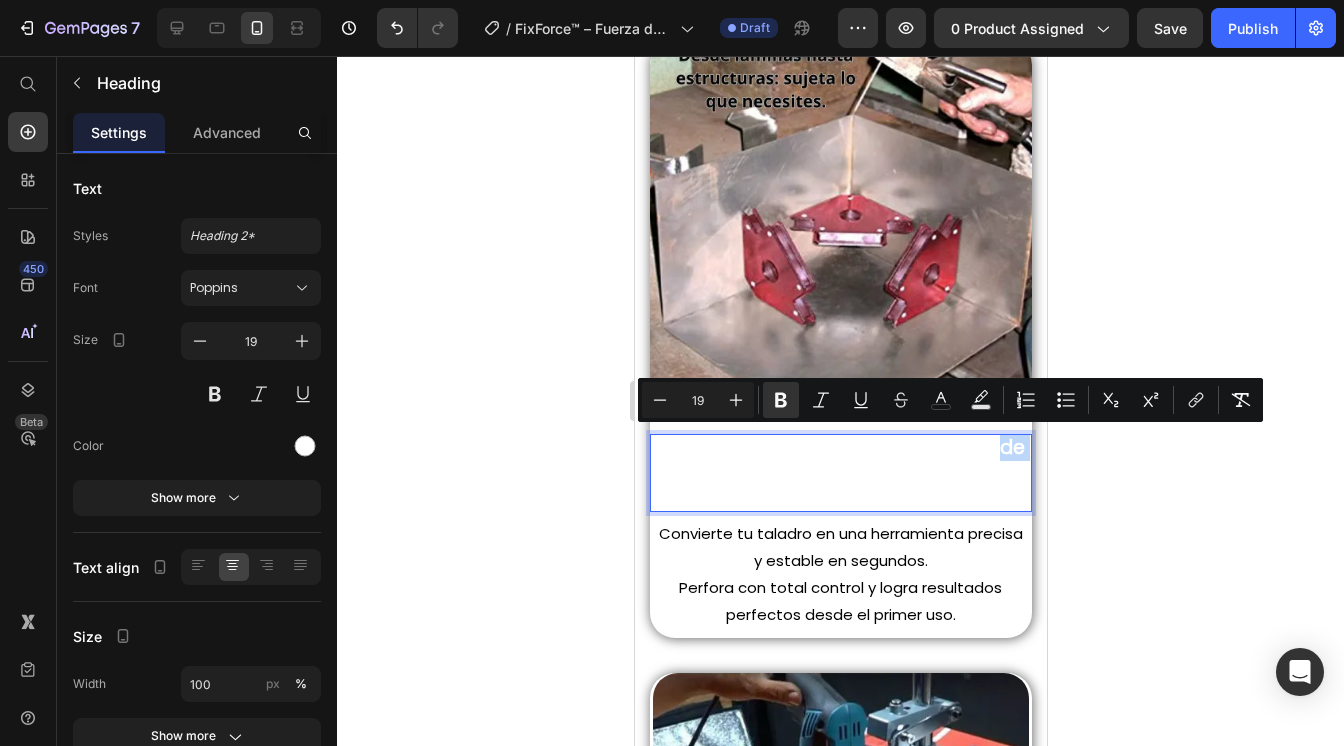 click on "Máxima sujeción sin importar el tipo de pieza." at bounding box center [840, 460] 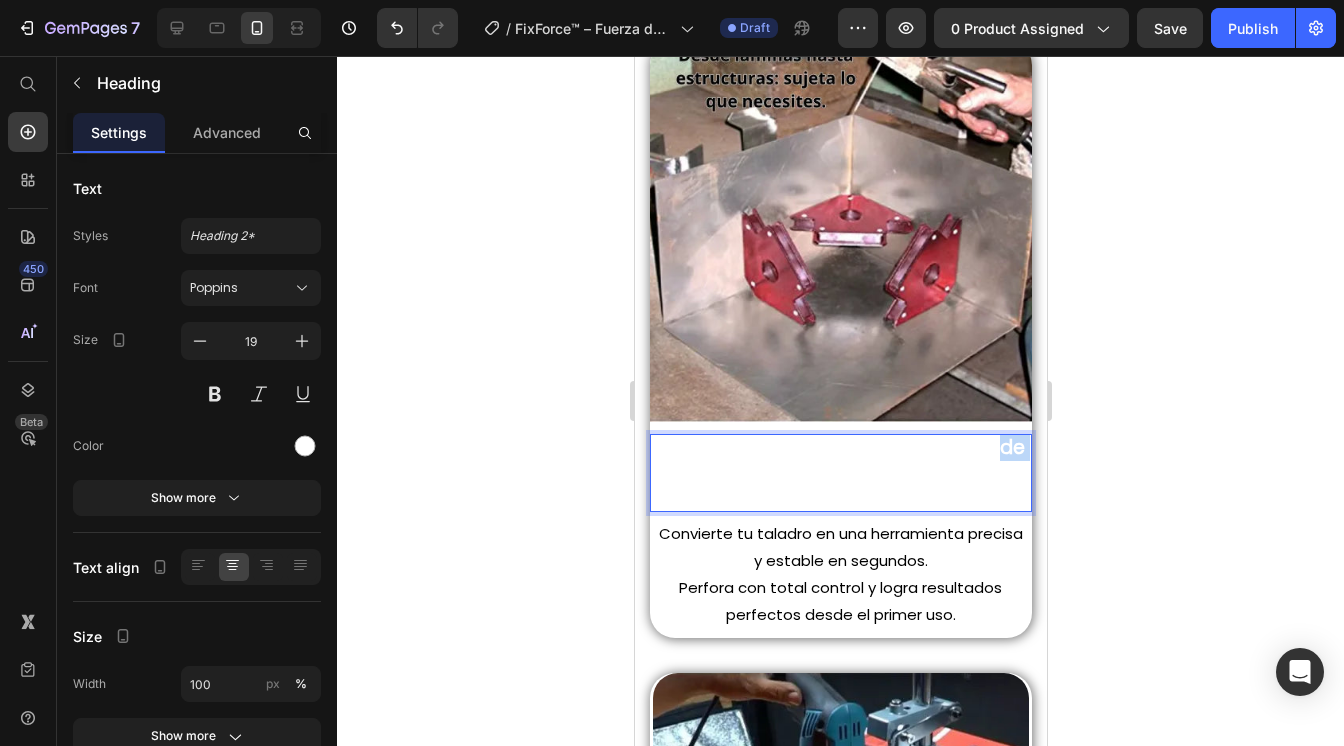 click on "Máxima sujeción sin importar el tipo de pieza." at bounding box center (840, 460) 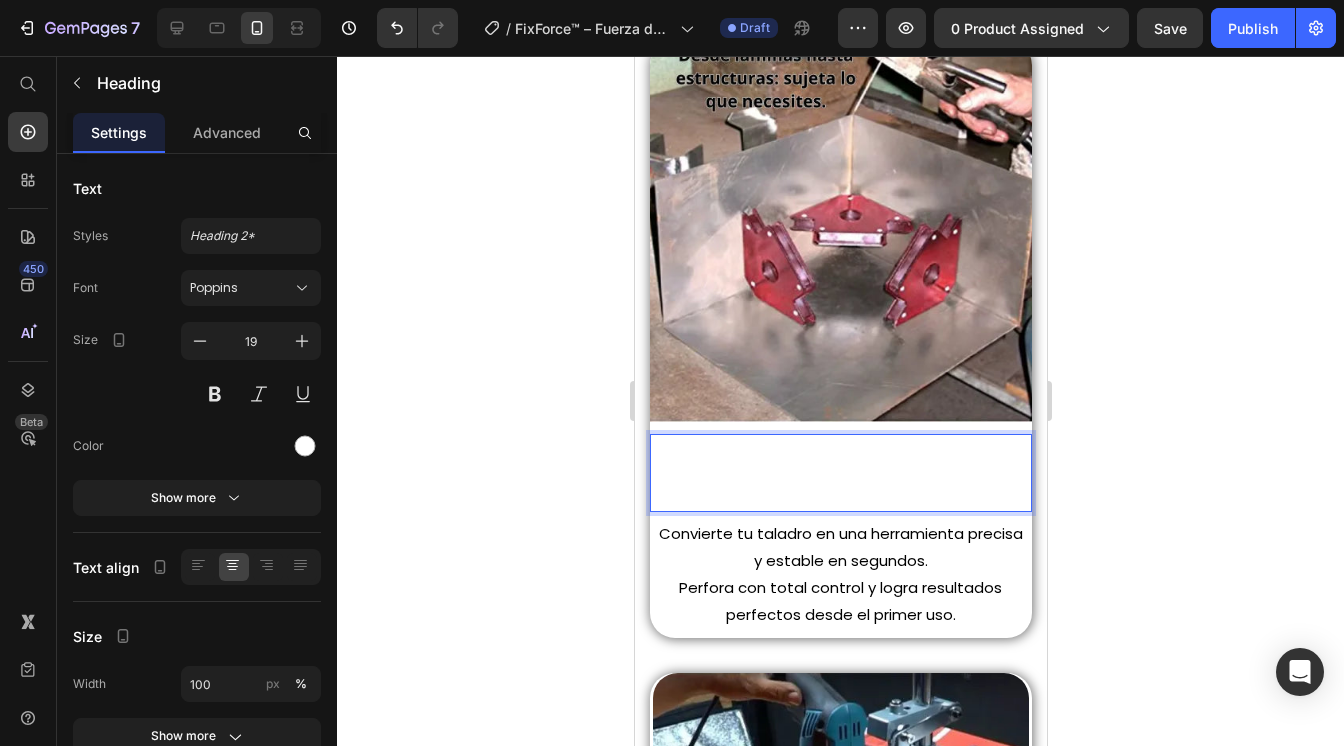 click on "Máxima sujeción sin importar el tipo de pieza." at bounding box center [839, 460] 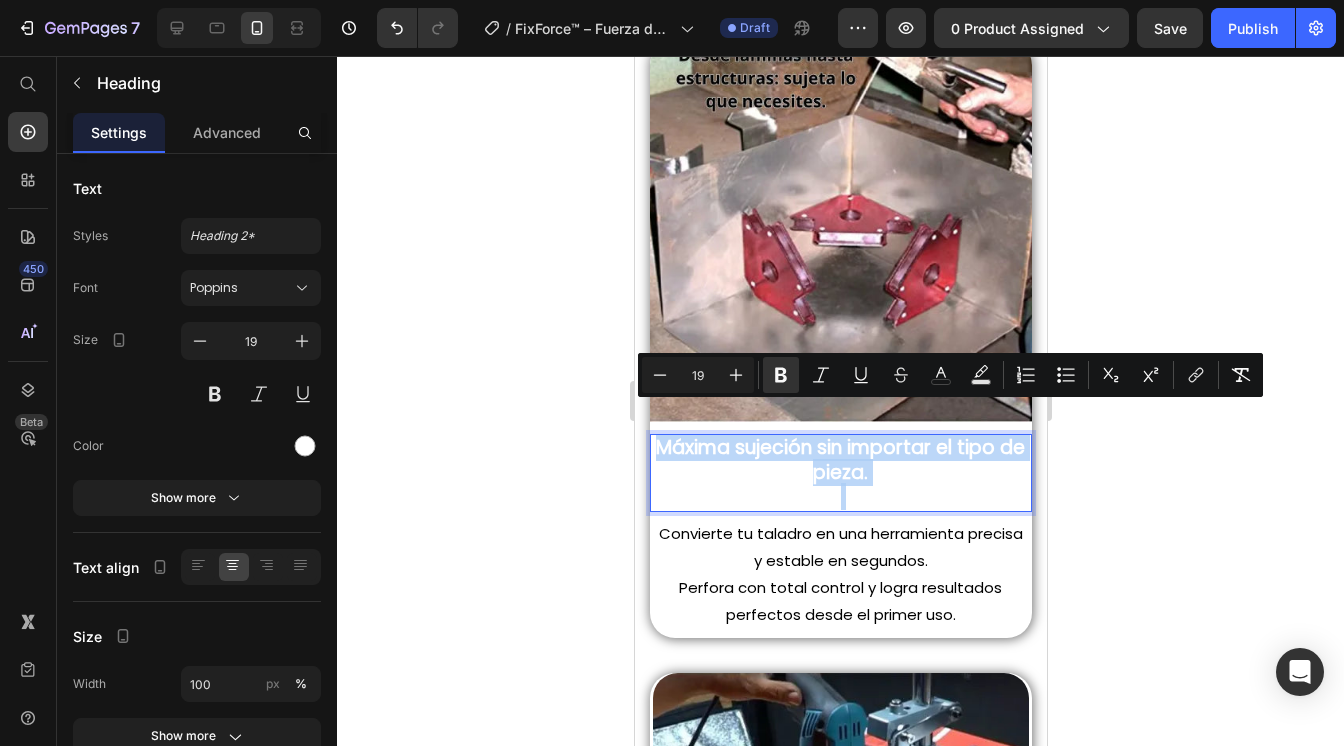 drag, startPoint x: 660, startPoint y: 429, endPoint x: 872, endPoint y: 469, distance: 215.74059 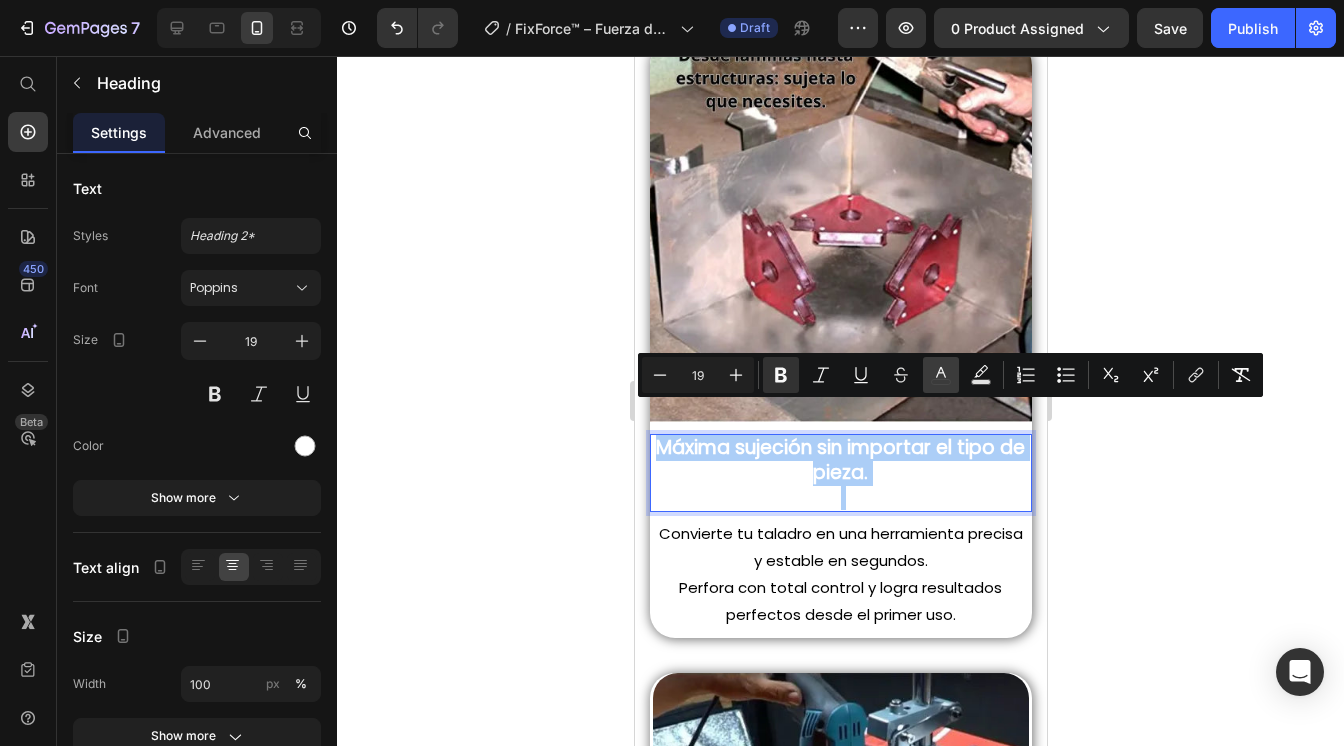 click 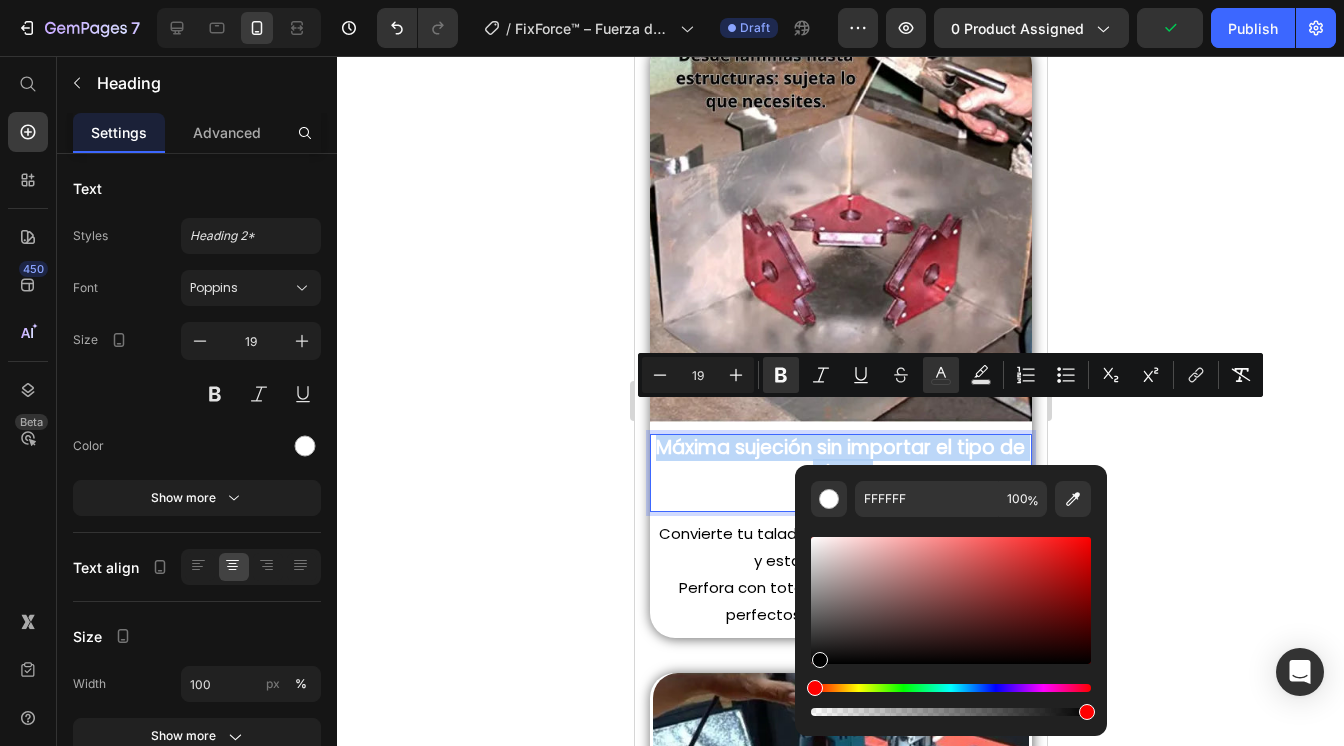 type on "000000" 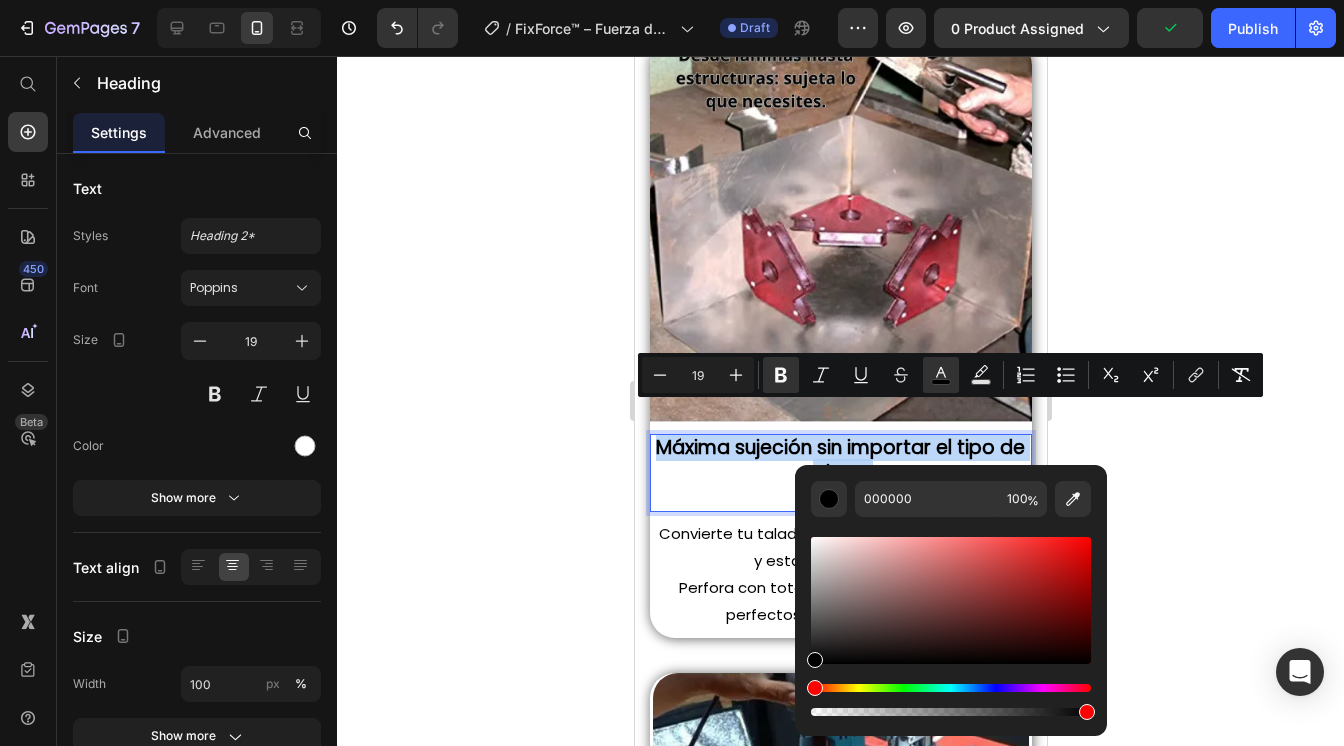 drag, startPoint x: 820, startPoint y: 545, endPoint x: 796, endPoint y: 659, distance: 116.498924 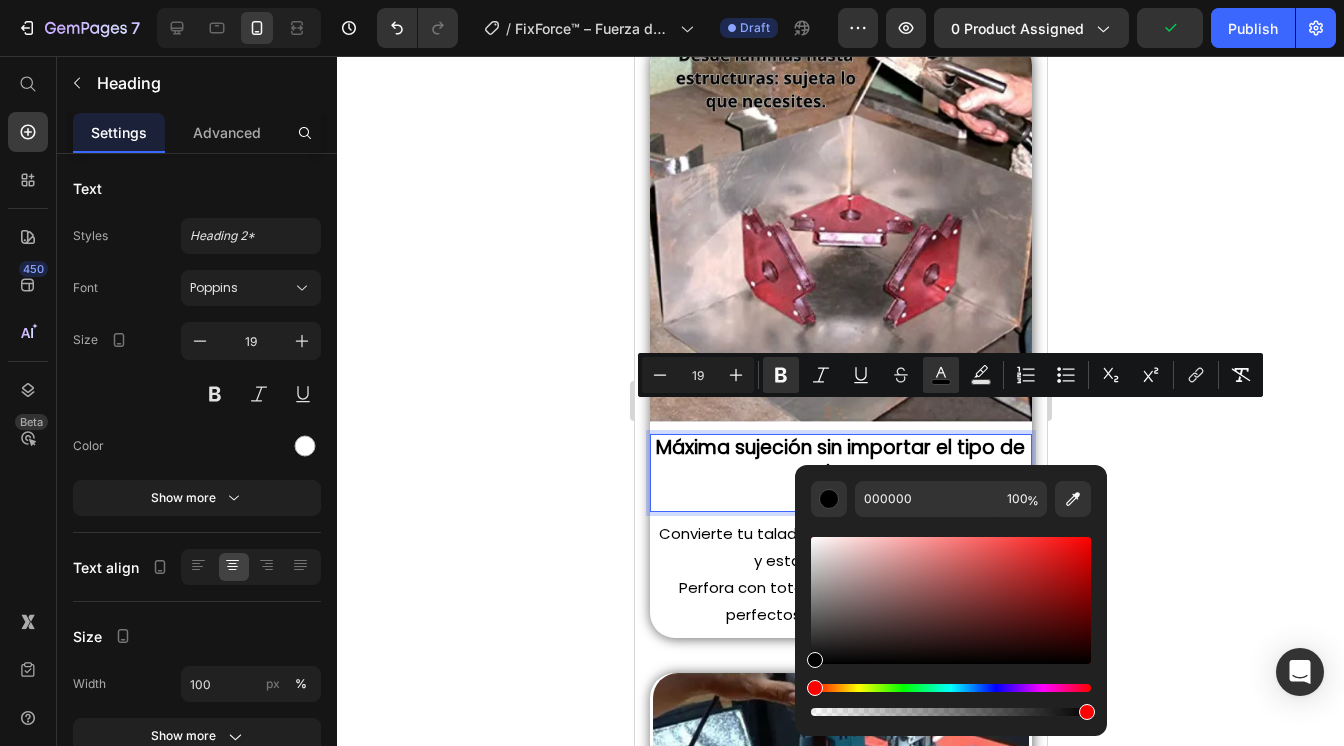 click 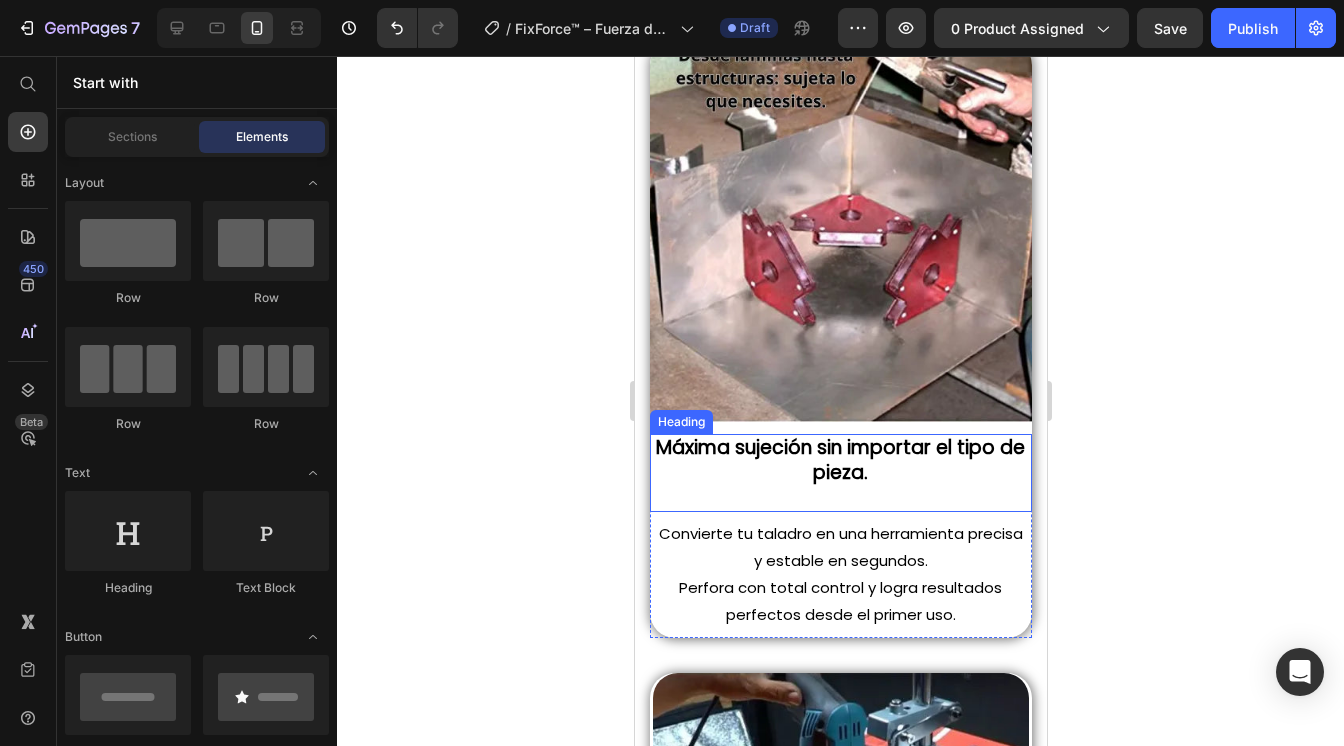 click on "⁠⁠⁠⁠⁠⁠⁠ Máxima sujeción sin importar el tipo de pieza." at bounding box center (840, 473) 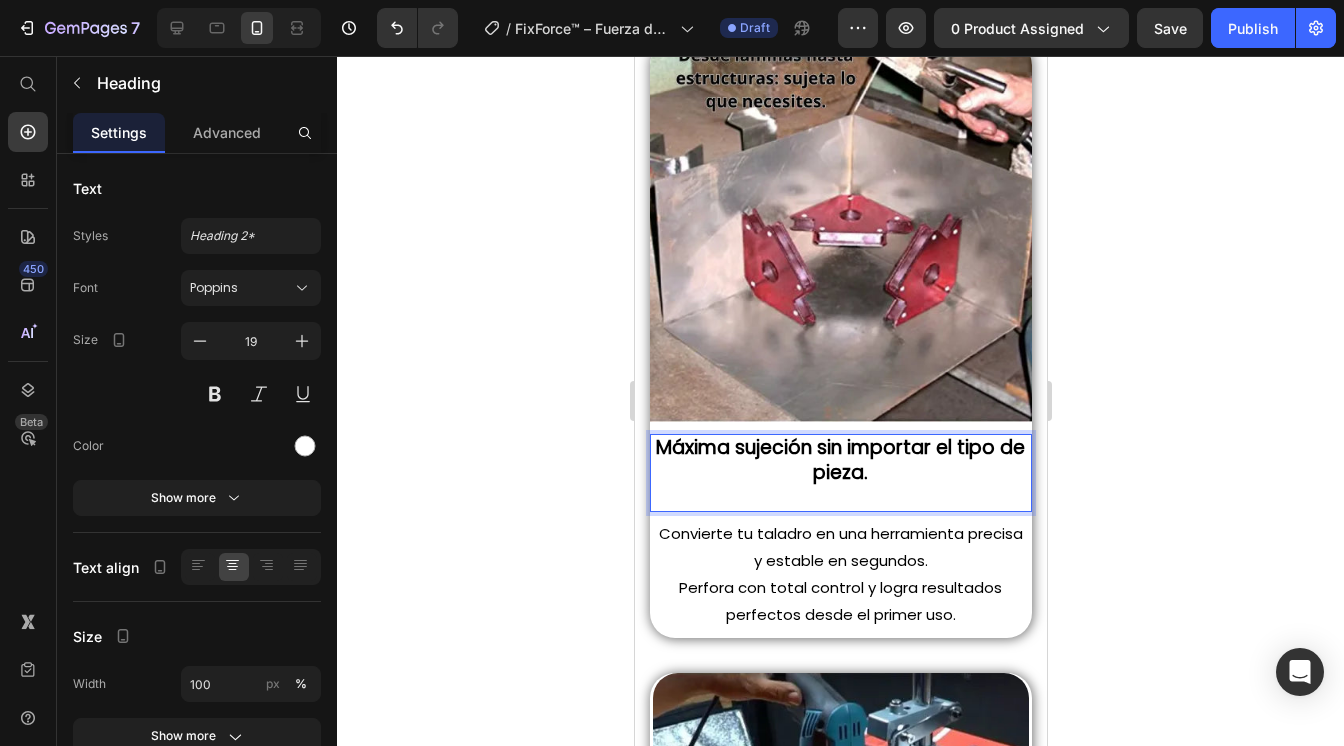 click on "Máxima sujeción sin importar el tipo de pieza." at bounding box center (840, 473) 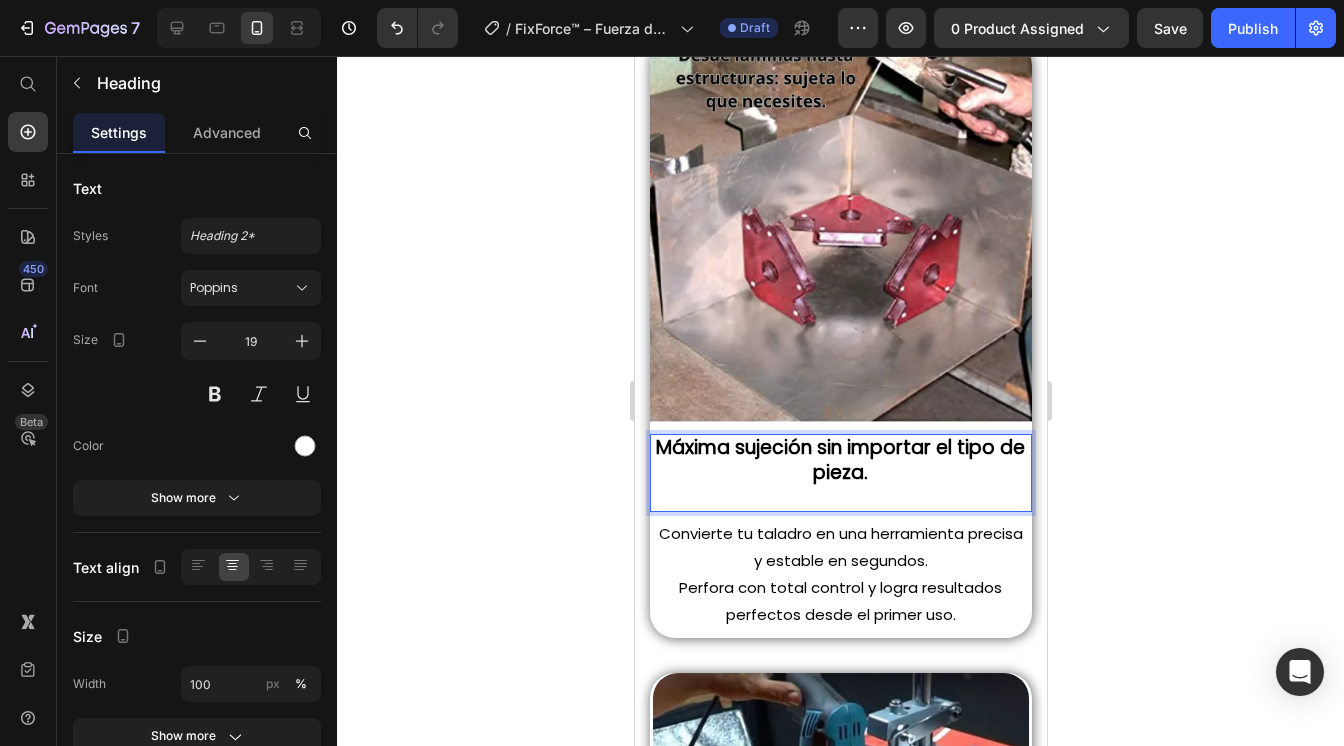 click on "Máxima sujeción sin importar el tipo de pieza." at bounding box center (840, 473) 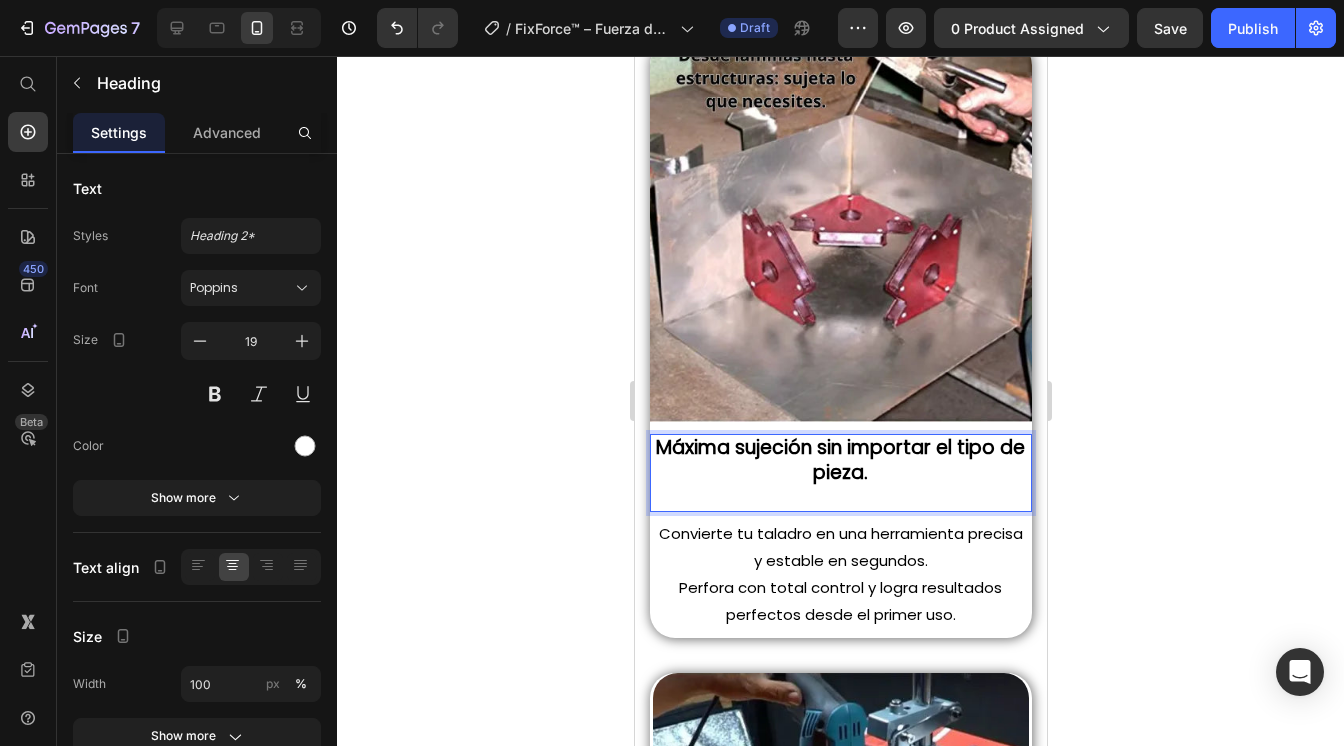 click on "Máxima sujeción sin importar el tipo de pieza." at bounding box center [840, 473] 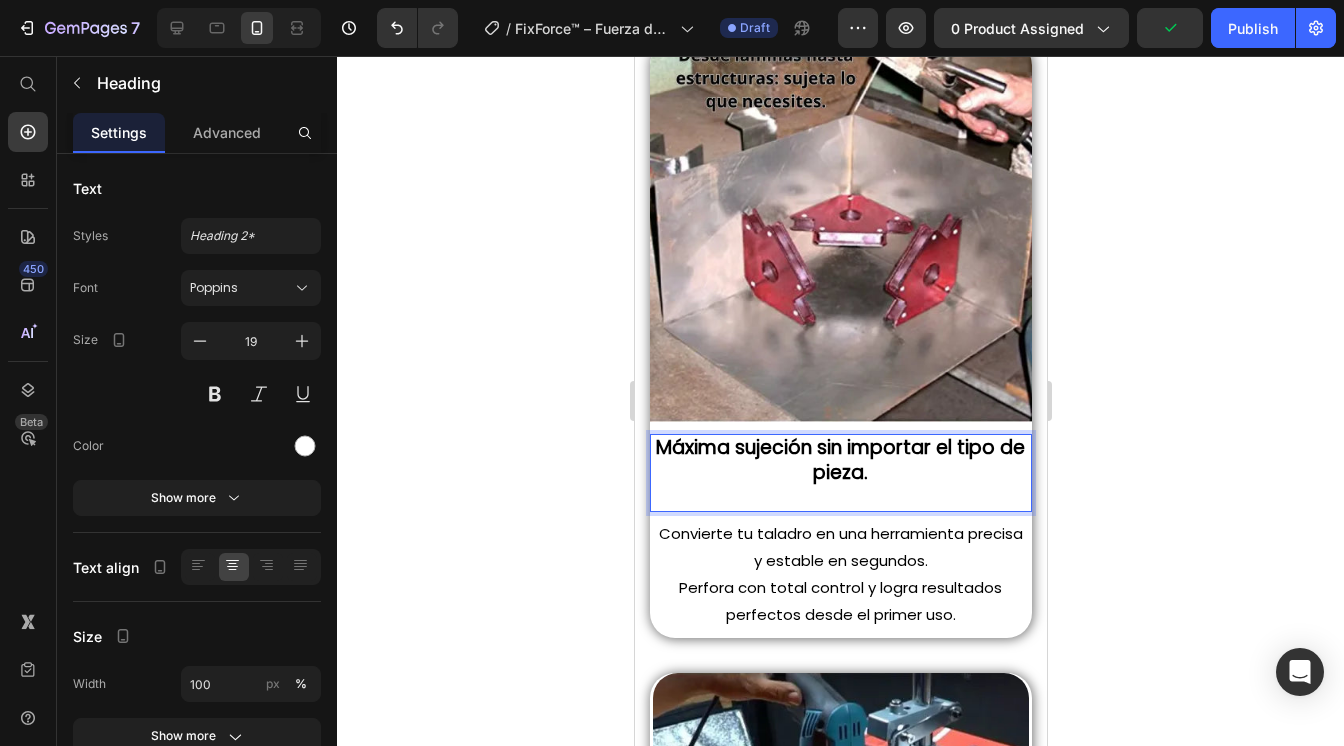 click on "Máxima sujeción sin importar el tipo de pieza." at bounding box center [840, 473] 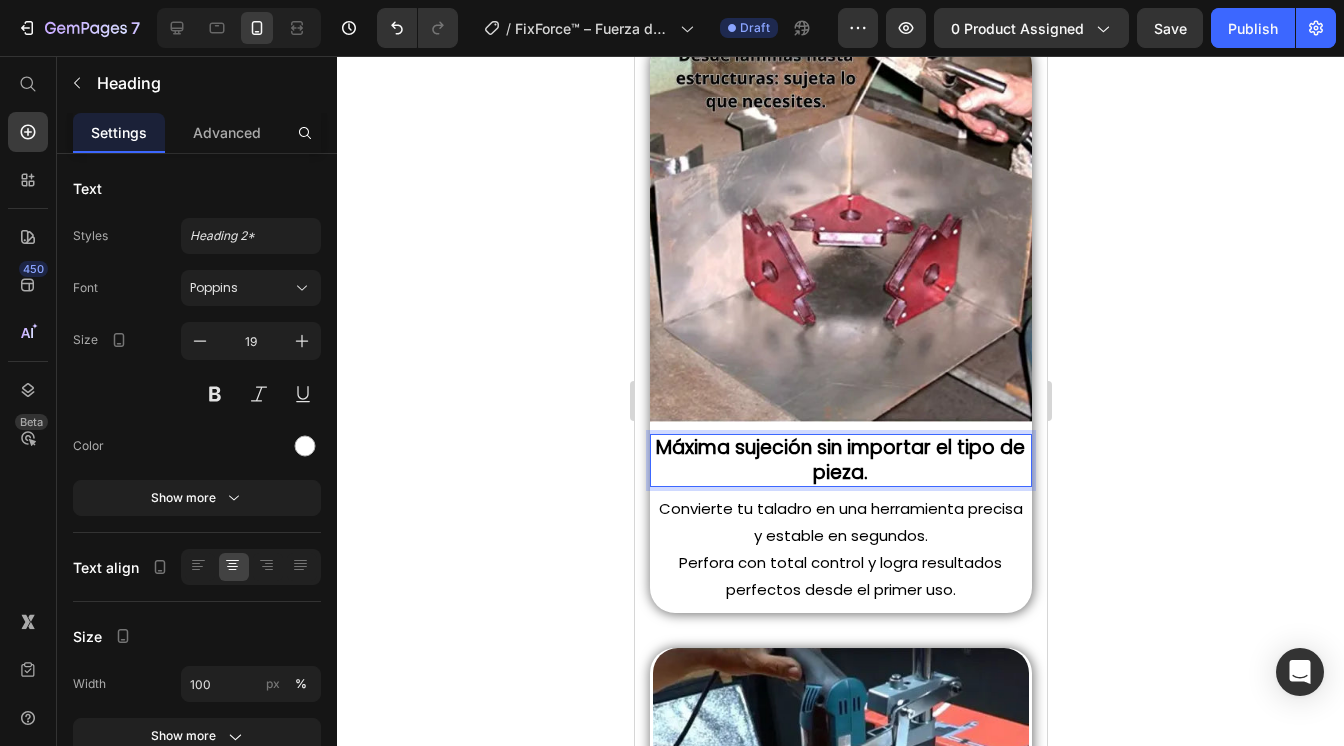 click 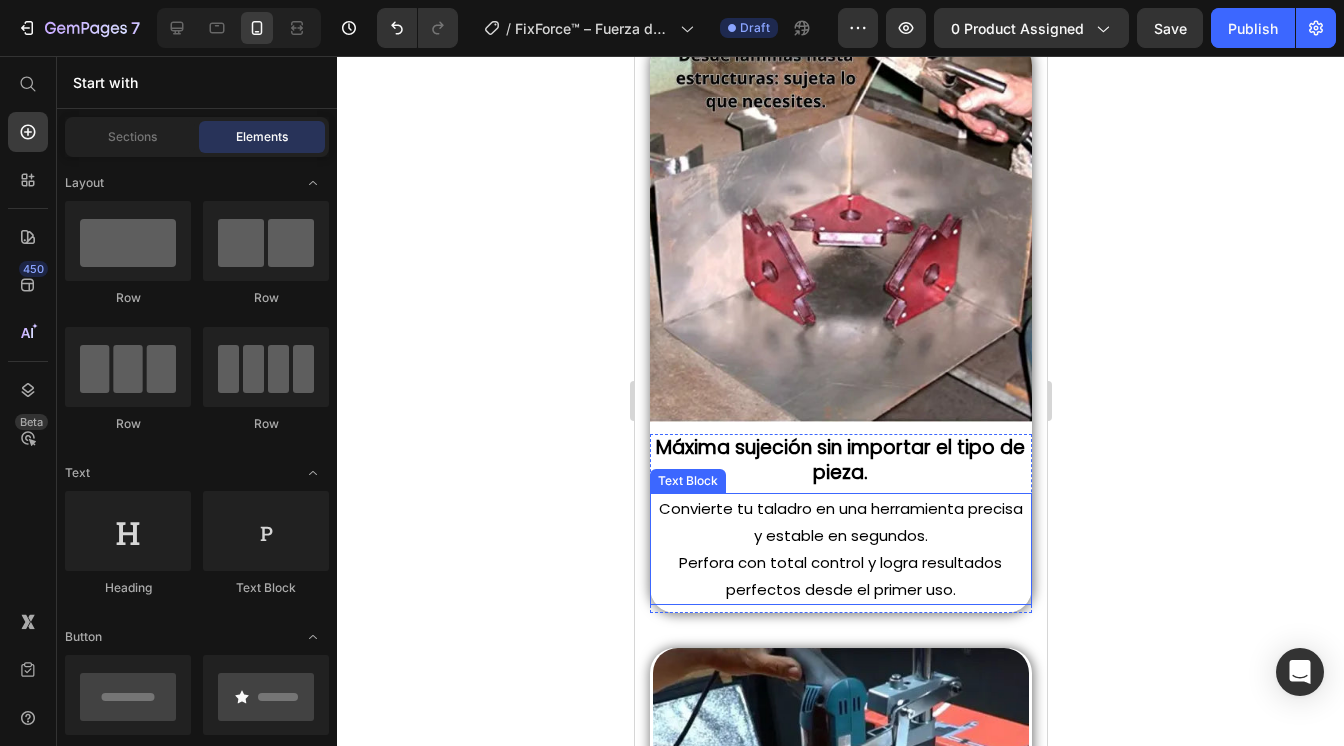 click on "Convierte tu taladro en una herramienta precisa y estable en segundos. Perfora con total control y logra resultados perfectos desde el primer uso." at bounding box center (840, 549) 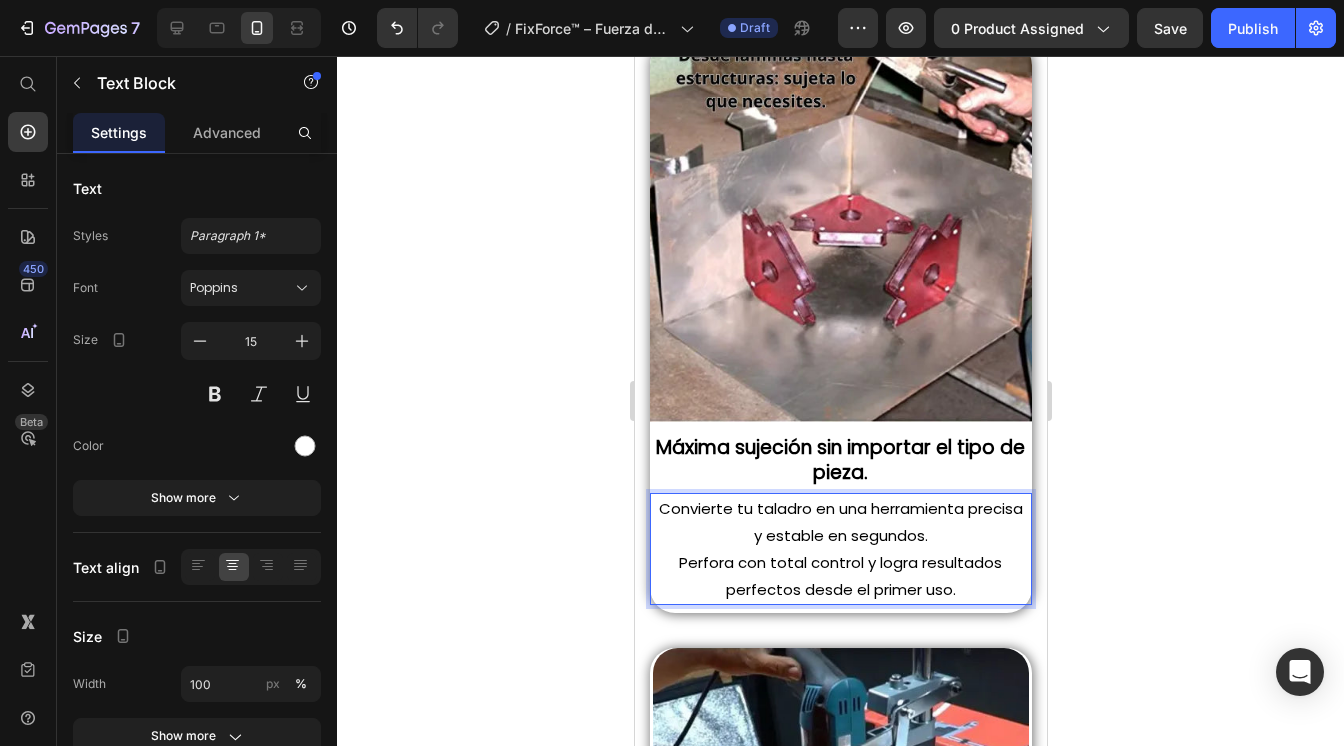 click on "Convierte tu taladro en una herramienta precisa y estable en segundos. Perfora con total control y logra resultados perfectos desde el primer uso." at bounding box center (840, 549) 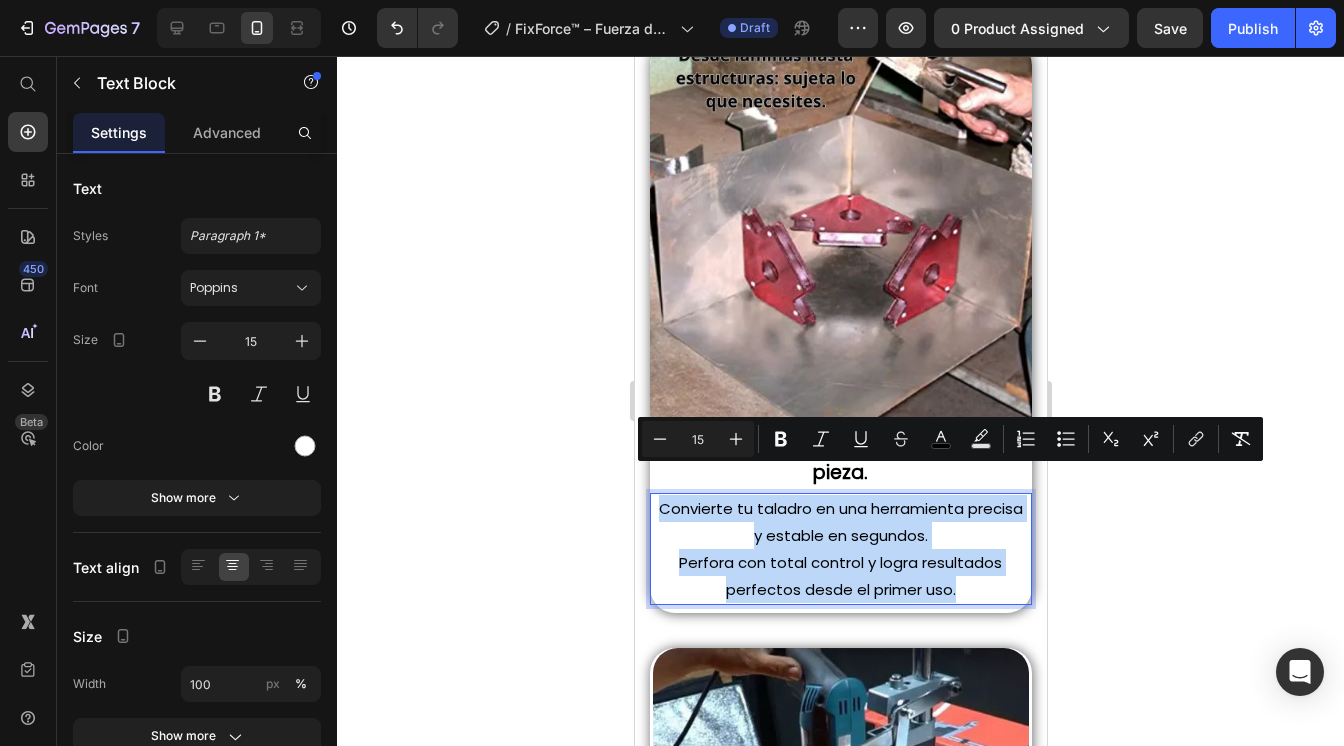 drag, startPoint x: 953, startPoint y: 567, endPoint x: 673, endPoint y: 476, distance: 294.41638 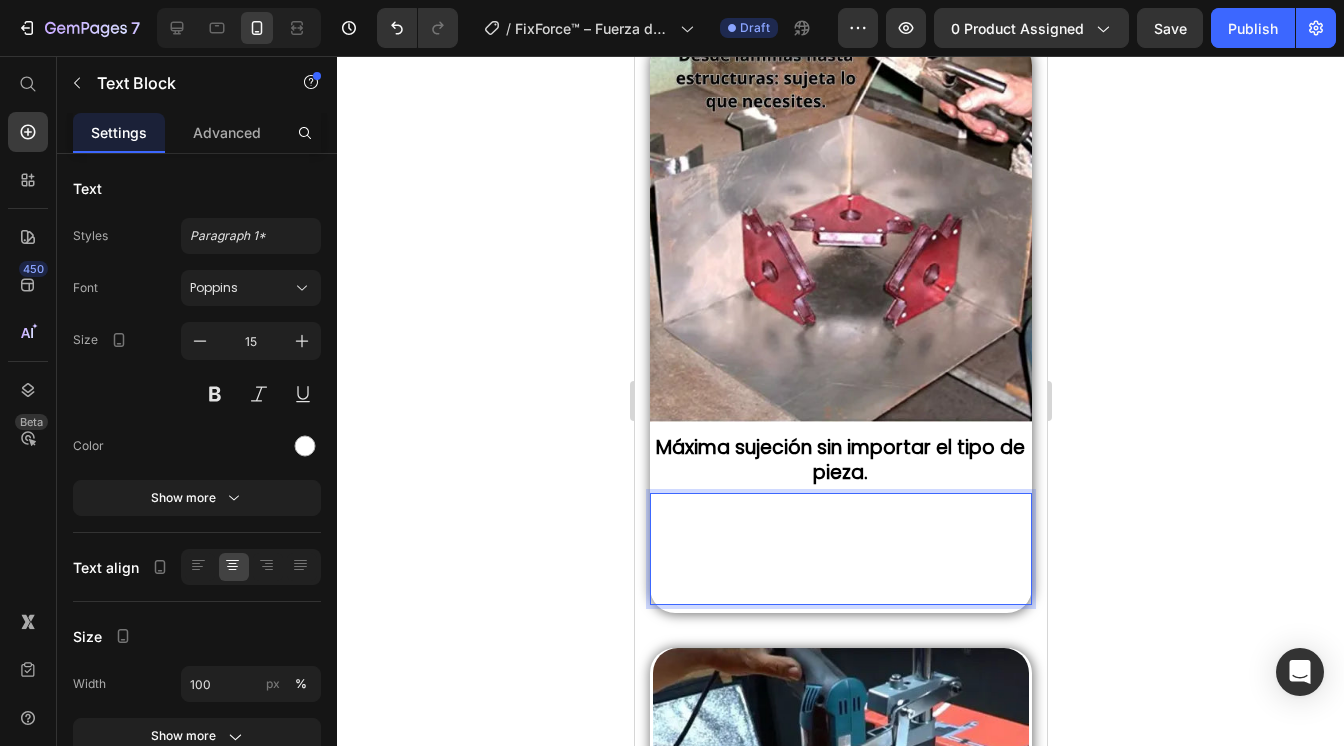 click on "Convierte tu espacio de trabajo en una zona de soldadura precisa y estable en segundos." at bounding box center [839, 522] 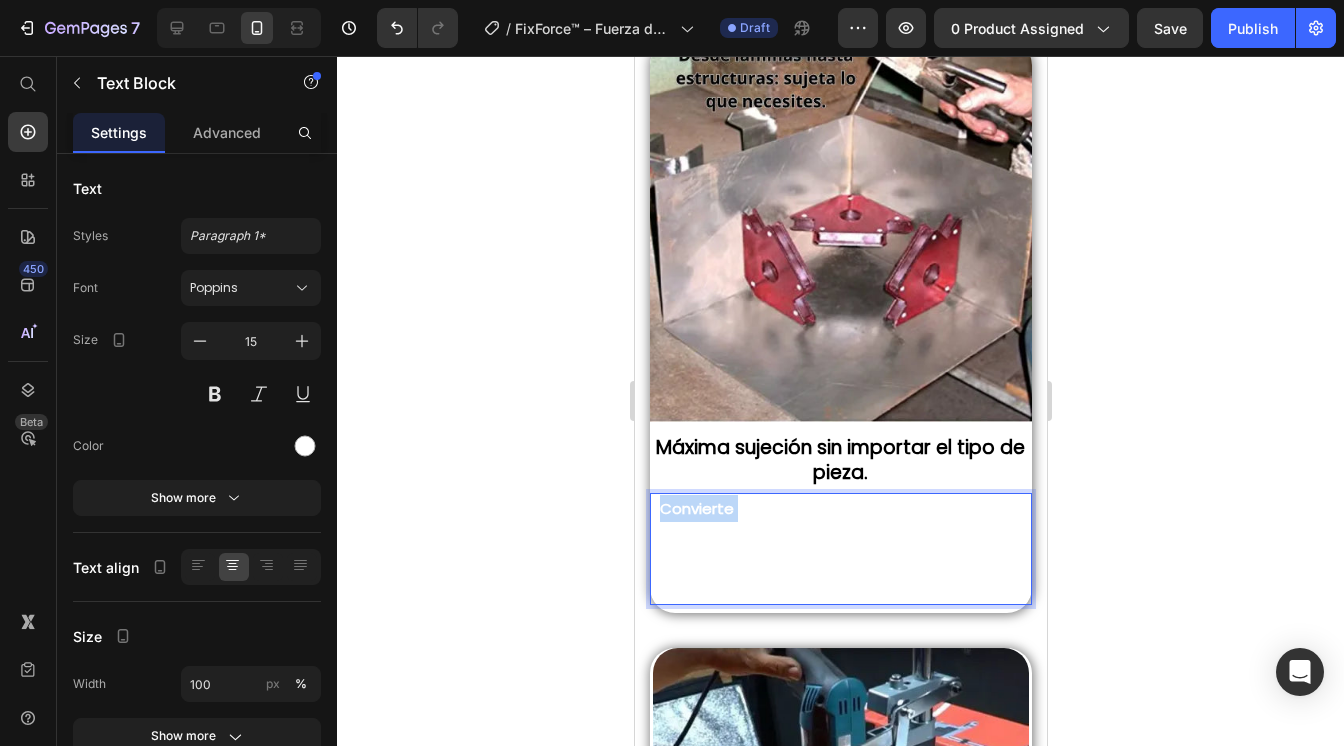 click on "Convierte tu espacio de trabajo en una zona de soldadura precisa y estable en segundos." at bounding box center [839, 522] 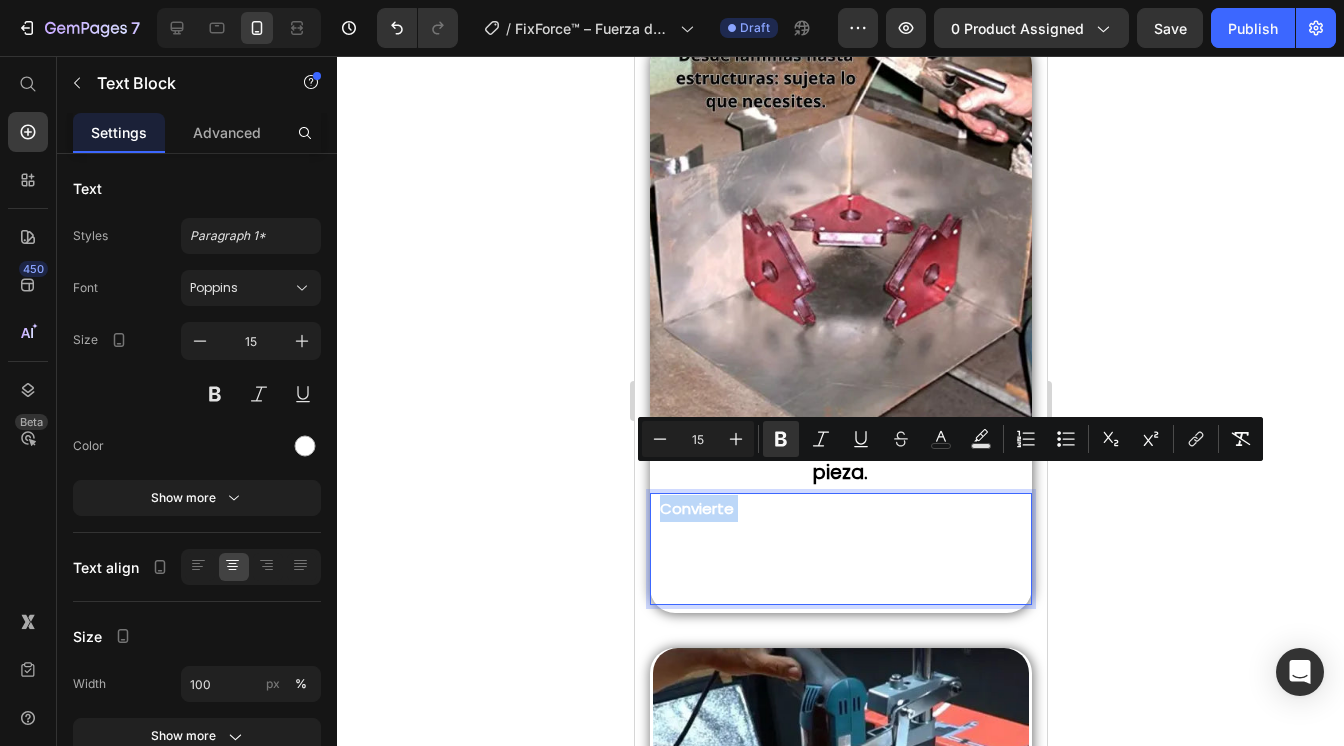click on "Convierte tu espacio de trabajo en una zona de soldadura precisa y estable en segundos." at bounding box center (839, 522) 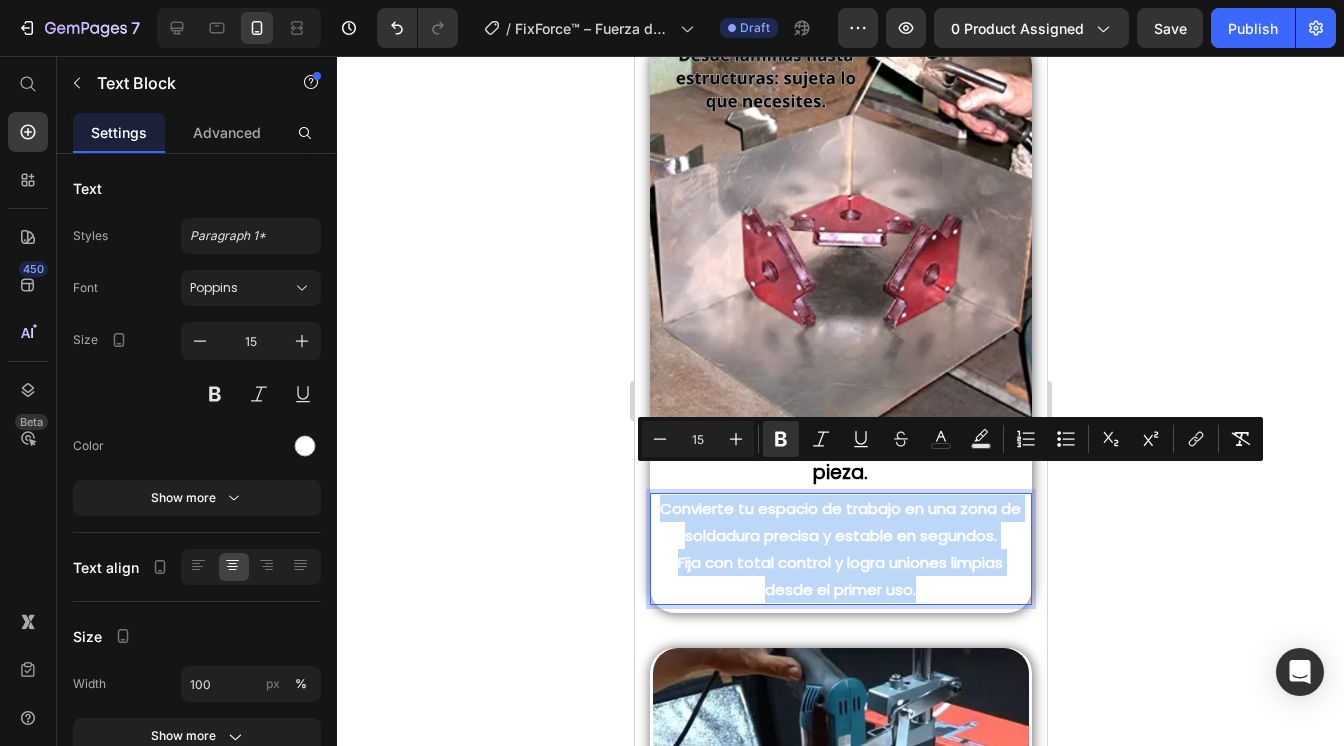 drag, startPoint x: 656, startPoint y: 469, endPoint x: 976, endPoint y: 576, distance: 337.41516 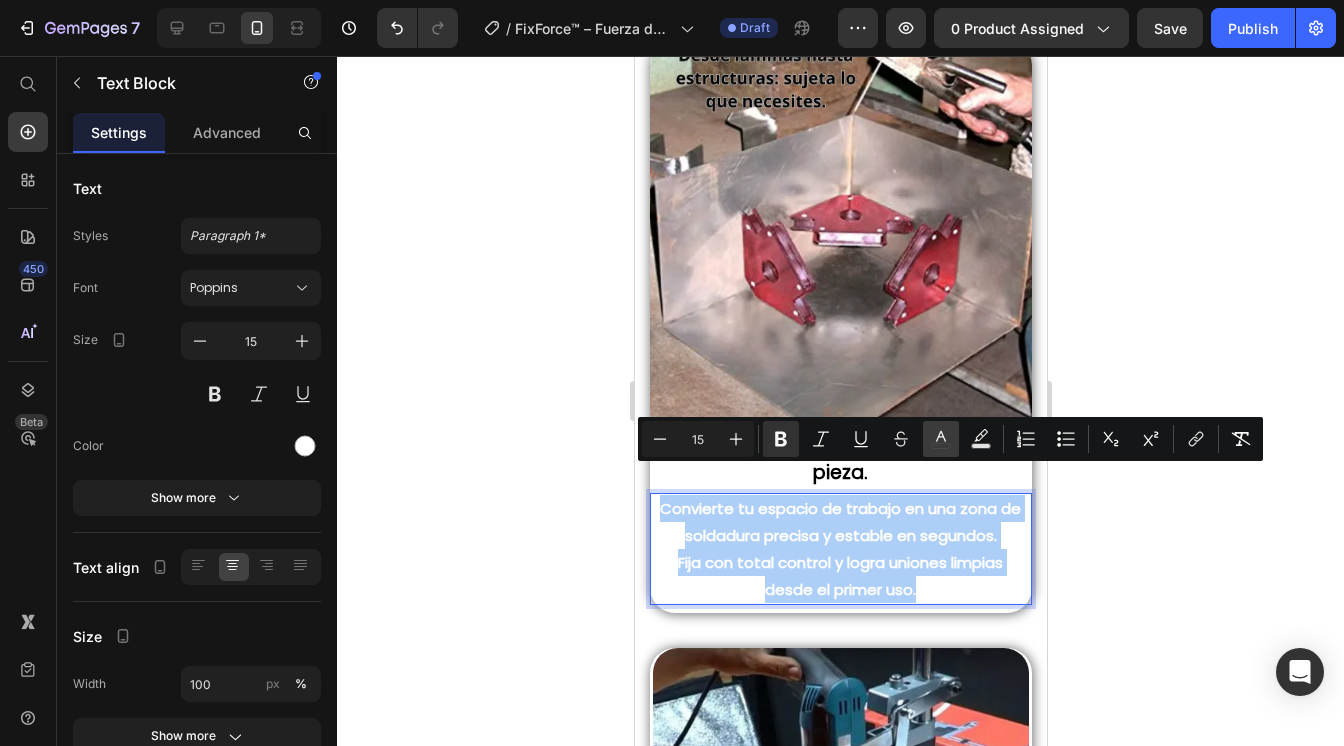 click 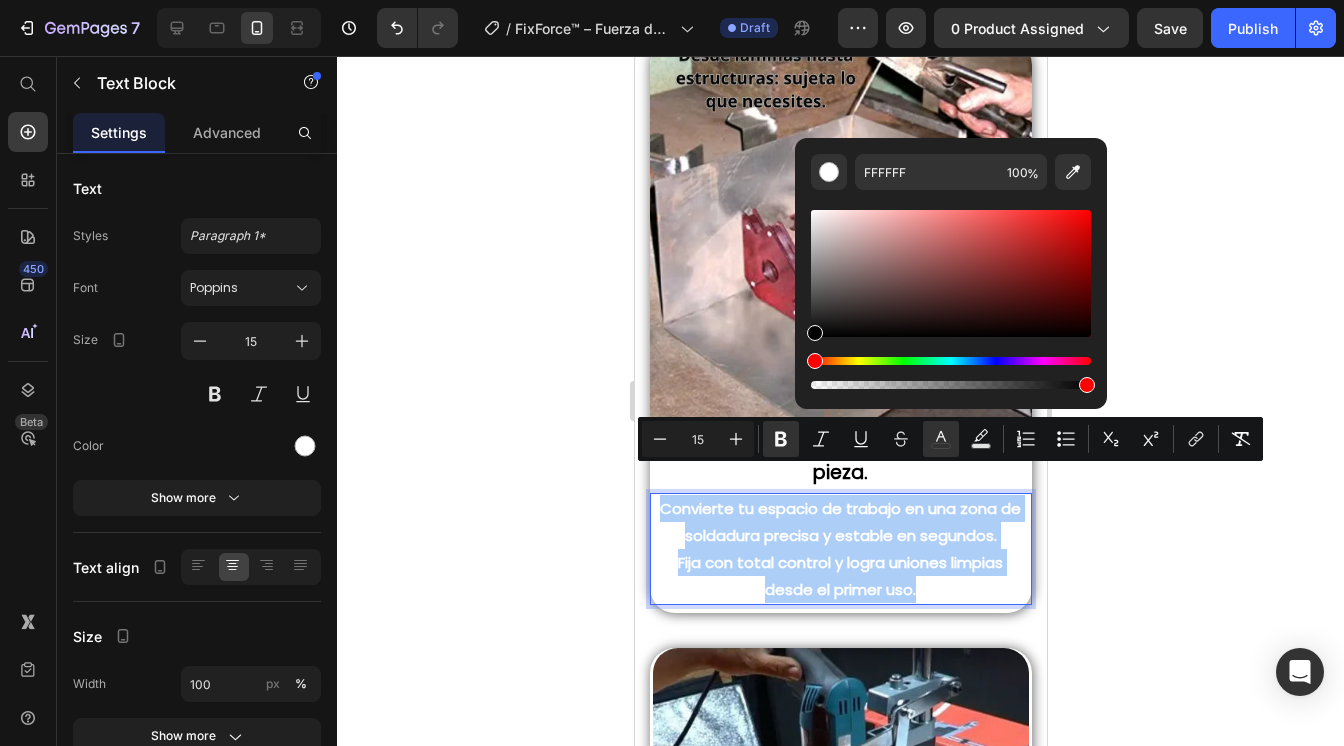 drag, startPoint x: 813, startPoint y: 215, endPoint x: 812, endPoint y: 359, distance: 144.00348 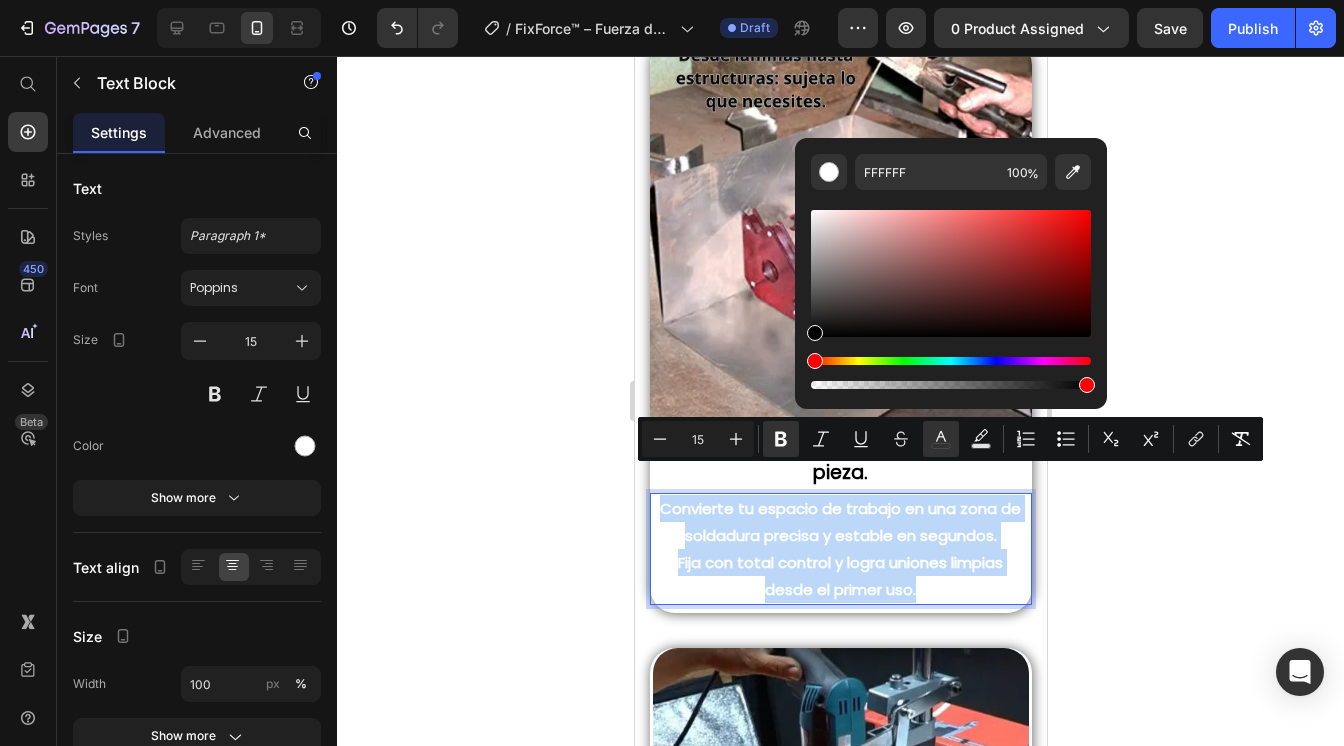 type on "000000" 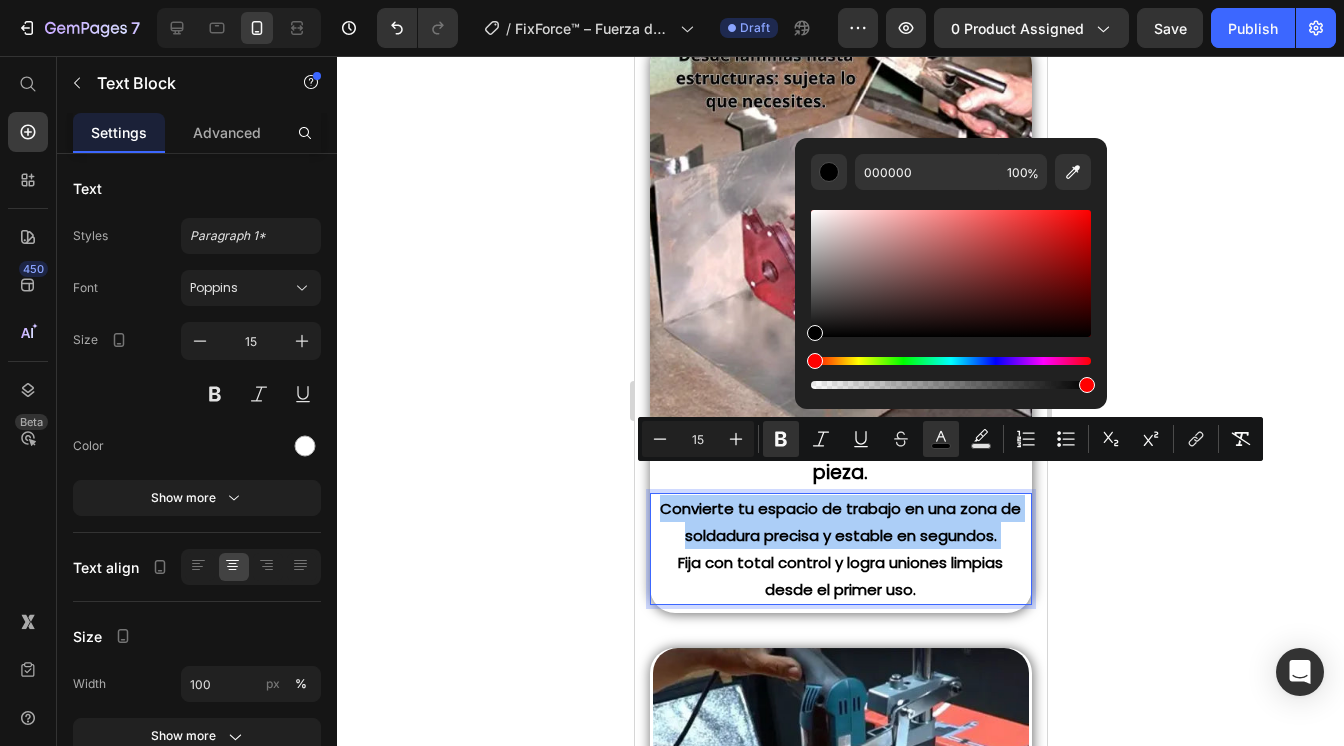 click 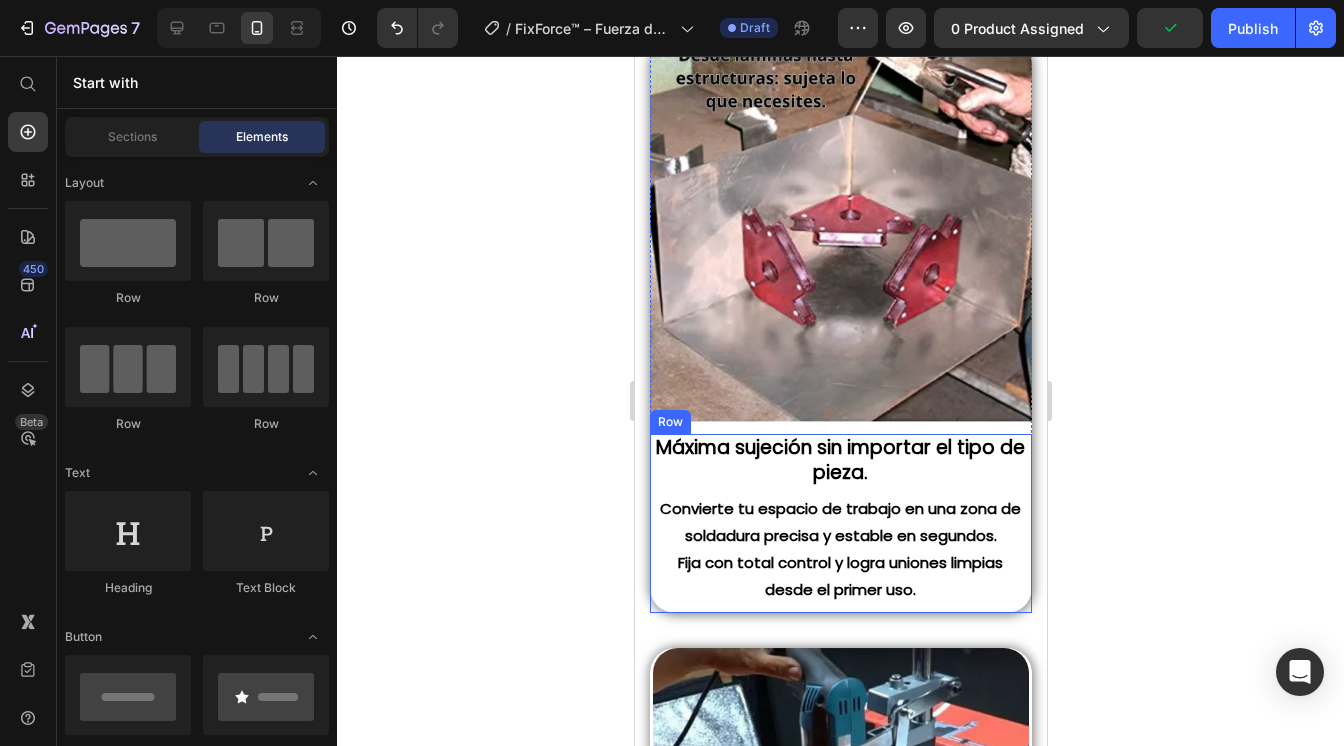 click on "Convierte tu espacio de trabajo en una zona de soldadura precisa y estable en segundos. Fija con total control y logra uniones limpias desde el primer uso." at bounding box center (840, 549) 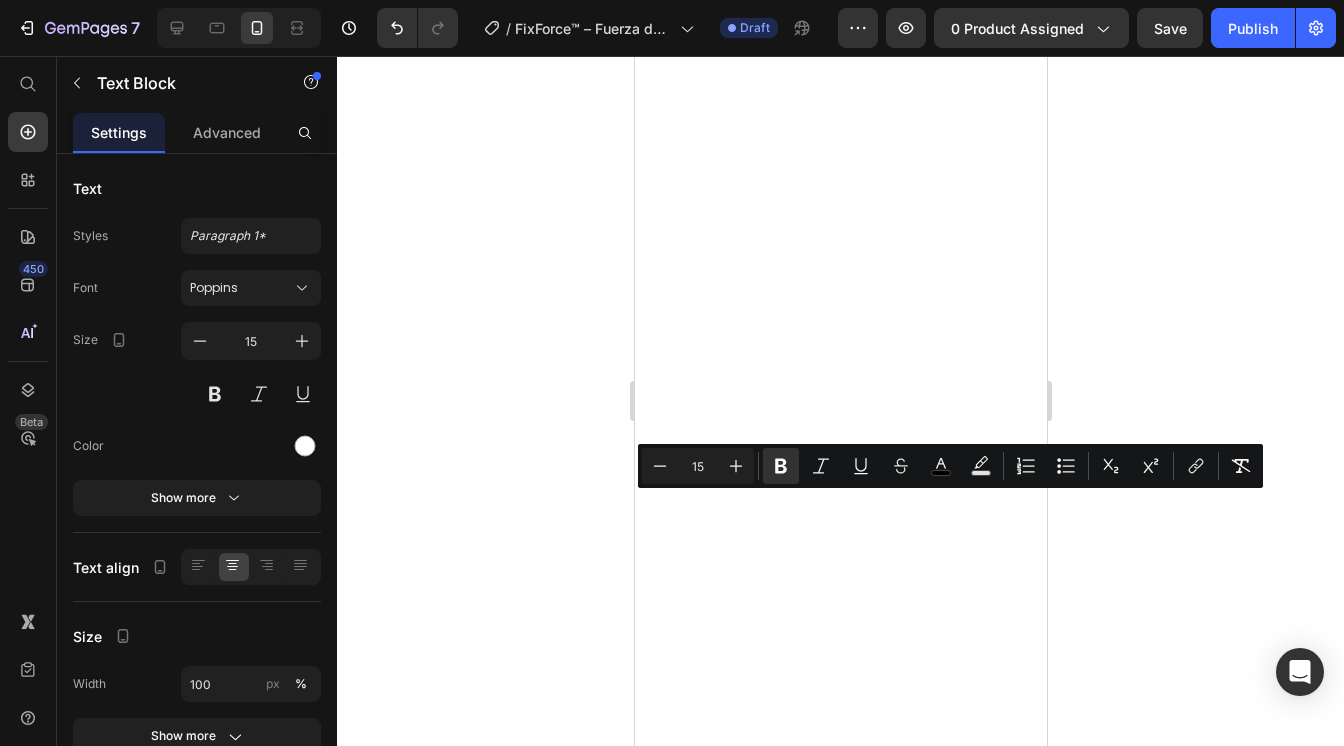 scroll, scrollTop: 0, scrollLeft: 0, axis: both 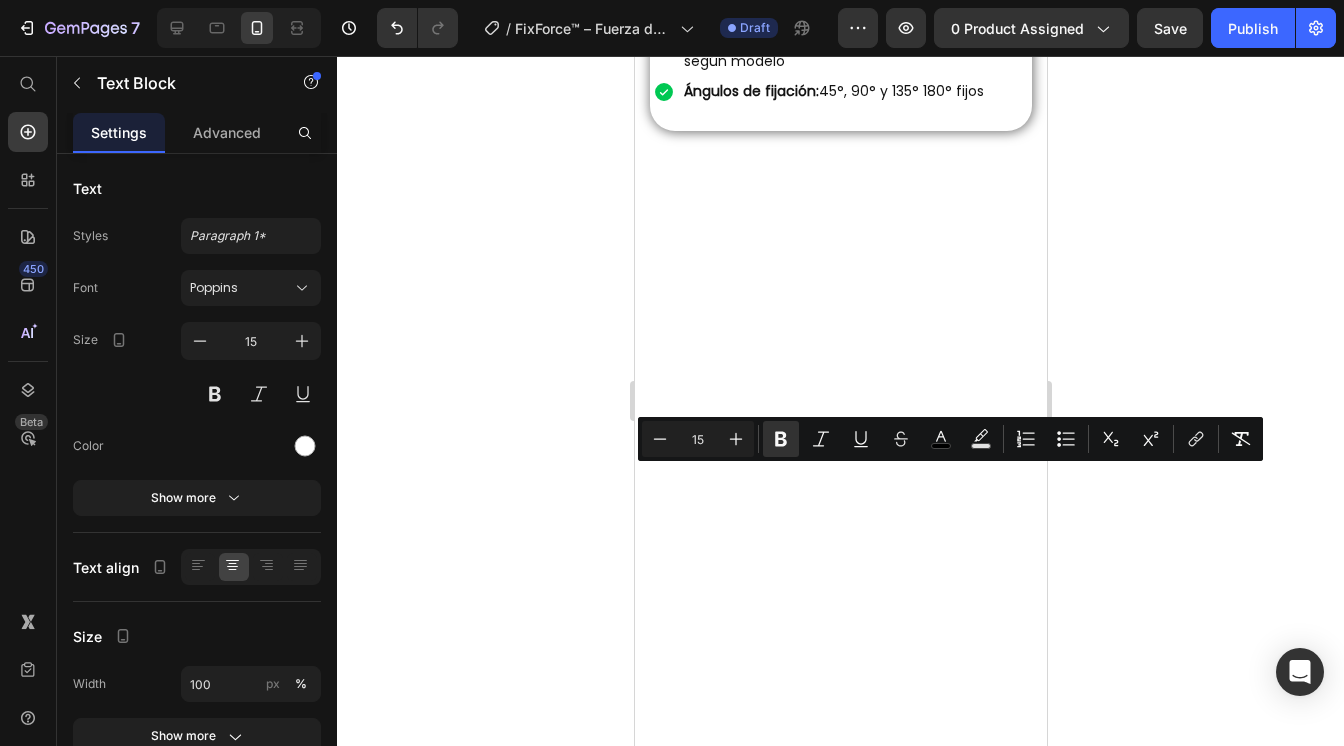 click on "Image Olvídate de errores y perforaciones torcidas: Heading Convierte tu taladro en una herramienta precisa y estable en segundos. Perfora con total control y logra resultados perfectos desde el primer uso. Text Block Row ⁠⁠⁠⁠⁠⁠⁠ Máxima sujeción sin importar el tipo de pieza. Heading Convierte tu espacio de trabajo en una zona de soldadura precisa y estable en segundos. Fija con total control y logra uniones limpias desde el primer uso. Text Block   8 Row Row" at bounding box center (840, -247) 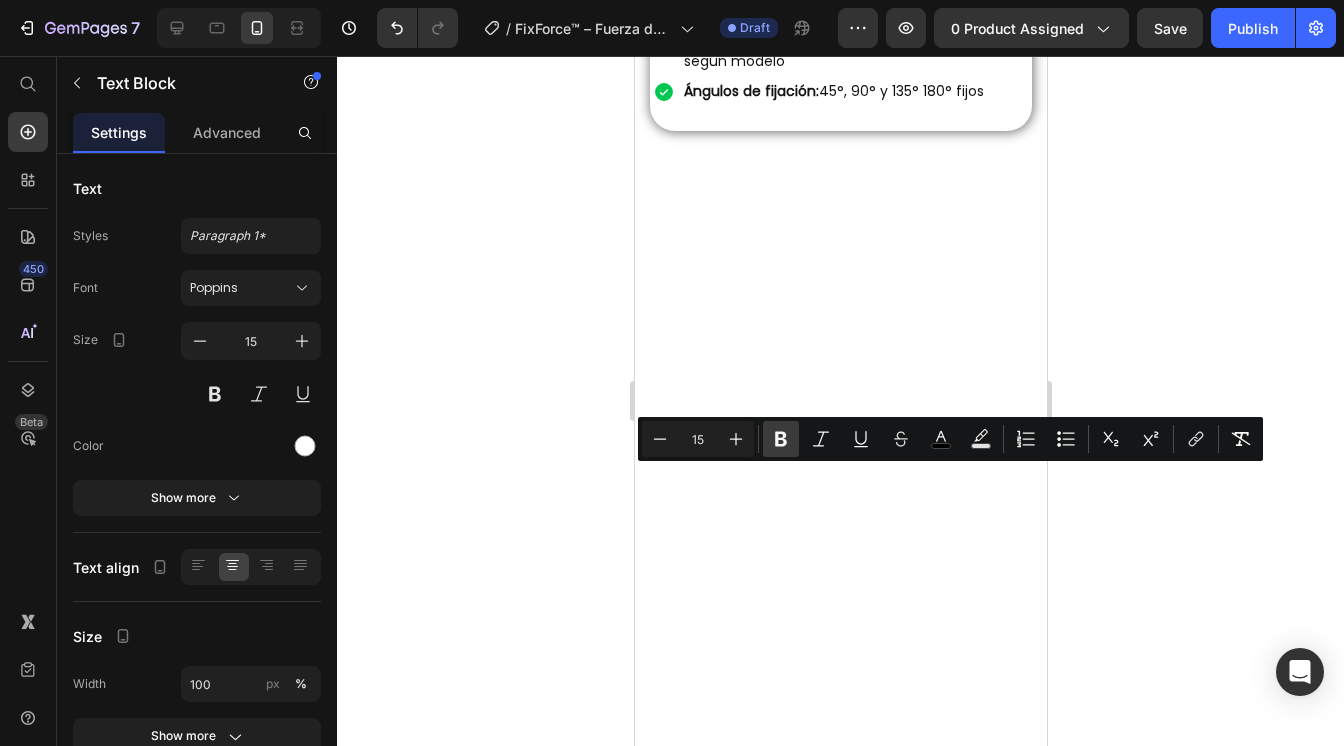 click 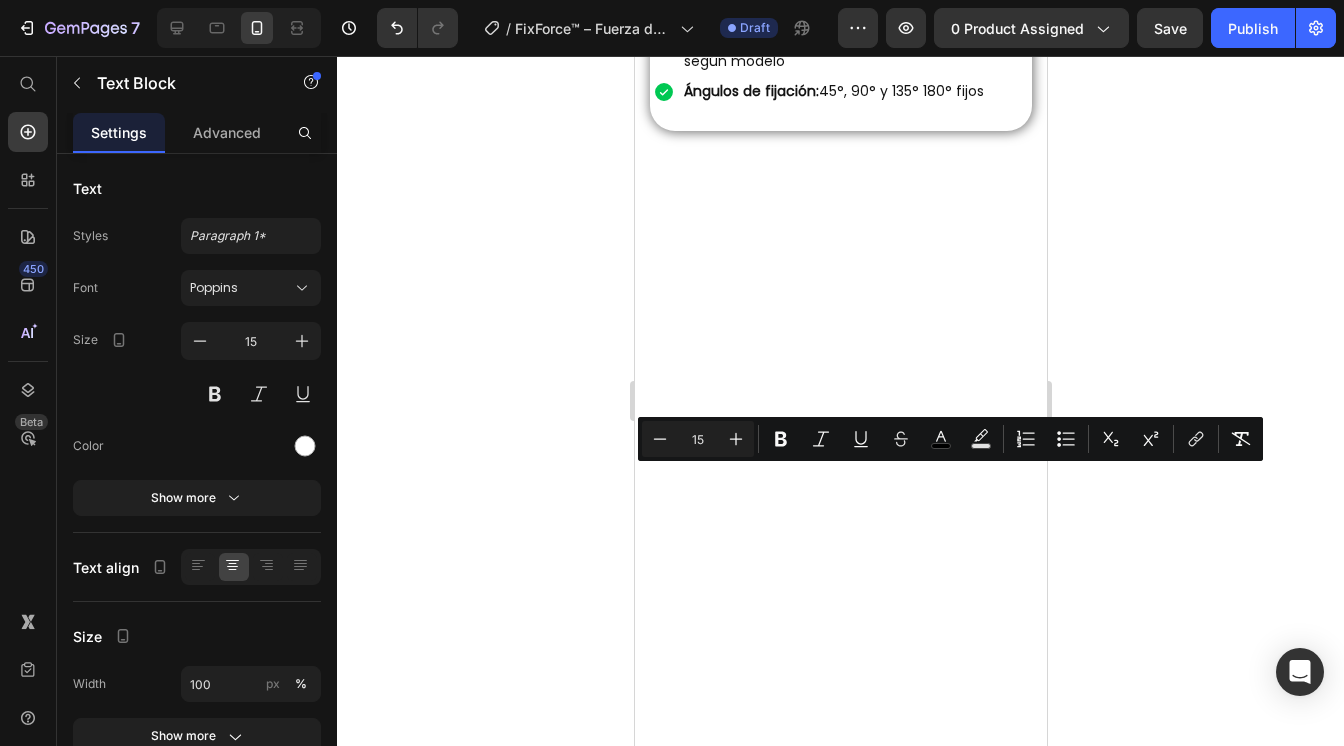 click 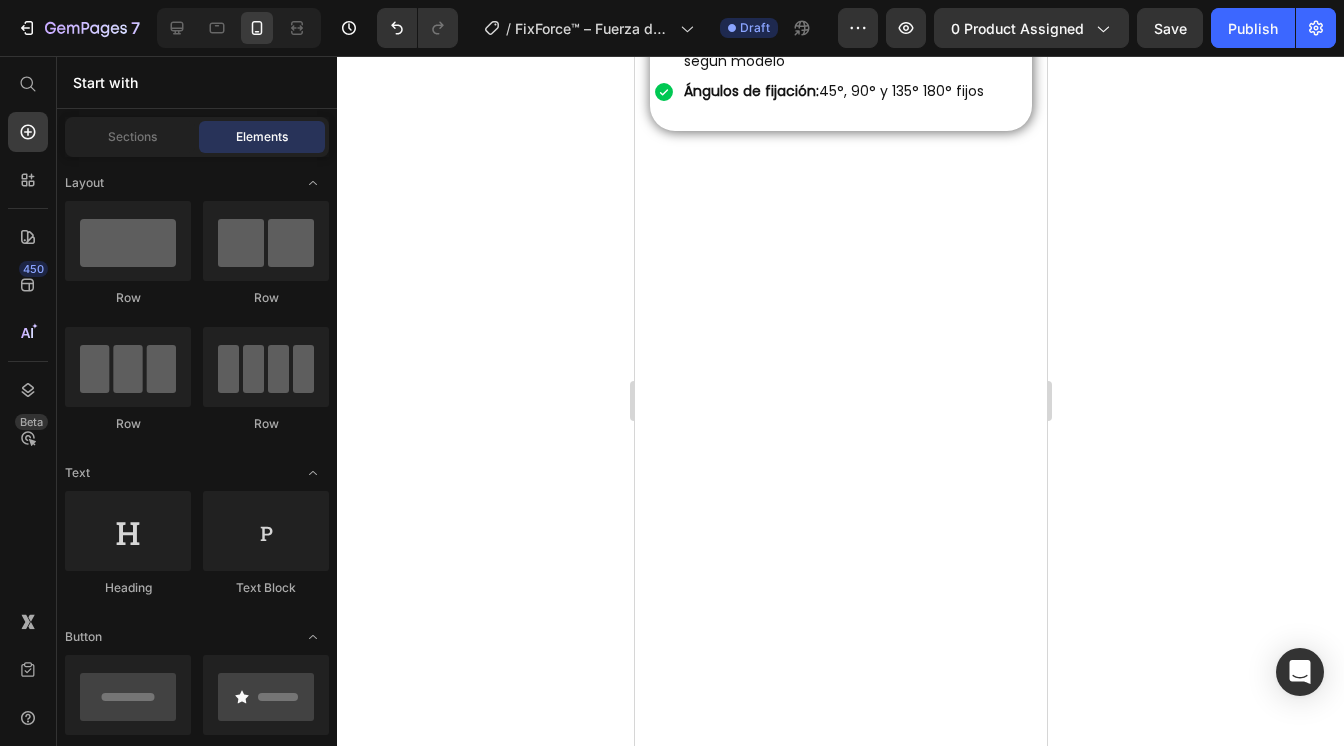 click on "Convierte tu espacio de trabajo en una zona de soldadura precisa y estable en segundos. Fija con total control y logra uniones limpias desde el primer uso." at bounding box center (840, -214) 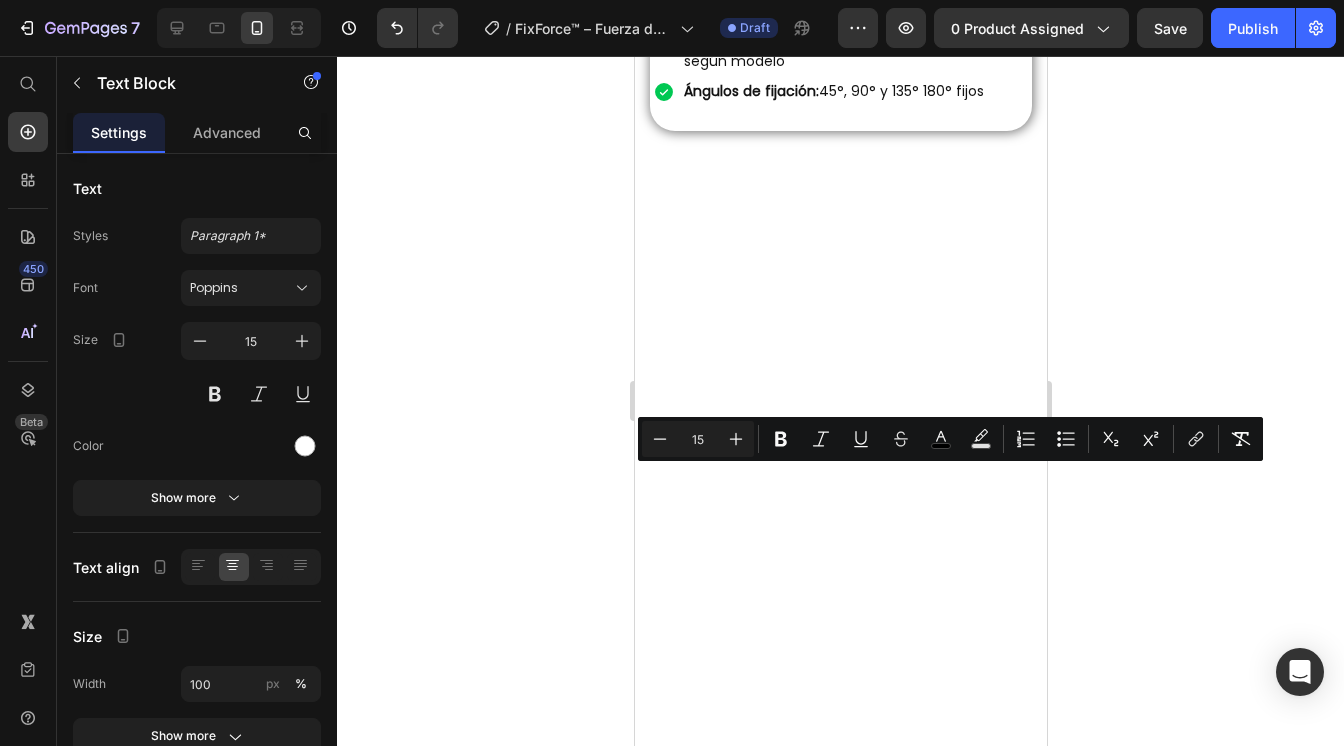drag, startPoint x: 914, startPoint y: 570, endPoint x: 640, endPoint y: 490, distance: 285.44 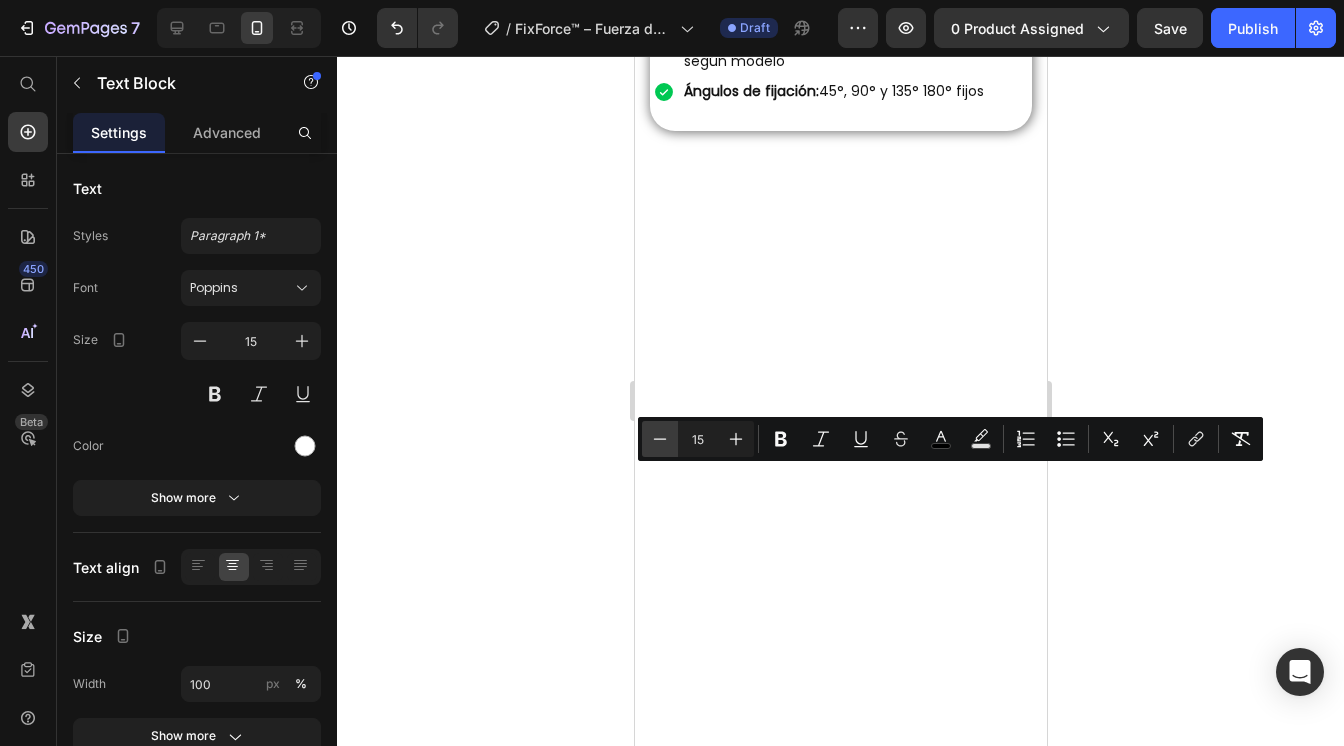 click 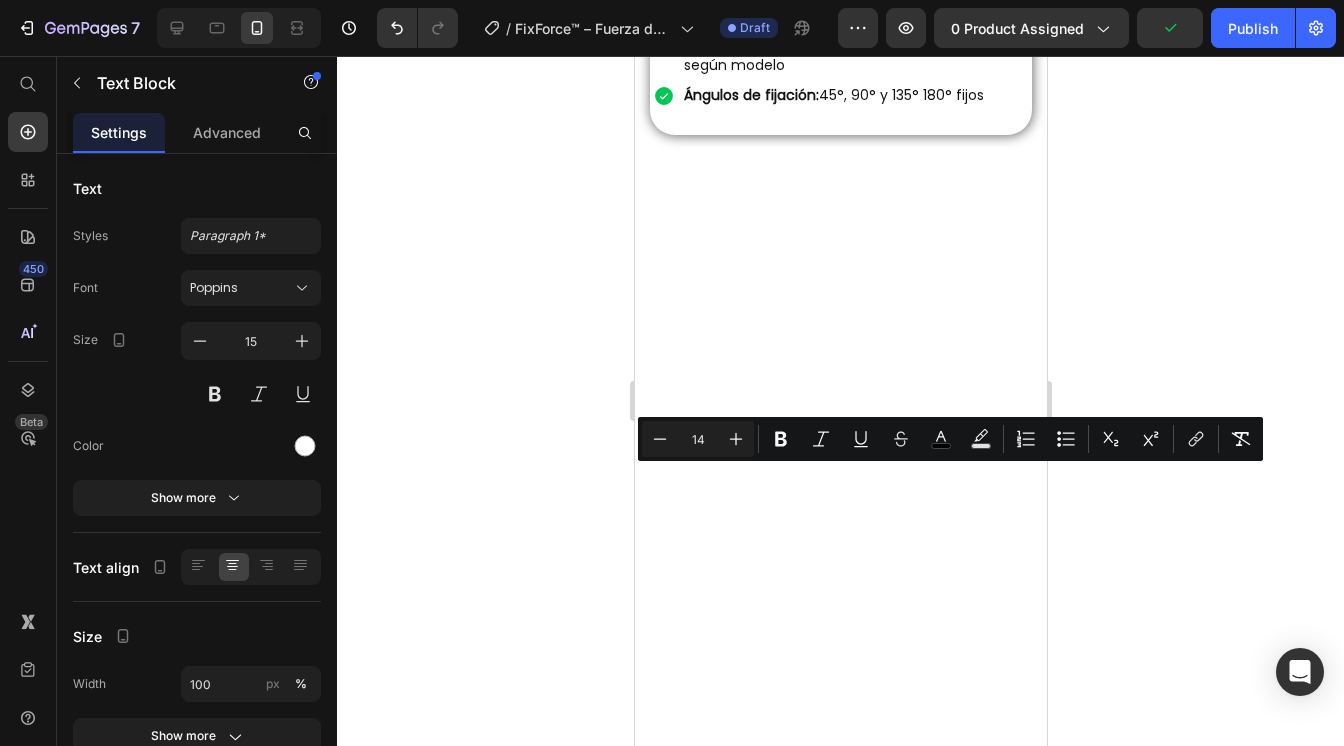 click 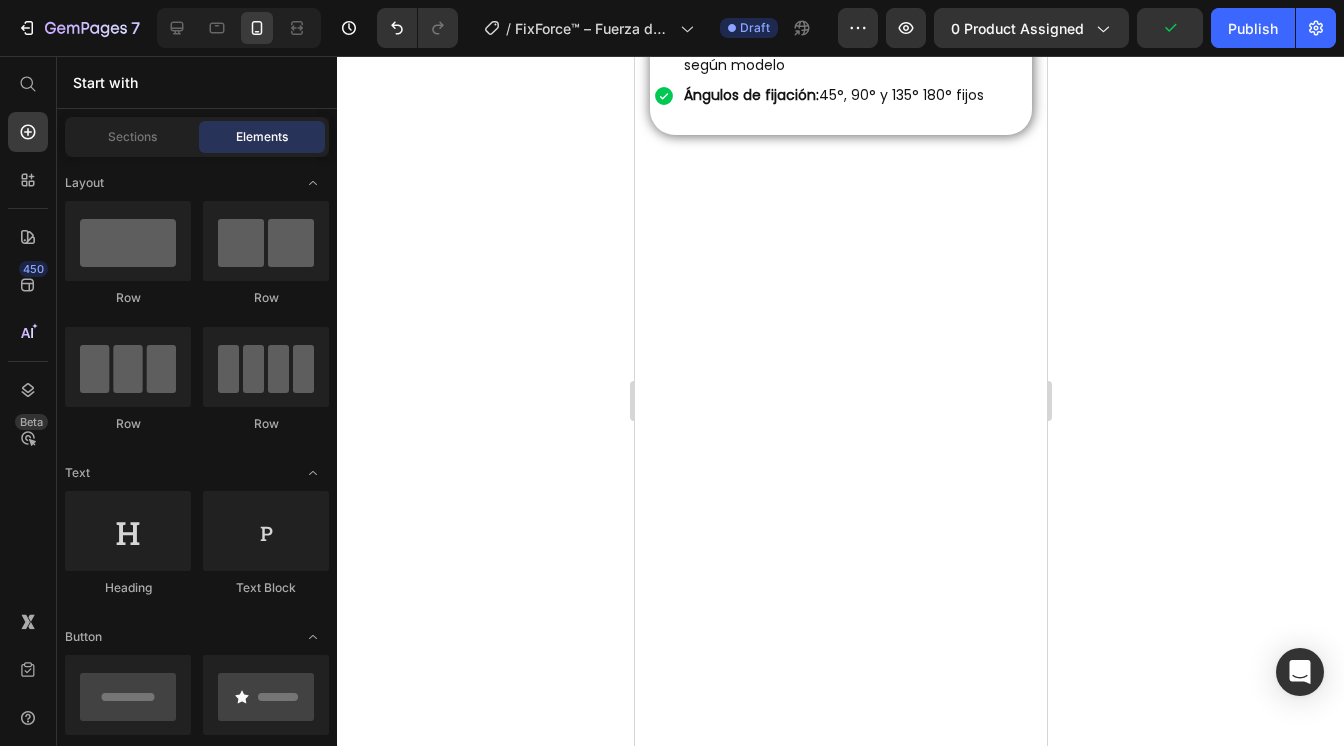 click on "⁠⁠⁠⁠⁠⁠⁠ Máxima sujeción sin importar el tipo de pieza." at bounding box center [840, -304] 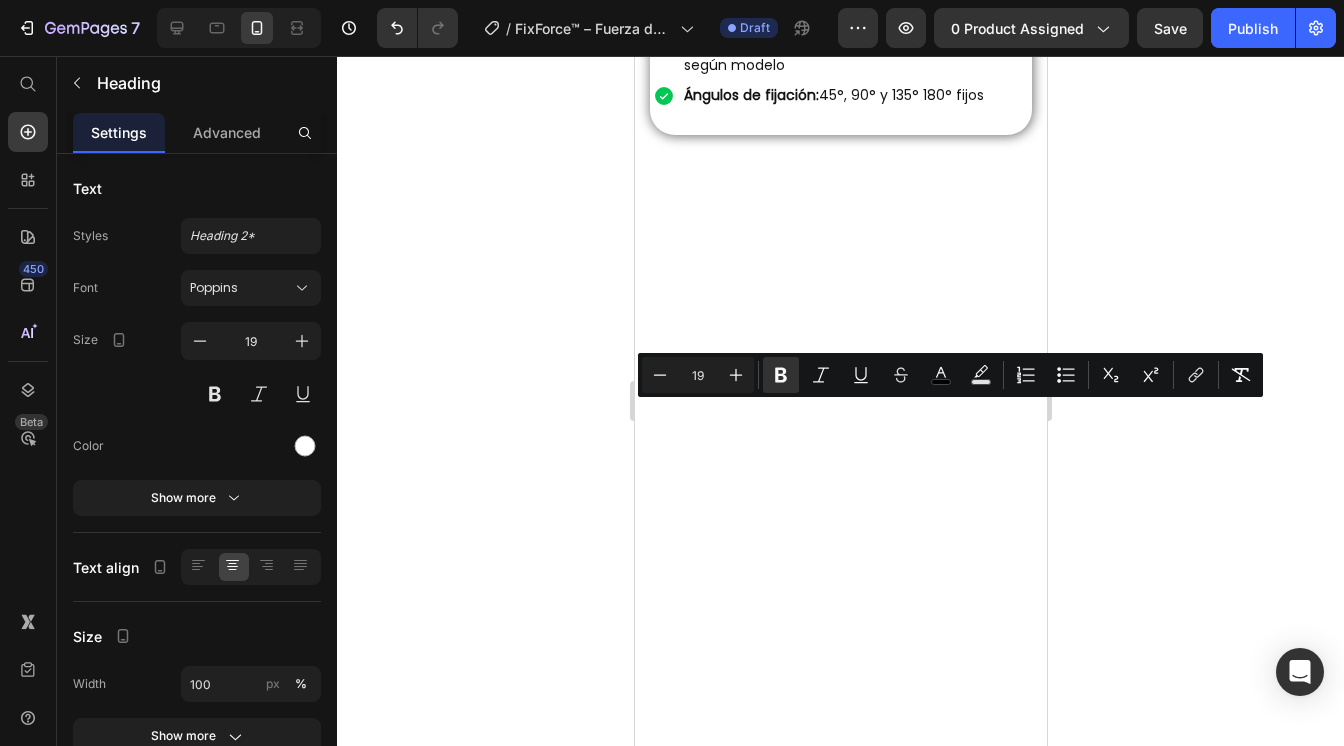 drag, startPoint x: 890, startPoint y: 446, endPoint x: 669, endPoint y: 409, distance: 224.07588 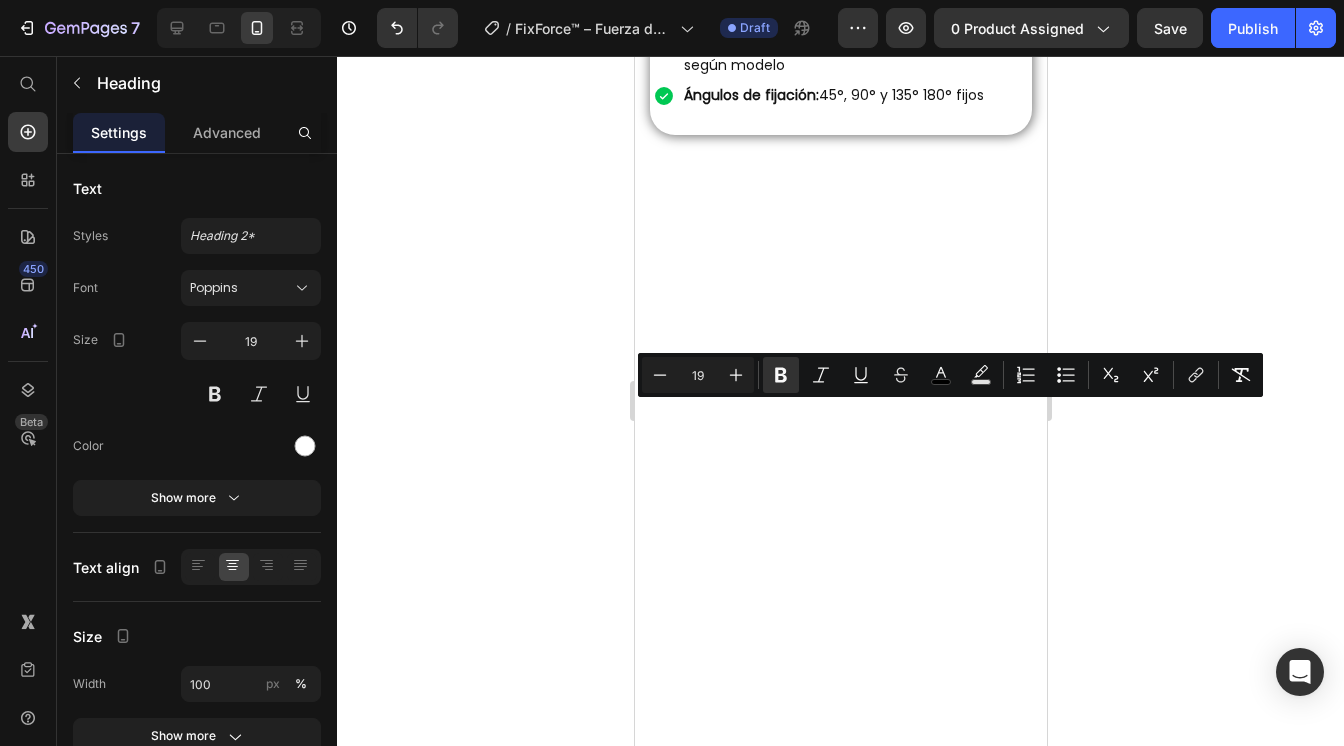 click 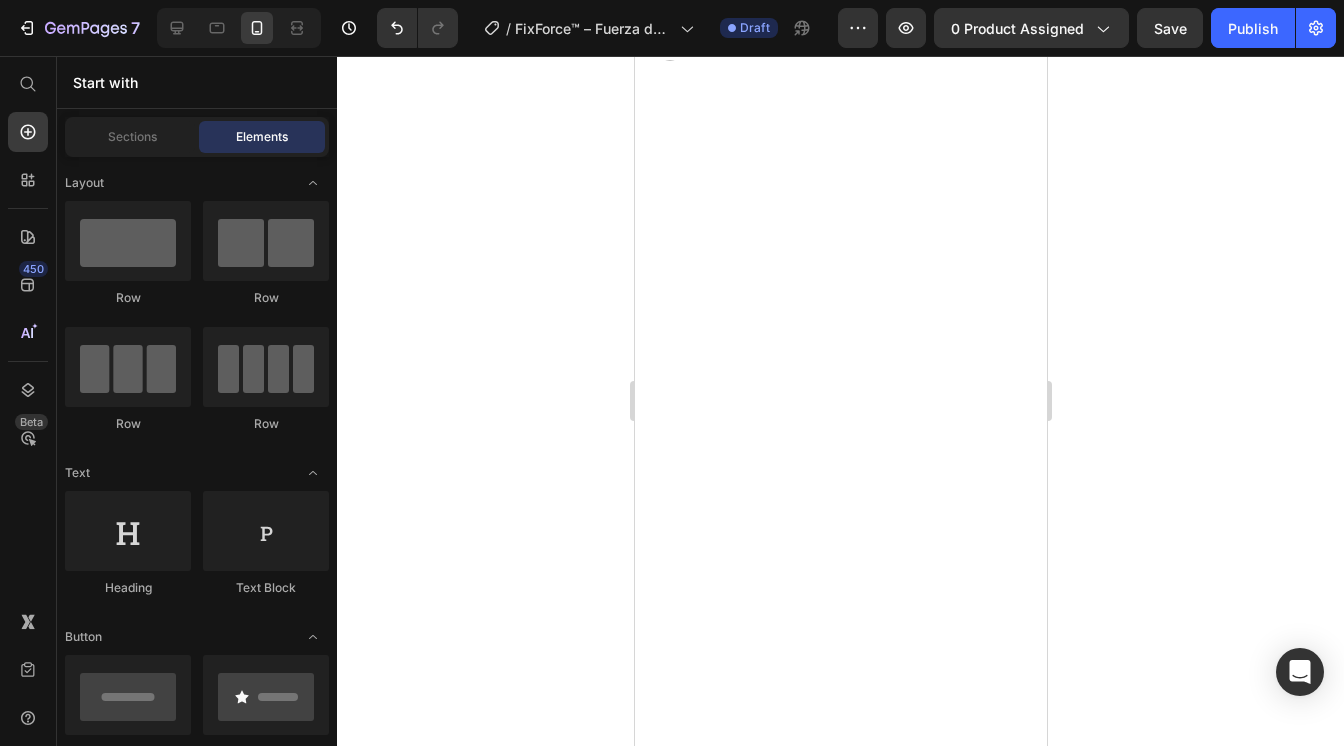 scroll, scrollTop: 1678, scrollLeft: 0, axis: vertical 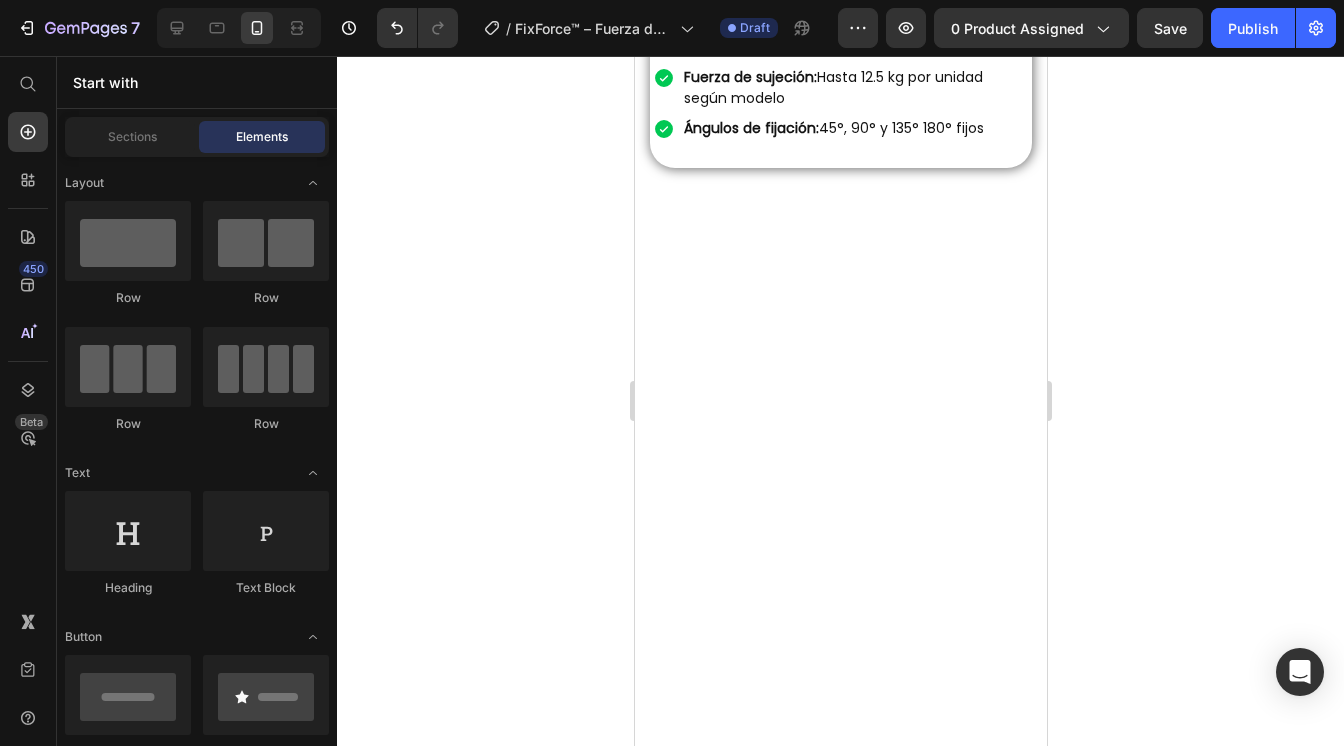 click on "Control preciso del ángulo:  fija tus piezas con exactitud para uniones limpias y soldaduras uniformes." at bounding box center (852, -425) 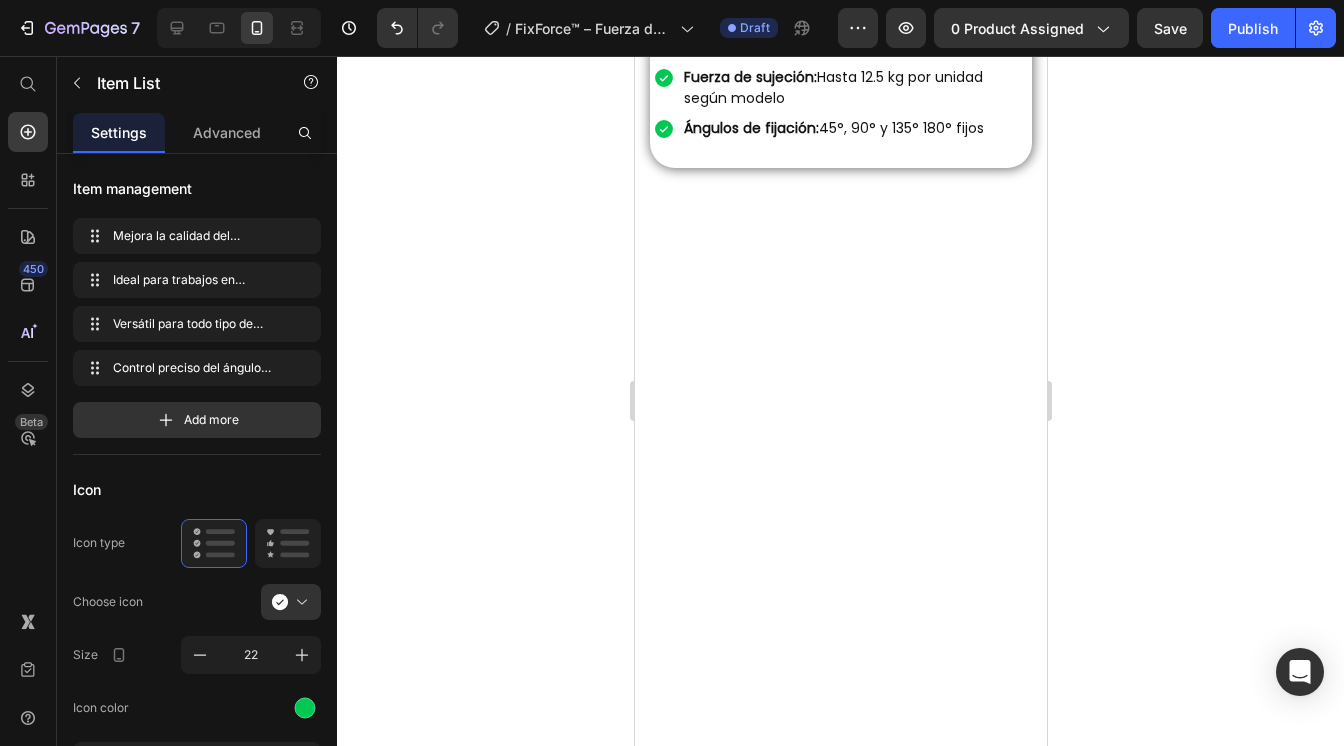 click on "Control preciso del ángulo:  fija tus piezas con exactitud para uniones limpias y soldaduras uniformes." at bounding box center (838, -426) 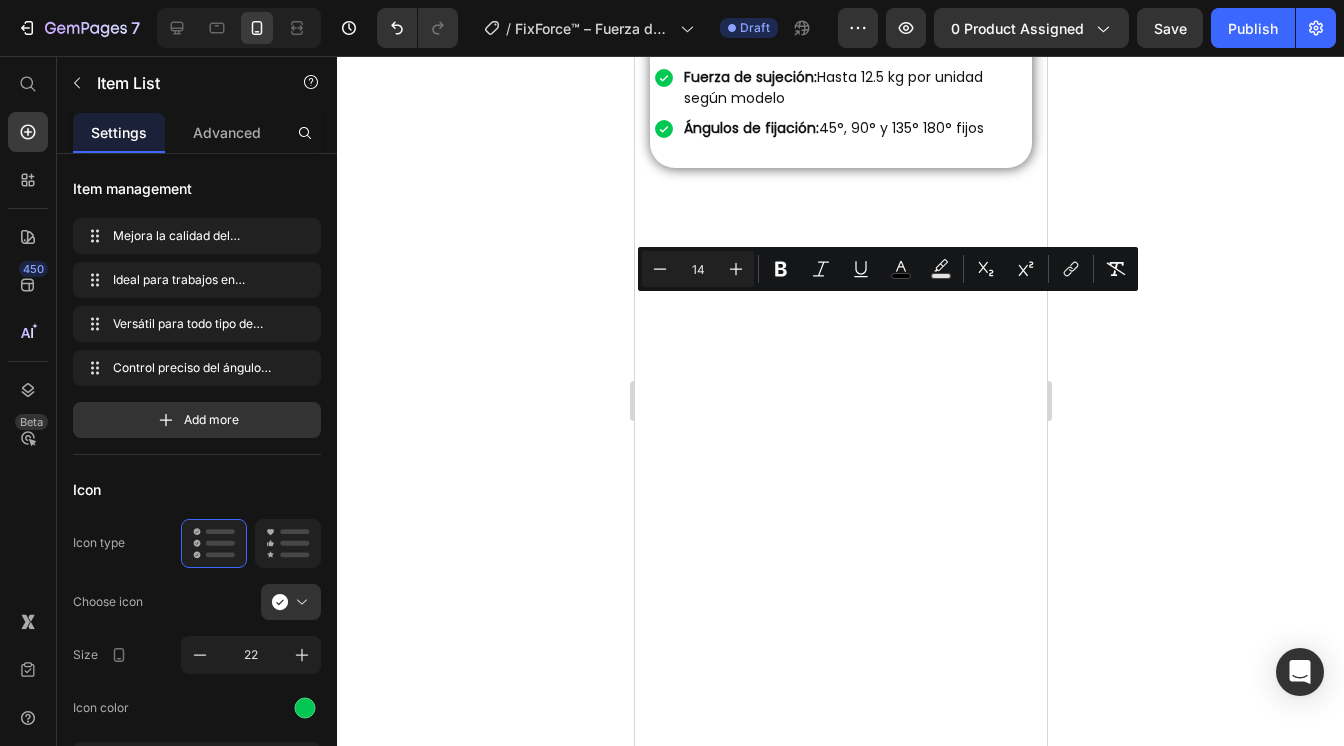 click 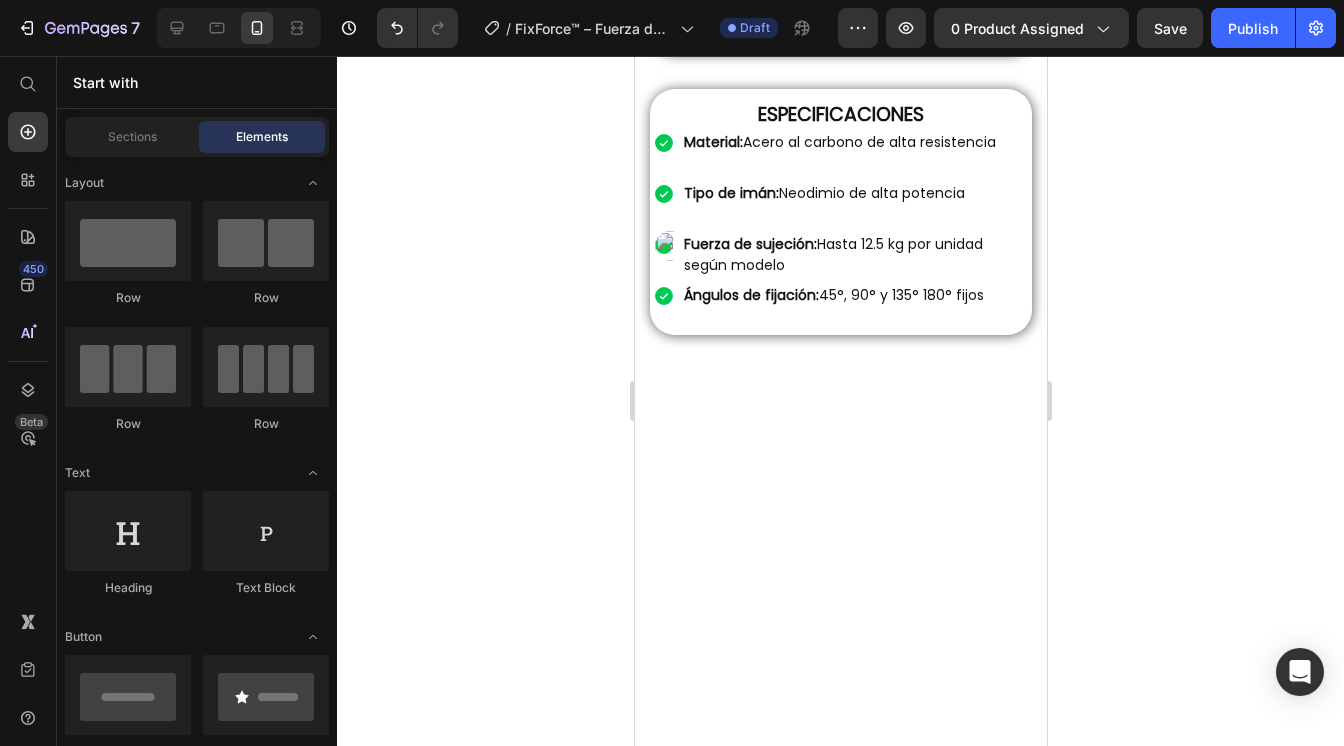 scroll, scrollTop: 1978, scrollLeft: 0, axis: vertical 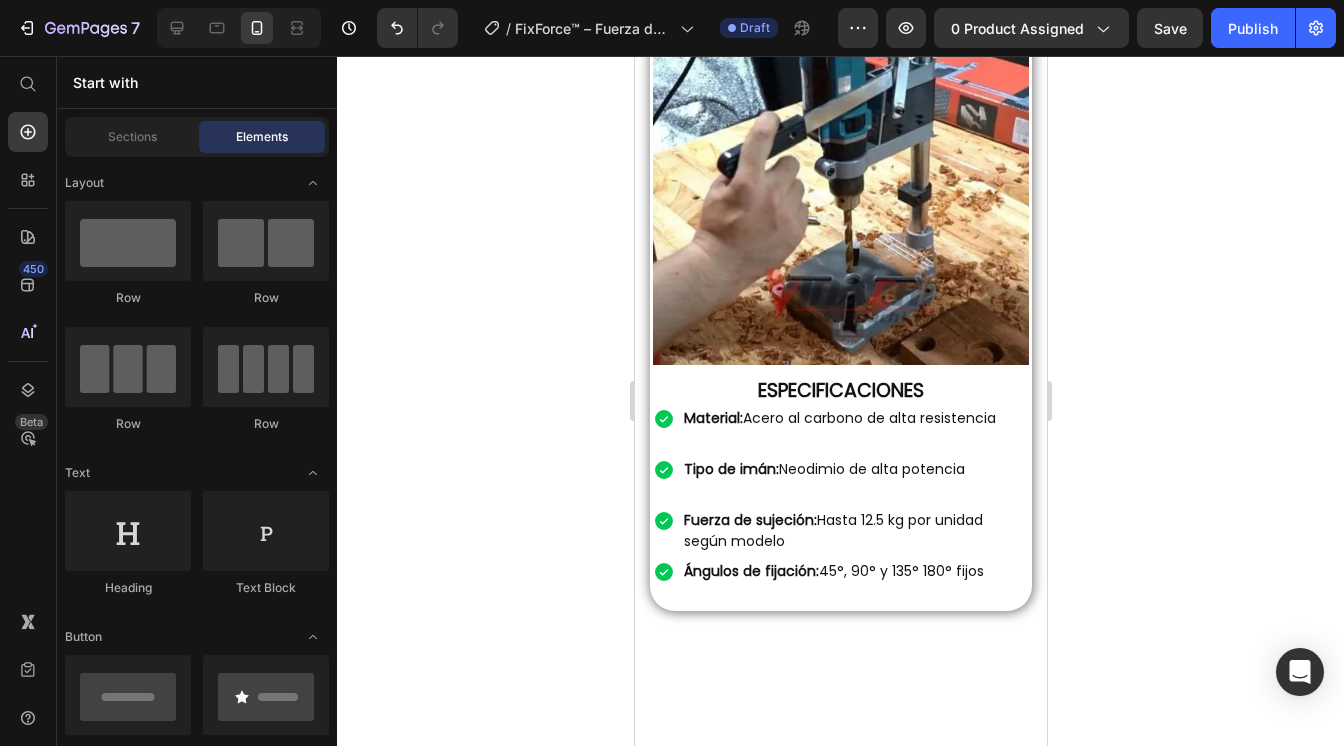 click on "Convierte tu espacio de trabajo en una zona de soldadura precisa y estable en segundos." at bounding box center [840, -140] 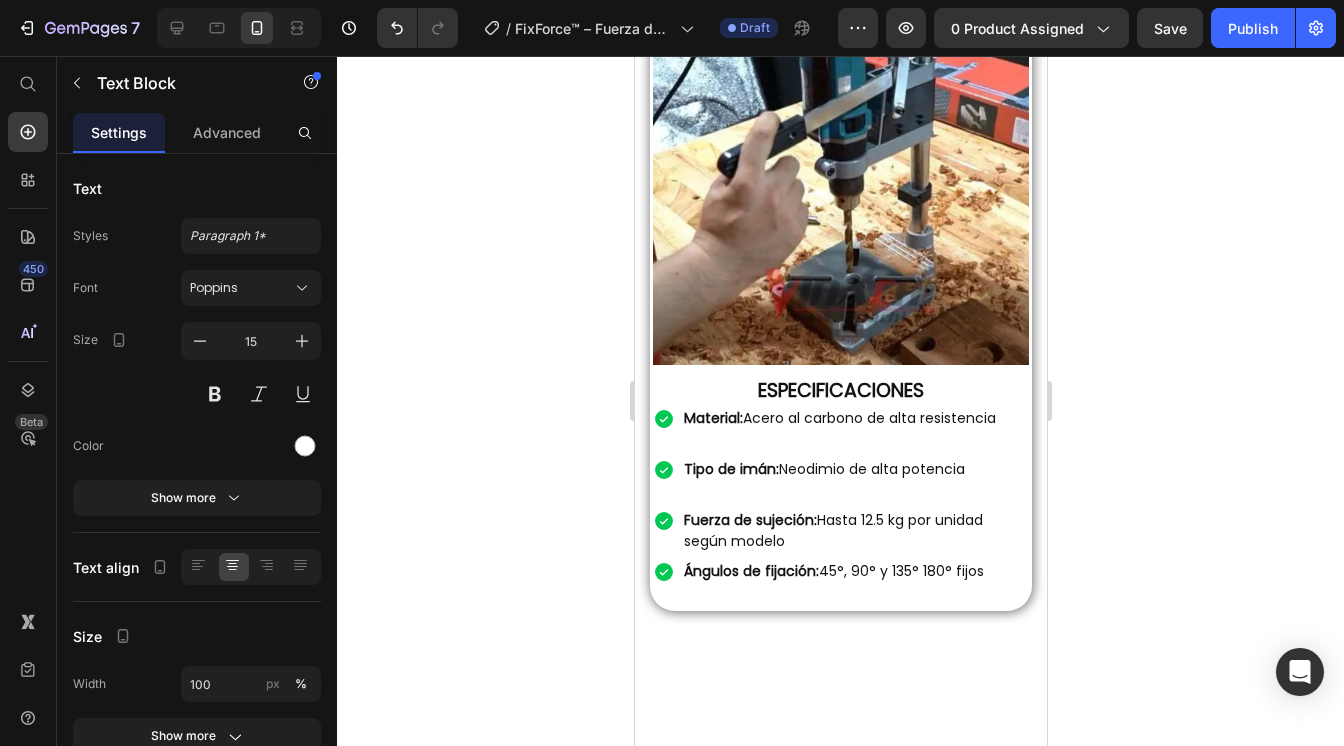 click on "Convierte tu espacio de trabajo en una zona de soldadura precisa y estable en segundos." at bounding box center [840, -140] 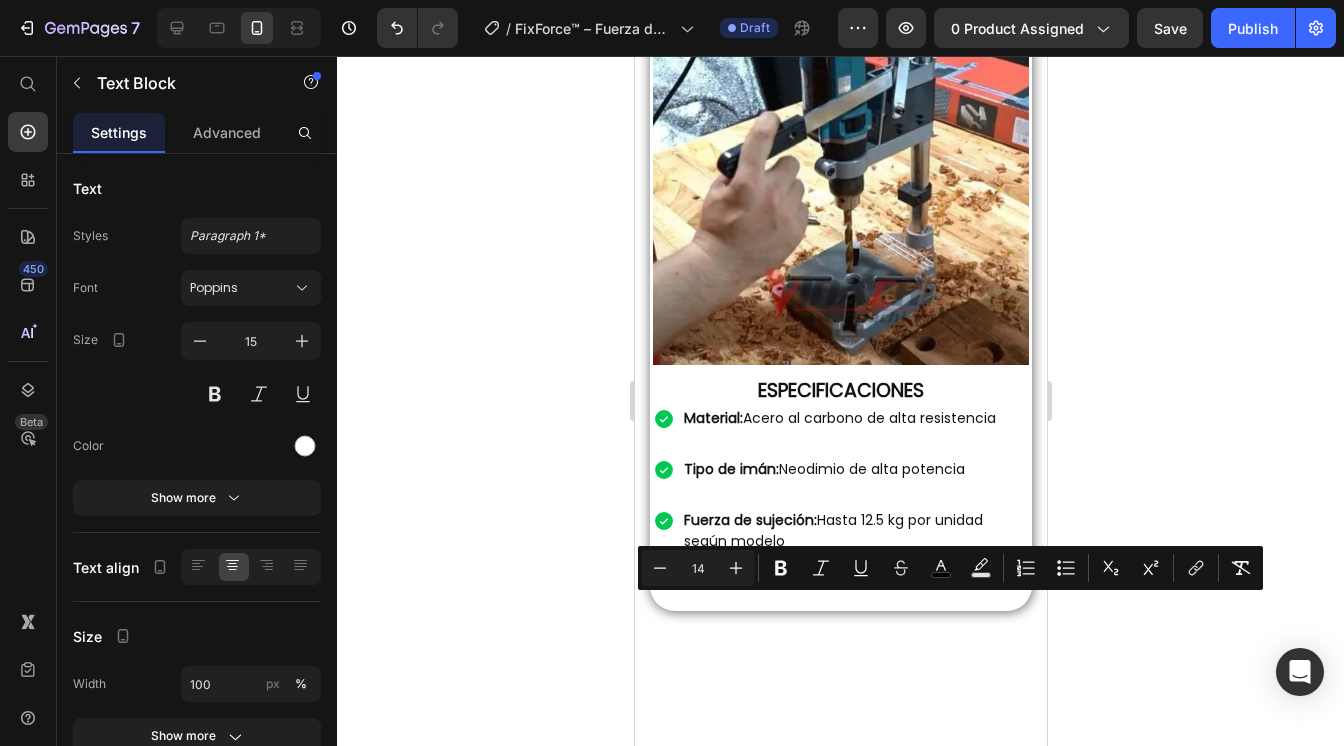 click 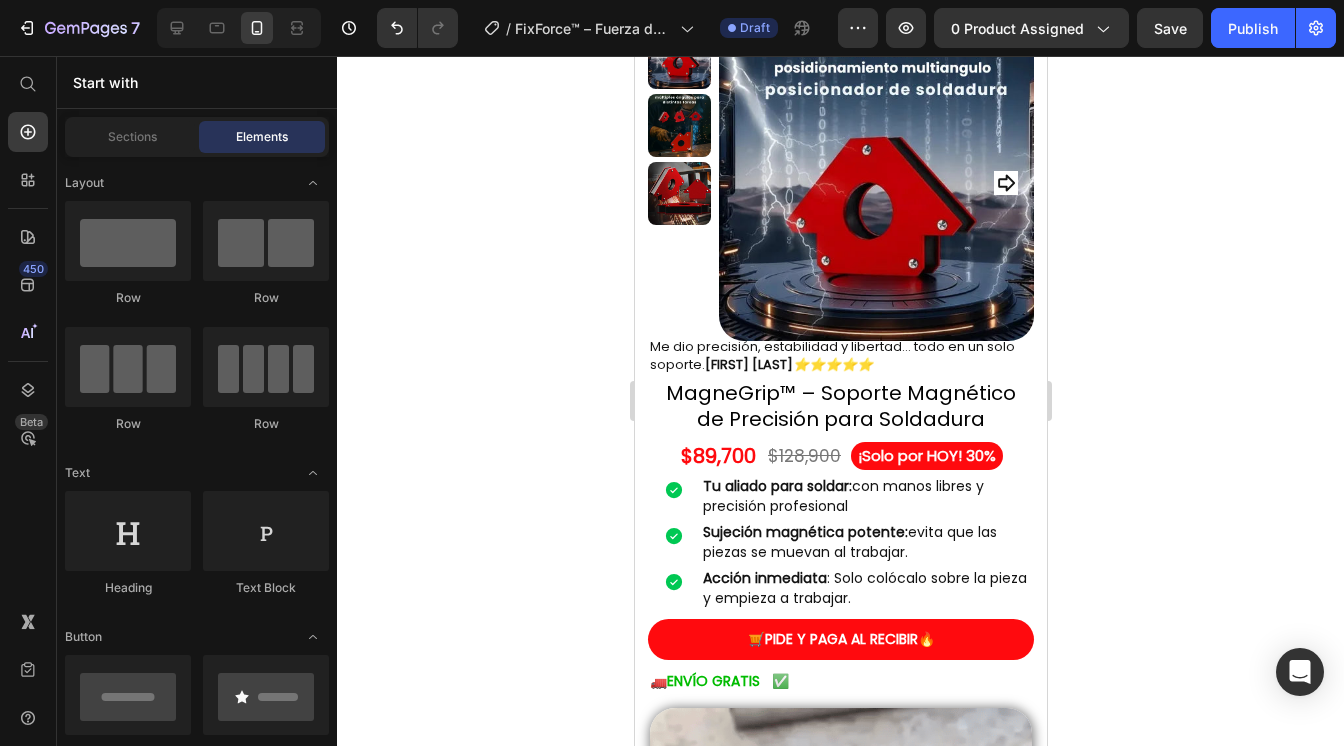 scroll, scrollTop: 0, scrollLeft: 0, axis: both 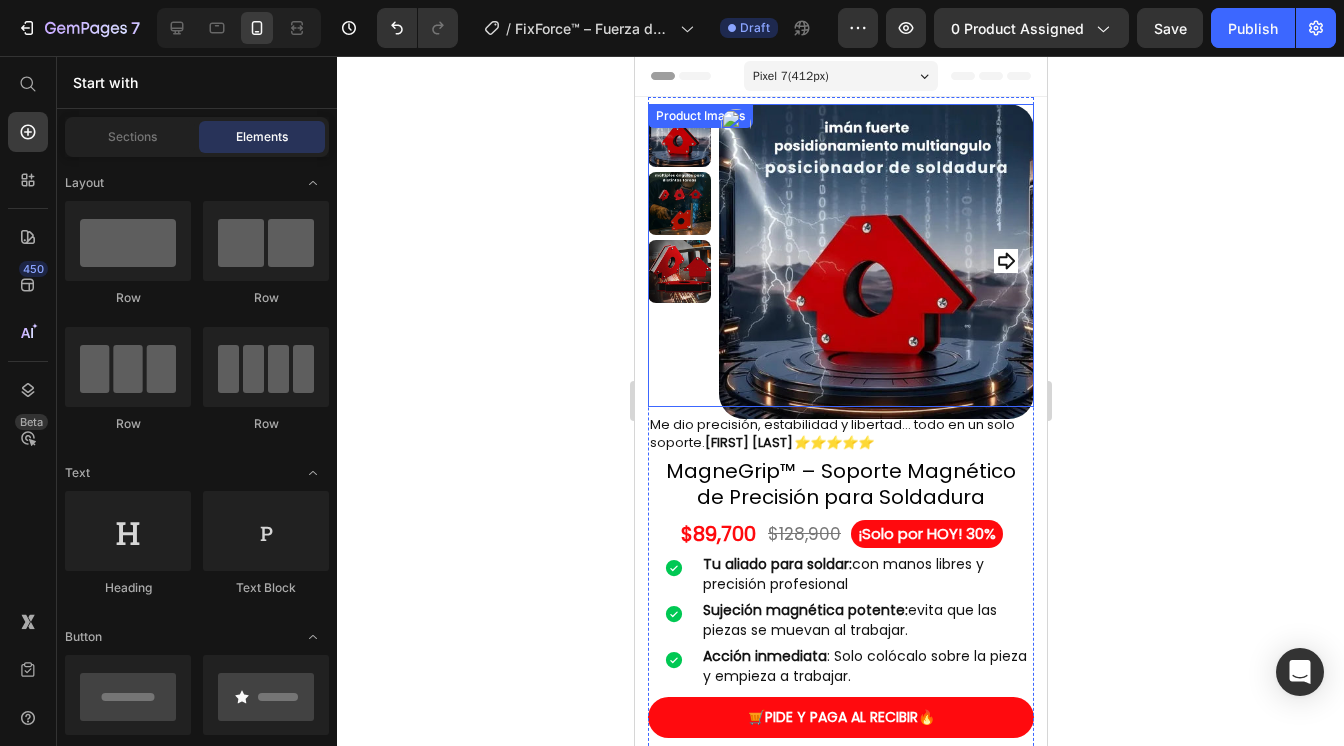 click 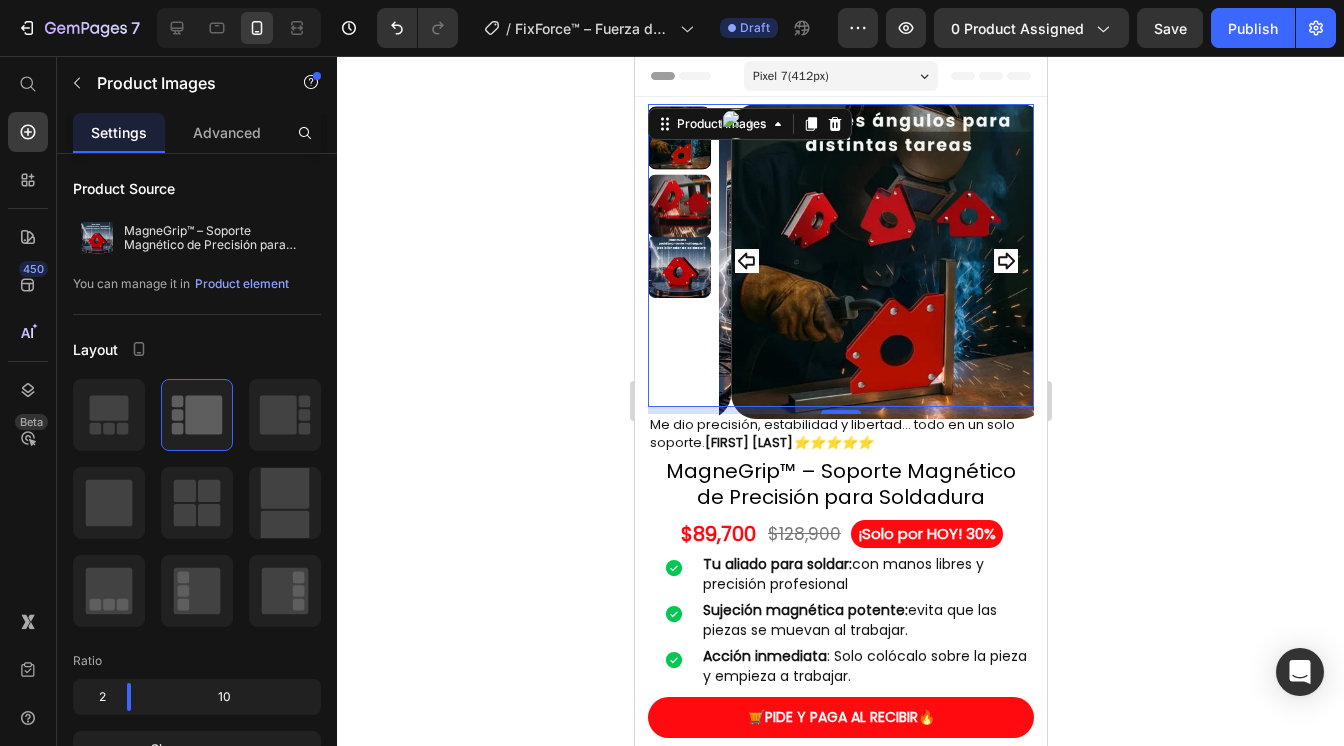 click 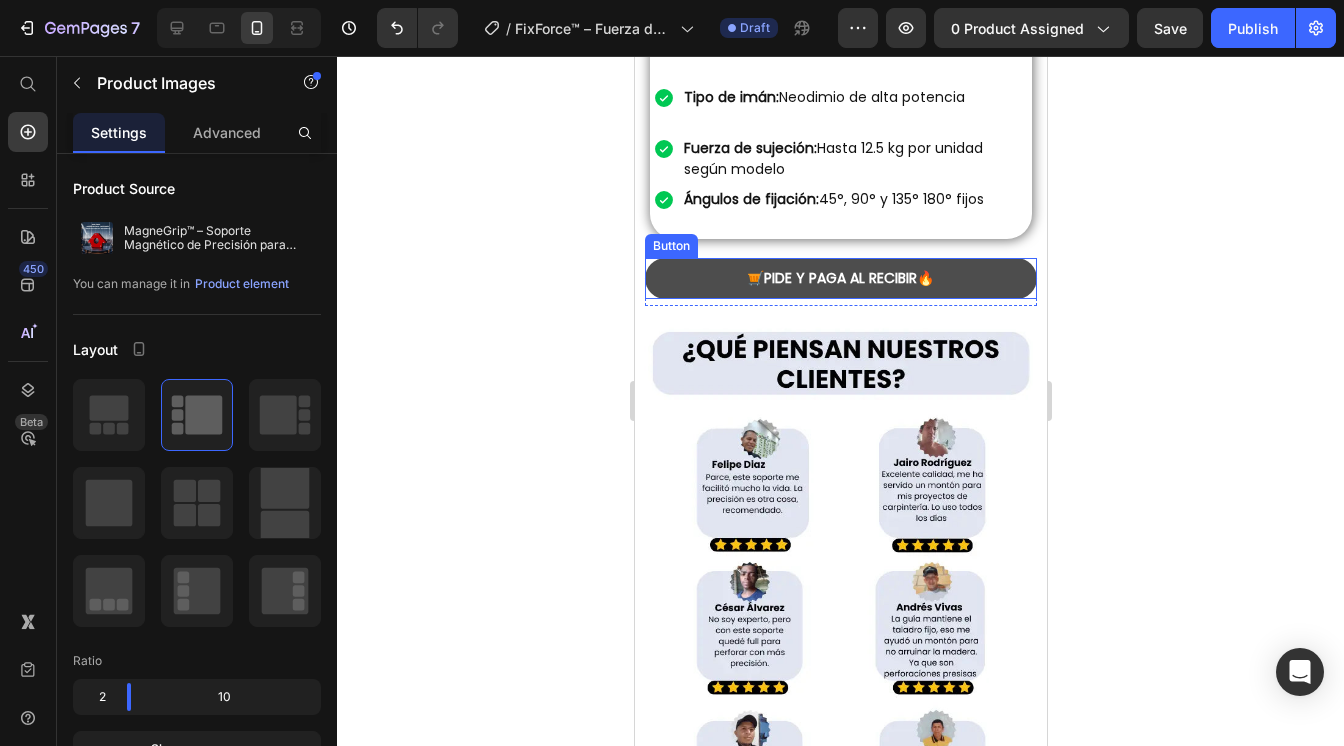 scroll, scrollTop: 2600, scrollLeft: 0, axis: vertical 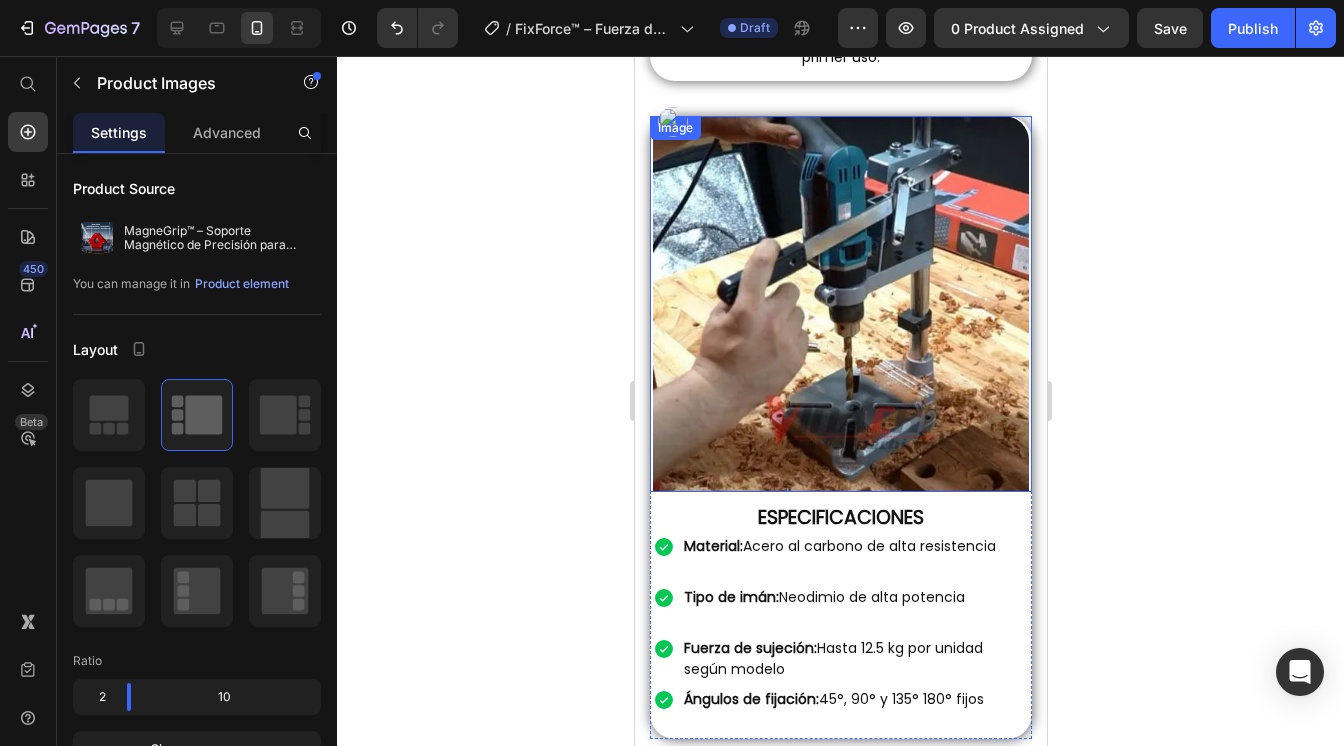 click at bounding box center [840, 304] 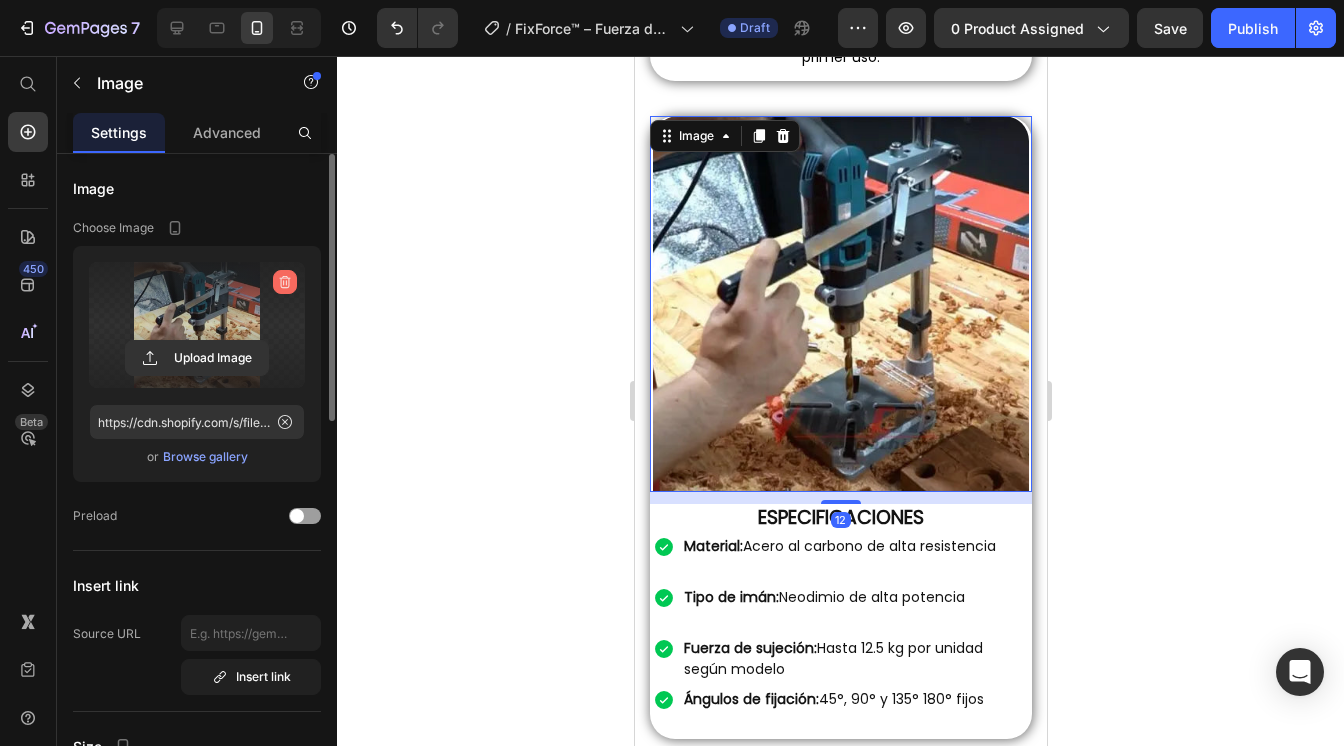 click 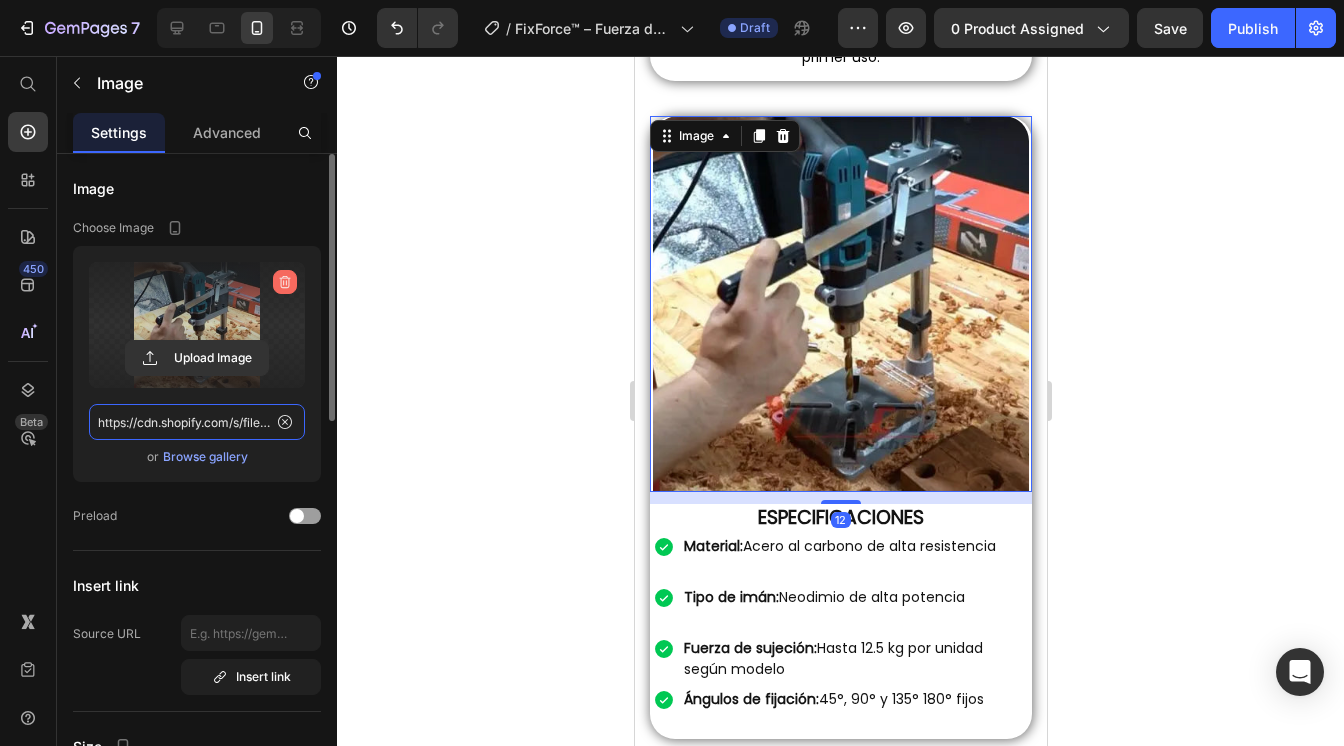 type 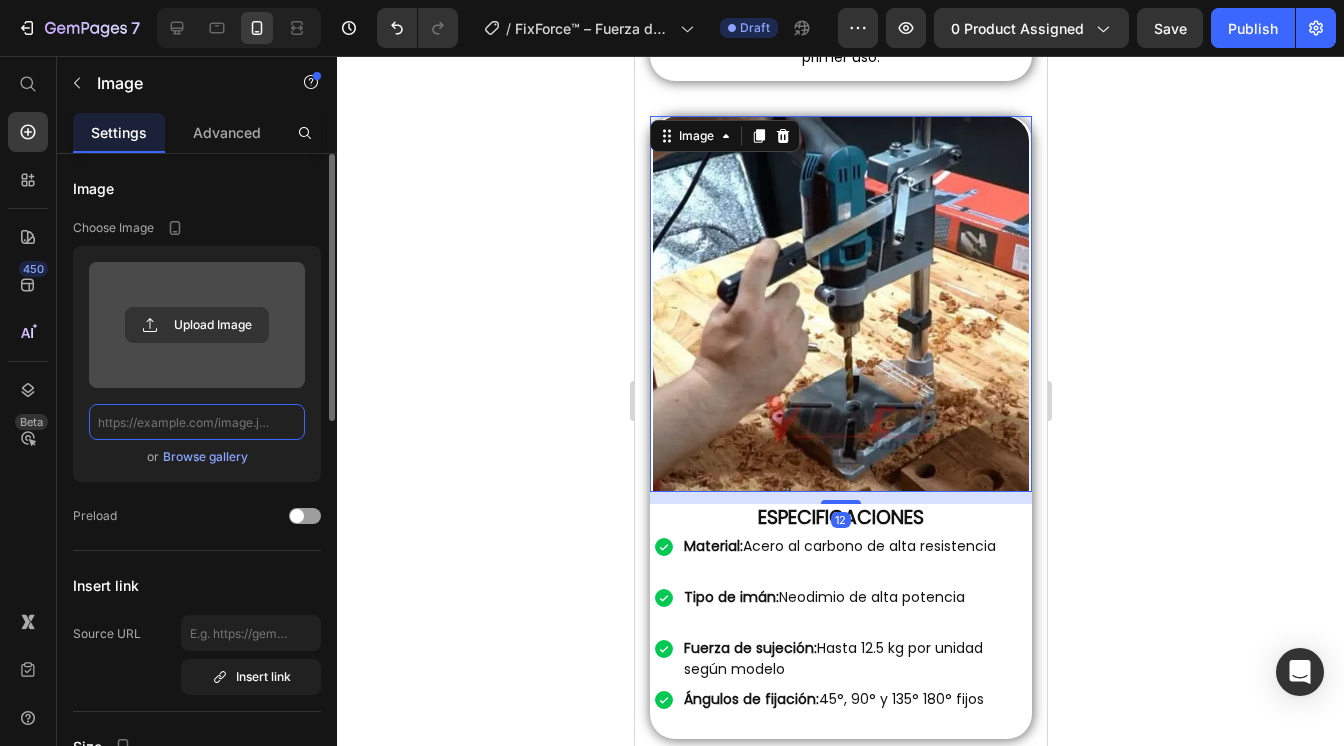 scroll, scrollTop: 0, scrollLeft: 0, axis: both 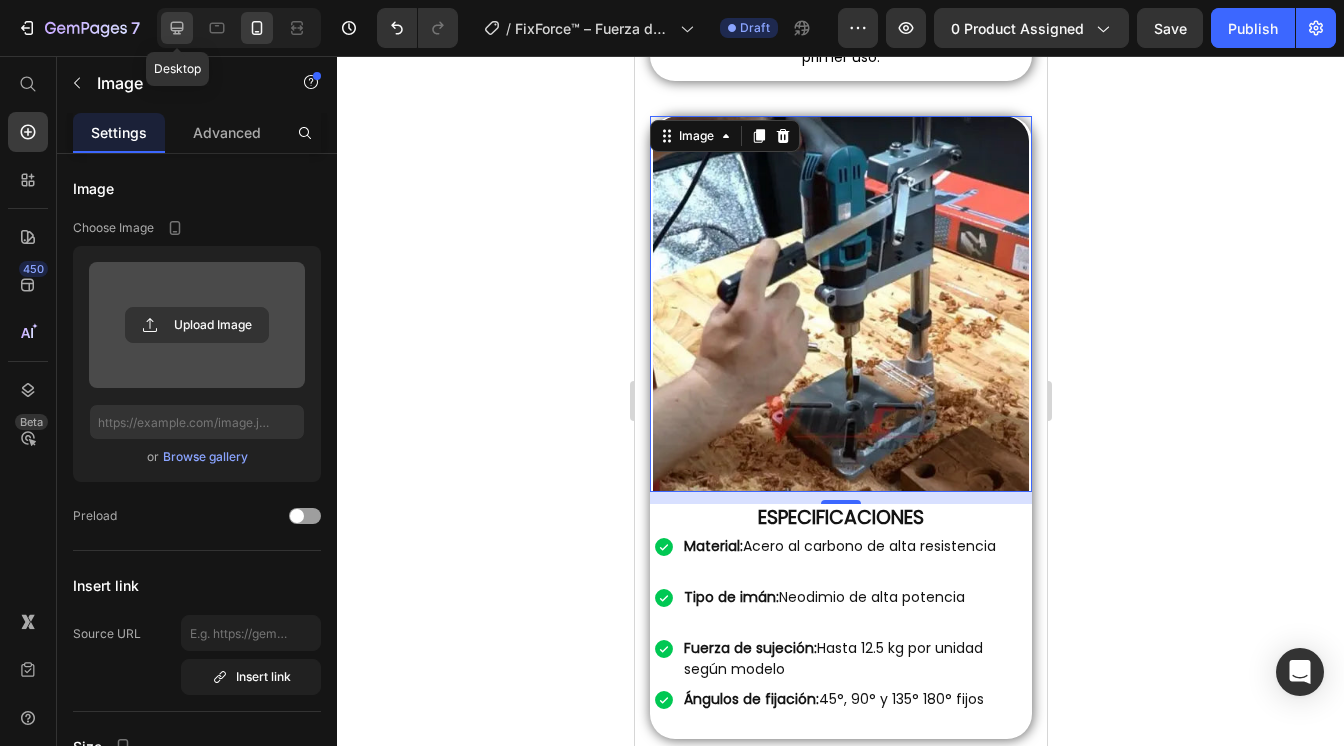 click 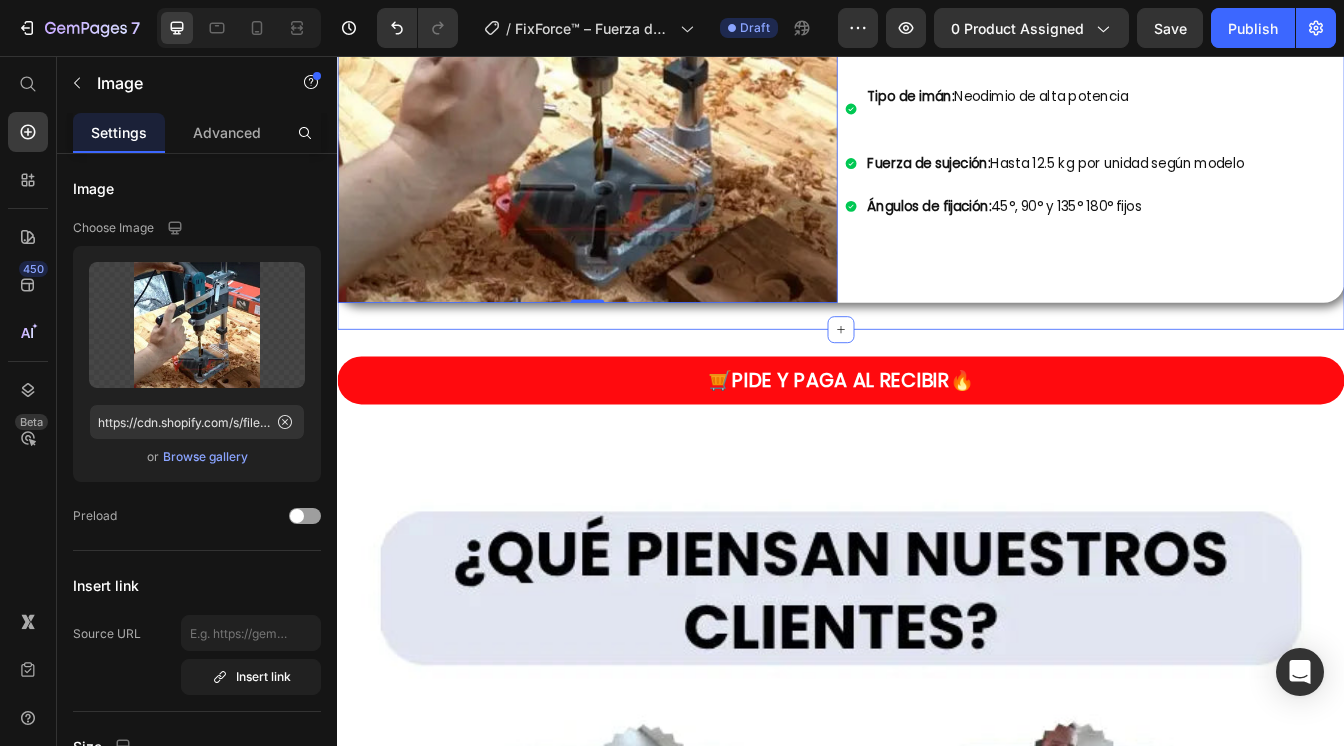 scroll, scrollTop: 2907, scrollLeft: 0, axis: vertical 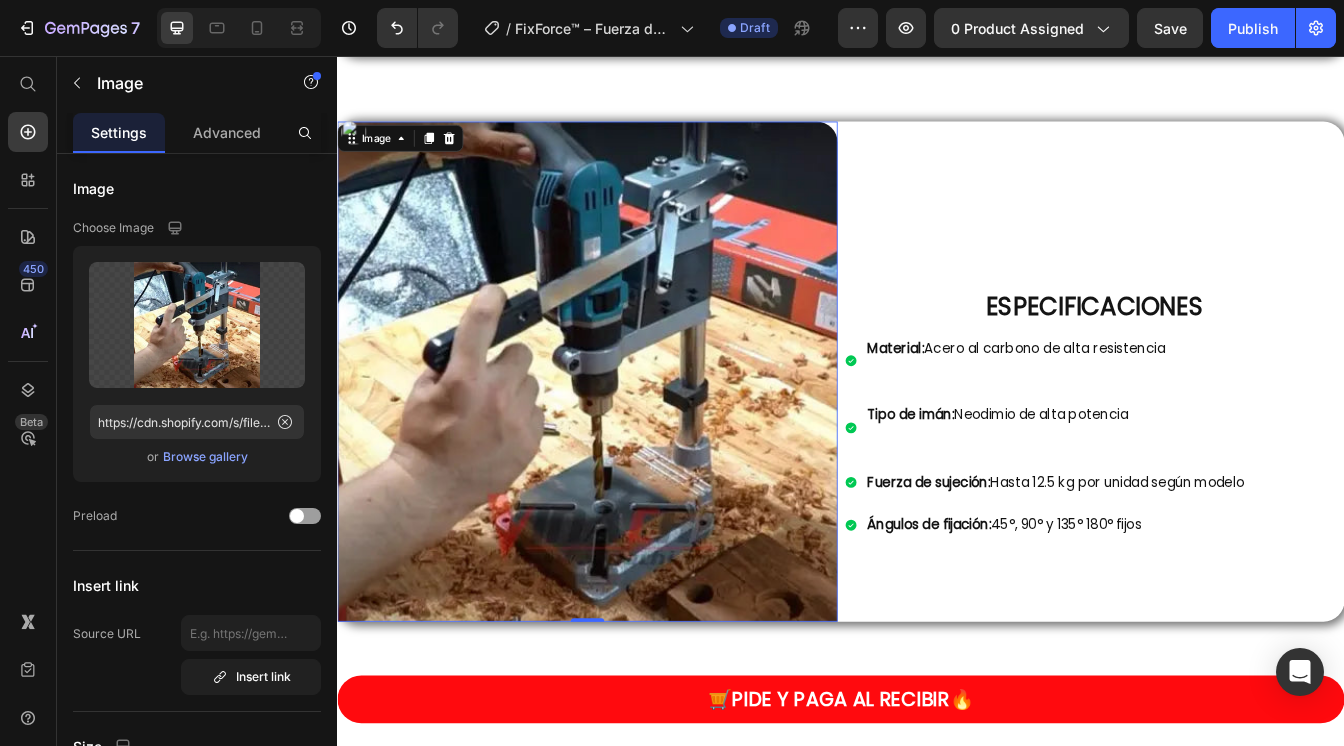 click at bounding box center [635, 432] 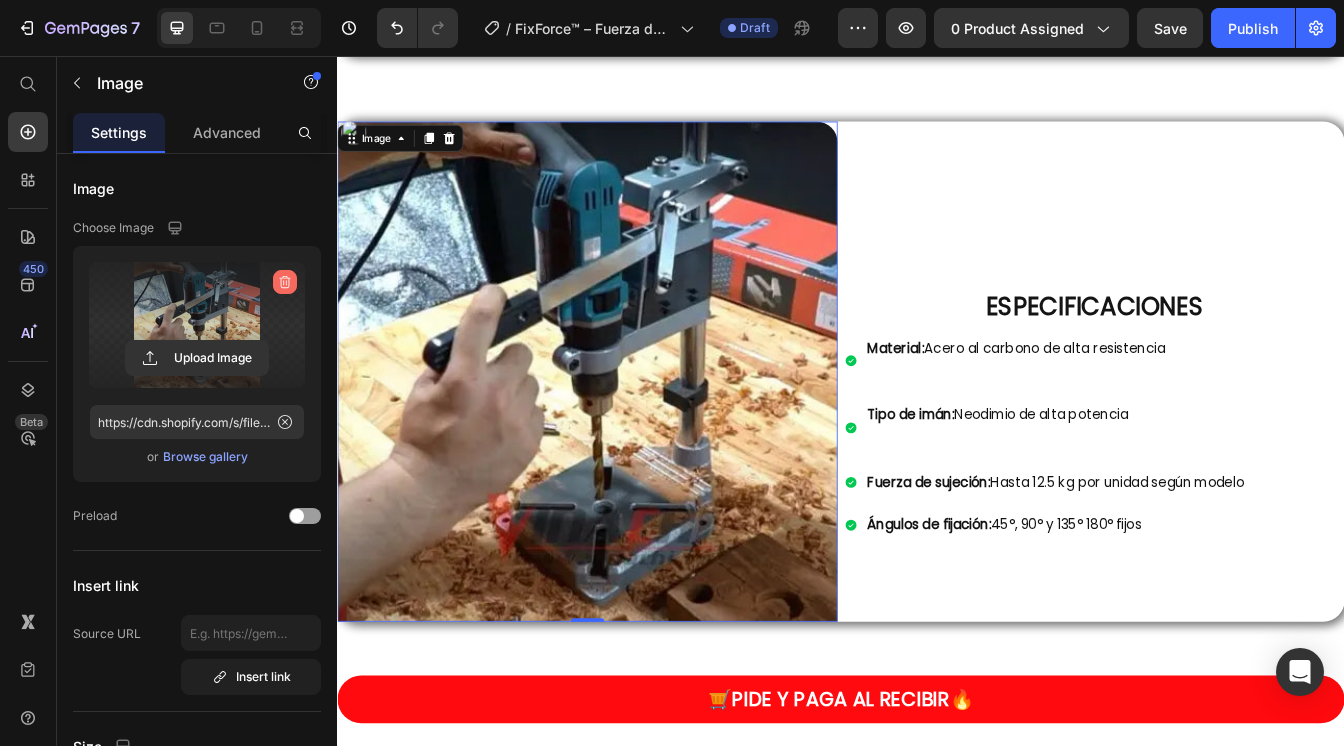click 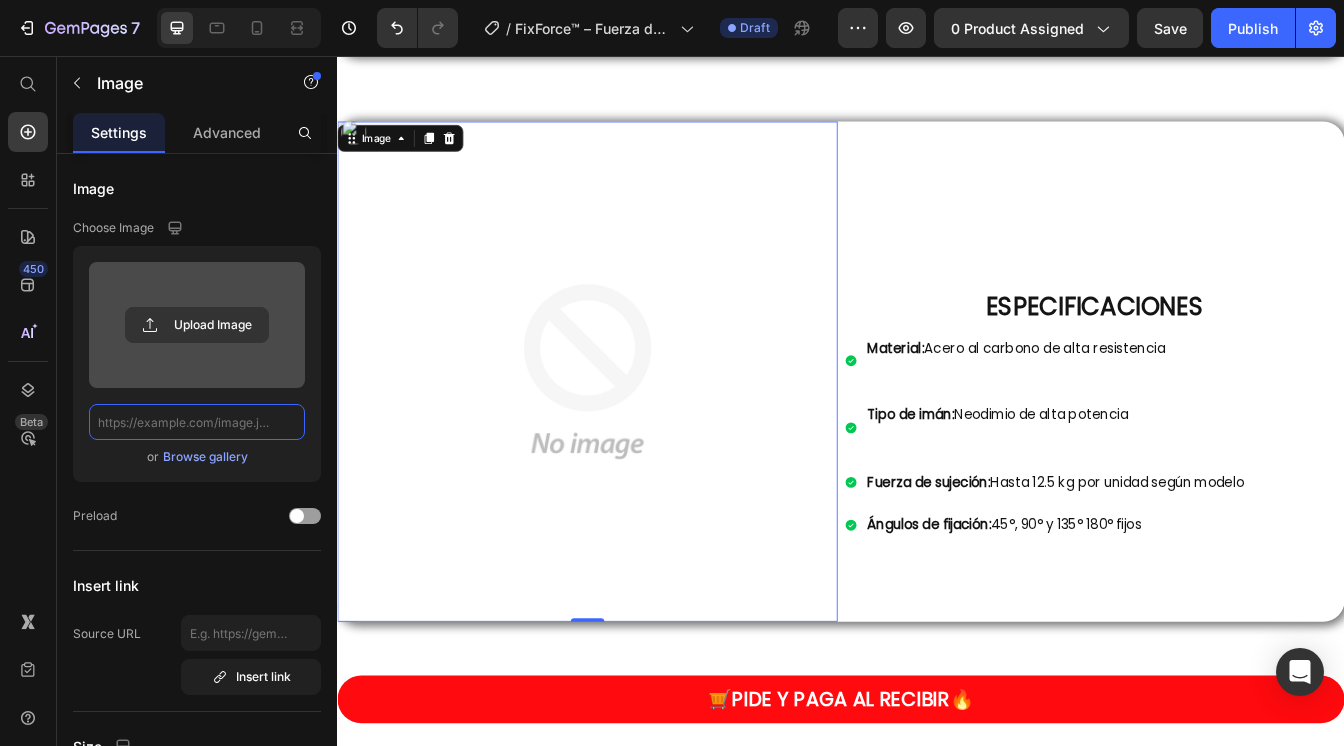 scroll, scrollTop: 0, scrollLeft: 0, axis: both 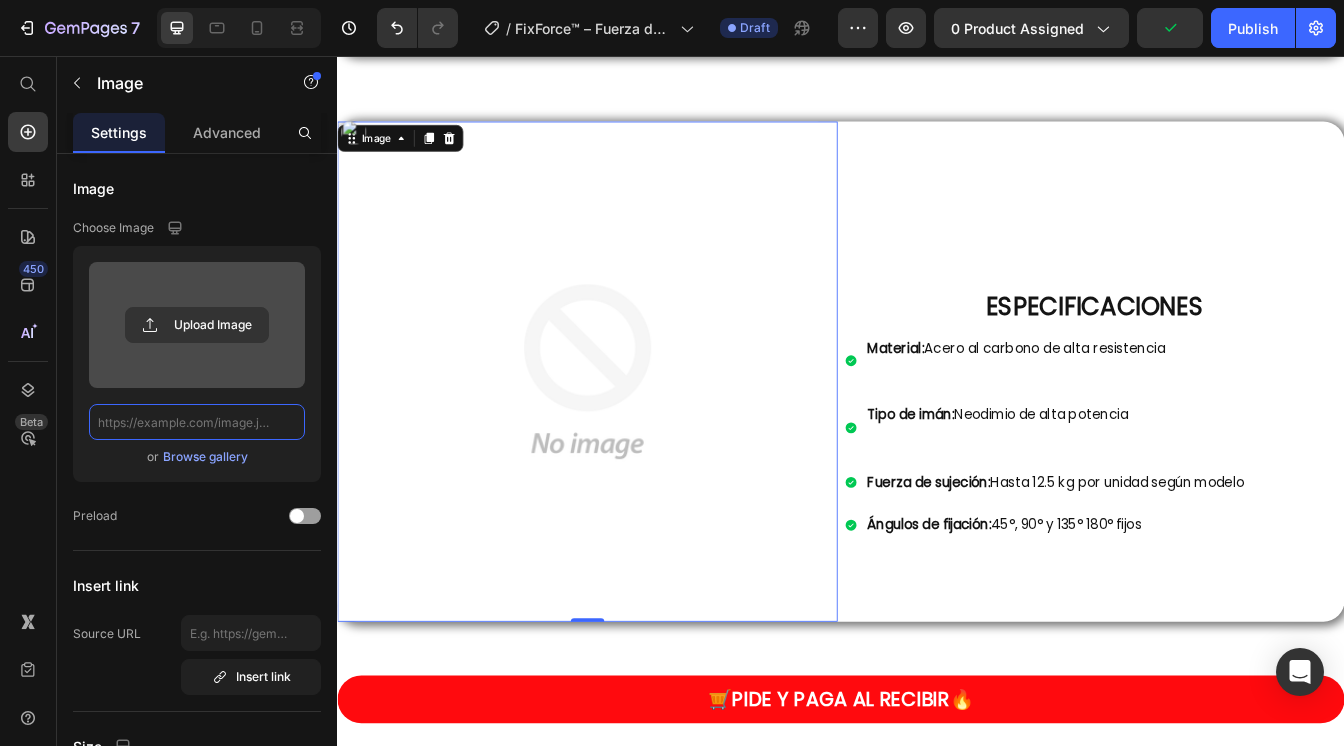 paste on "https://cdn.shopify.com/s/files/1/0573/3377/6456/files/webp_4c349c2a-2a07-482f-a01d-e9e3d47e58ae.webp?v=1752466830" 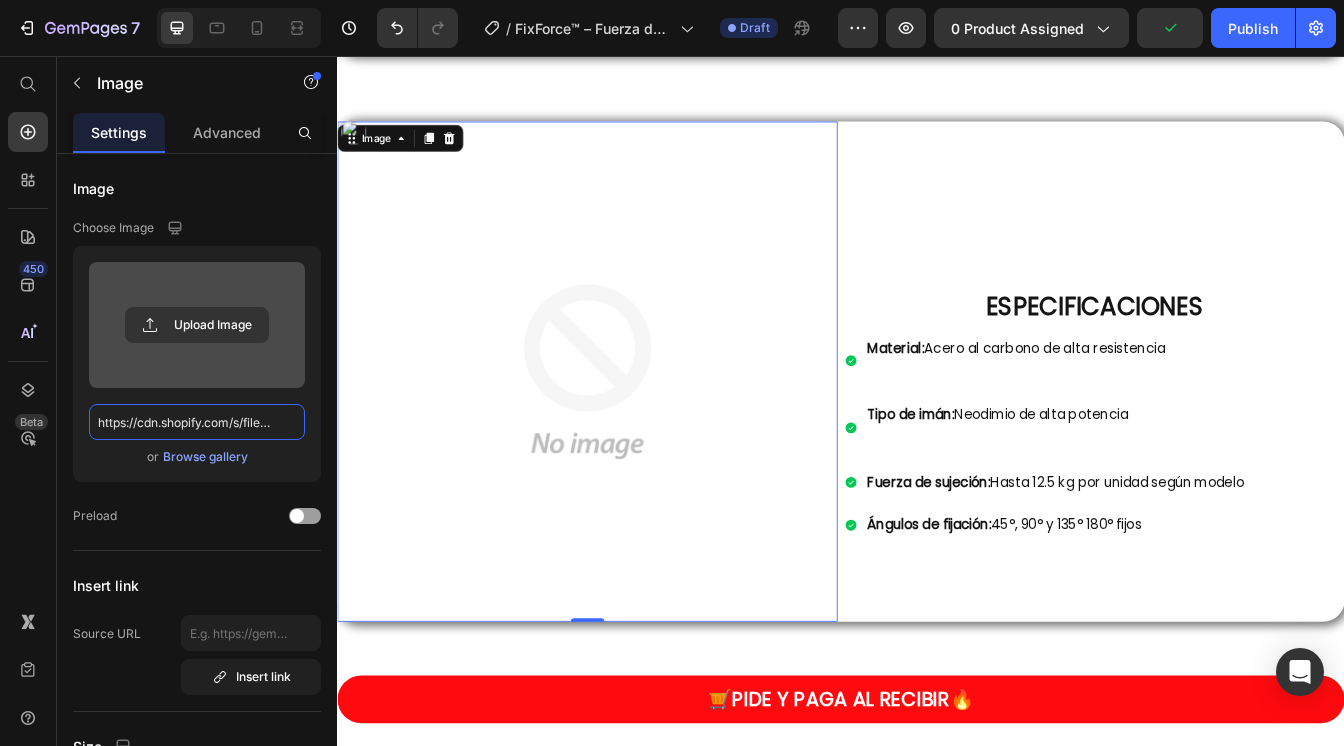 scroll, scrollTop: 0, scrollLeft: 549, axis: horizontal 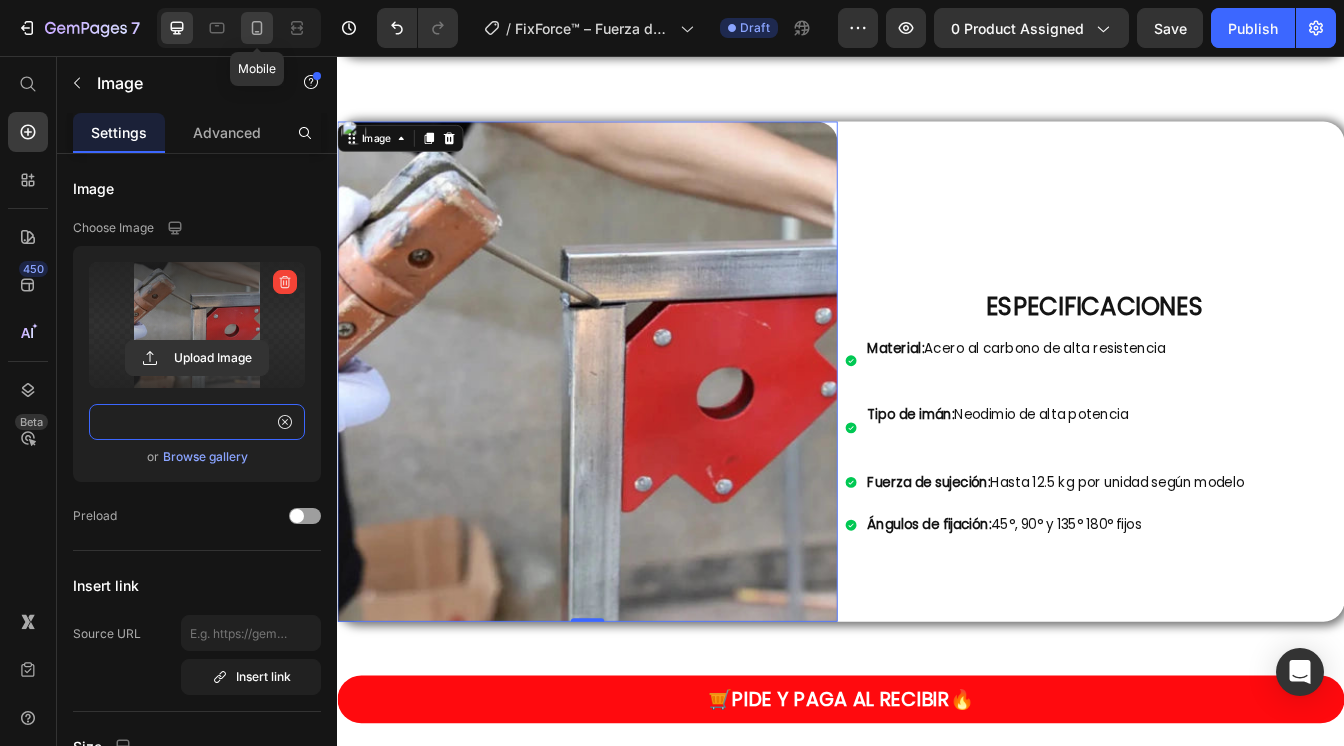 type on "https://cdn.shopify.com/s/files/1/0573/3377/6456/files/webp_4c349c2a-2a07-482f-a01d-e9e3d47e58ae.webp?v=1752466830" 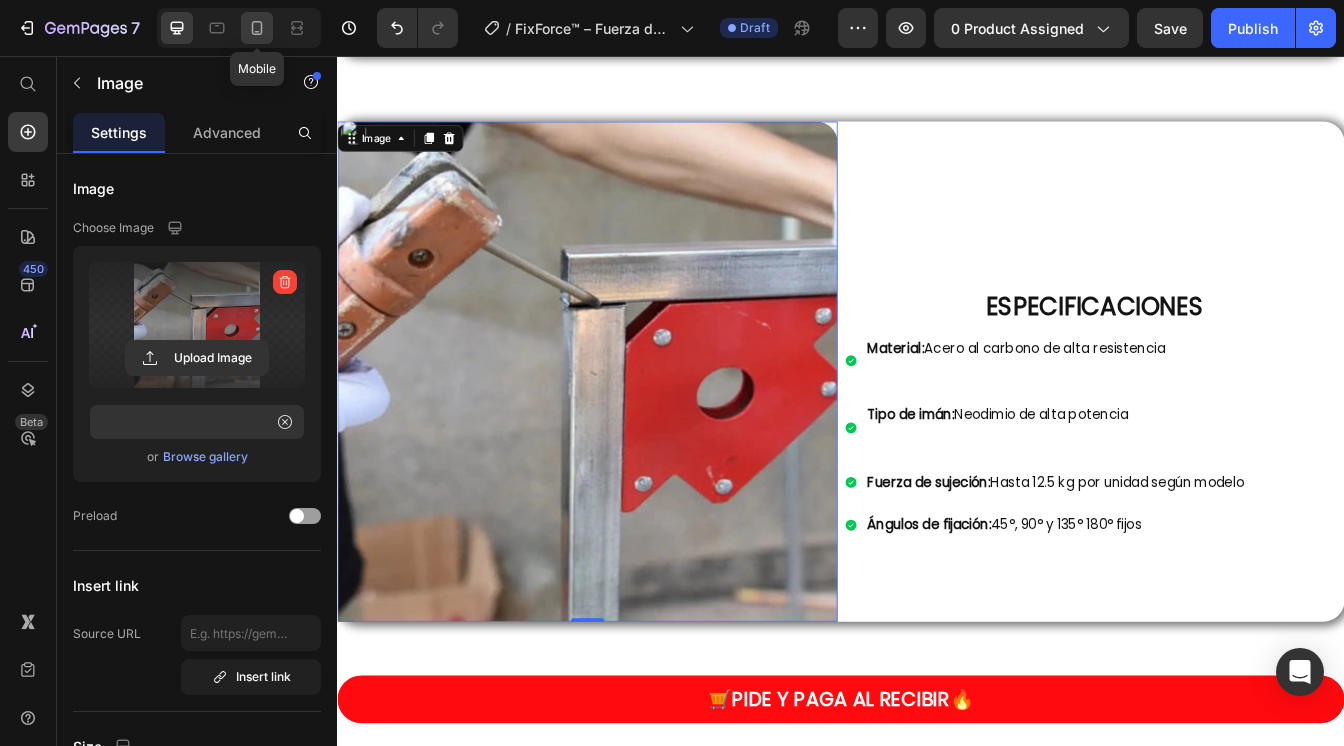click 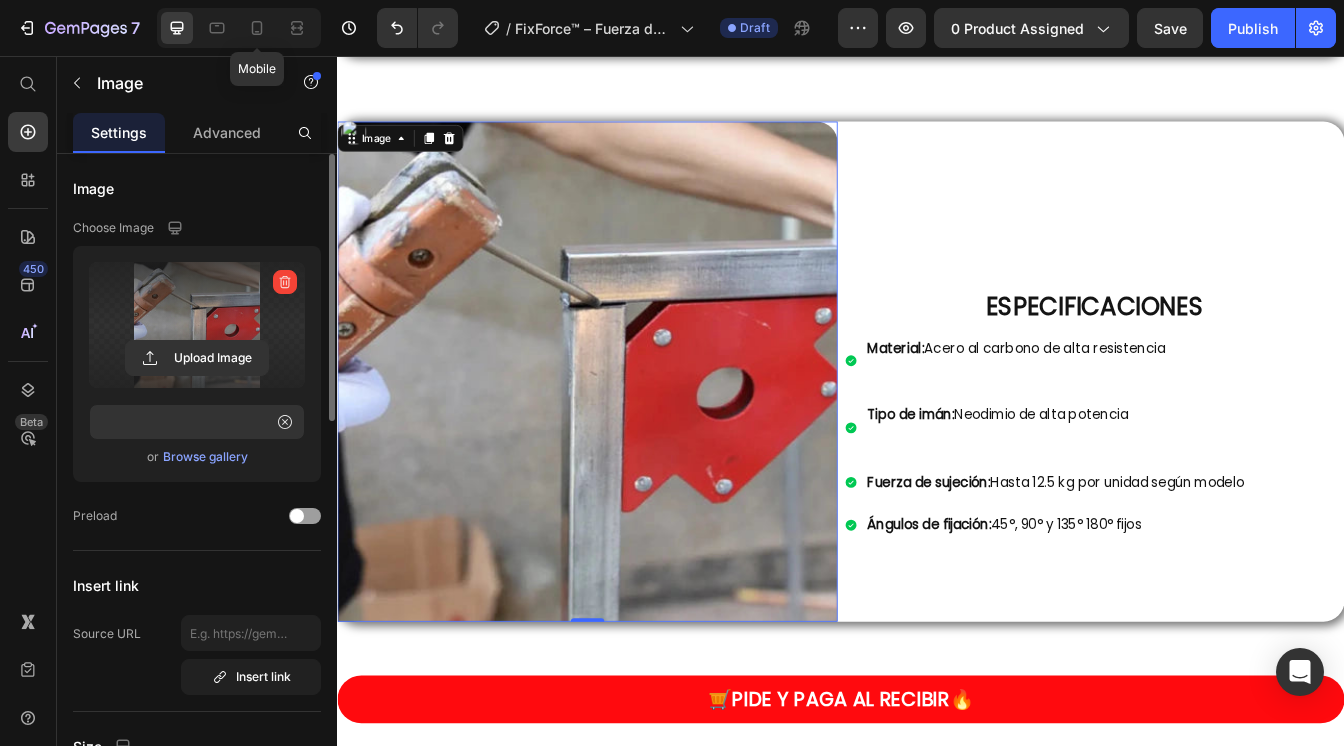 scroll, scrollTop: 0, scrollLeft: 0, axis: both 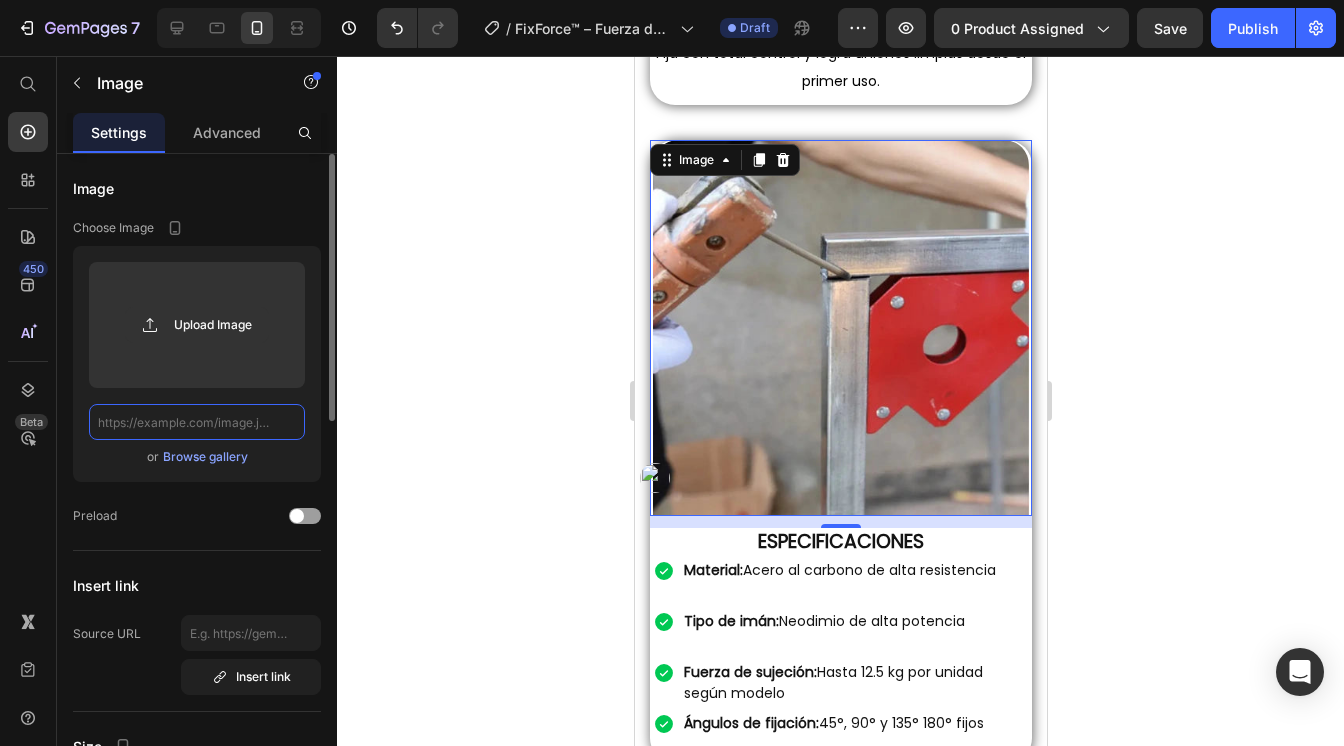 click 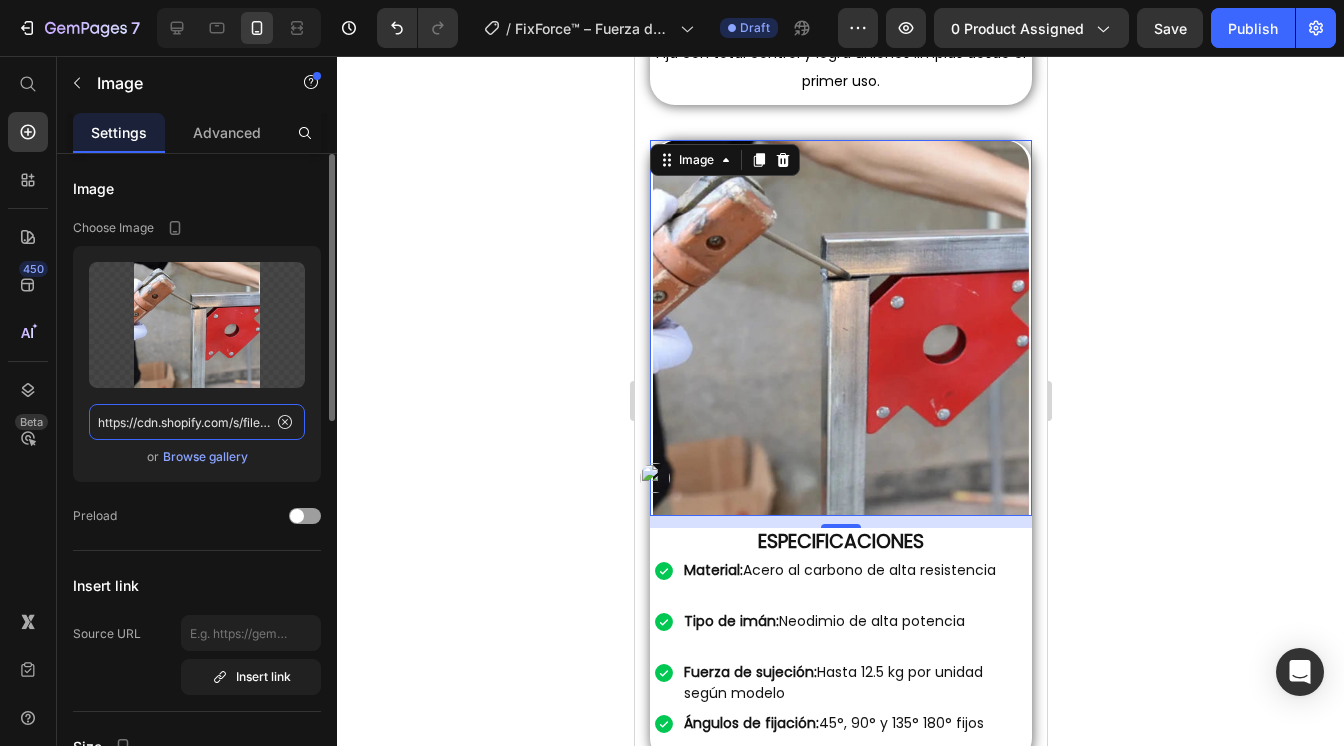 scroll, scrollTop: 0, scrollLeft: 549, axis: horizontal 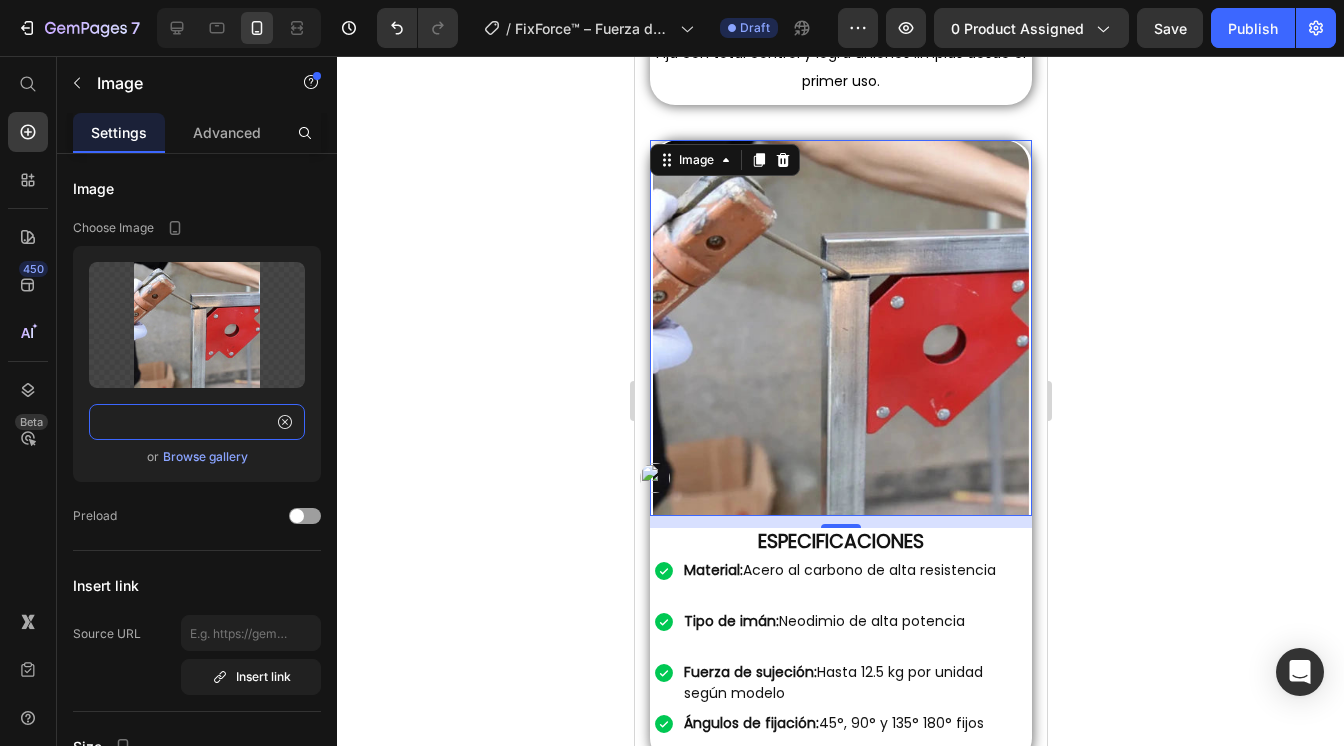 type on "https://cdn.shopify.com/s/files/1/0573/3377/6456/files/webp_4c349c2a-2a07-482f-a01d-e9e3d47e58ae.webp?v=1752466830" 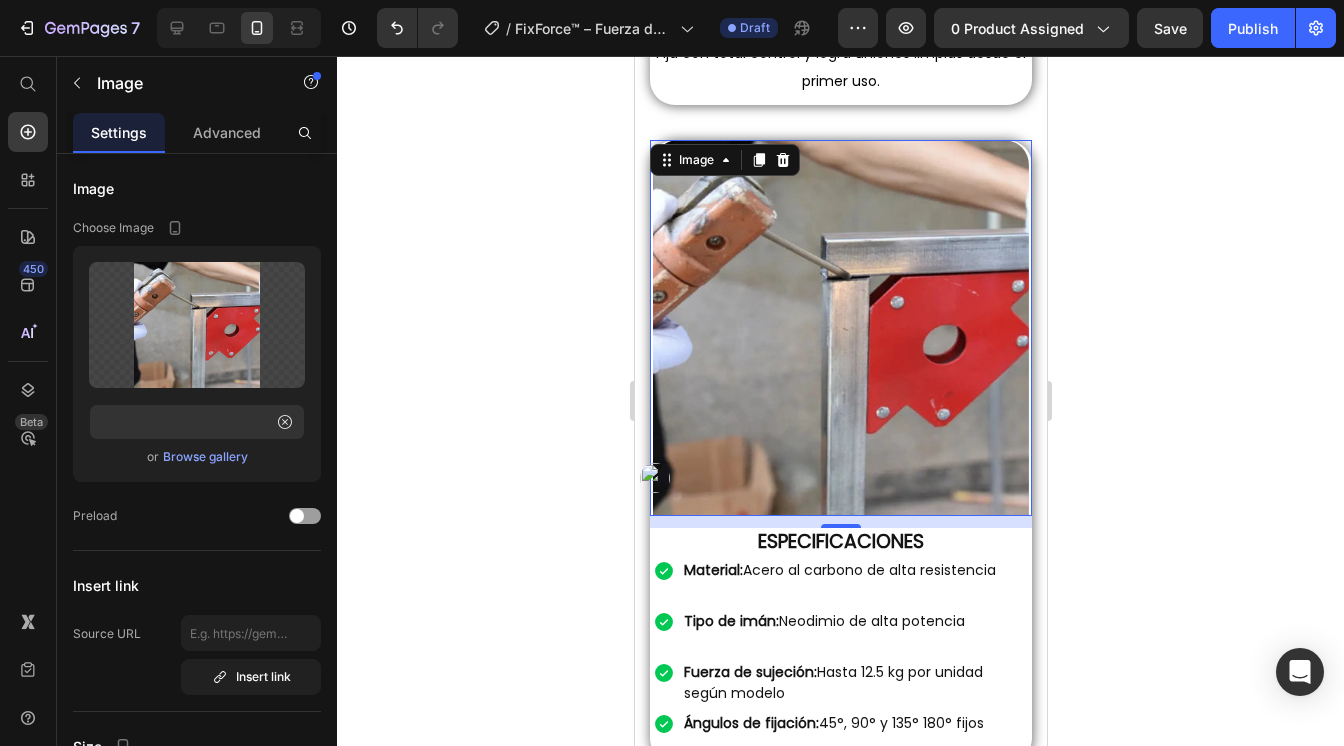 click 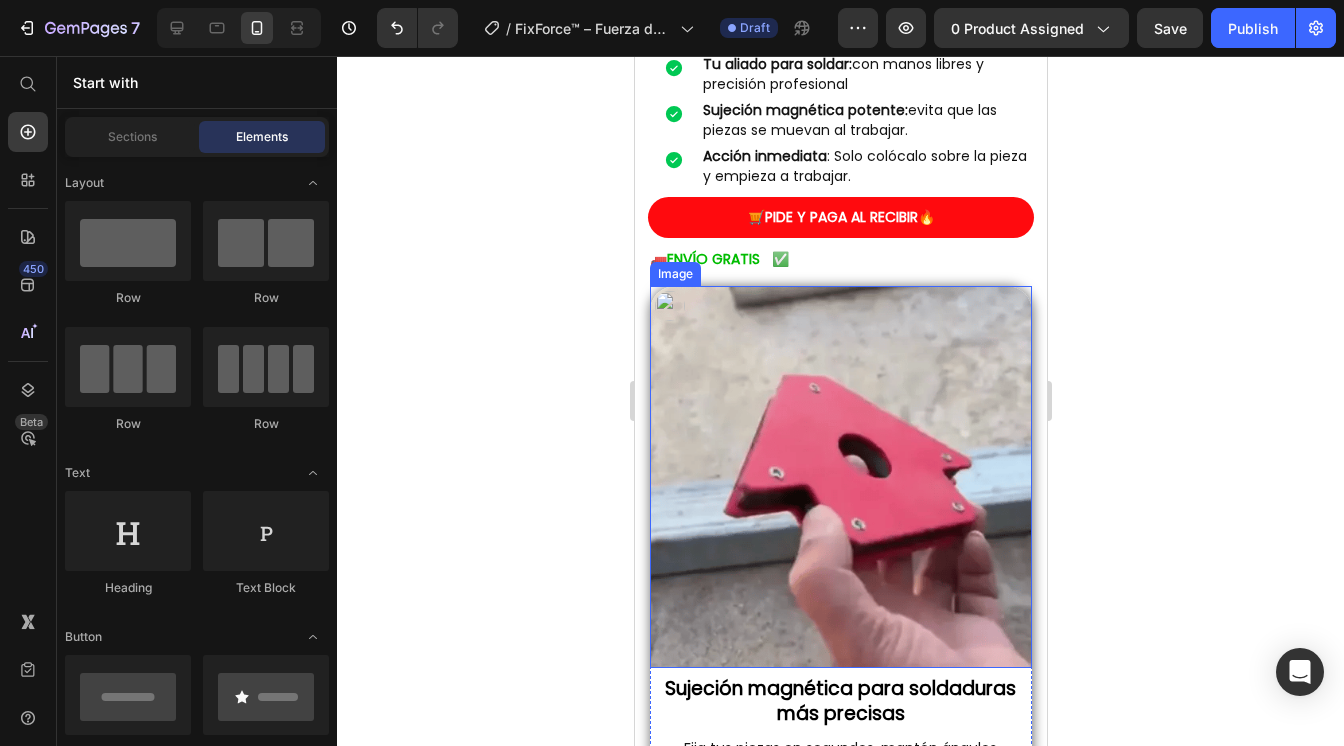 scroll, scrollTop: 0, scrollLeft: 0, axis: both 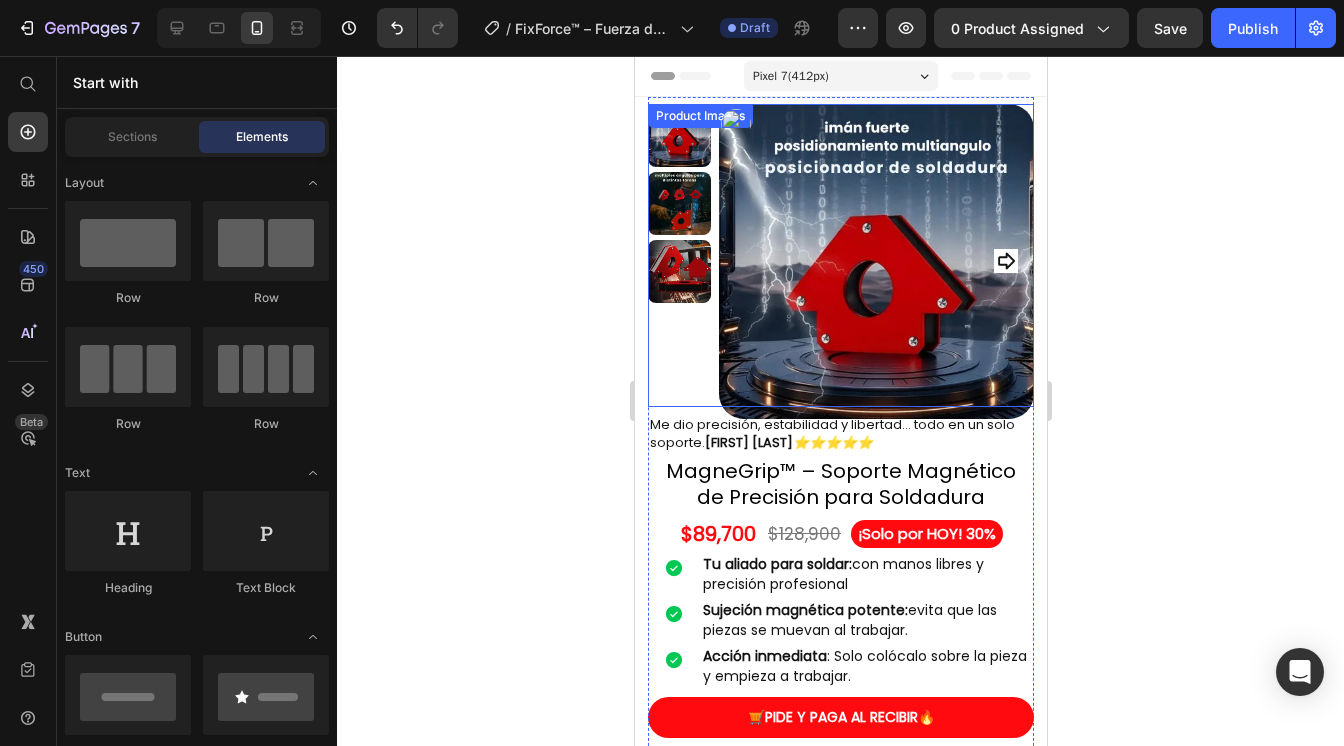 click 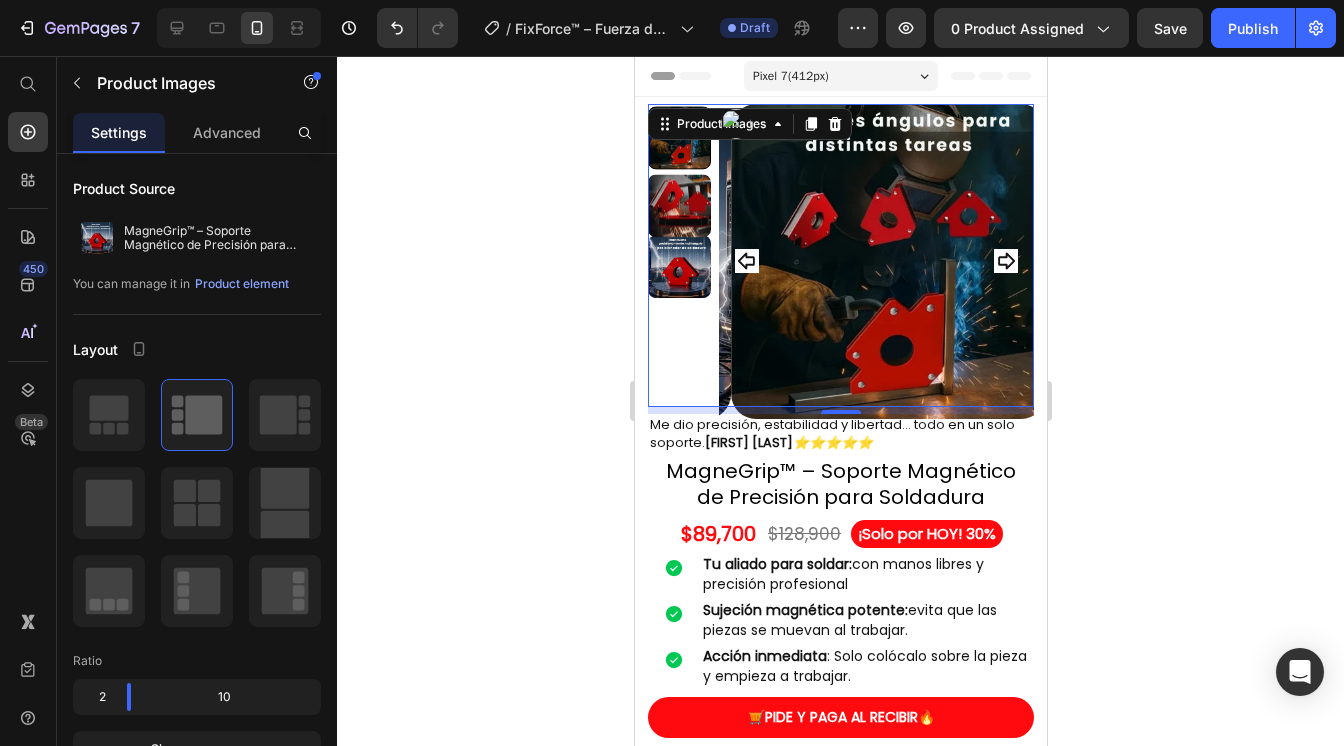 click 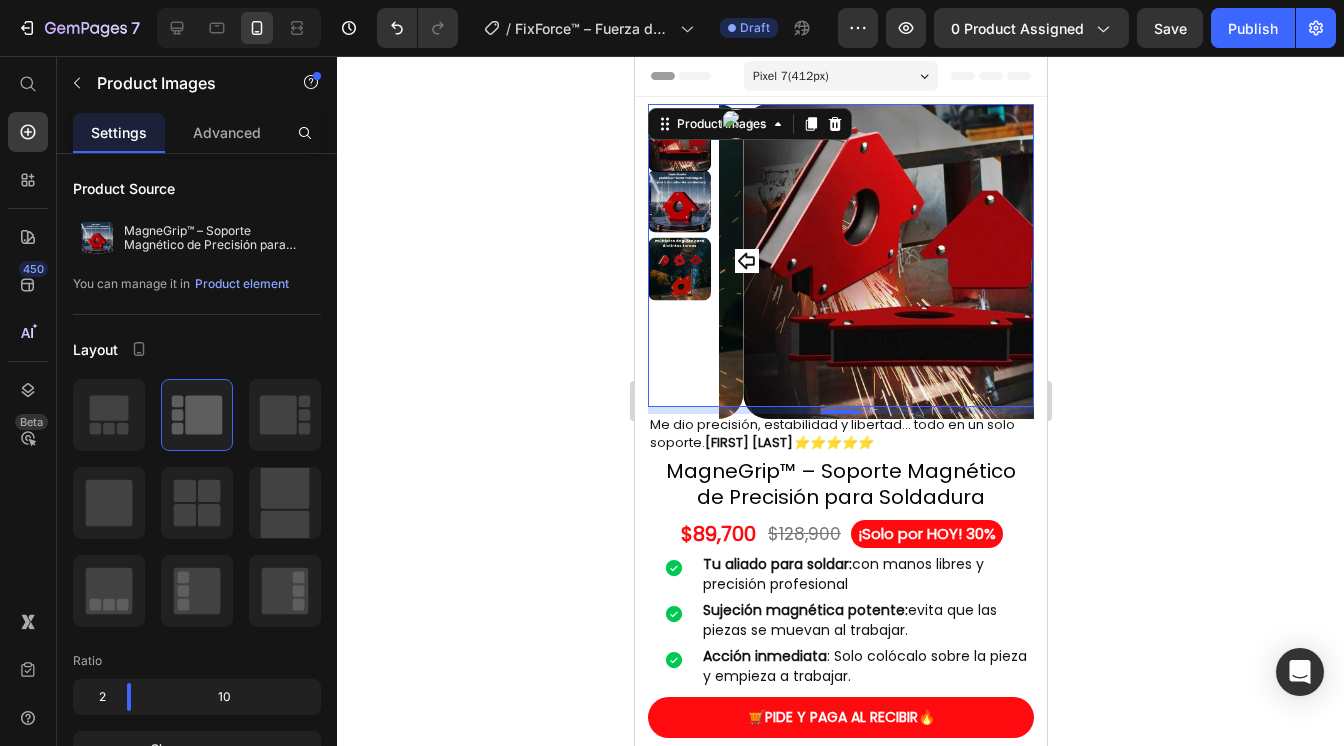 click 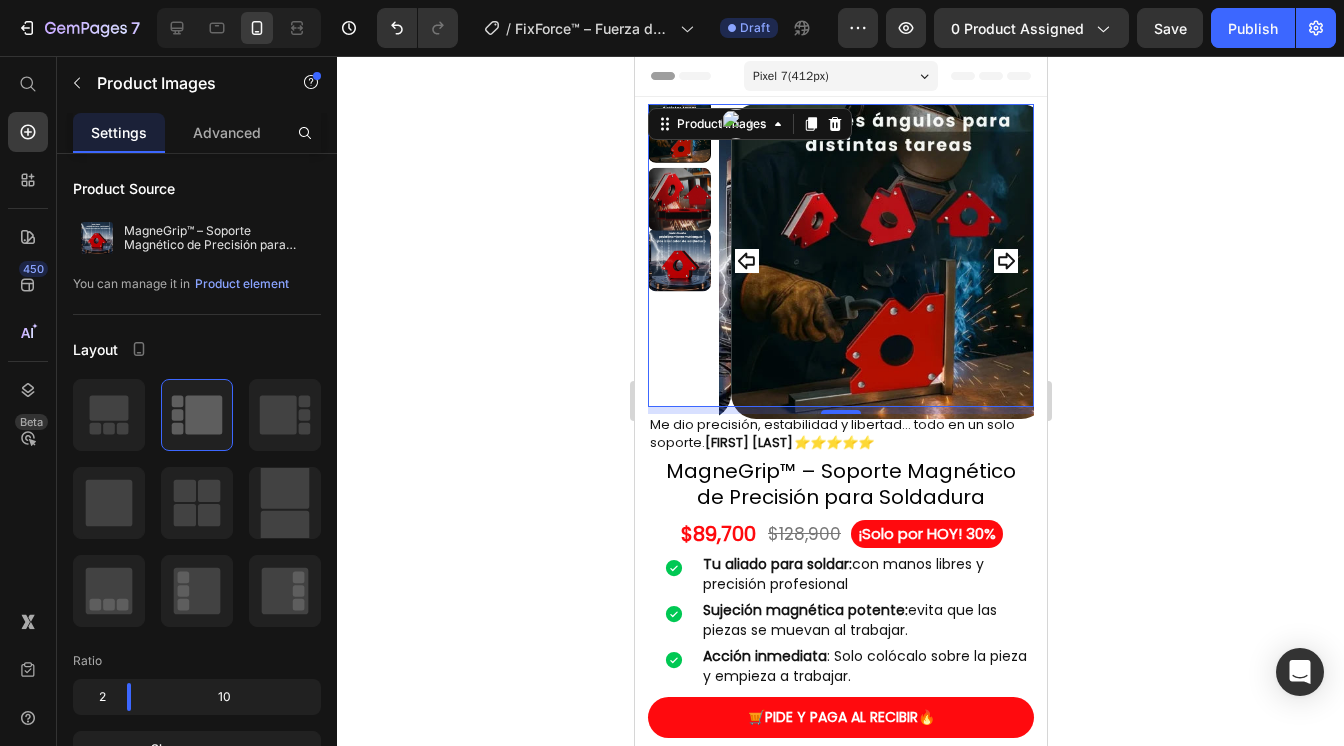 click 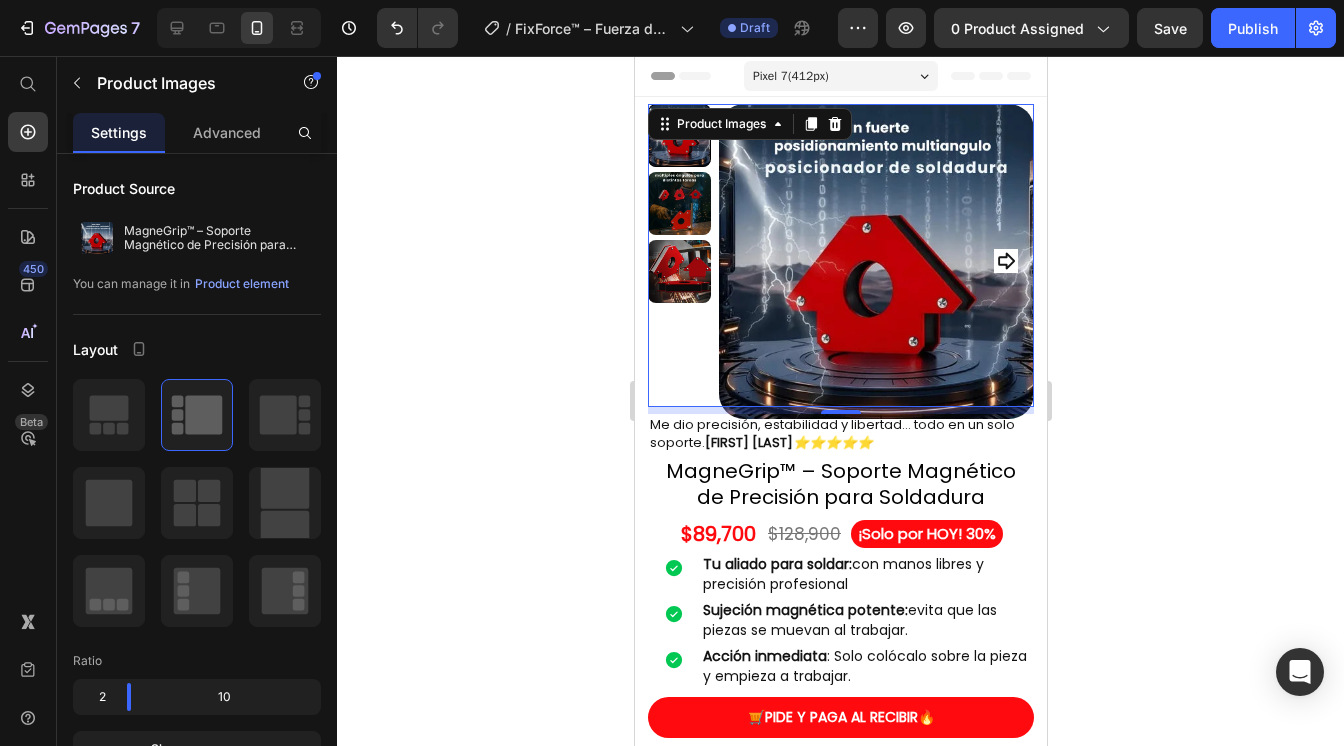 click 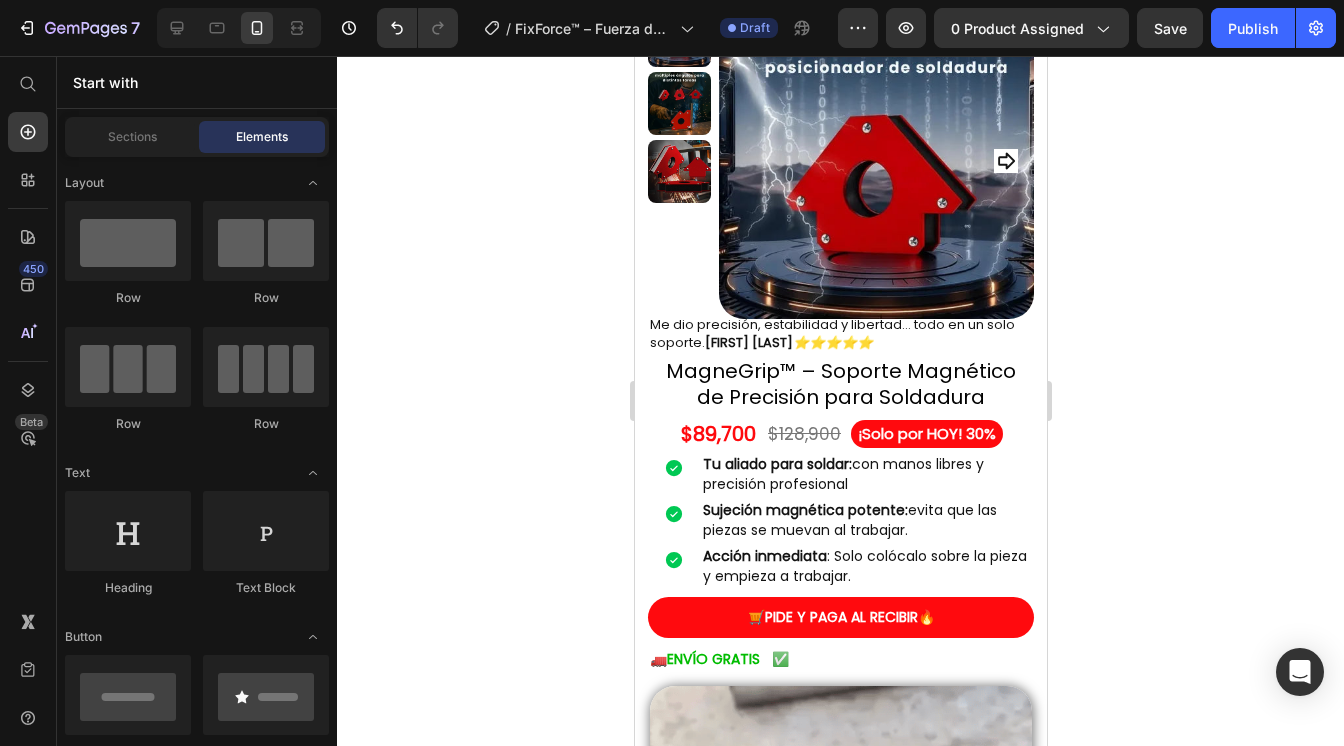scroll, scrollTop: 0, scrollLeft: 0, axis: both 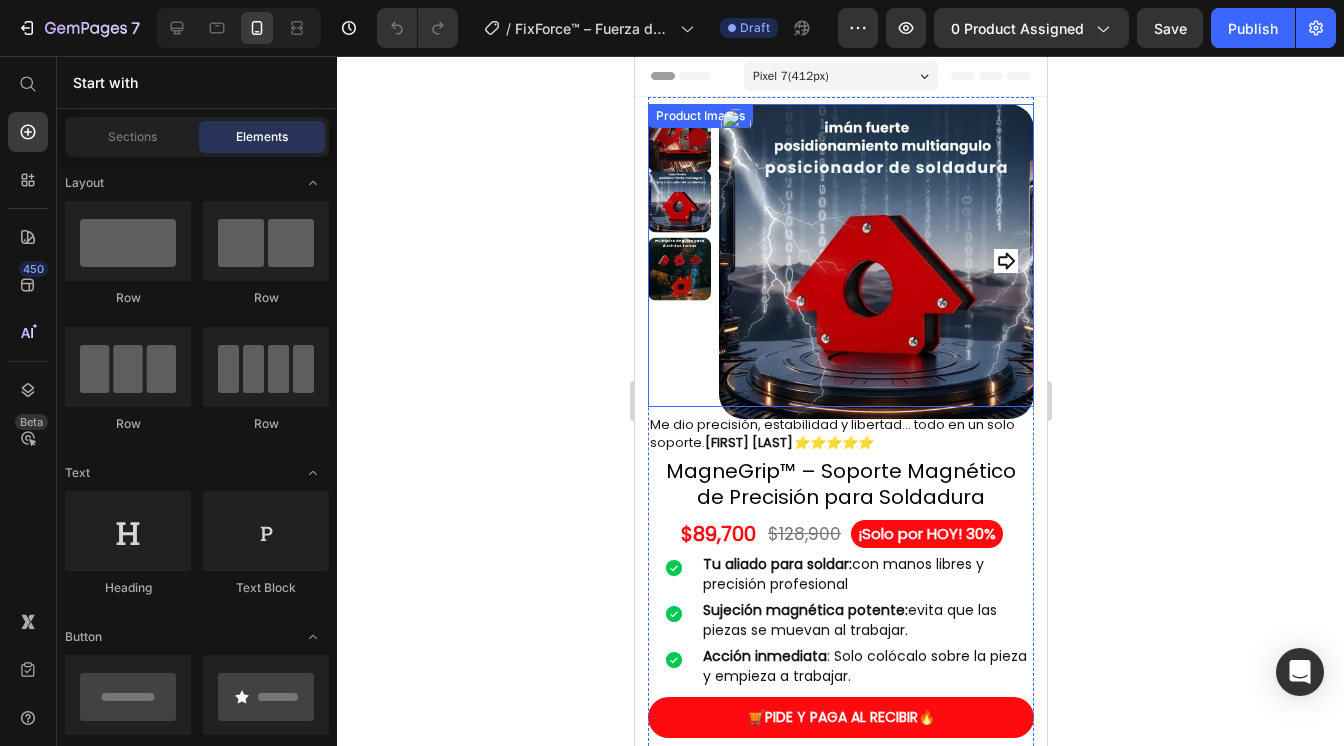 click at bounding box center (875, 261) 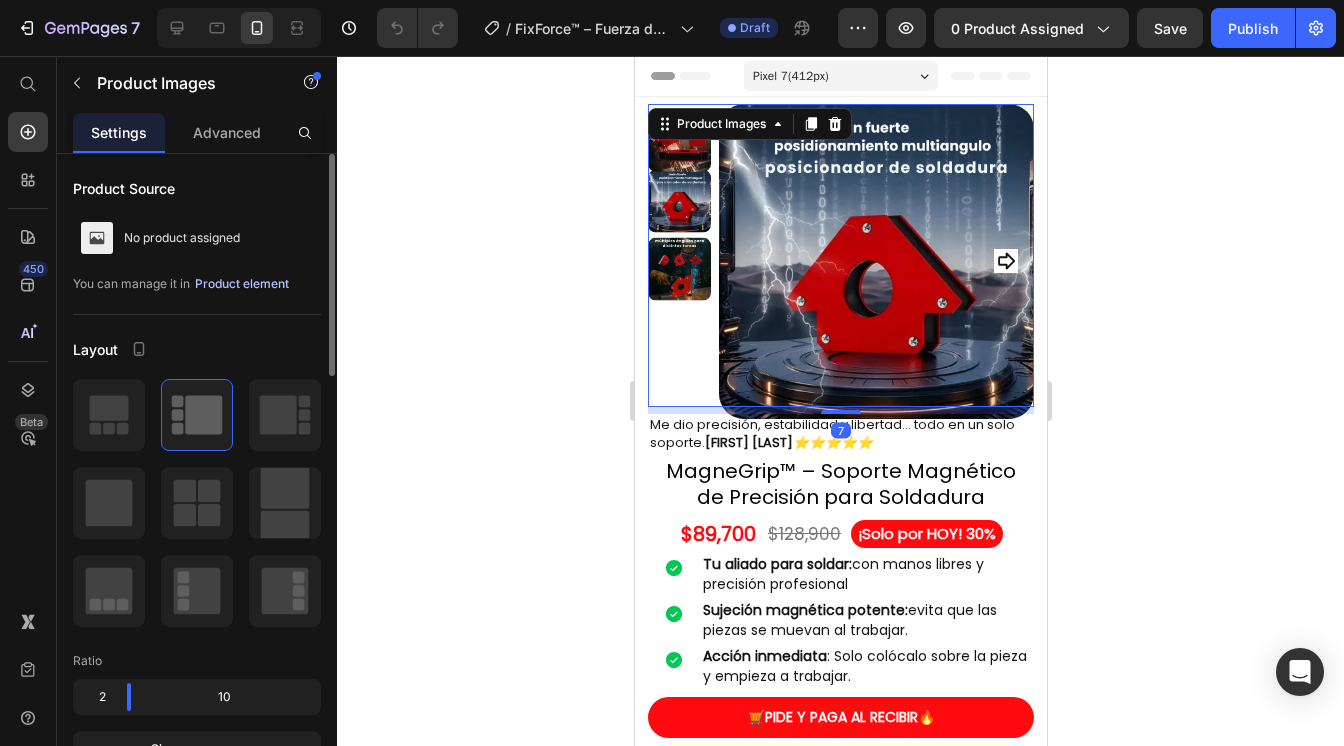 click on "Product element" at bounding box center [242, 284] 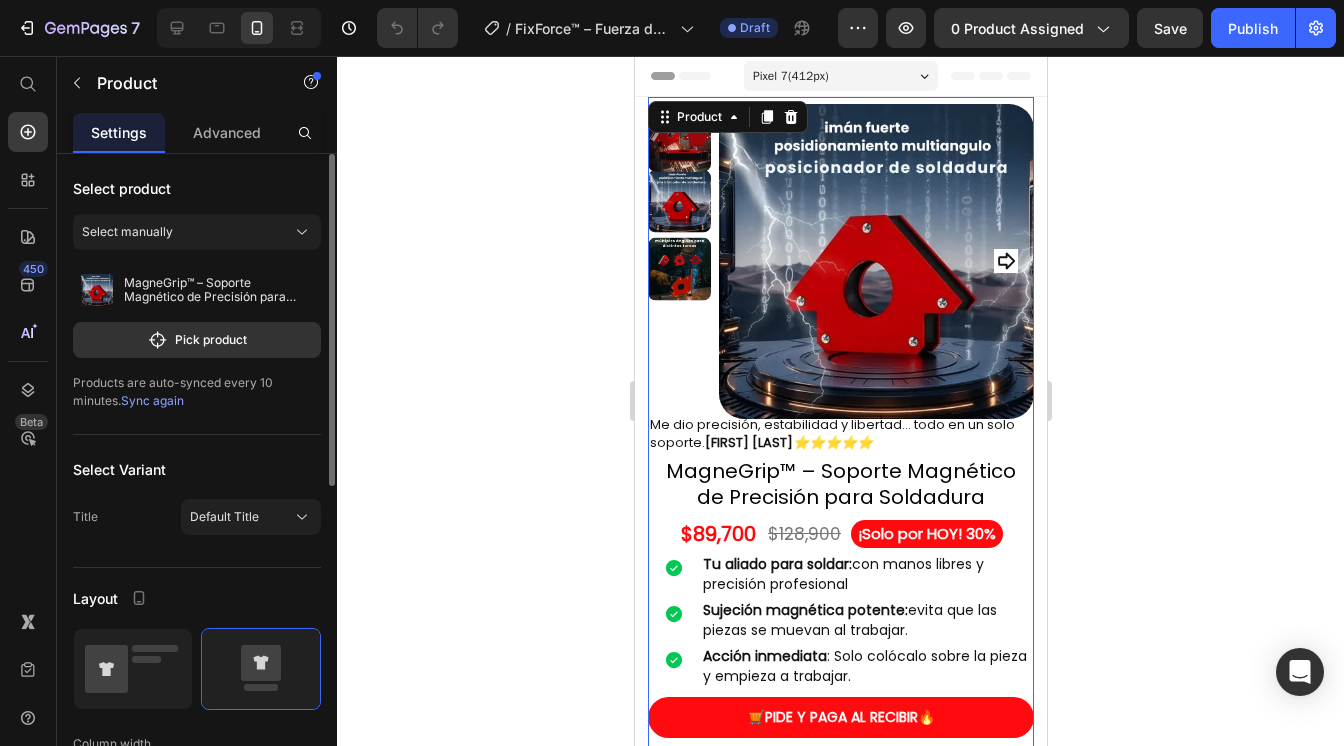 click on "Sync again" at bounding box center [152, 400] 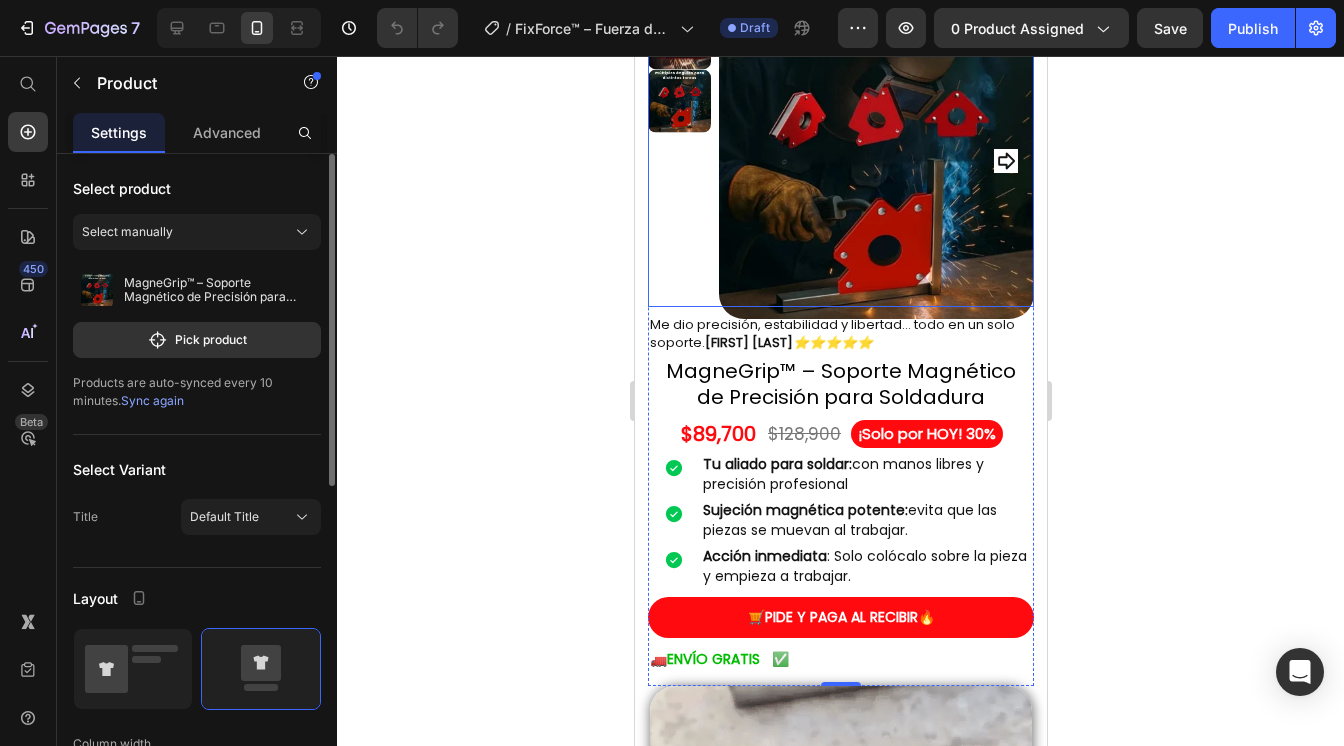 scroll, scrollTop: 0, scrollLeft: 0, axis: both 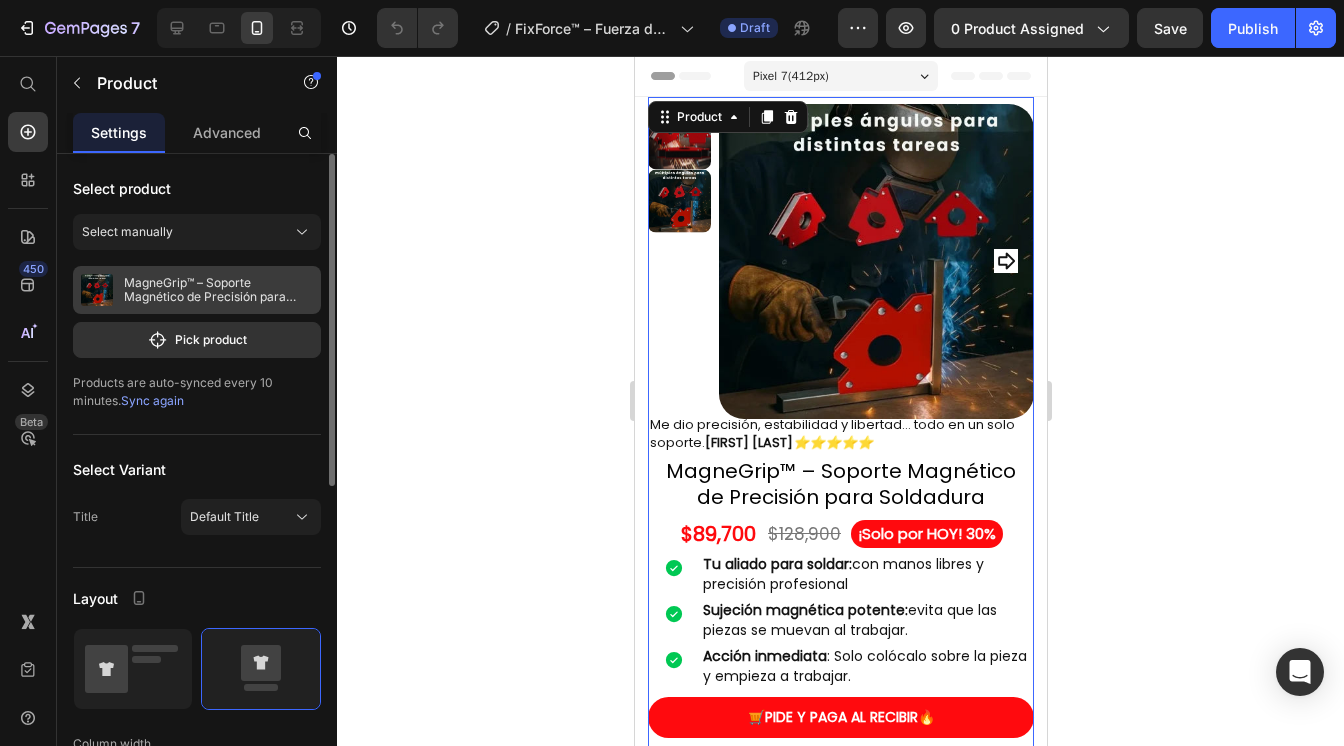 click on "MagneGrip™ – Soporte Magnético de Precisión para Soldadura" at bounding box center [218, 290] 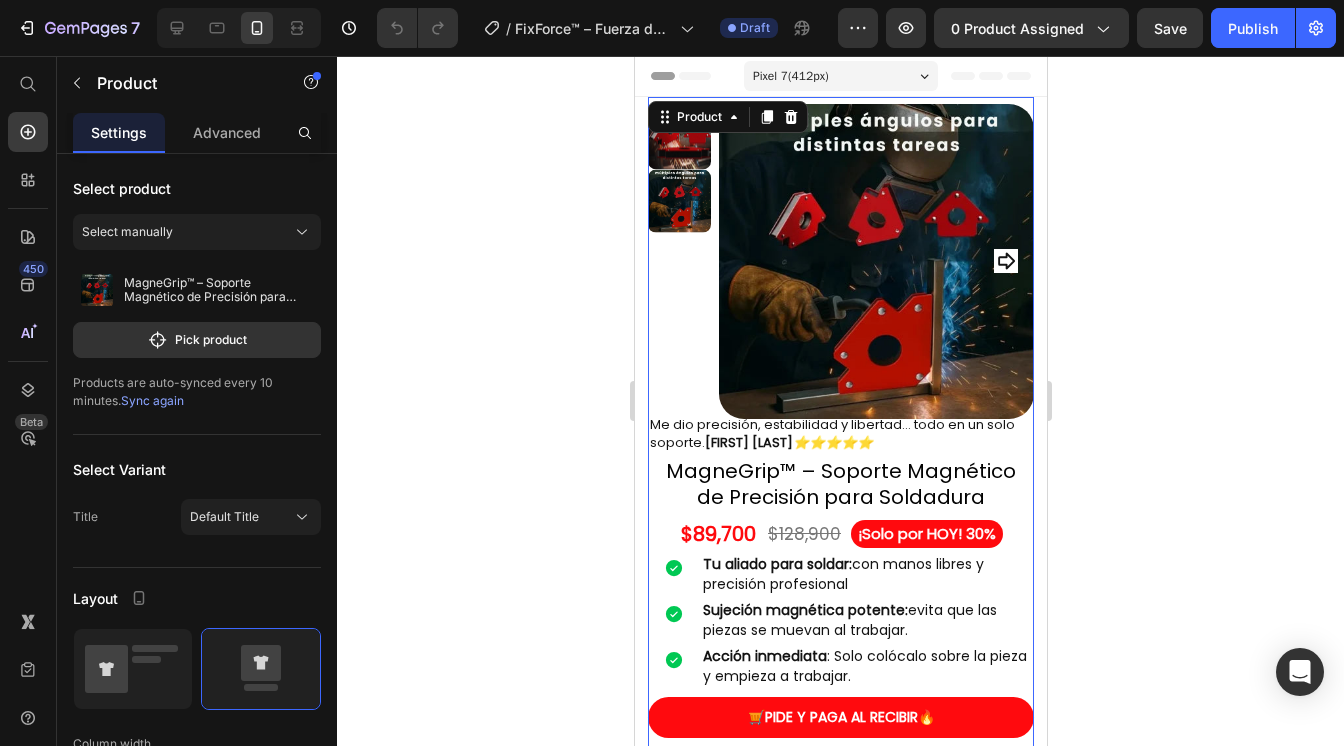 click on "Sync again" at bounding box center [152, 400] 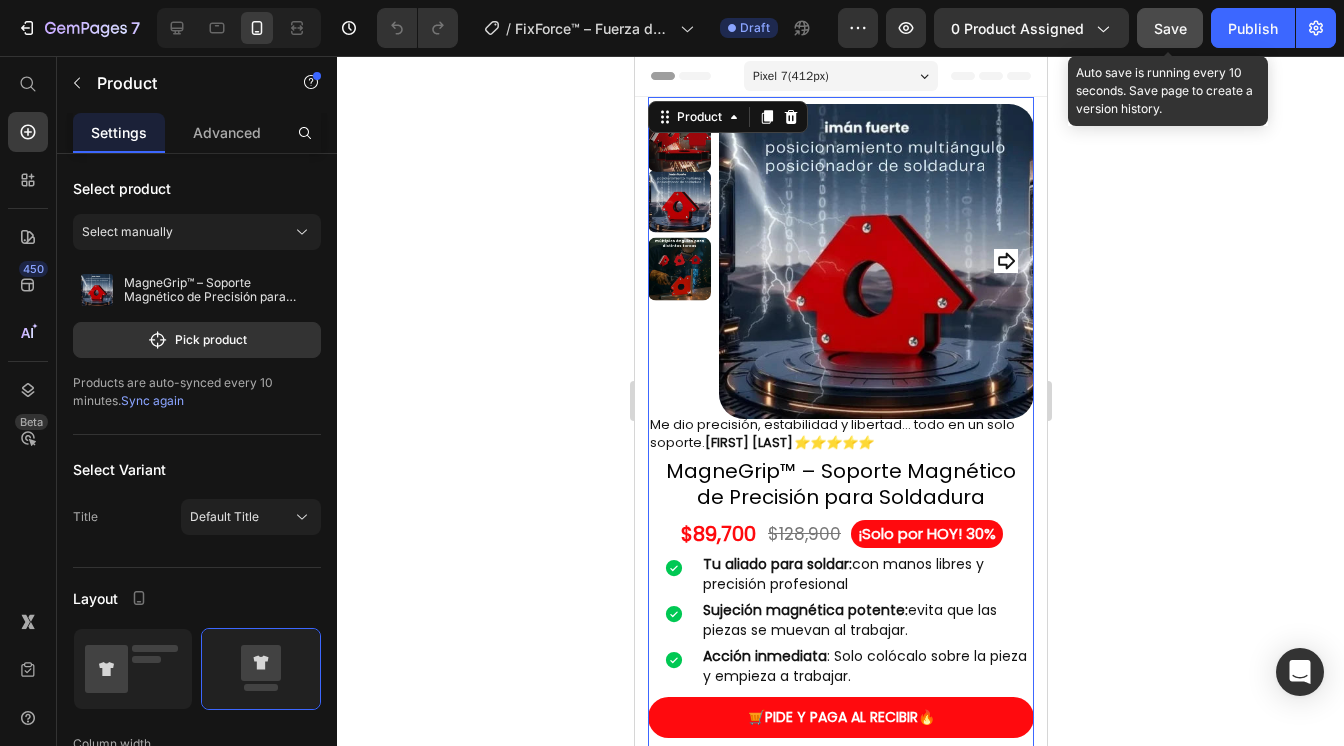 click on "Save" at bounding box center [1170, 28] 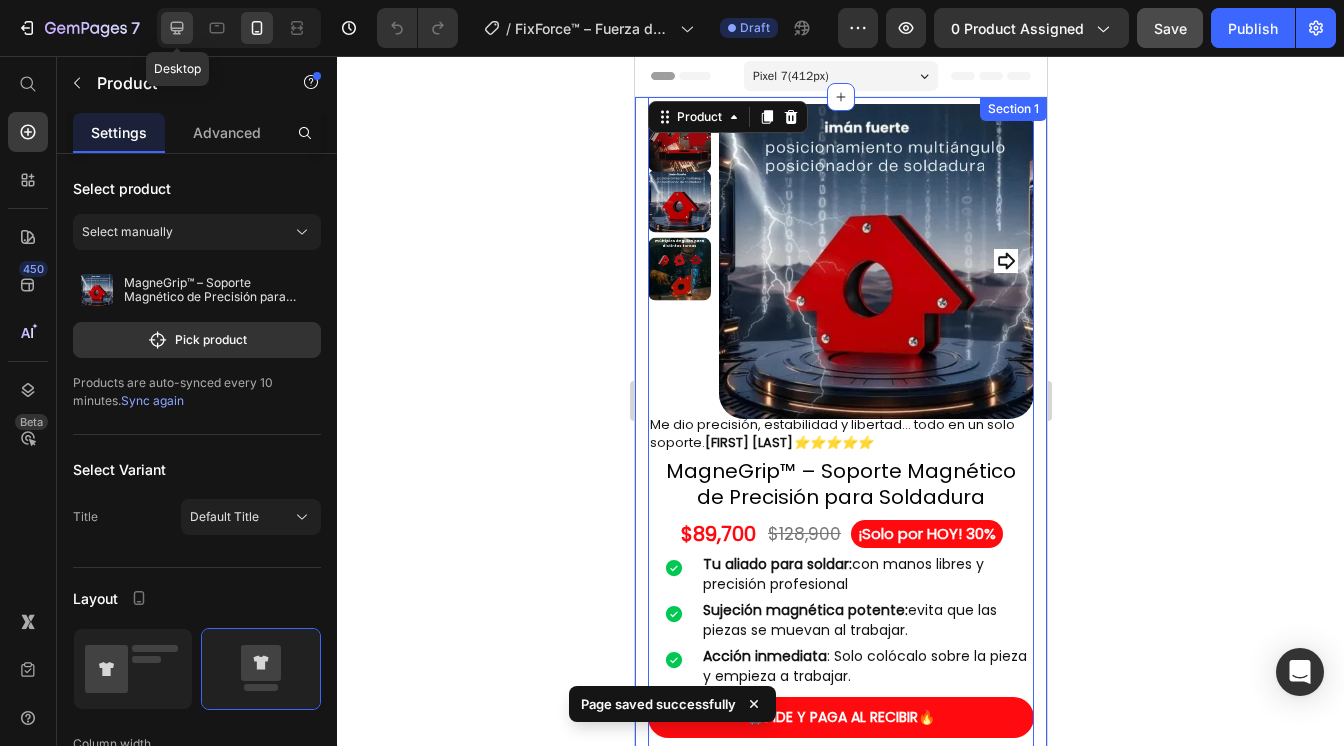 click 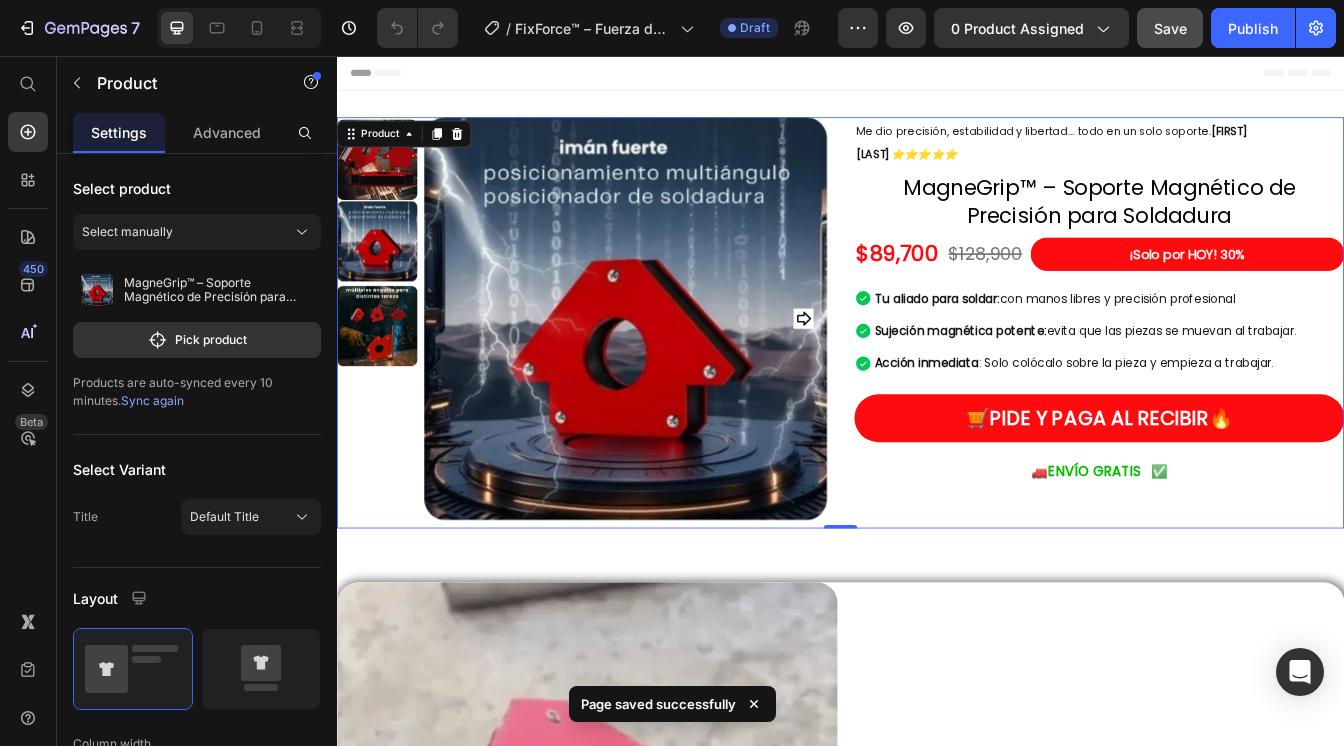 scroll, scrollTop: 3, scrollLeft: 0, axis: vertical 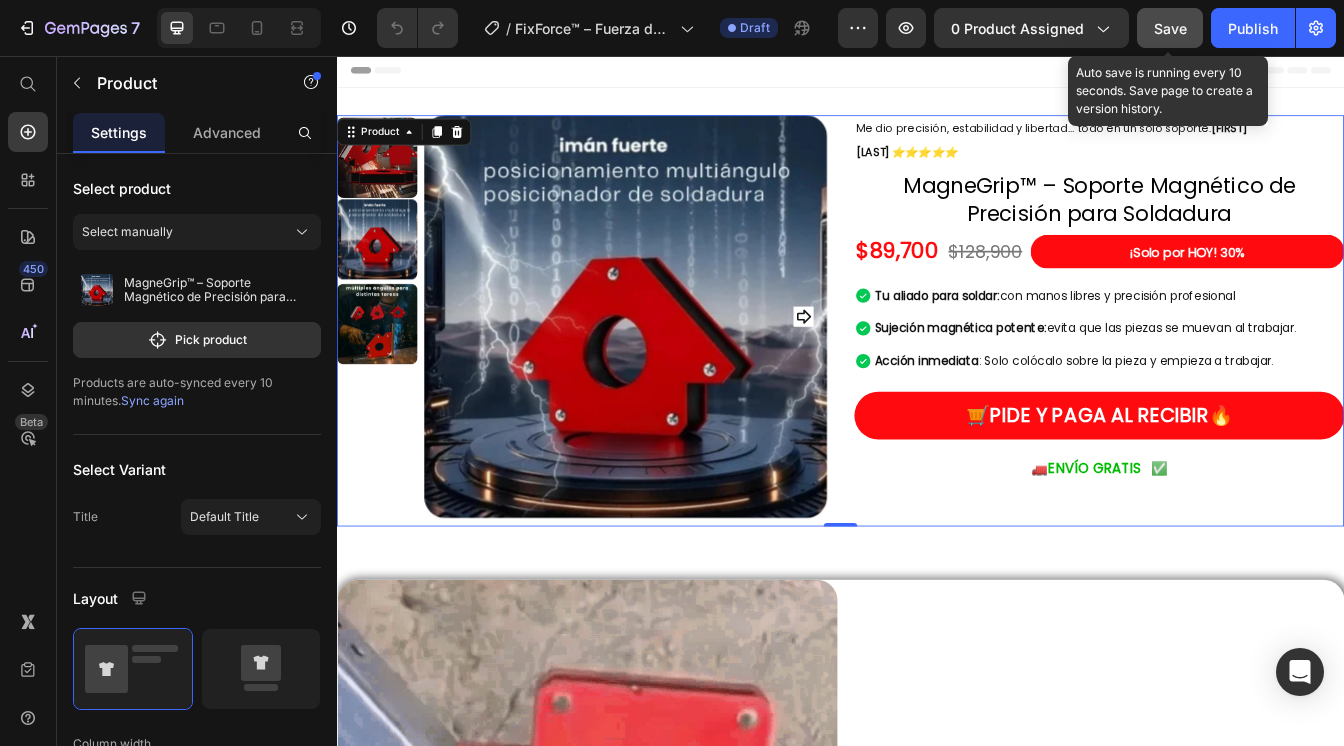 click on "Save" at bounding box center [1170, 28] 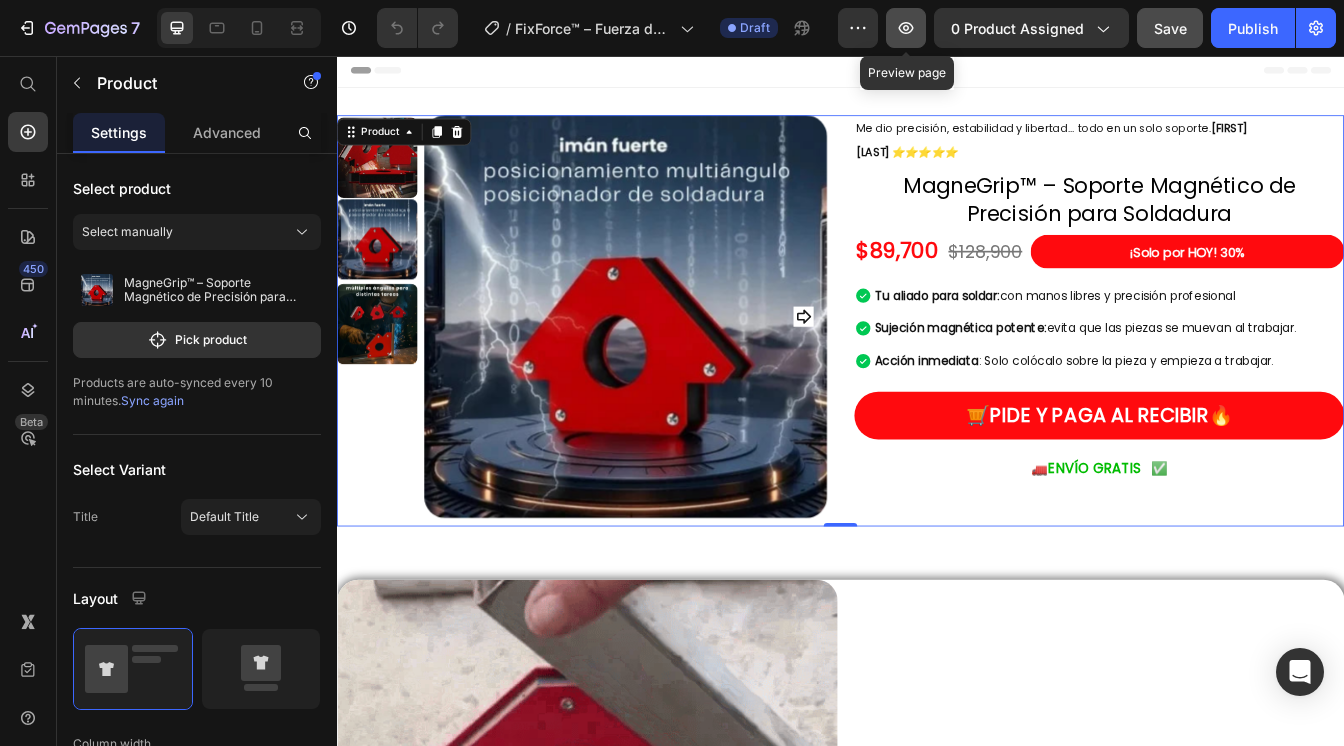 click 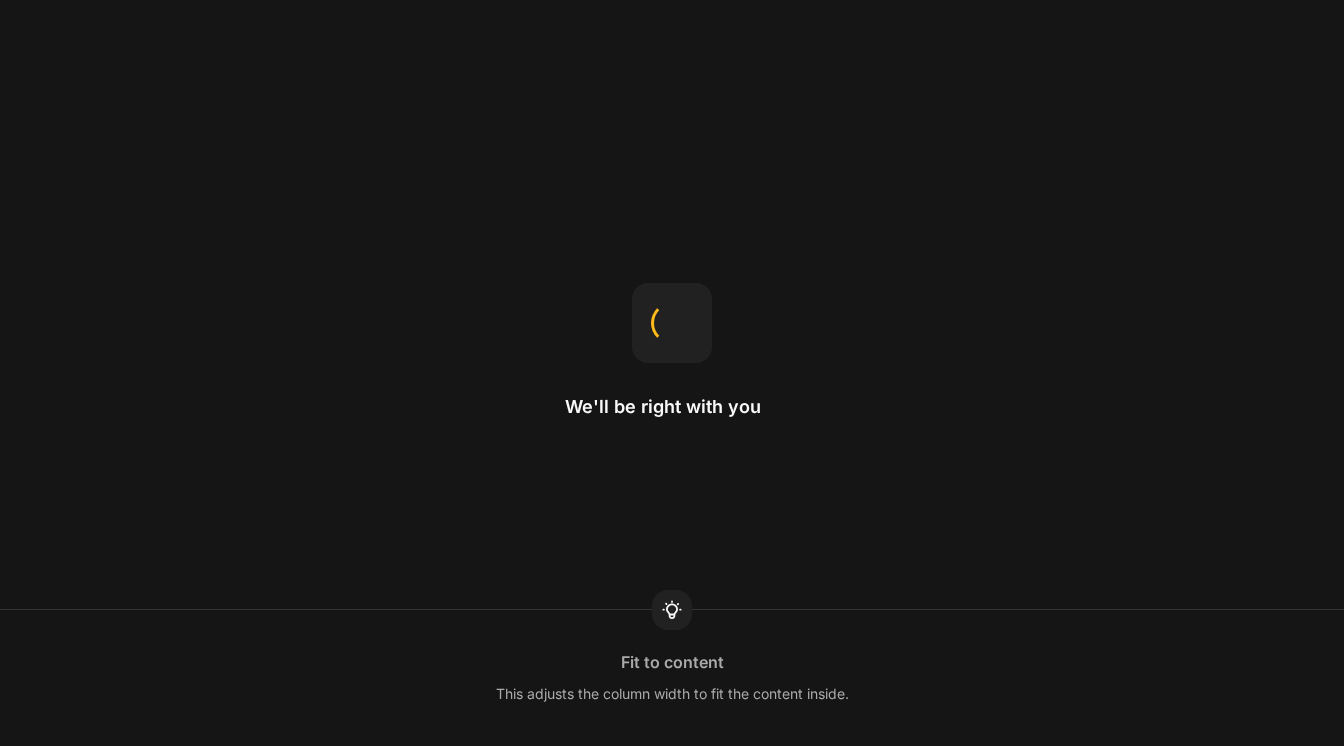 scroll, scrollTop: 0, scrollLeft: 0, axis: both 